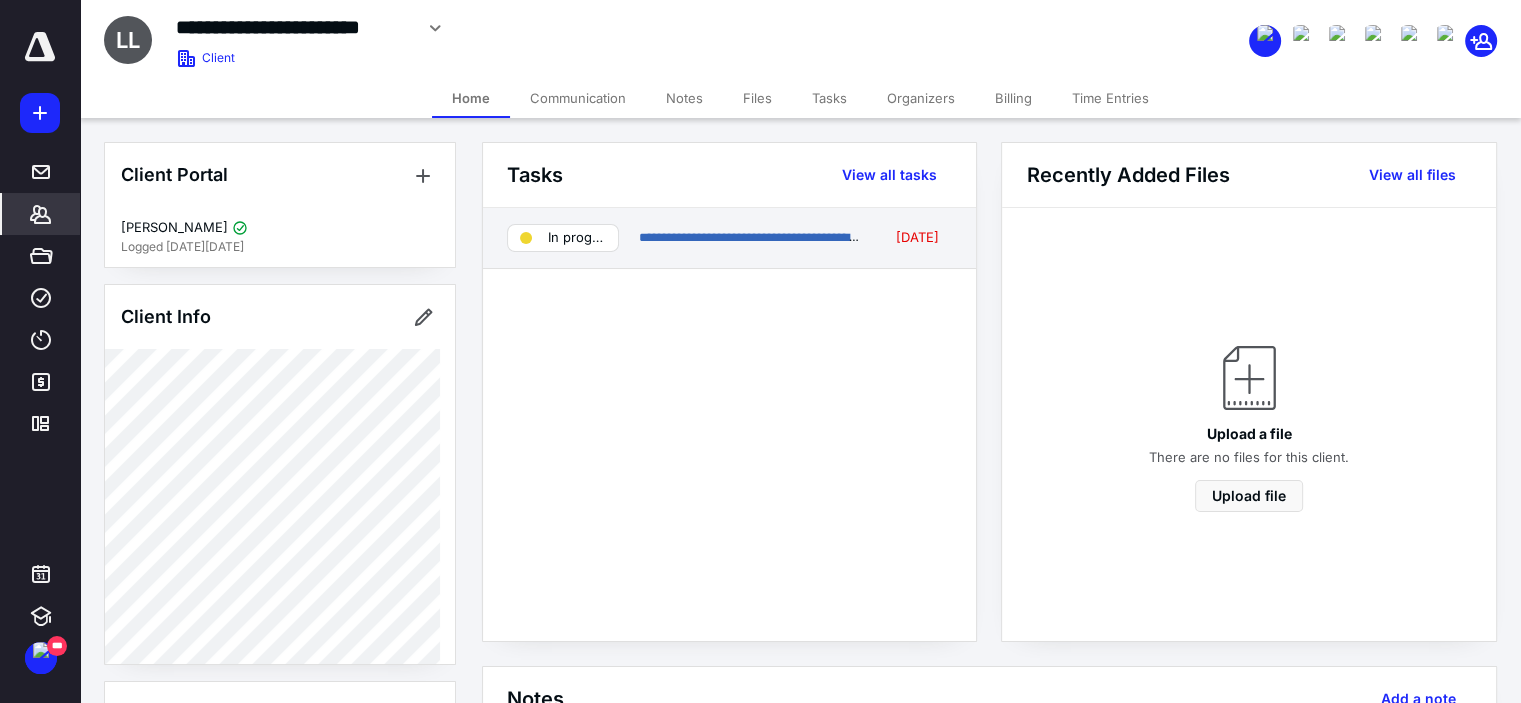 scroll, scrollTop: 0, scrollLeft: 0, axis: both 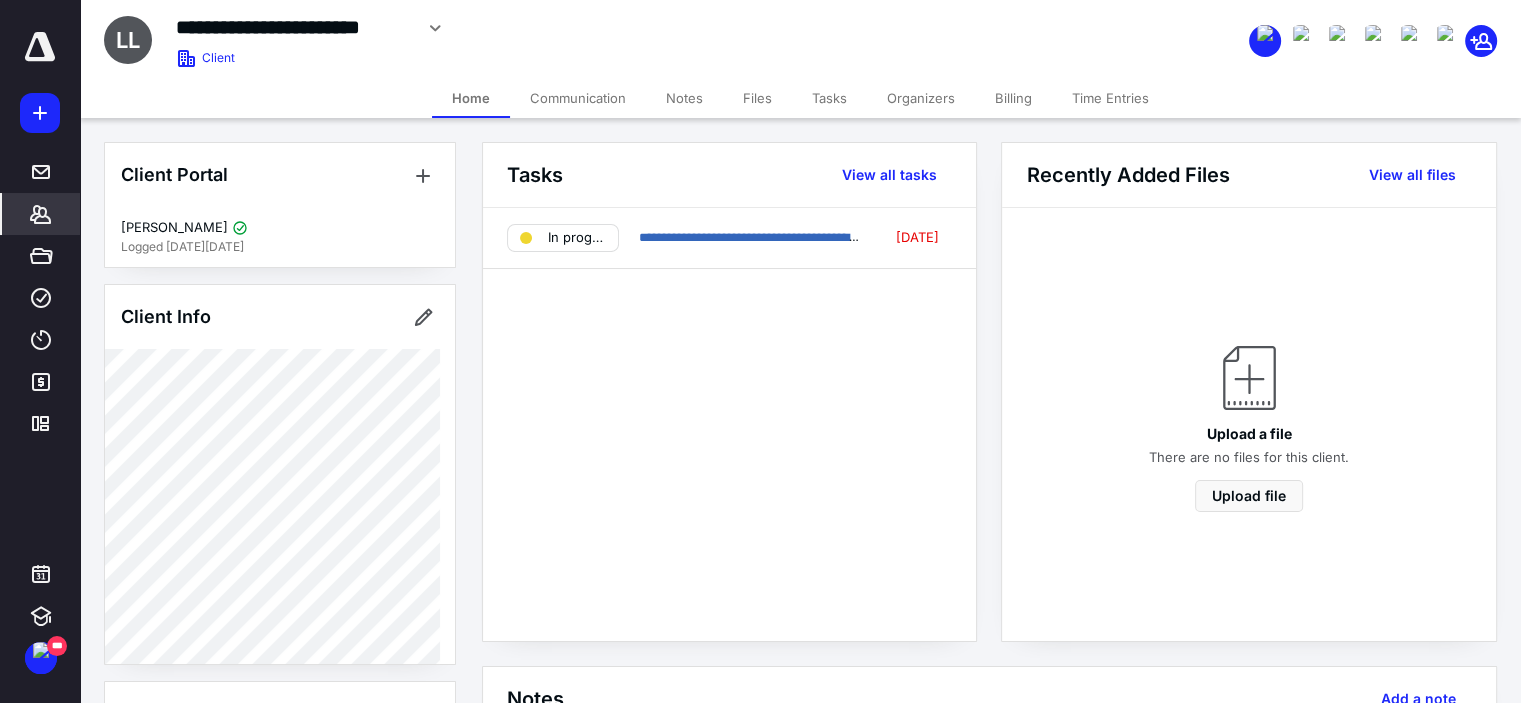 click on "*******" at bounding box center (41, 214) 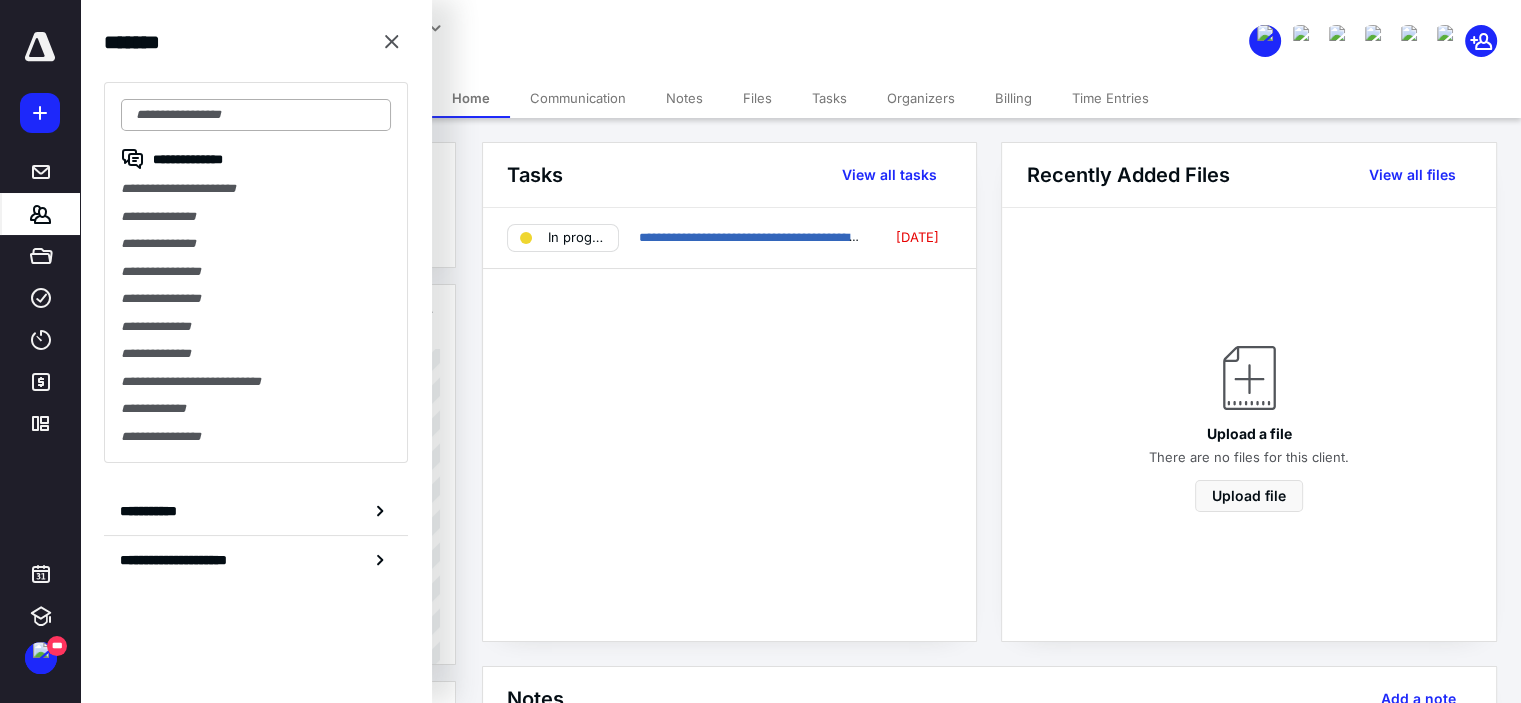 click at bounding box center (256, 115) 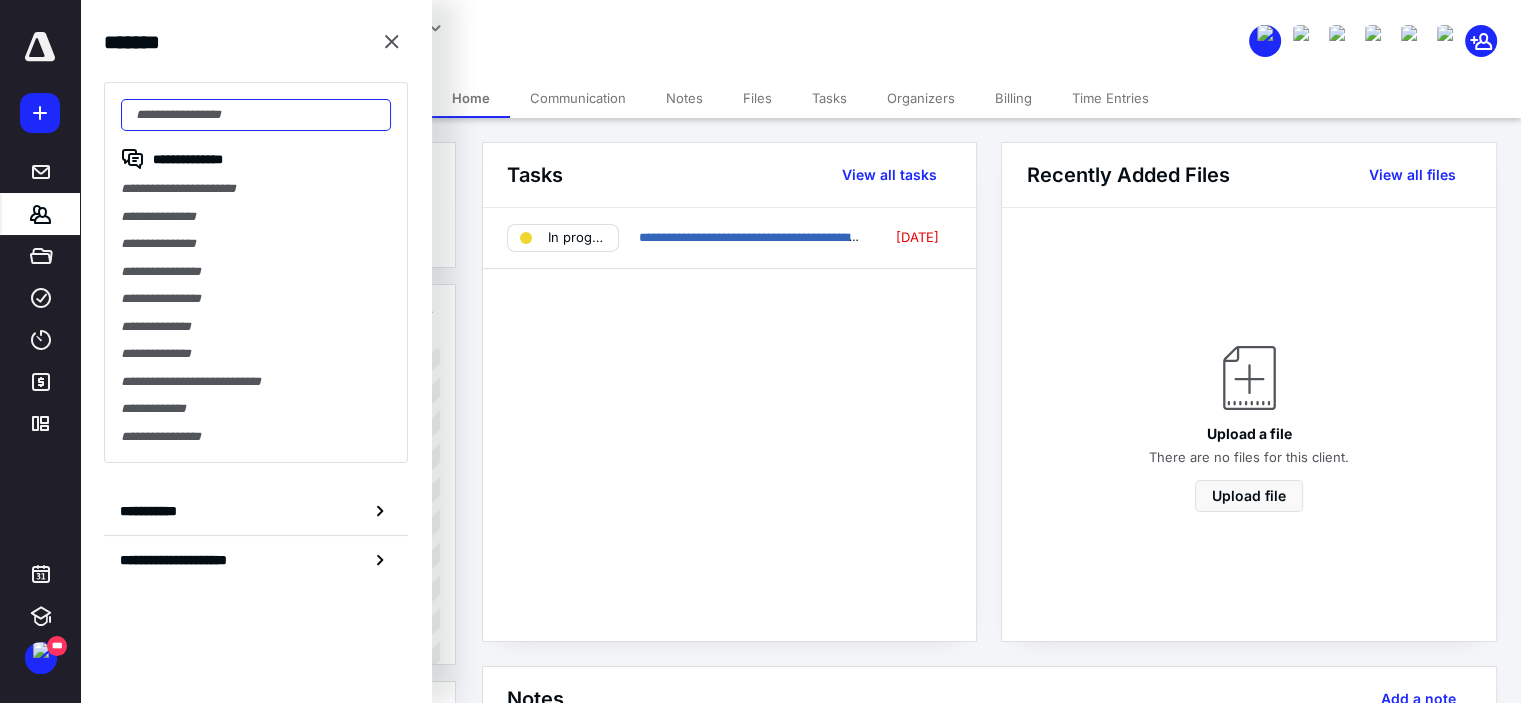 click at bounding box center [256, 115] 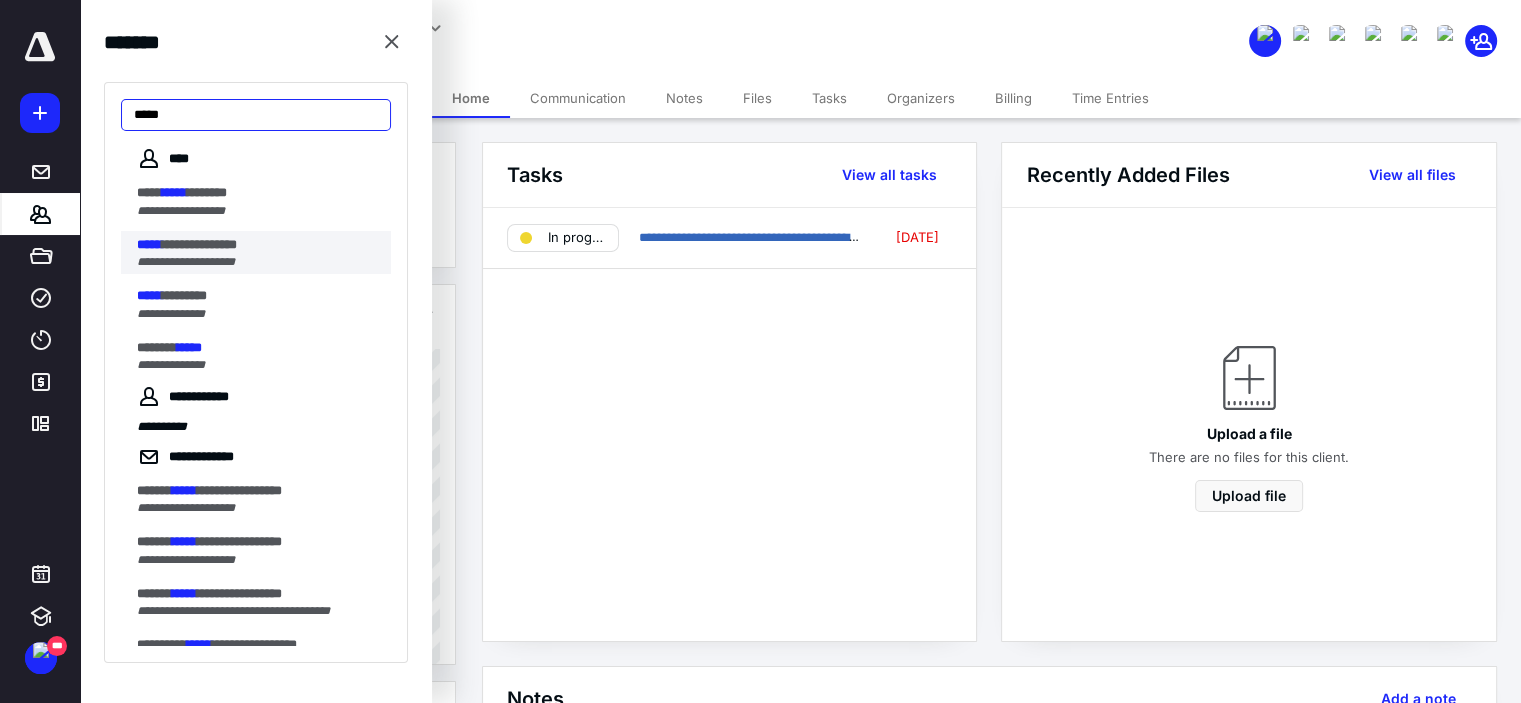 type on "*****" 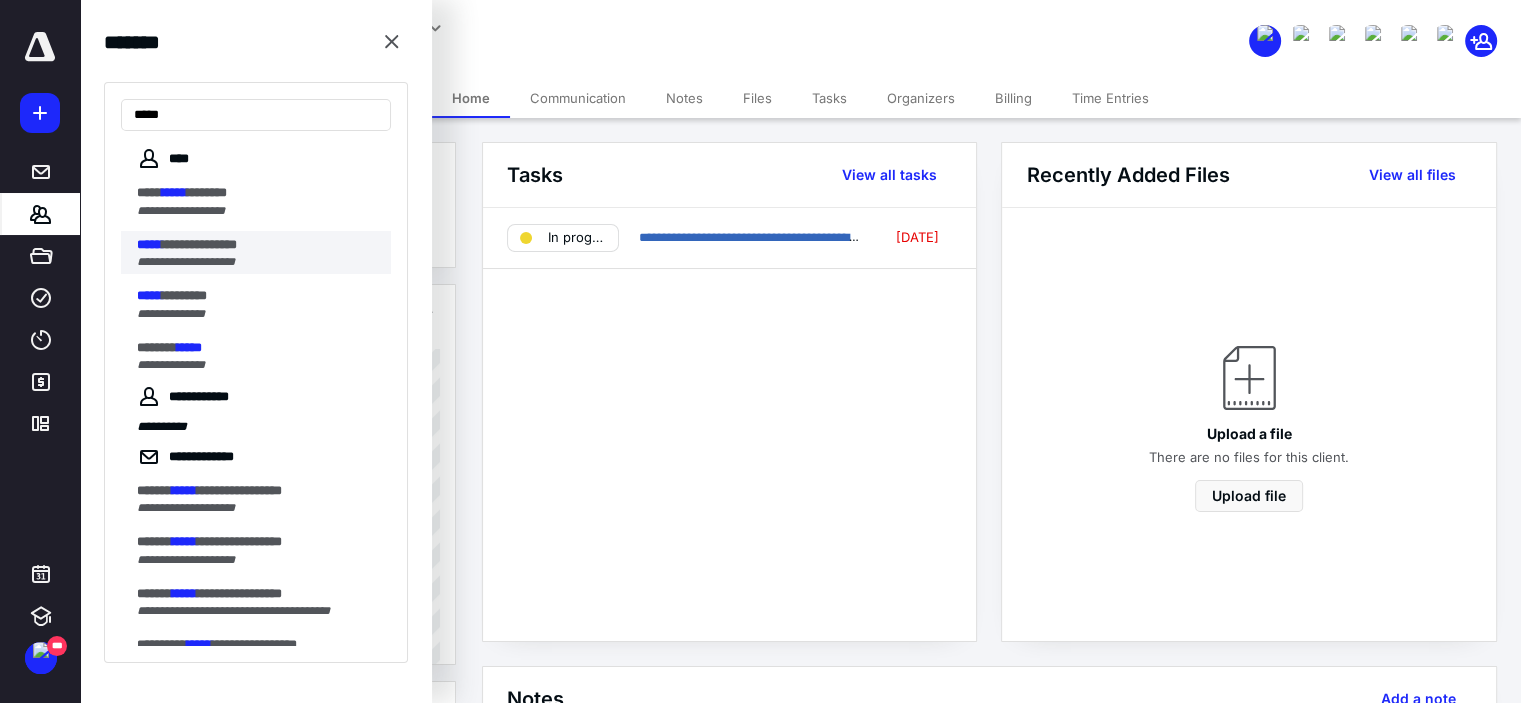 click on "**********" at bounding box center [186, 262] 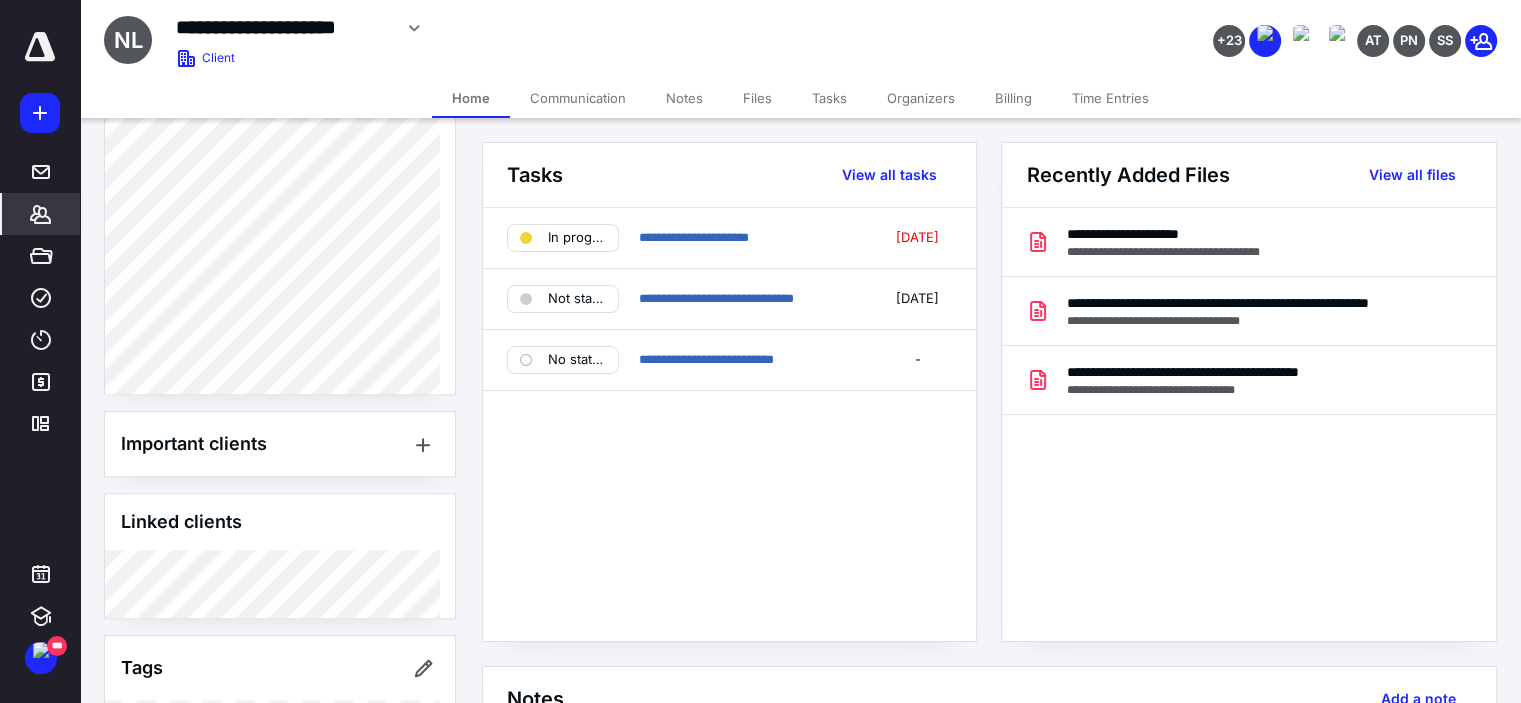 scroll, scrollTop: 1480, scrollLeft: 0, axis: vertical 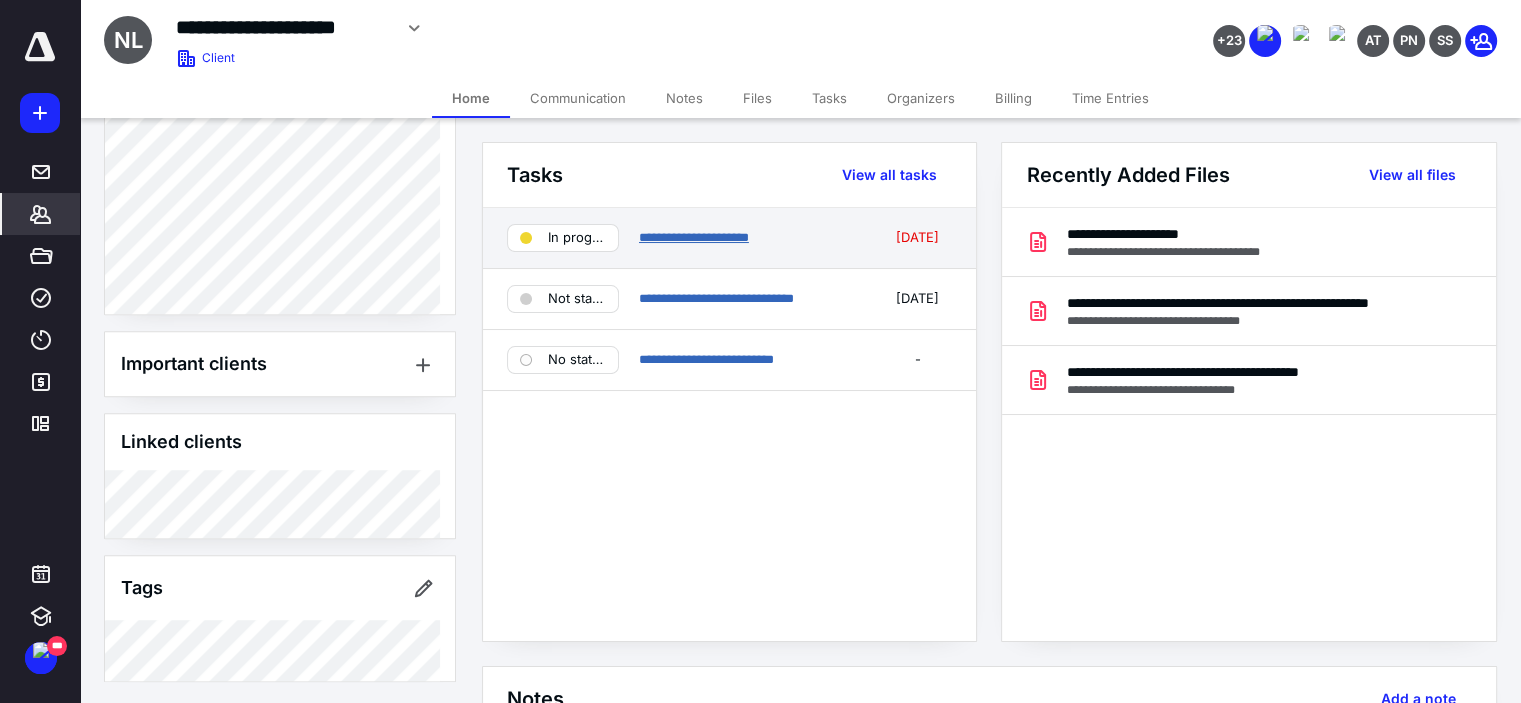 click on "**********" at bounding box center (694, 237) 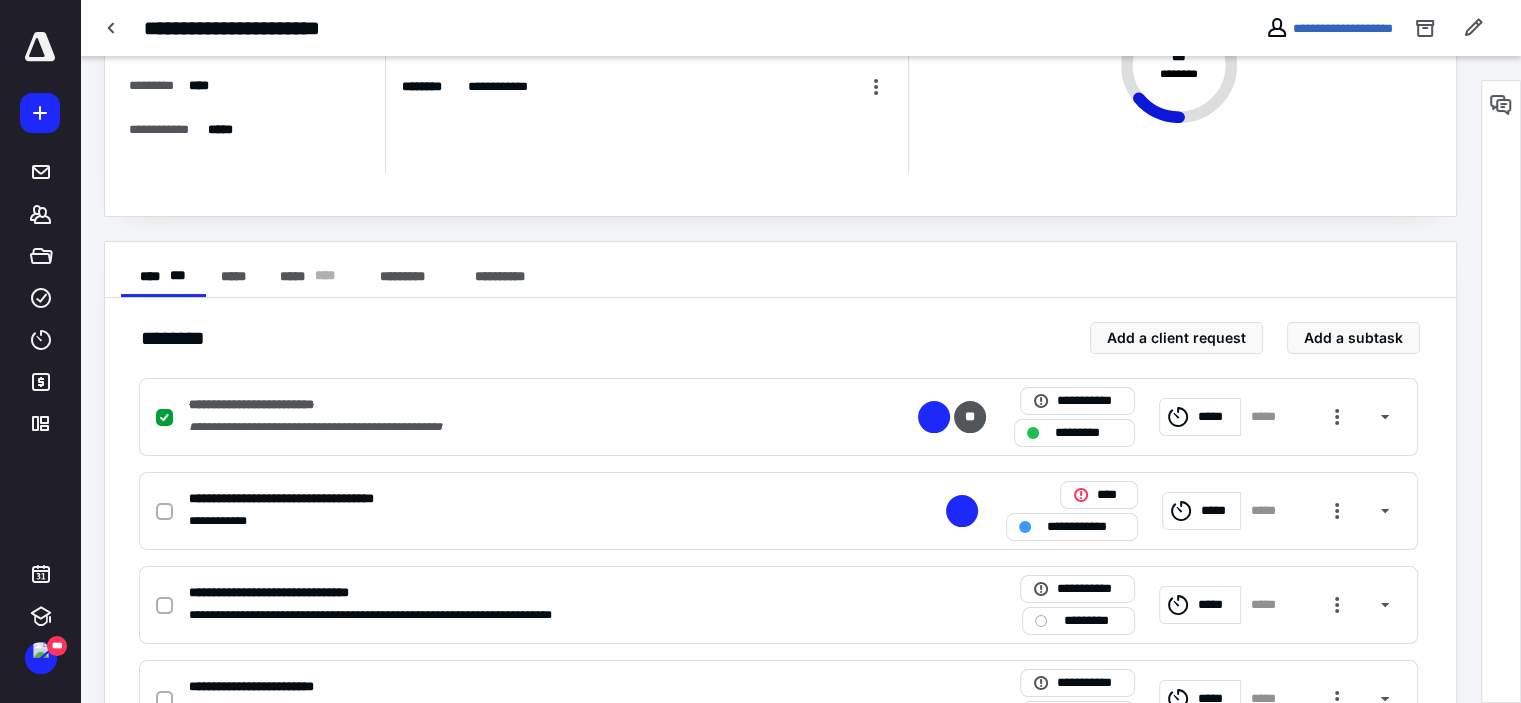 scroll, scrollTop: 400, scrollLeft: 0, axis: vertical 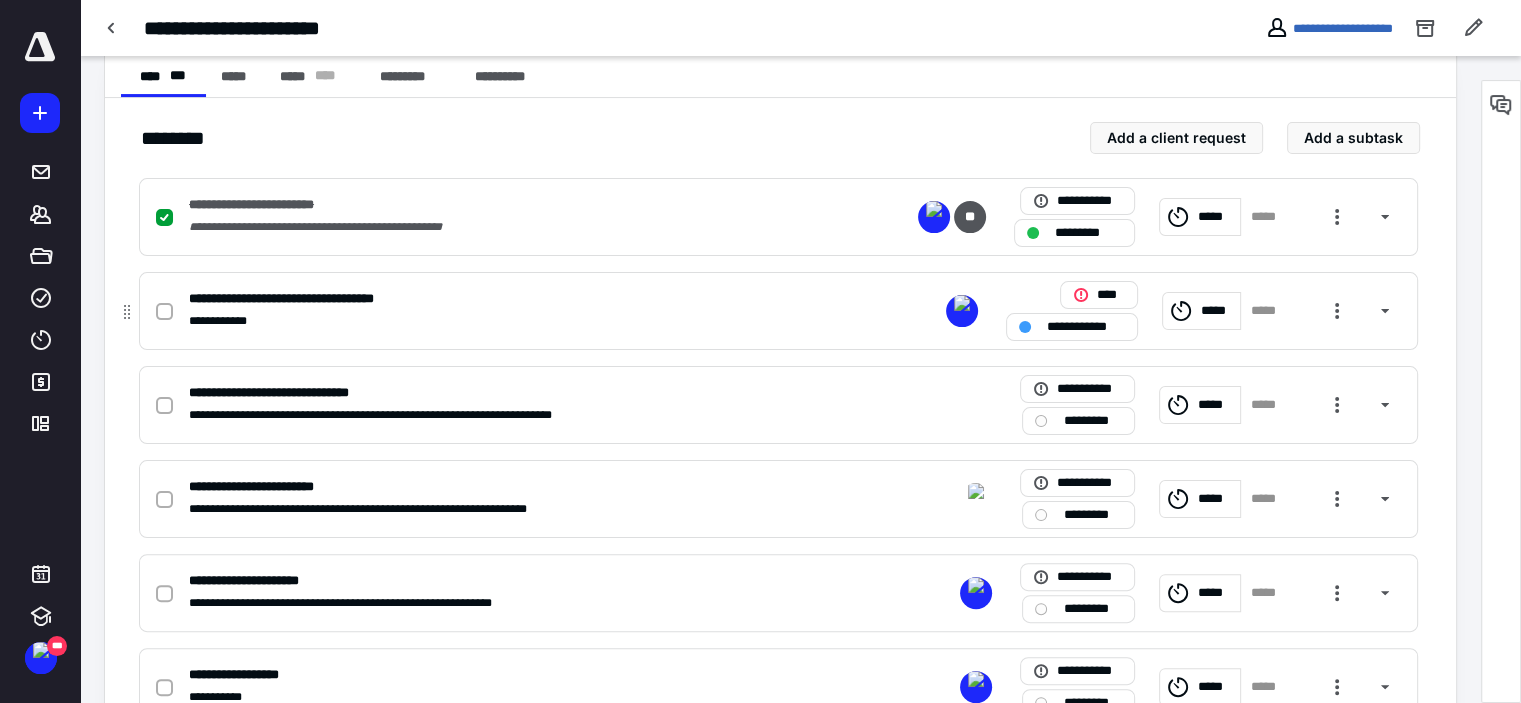 click on "**********" at bounding box center (516, 321) 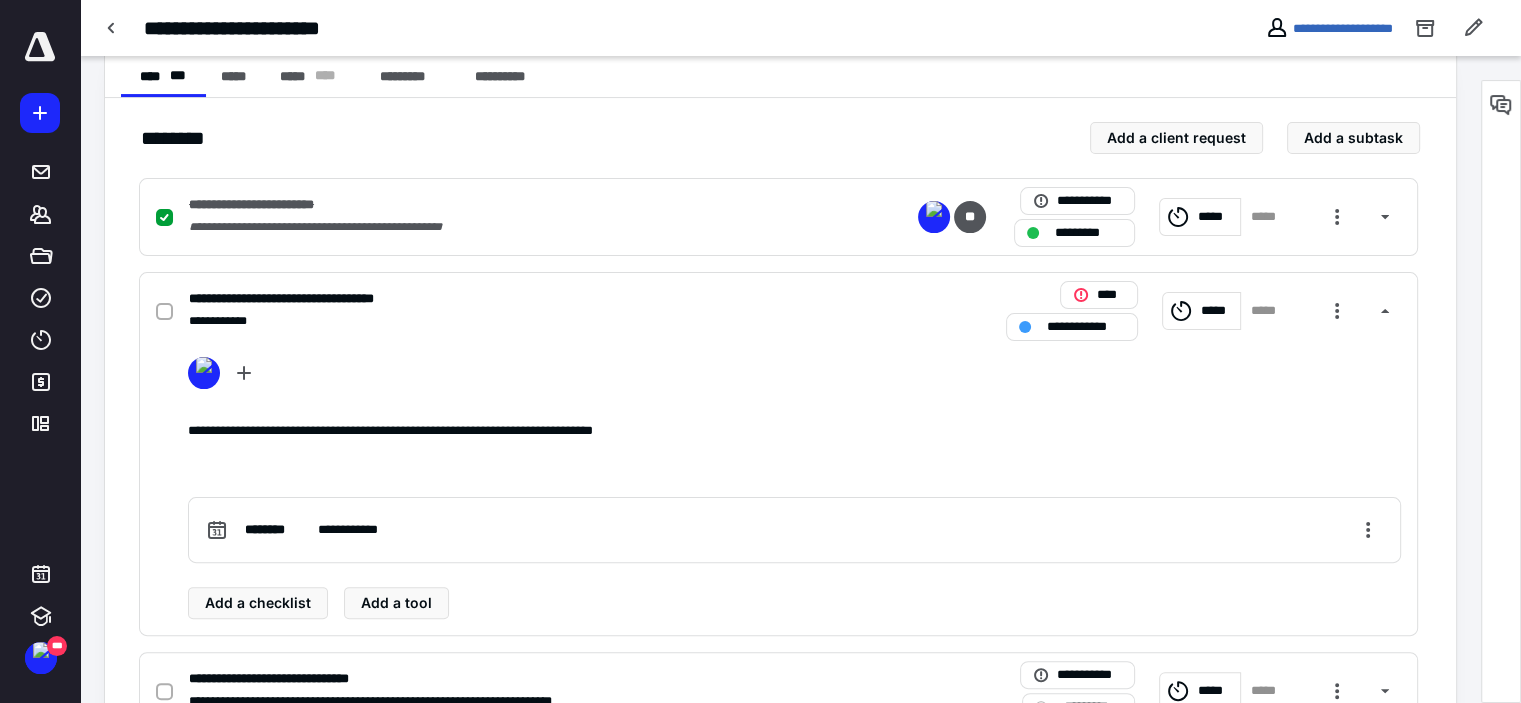 scroll, scrollTop: 100, scrollLeft: 0, axis: vertical 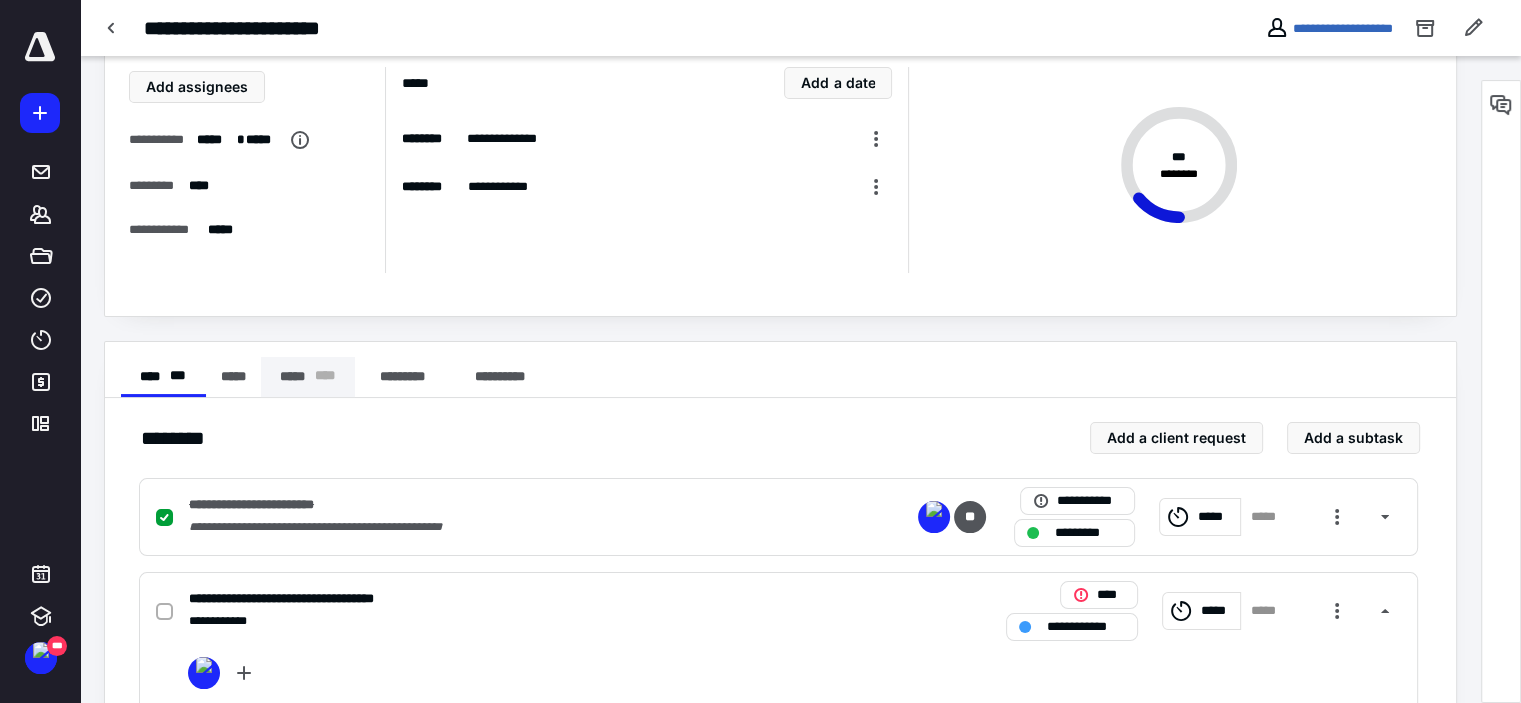 click on "***** * ** *" at bounding box center [308, 377] 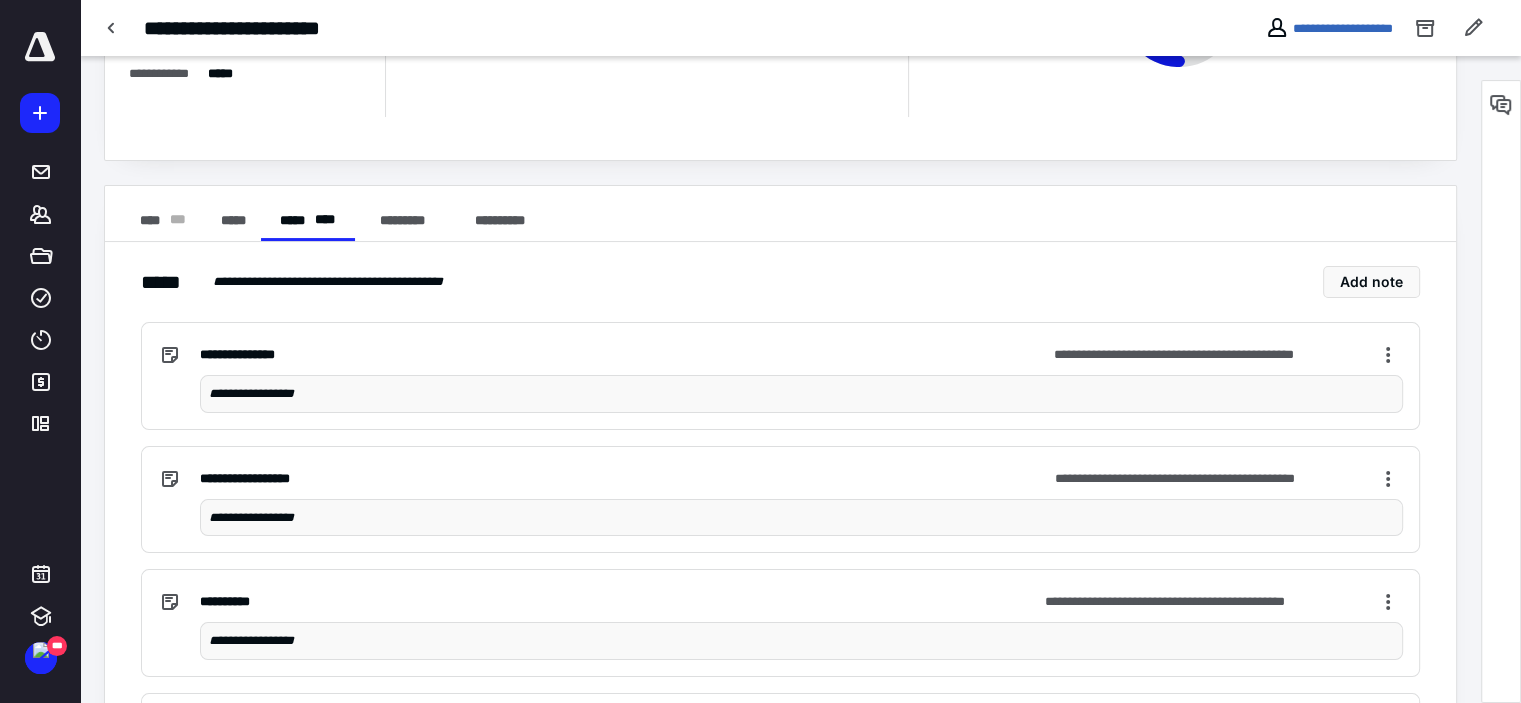 scroll, scrollTop: 0, scrollLeft: 0, axis: both 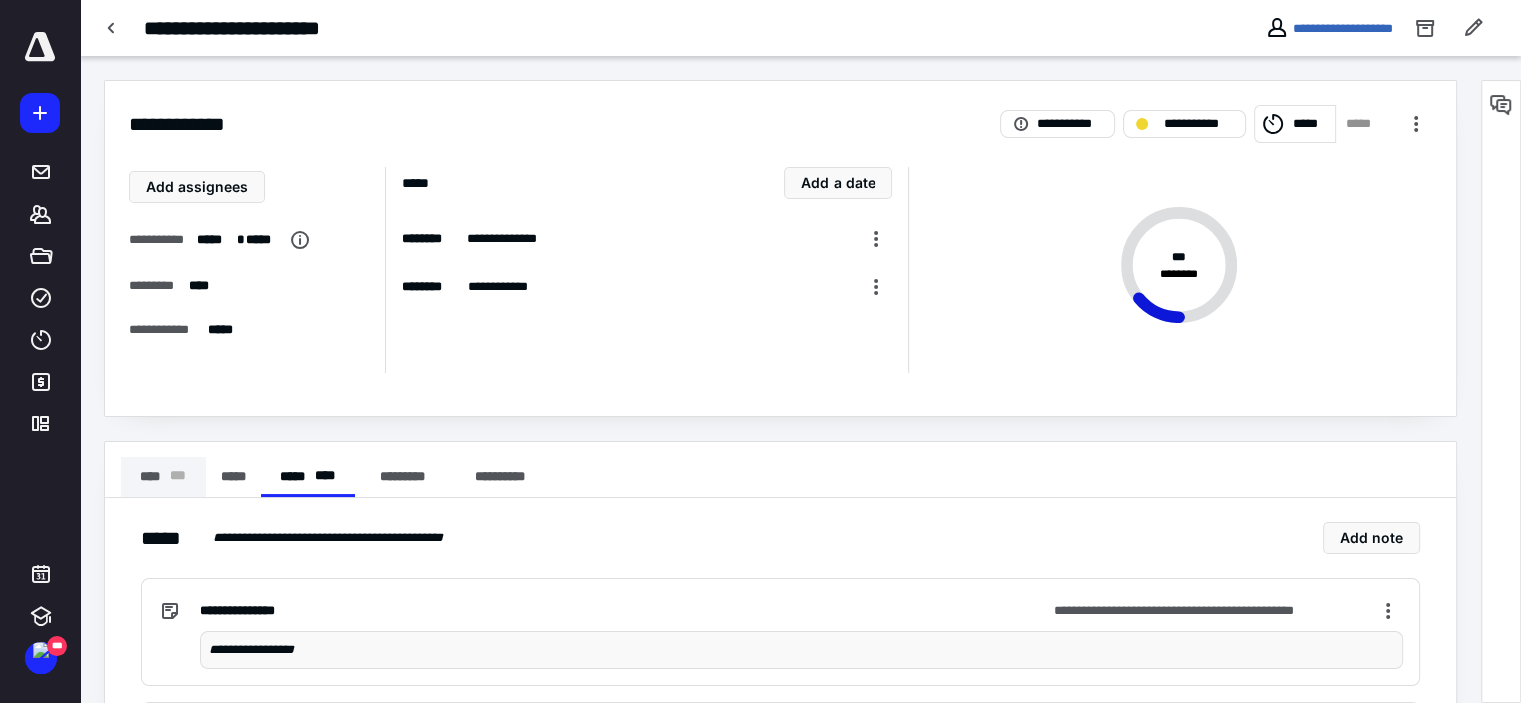 click on "**** * * *" at bounding box center [163, 477] 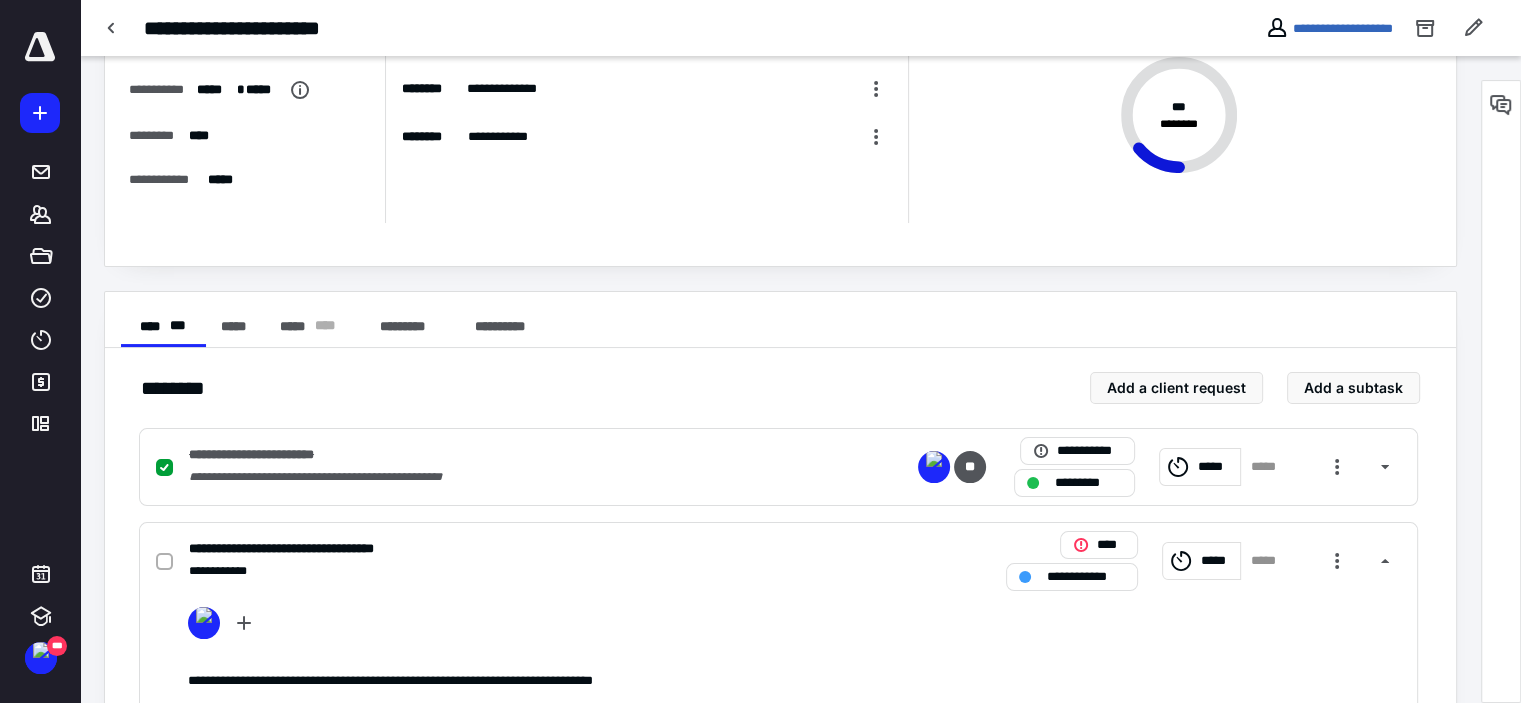 scroll, scrollTop: 0, scrollLeft: 0, axis: both 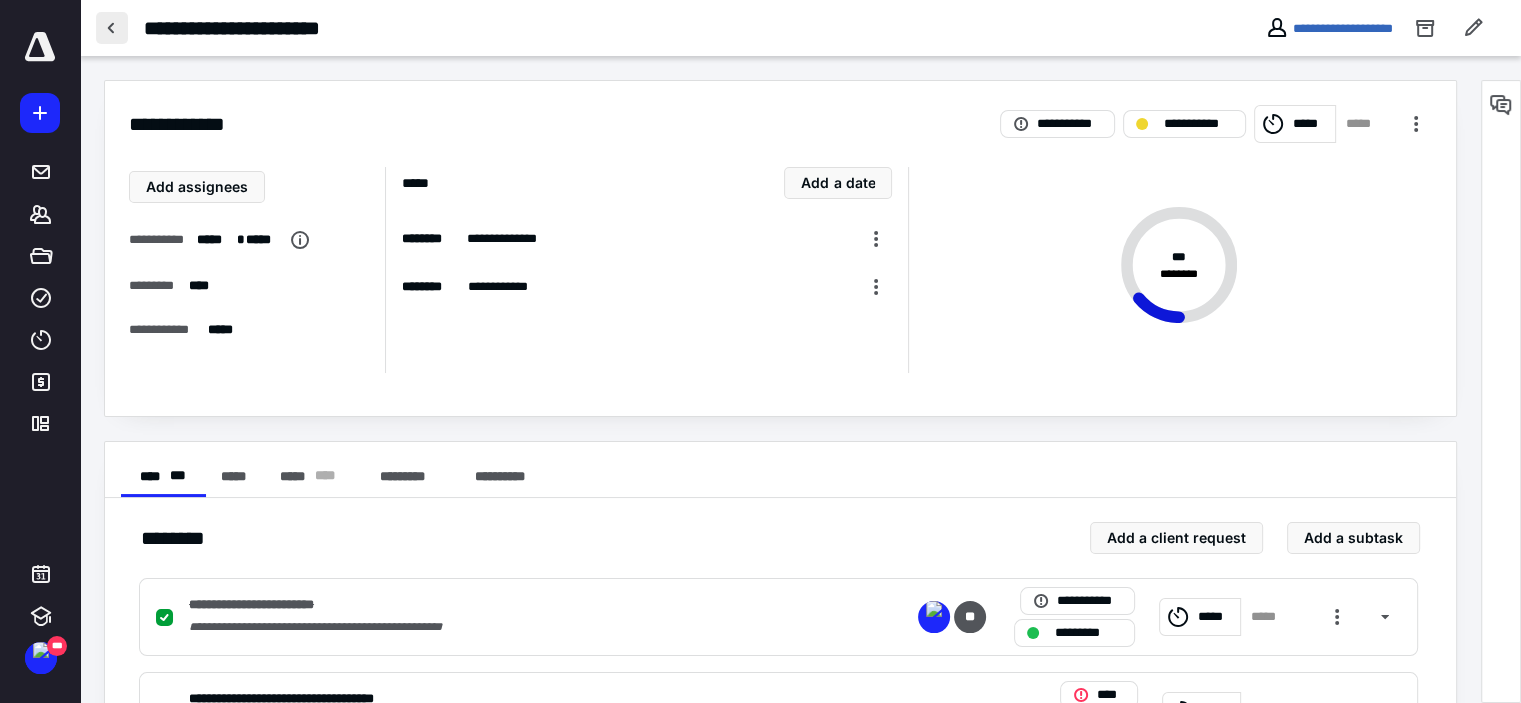 click at bounding box center (112, 28) 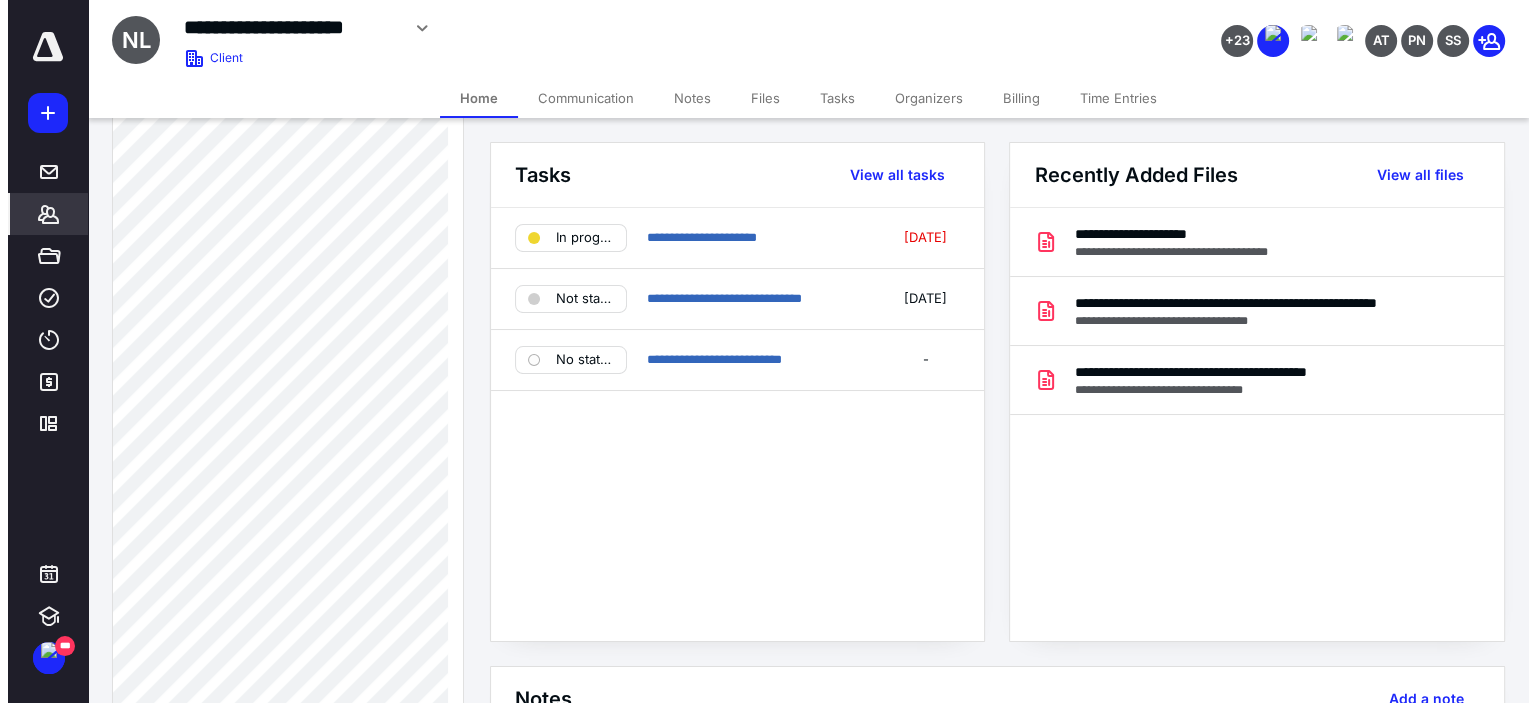 scroll, scrollTop: 580, scrollLeft: 0, axis: vertical 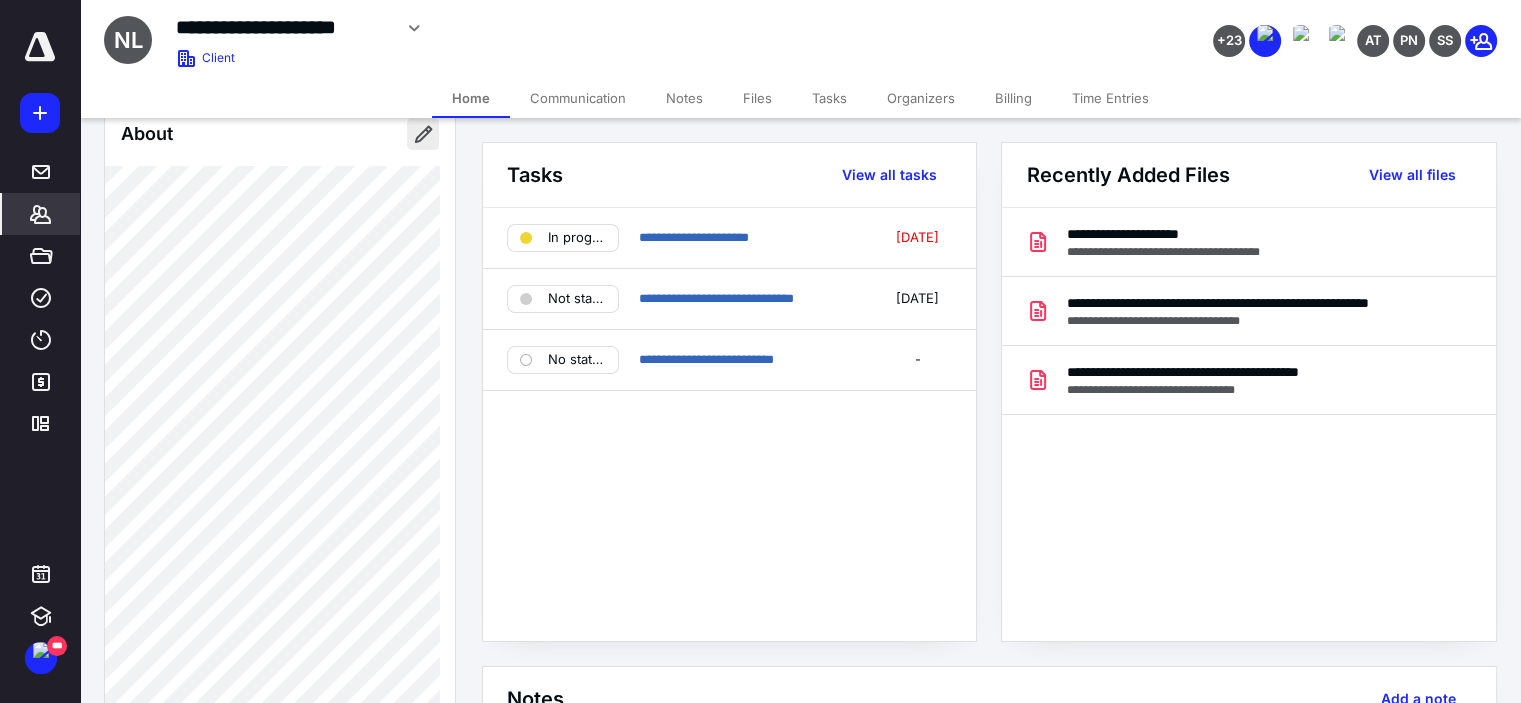 click at bounding box center [423, 134] 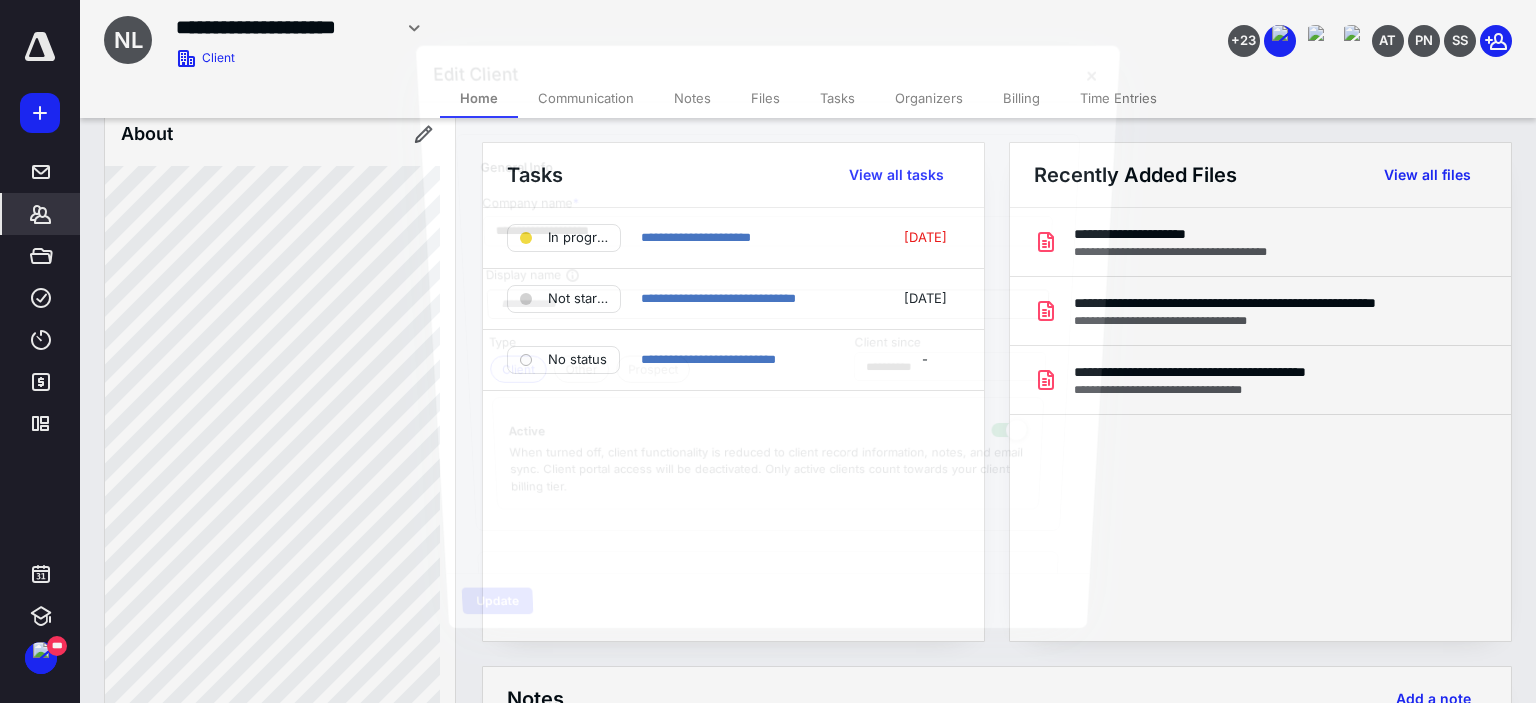 type on "**********" 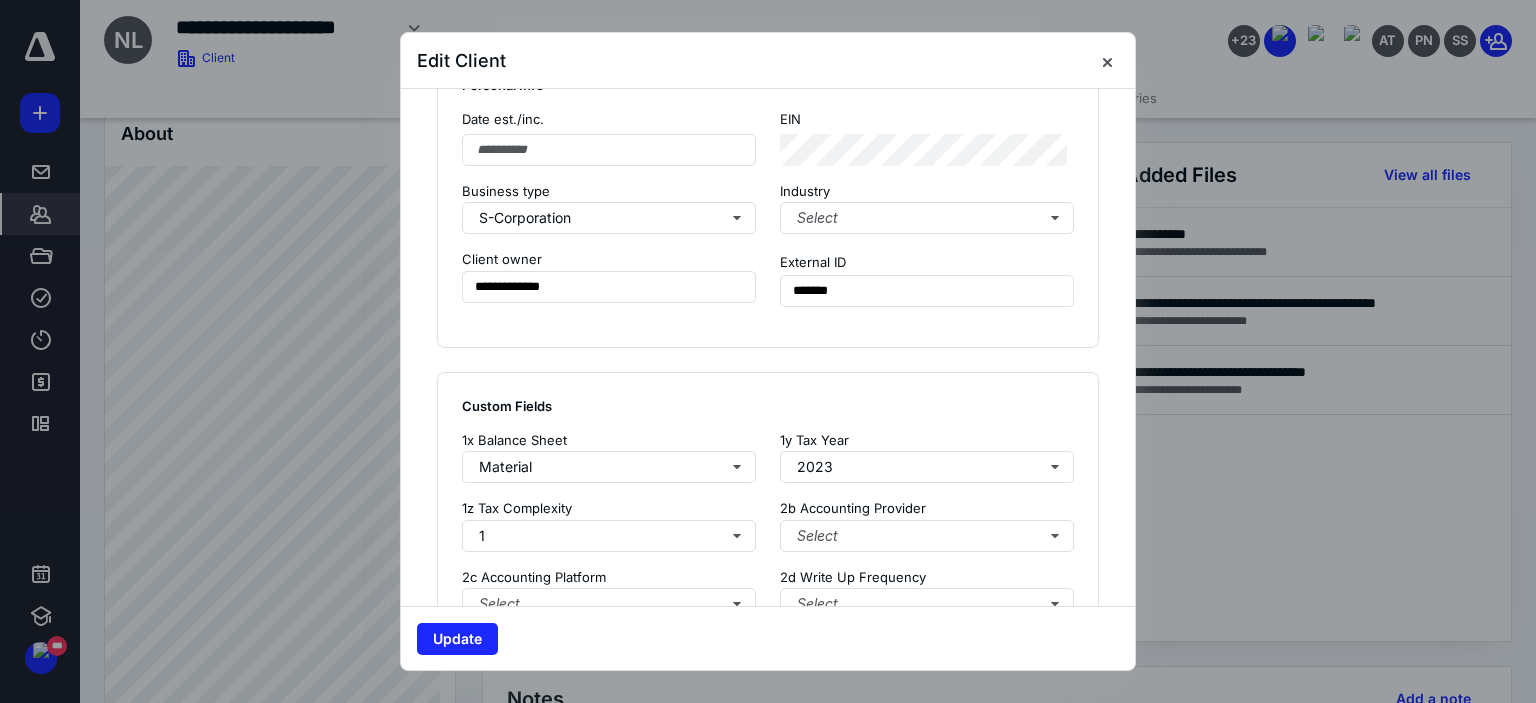 scroll, scrollTop: 1200, scrollLeft: 0, axis: vertical 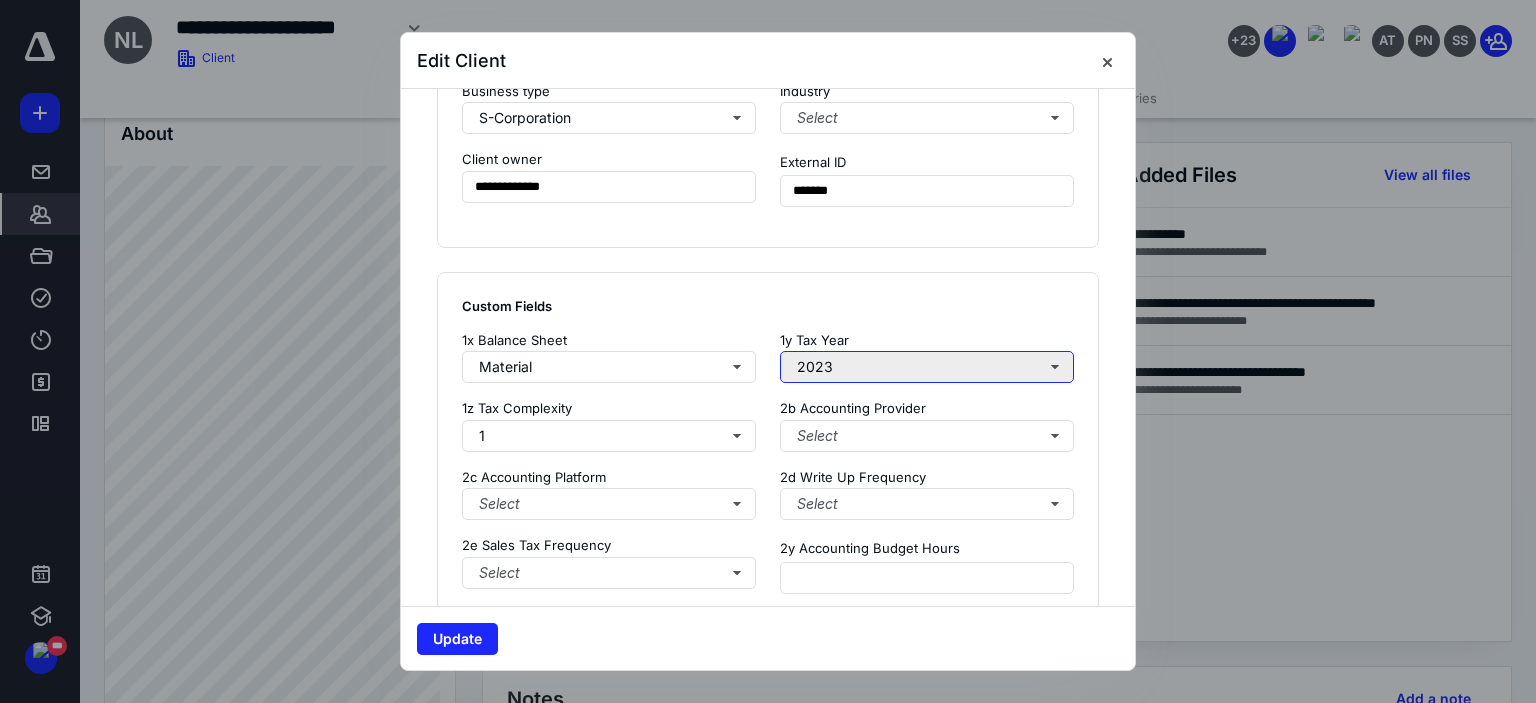 click on "2023" at bounding box center [927, 367] 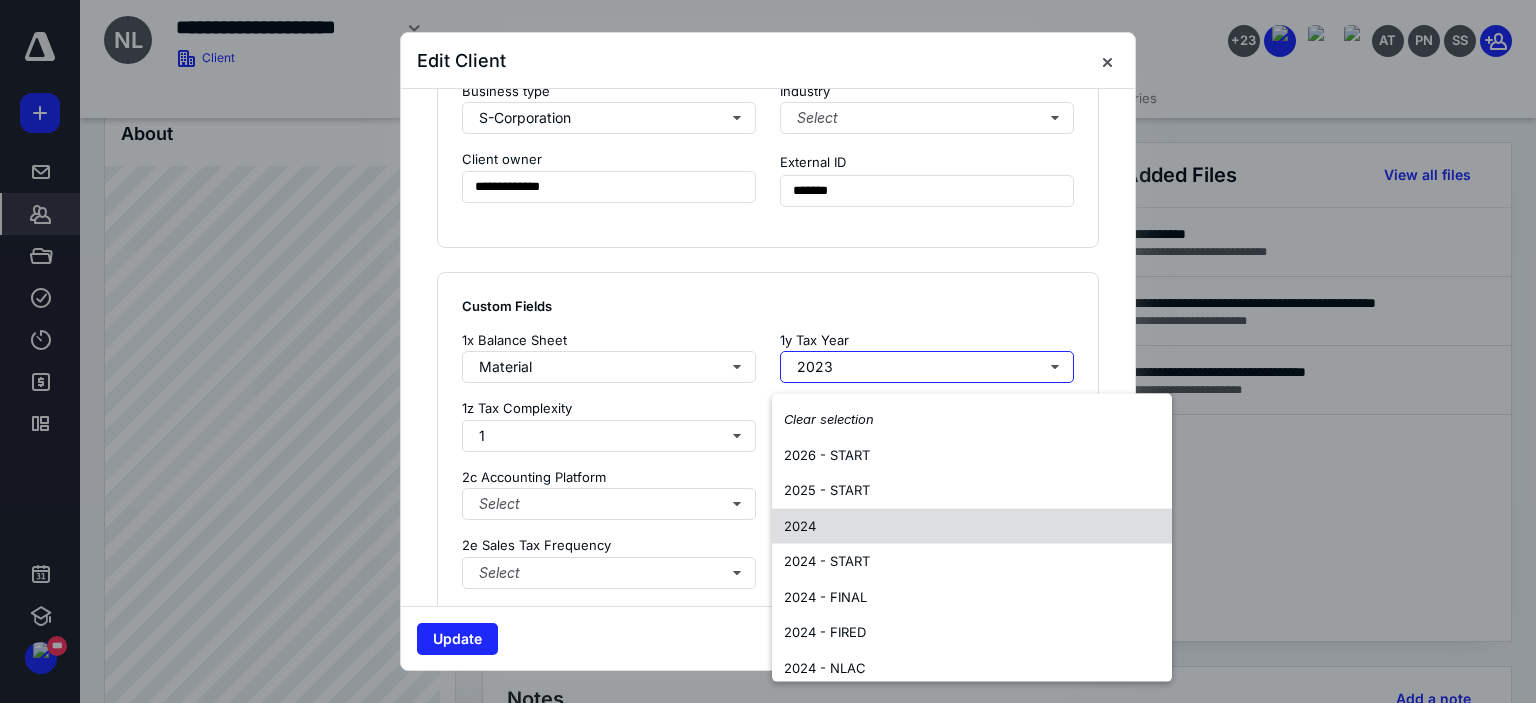 click on "2024" at bounding box center (972, 525) 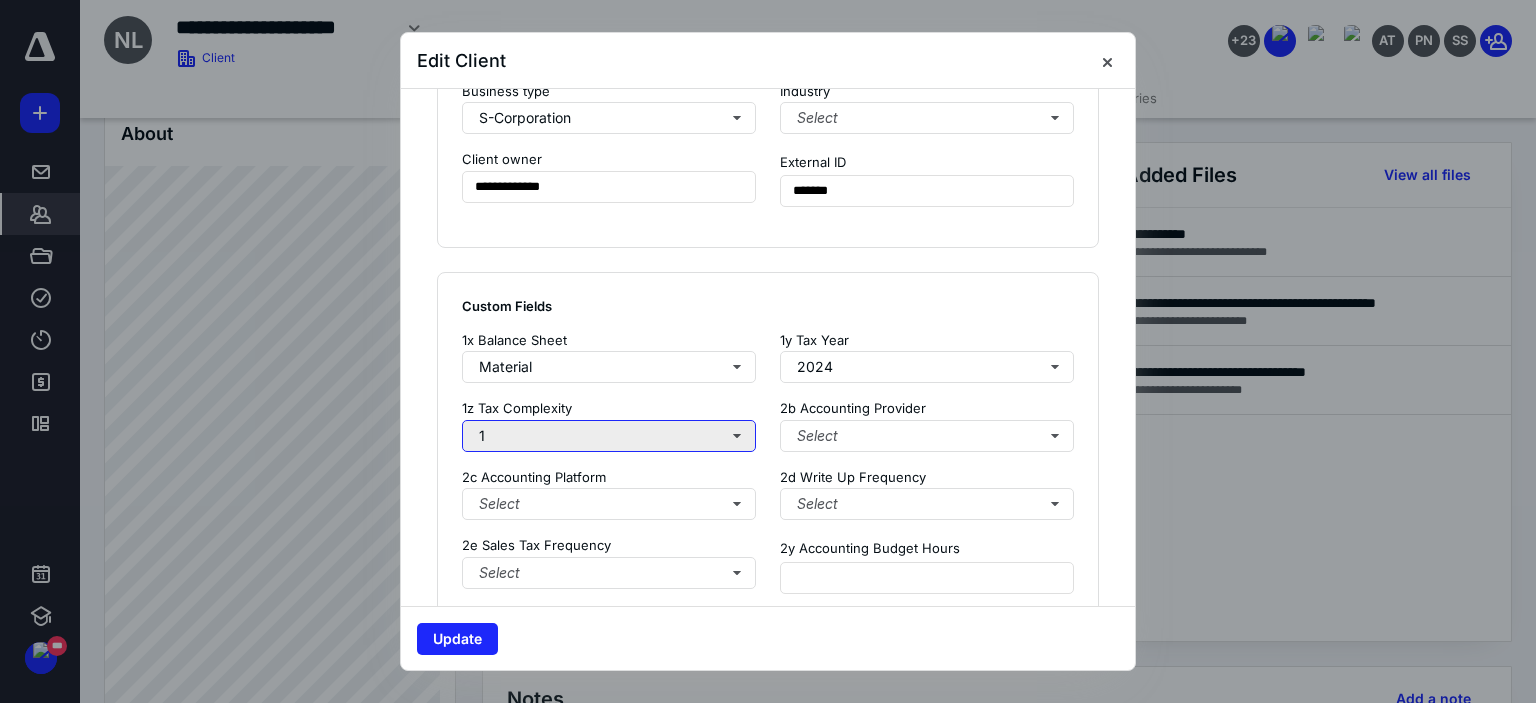 click on "1" at bounding box center [609, 436] 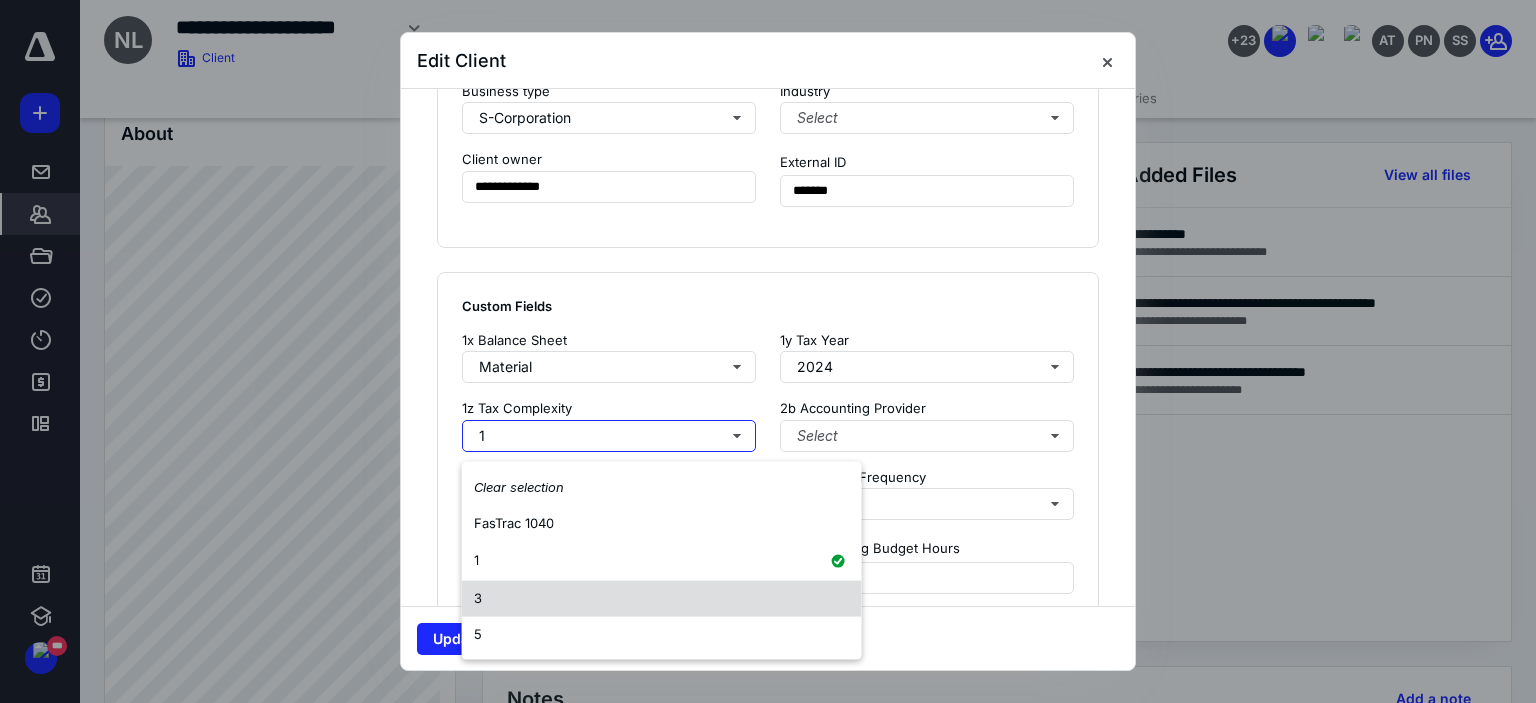 drag, startPoint x: 508, startPoint y: 595, endPoint x: 519, endPoint y: 533, distance: 62.968246 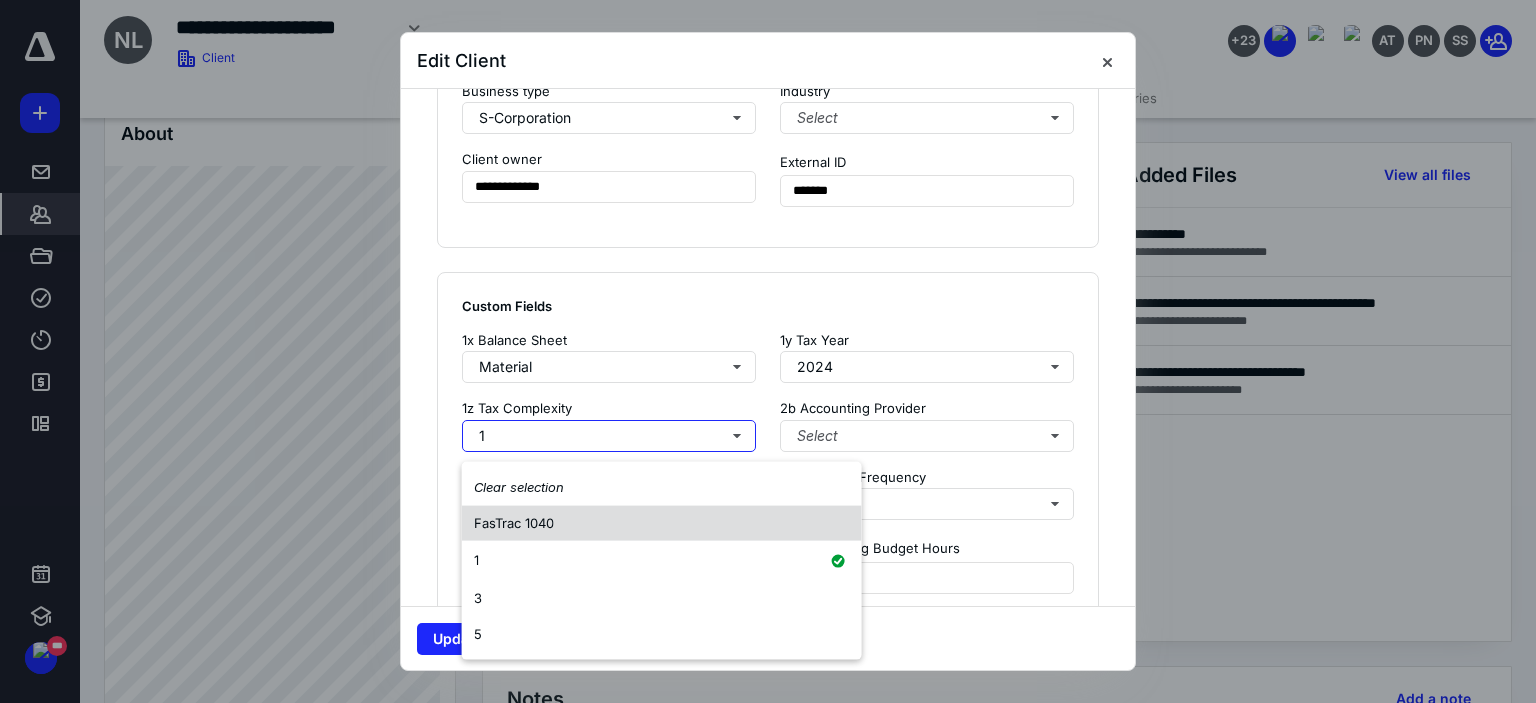 click on "3" at bounding box center [662, 599] 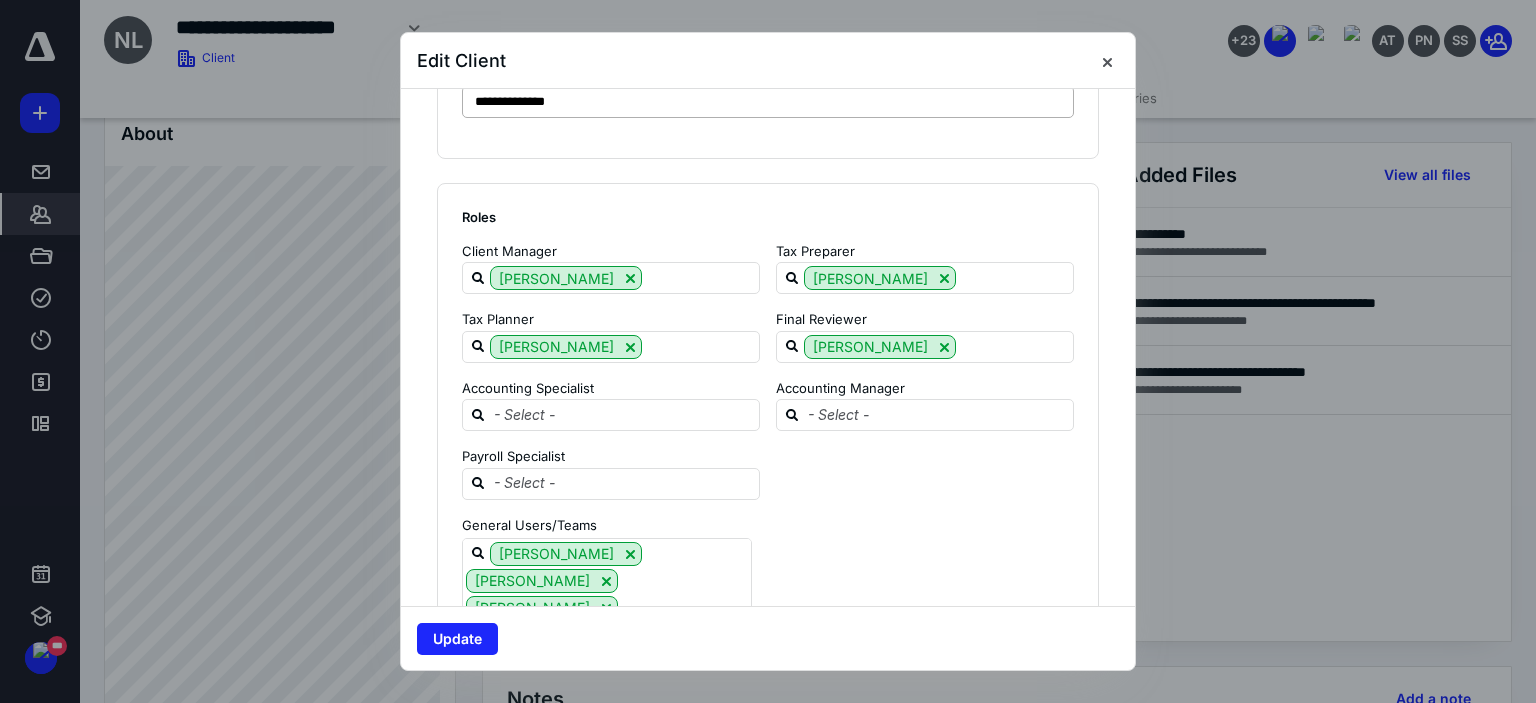 scroll, scrollTop: 2600, scrollLeft: 0, axis: vertical 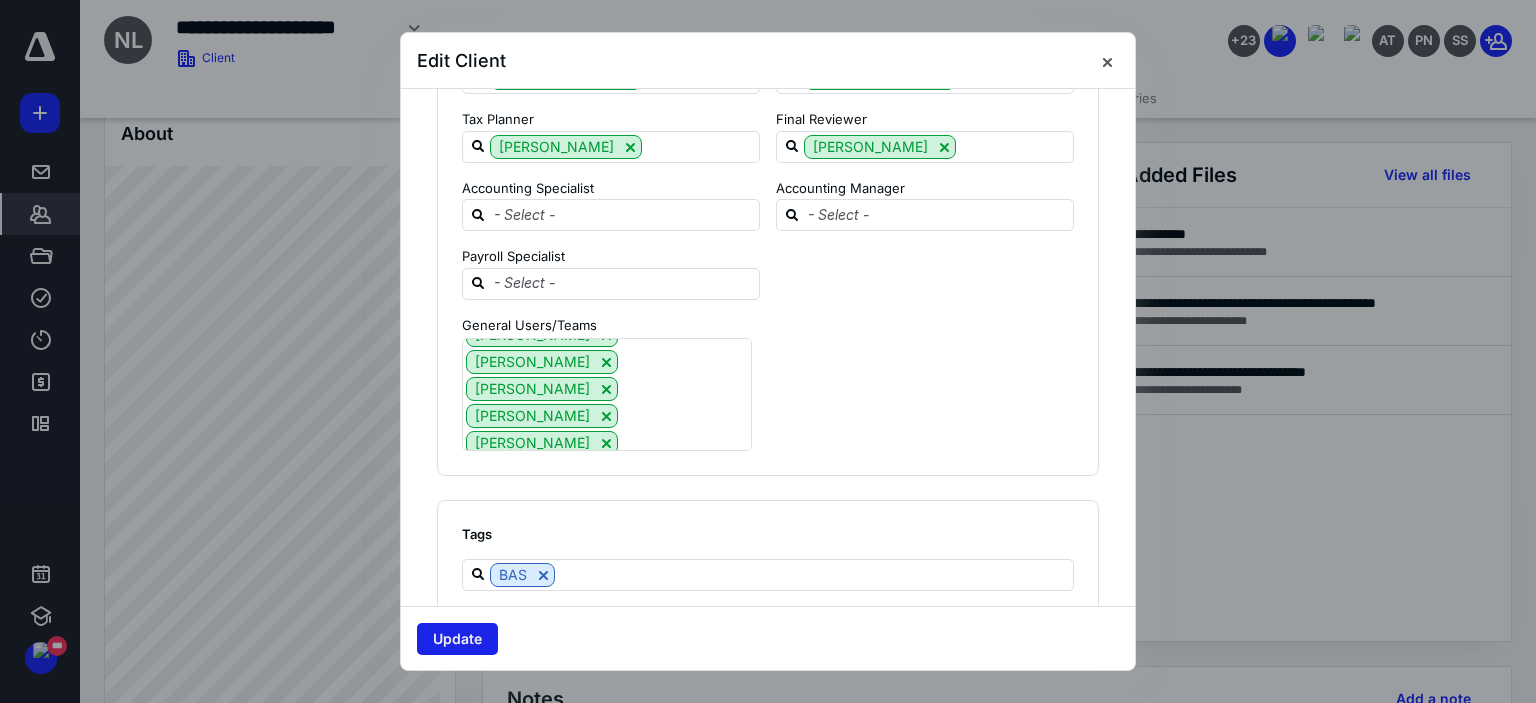 click on "Update" at bounding box center (457, 639) 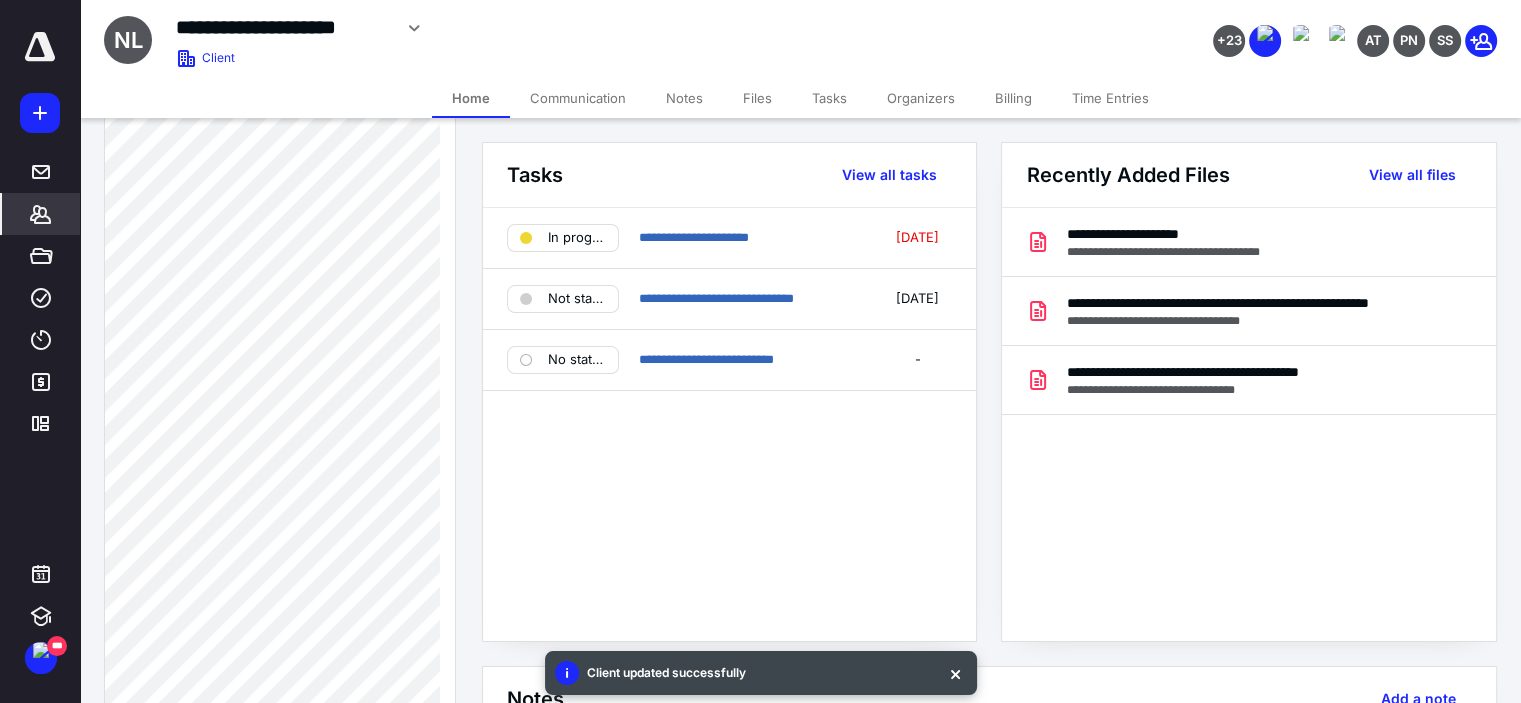 scroll, scrollTop: 1480, scrollLeft: 0, axis: vertical 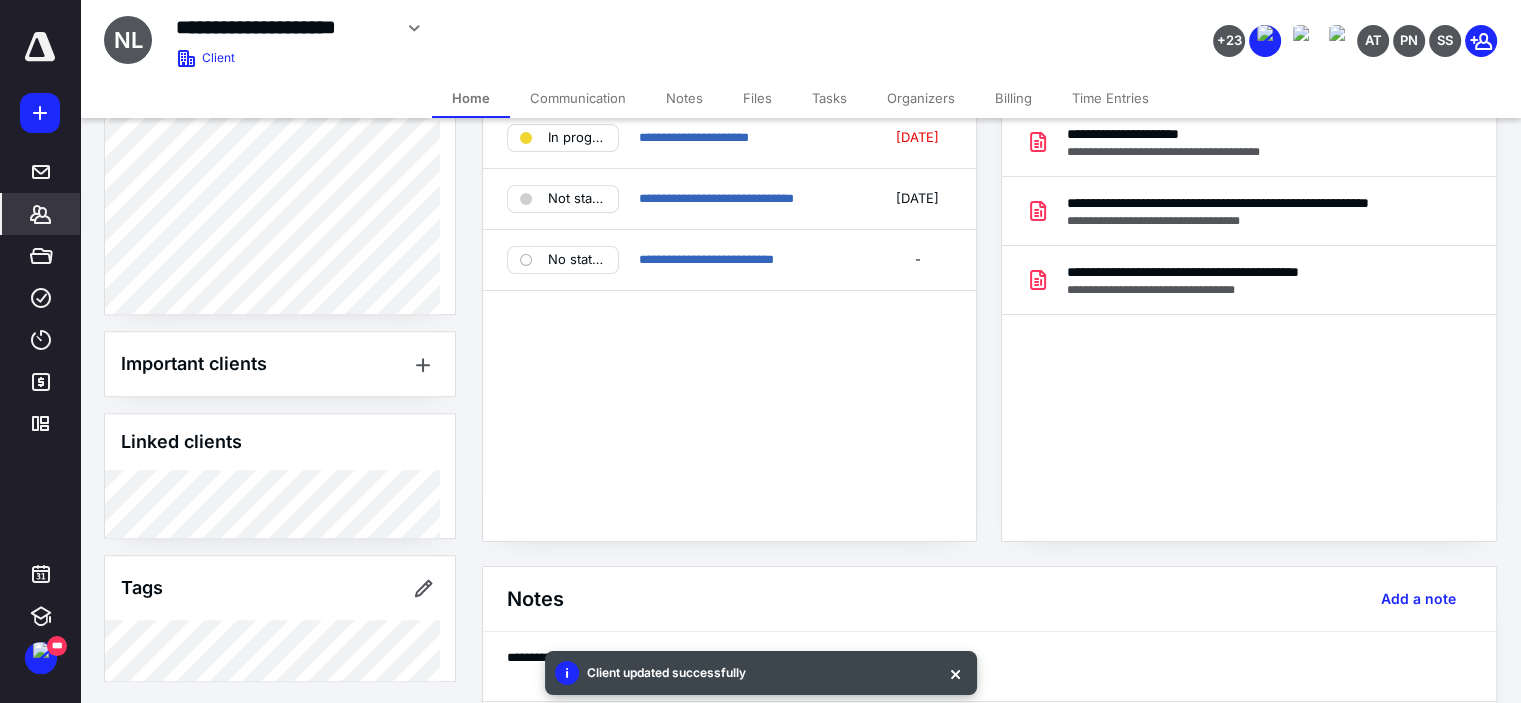 click at bounding box center [0, -100] 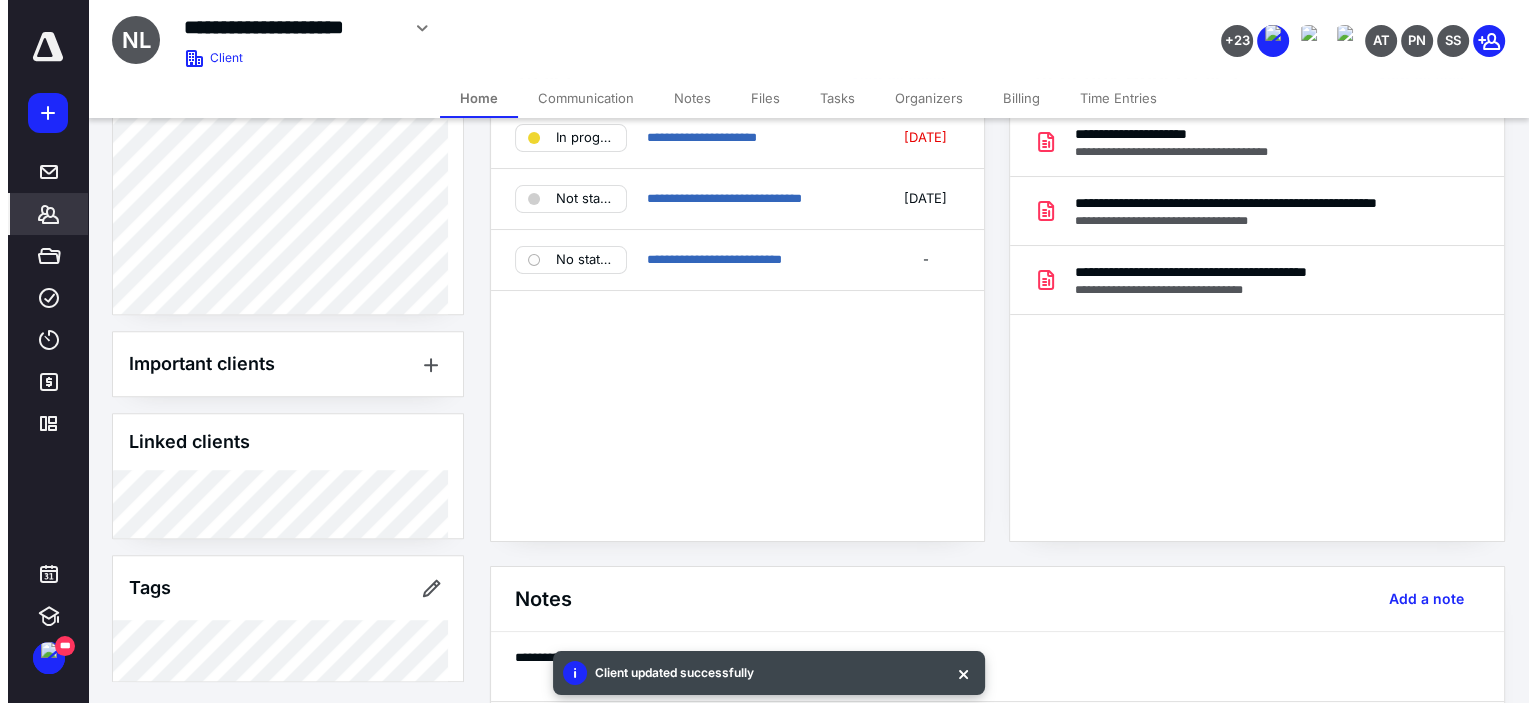 scroll, scrollTop: 0, scrollLeft: 0, axis: both 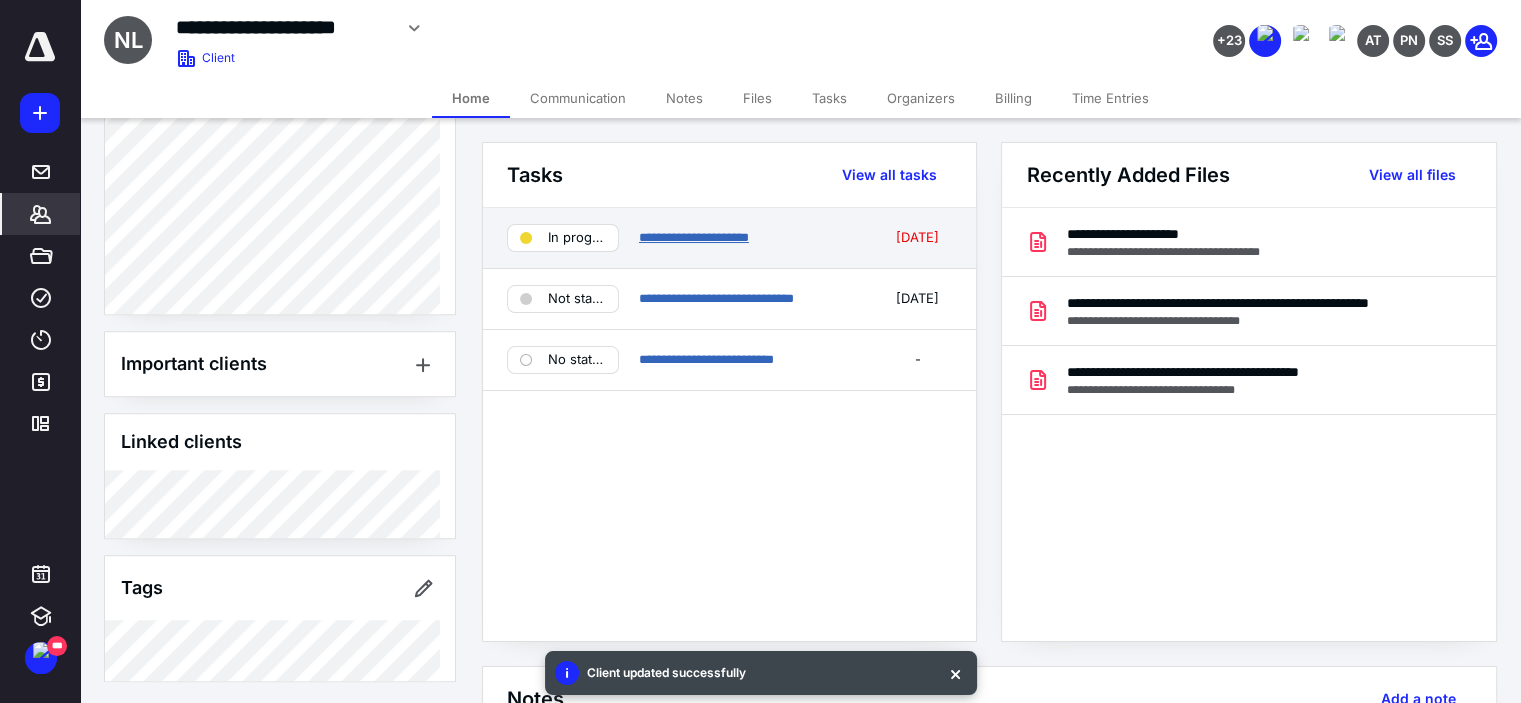 click on "**********" at bounding box center [694, 237] 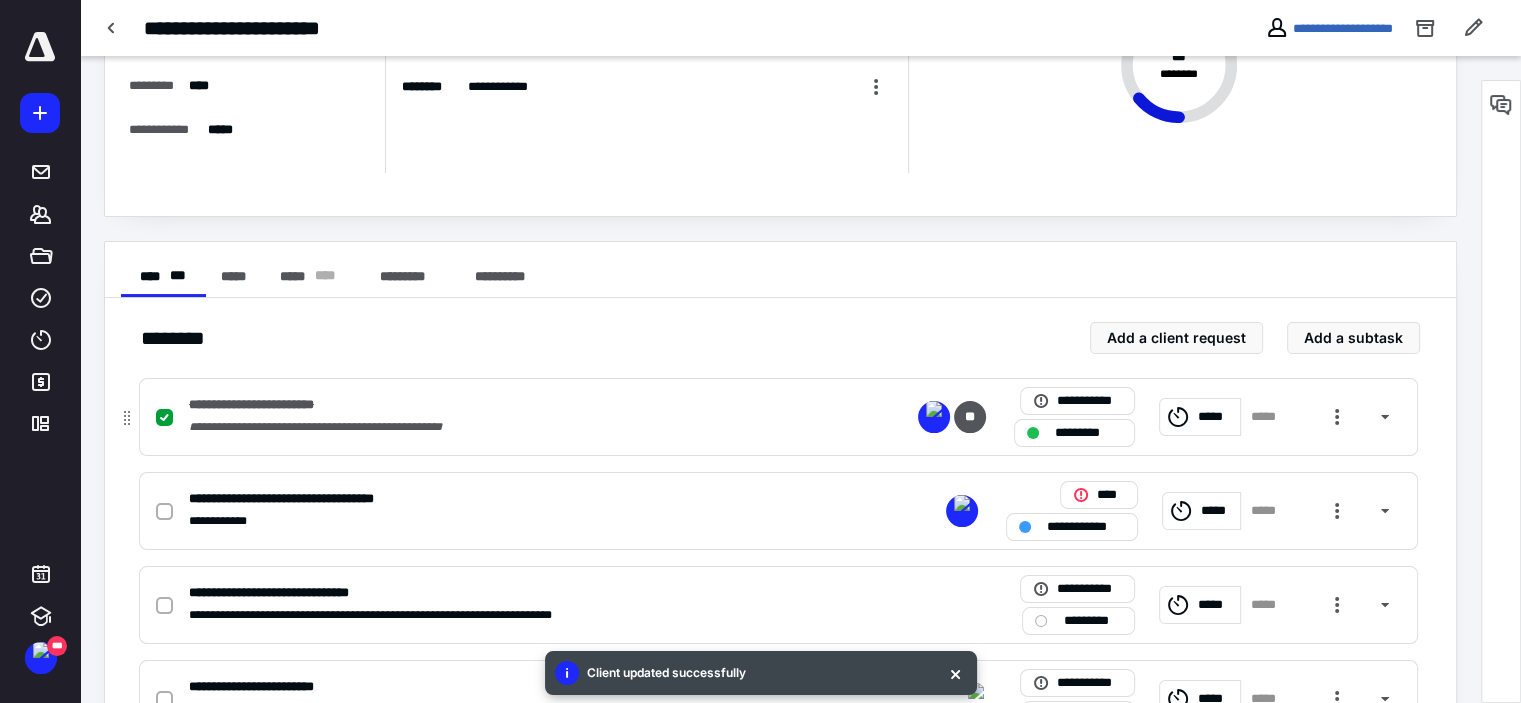 scroll, scrollTop: 400, scrollLeft: 0, axis: vertical 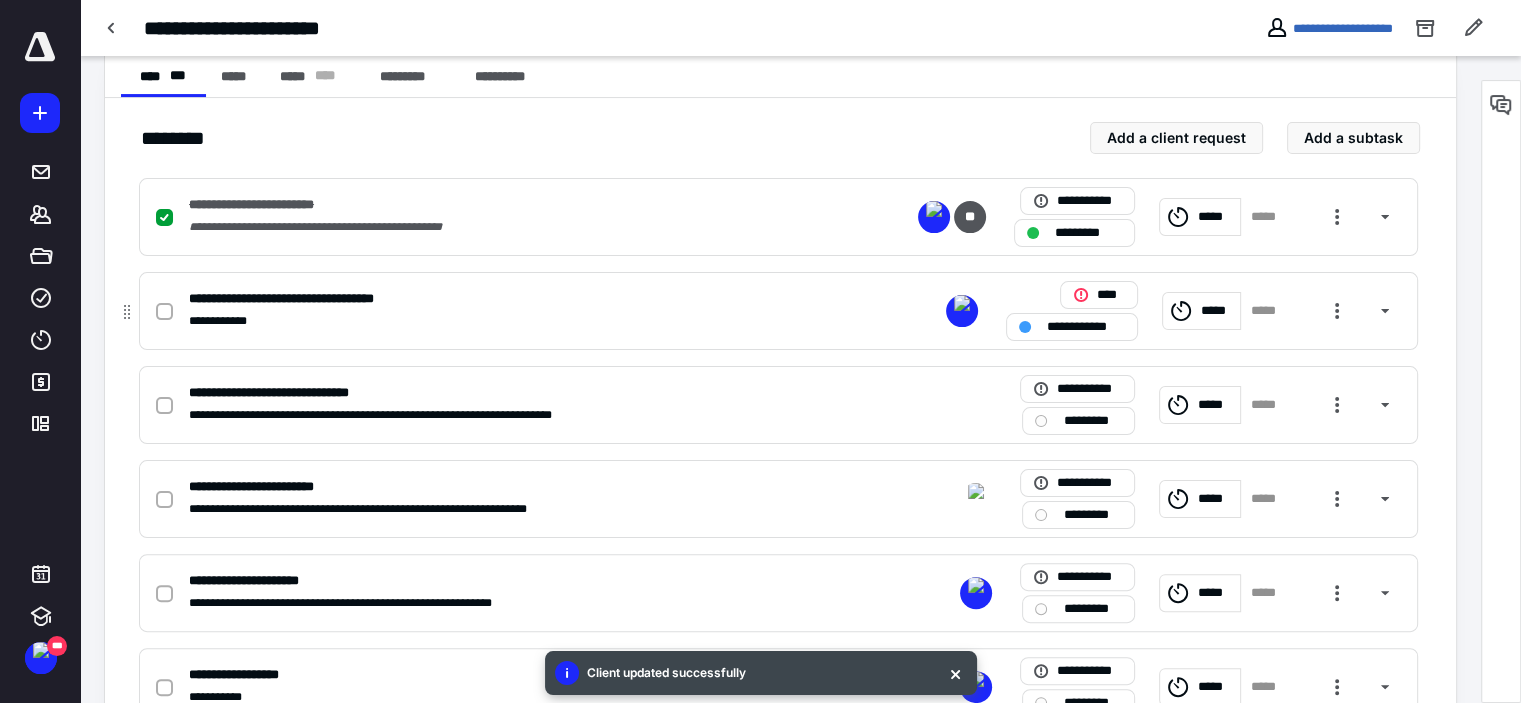 click on "**********" at bounding box center (516, 299) 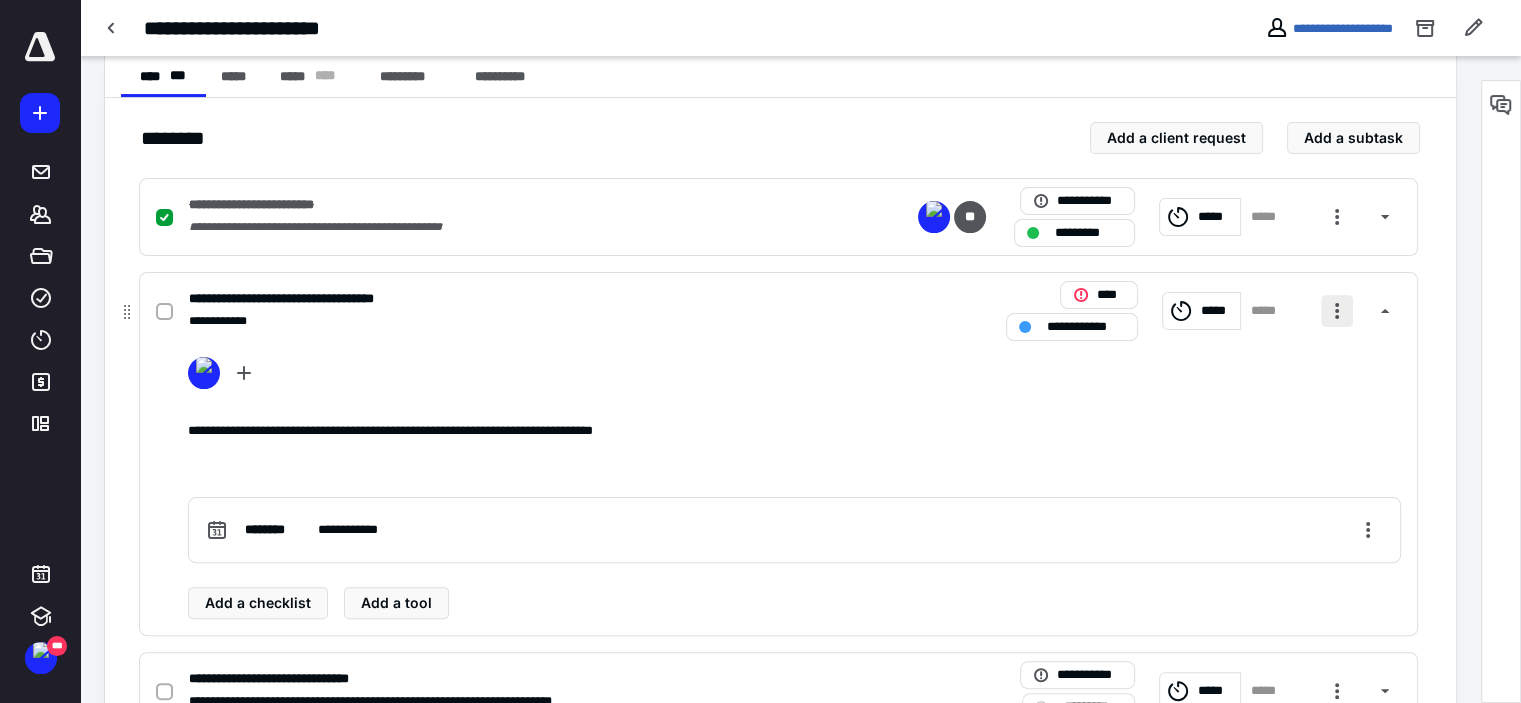 click at bounding box center (1337, 311) 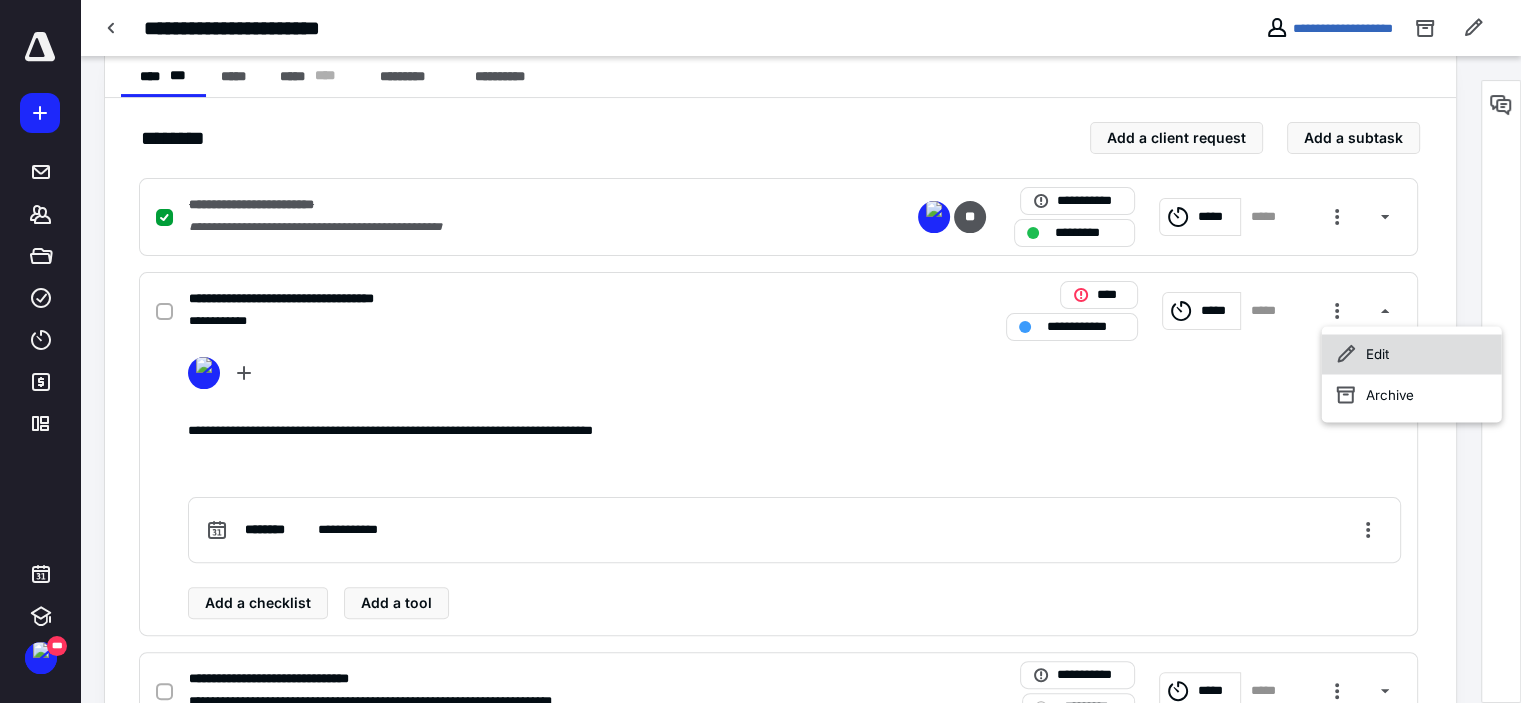click 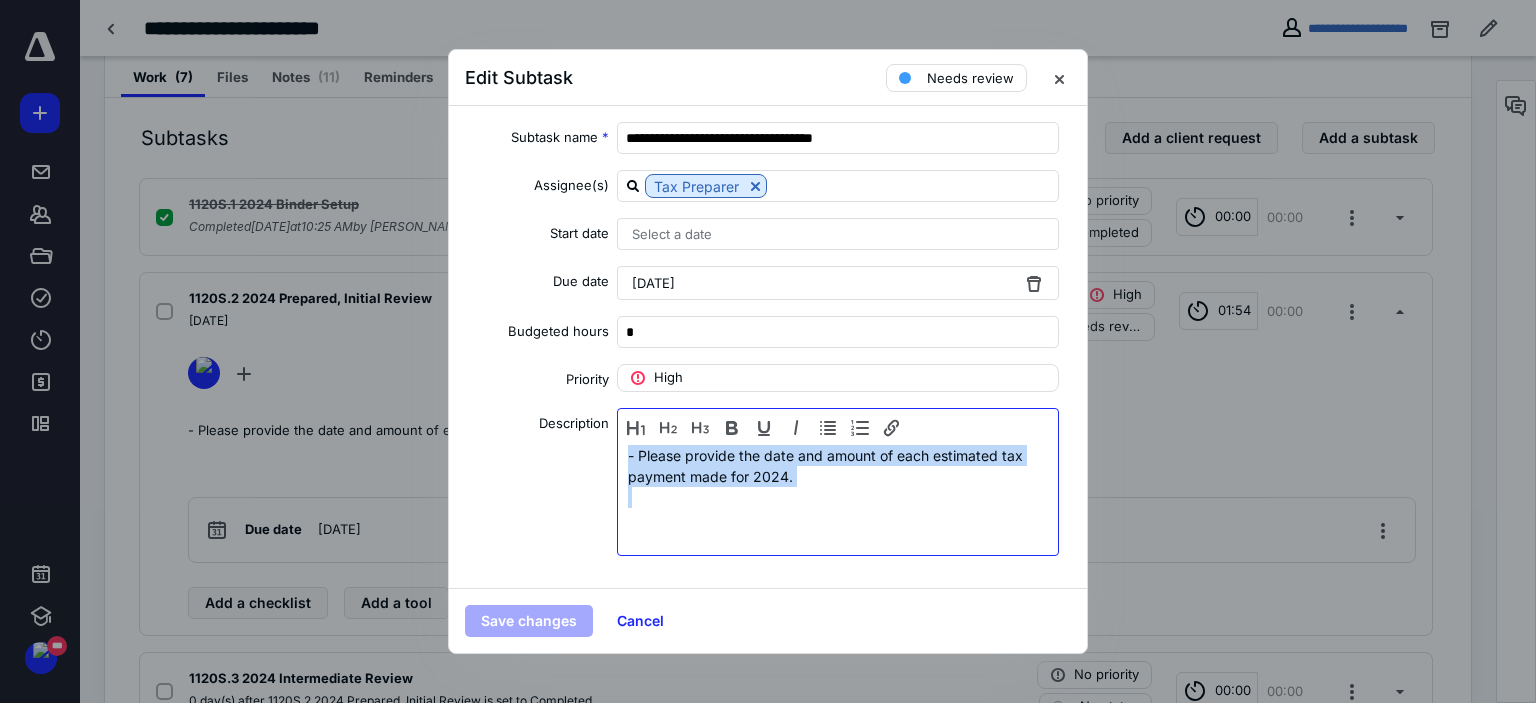 drag, startPoint x: 698, startPoint y: 478, endPoint x: 444, endPoint y: 429, distance: 258.6832 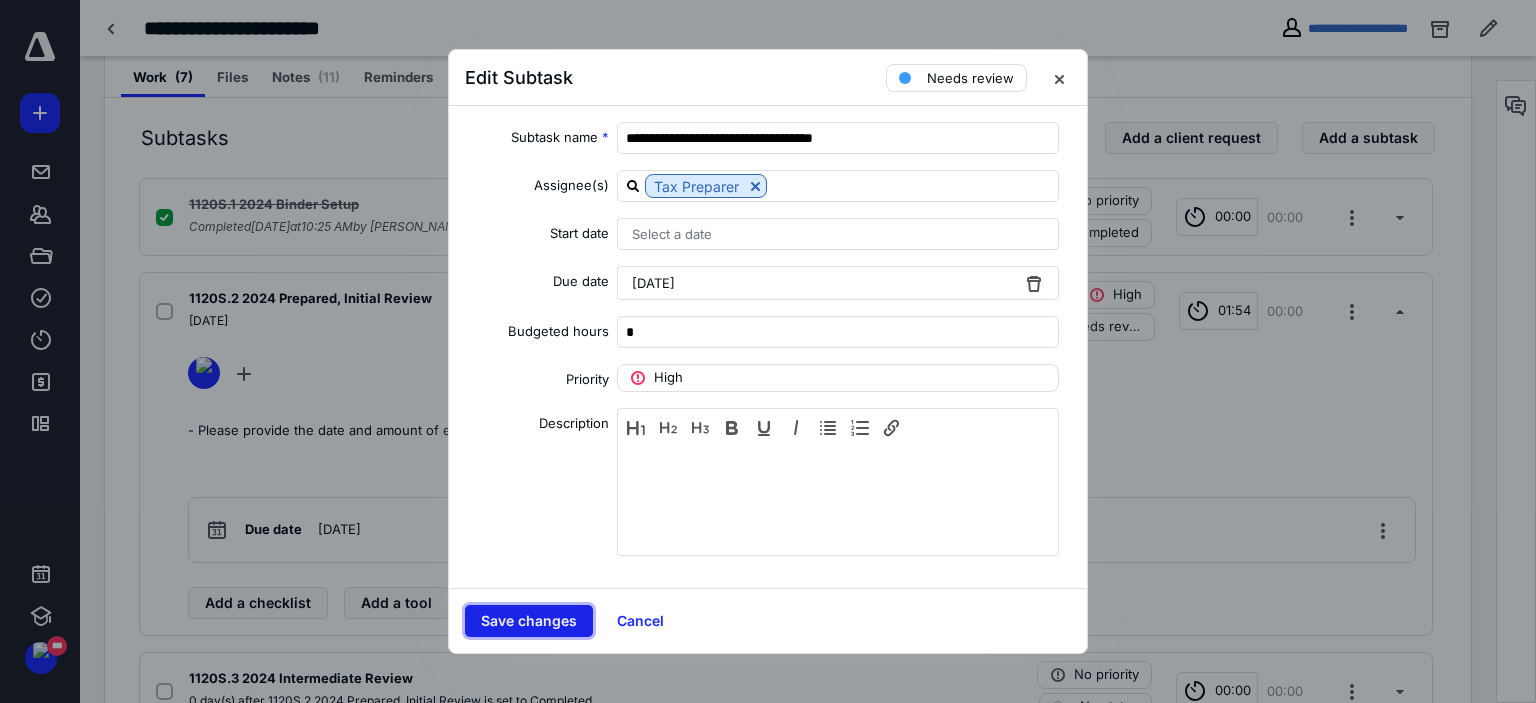 click on "Save changes" at bounding box center [529, 621] 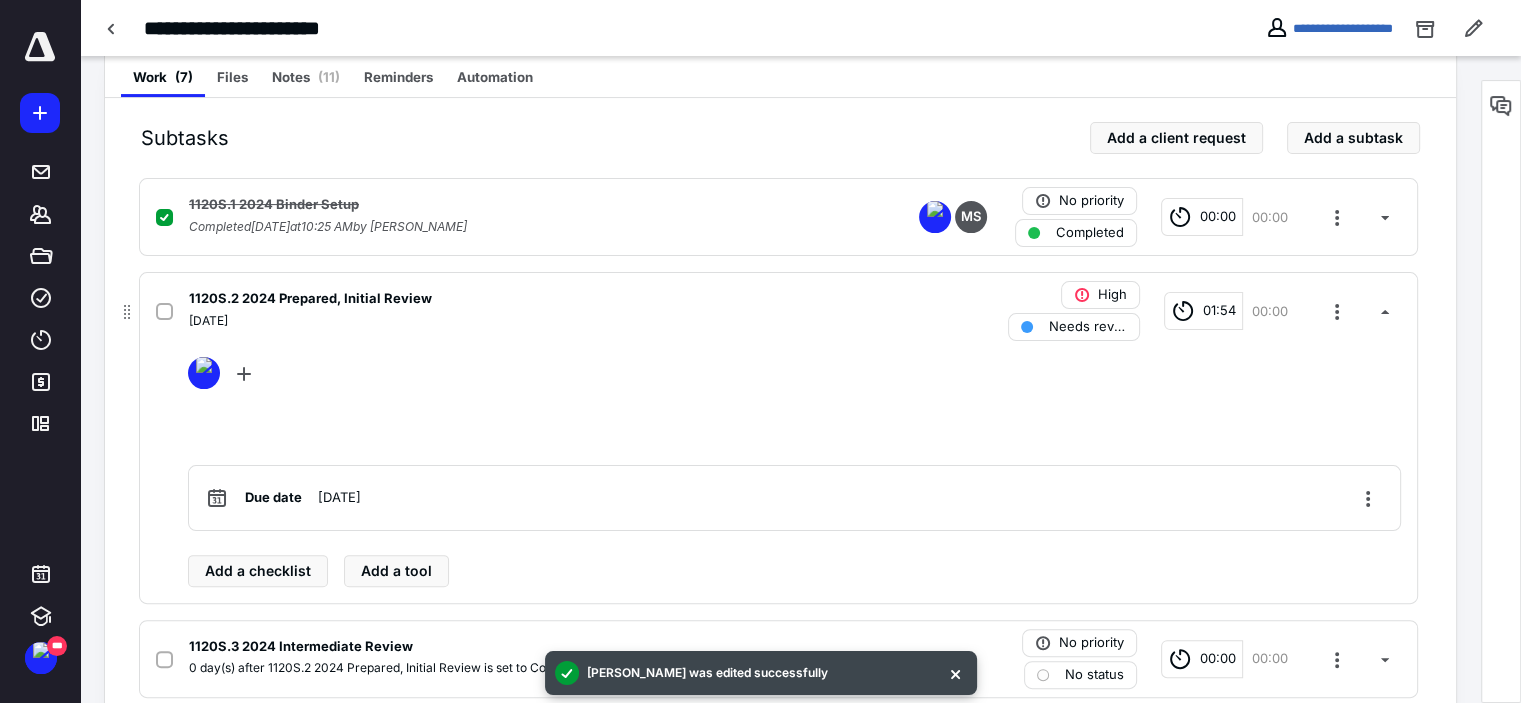 click on "00:00" at bounding box center (1270, 311) 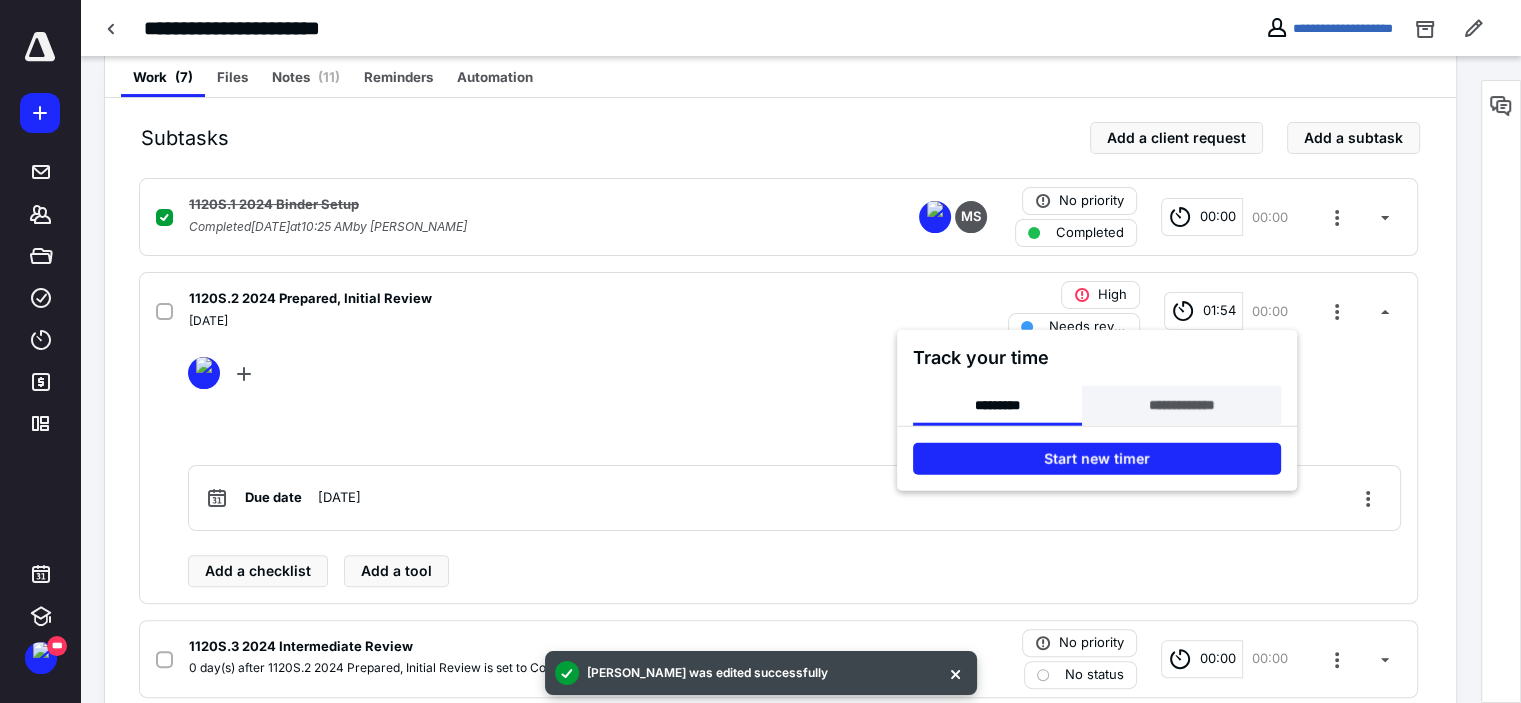 click on "**********" at bounding box center (1181, 406) 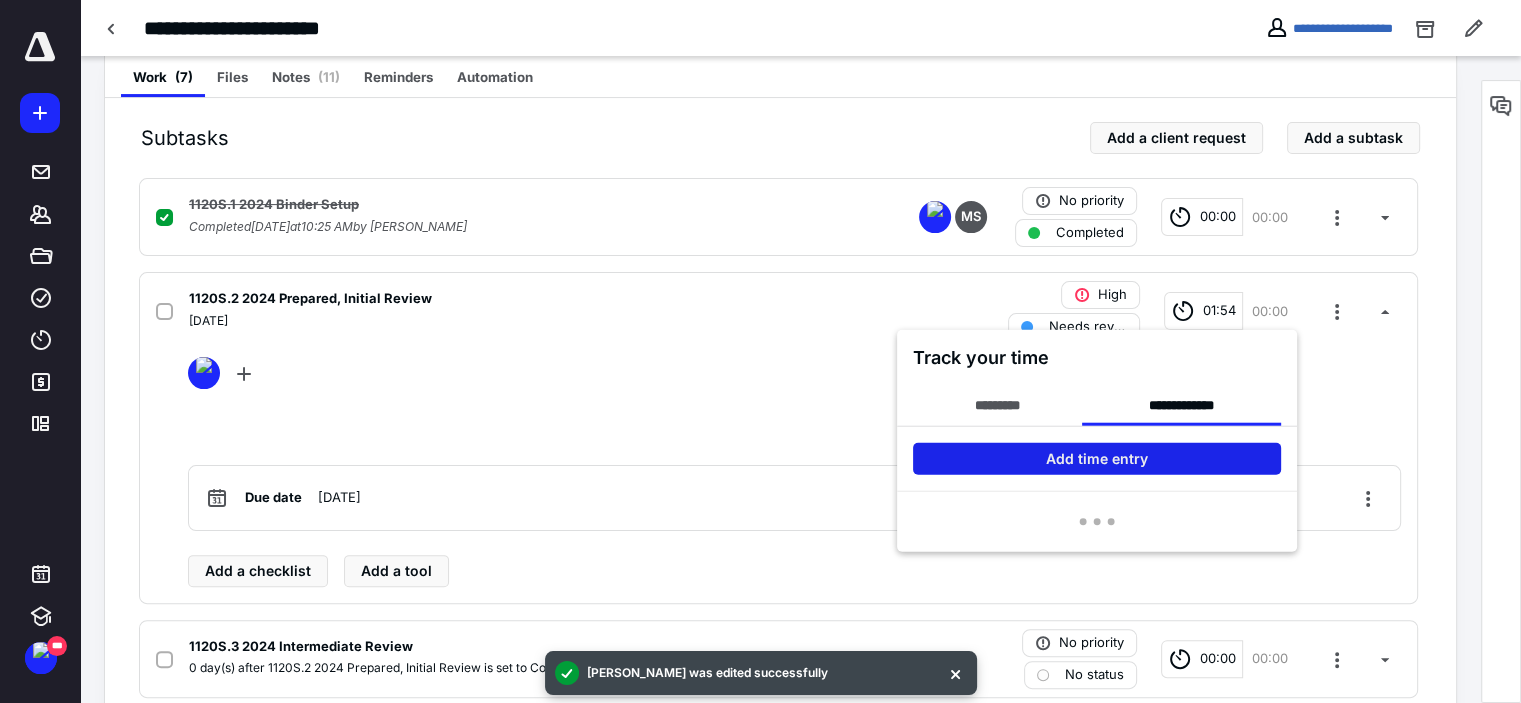 click on "Add time entry" at bounding box center (1097, 459) 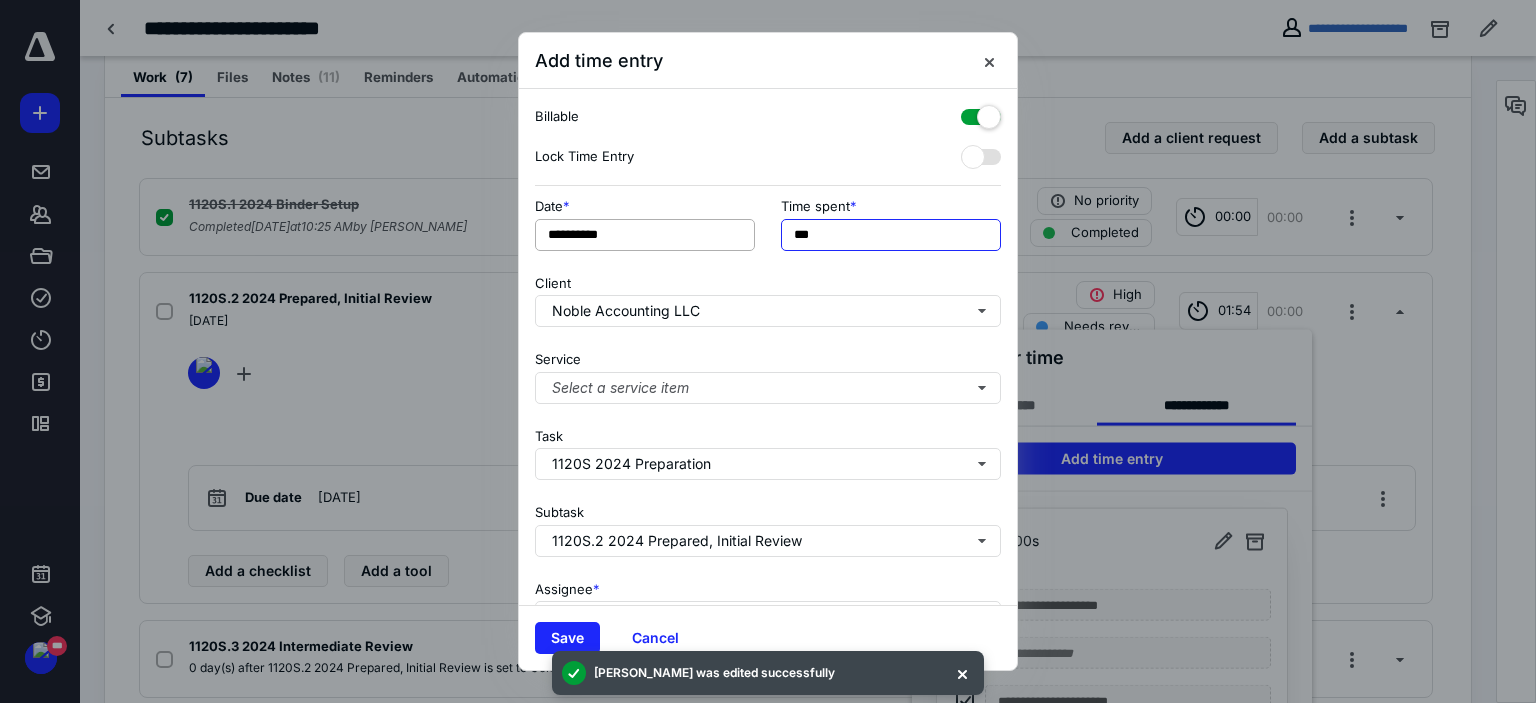 drag, startPoint x: 830, startPoint y: 239, endPoint x: 733, endPoint y: 239, distance: 97 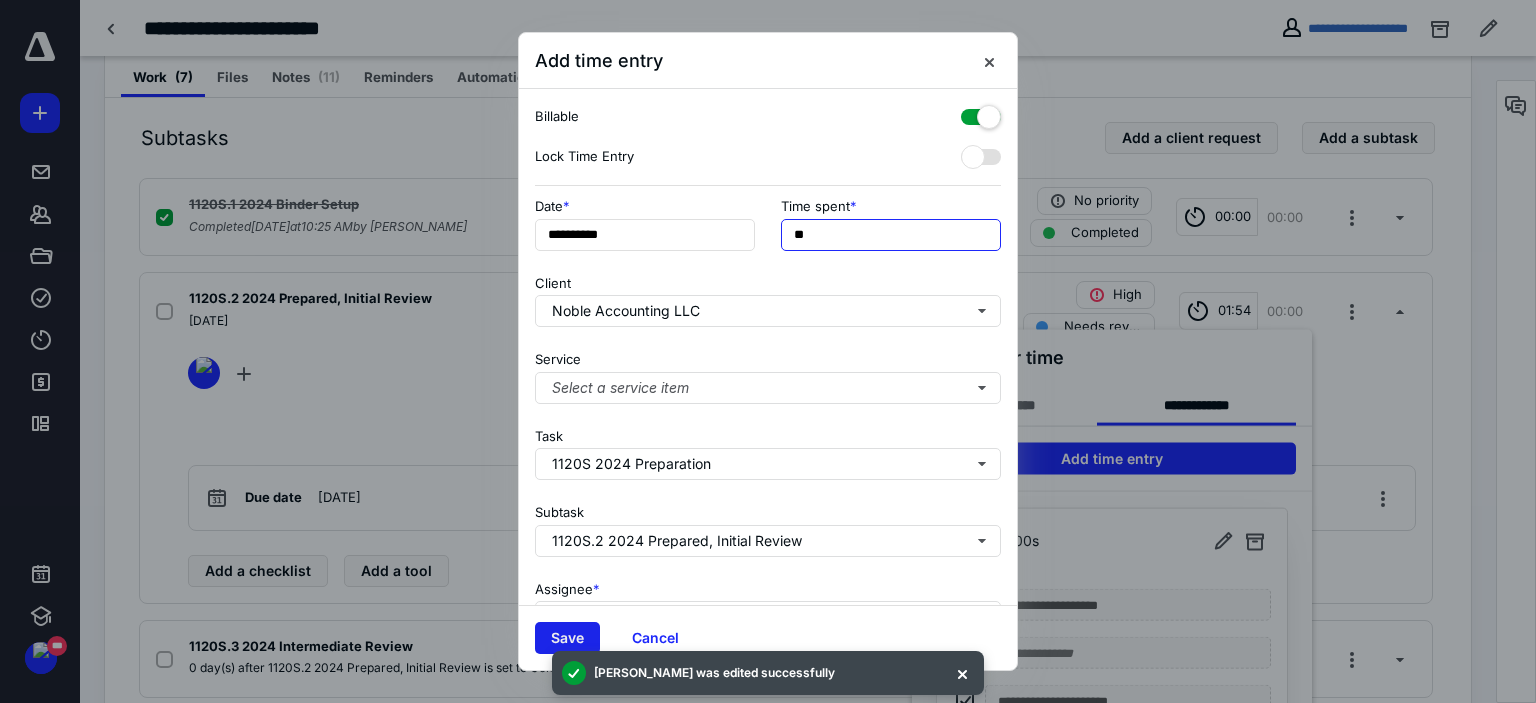 type on "**" 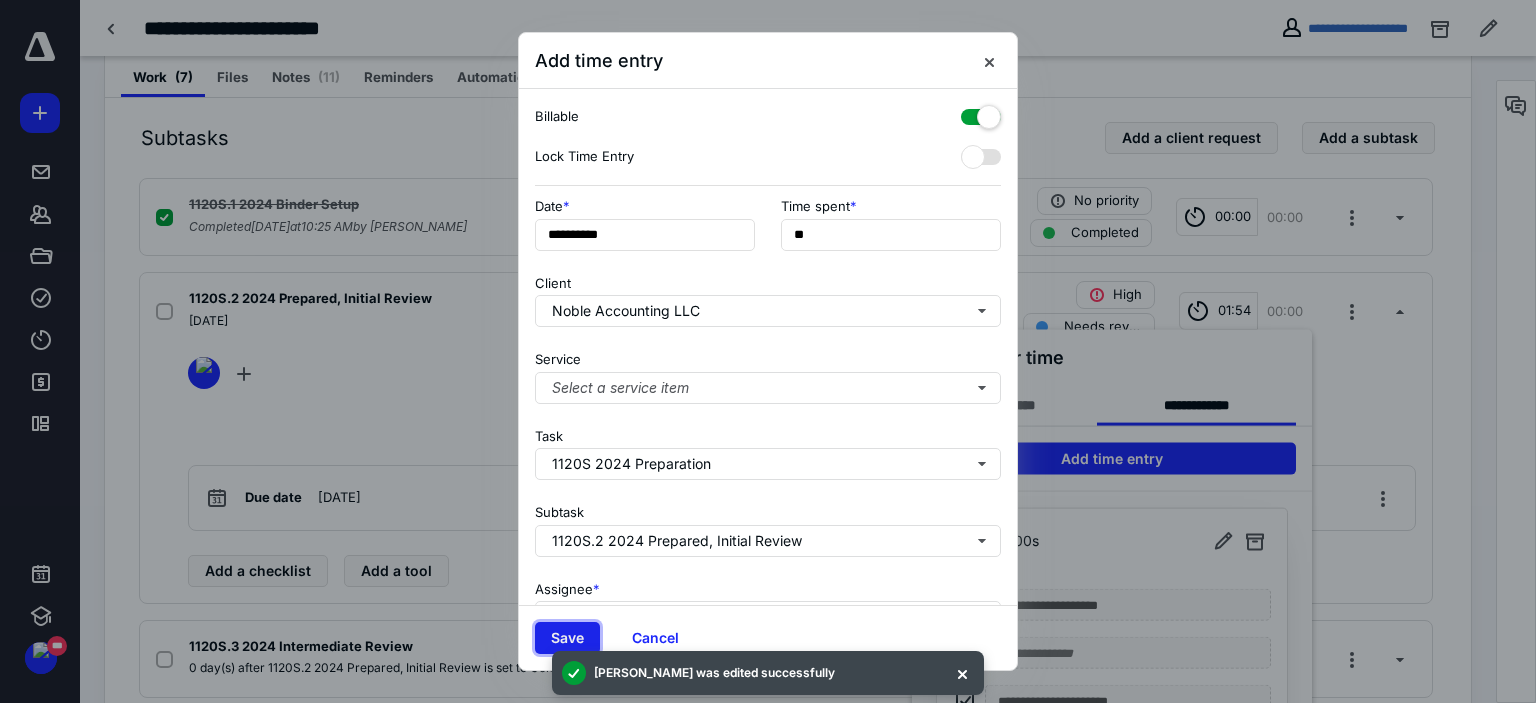 click on "Save" at bounding box center [567, 638] 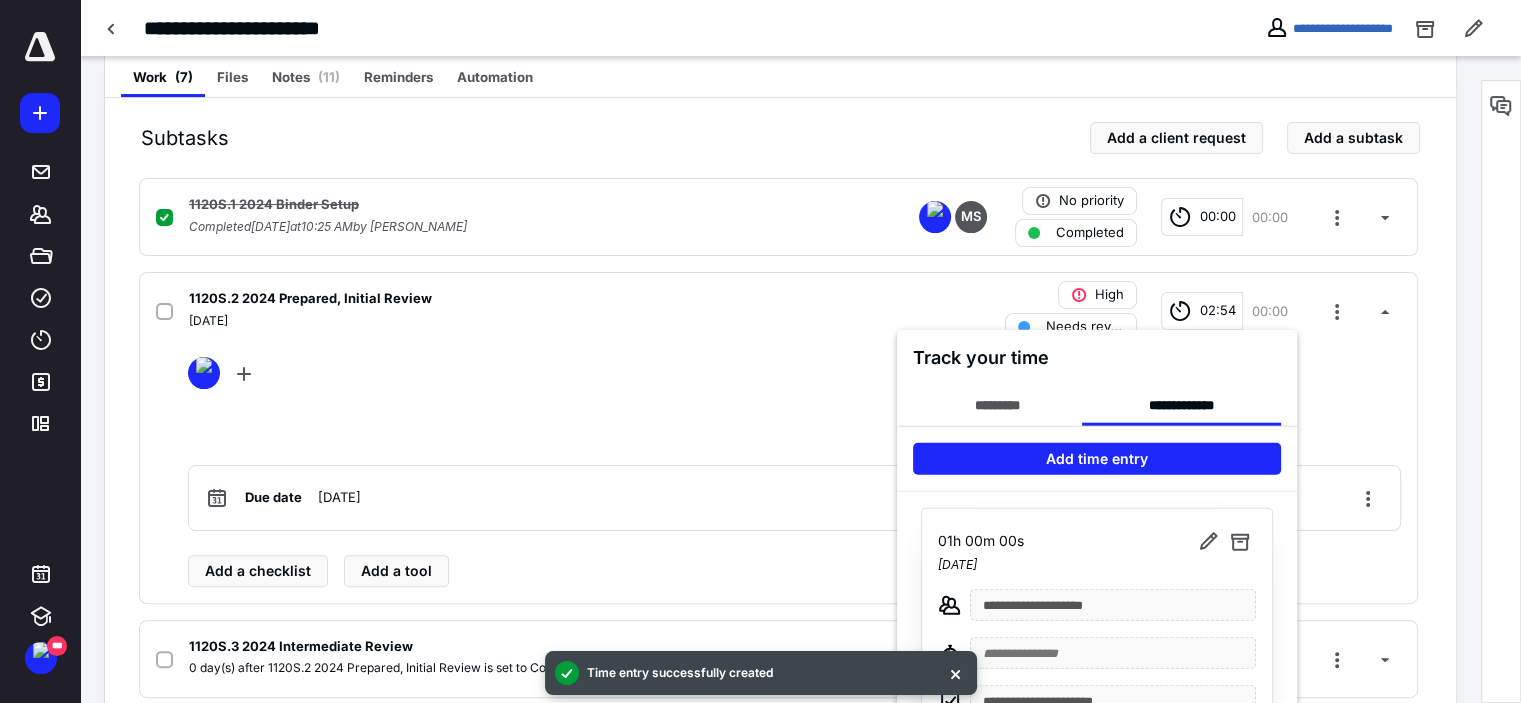 click at bounding box center (760, 351) 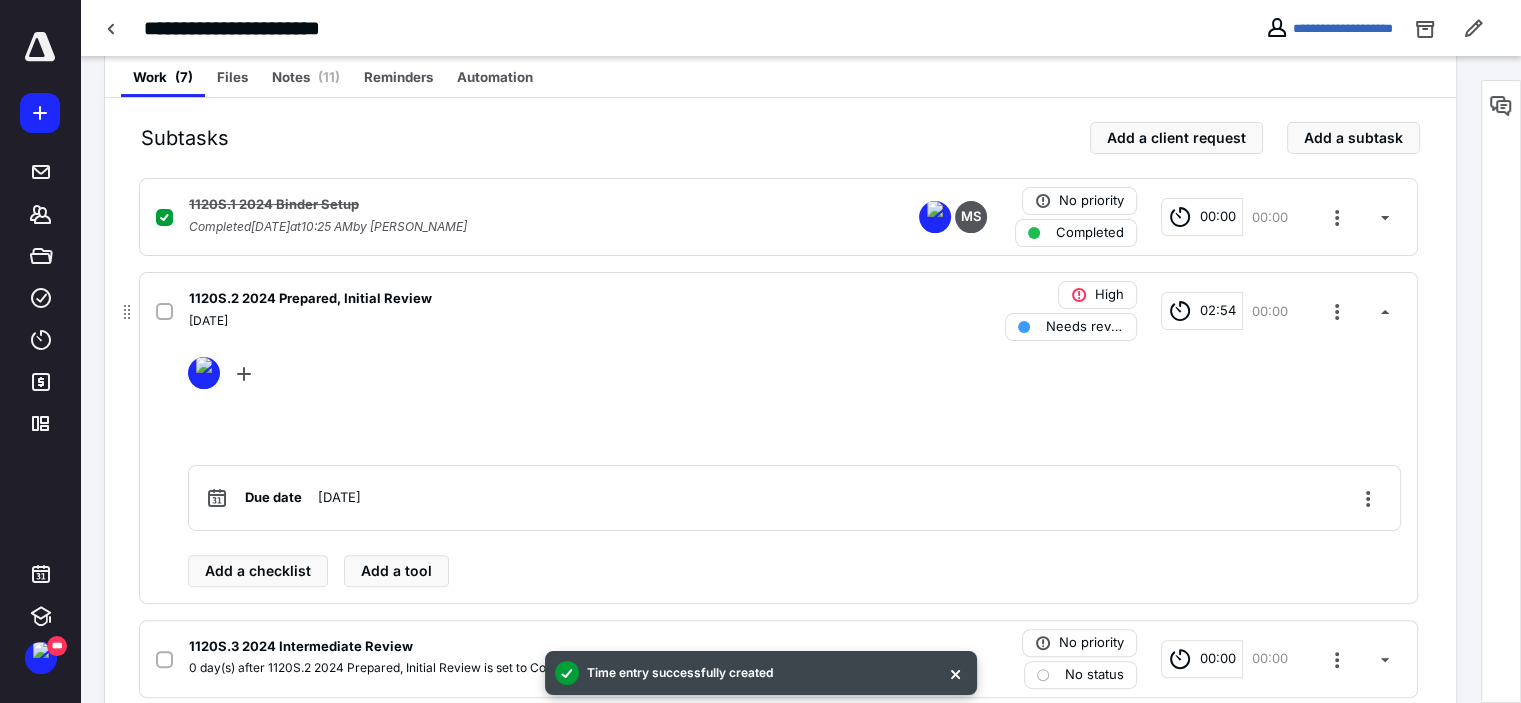 click on "1120S.2 2024 Prepared, Initial Review" at bounding box center [516, 299] 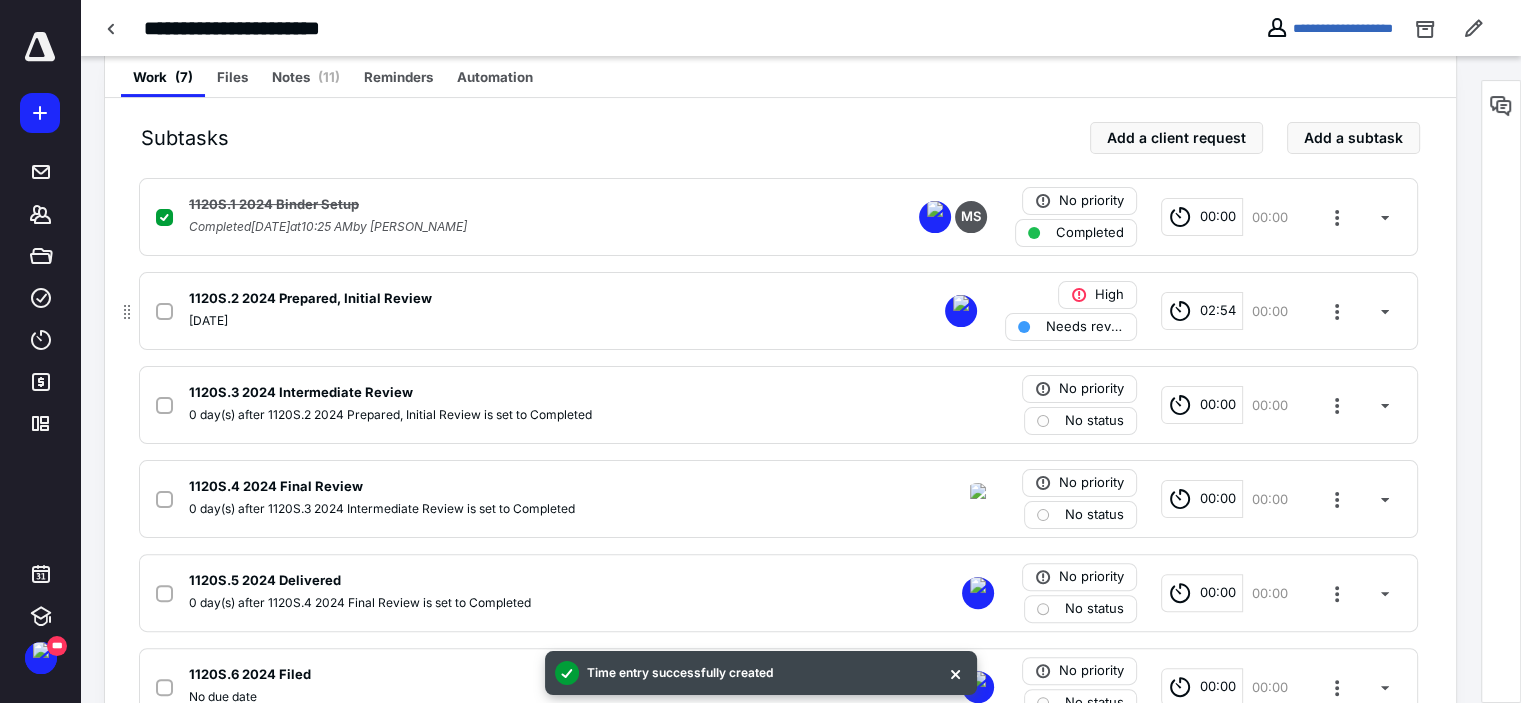 scroll, scrollTop: 500, scrollLeft: 0, axis: vertical 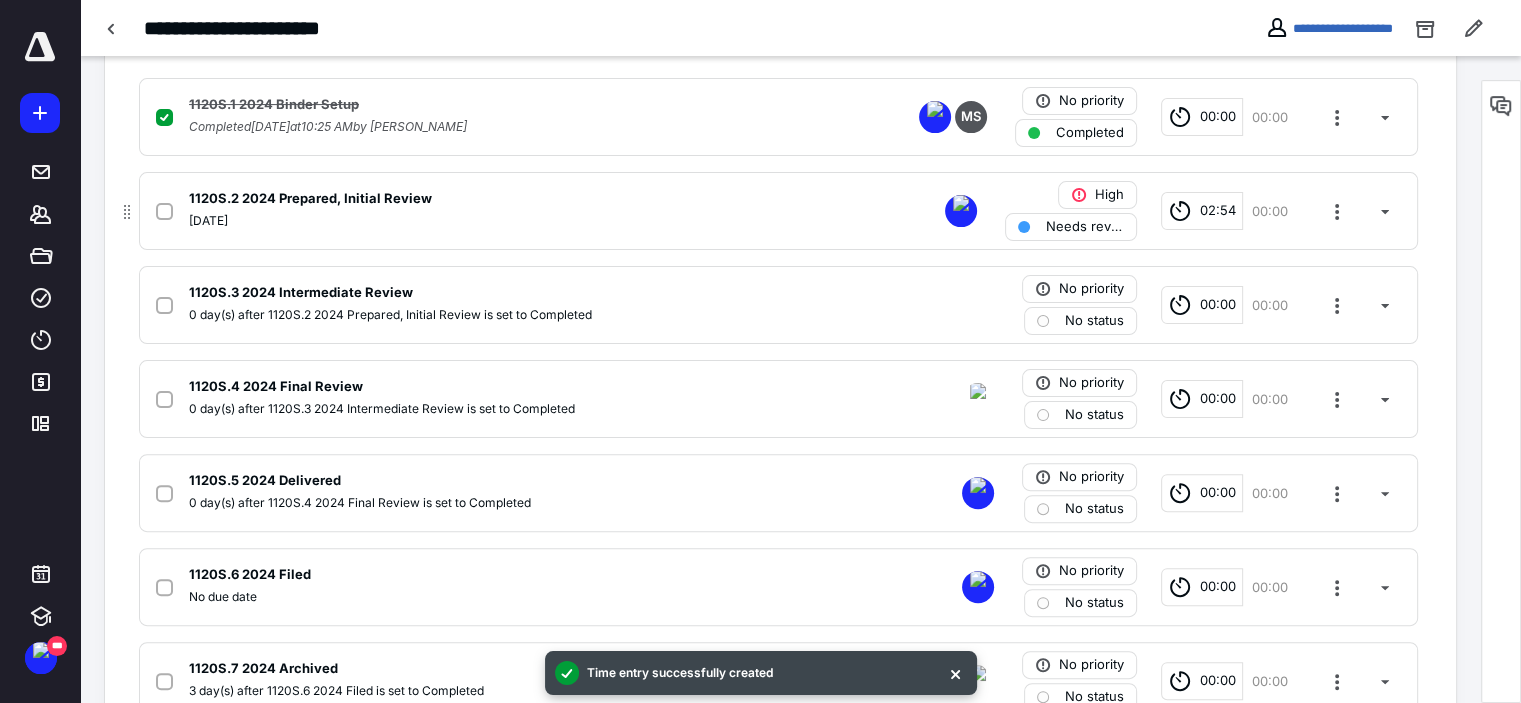 click on "1120S.2 2024 Prepared, Initial Review July 2, 2025 High Needs review 02:54 00:00" at bounding box center [778, 211] 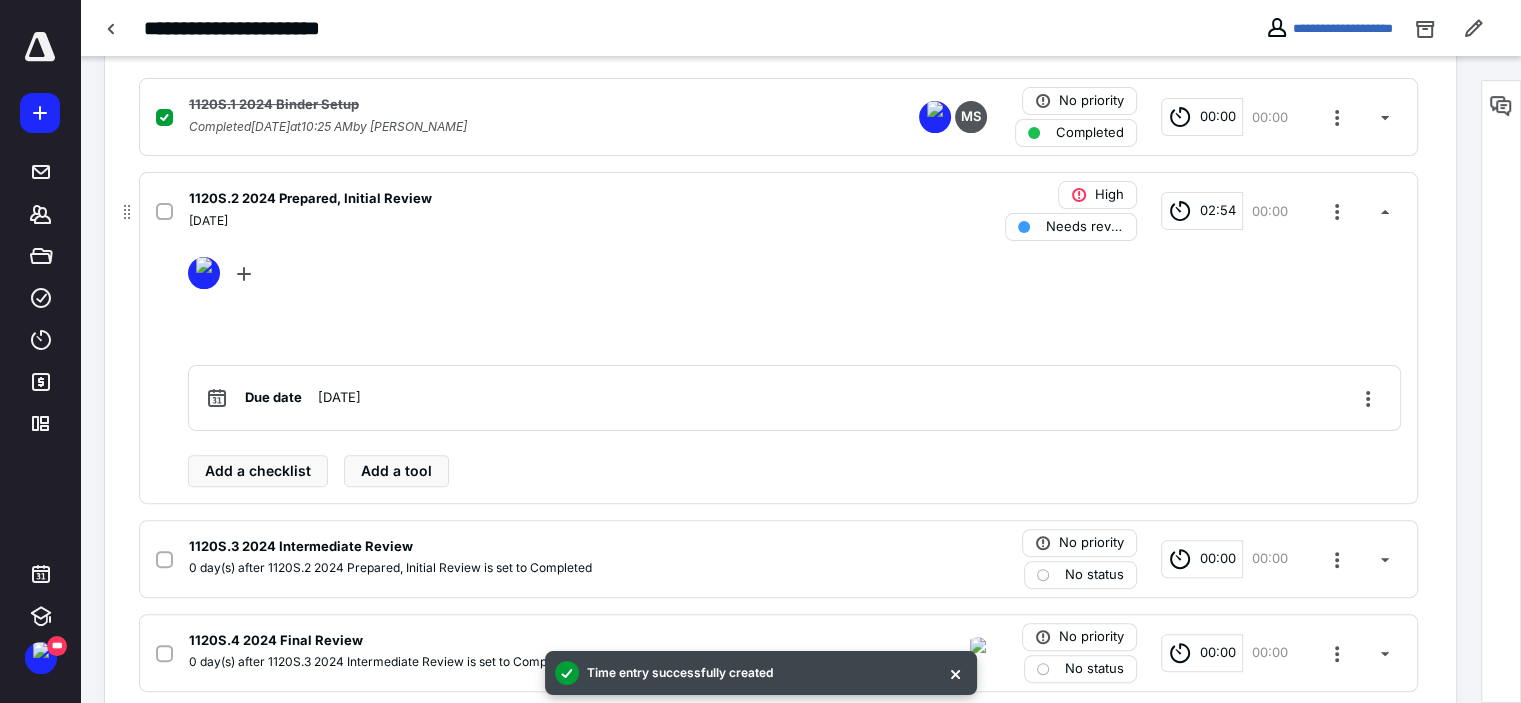 click 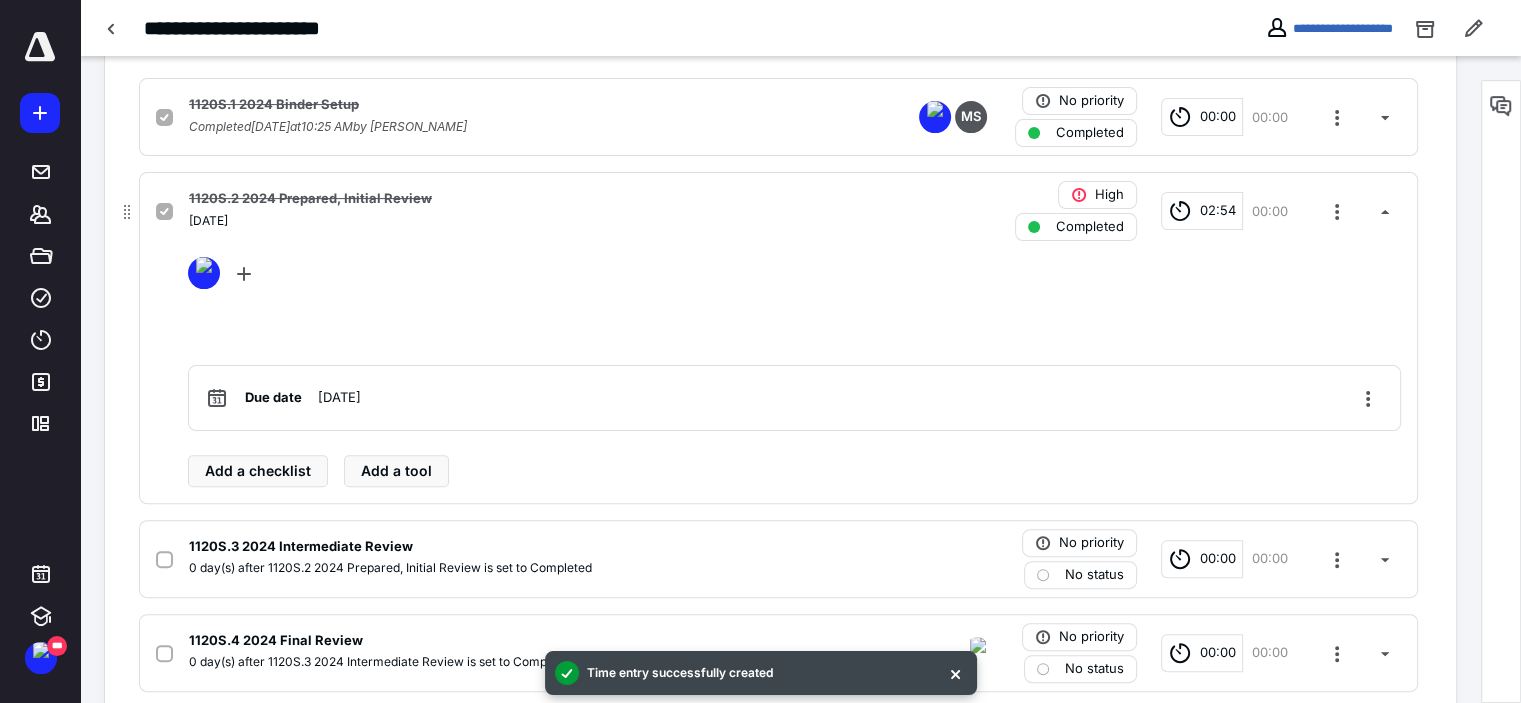 click on "July 2, 2025" at bounding box center (516, 221) 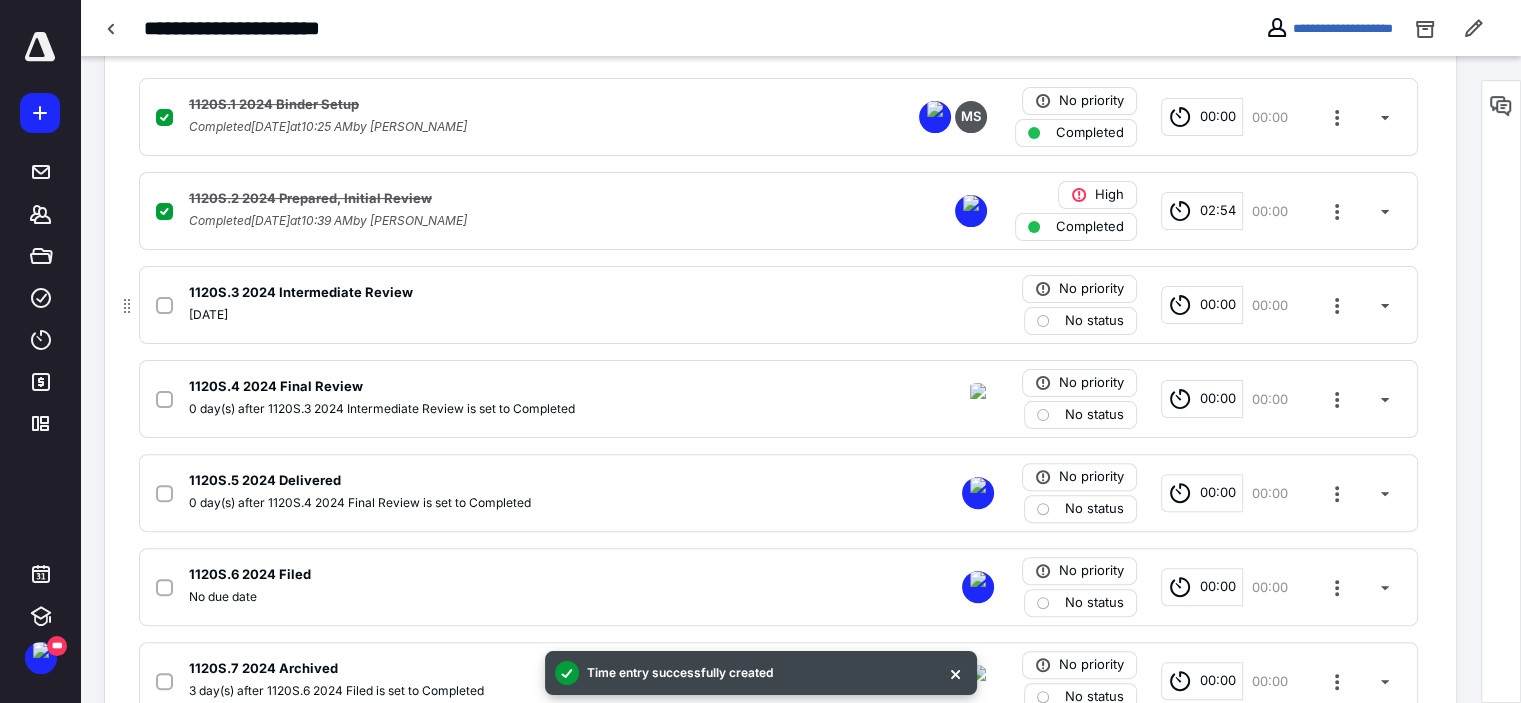 click 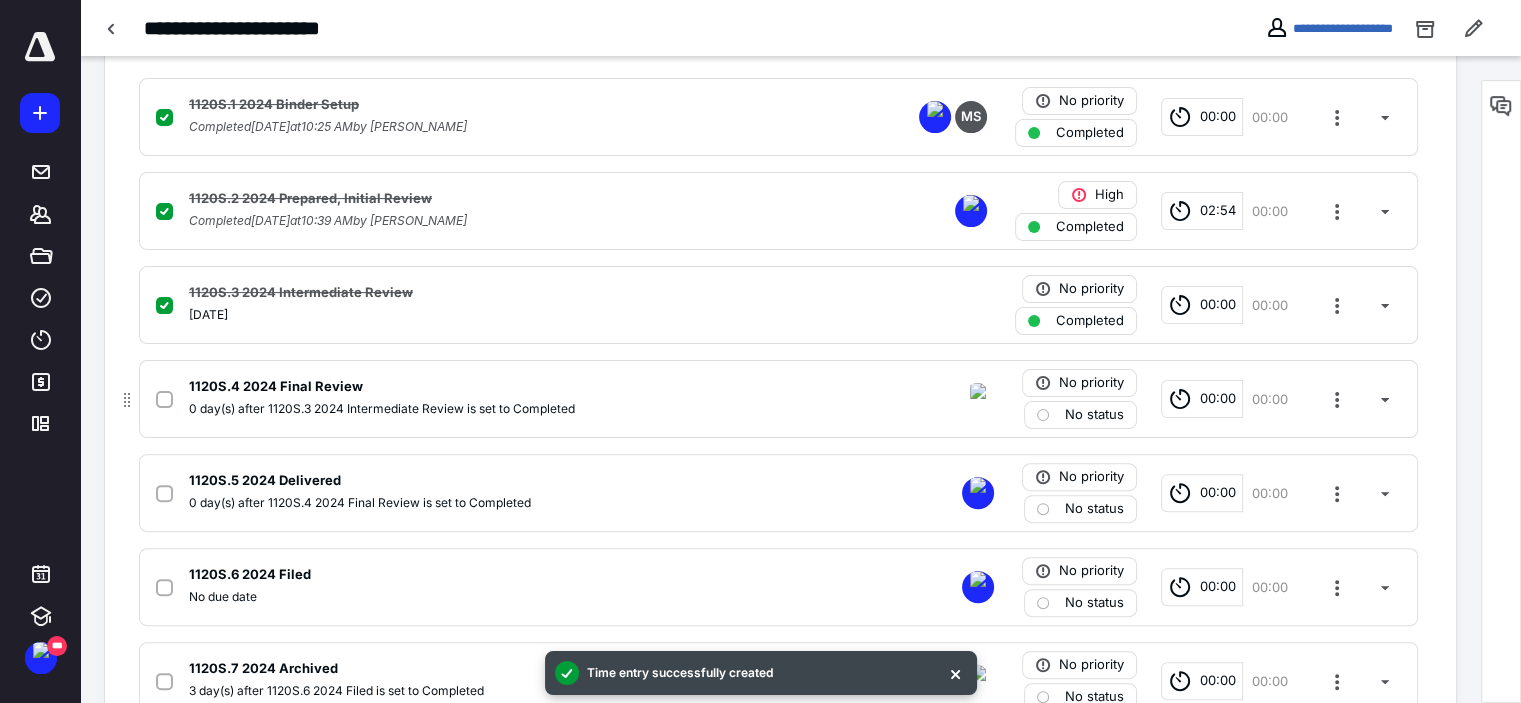 click on "No status" at bounding box center (1094, 415) 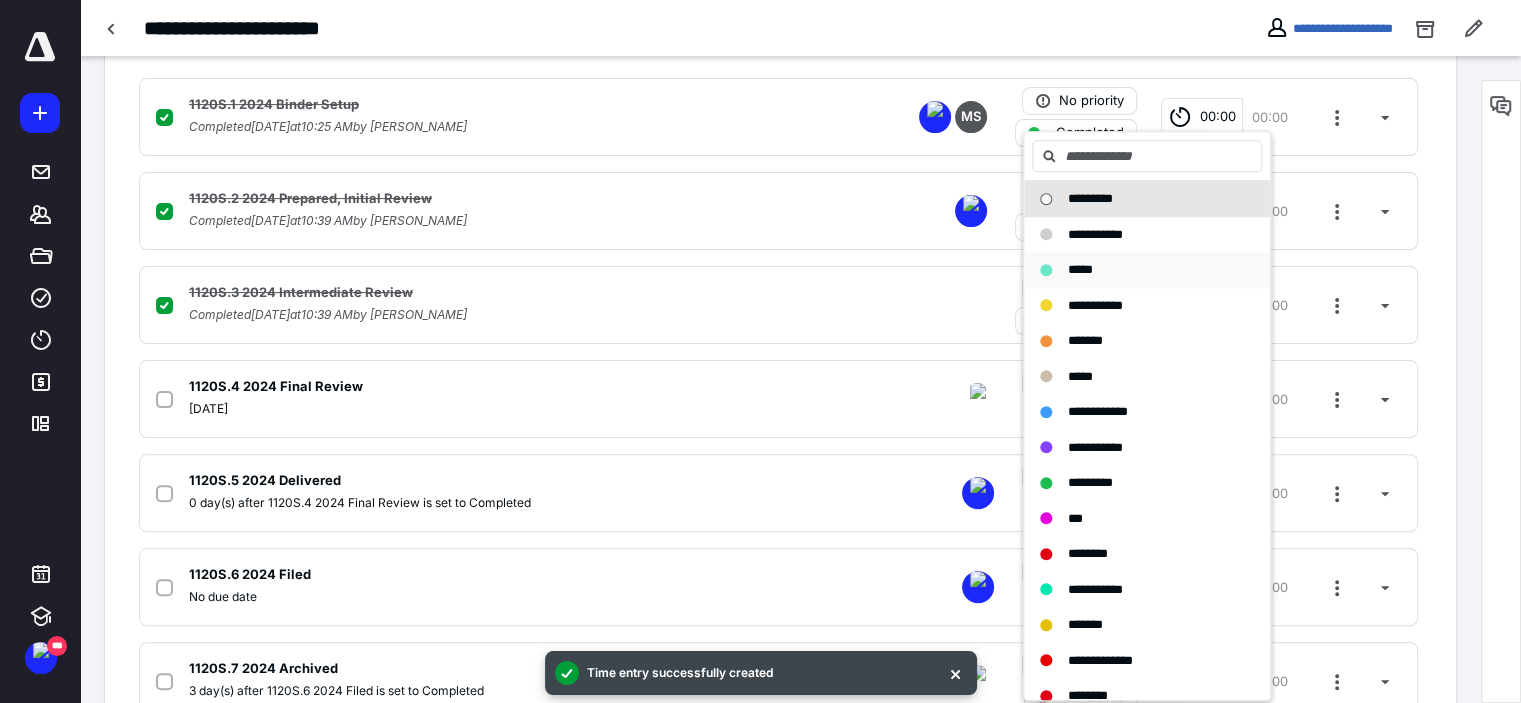 click on "**********" at bounding box center (1095, 234) 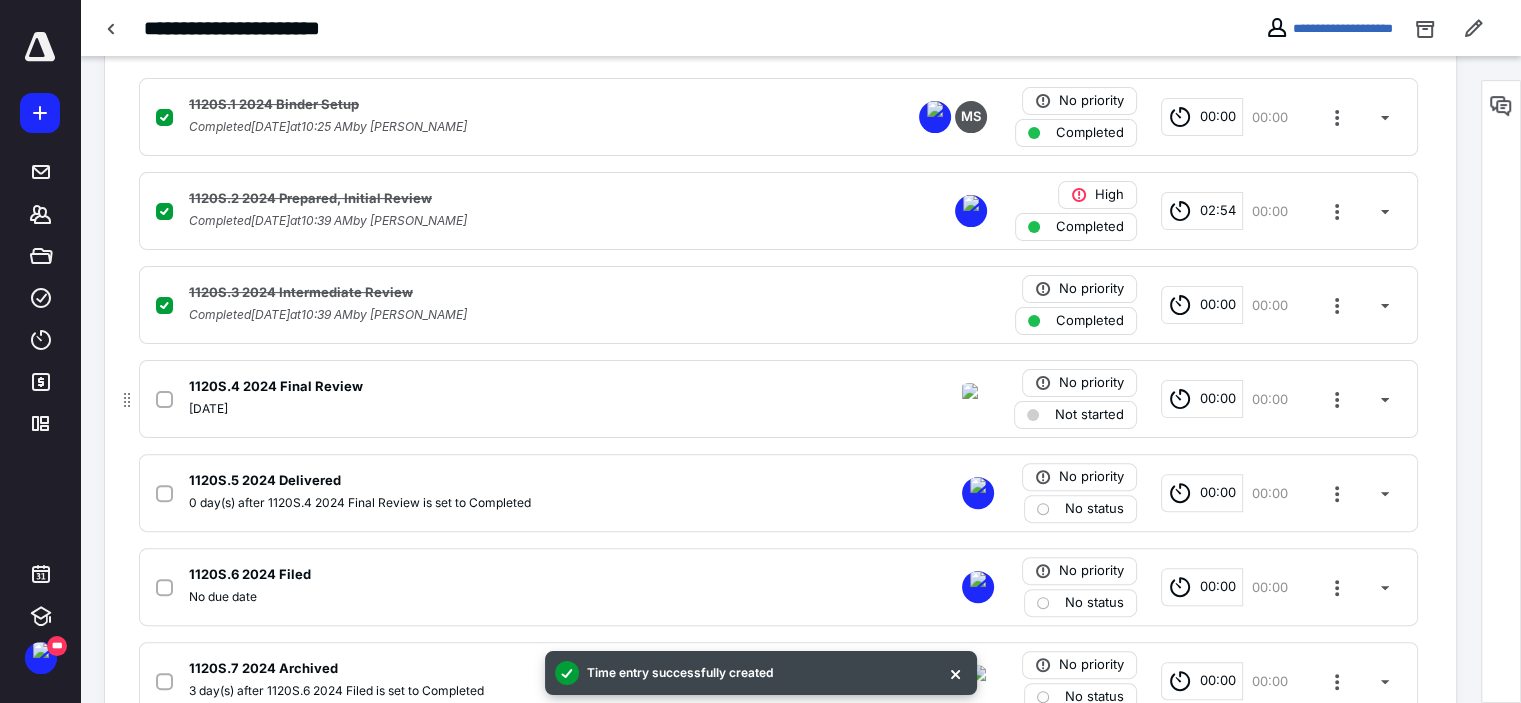 scroll, scrollTop: 565, scrollLeft: 0, axis: vertical 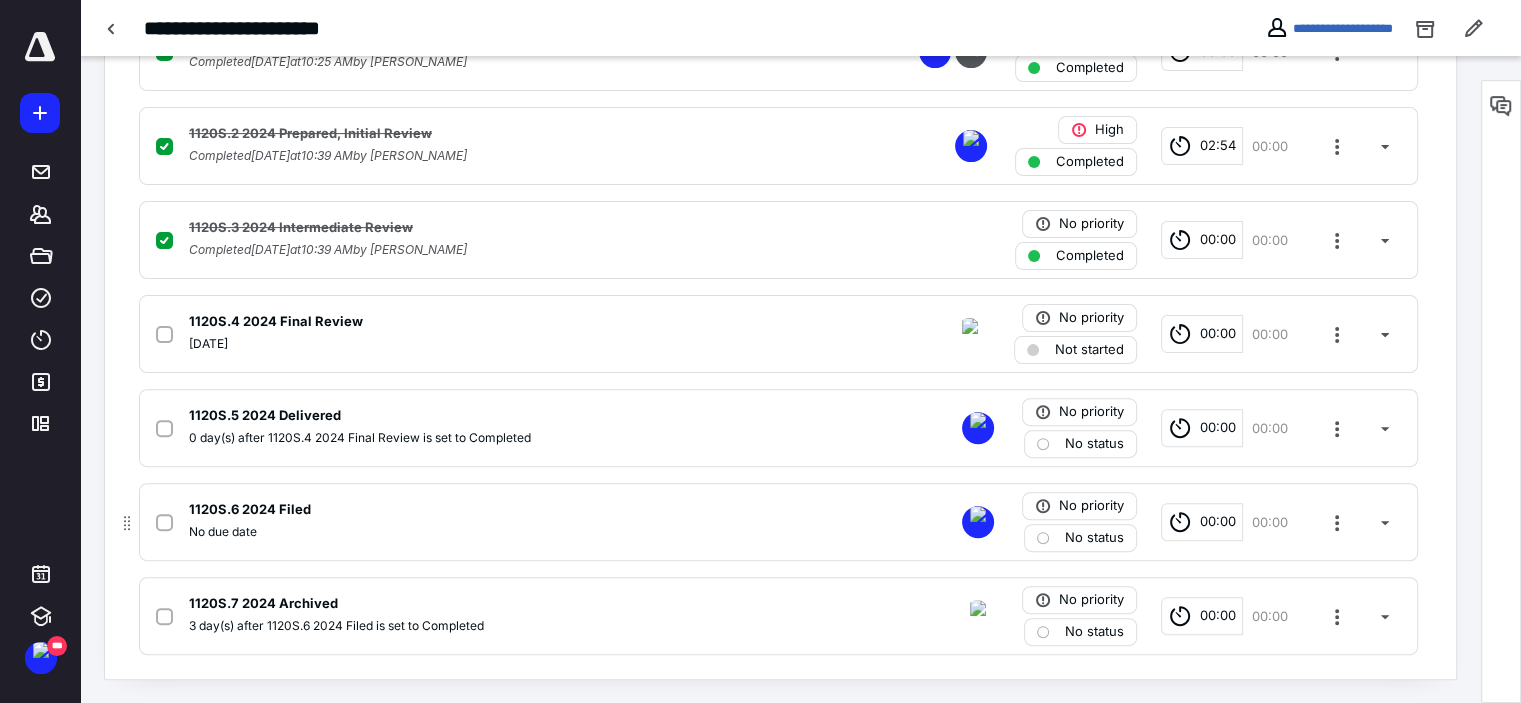 click on "1120S.6 2024 Filed No due date No priority No status 00:00 00:00" at bounding box center [778, 522] 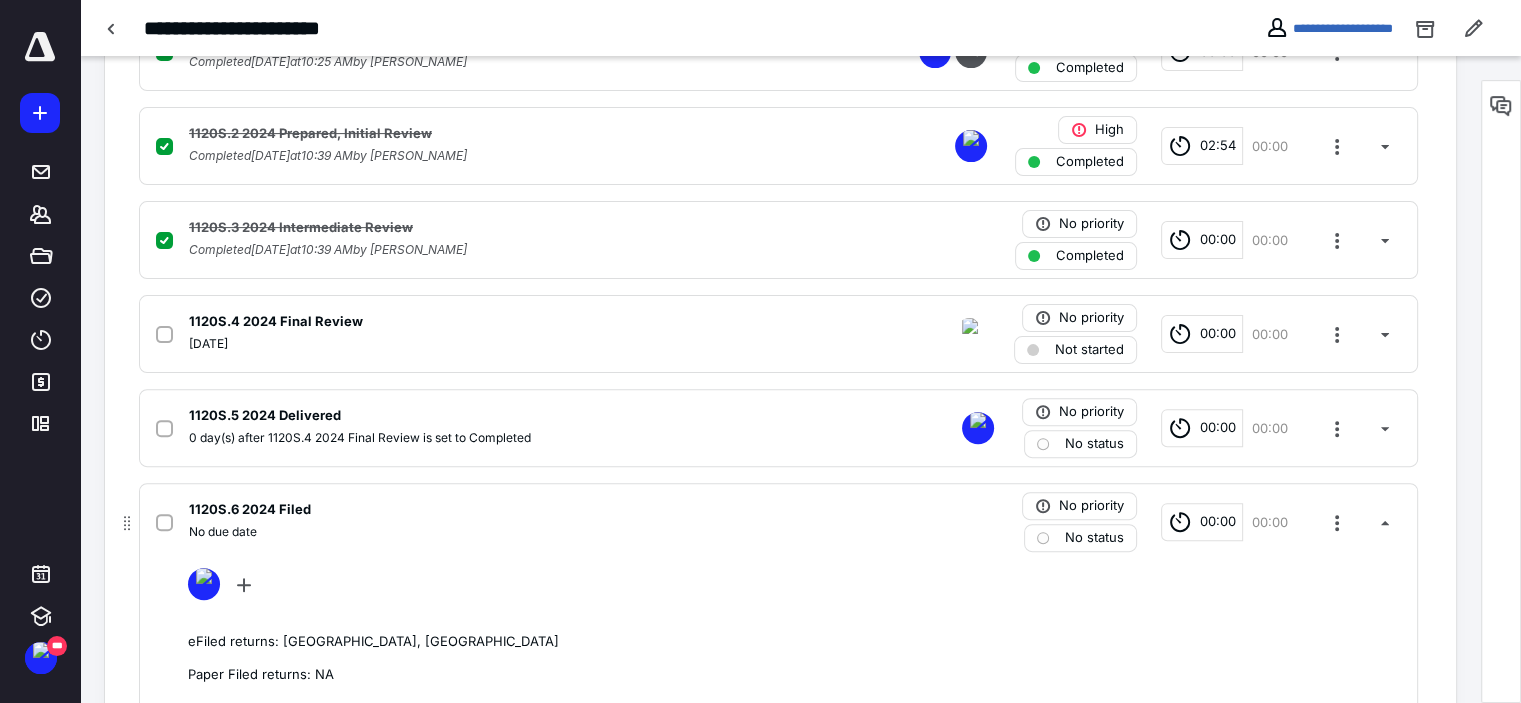 scroll, scrollTop: 760, scrollLeft: 0, axis: vertical 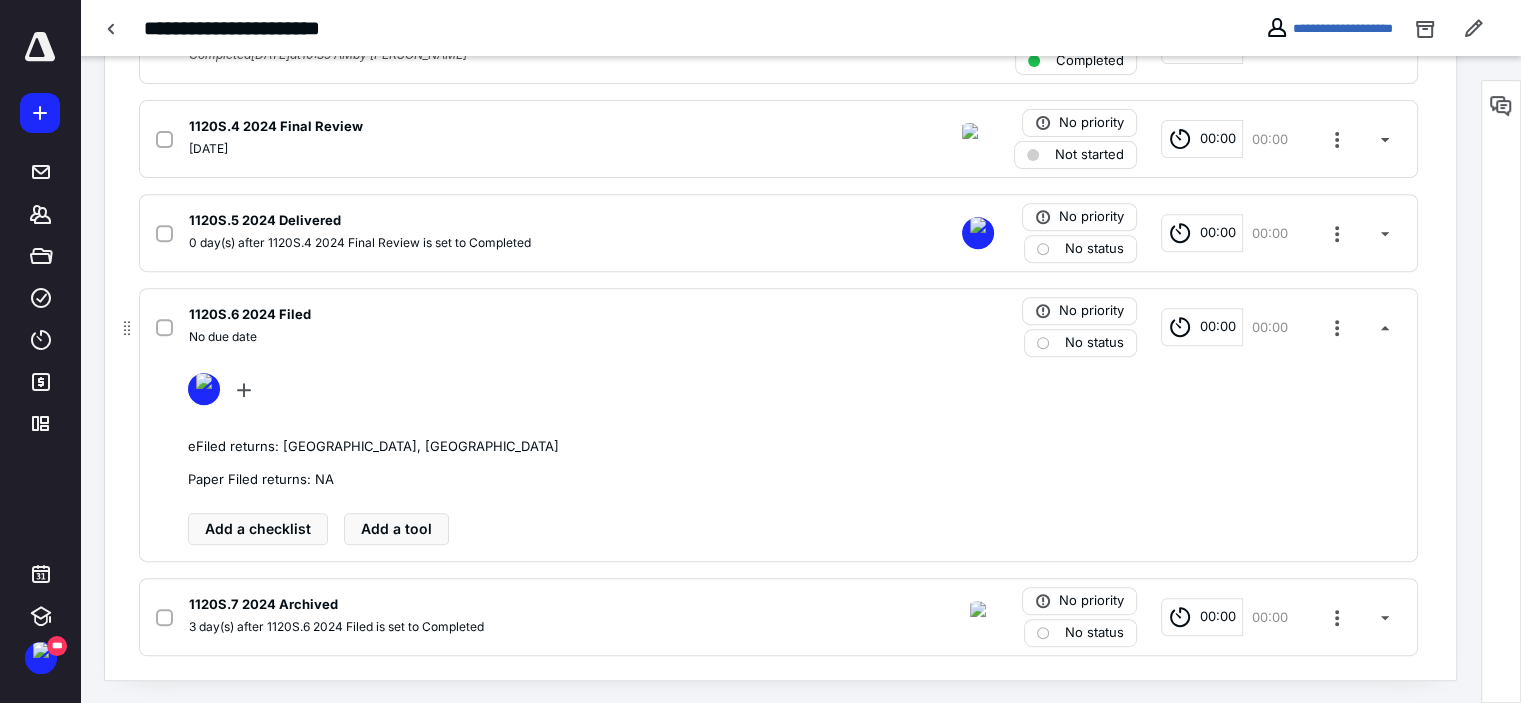 click on "No due date" at bounding box center (516, 337) 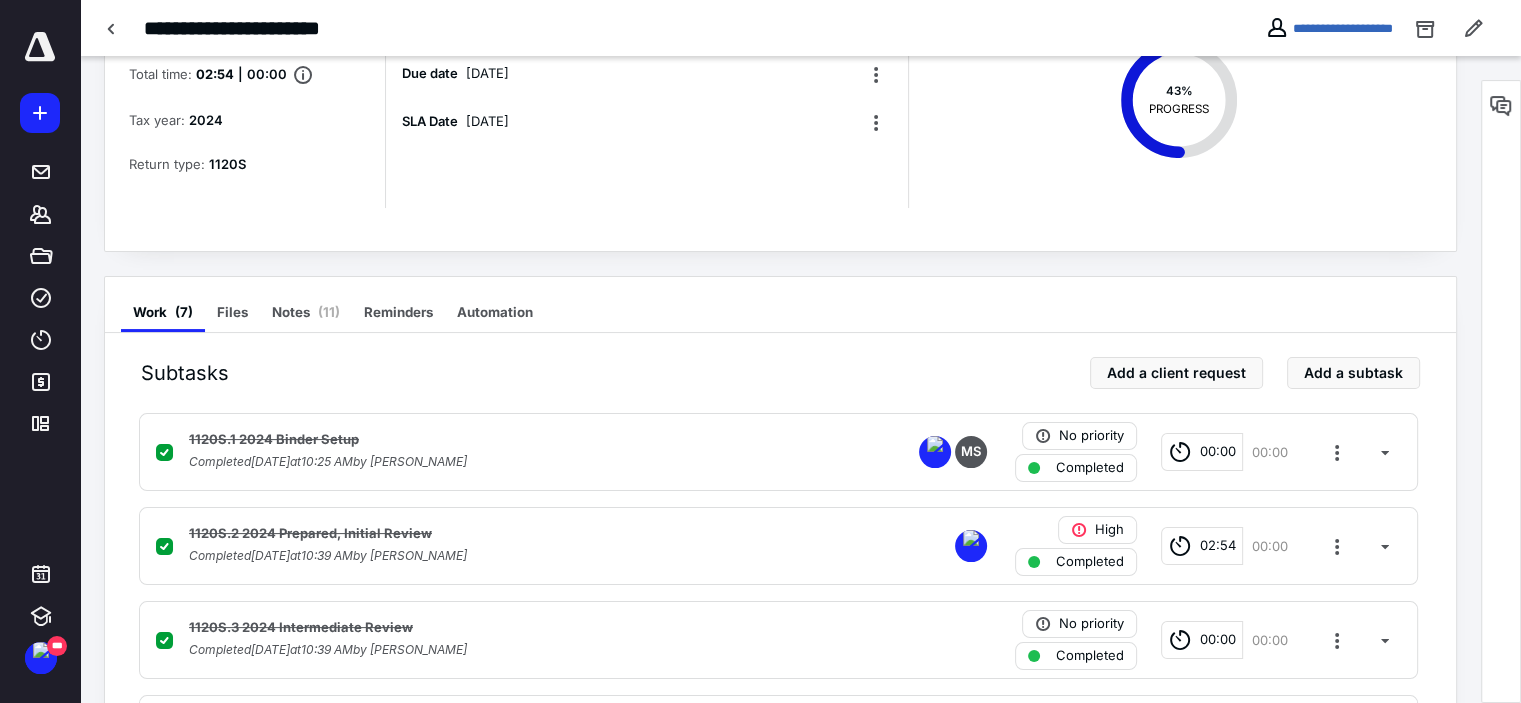 scroll, scrollTop: 65, scrollLeft: 0, axis: vertical 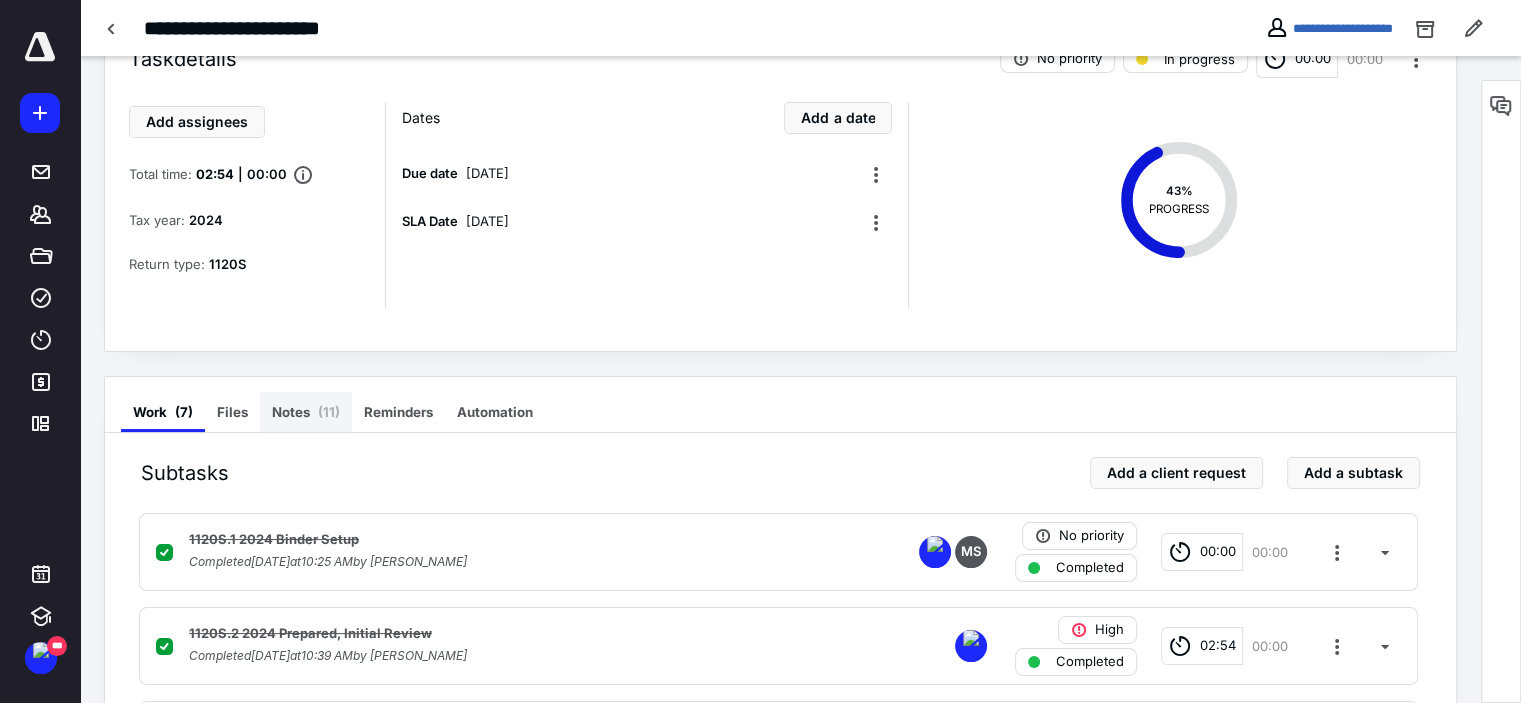 click on "( 11 )" at bounding box center (329, 412) 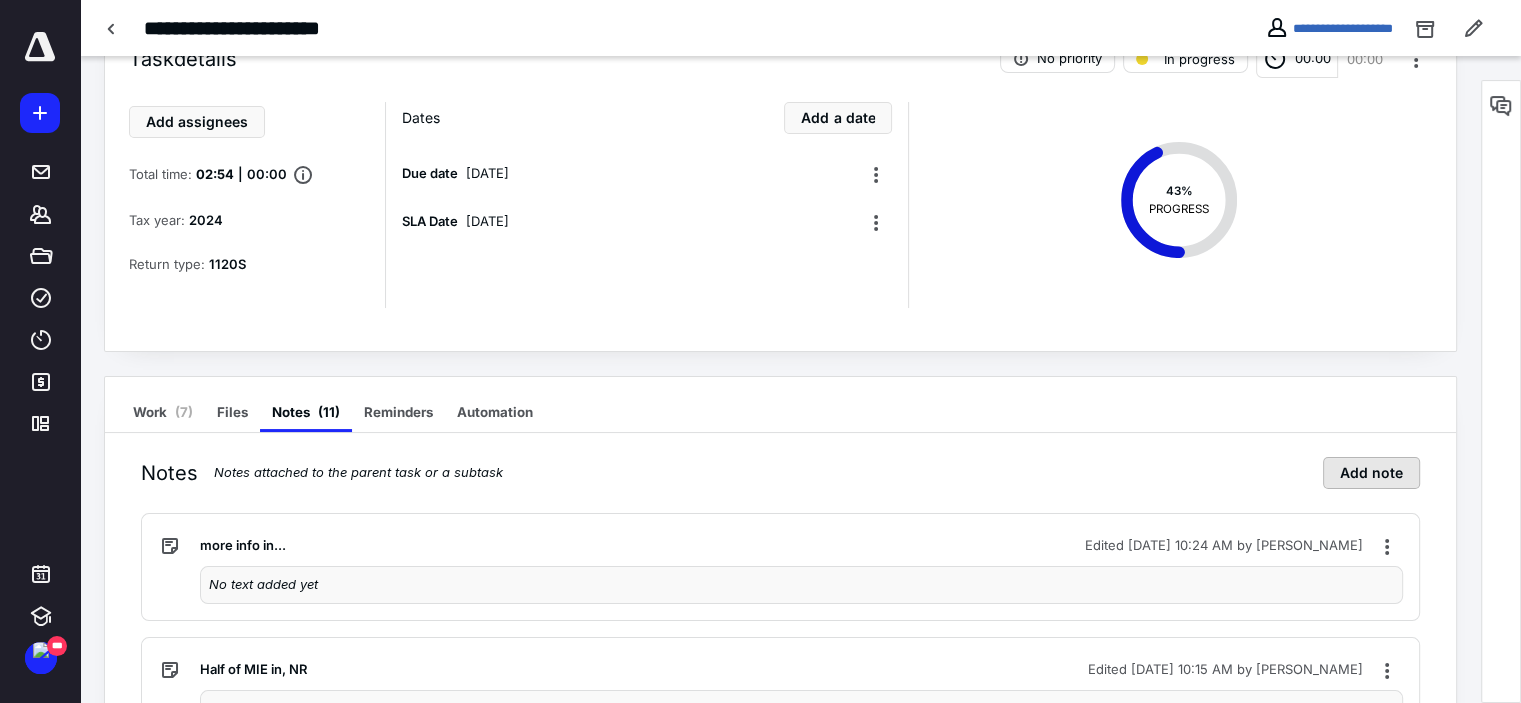 click on "Add note" at bounding box center [1371, 473] 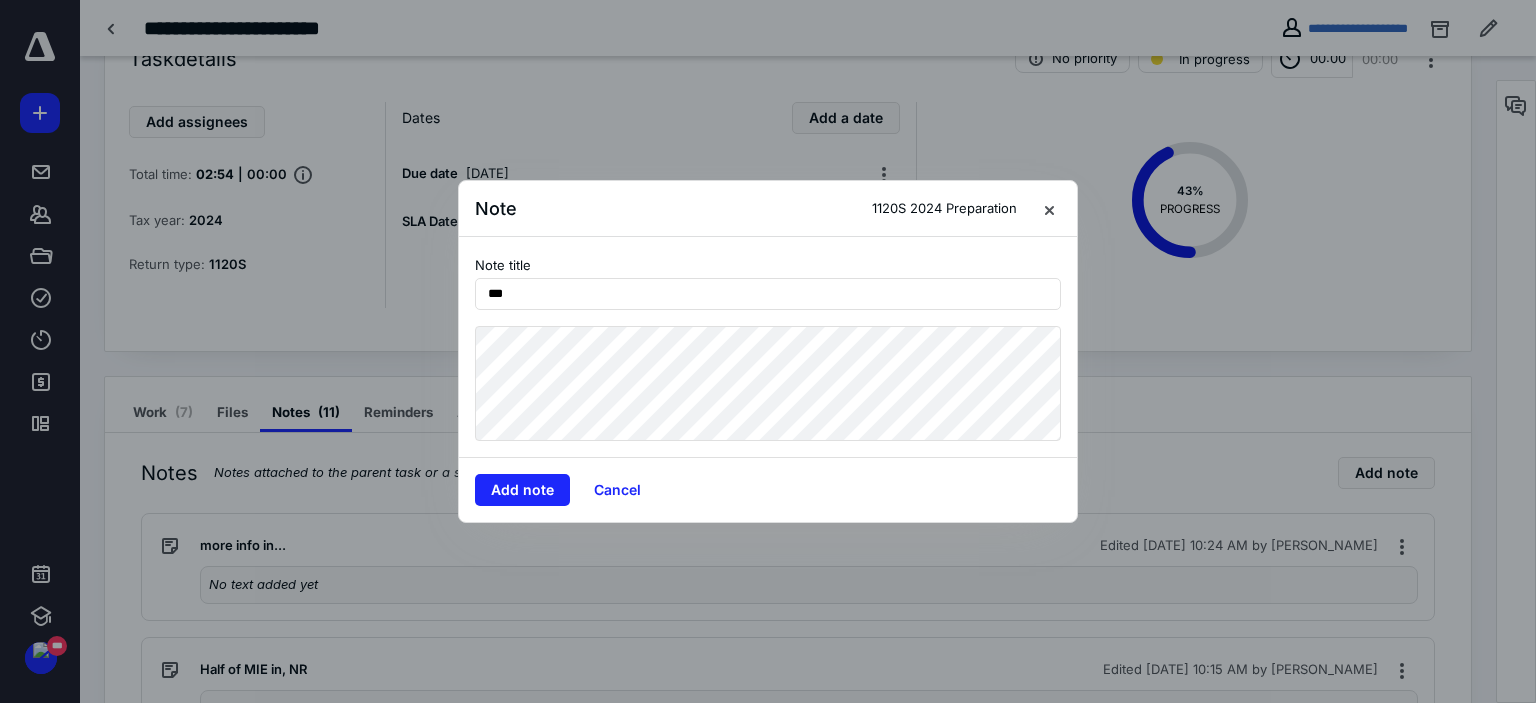 type on "***" 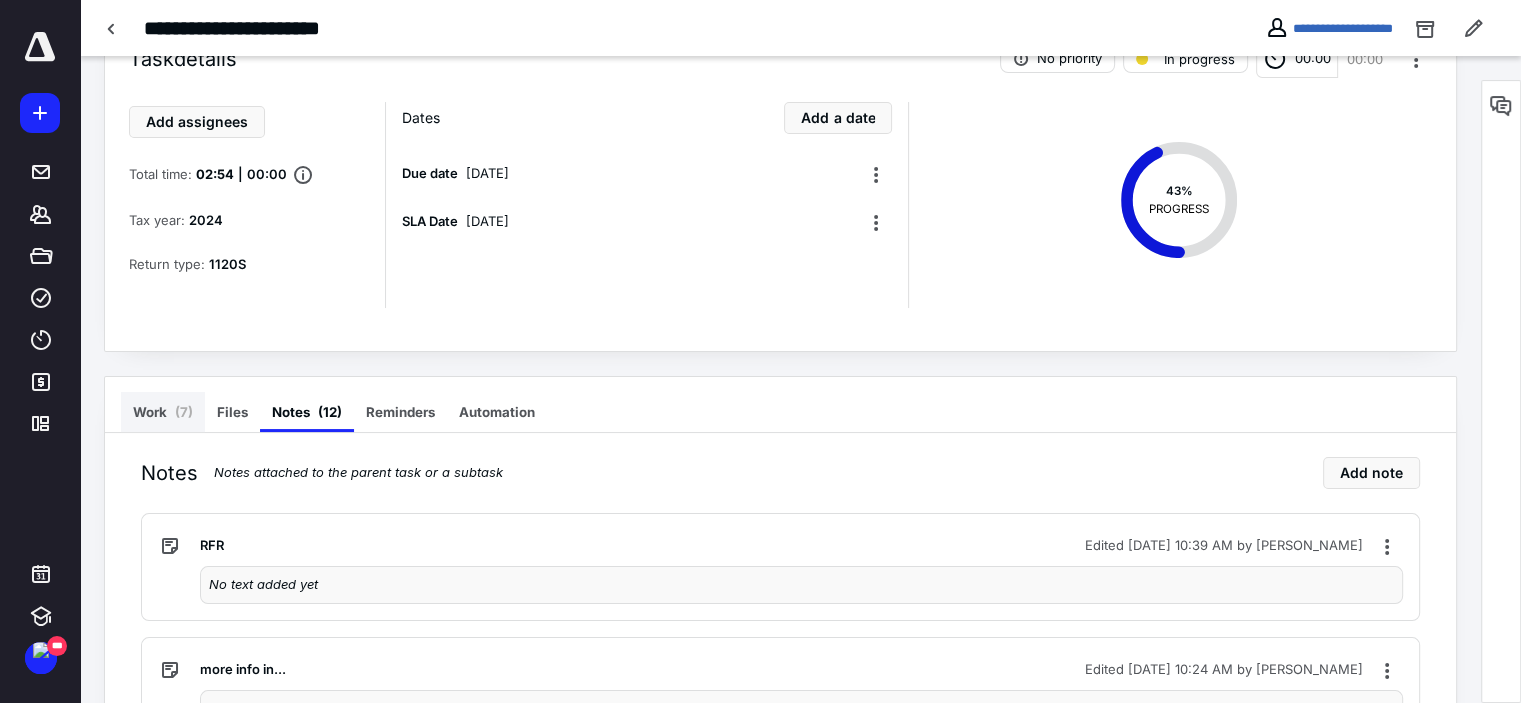 click on "Work ( 7 )" at bounding box center (163, 412) 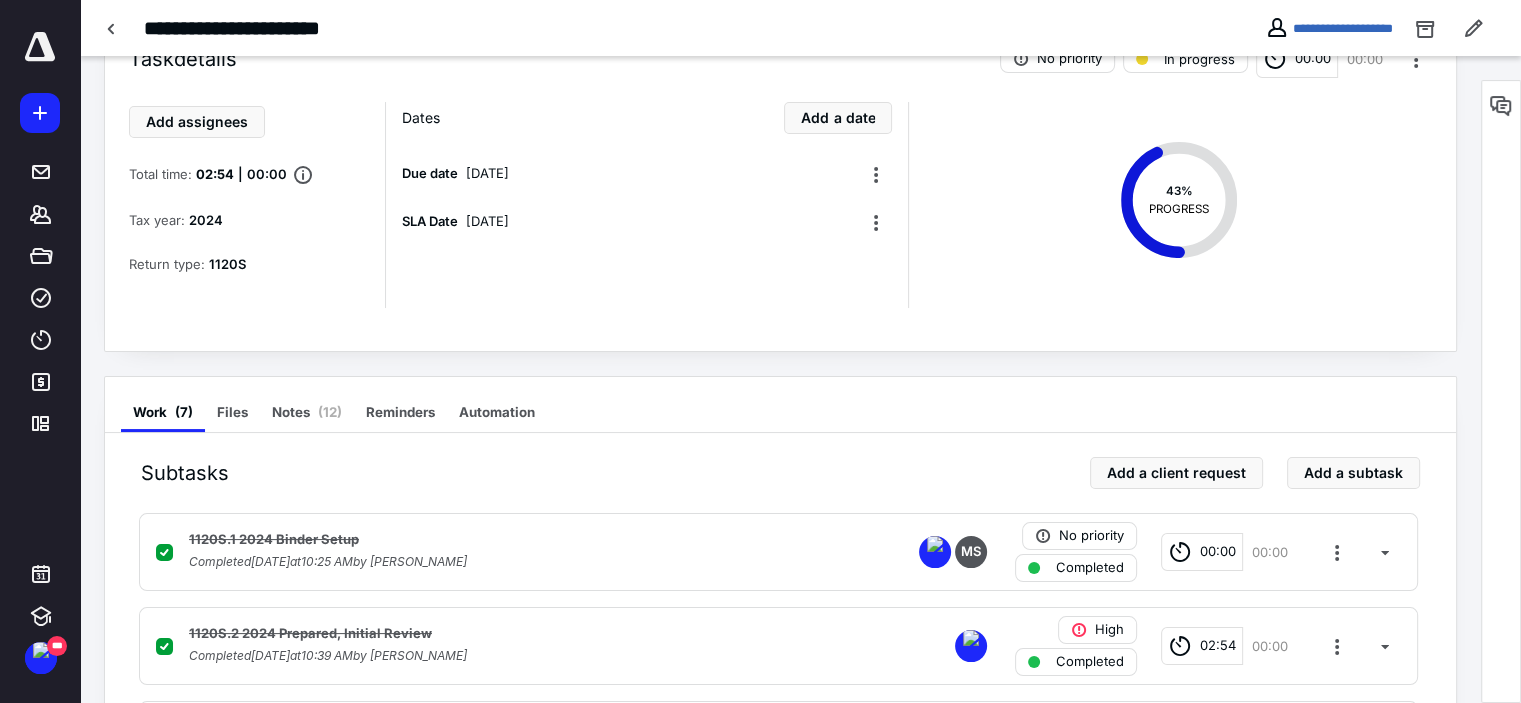 scroll, scrollTop: 0, scrollLeft: 0, axis: both 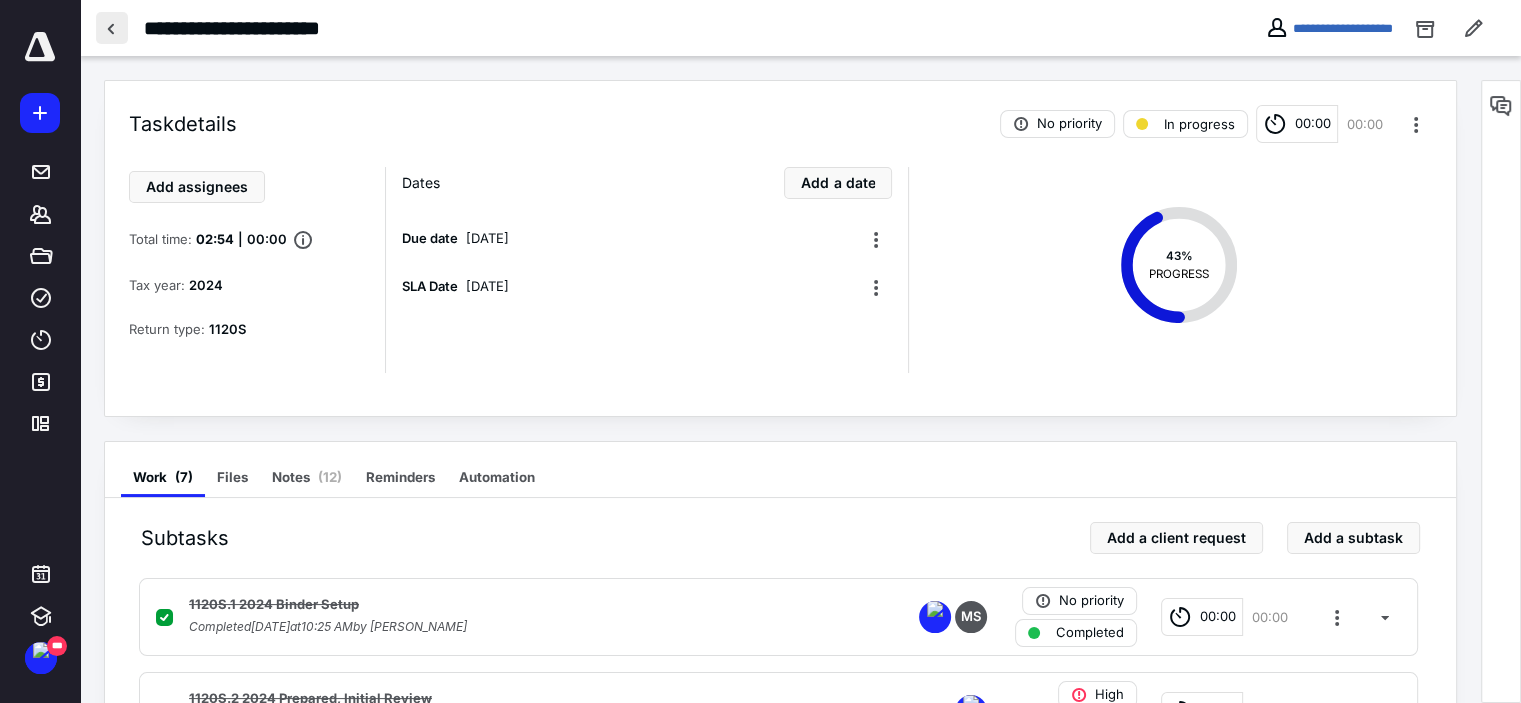 click at bounding box center [112, 28] 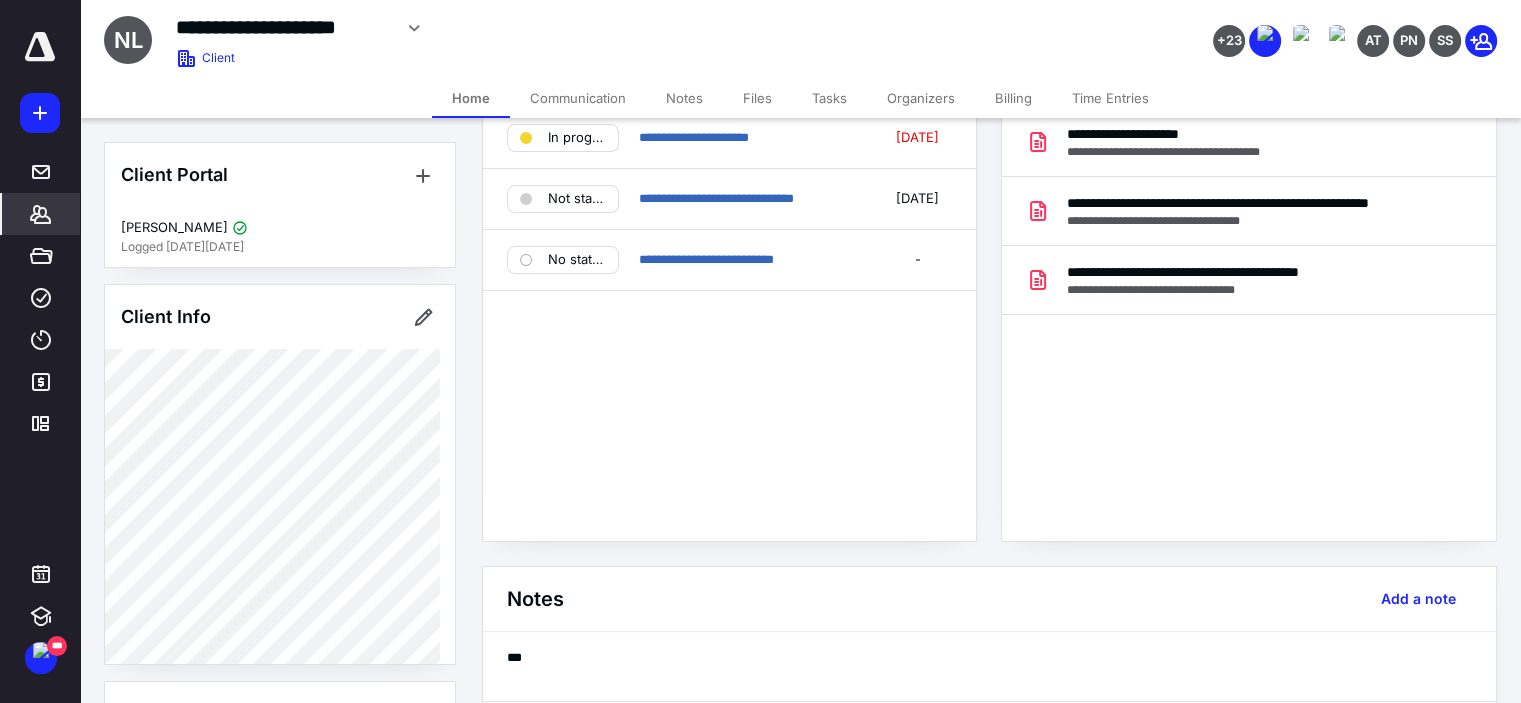 scroll, scrollTop: 300, scrollLeft: 0, axis: vertical 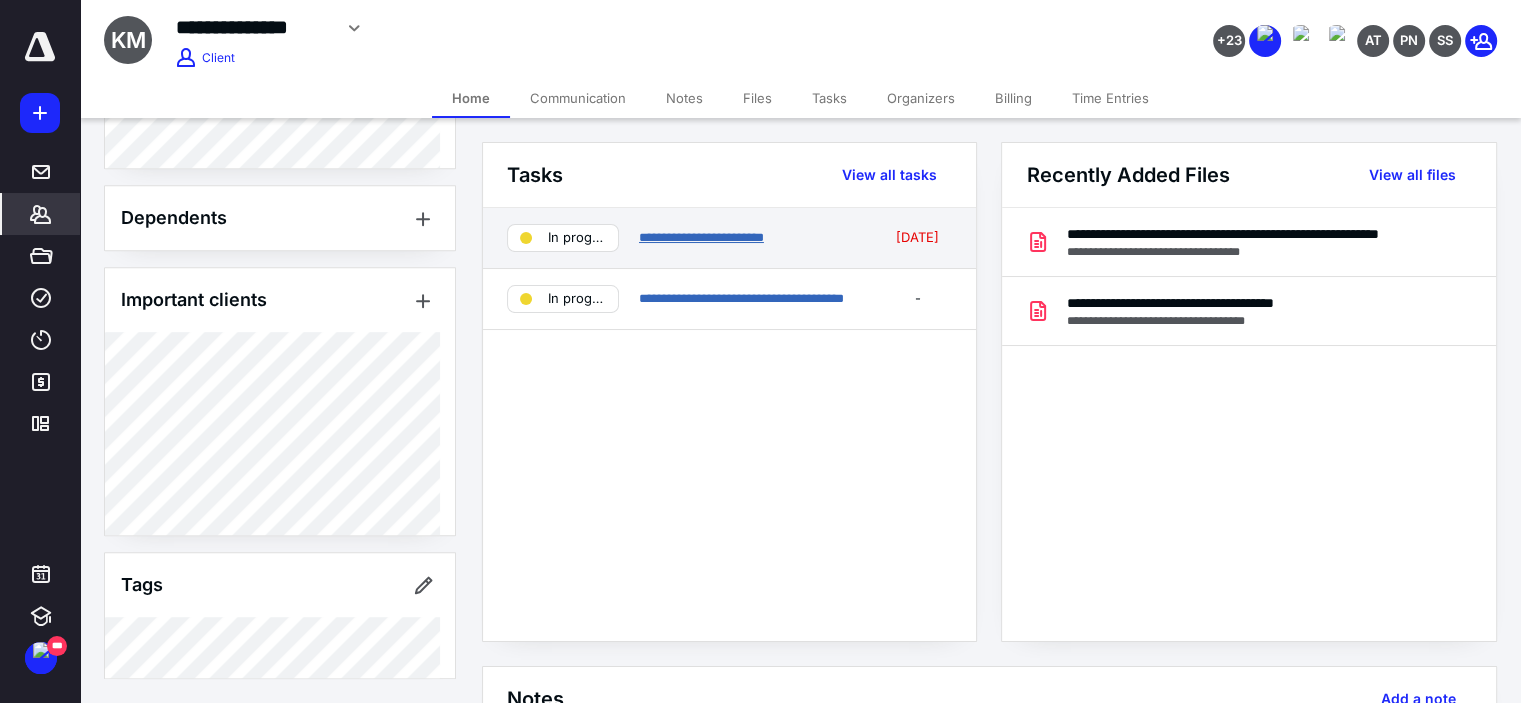 click on "**********" at bounding box center (701, 237) 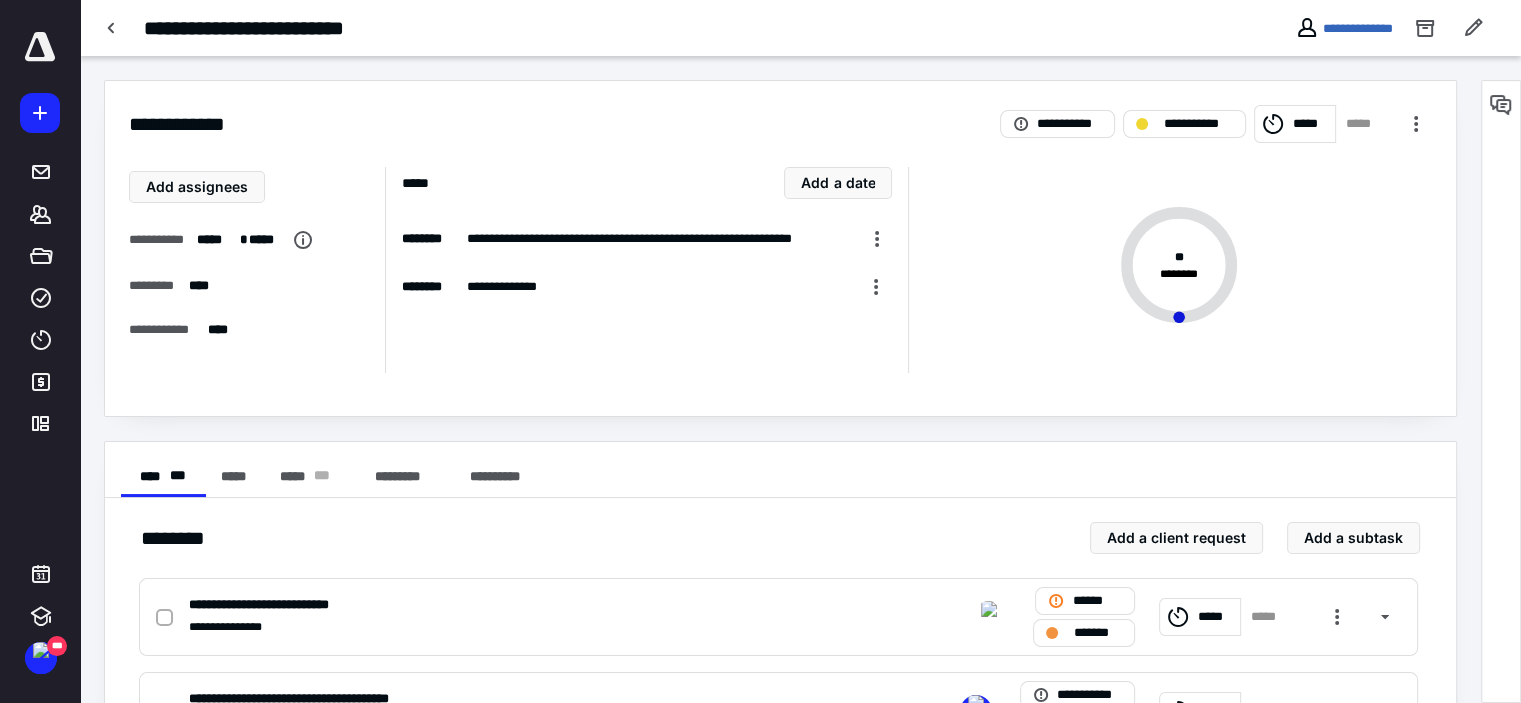scroll, scrollTop: 300, scrollLeft: 0, axis: vertical 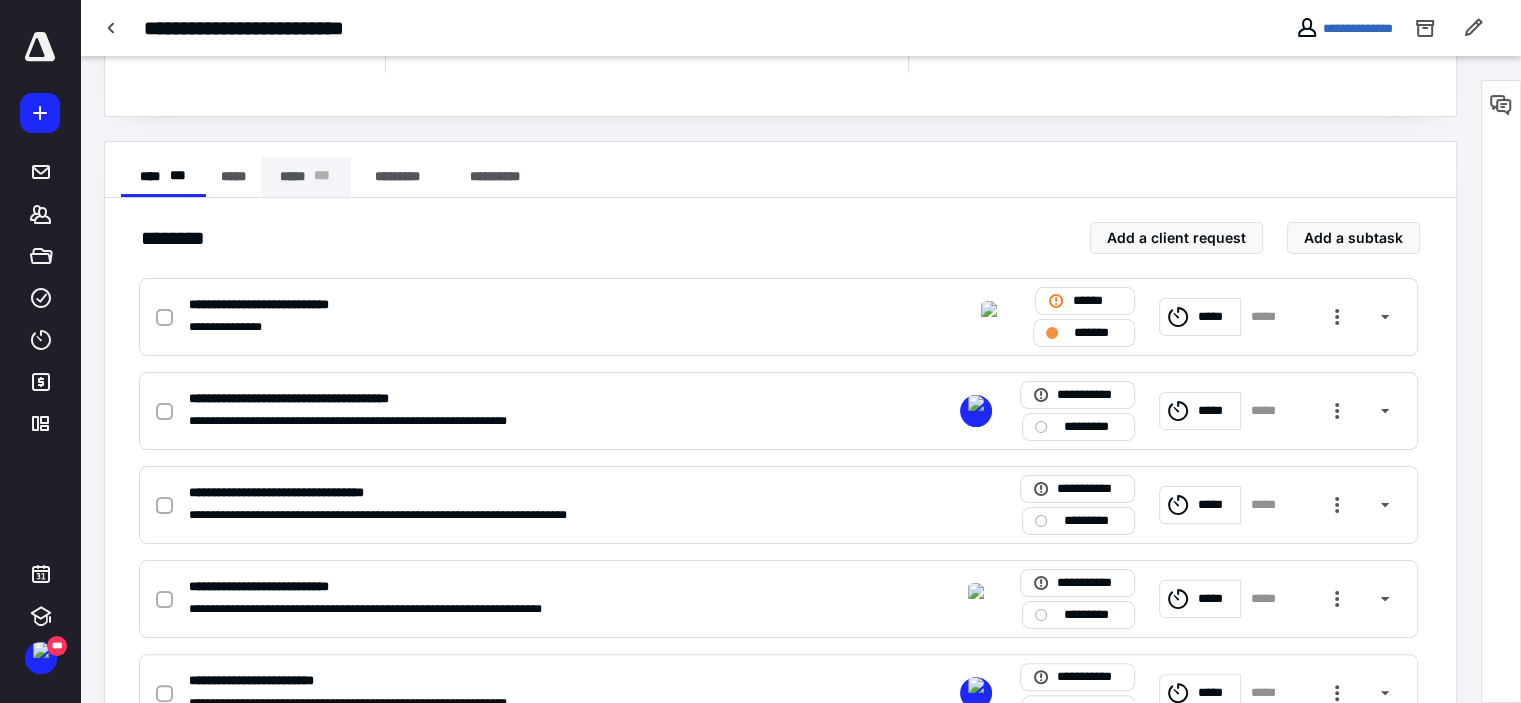 click on "***** * * *" at bounding box center [306, 177] 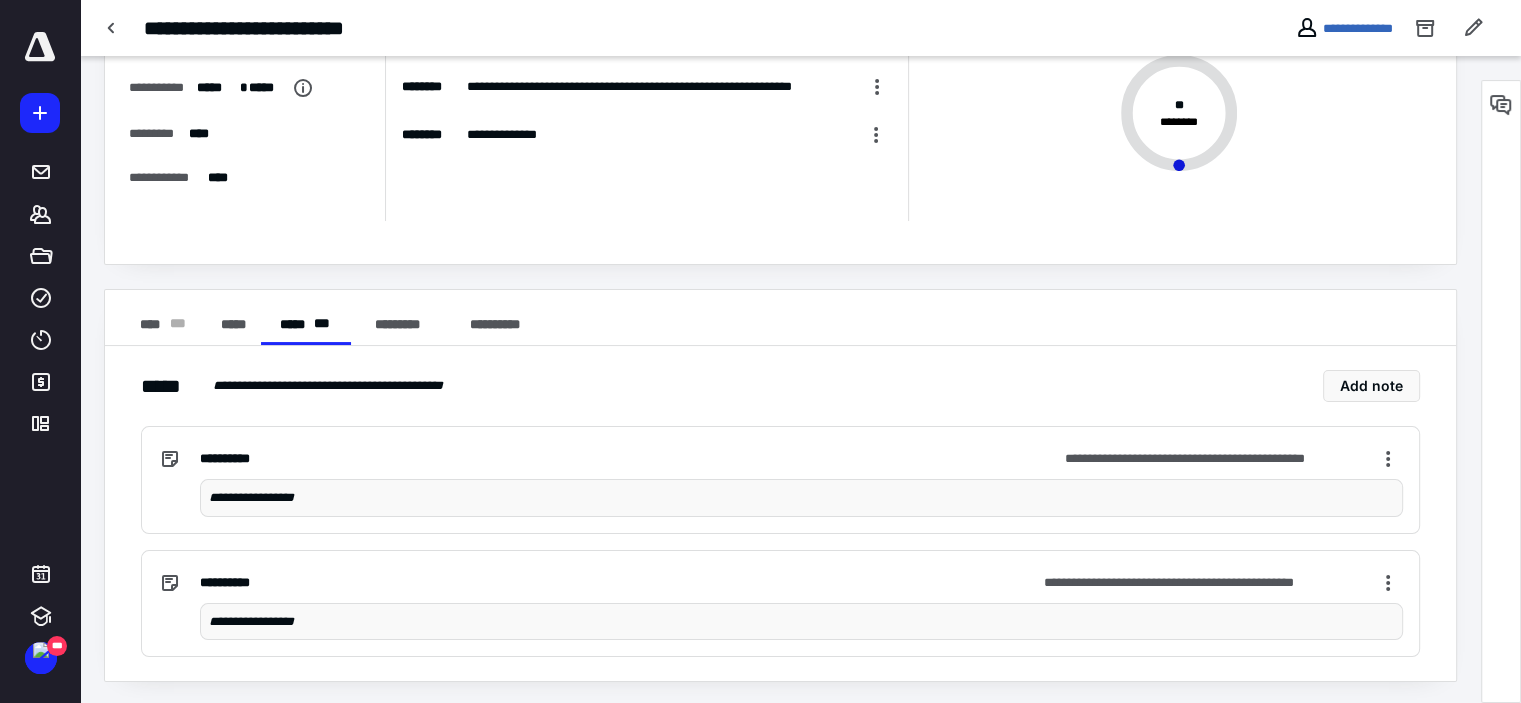 scroll, scrollTop: 0, scrollLeft: 0, axis: both 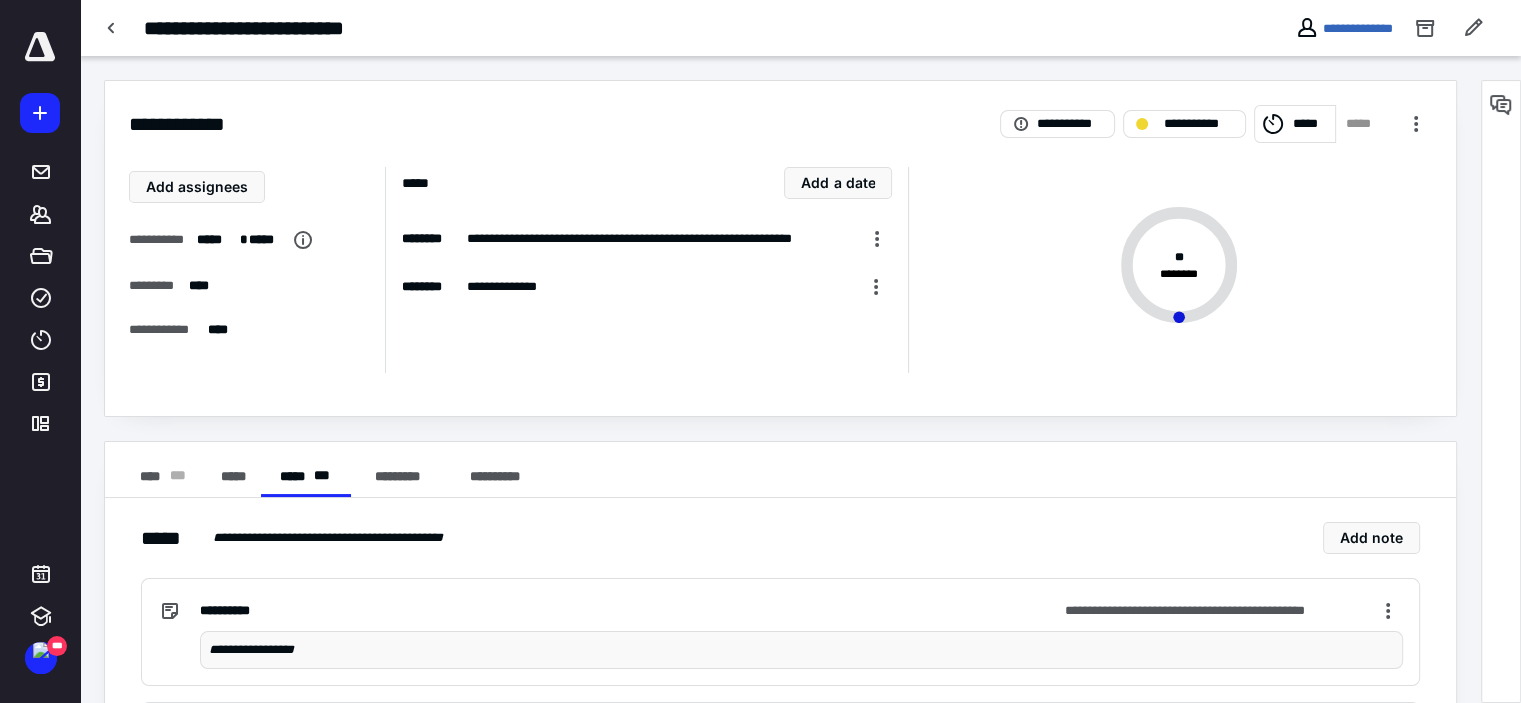 click on "**********" at bounding box center [595, 28] 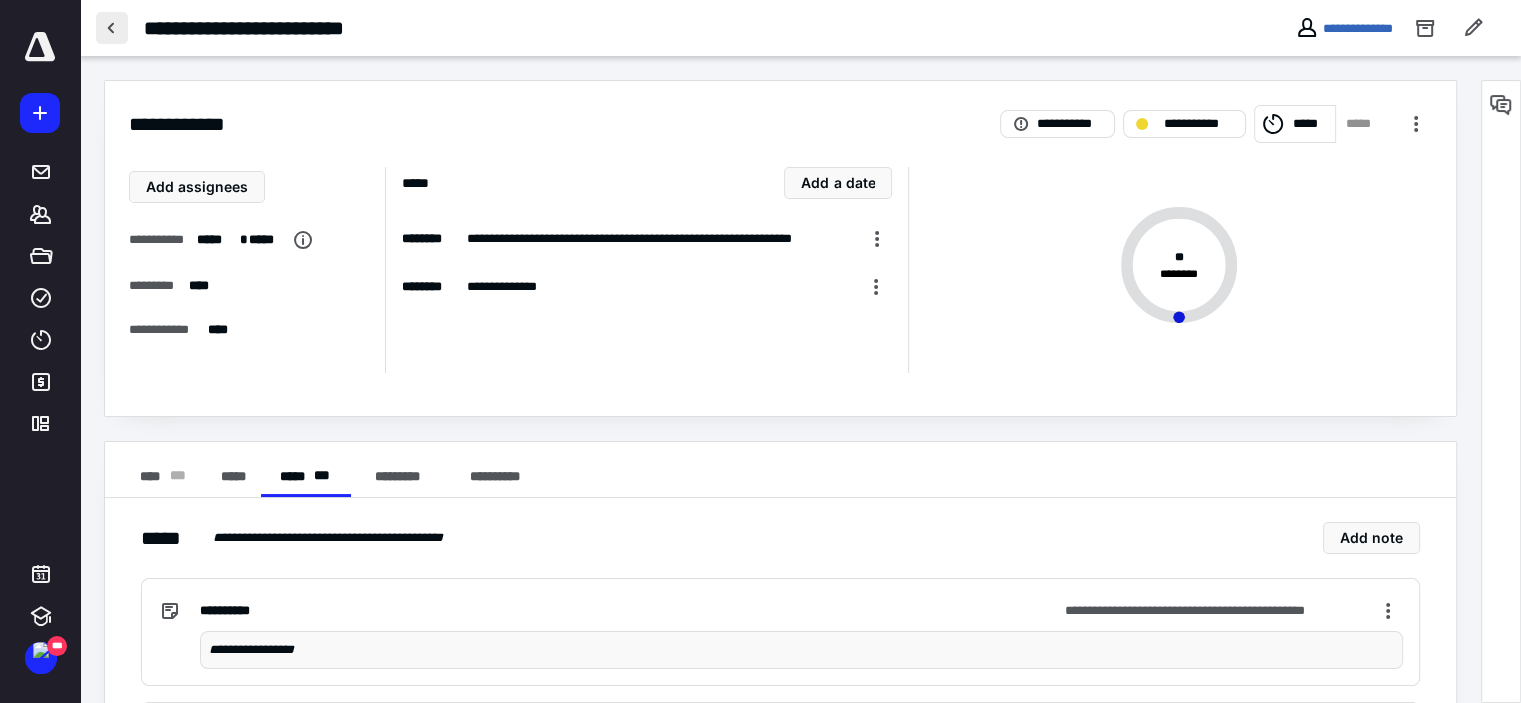 click at bounding box center (112, 28) 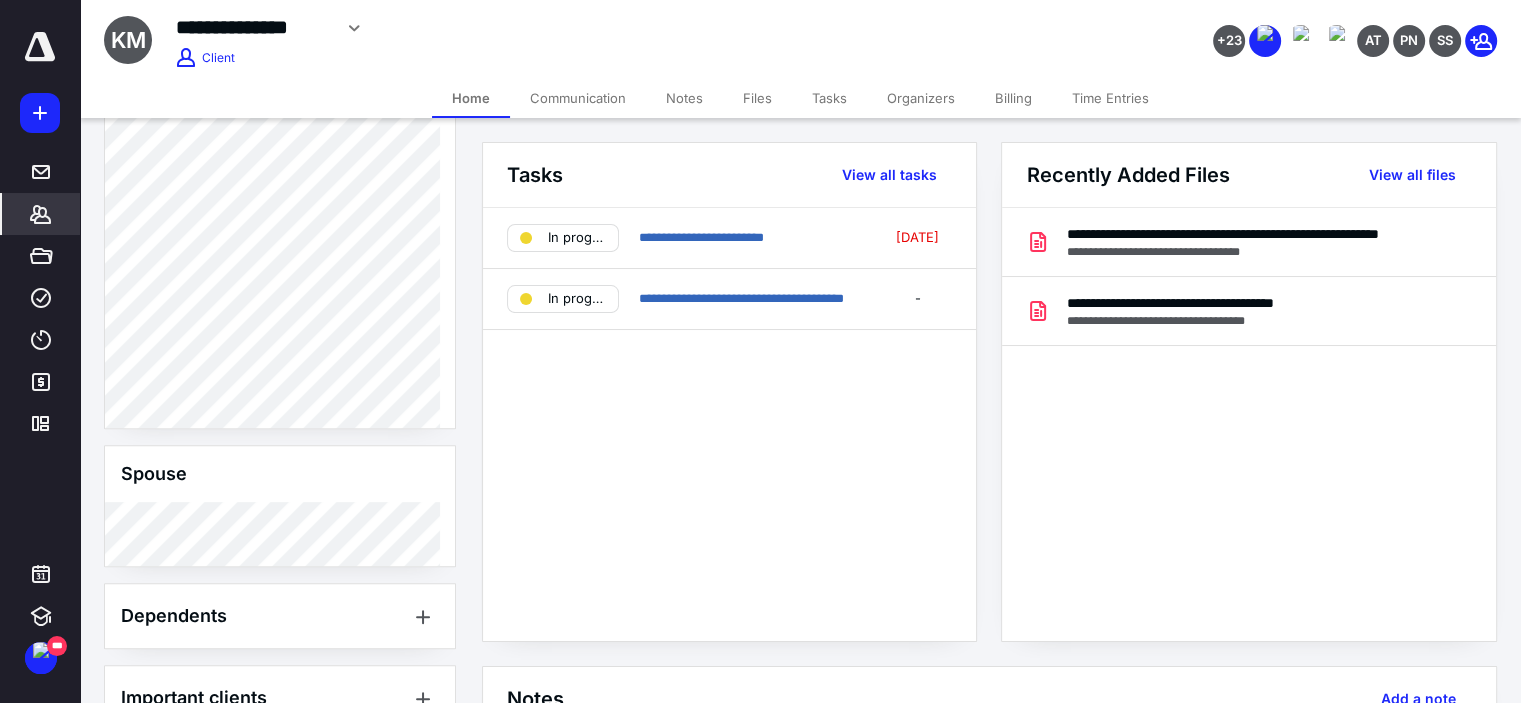 scroll, scrollTop: 1300, scrollLeft: 0, axis: vertical 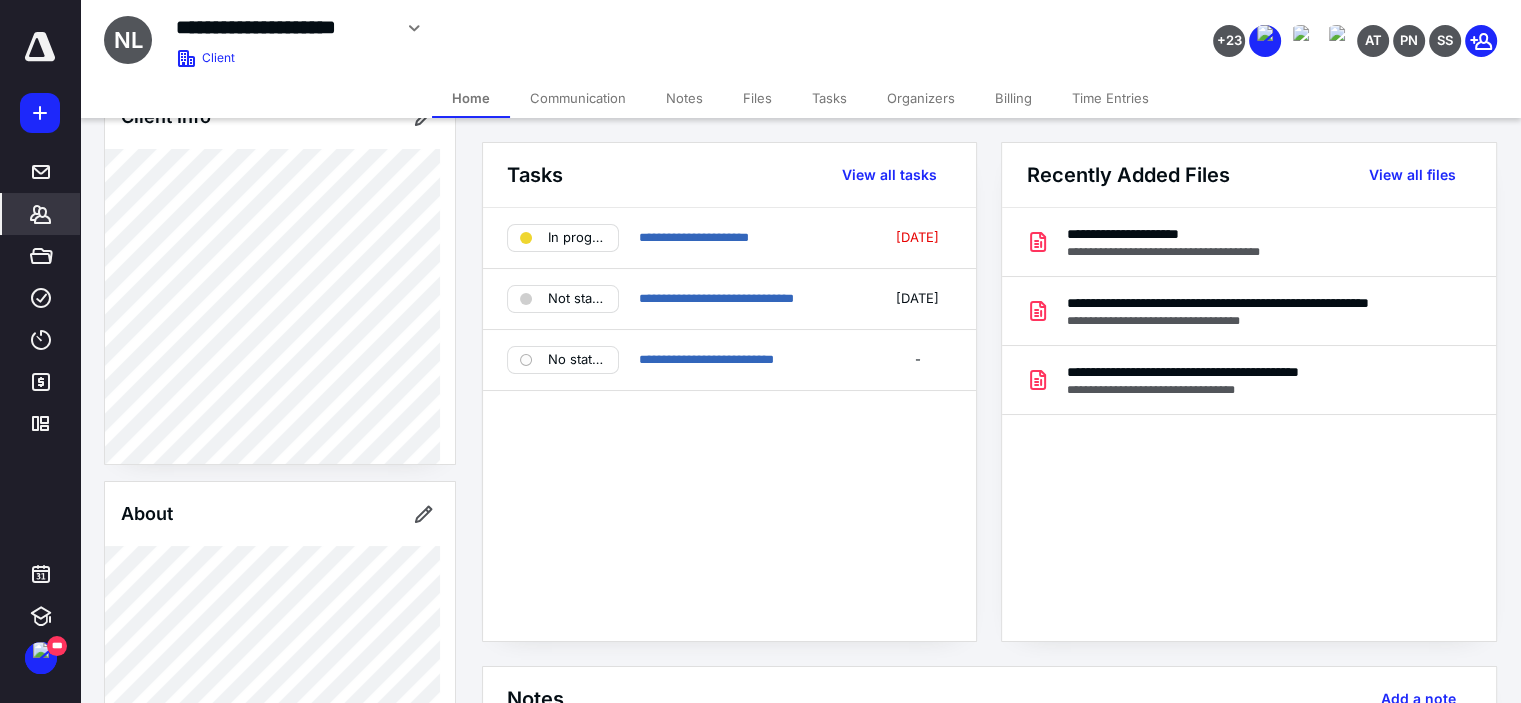 click on "Tasks" at bounding box center [829, 98] 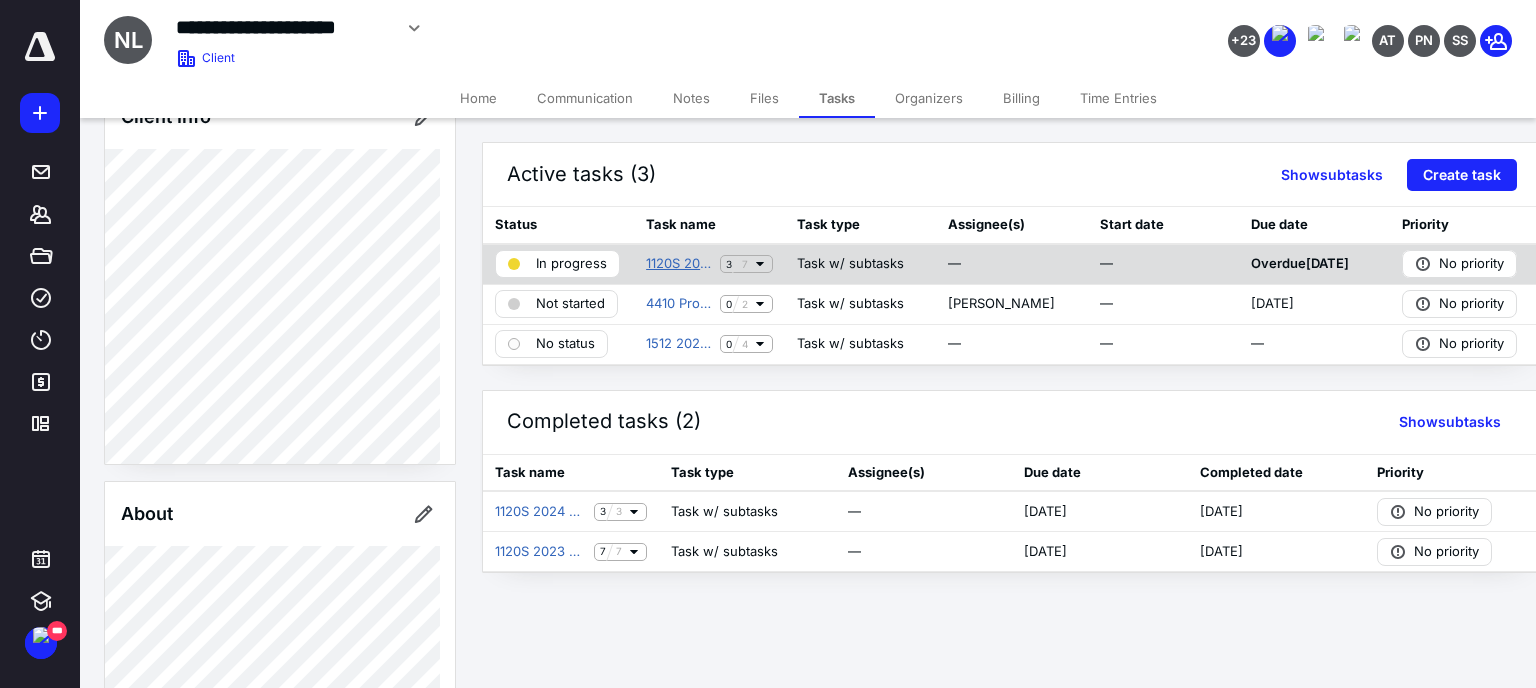click on "1120S 2024 Preparation" at bounding box center (679, 264) 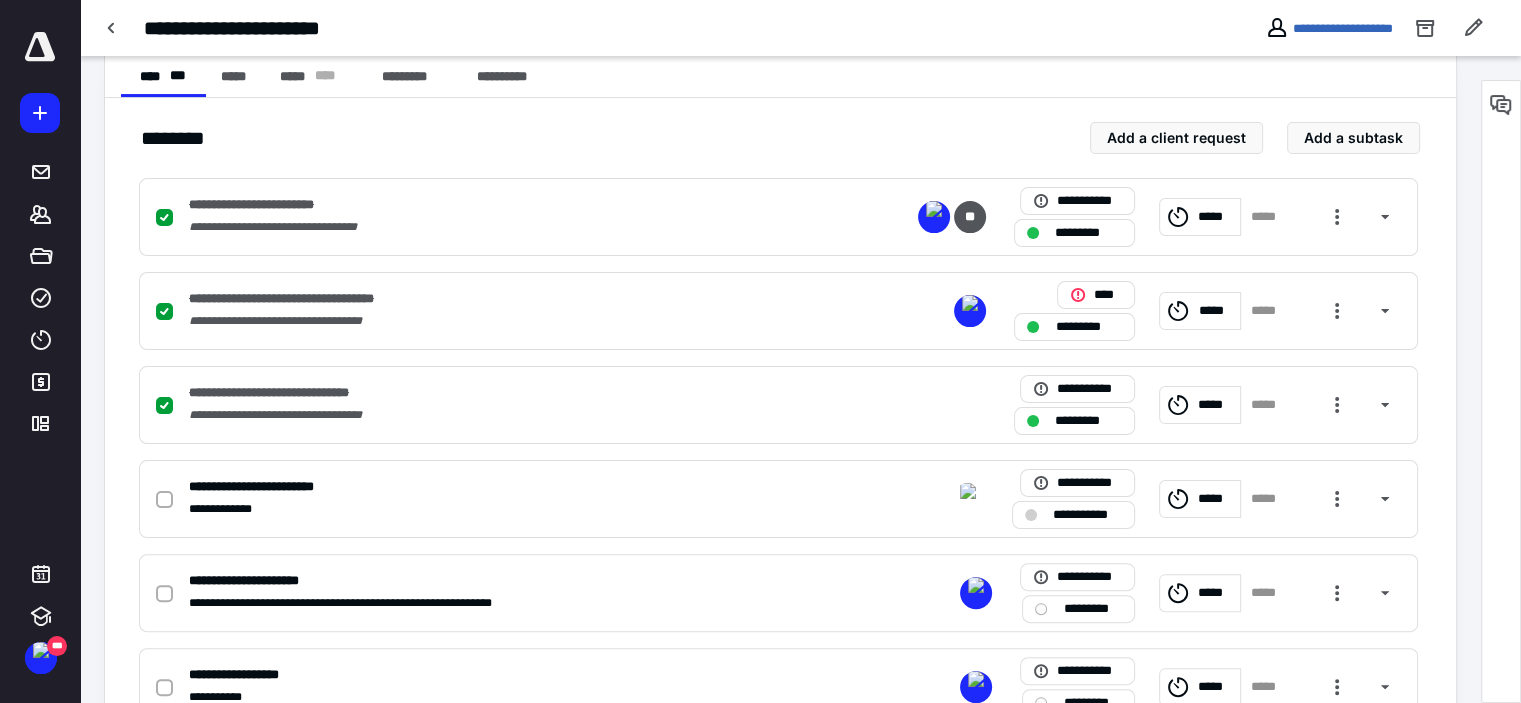 scroll, scrollTop: 565, scrollLeft: 0, axis: vertical 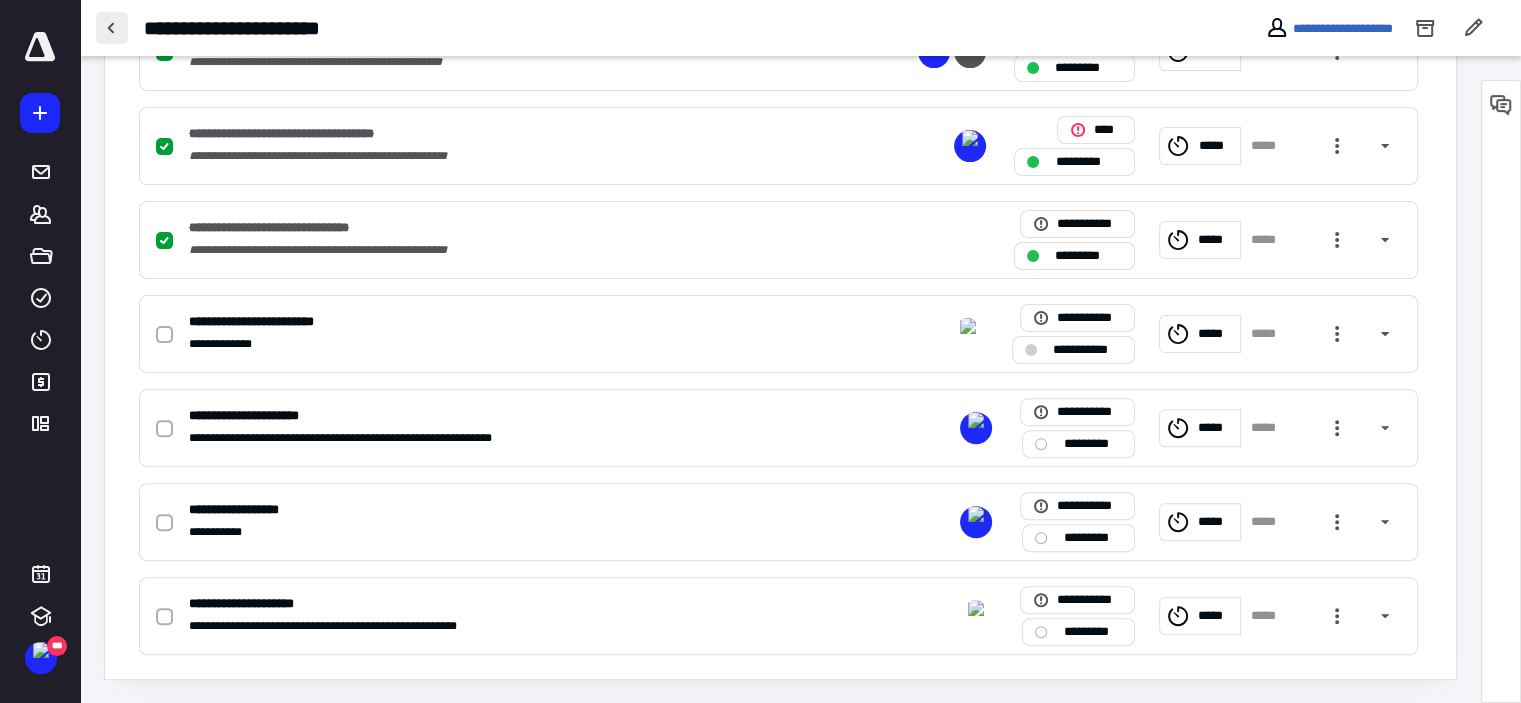 click at bounding box center (112, 28) 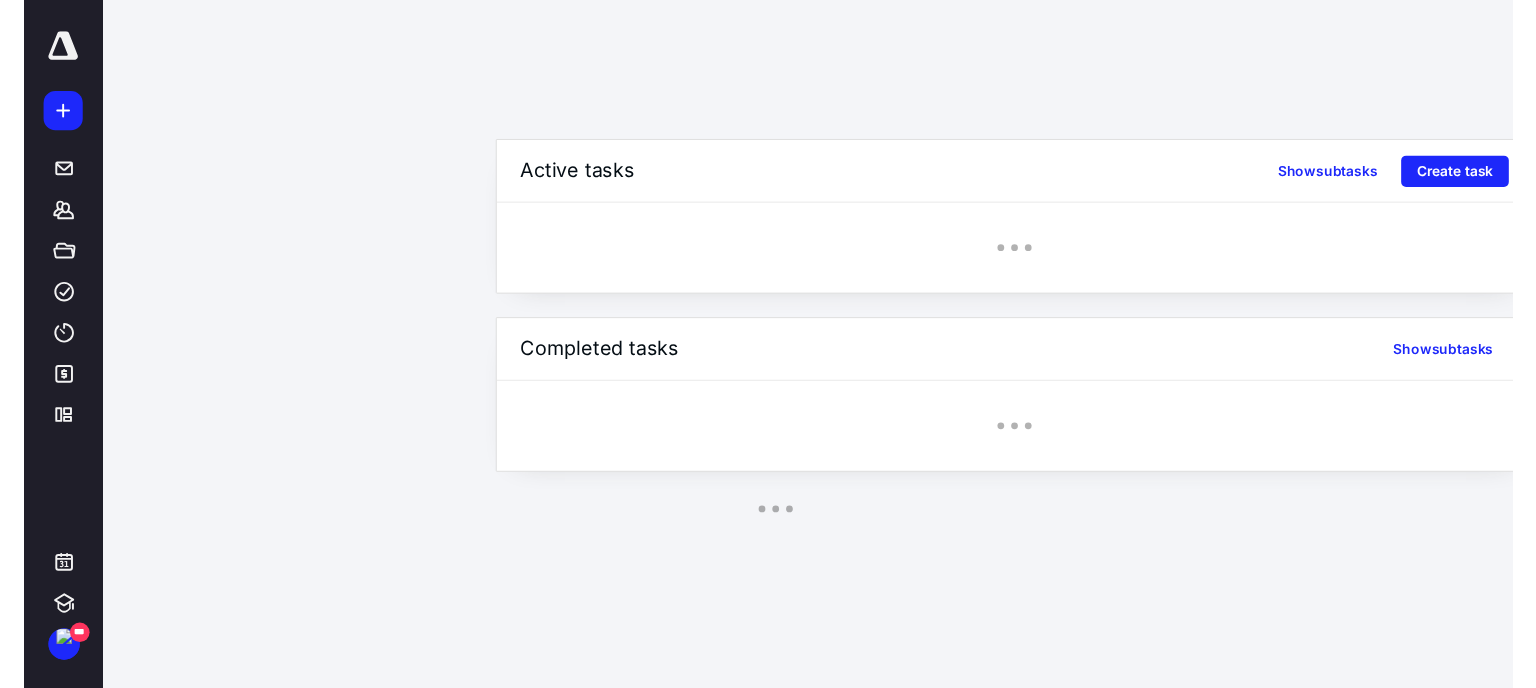 scroll, scrollTop: 0, scrollLeft: 0, axis: both 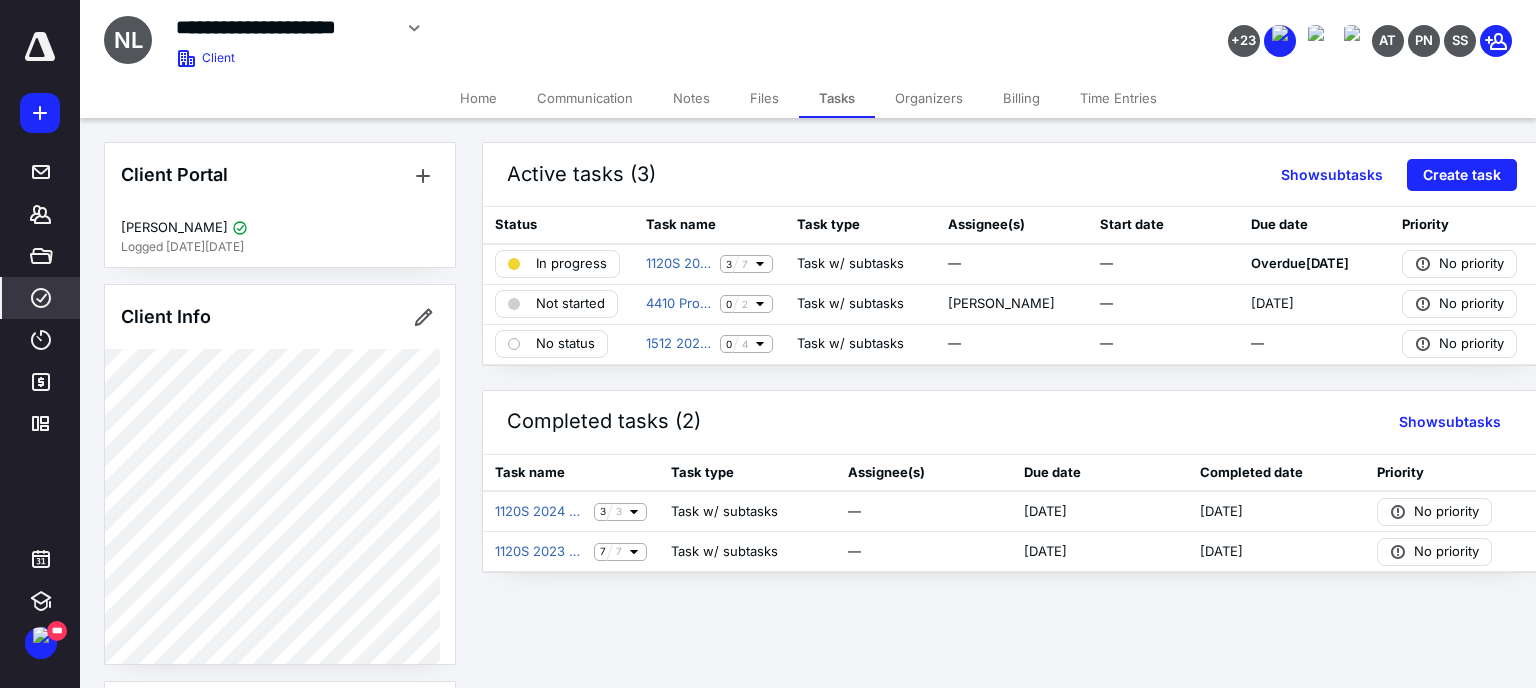 click 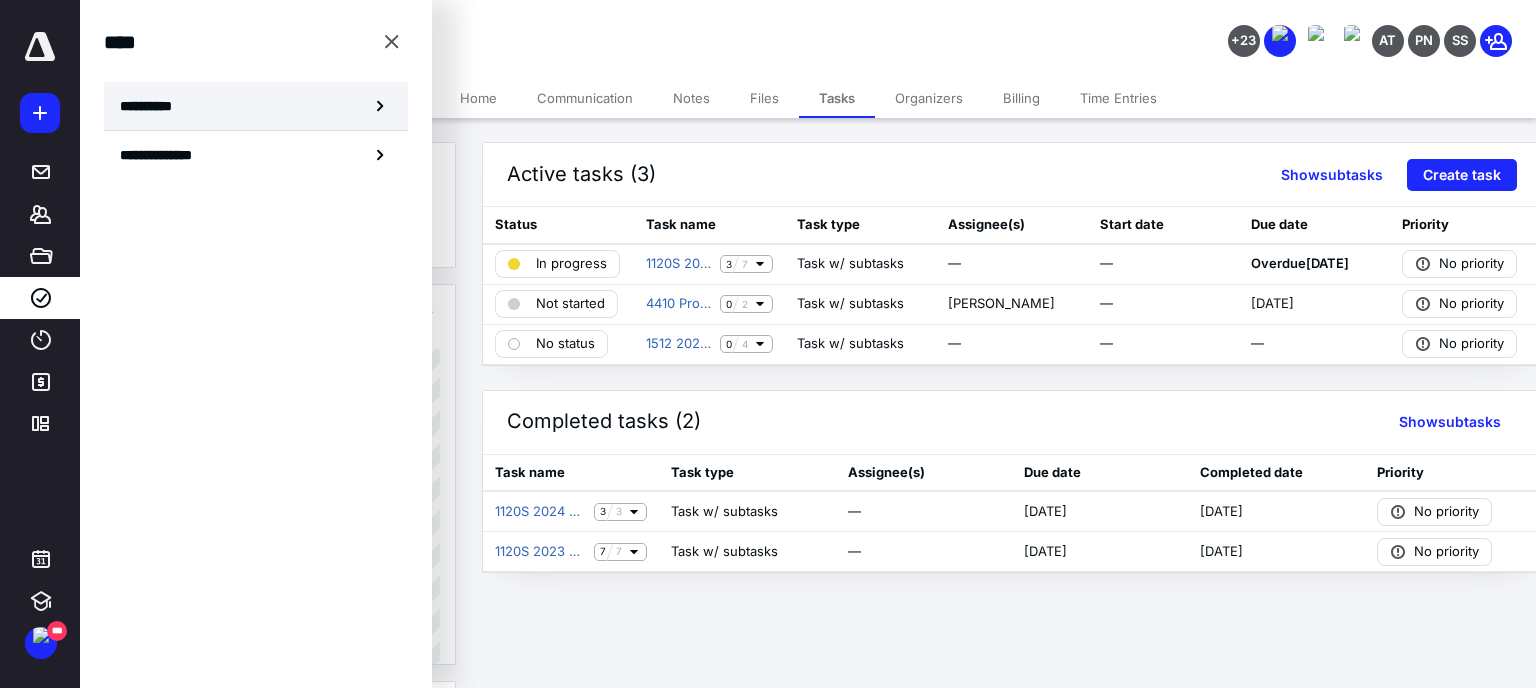 click on "**********" at bounding box center (256, 106) 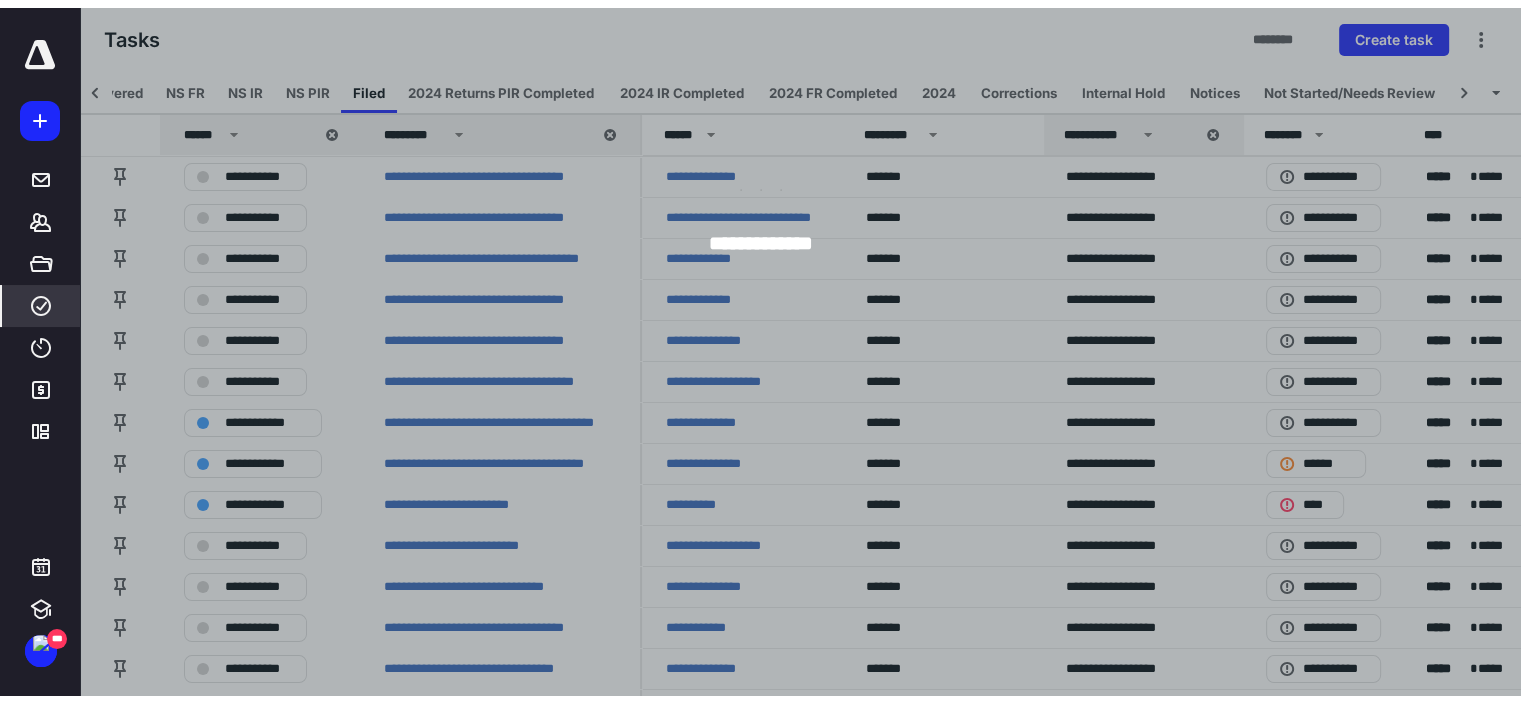 scroll, scrollTop: 0, scrollLeft: 206, axis: horizontal 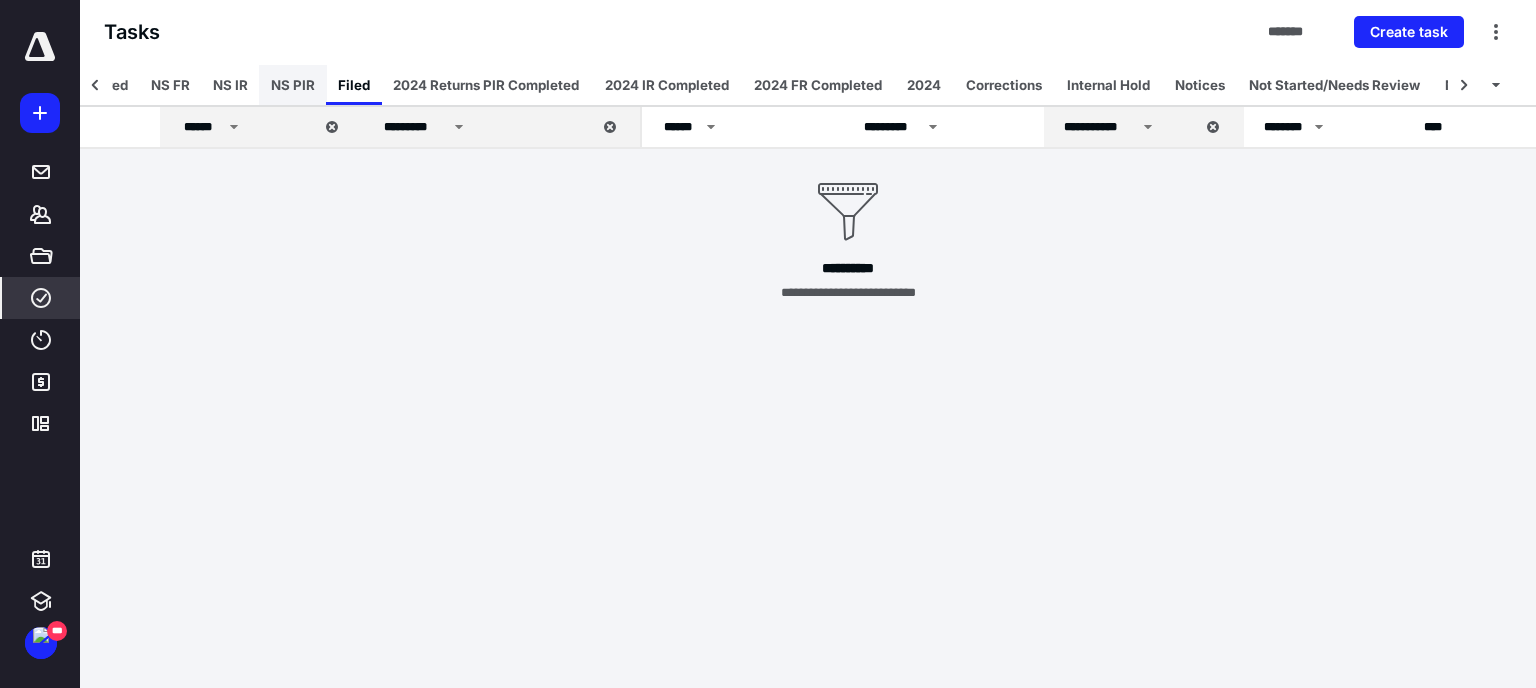 click on "NS PIR" at bounding box center (293, 85) 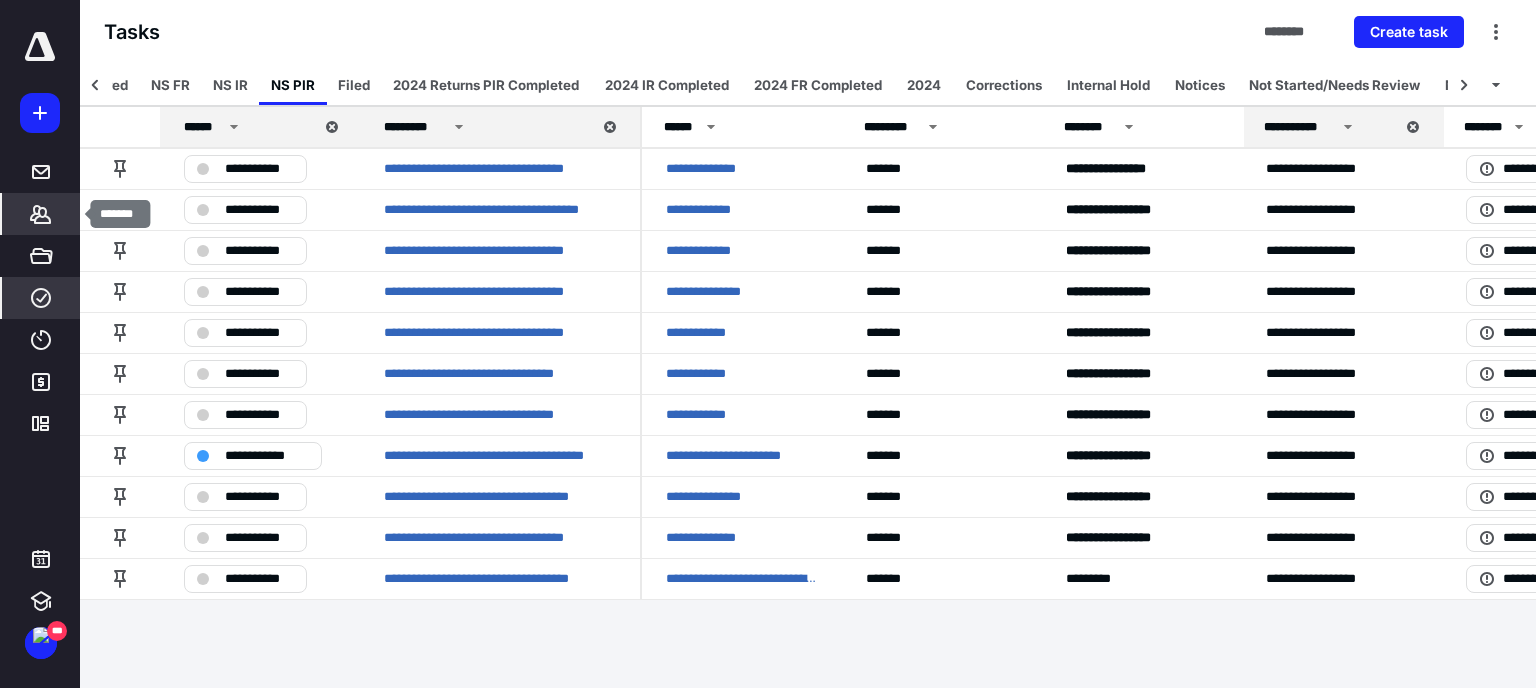 click 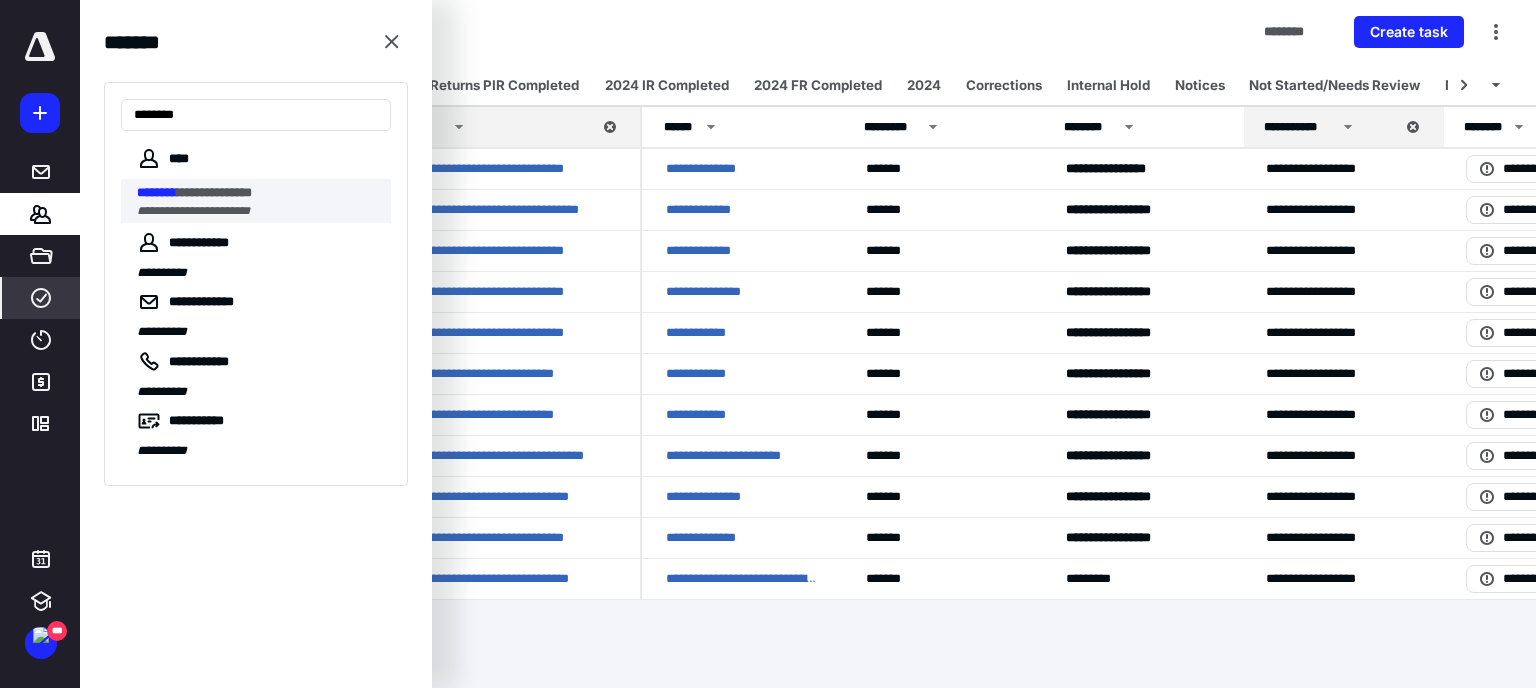 type on "********" 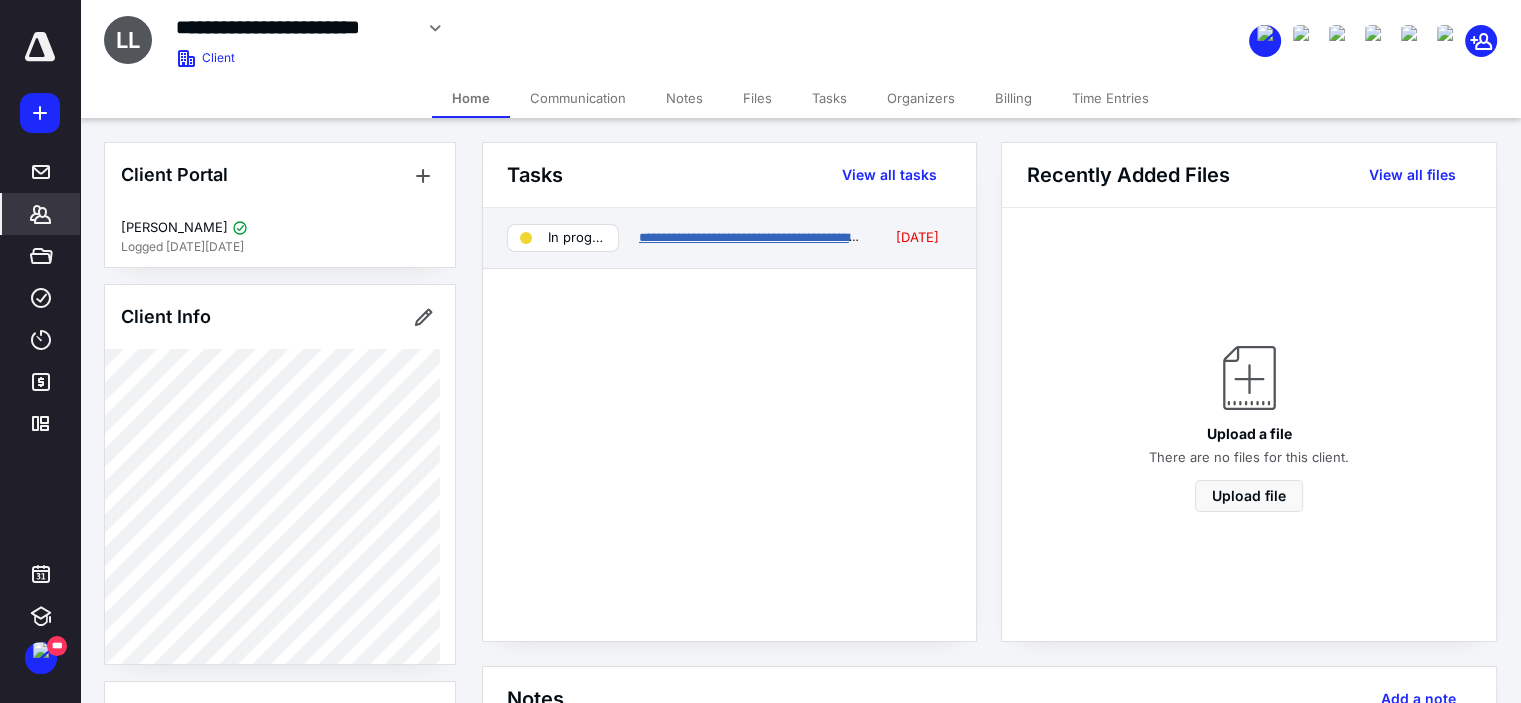 click on "**********" at bounding box center [751, 237] 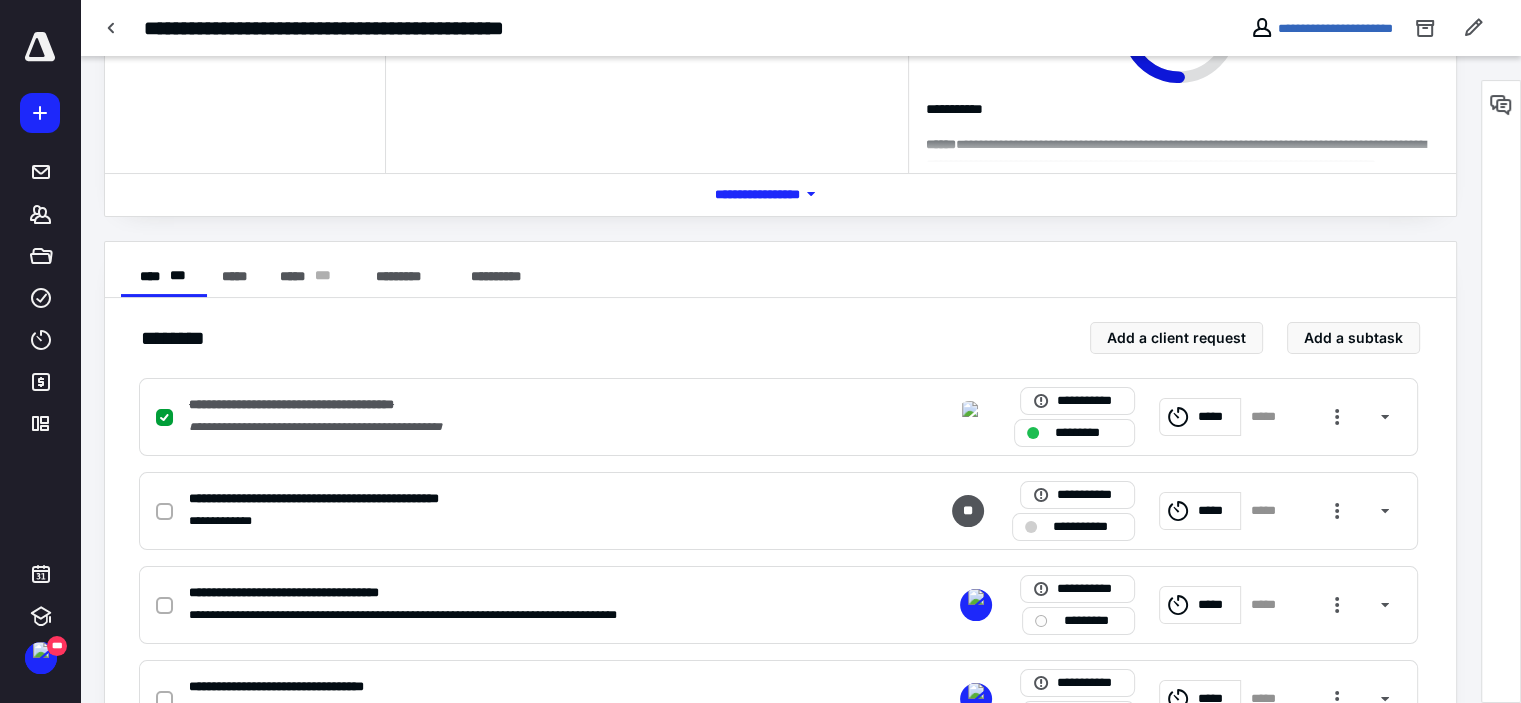 scroll, scrollTop: 300, scrollLeft: 0, axis: vertical 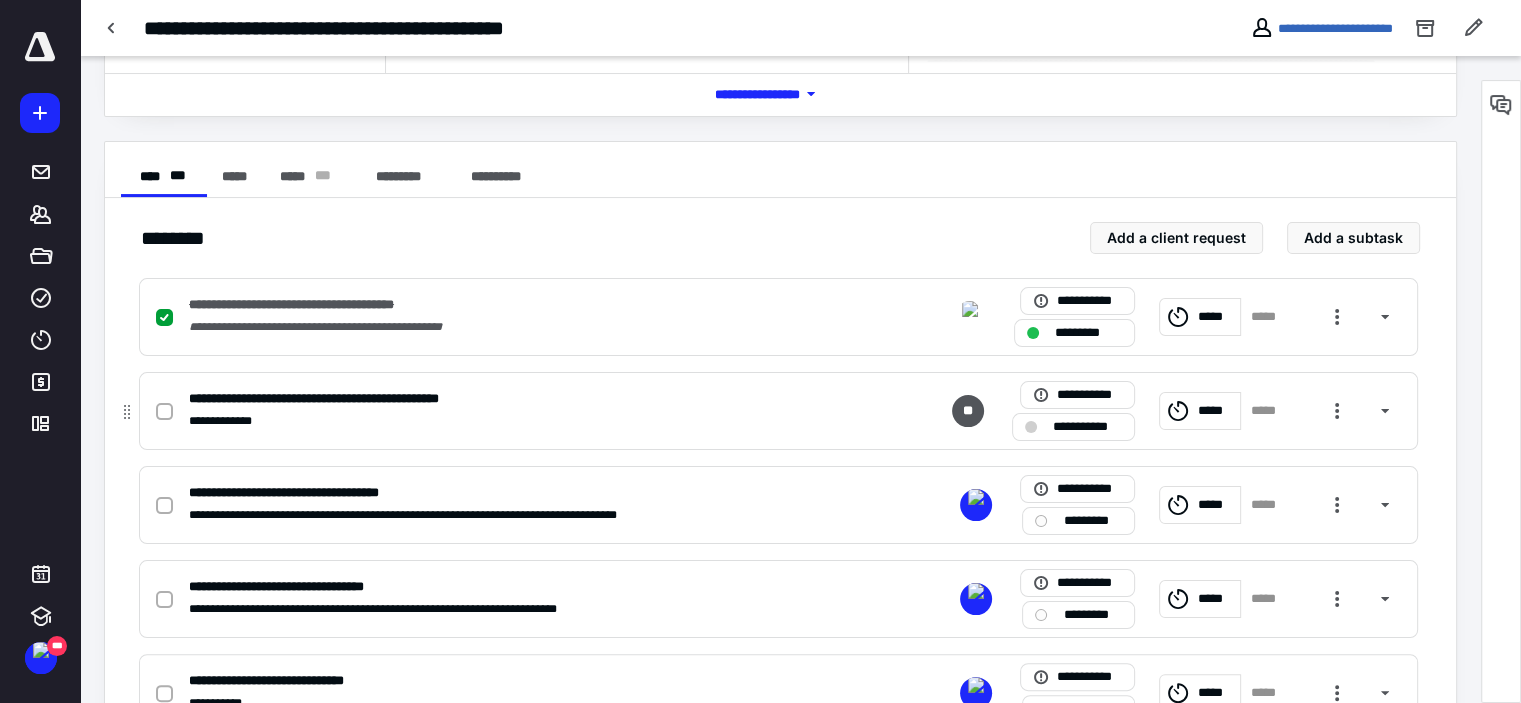 click on "**********" at bounding box center [516, 399] 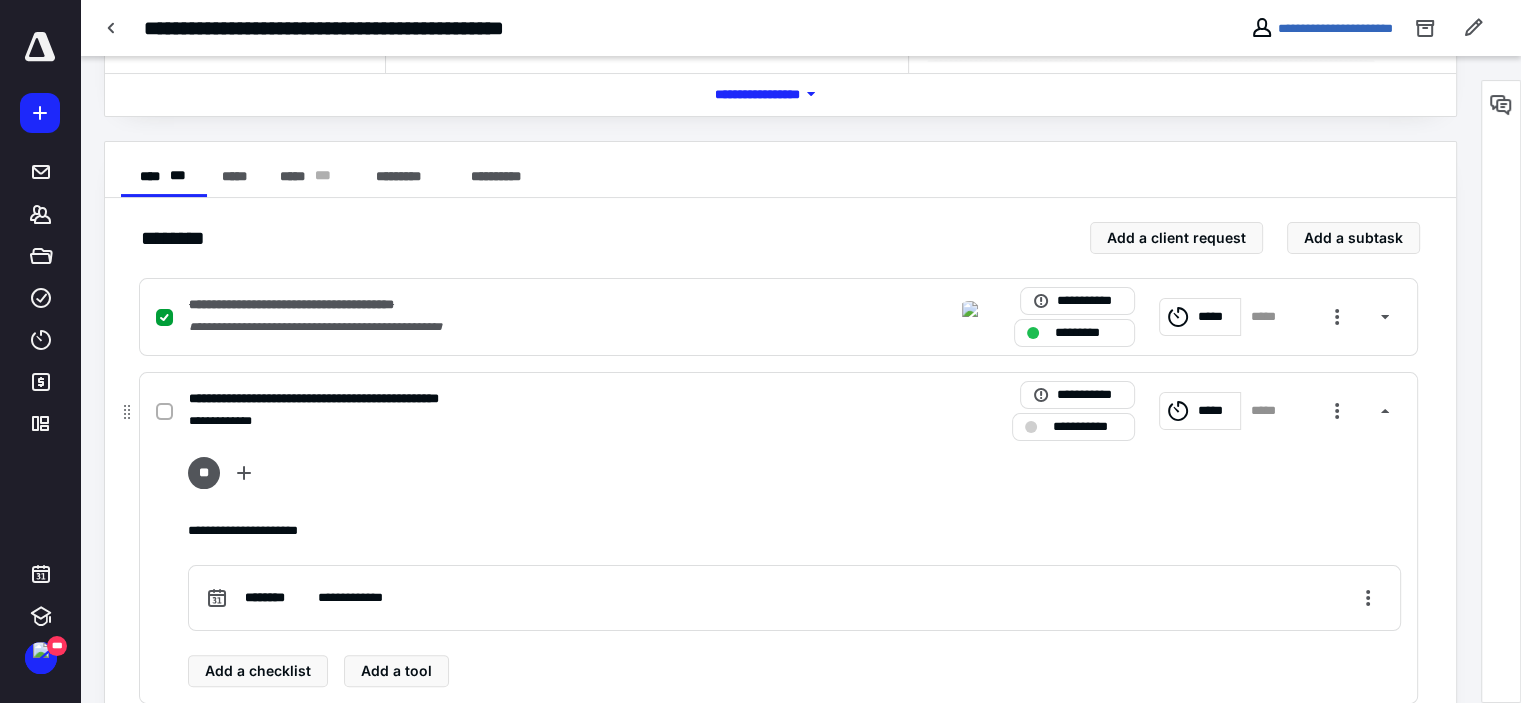 click on "**********" at bounding box center (516, 399) 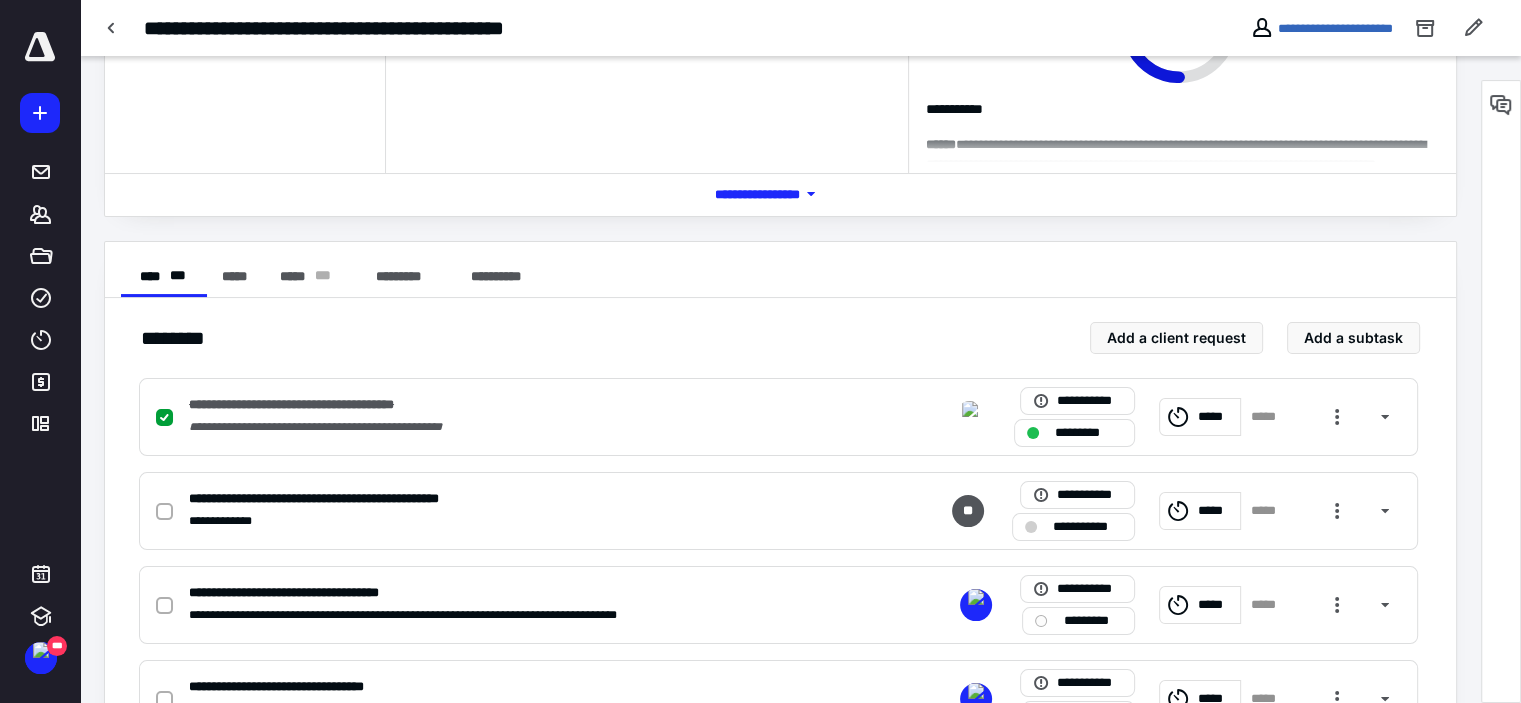 scroll, scrollTop: 100, scrollLeft: 0, axis: vertical 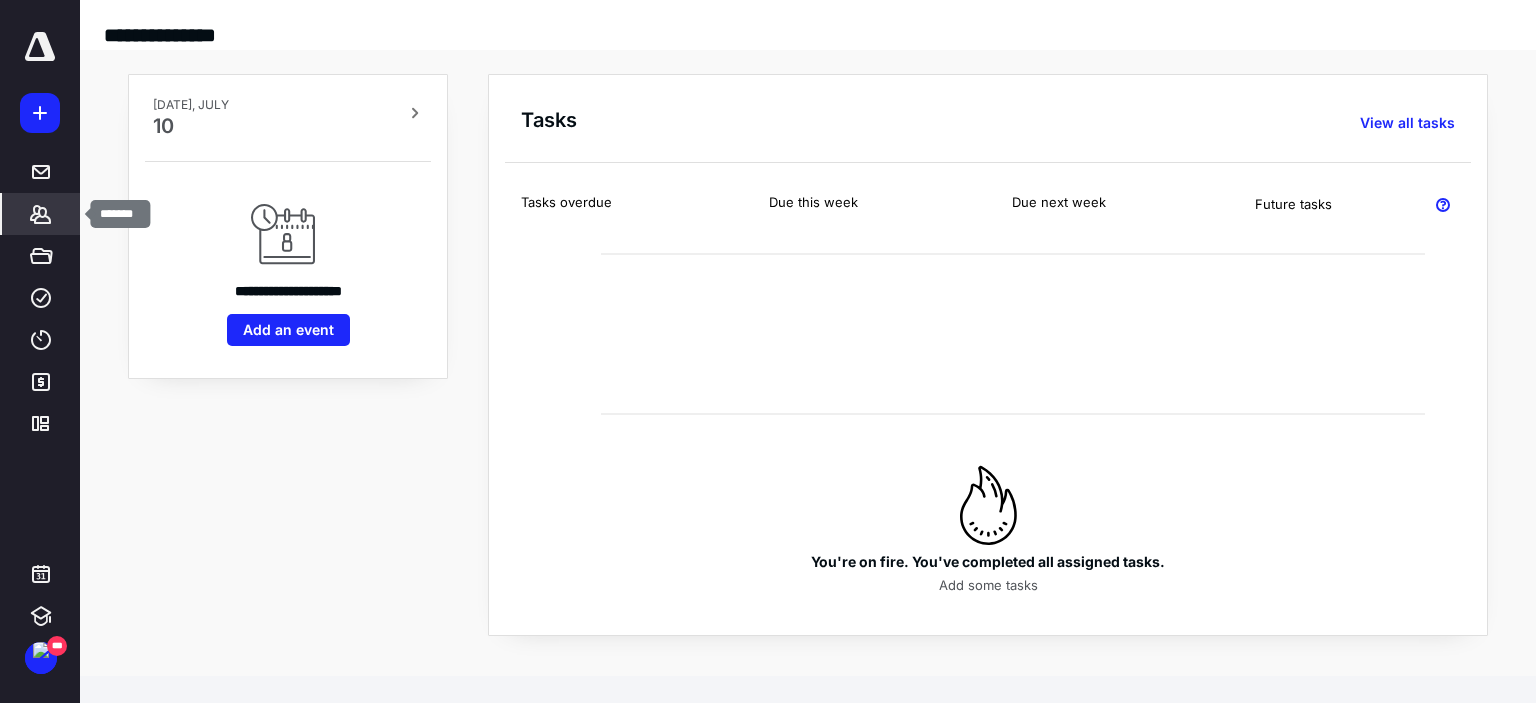 click 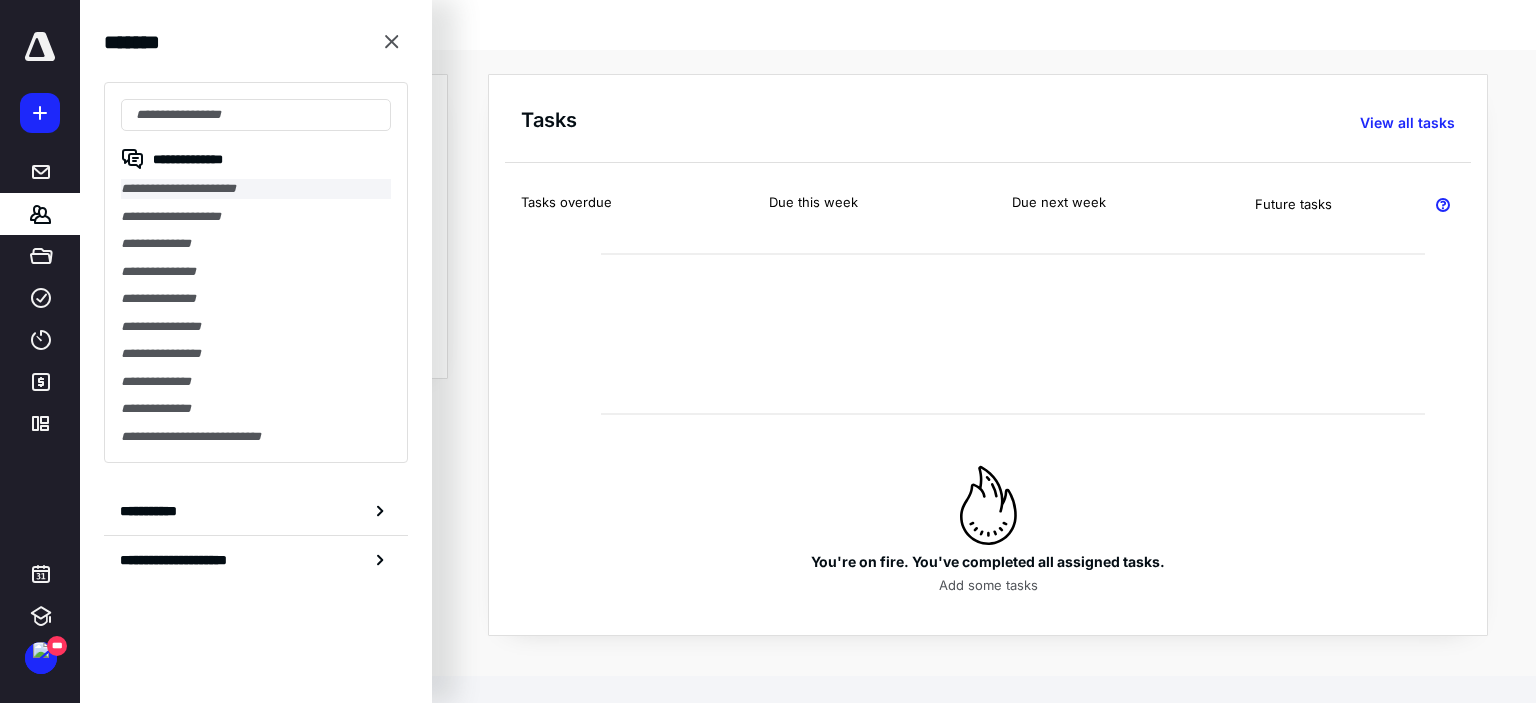 click on "**********" at bounding box center (256, 189) 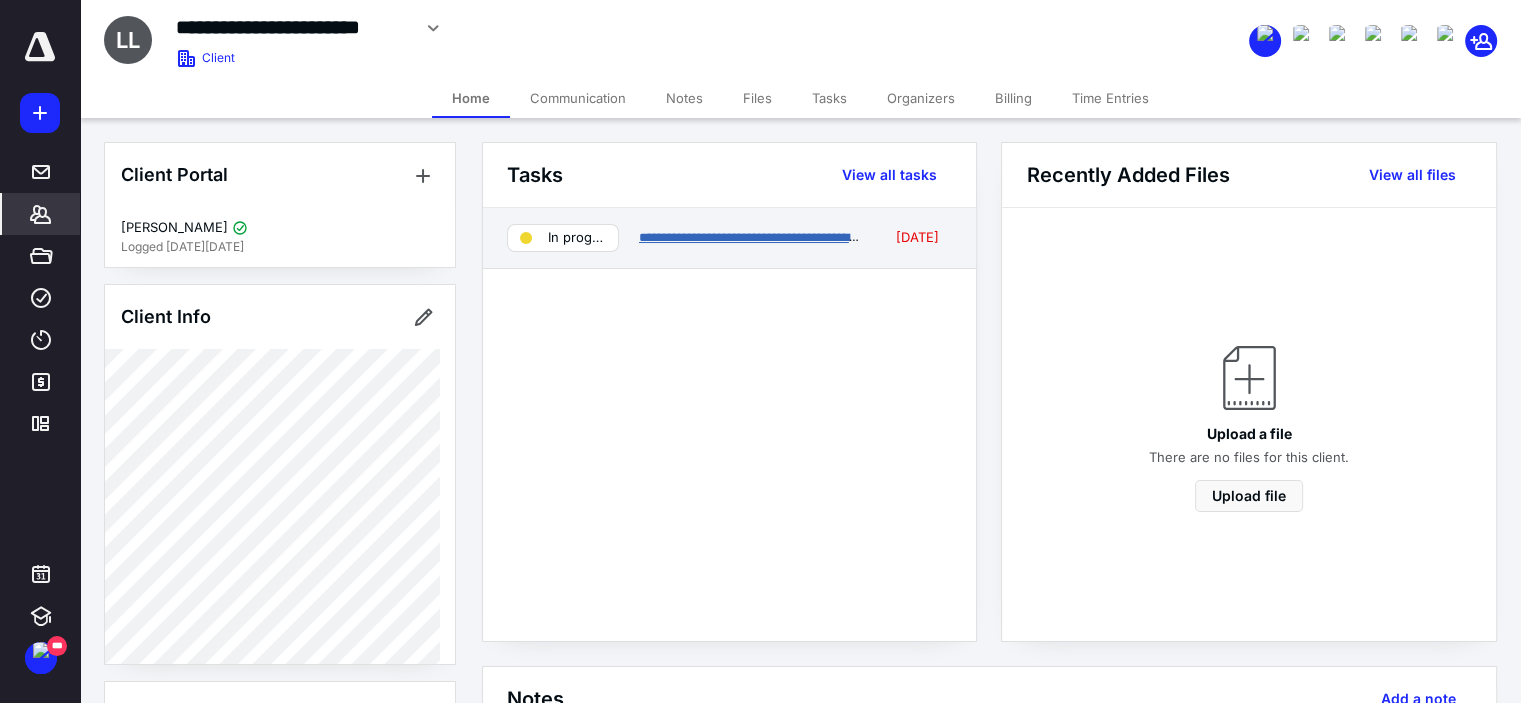 click on "**********" at bounding box center [751, 237] 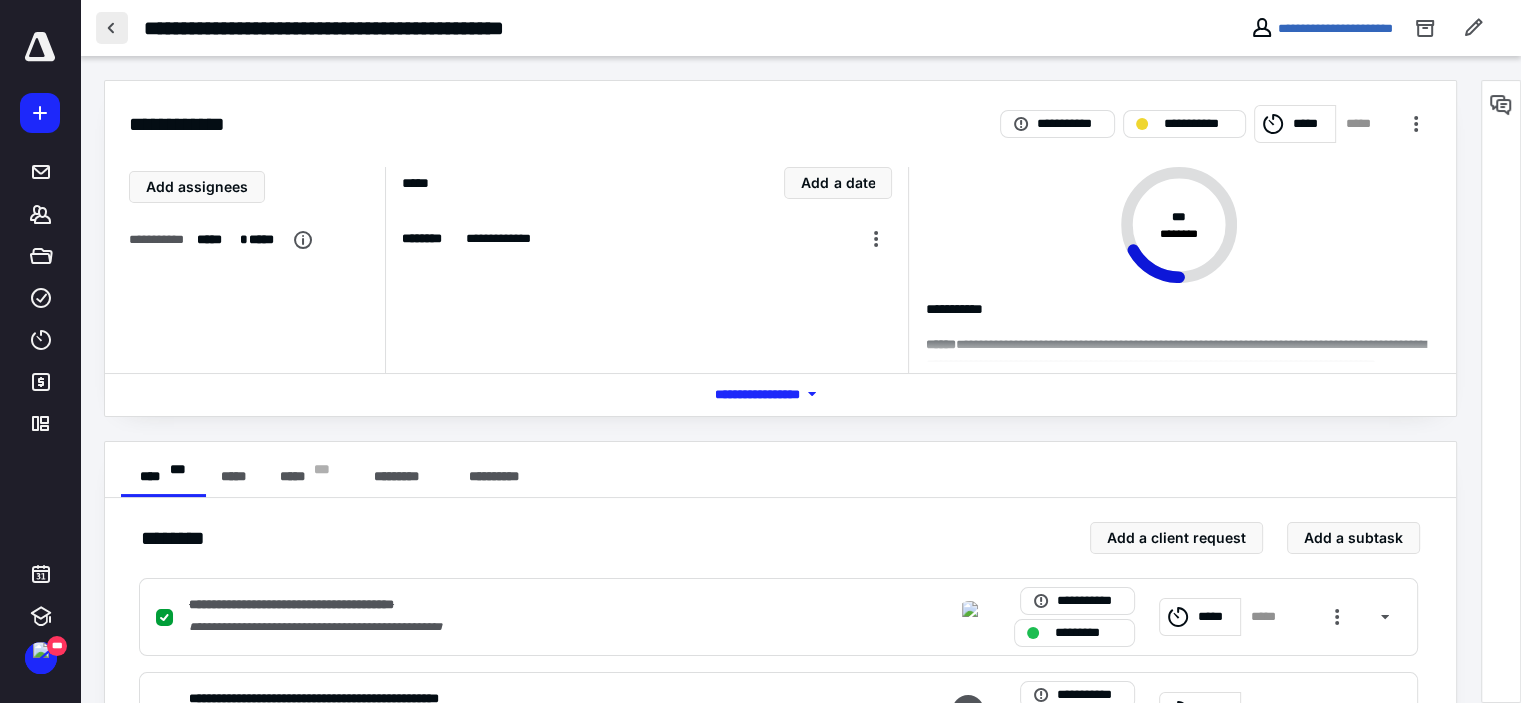 click at bounding box center (112, 28) 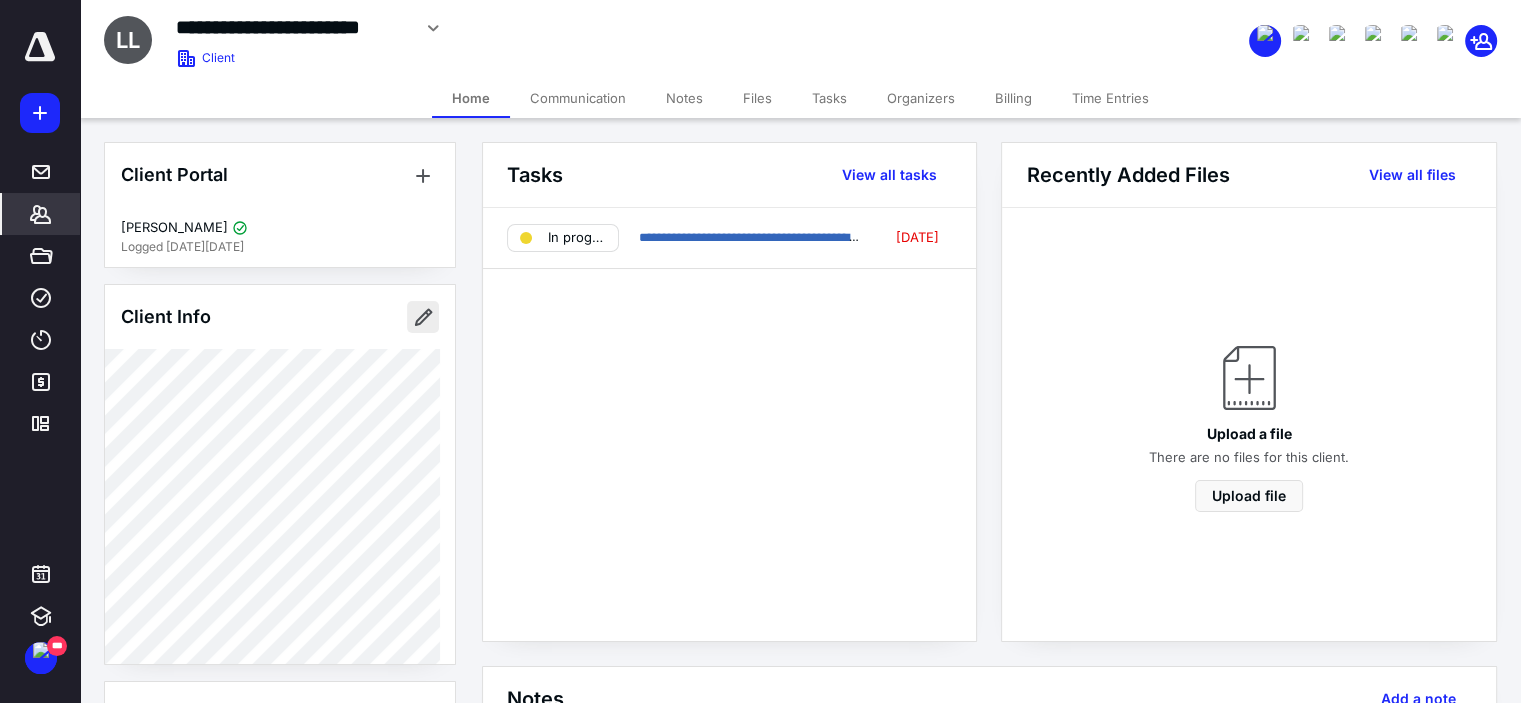 click at bounding box center [423, 317] 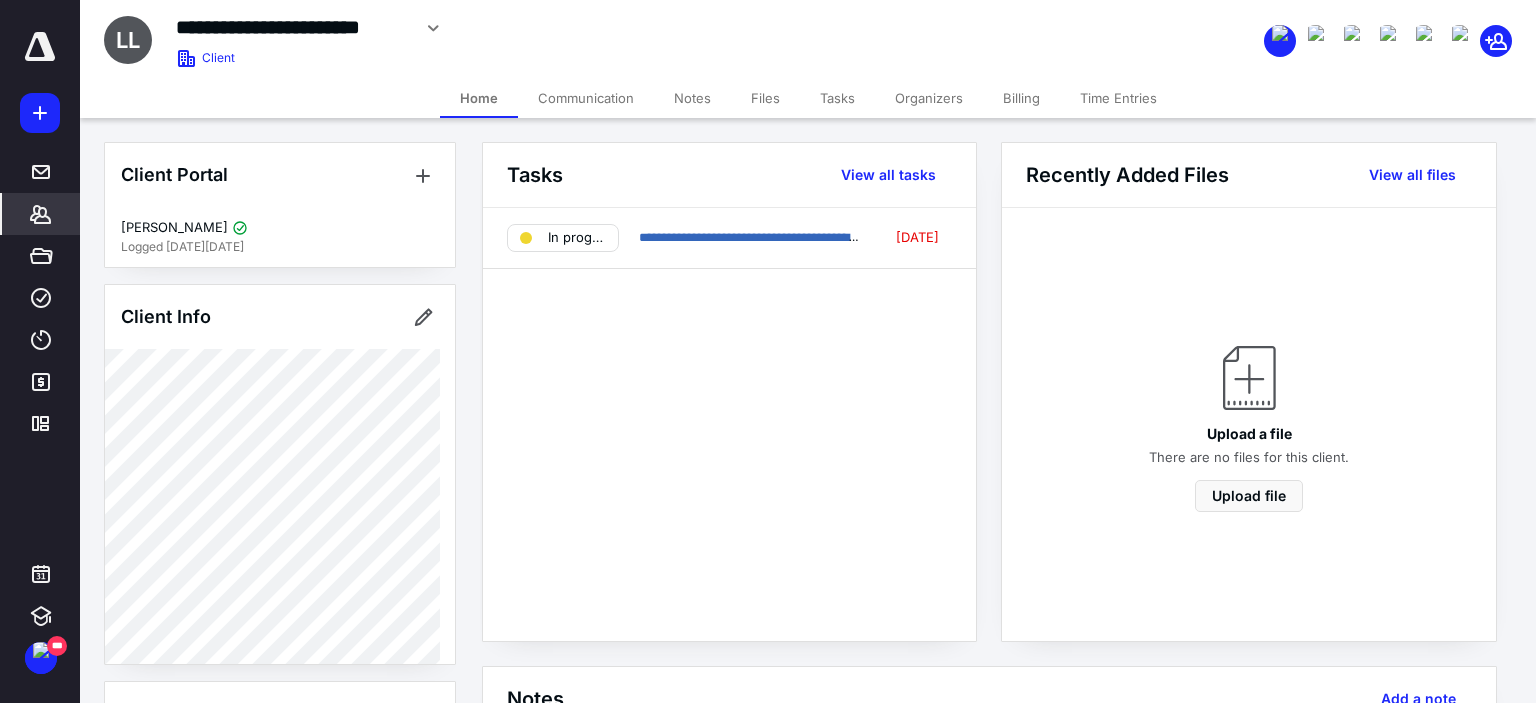 type on "**********" 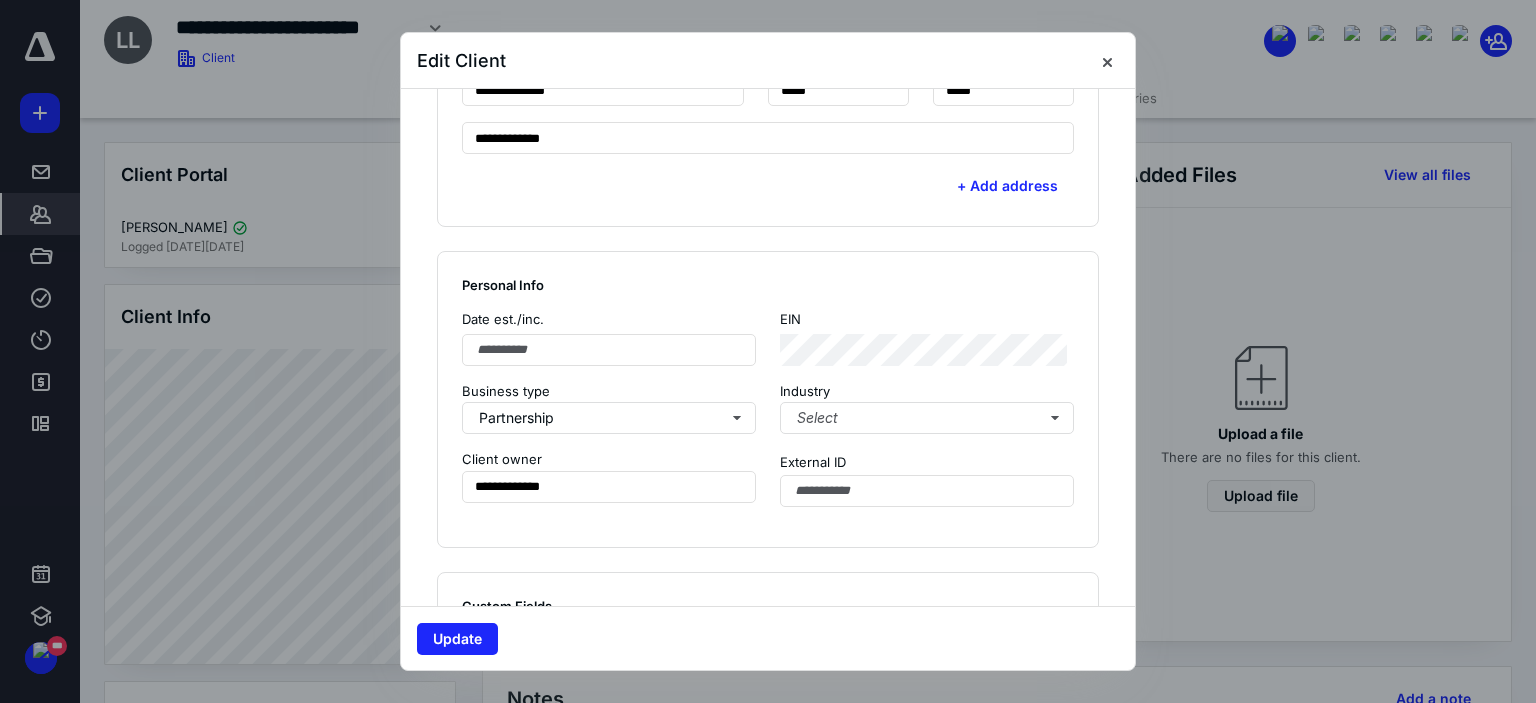 scroll, scrollTop: 1000, scrollLeft: 0, axis: vertical 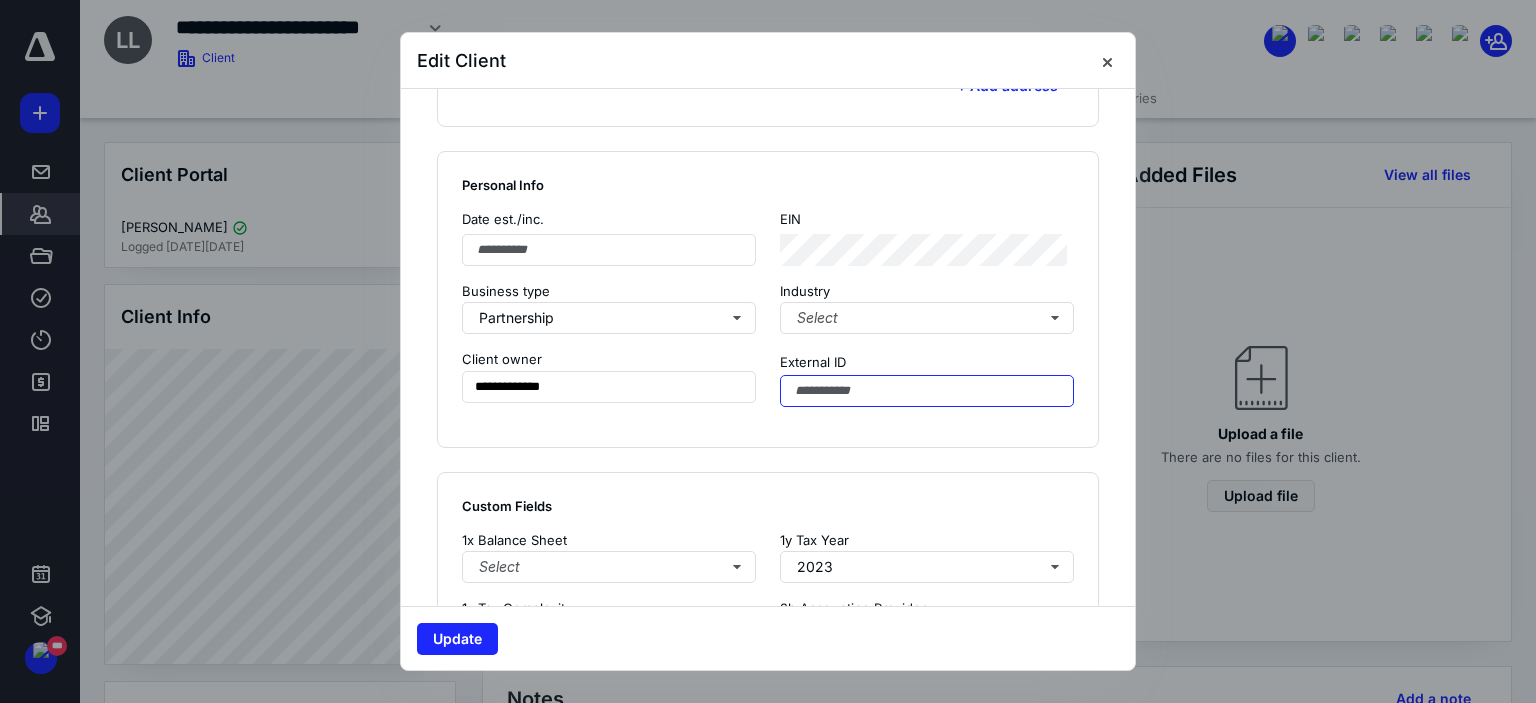 click at bounding box center [927, 391] 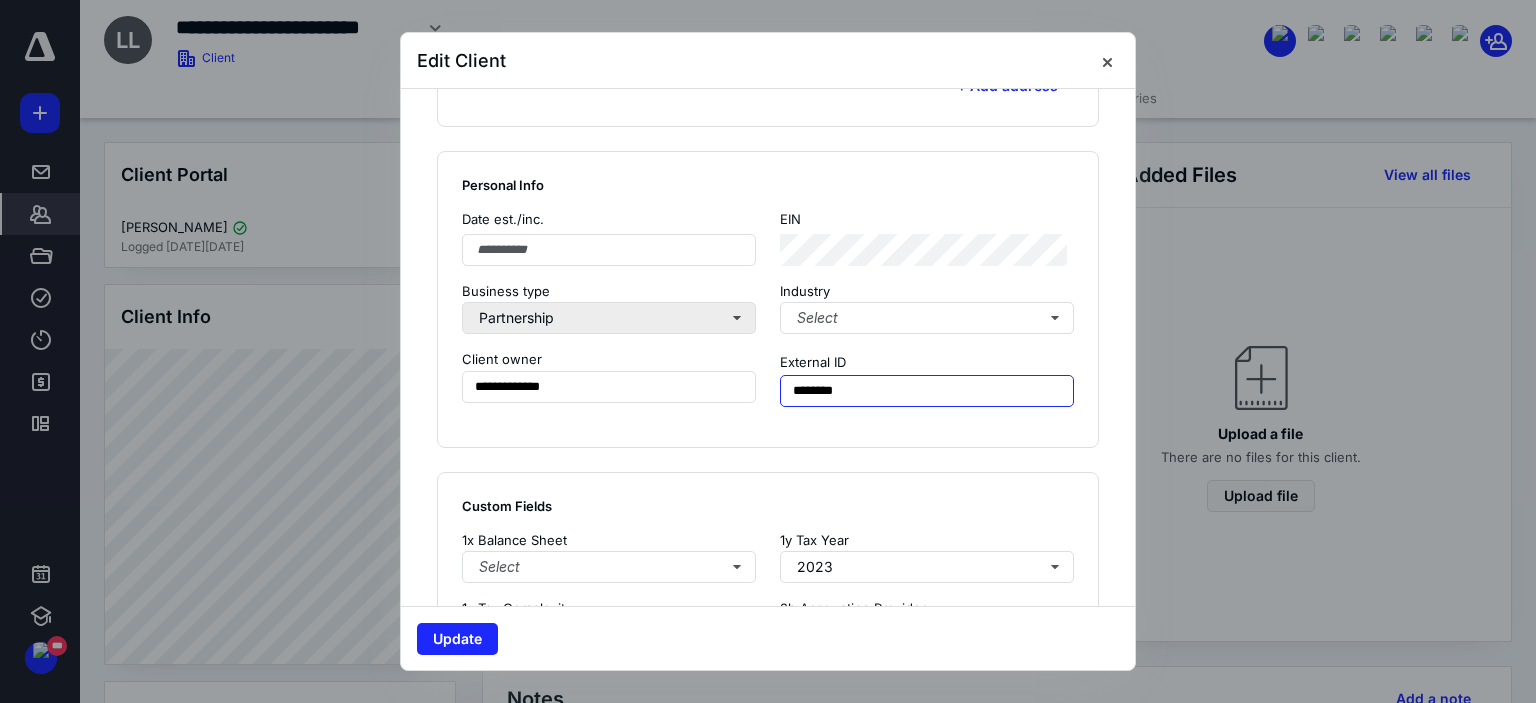 scroll, scrollTop: 1100, scrollLeft: 0, axis: vertical 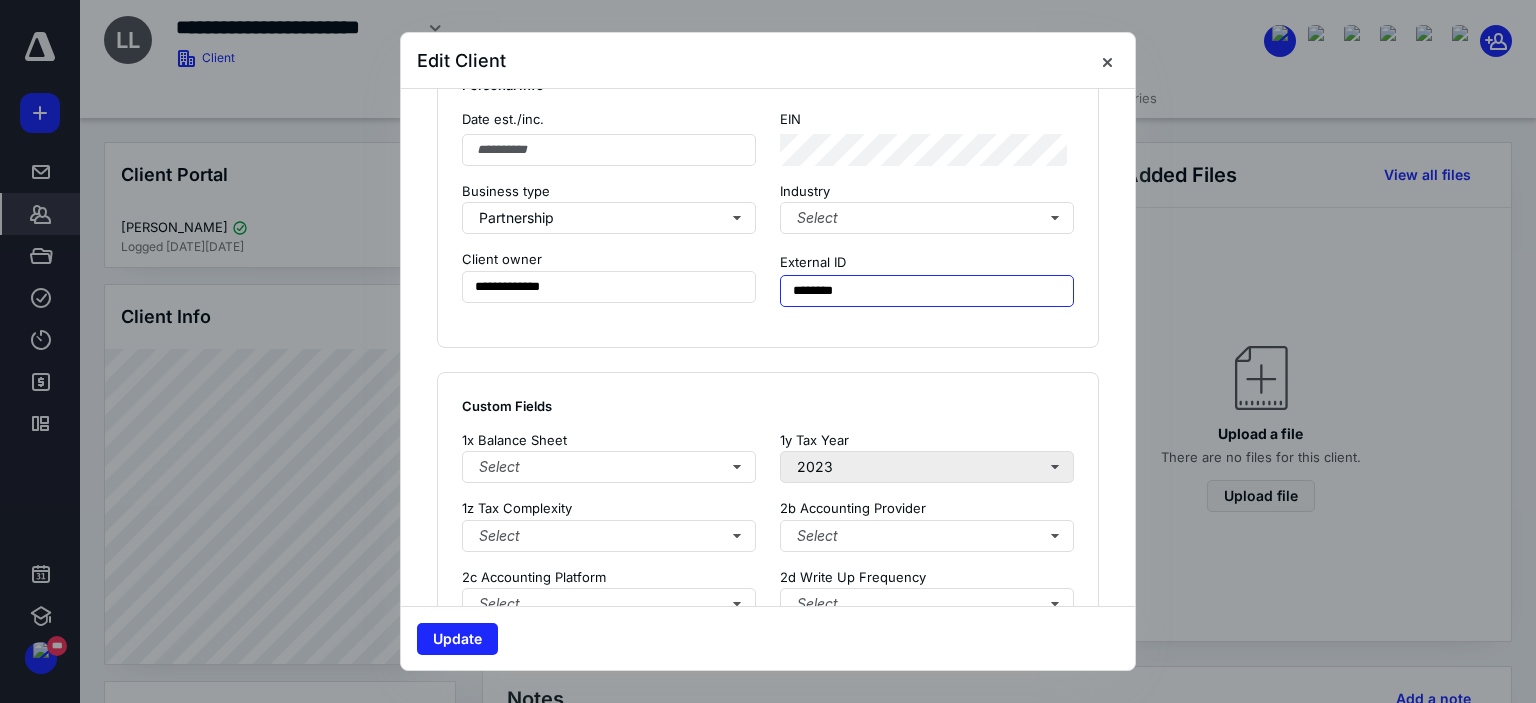 type on "********" 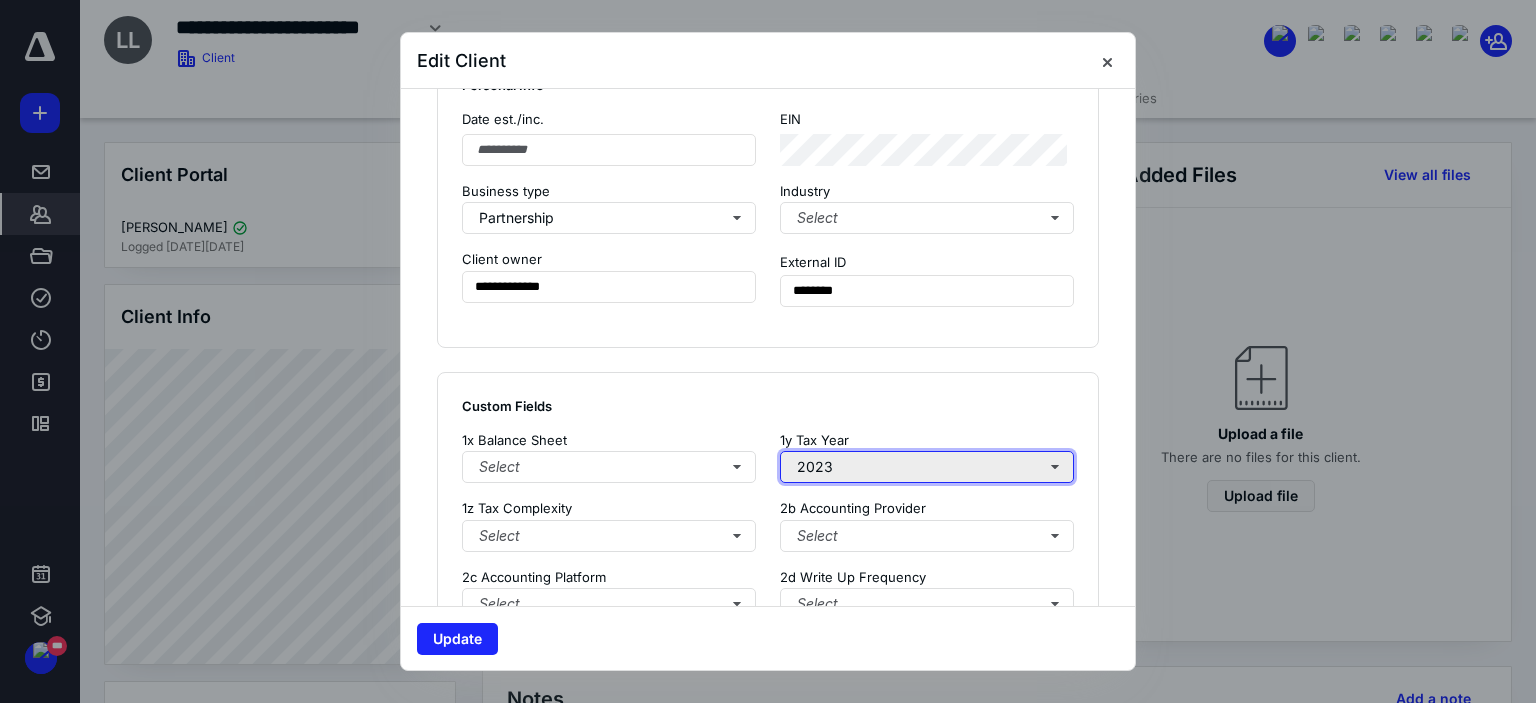 click on "2023" at bounding box center (927, 467) 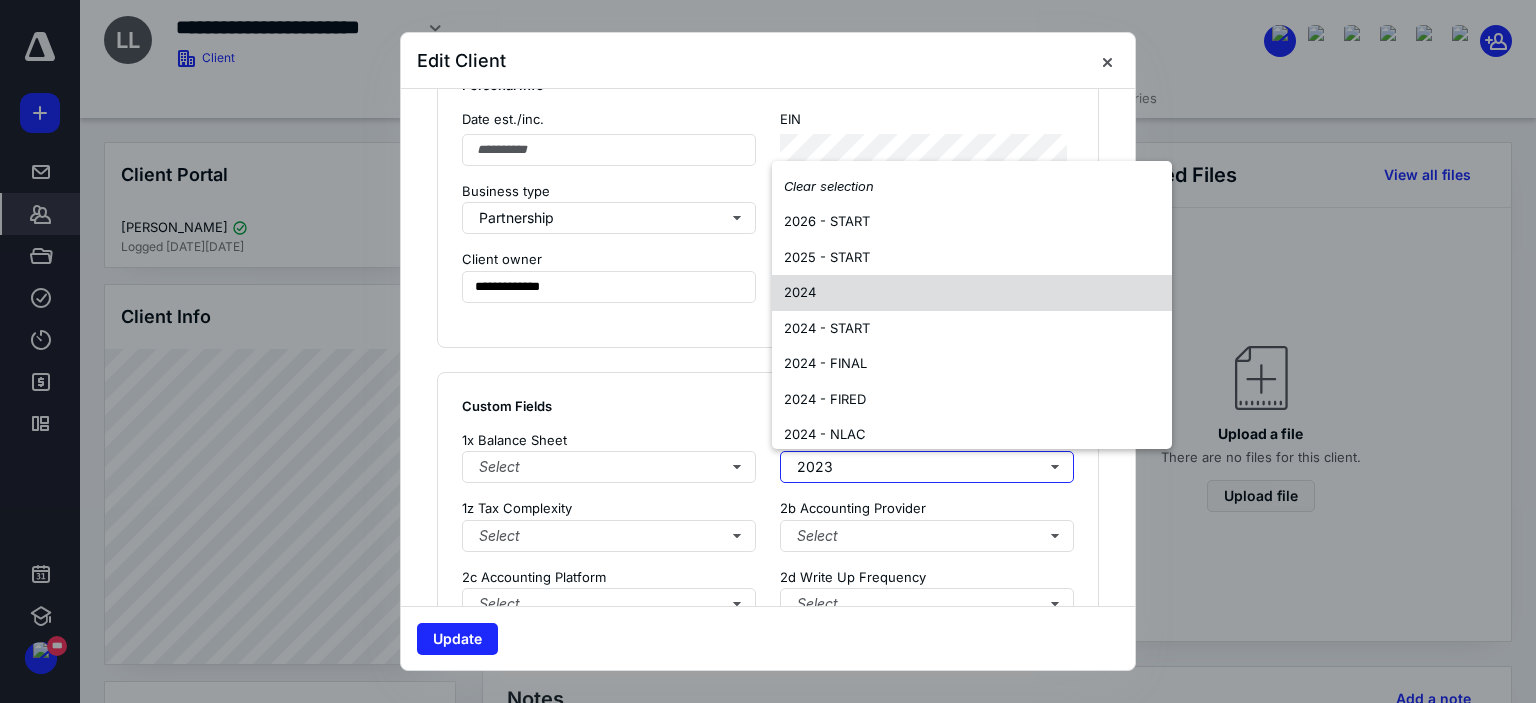 click on "2024" at bounding box center [972, 293] 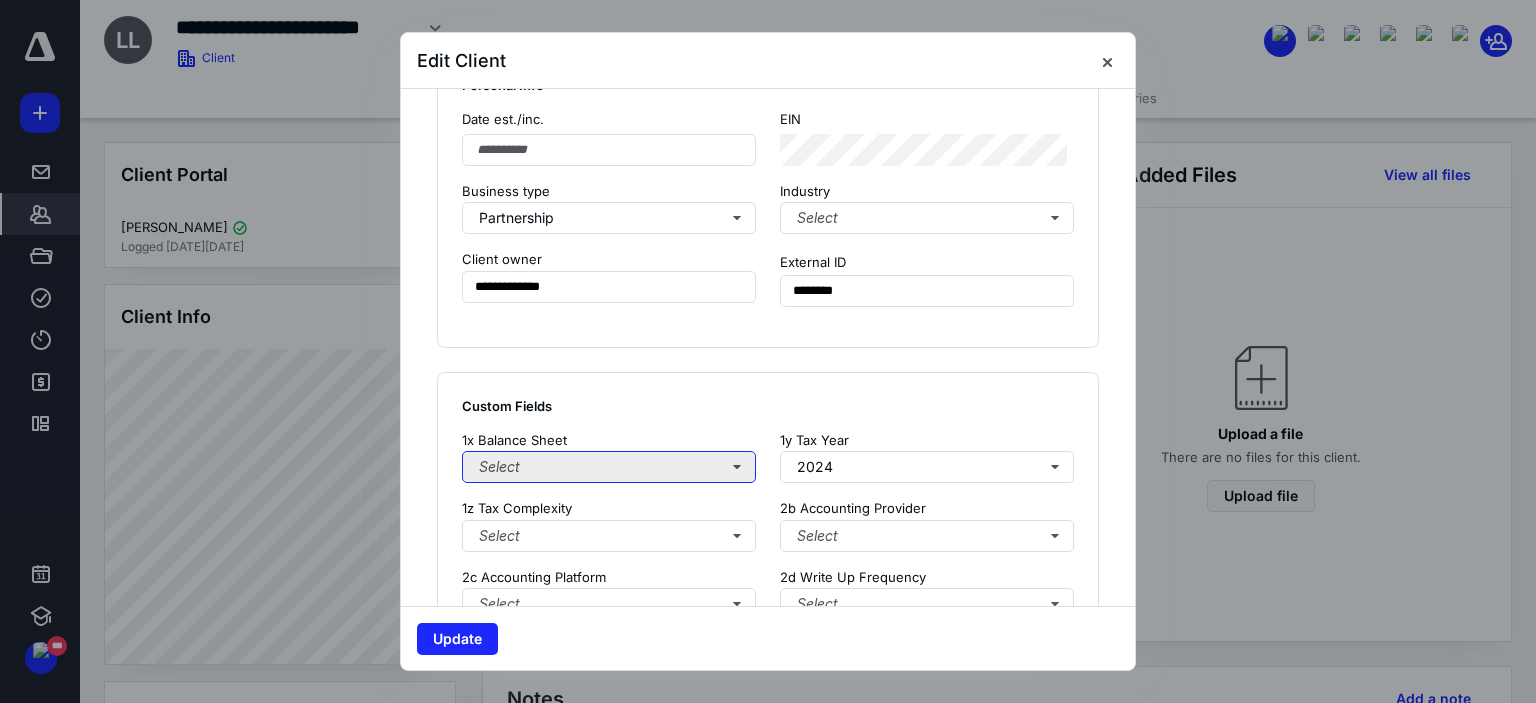 click on "Select" at bounding box center [609, 467] 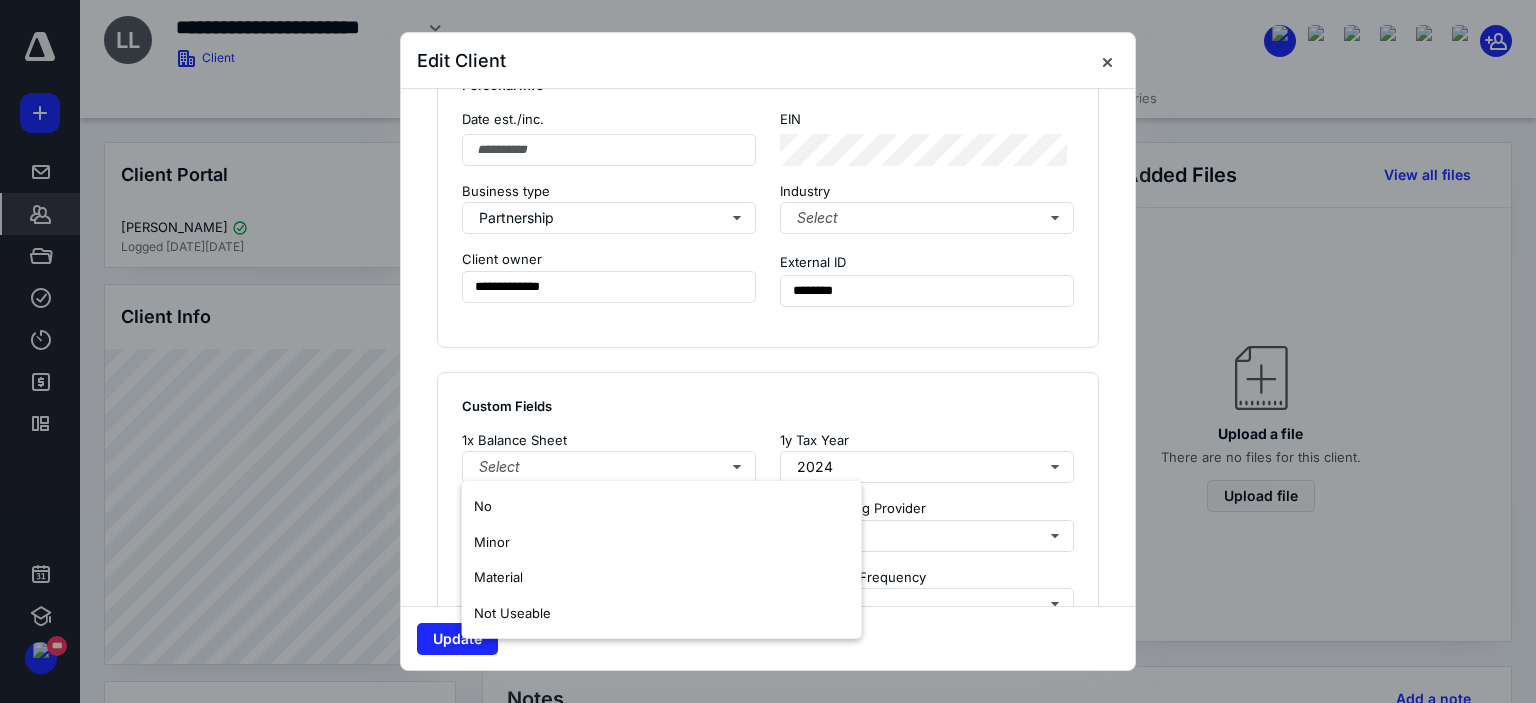 click on "Custom Fields" at bounding box center (768, 406) 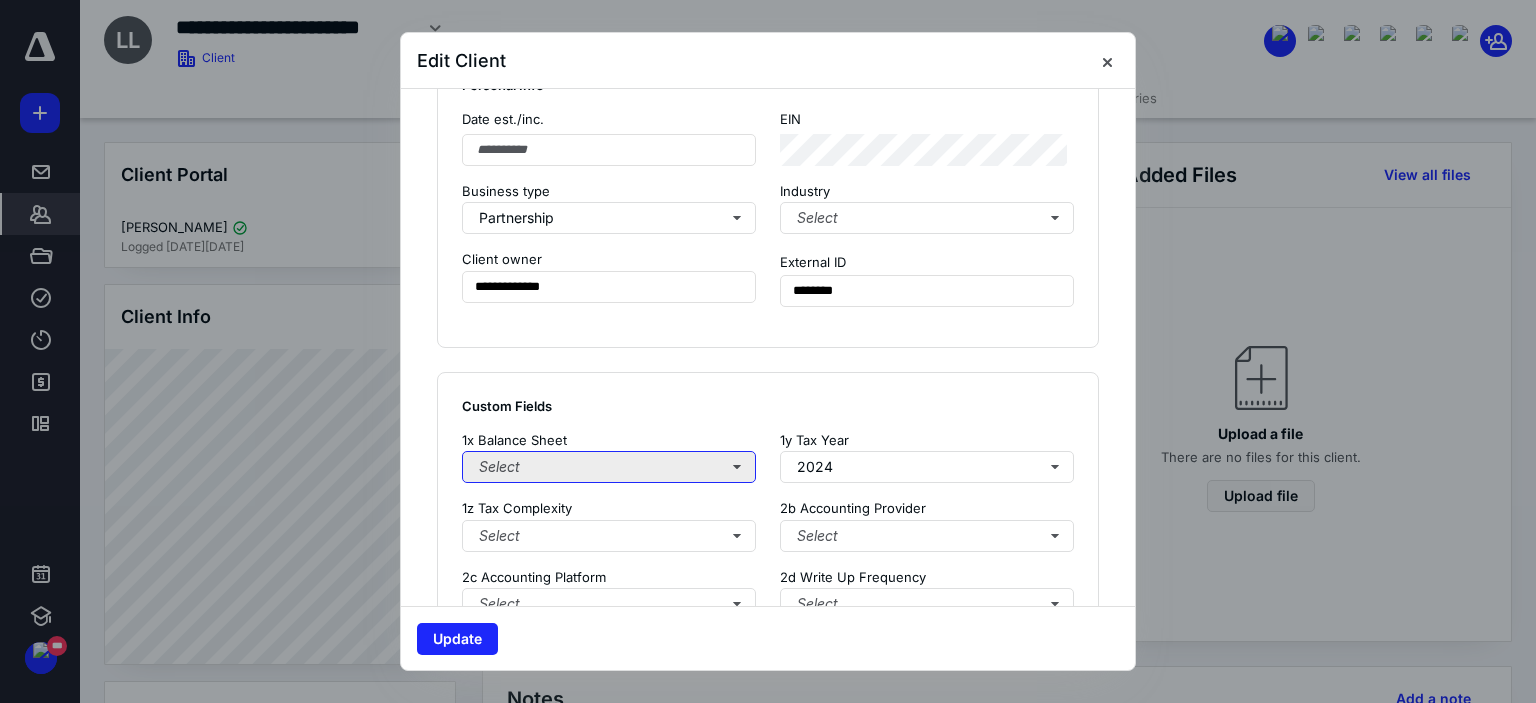 click on "Select" at bounding box center (609, 467) 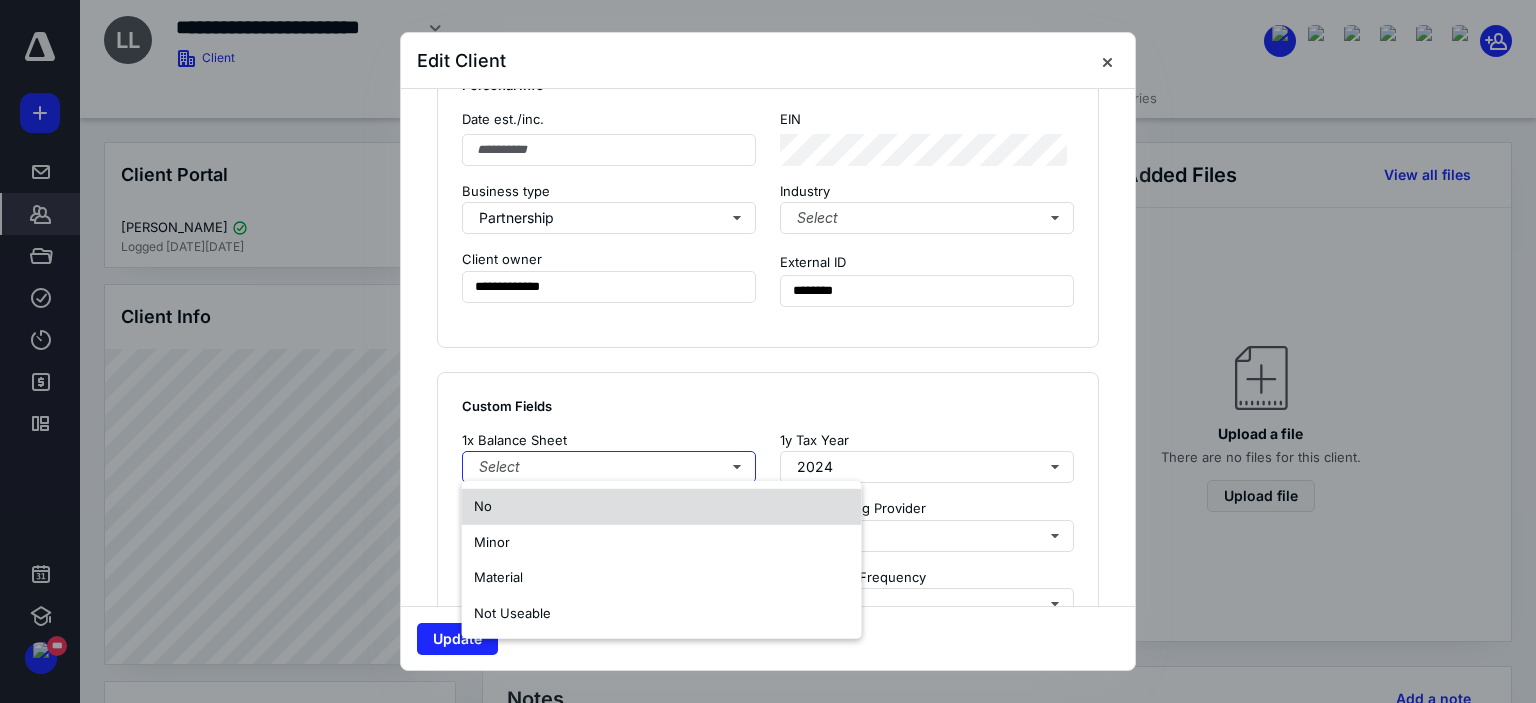 click on "No" at bounding box center (662, 507) 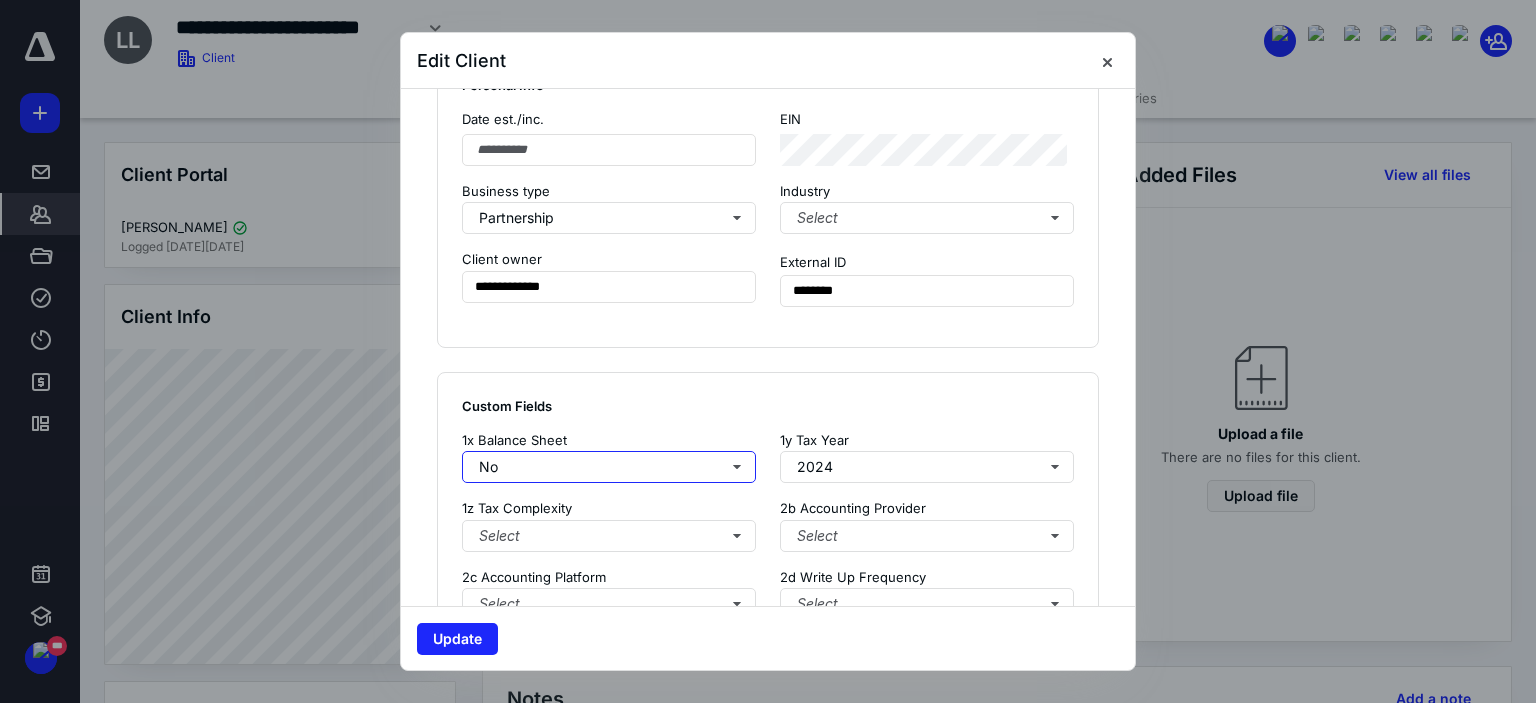 scroll, scrollTop: 1200, scrollLeft: 0, axis: vertical 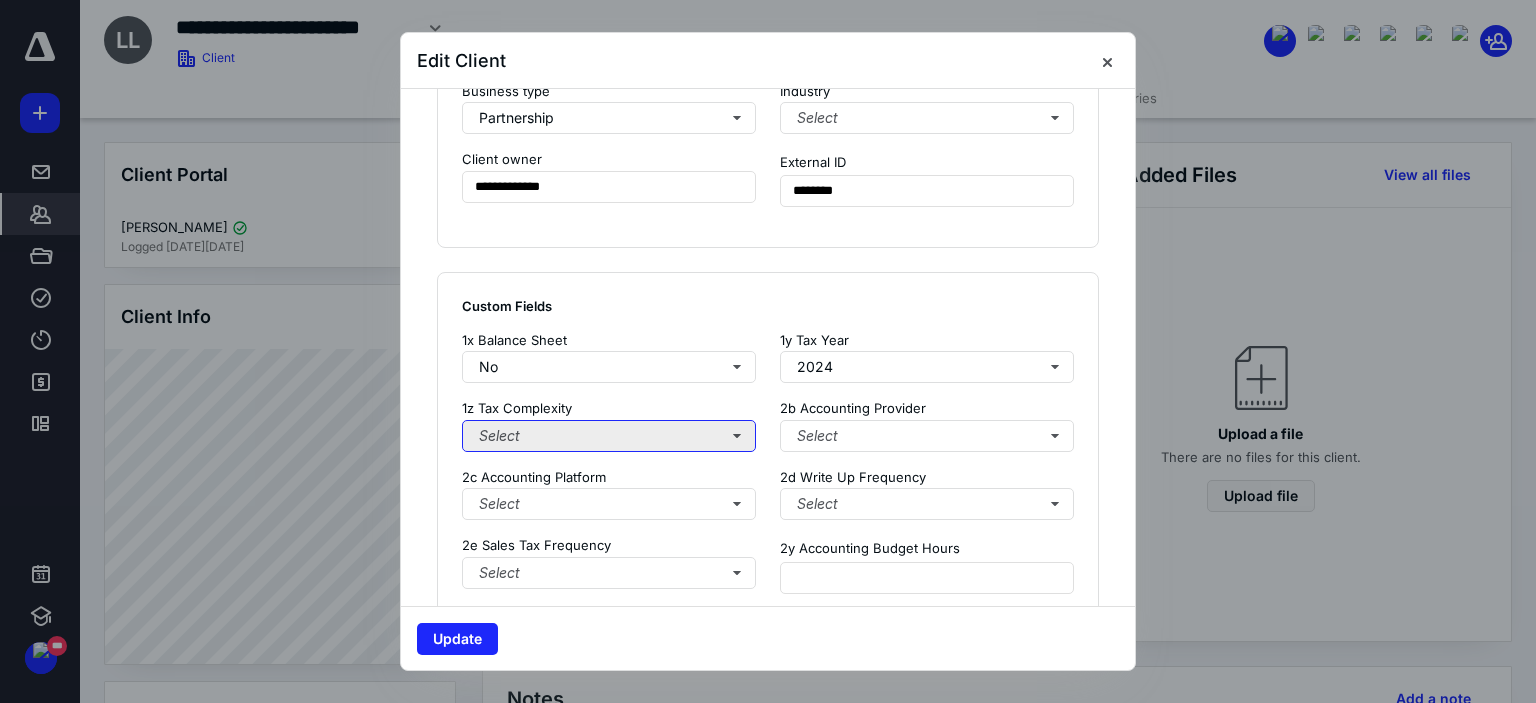 click on "Select" at bounding box center [609, 436] 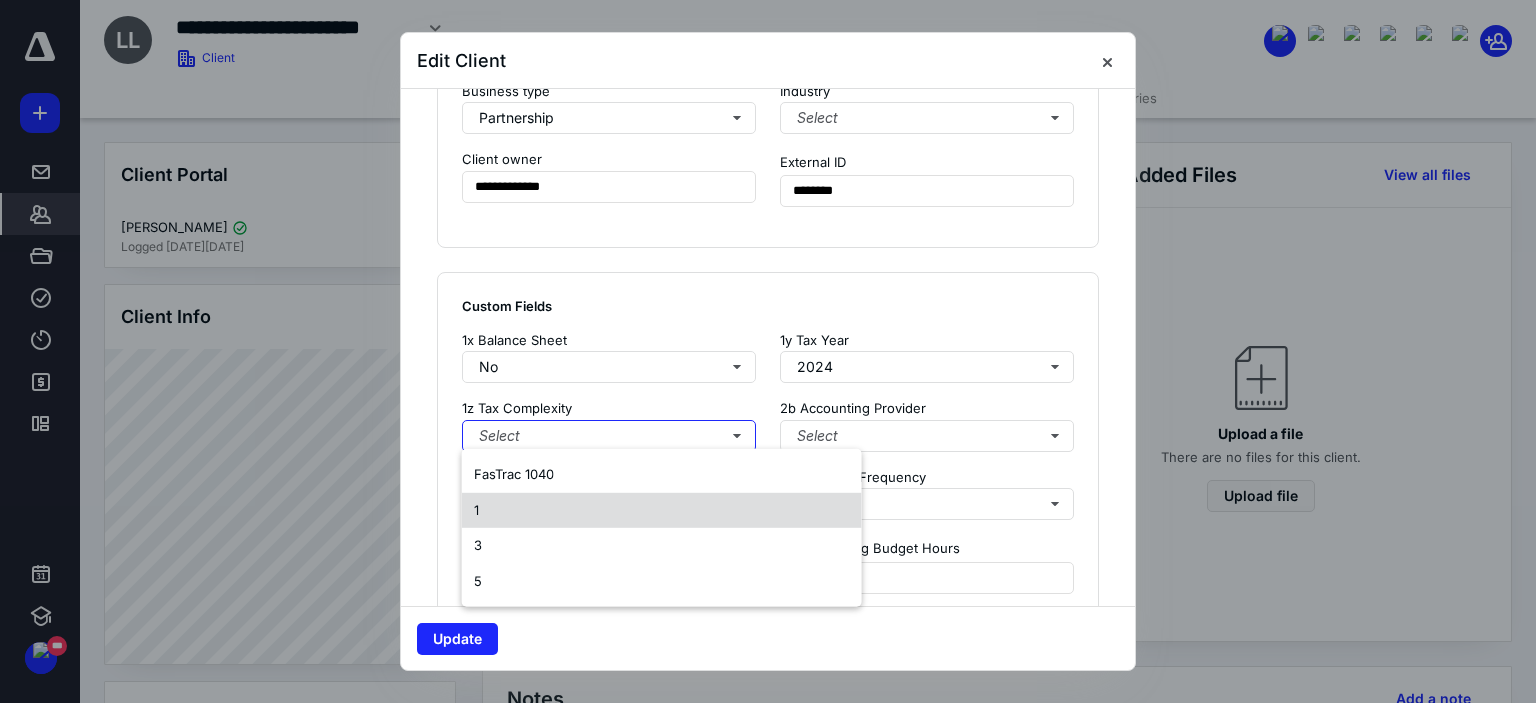 click on "1" at bounding box center (662, 510) 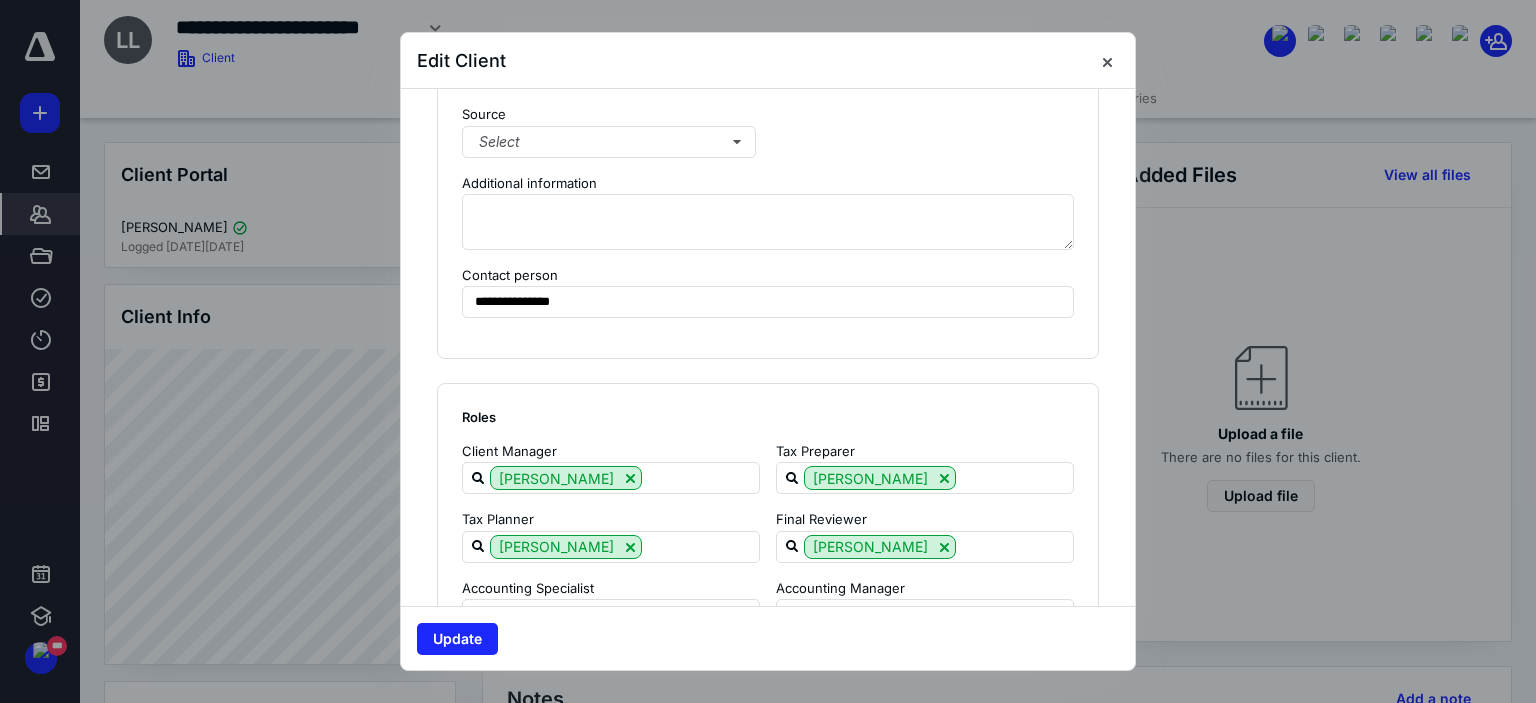 scroll, scrollTop: 2400, scrollLeft: 0, axis: vertical 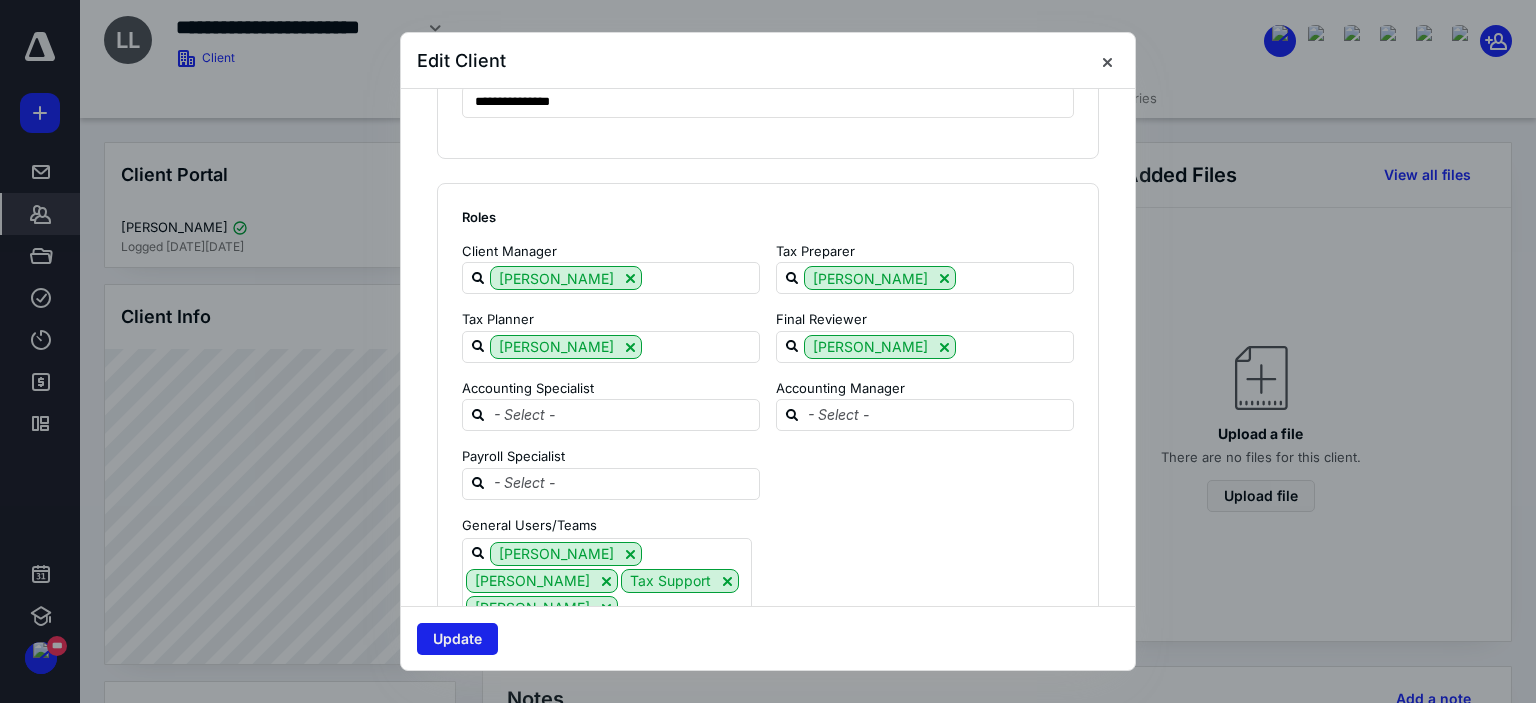click on "Update" at bounding box center (457, 639) 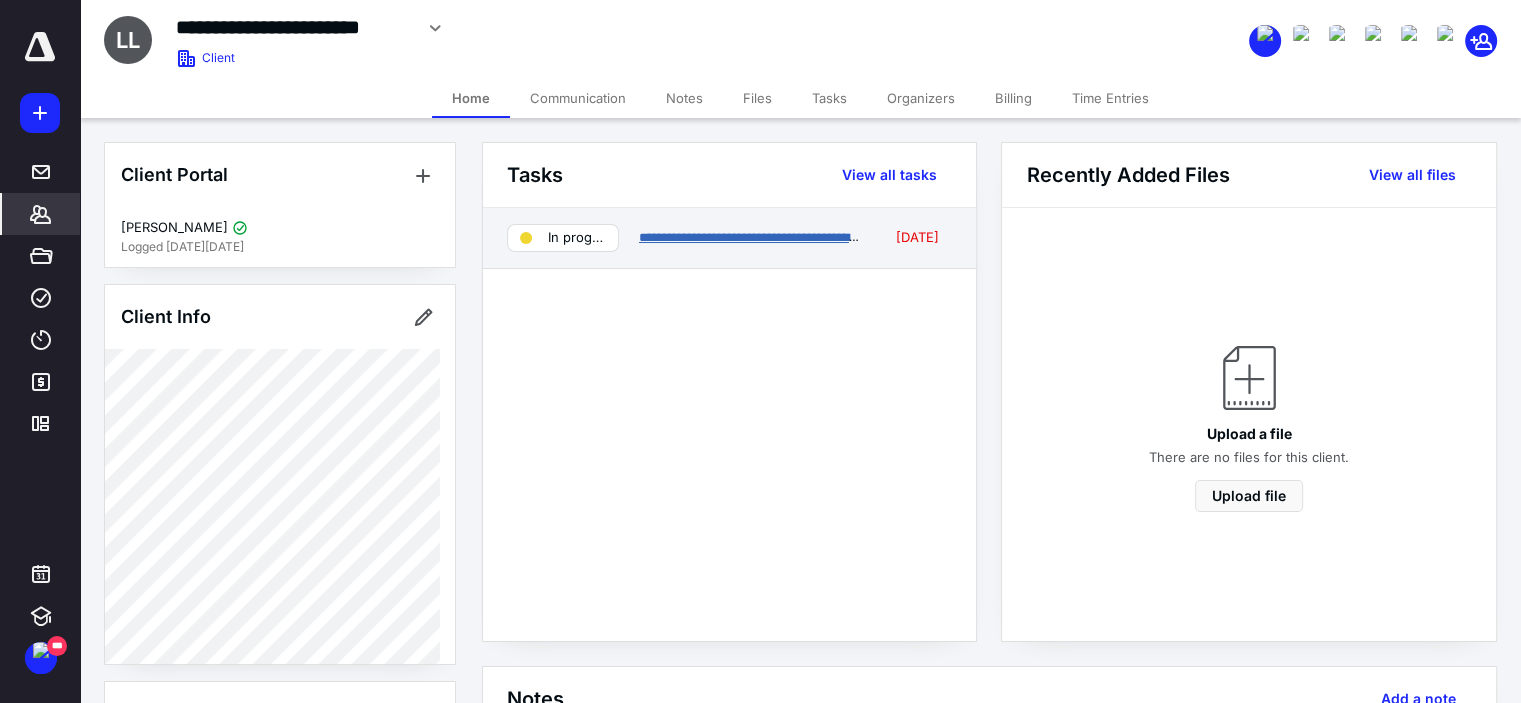 click on "**********" at bounding box center [751, 237] 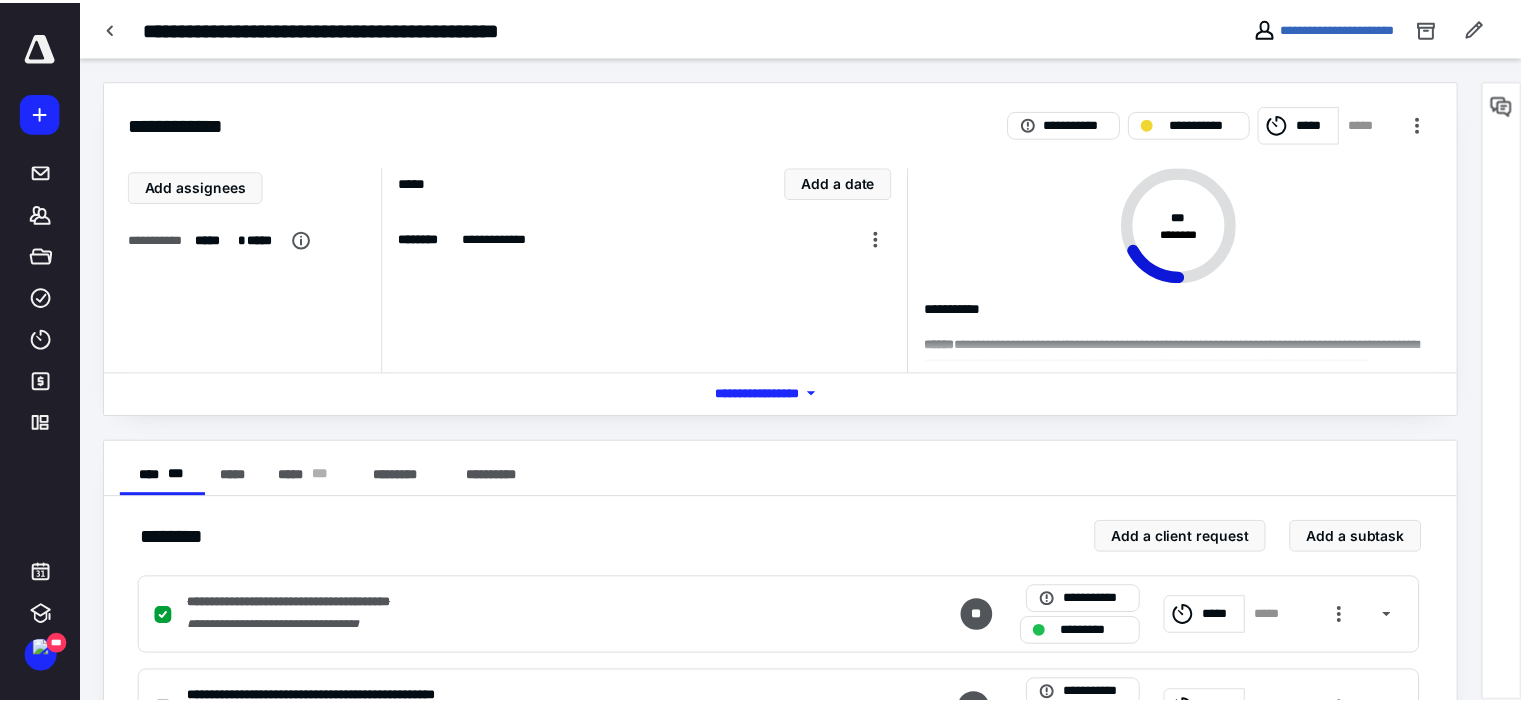 scroll, scrollTop: 200, scrollLeft: 0, axis: vertical 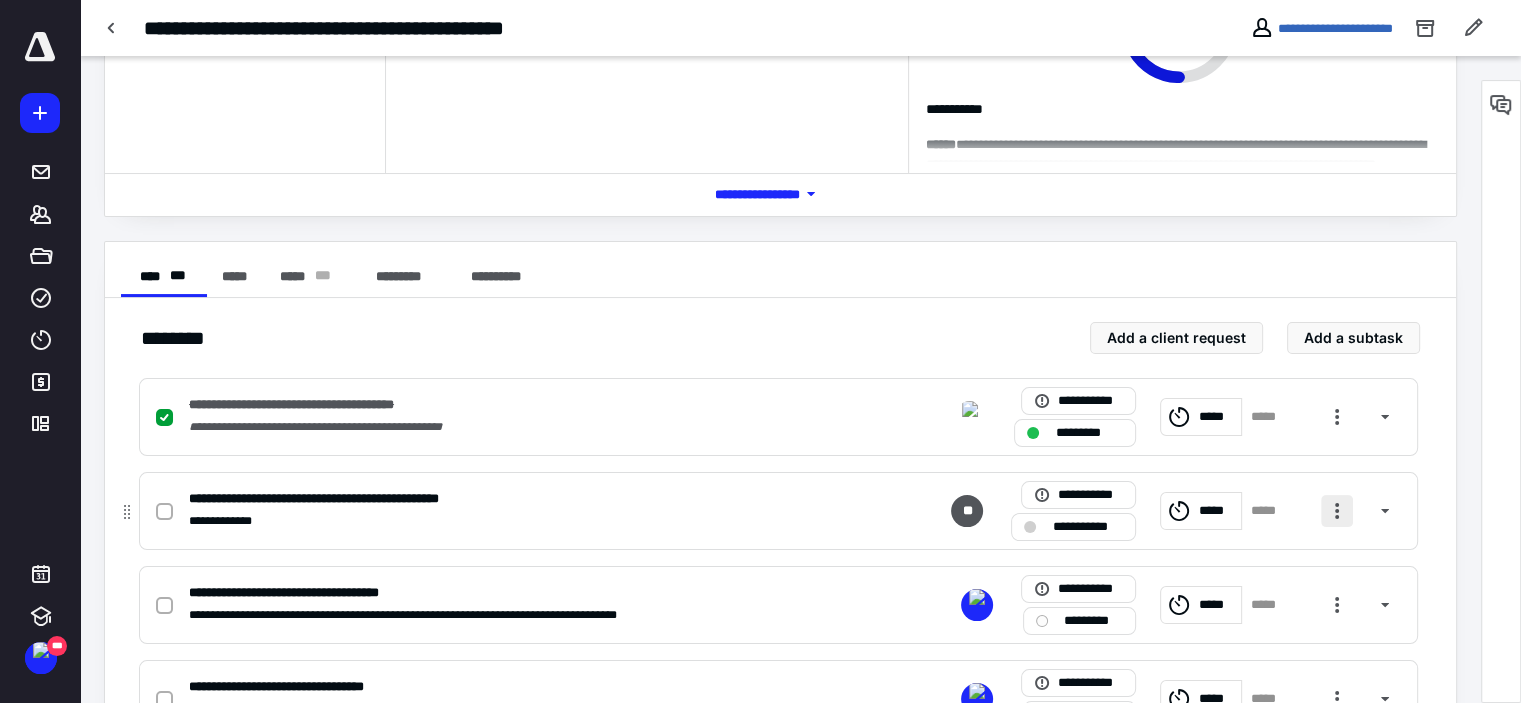 click at bounding box center (1337, 511) 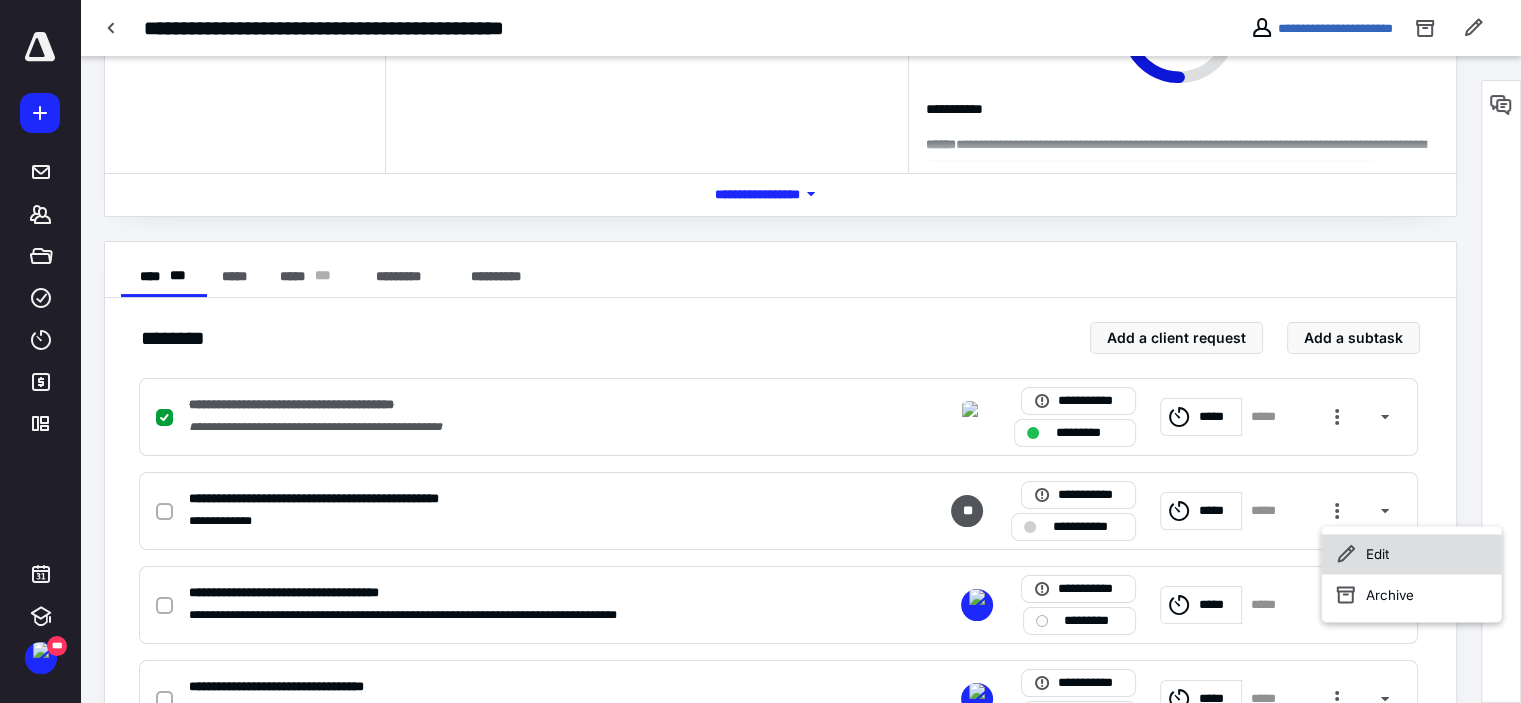 click 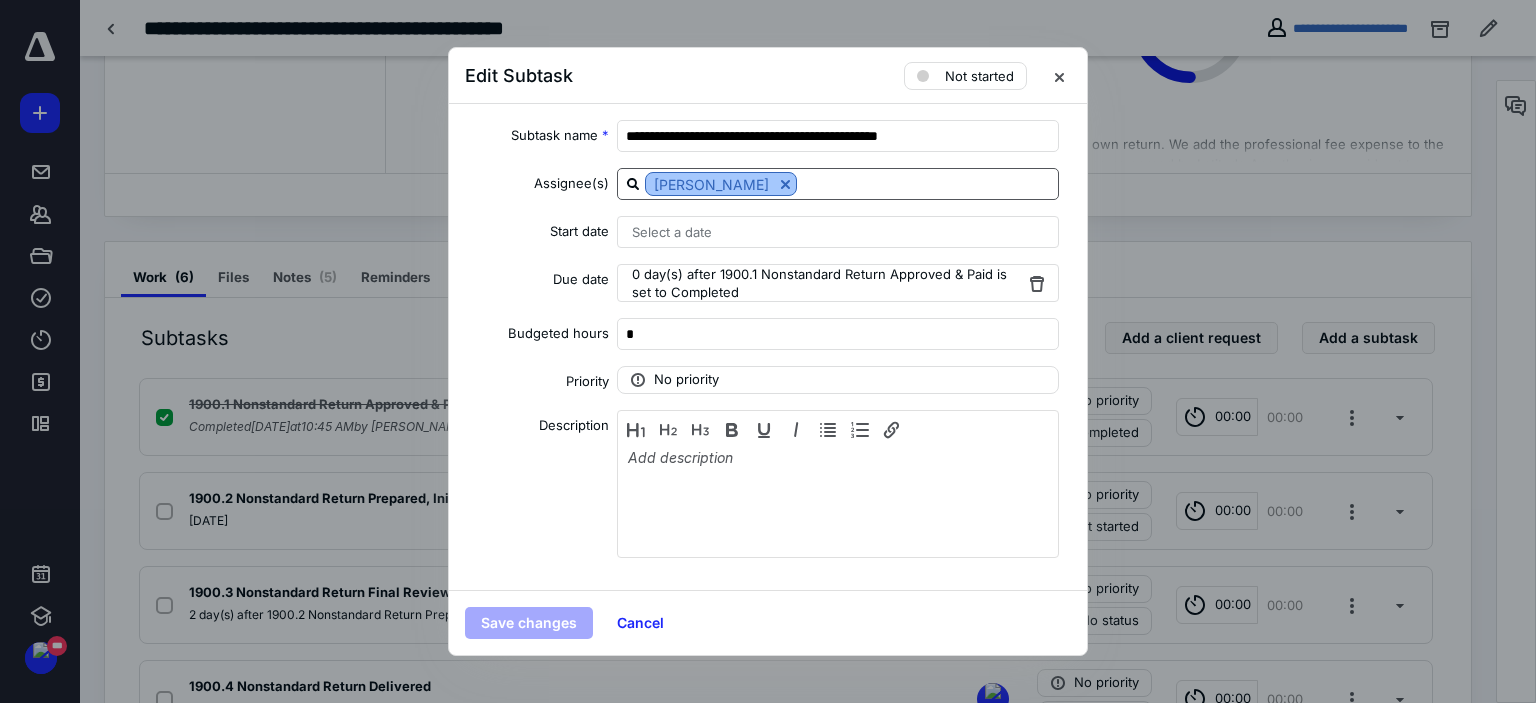 click at bounding box center [785, 184] 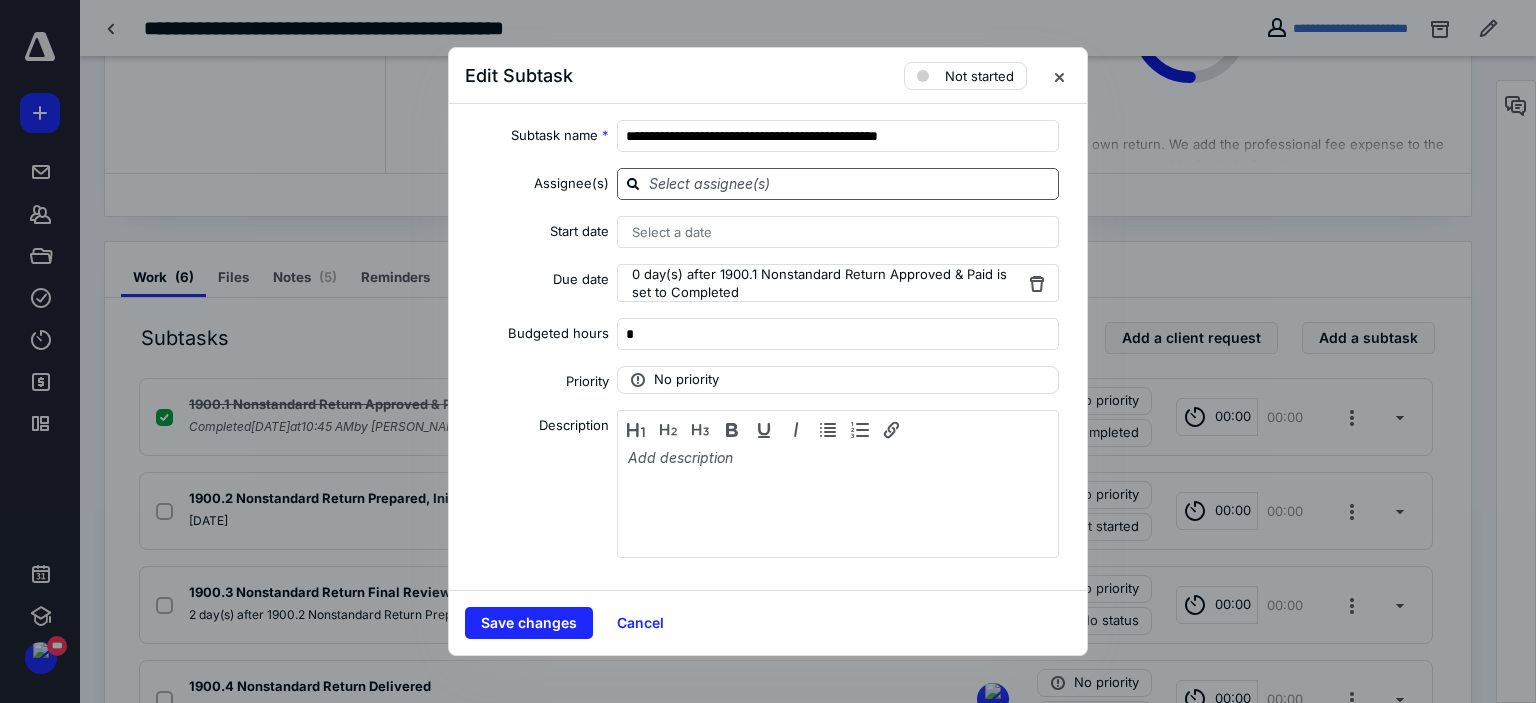 click at bounding box center [850, 183] 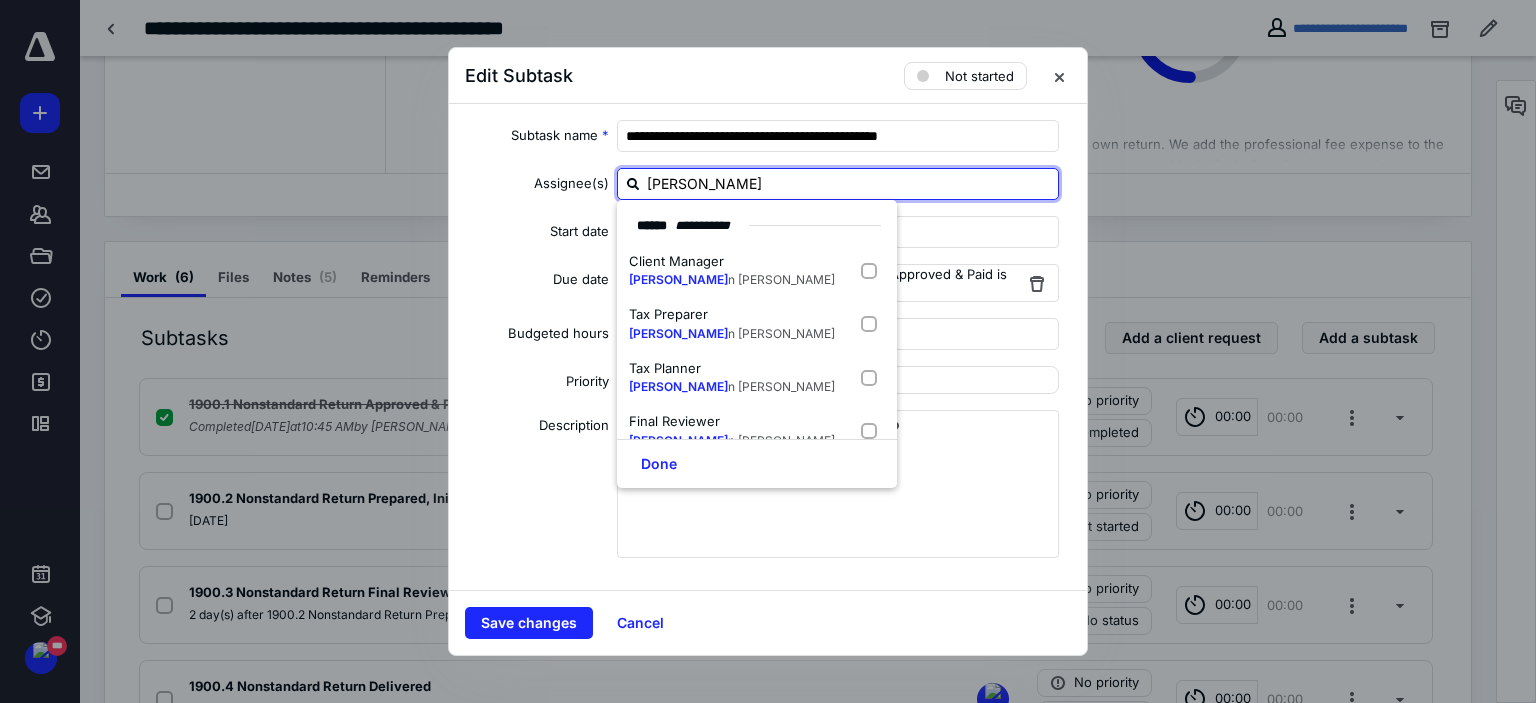 type on "EthaN" 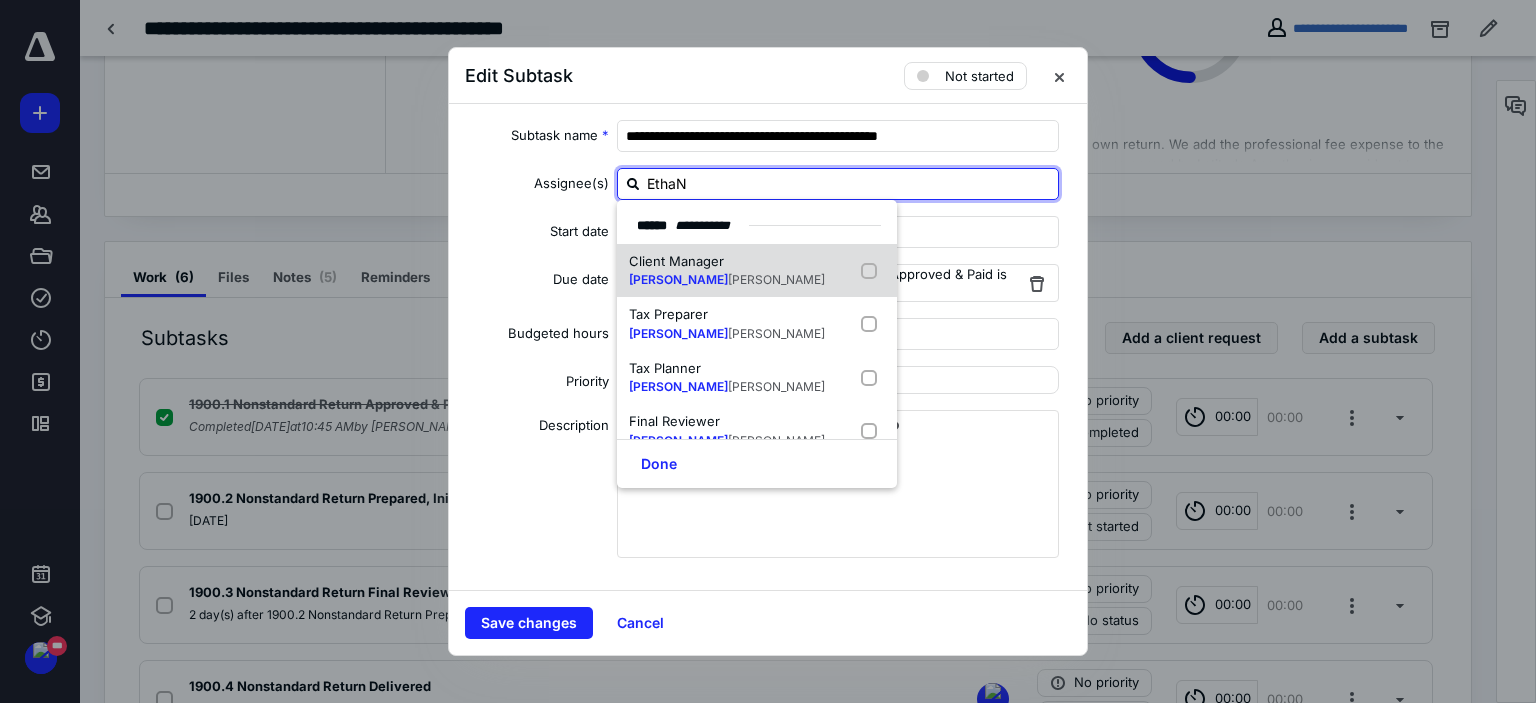 click on "[PERSON_NAME]" at bounding box center [776, 279] 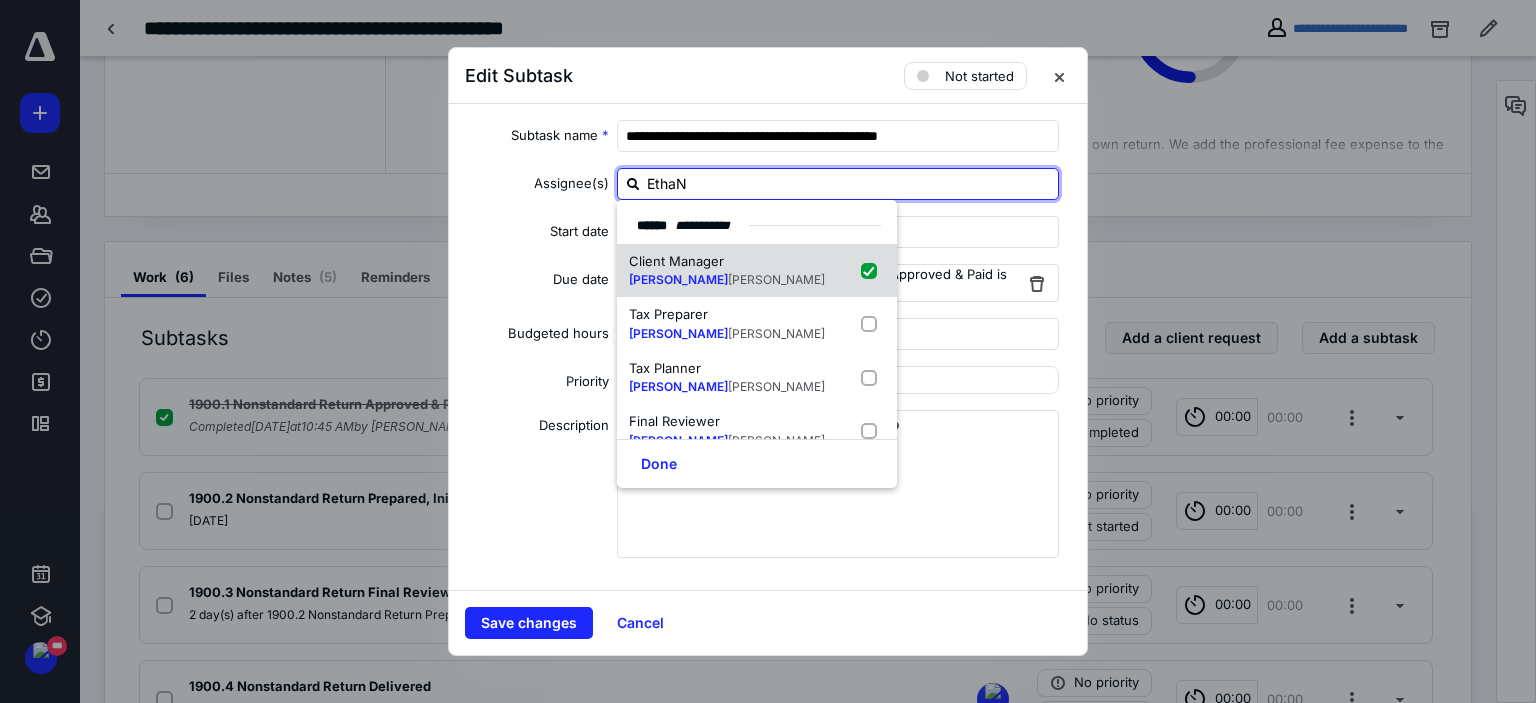 checkbox on "true" 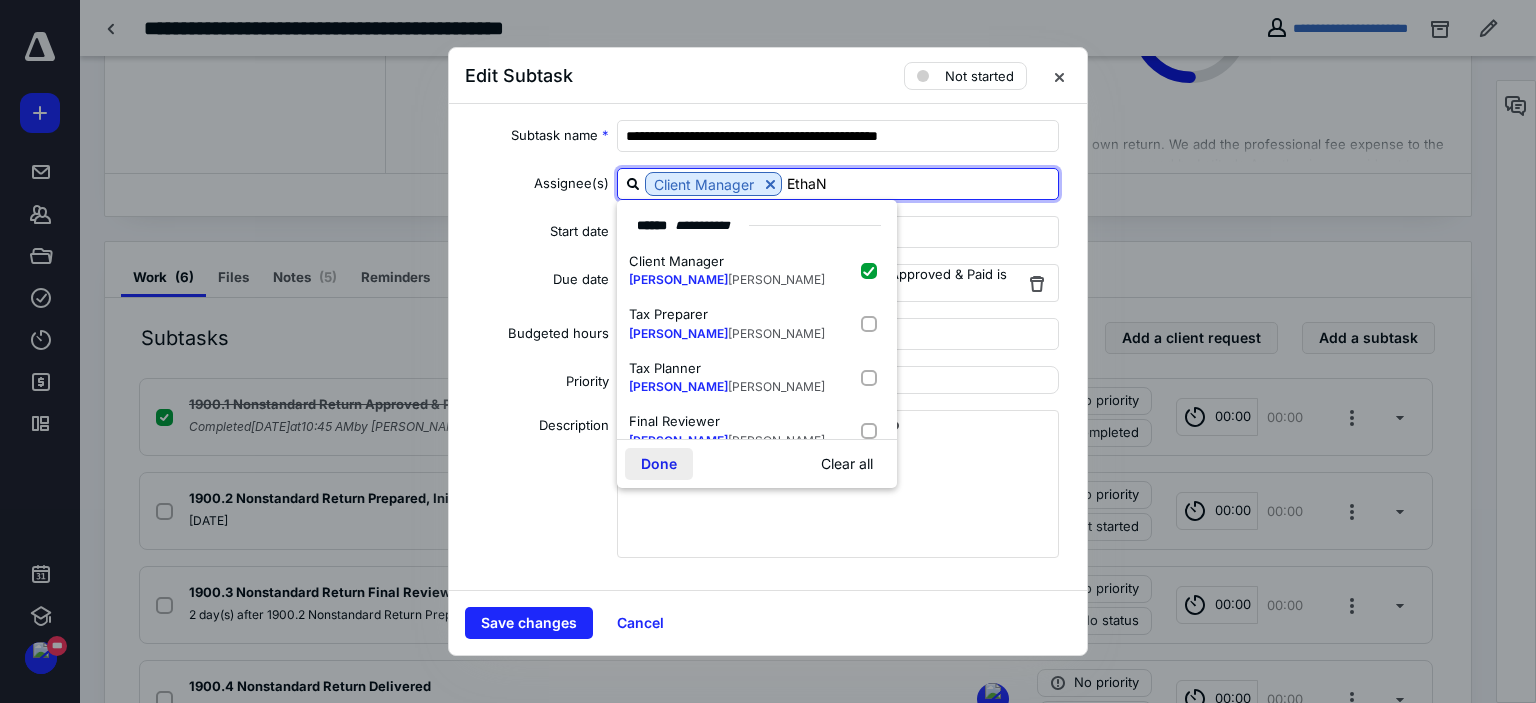 type on "EthaN" 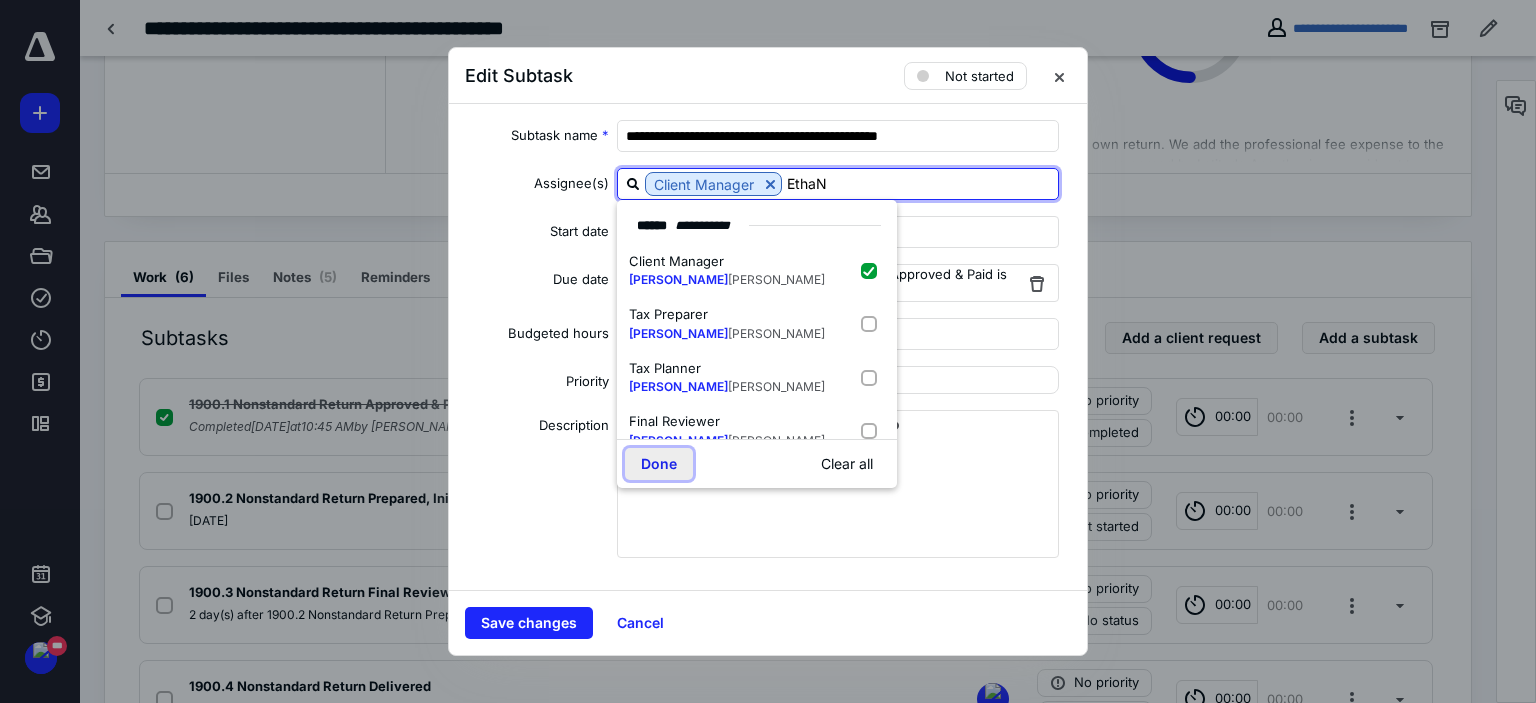 click on "Done" at bounding box center [659, 464] 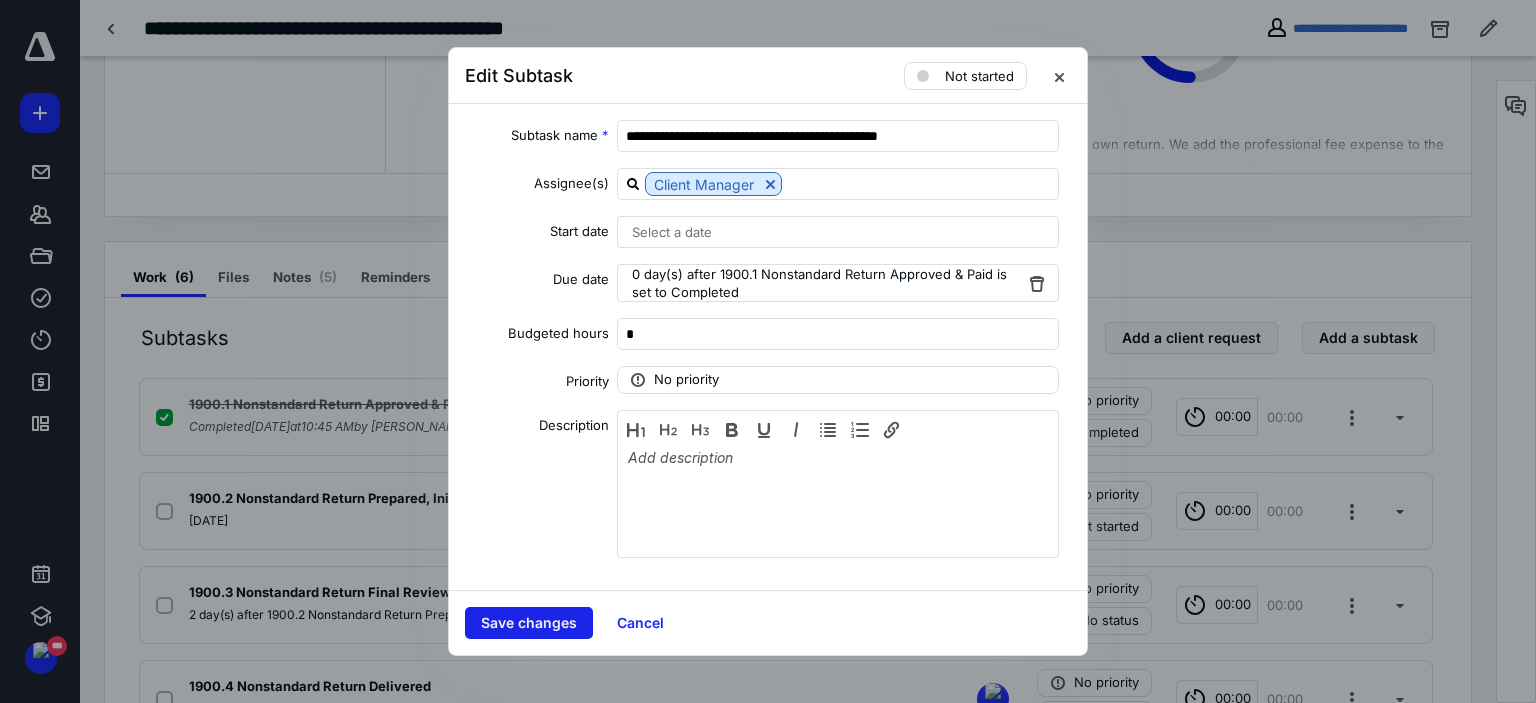 click on "Save changes" at bounding box center [529, 623] 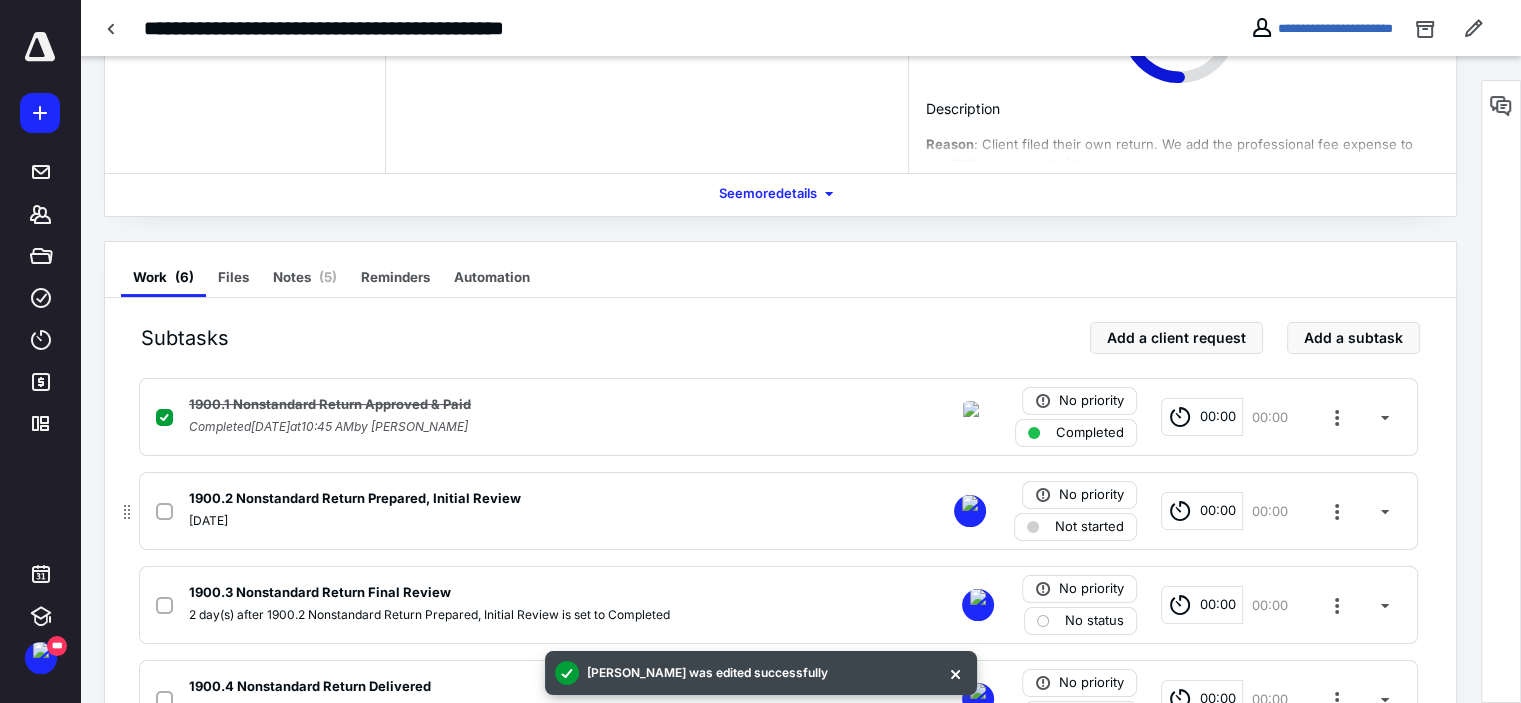 click on "Not started" at bounding box center (1089, 527) 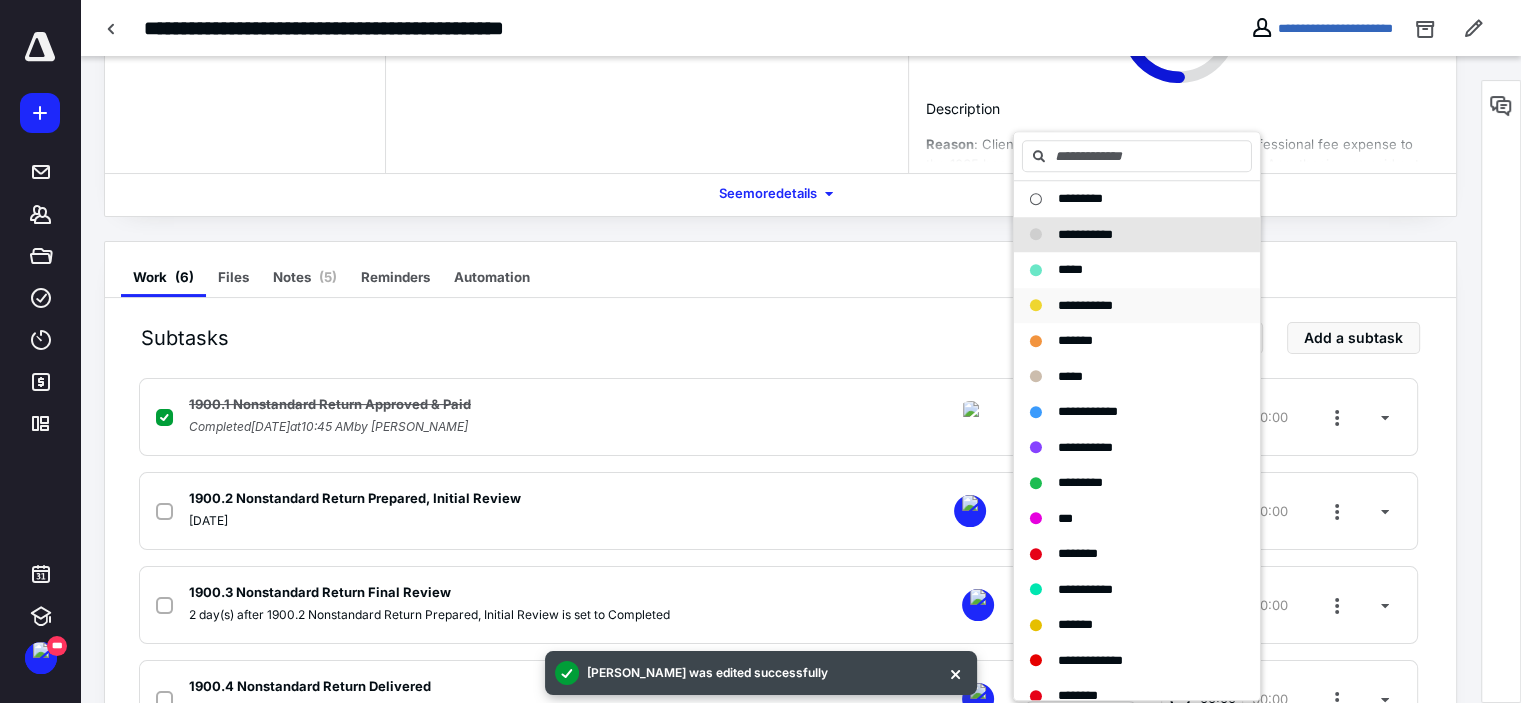 click on "**********" at bounding box center (1085, 305) 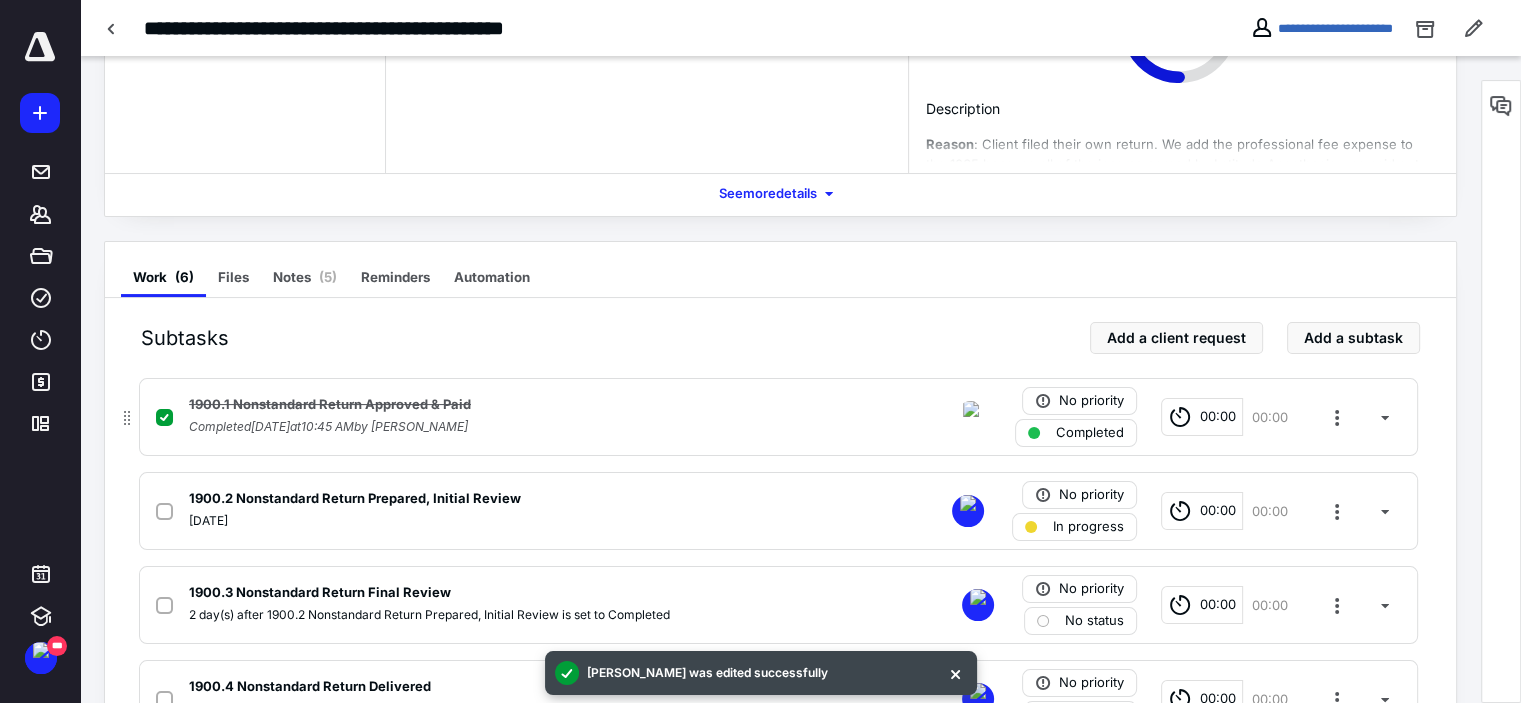 scroll, scrollTop: 471, scrollLeft: 0, axis: vertical 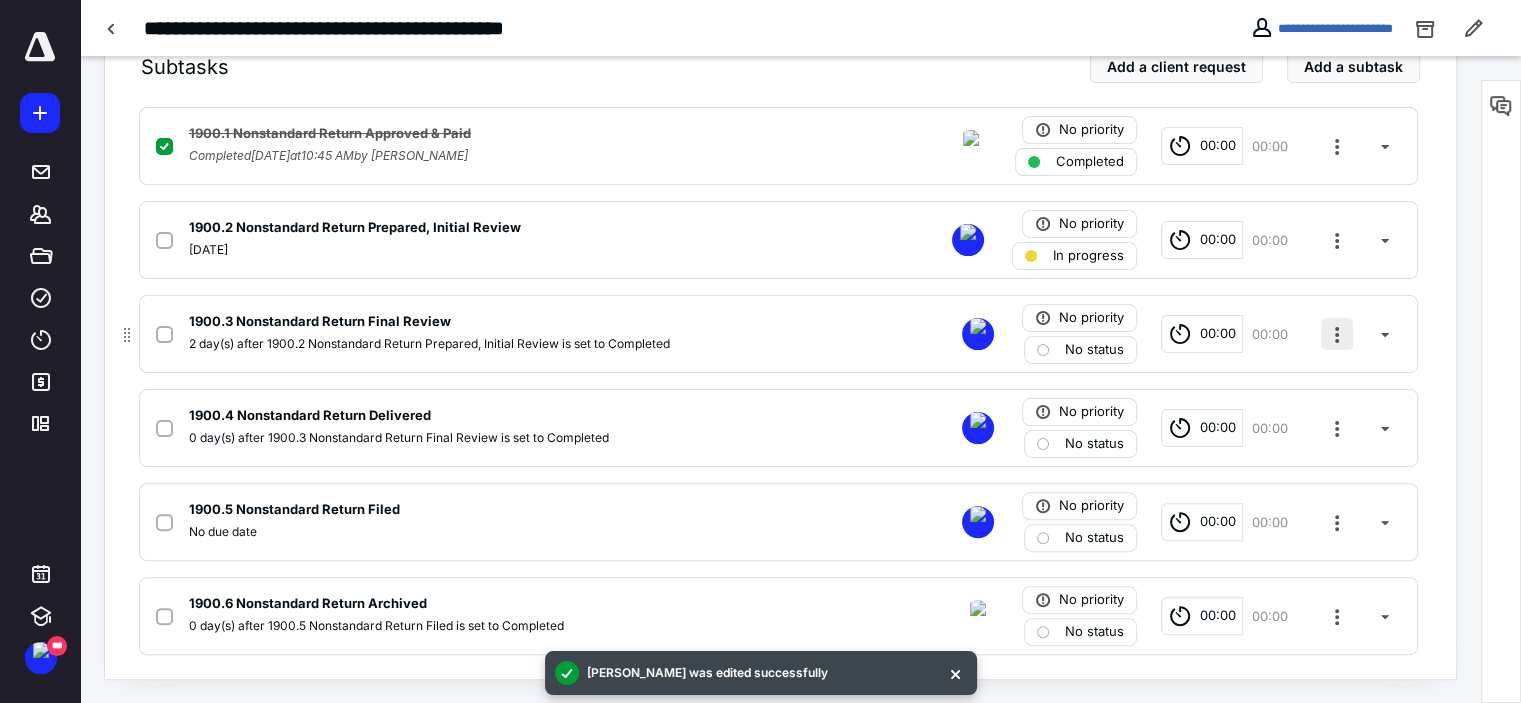 click at bounding box center [1337, 334] 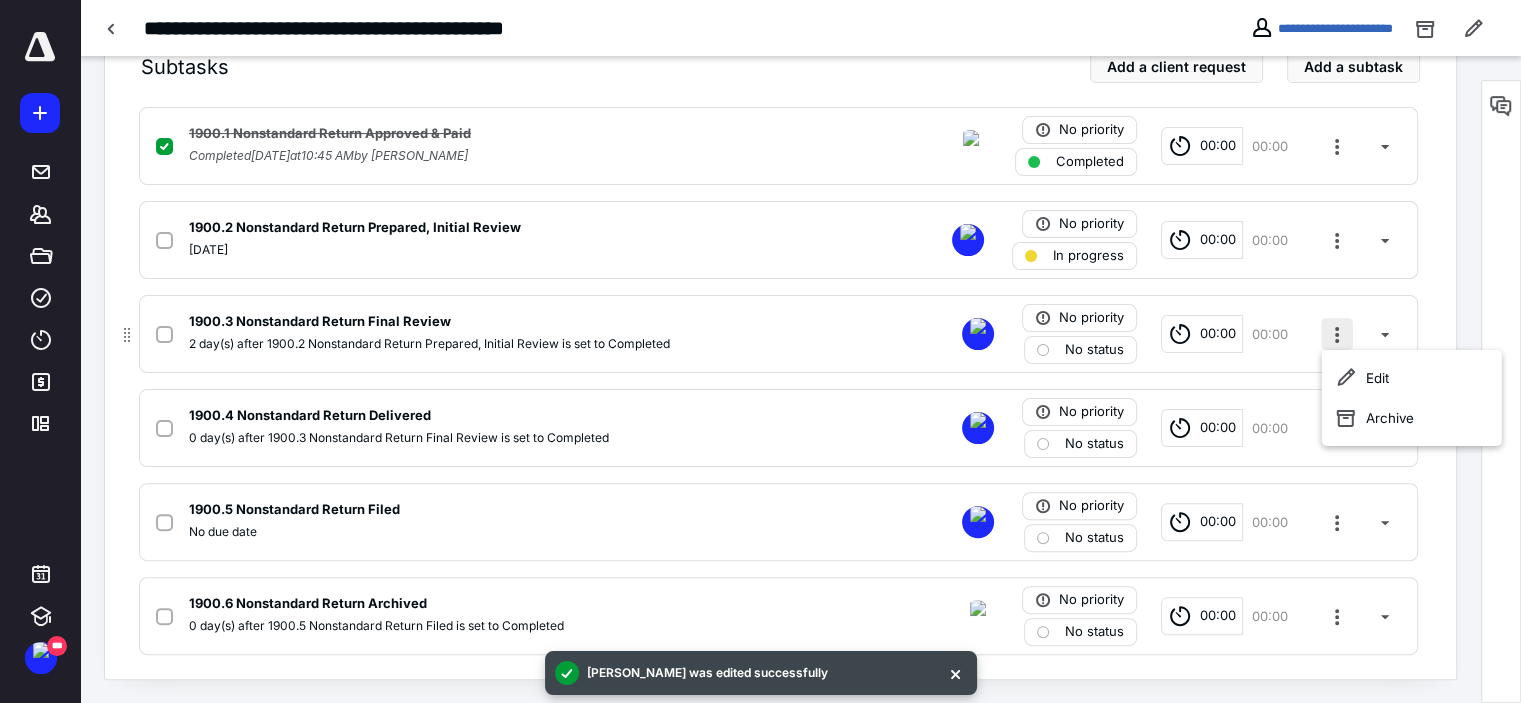click 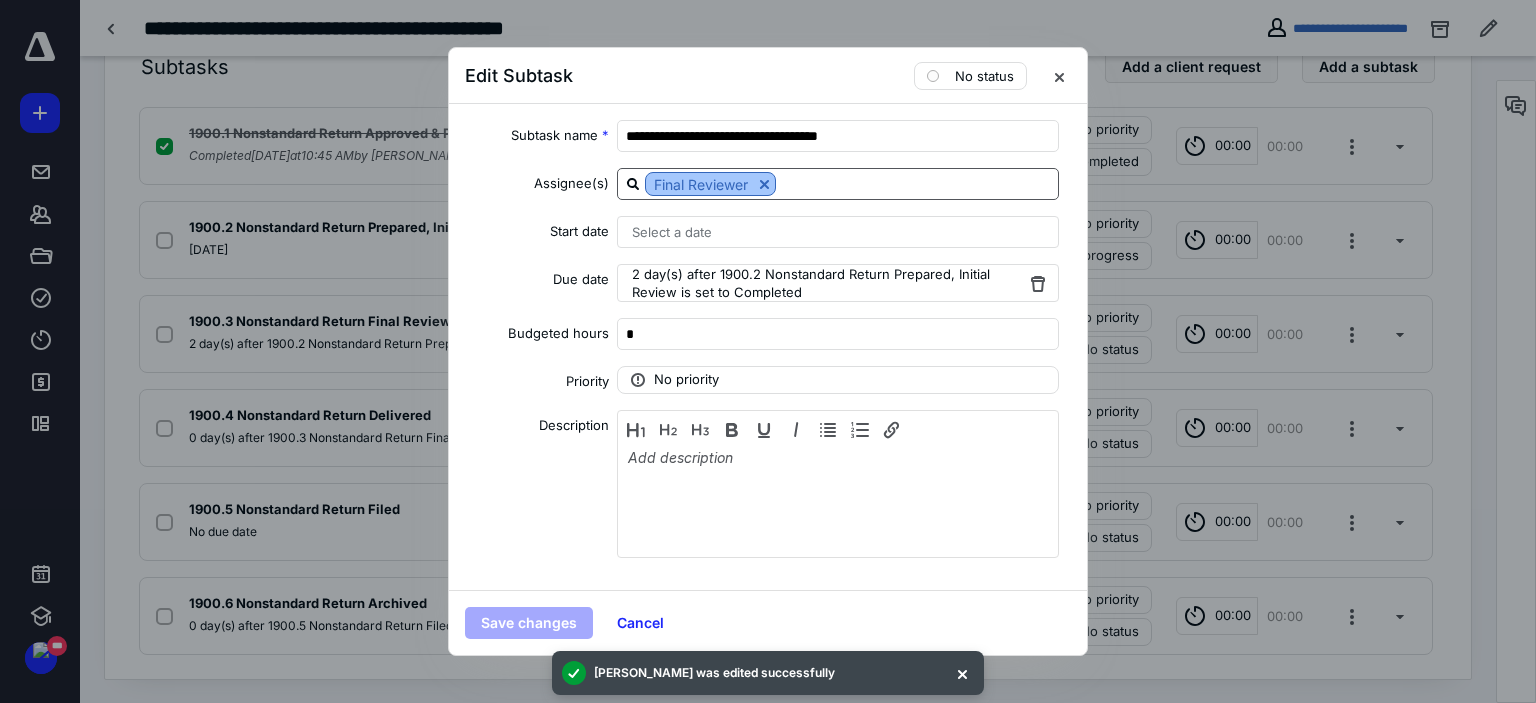 click at bounding box center (764, 184) 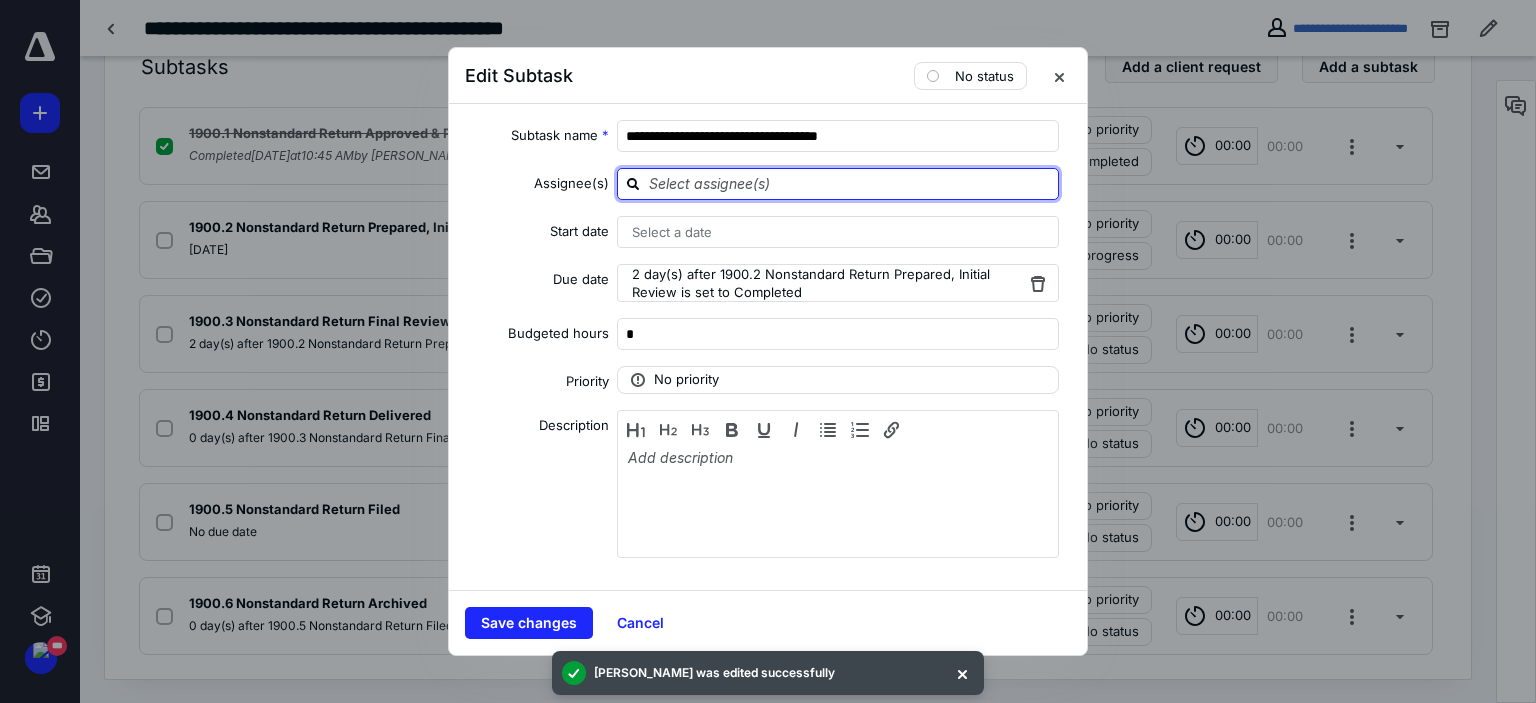 click at bounding box center (850, 183) 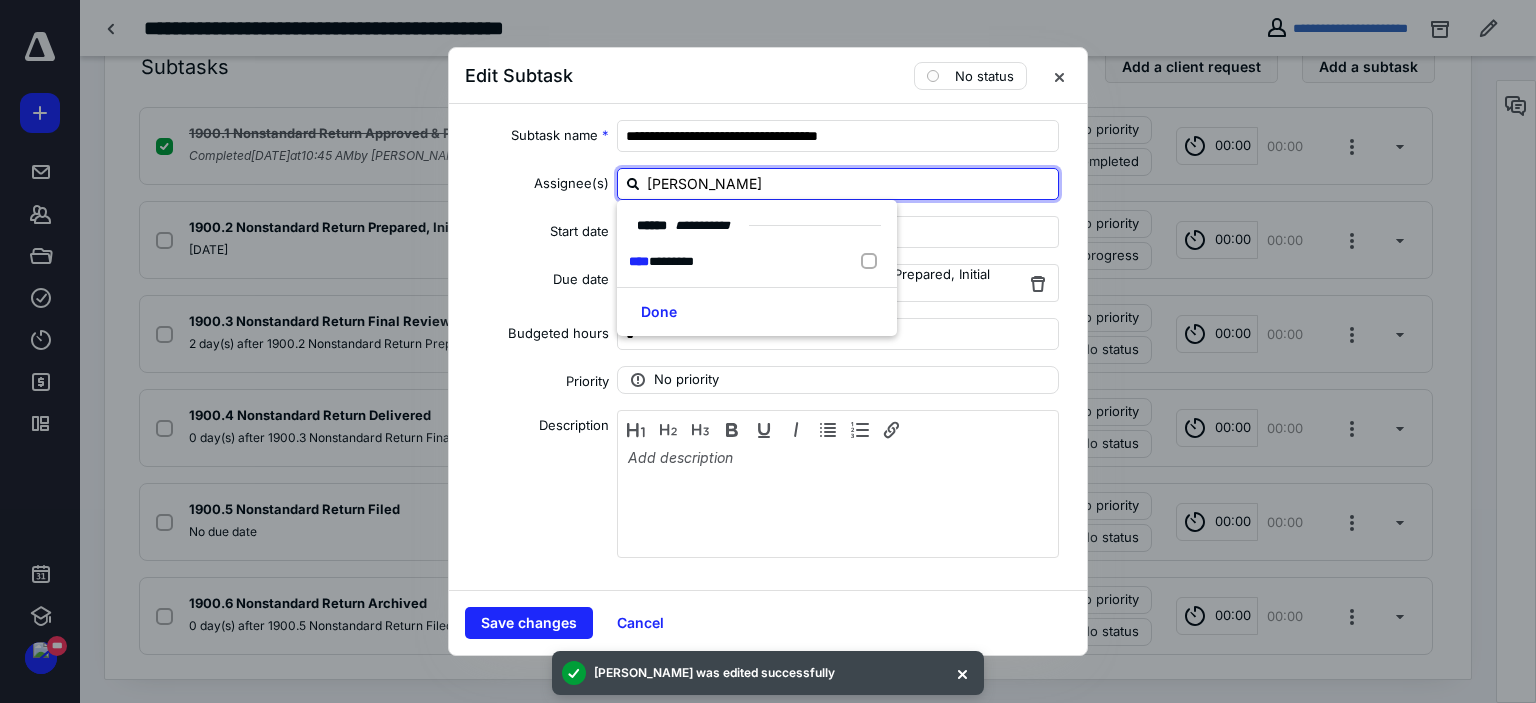 type on "[PERSON_NAME]" 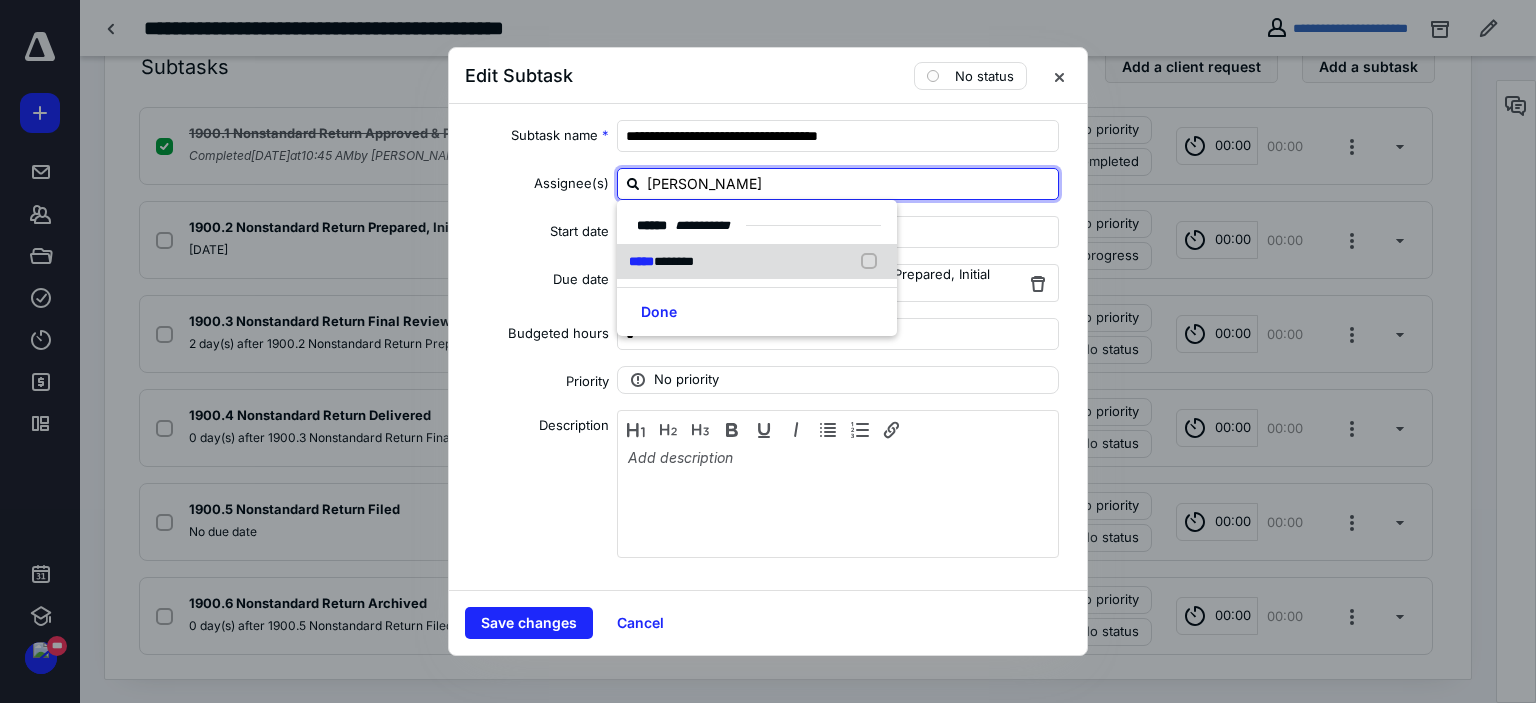 click on "*******" at bounding box center (674, 261) 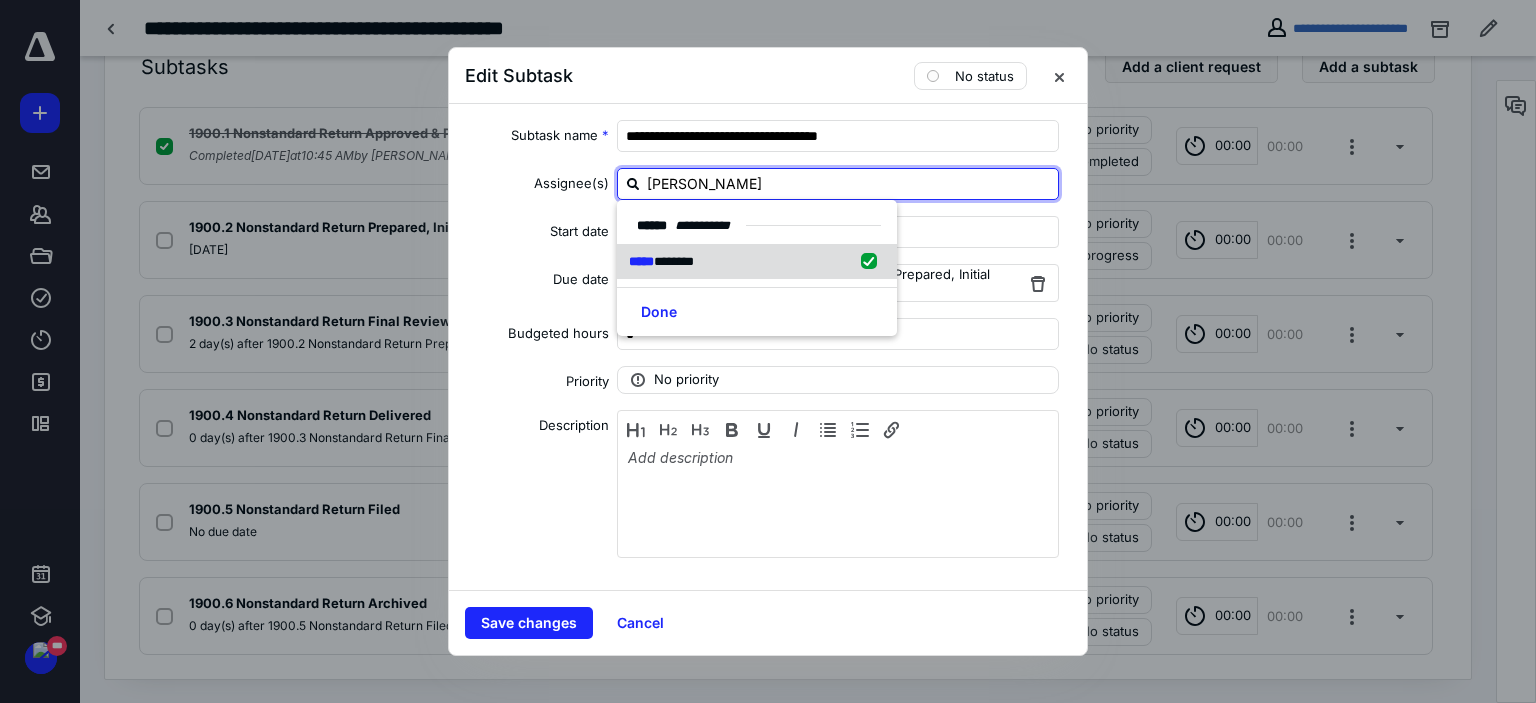 checkbox on "true" 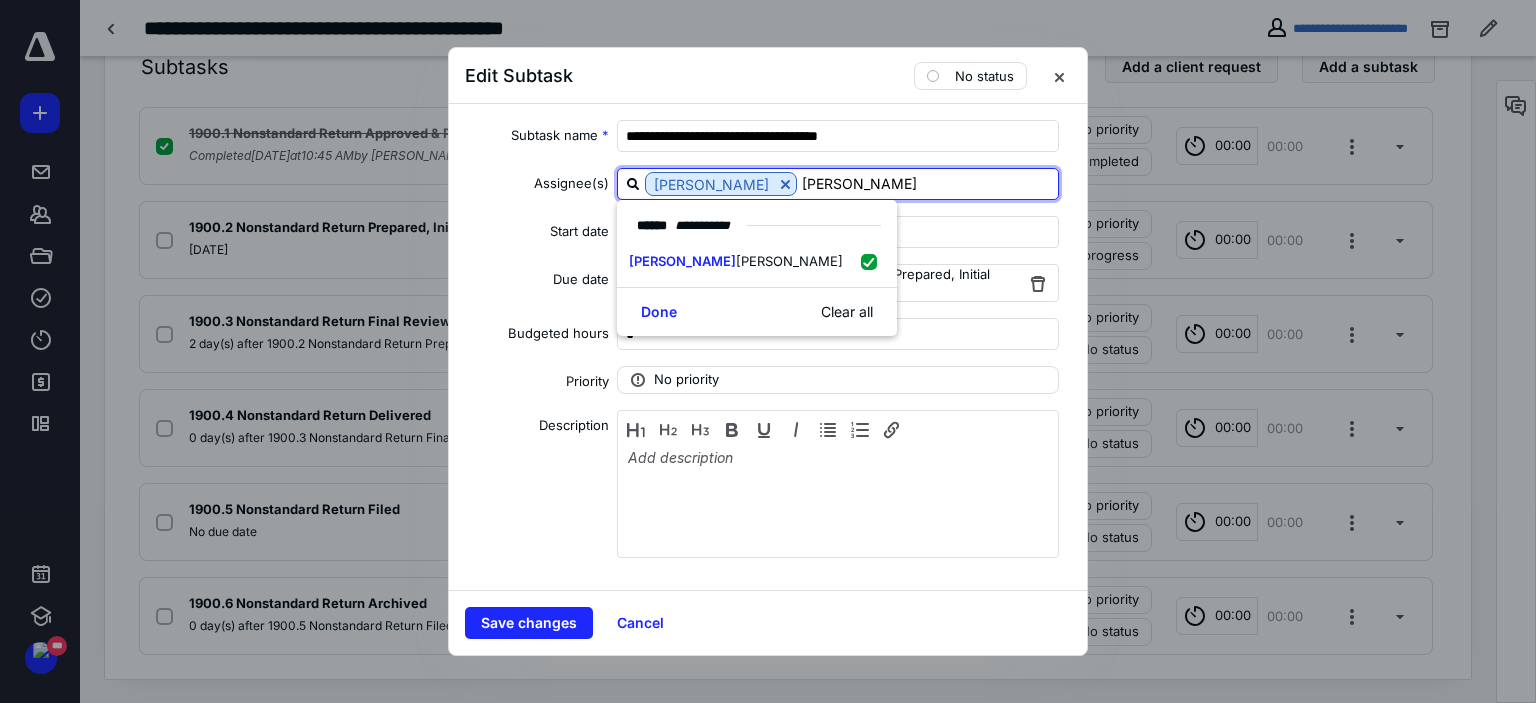 type on "[PERSON_NAME]" 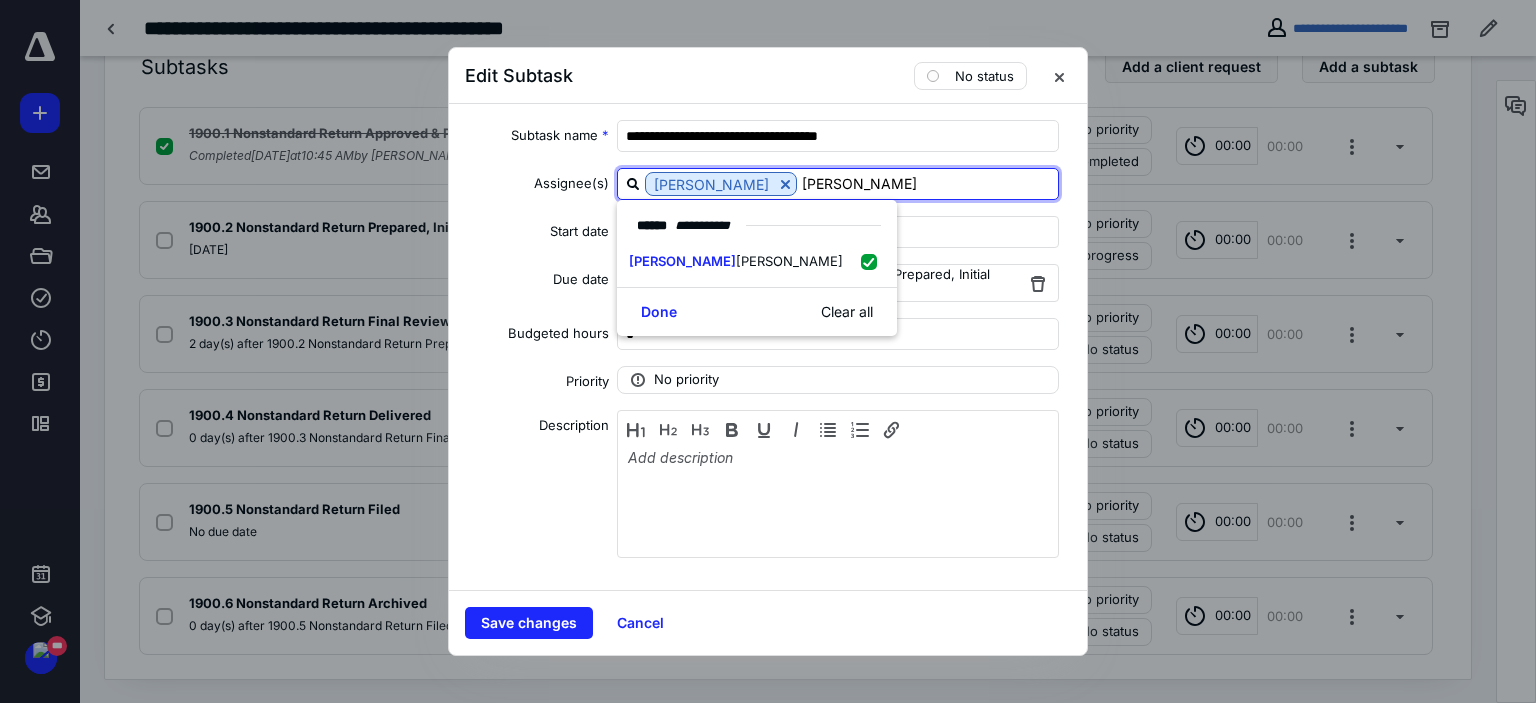 click on "Done" at bounding box center [659, 312] 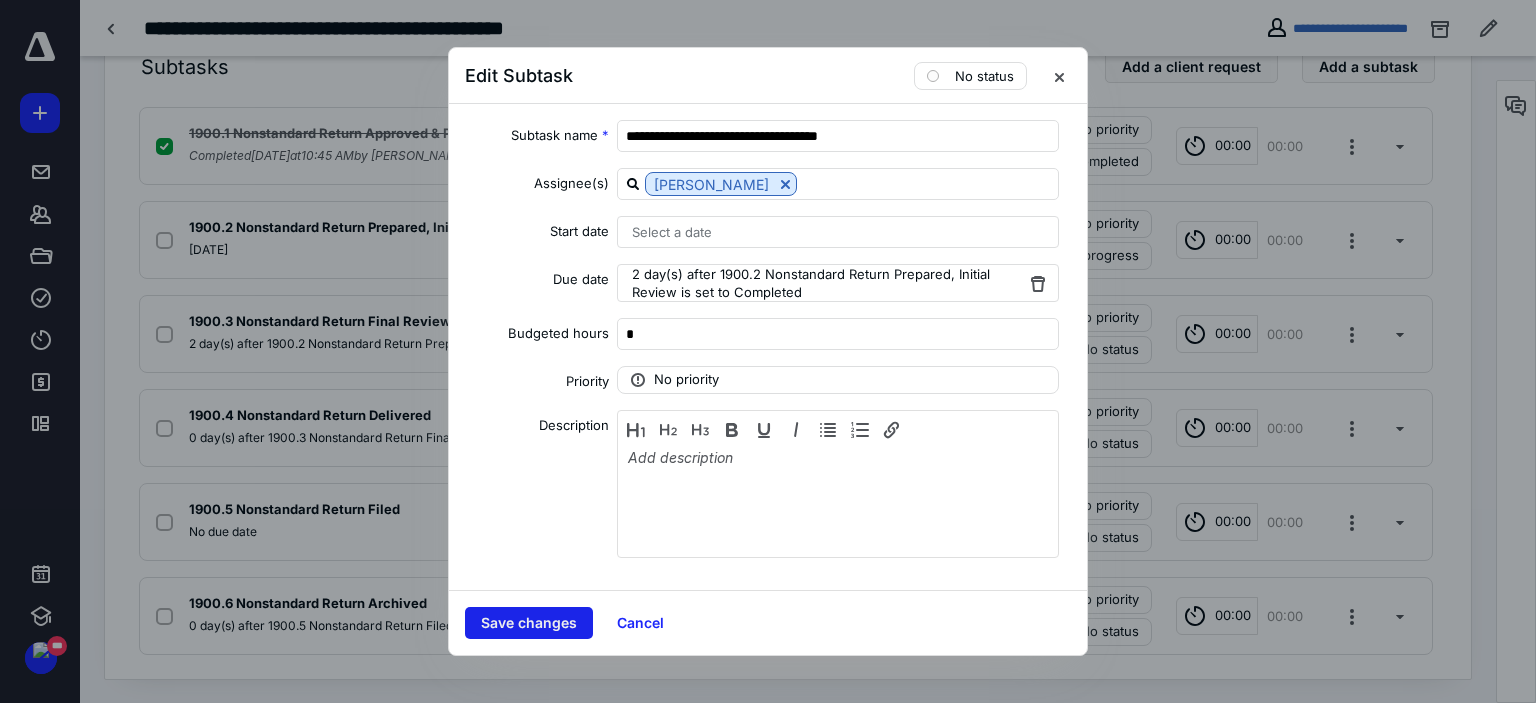 click on "Save changes" at bounding box center (529, 623) 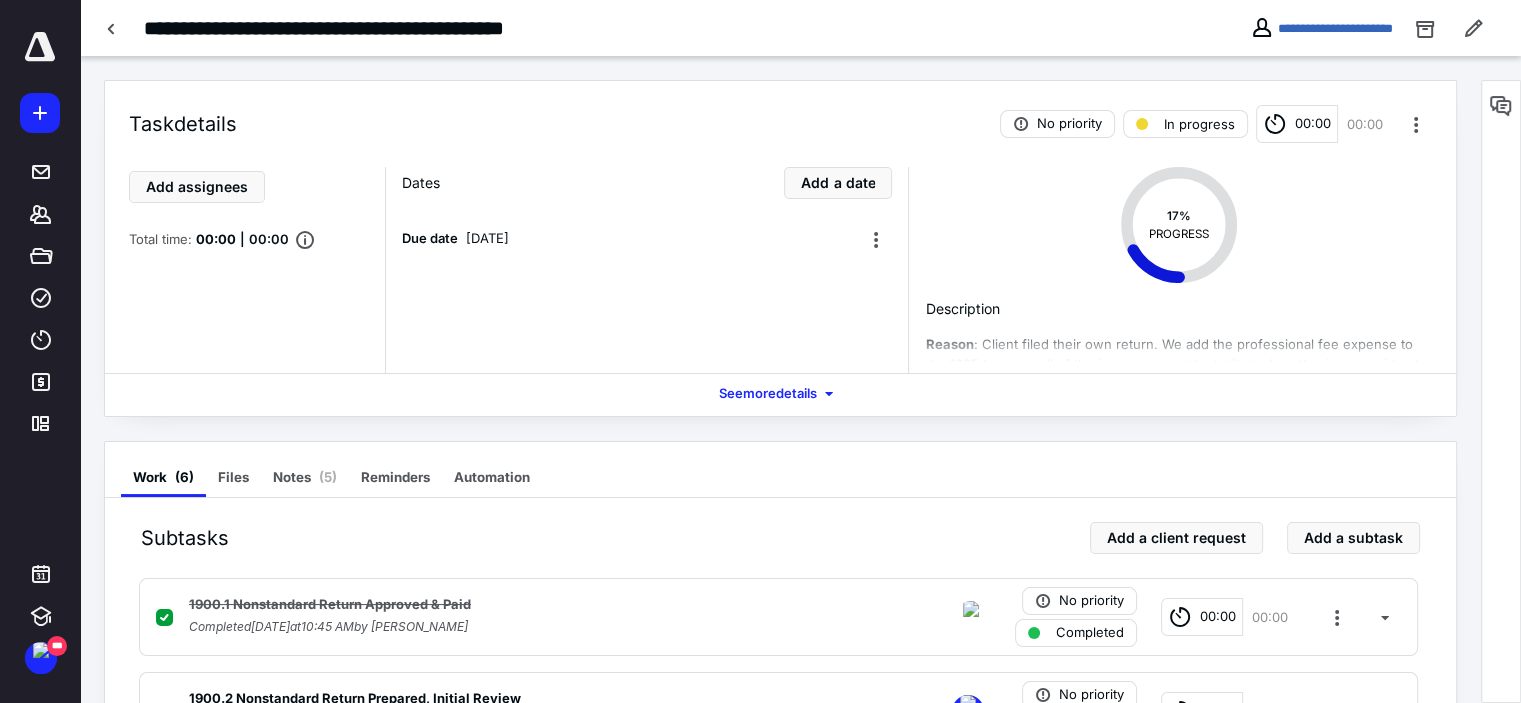 scroll, scrollTop: 400, scrollLeft: 0, axis: vertical 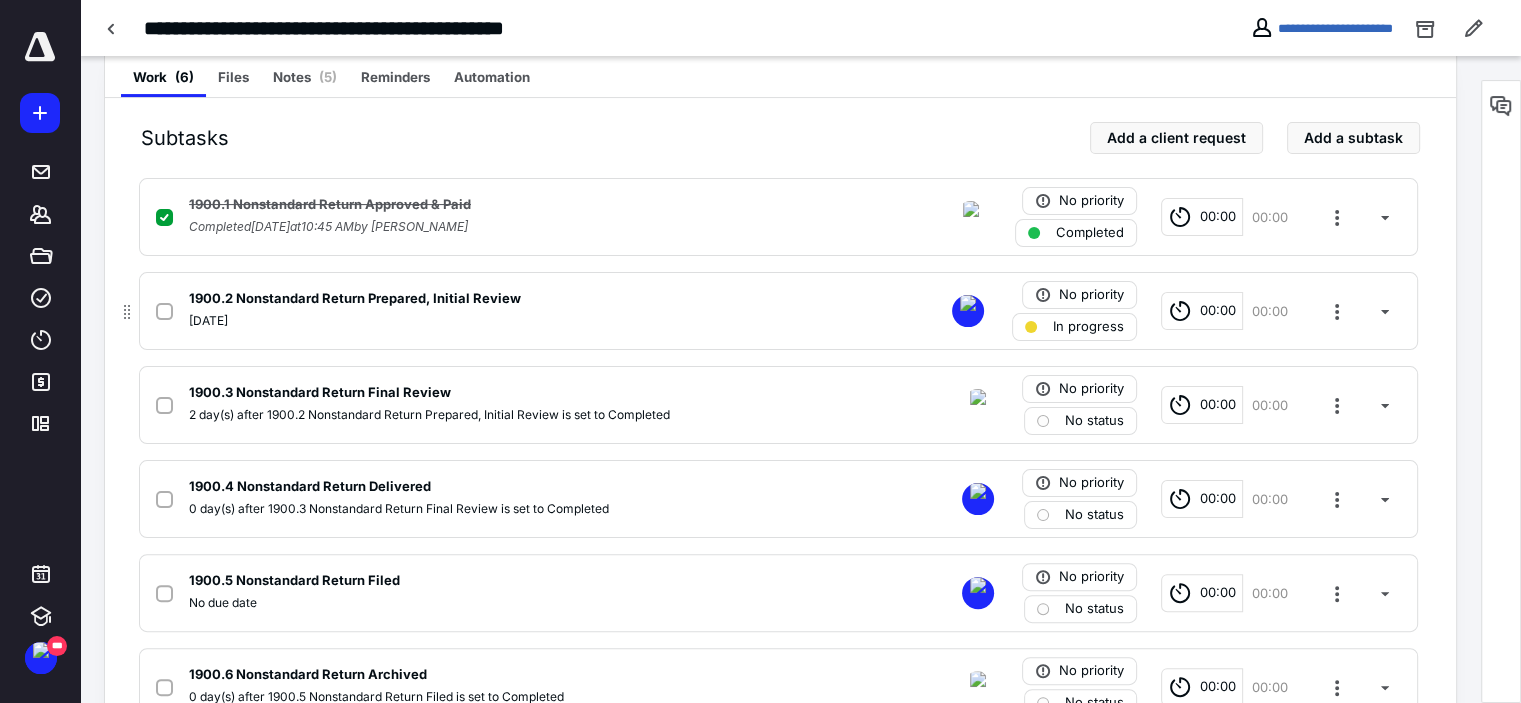 click on "00:00" at bounding box center [1218, 311] 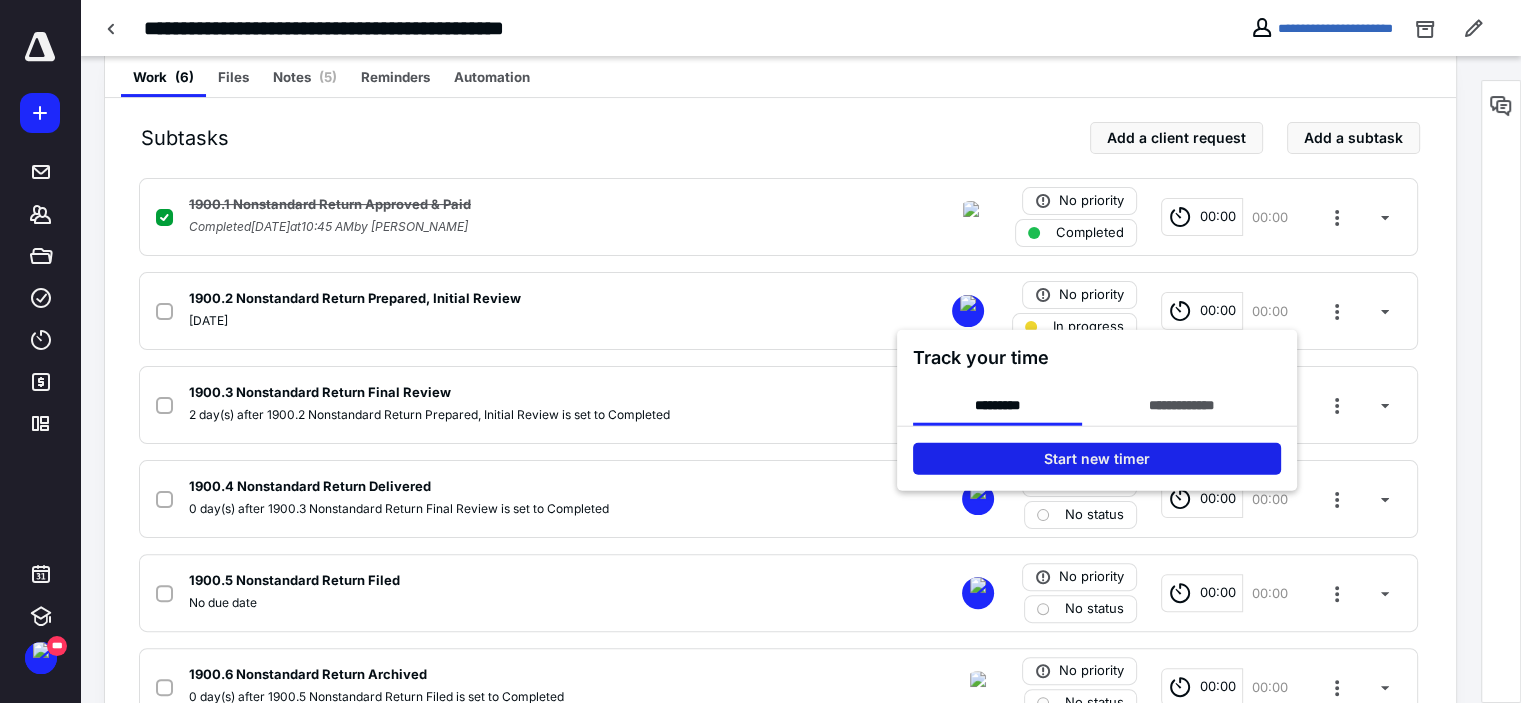 click on "Start new timer" at bounding box center (1097, 459) 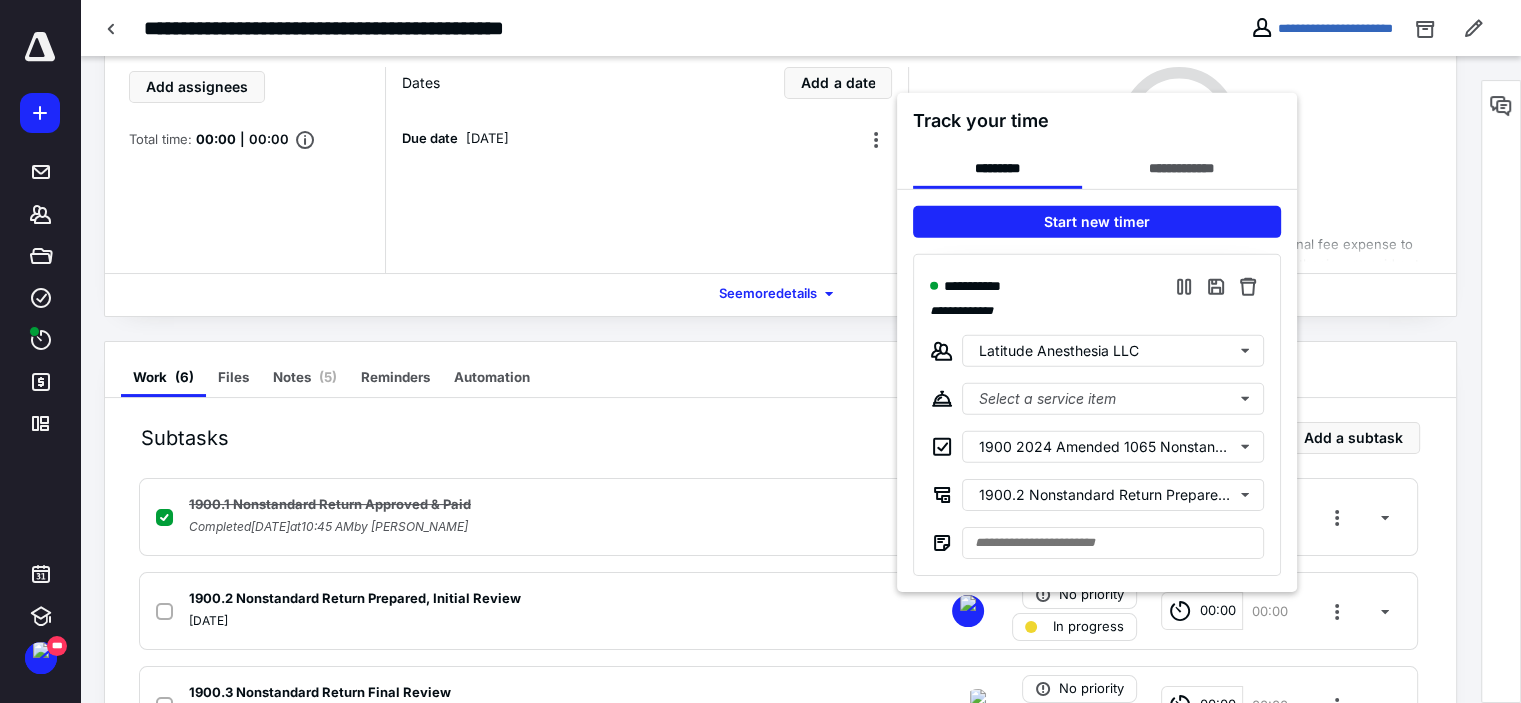 scroll, scrollTop: 0, scrollLeft: 0, axis: both 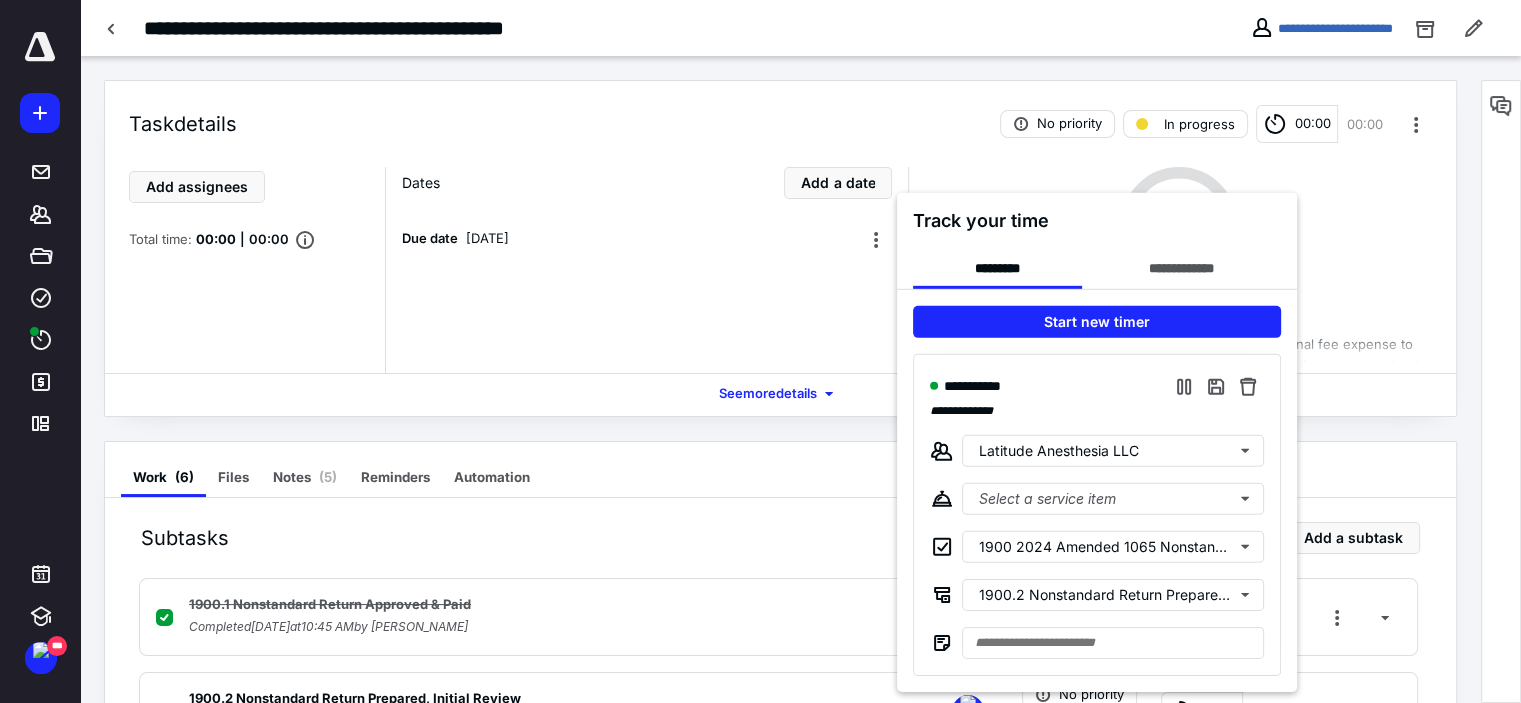 click at bounding box center [760, 351] 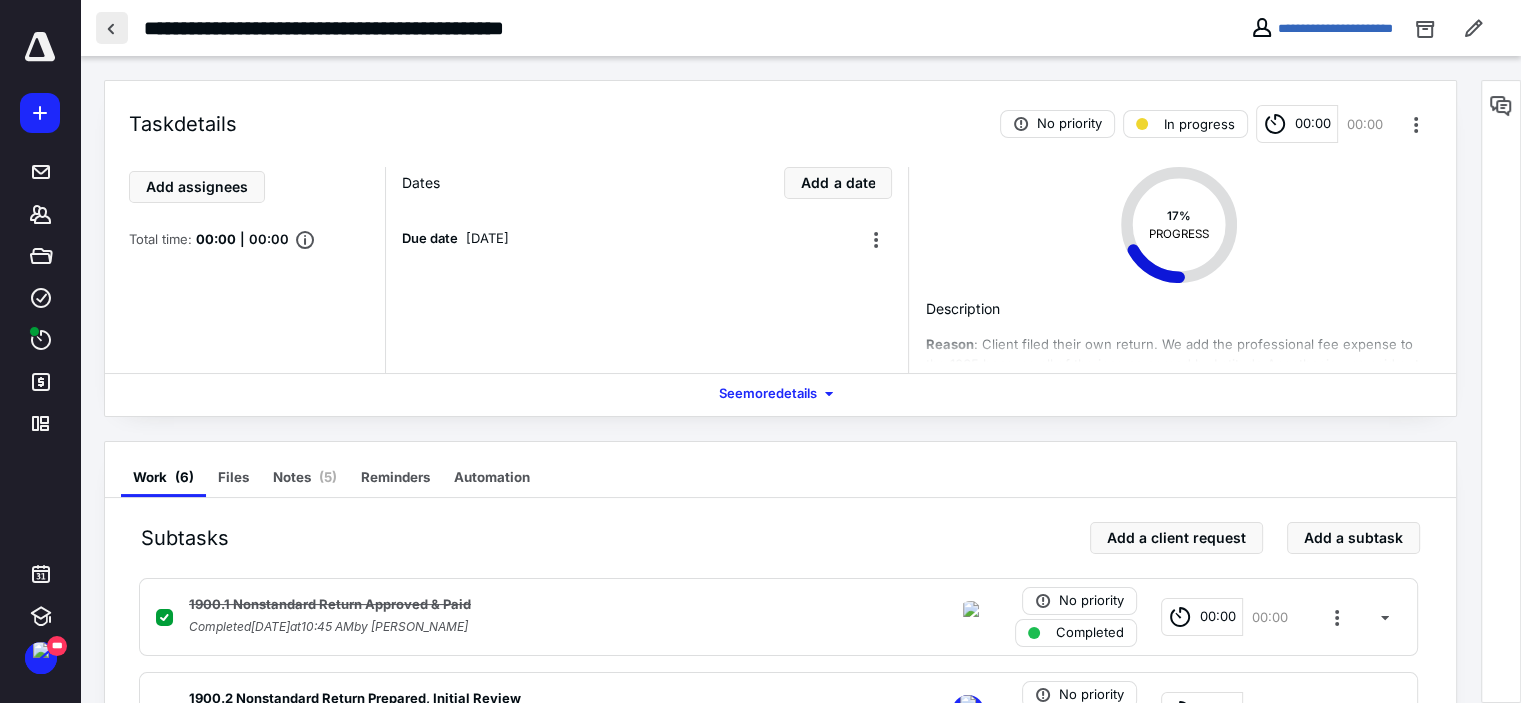 click at bounding box center (112, 28) 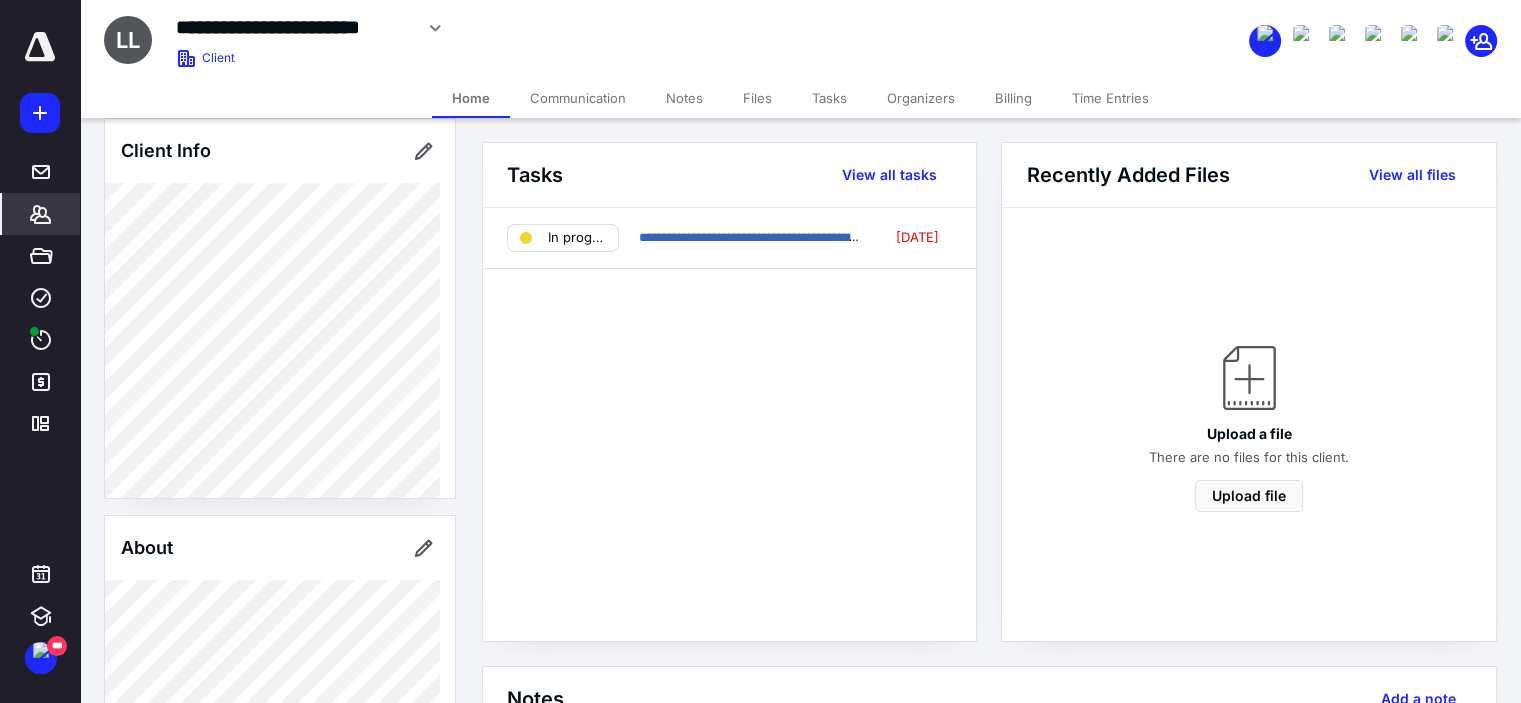 scroll, scrollTop: 0, scrollLeft: 0, axis: both 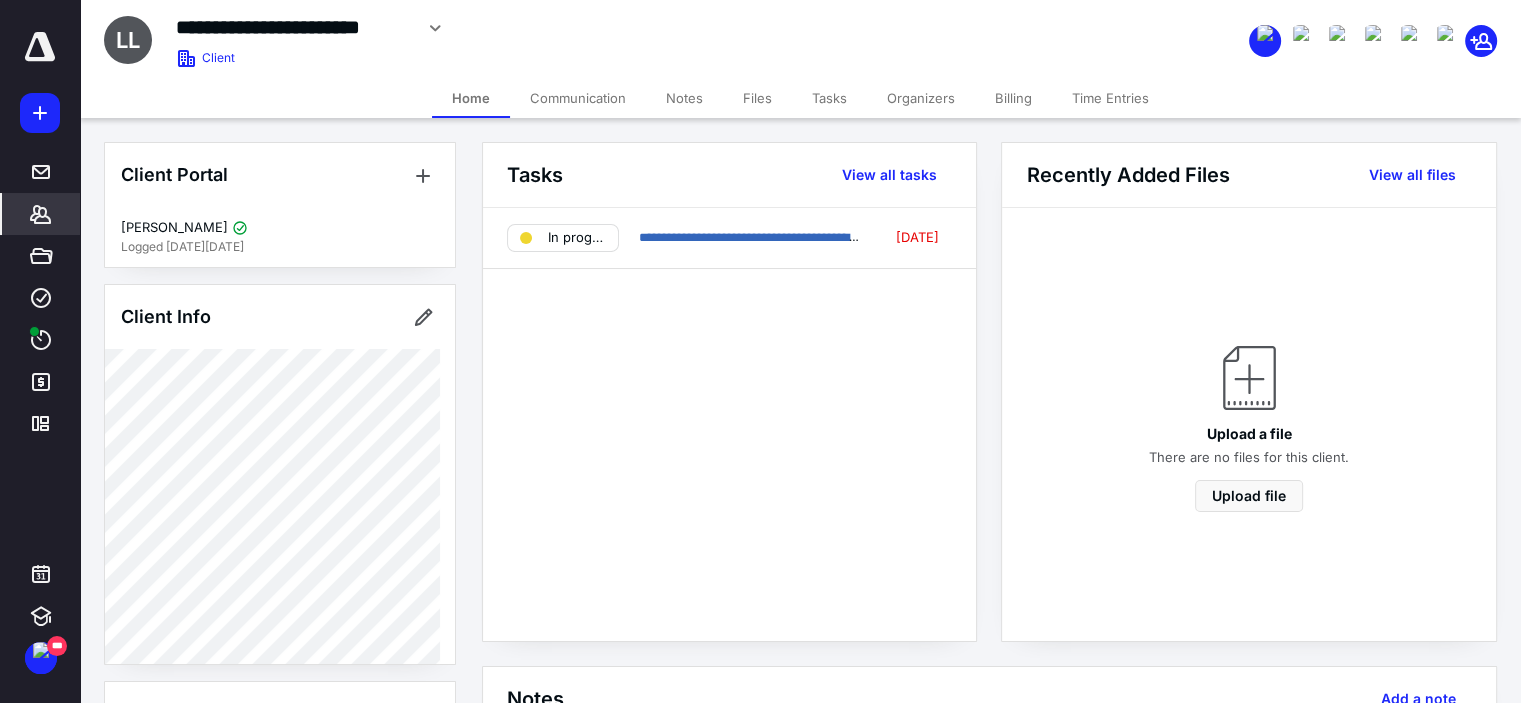 click on "Billing" at bounding box center (1013, 98) 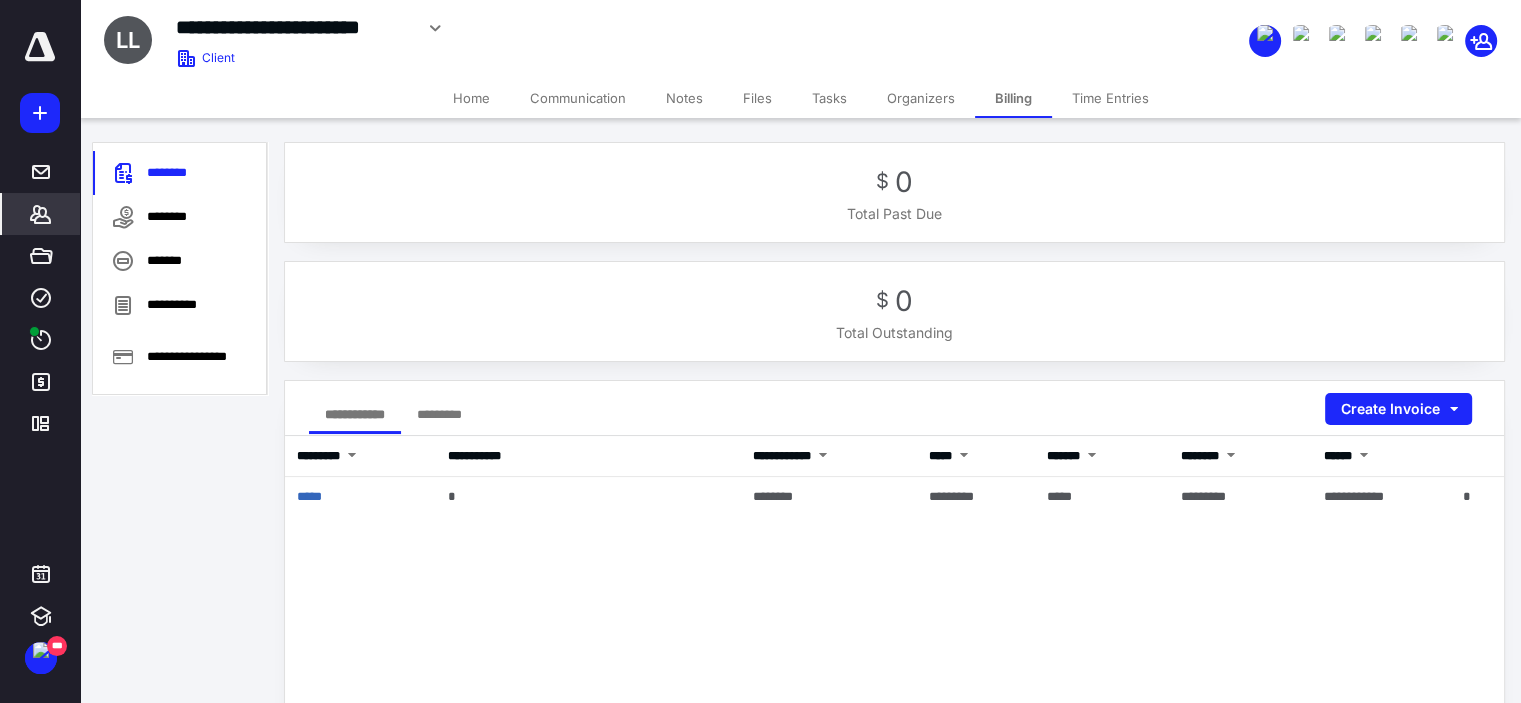 click on "Tasks" at bounding box center (829, 98) 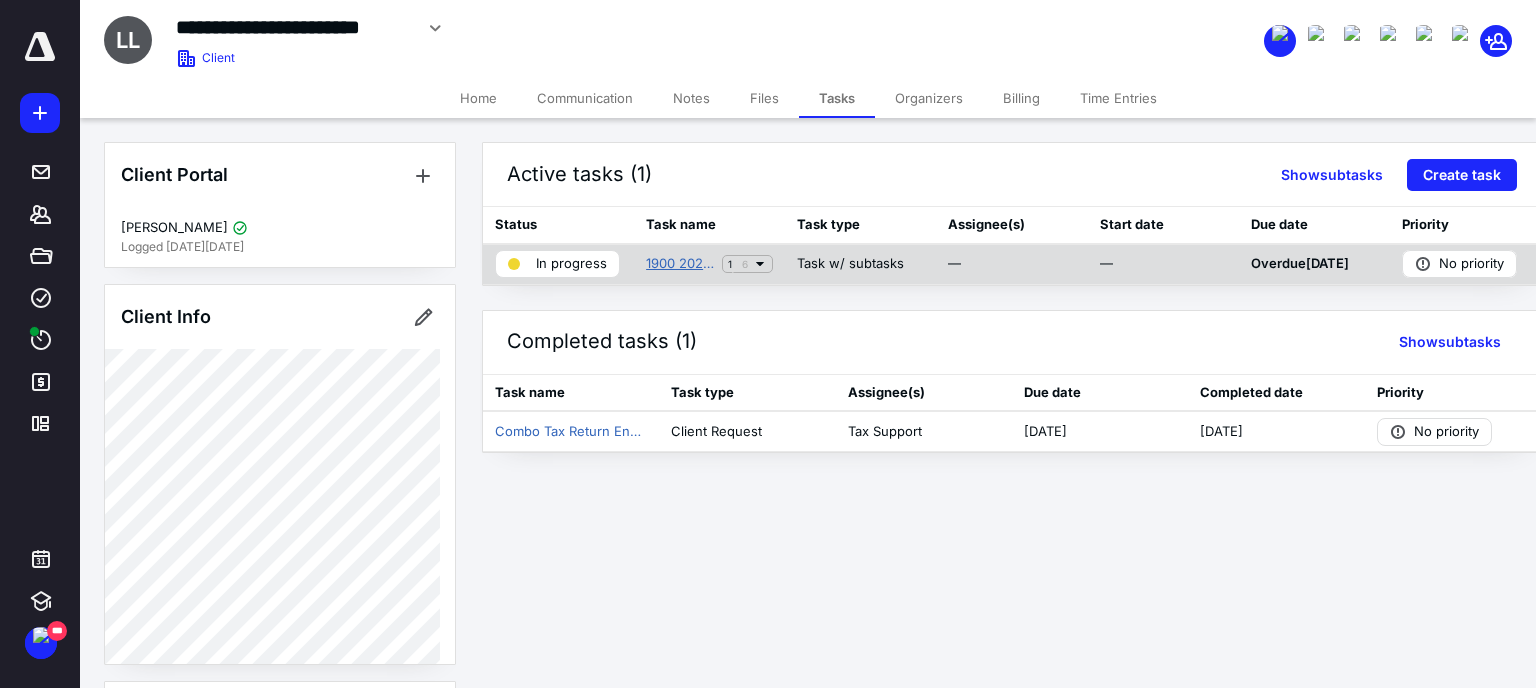 click on "1900 2024 Amended 1065 Nonstandard Tax Return" at bounding box center [680, 264] 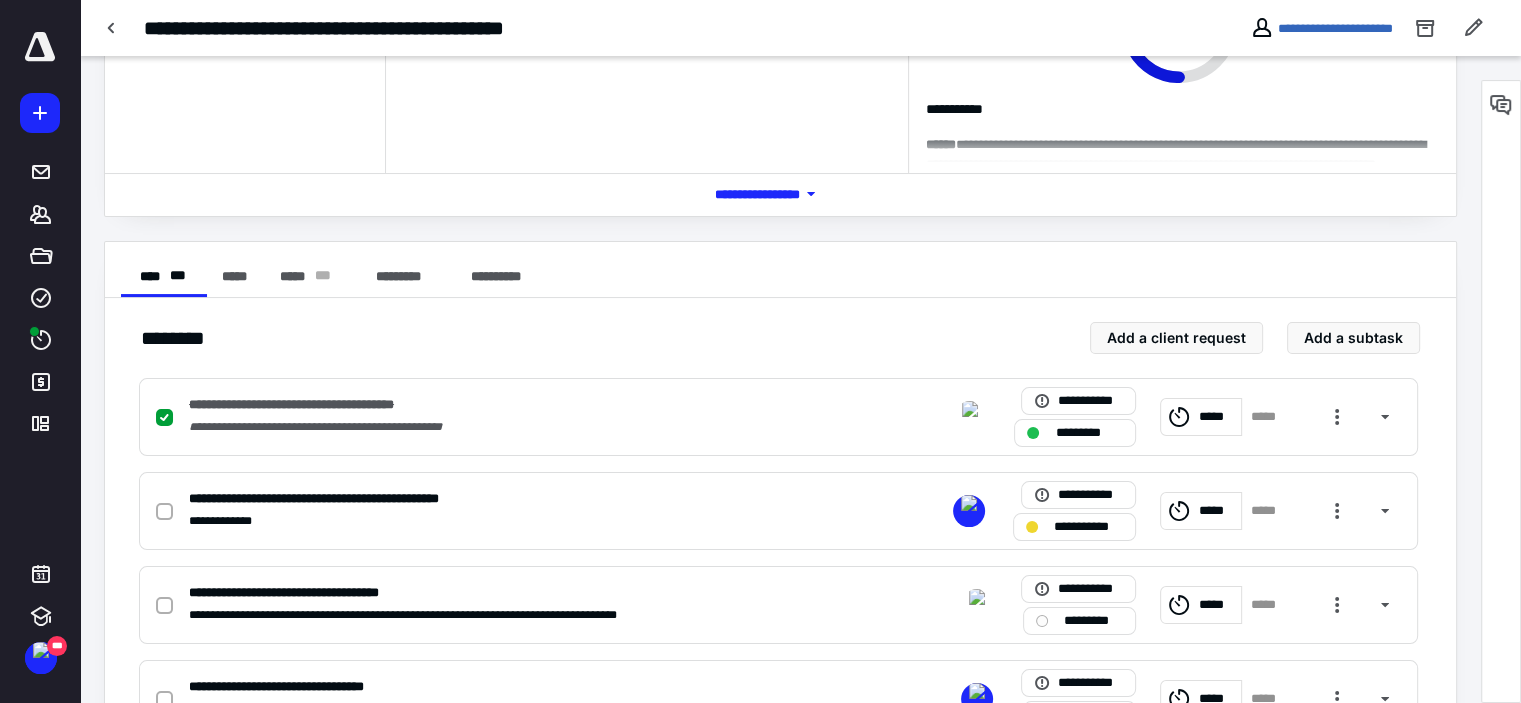 scroll, scrollTop: 300, scrollLeft: 0, axis: vertical 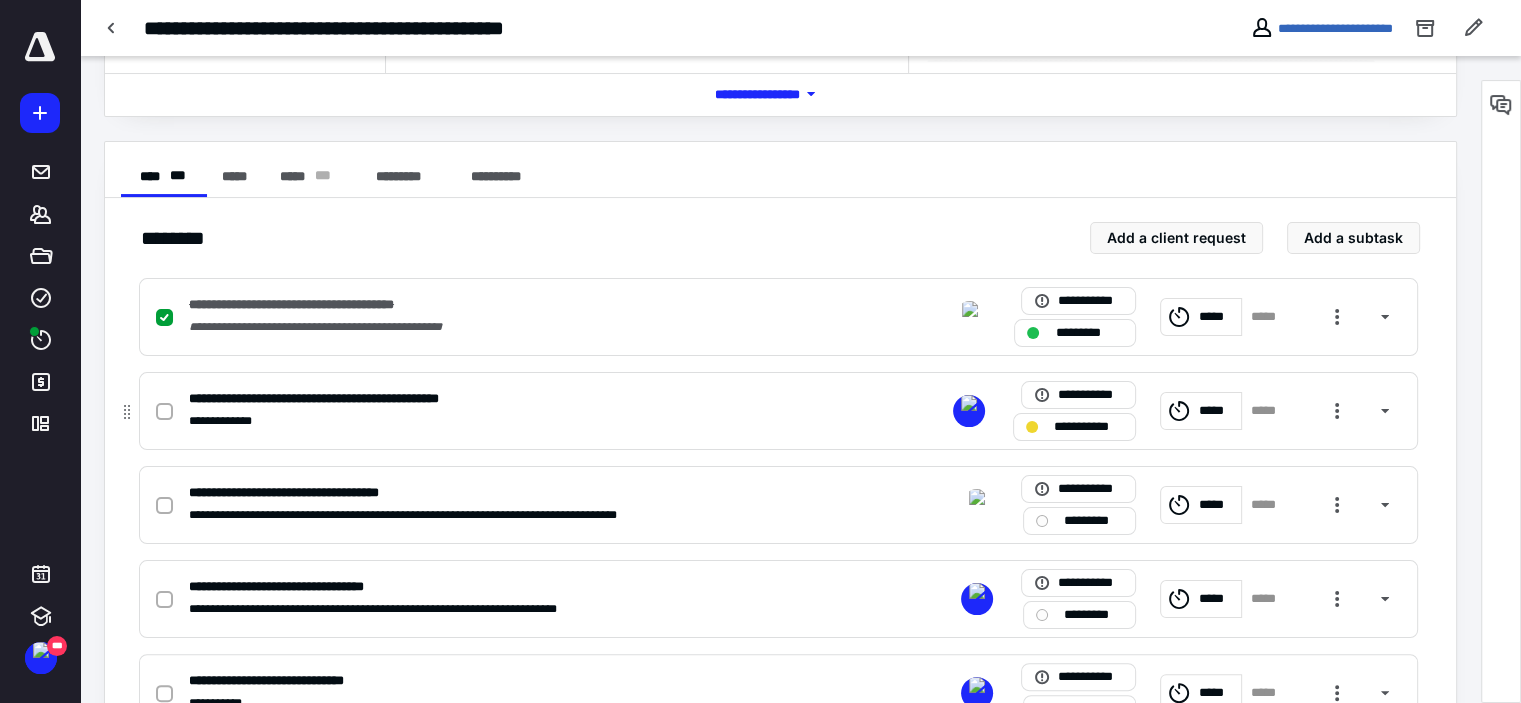 click on "*****" at bounding box center [1201, 411] 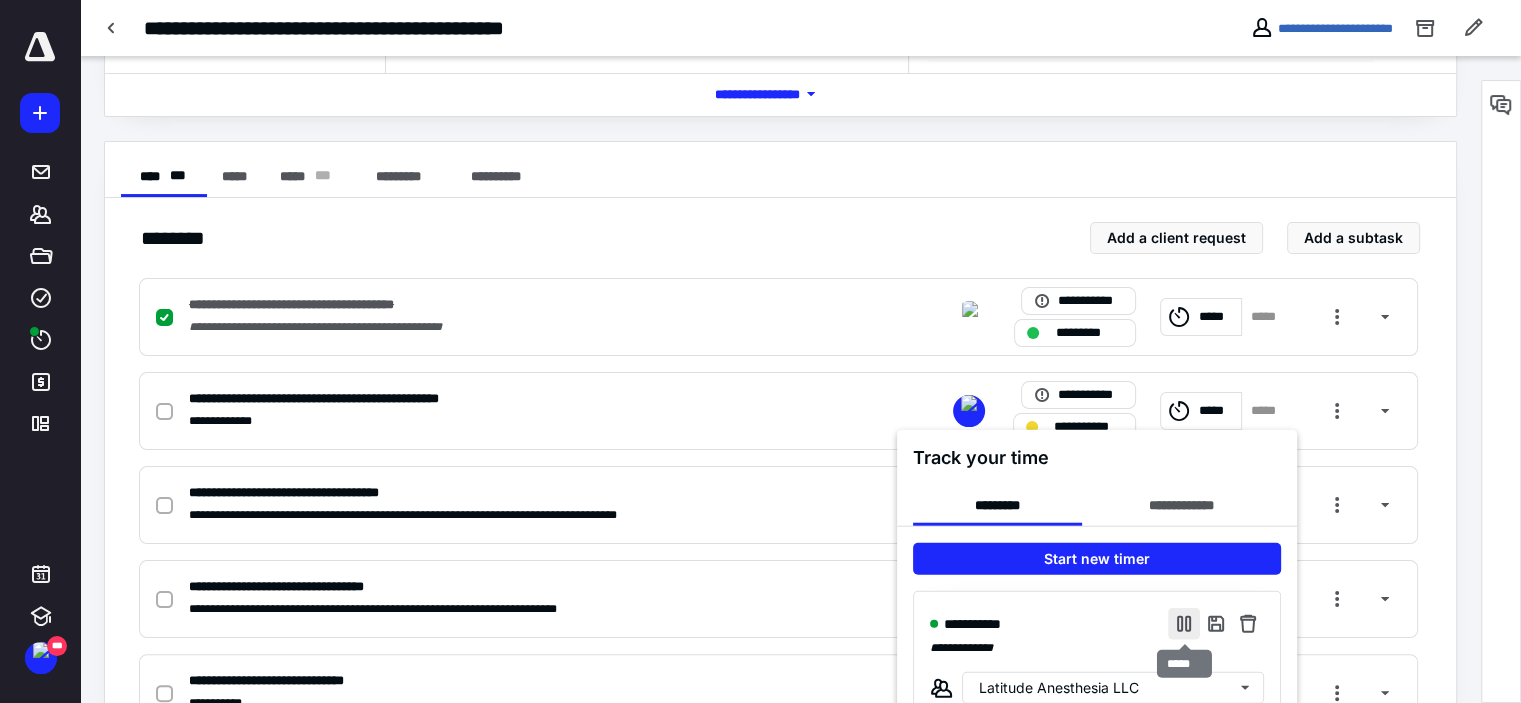 click at bounding box center (1184, 624) 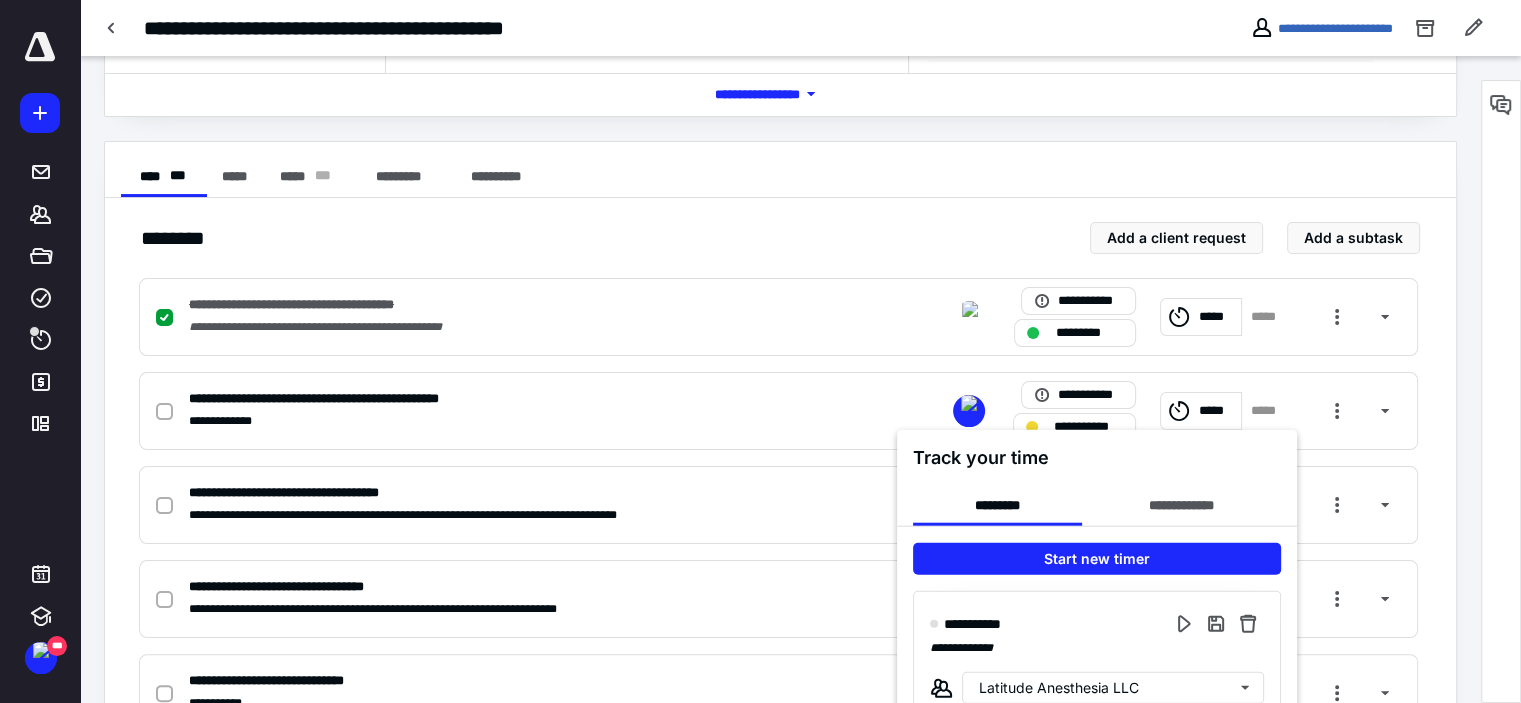 drag, startPoint x: 355, startPoint y: 206, endPoint x: 325, endPoint y: 212, distance: 30.594116 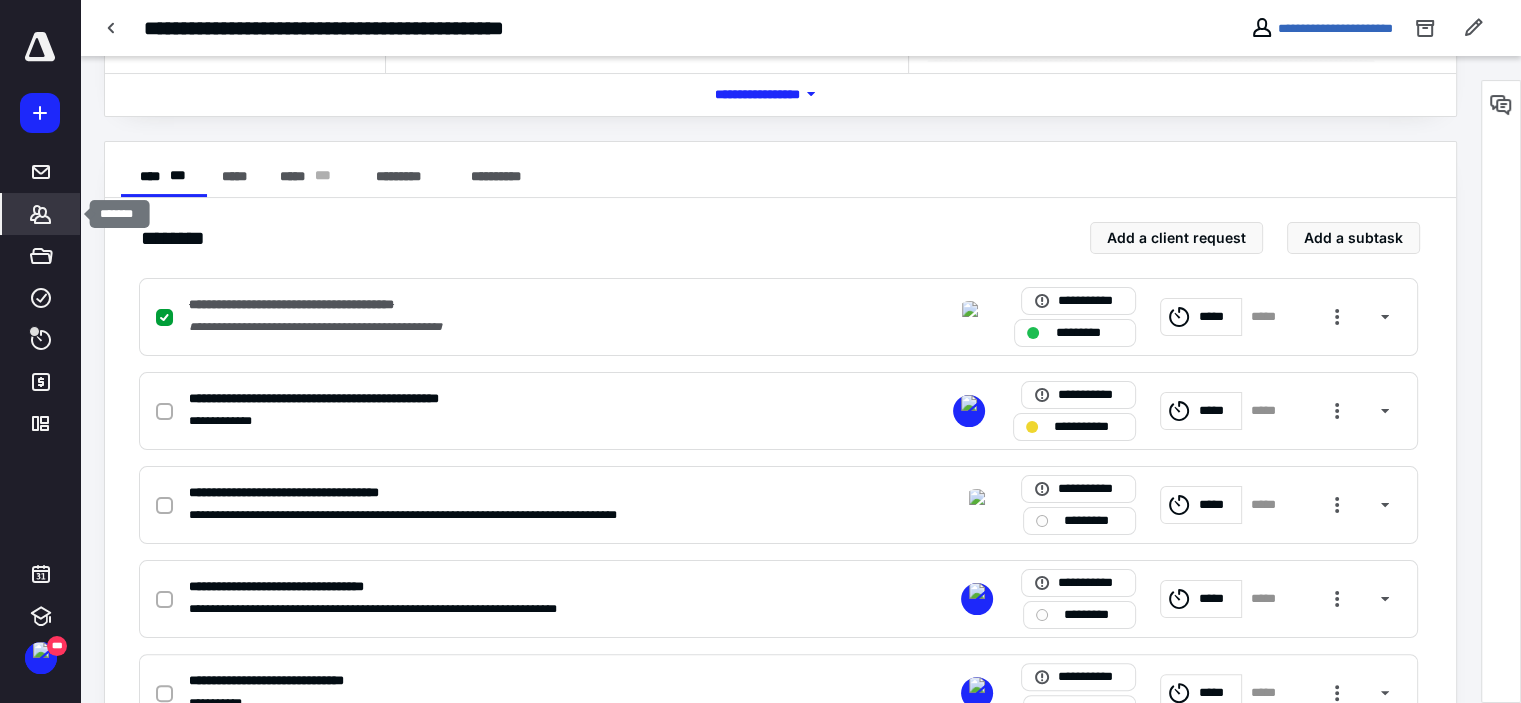 click on "*******" at bounding box center [41, 214] 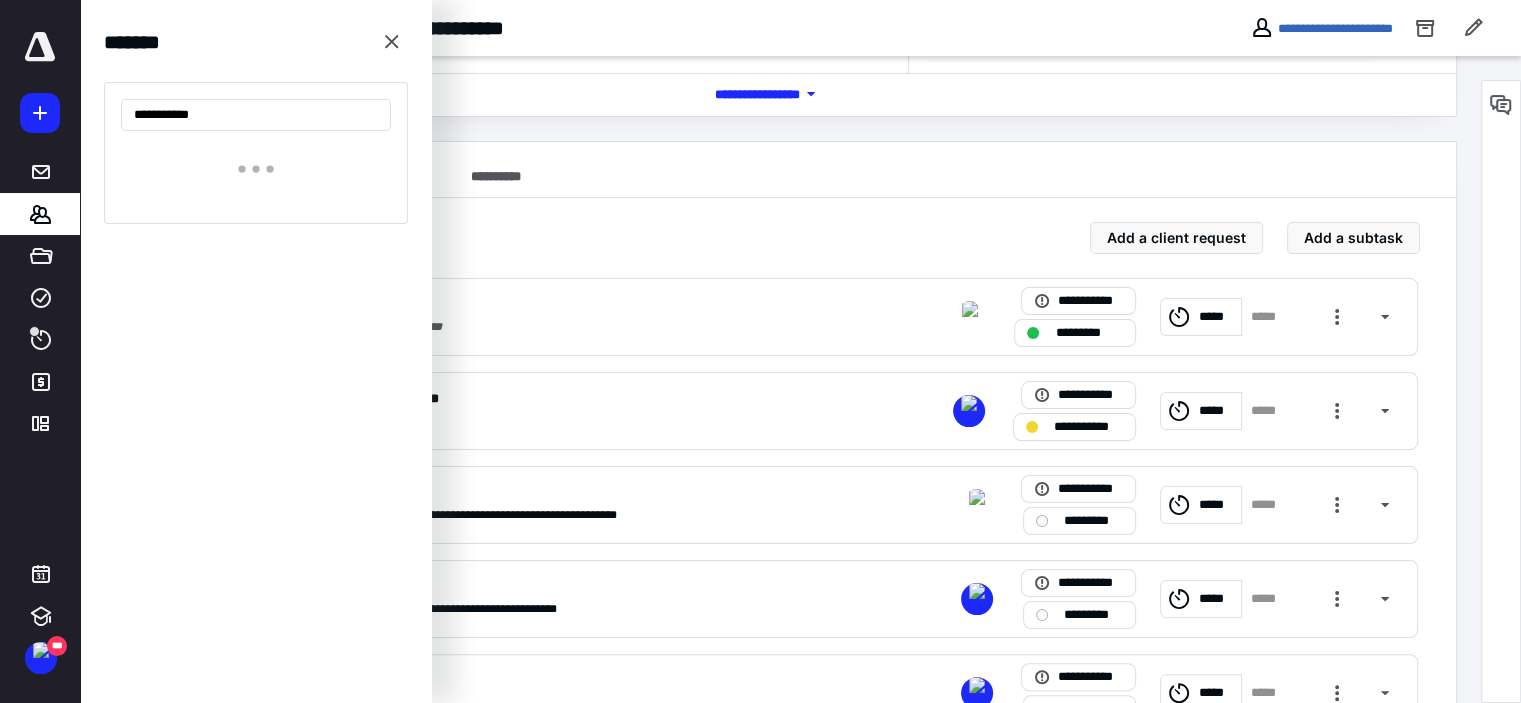 type on "**********" 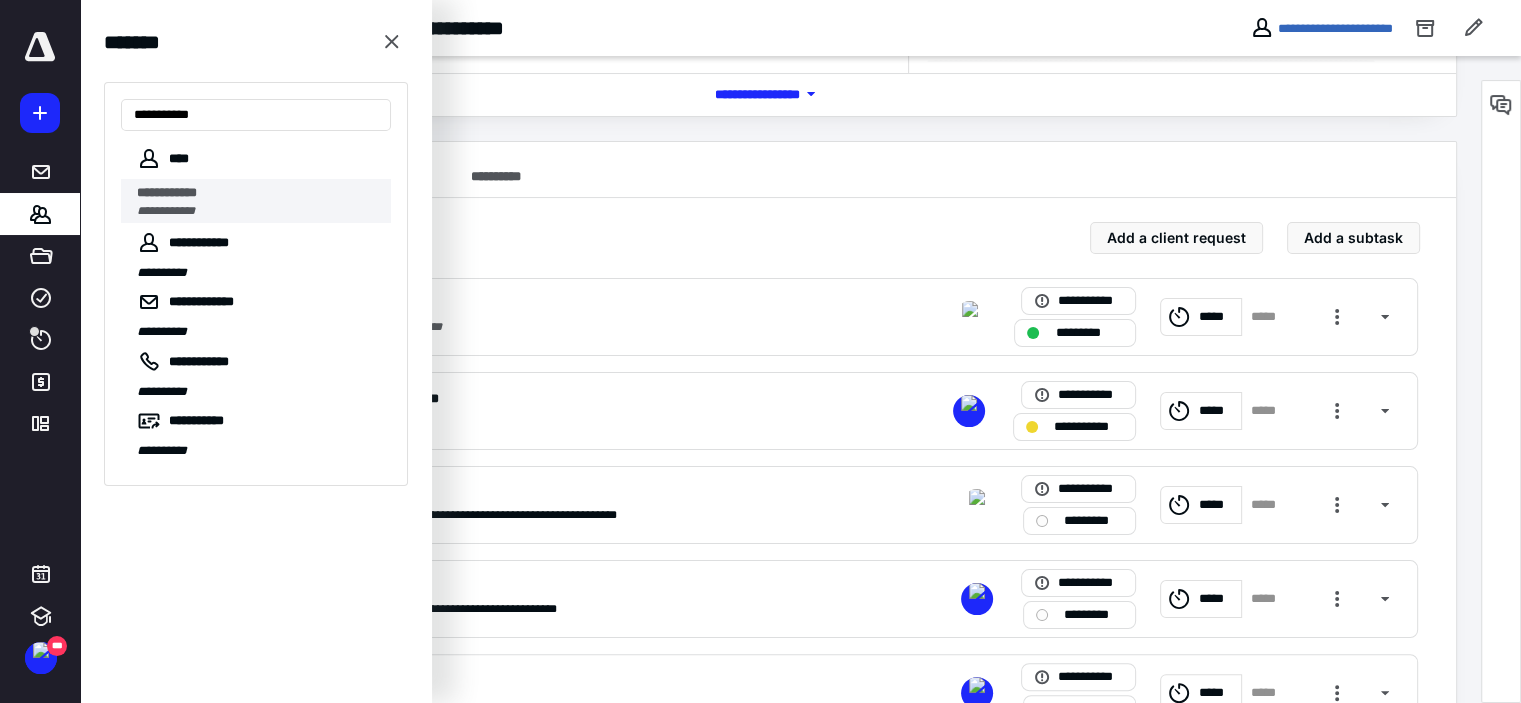 click on "**********" at bounding box center (166, 211) 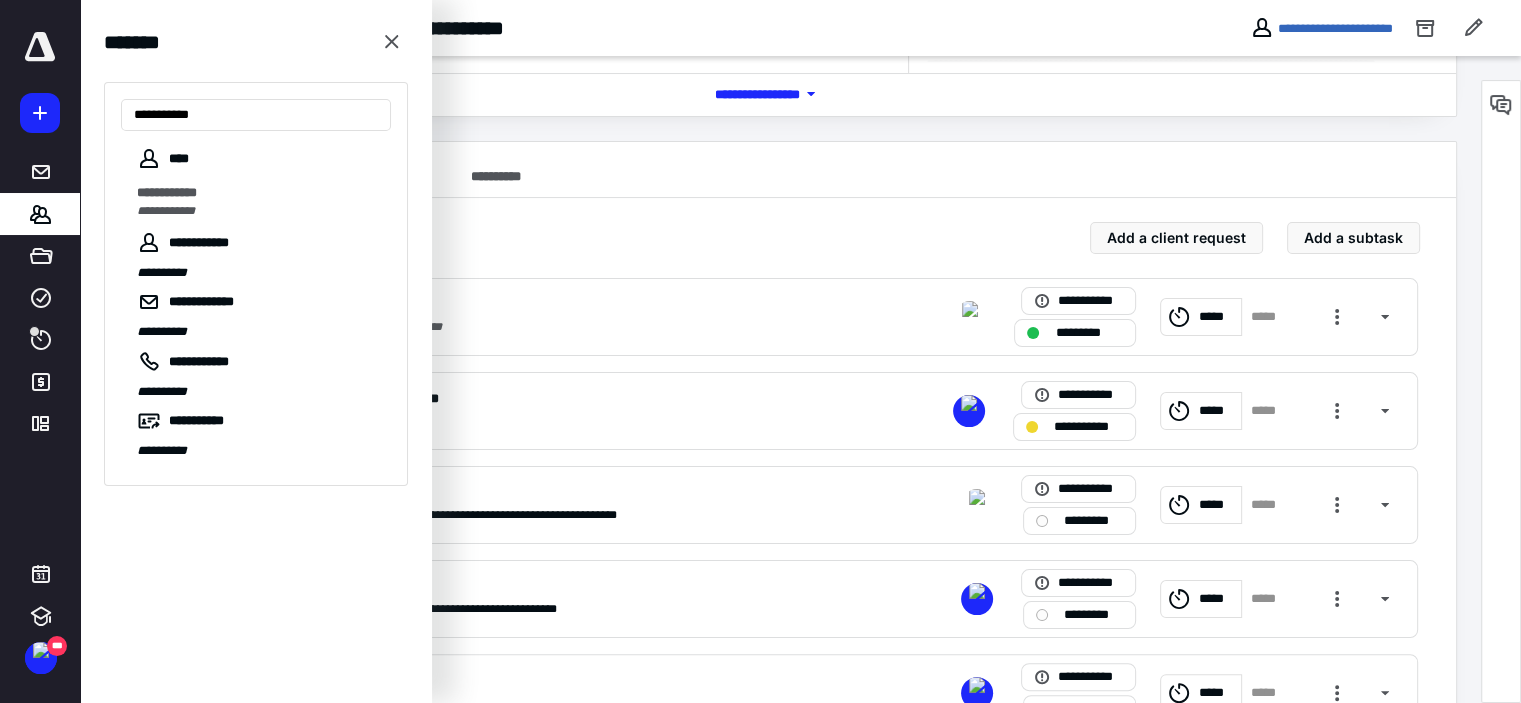scroll, scrollTop: 0, scrollLeft: 0, axis: both 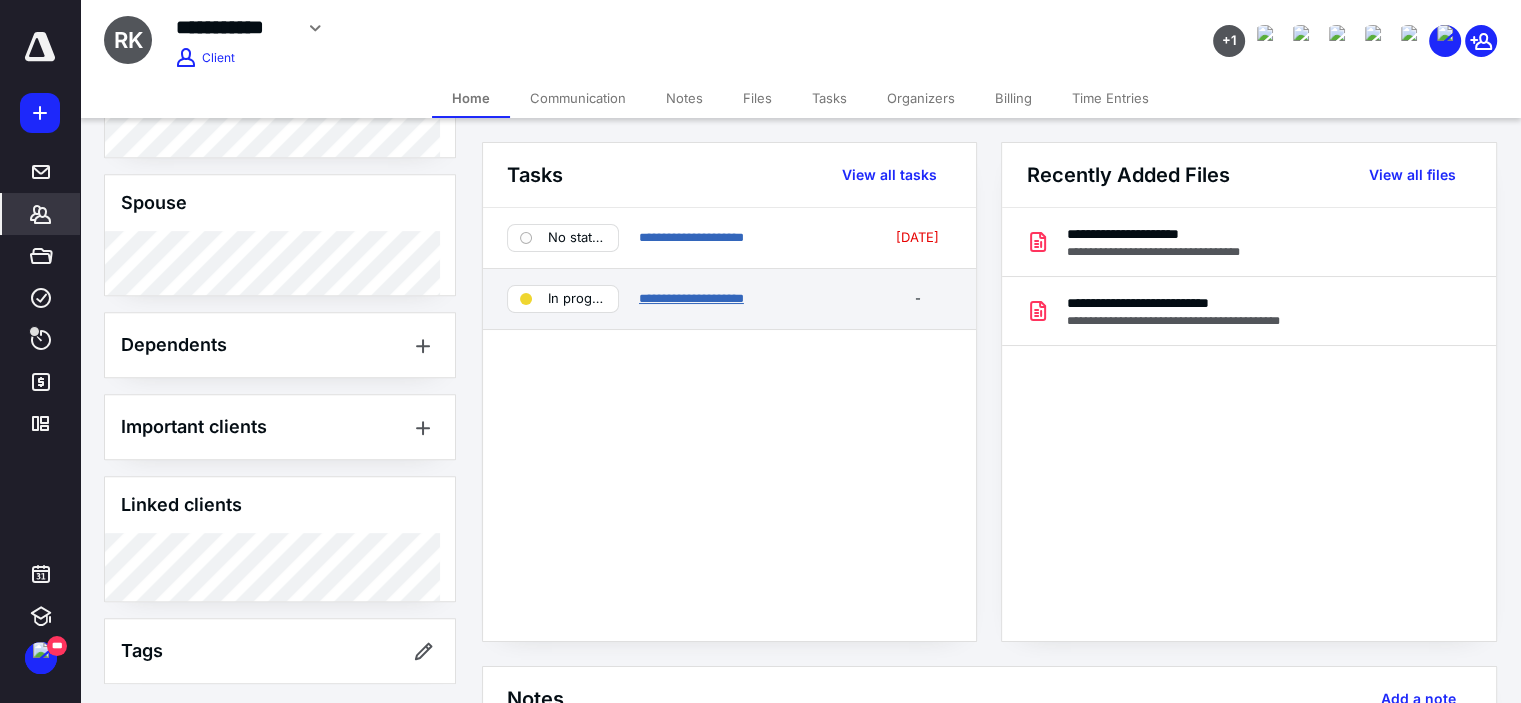 click on "**********" at bounding box center (691, 298) 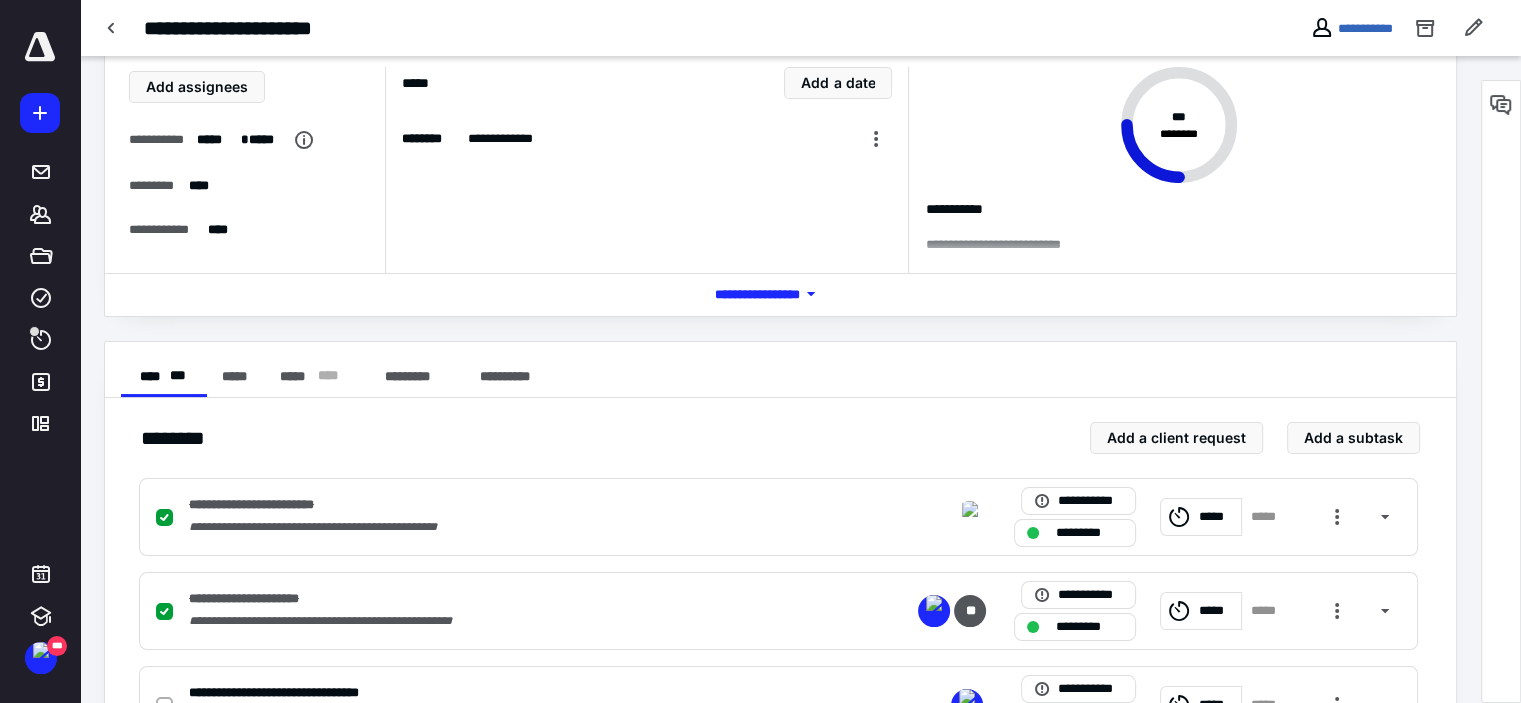 scroll, scrollTop: 0, scrollLeft: 0, axis: both 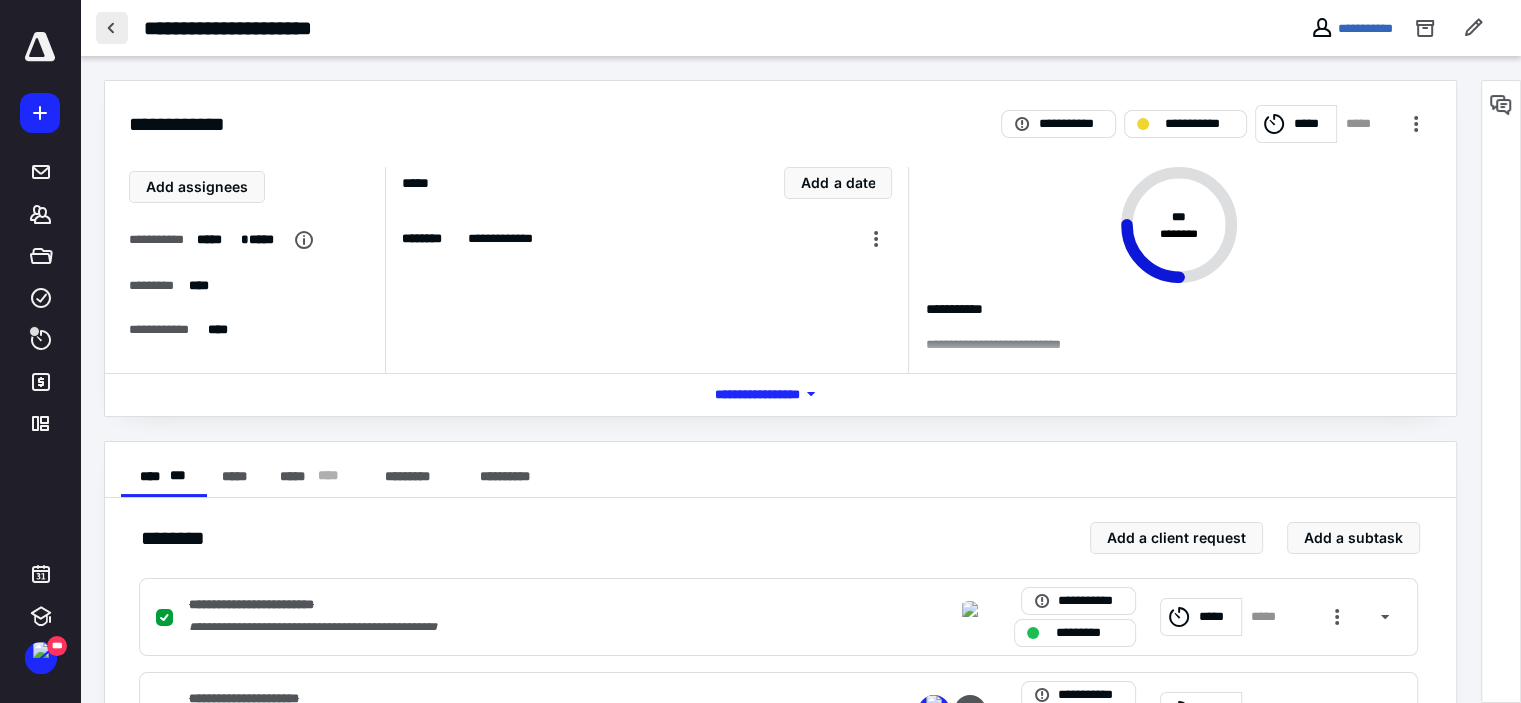 click at bounding box center [112, 28] 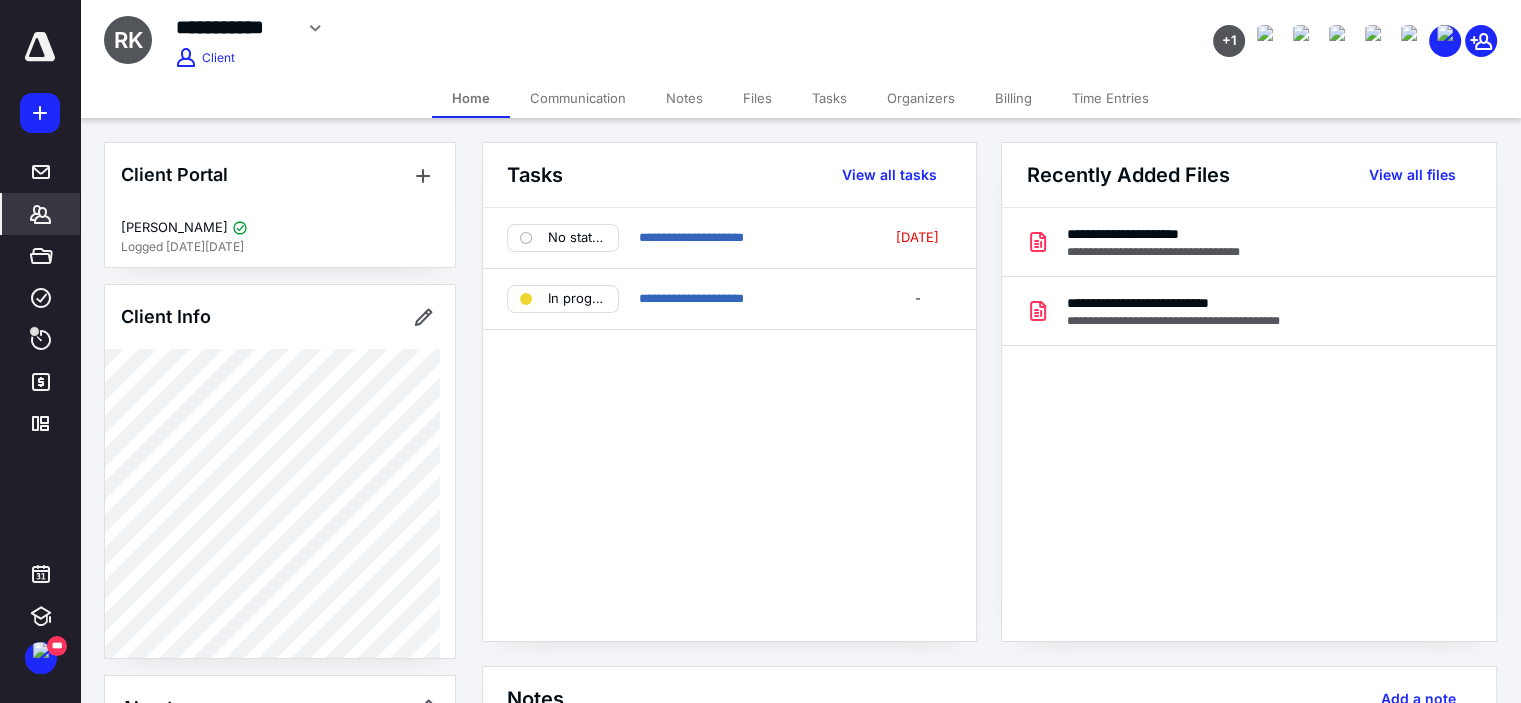 click on "Billing" at bounding box center (1013, 98) 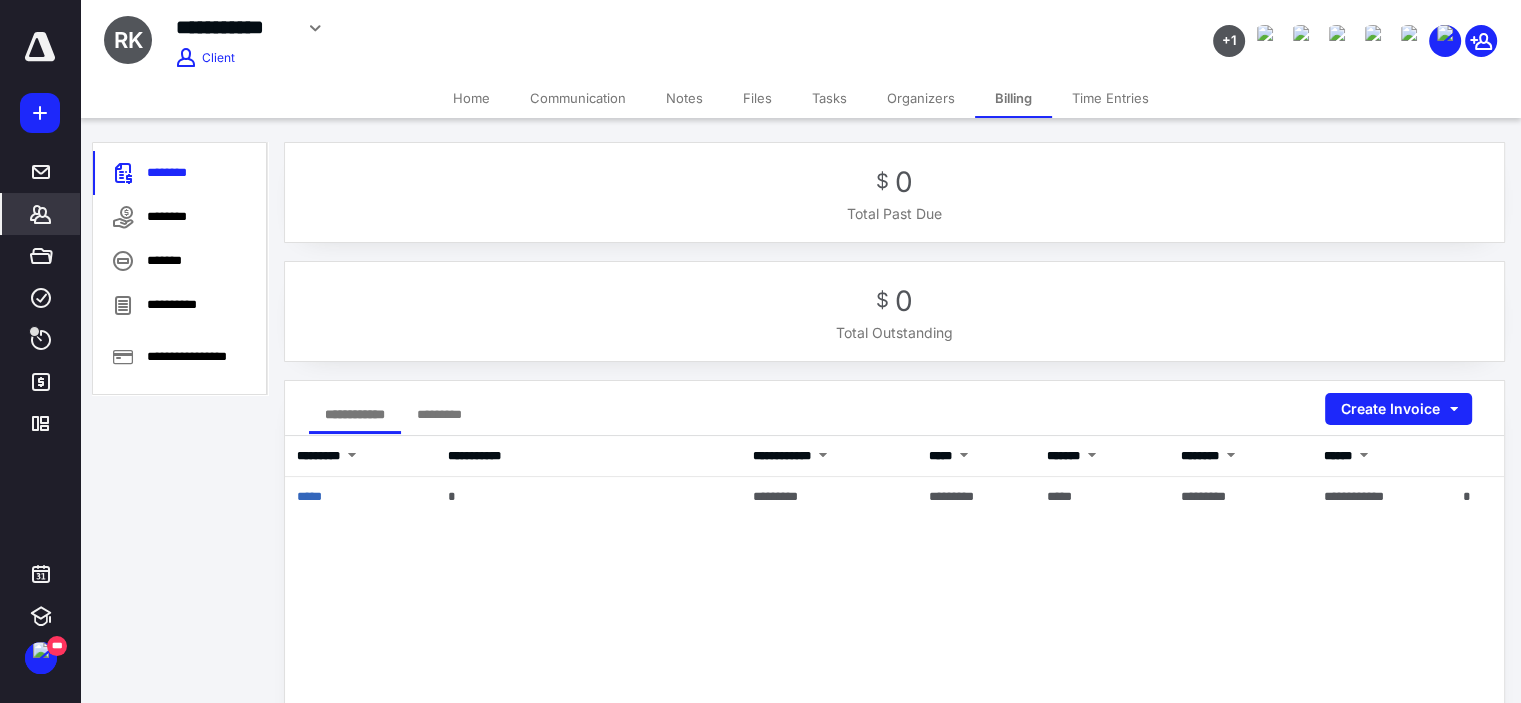 click on "Home" at bounding box center (471, 98) 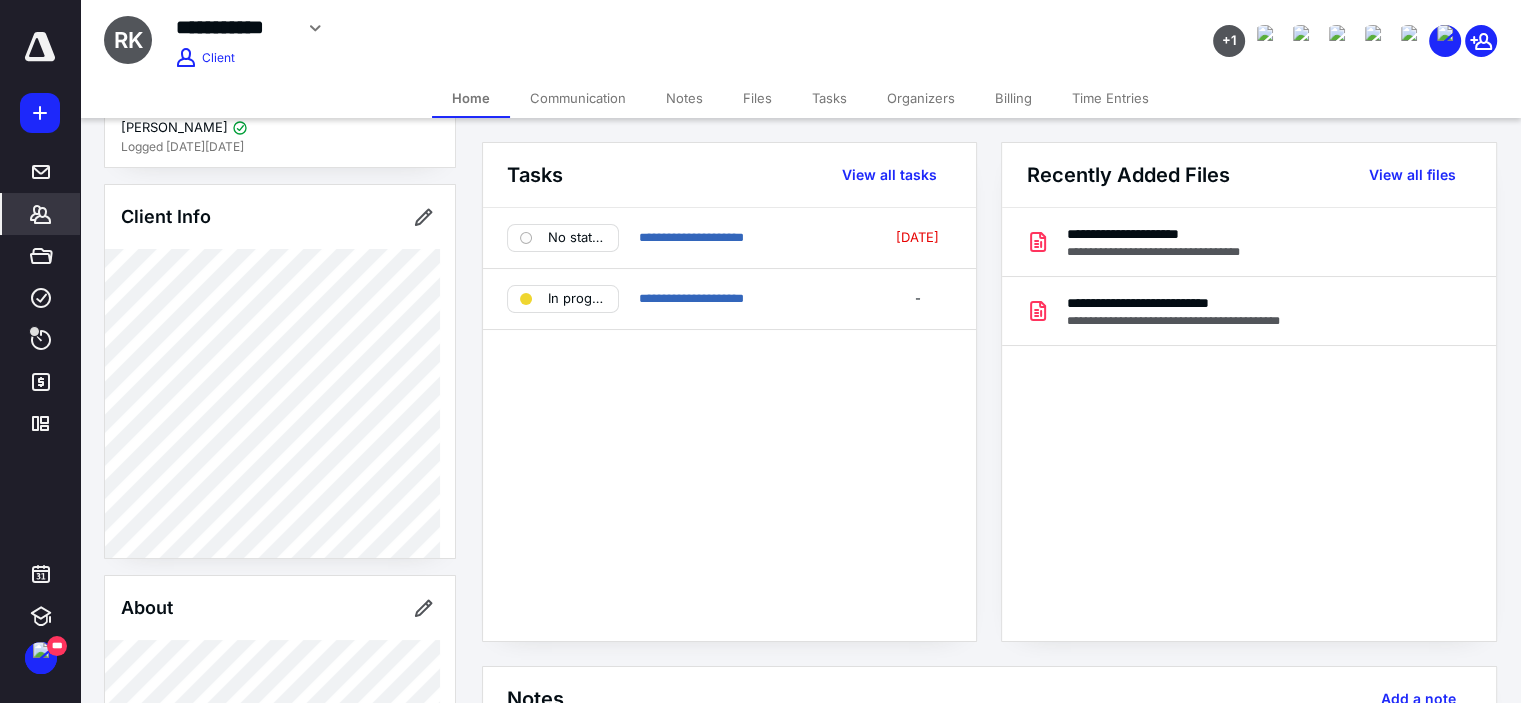 scroll, scrollTop: 200, scrollLeft: 0, axis: vertical 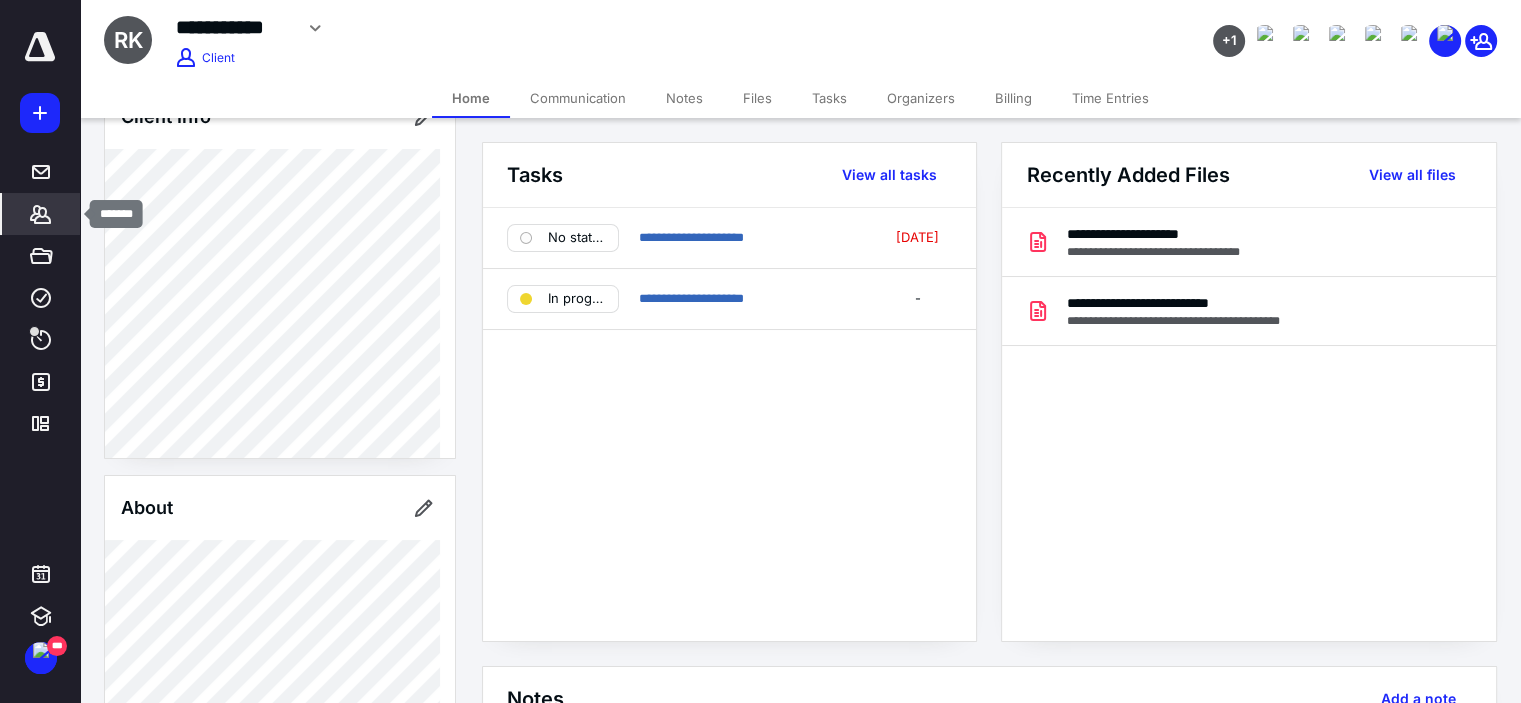 click 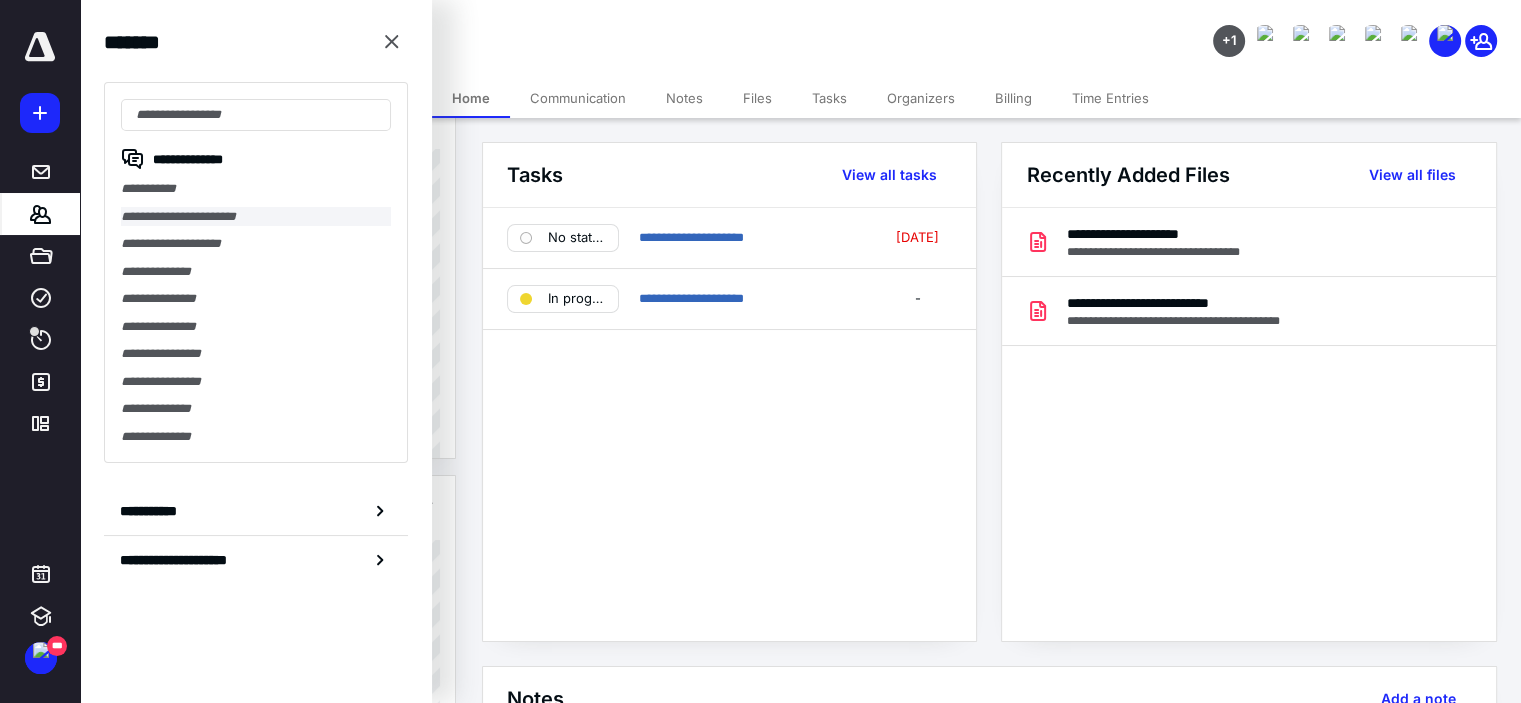 click on "**********" at bounding box center [256, 217] 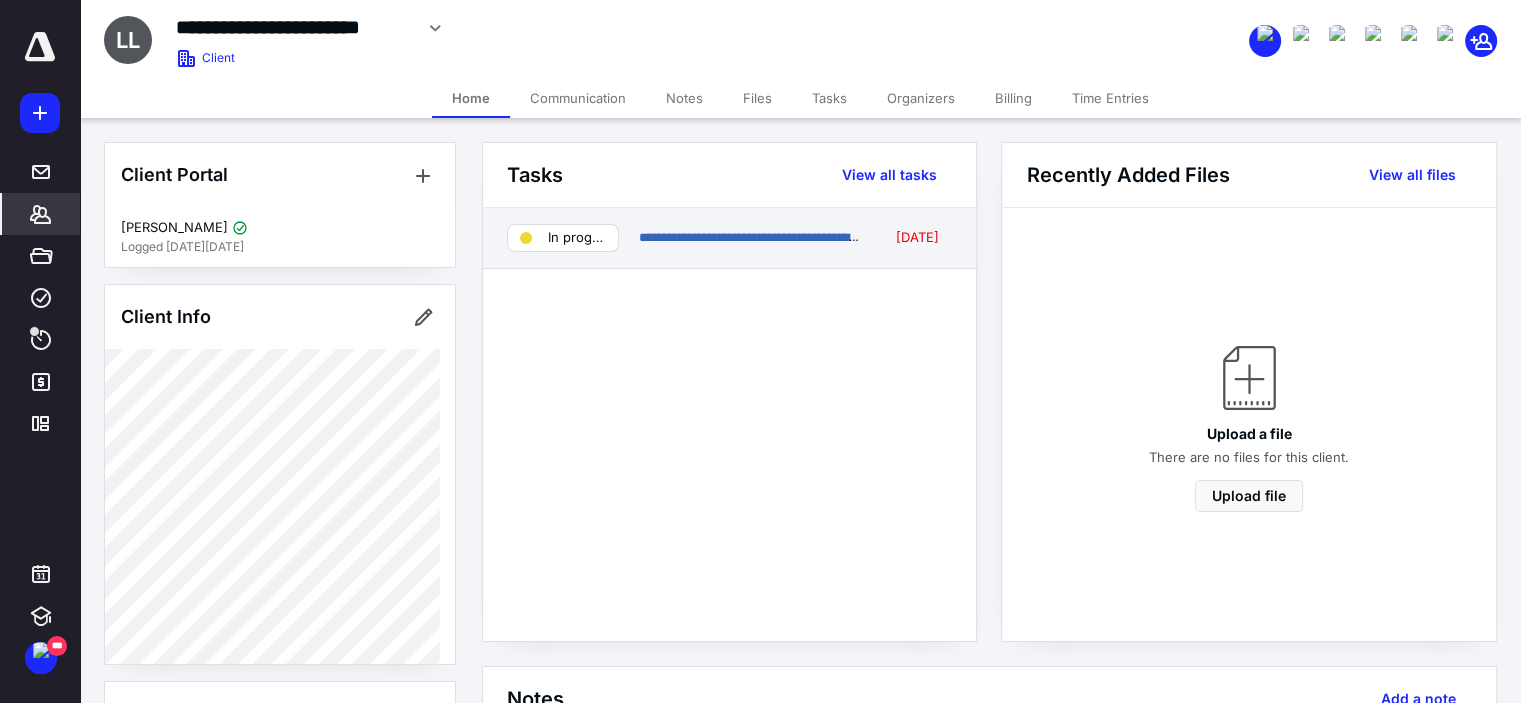 click on "**********" at bounding box center [729, 238] 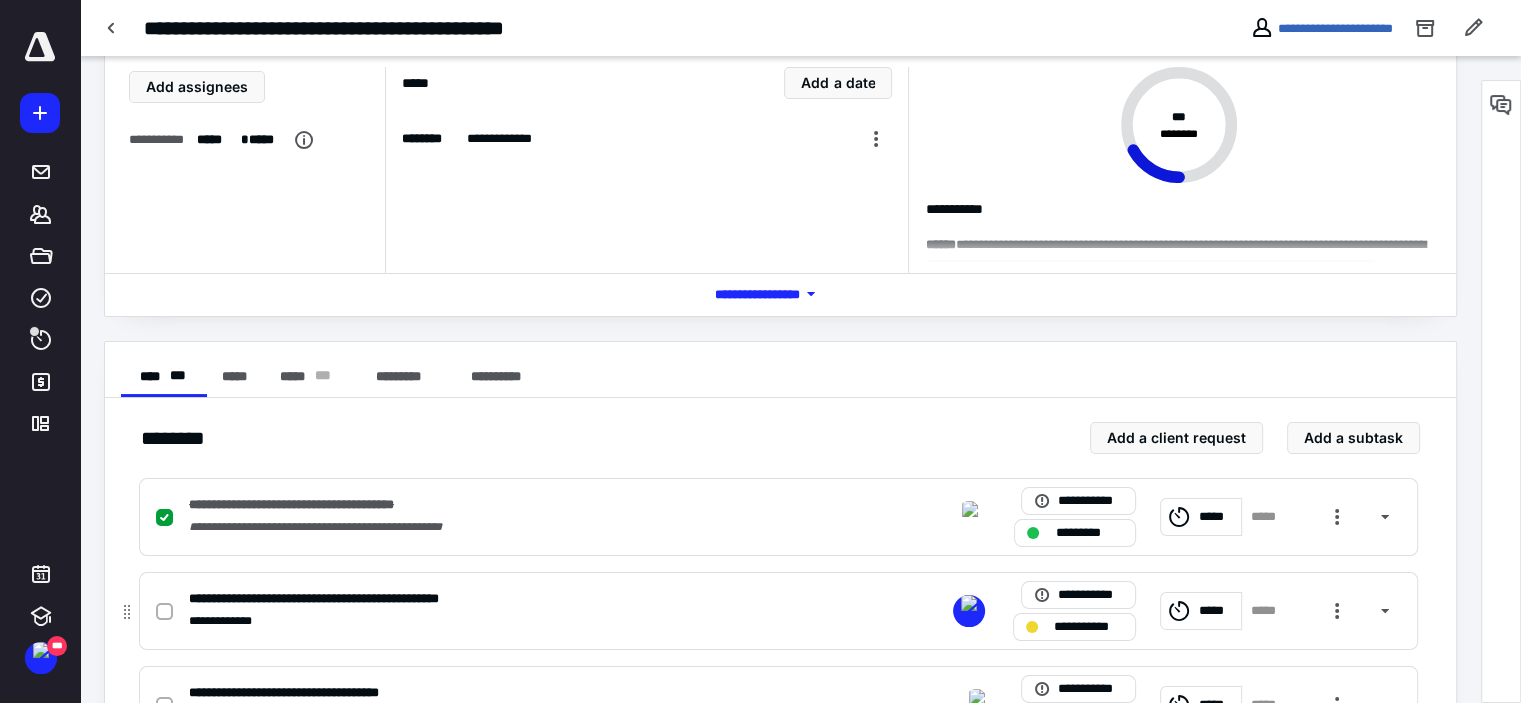scroll, scrollTop: 200, scrollLeft: 0, axis: vertical 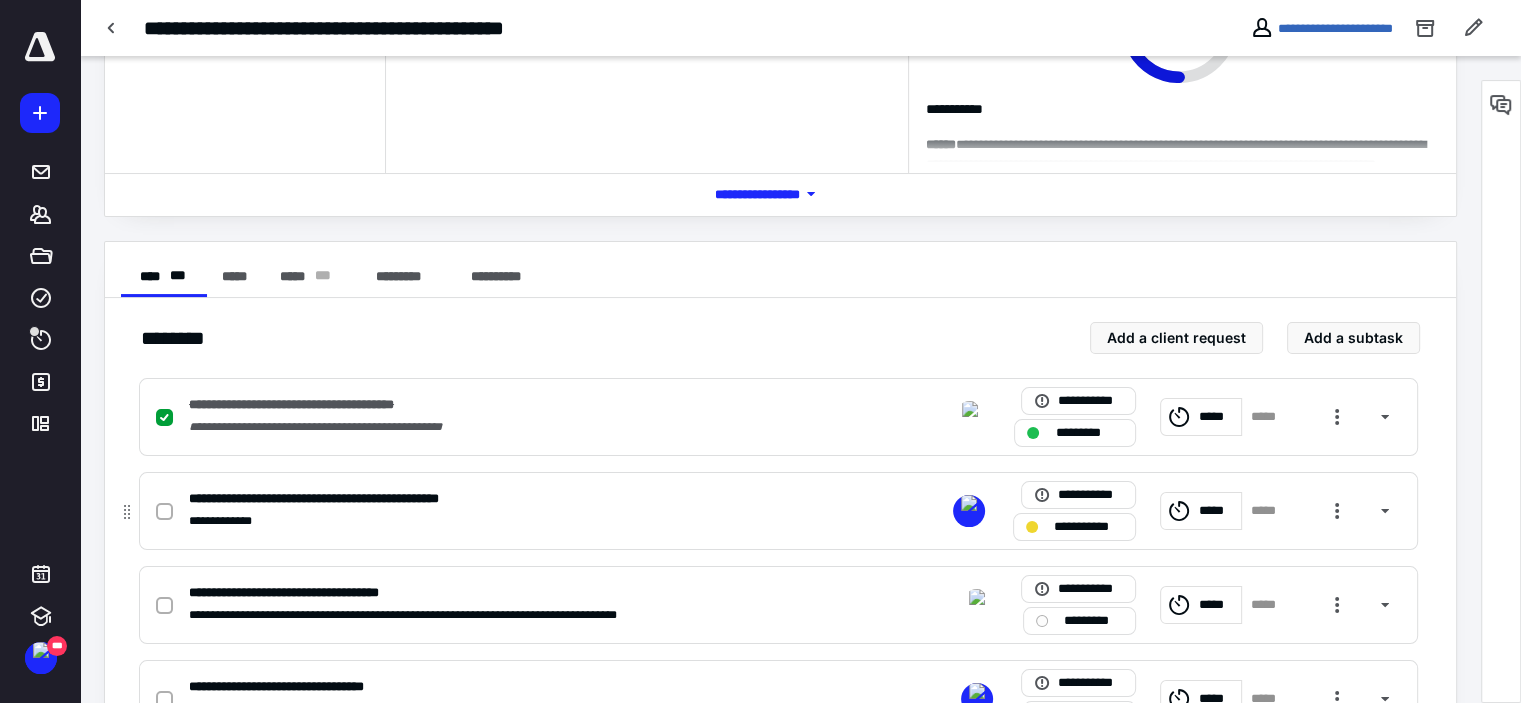 click on "*****" at bounding box center (1269, 511) 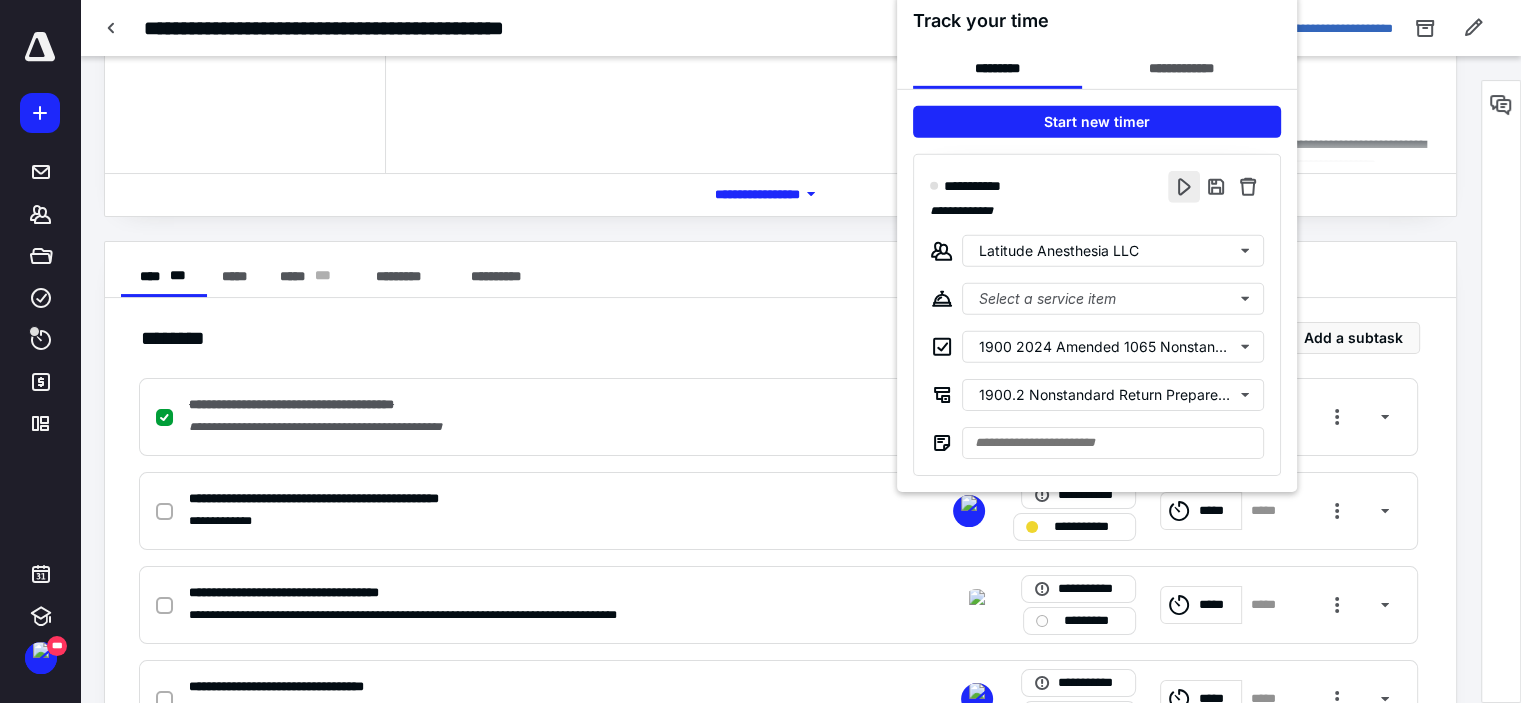 click at bounding box center [1184, 186] 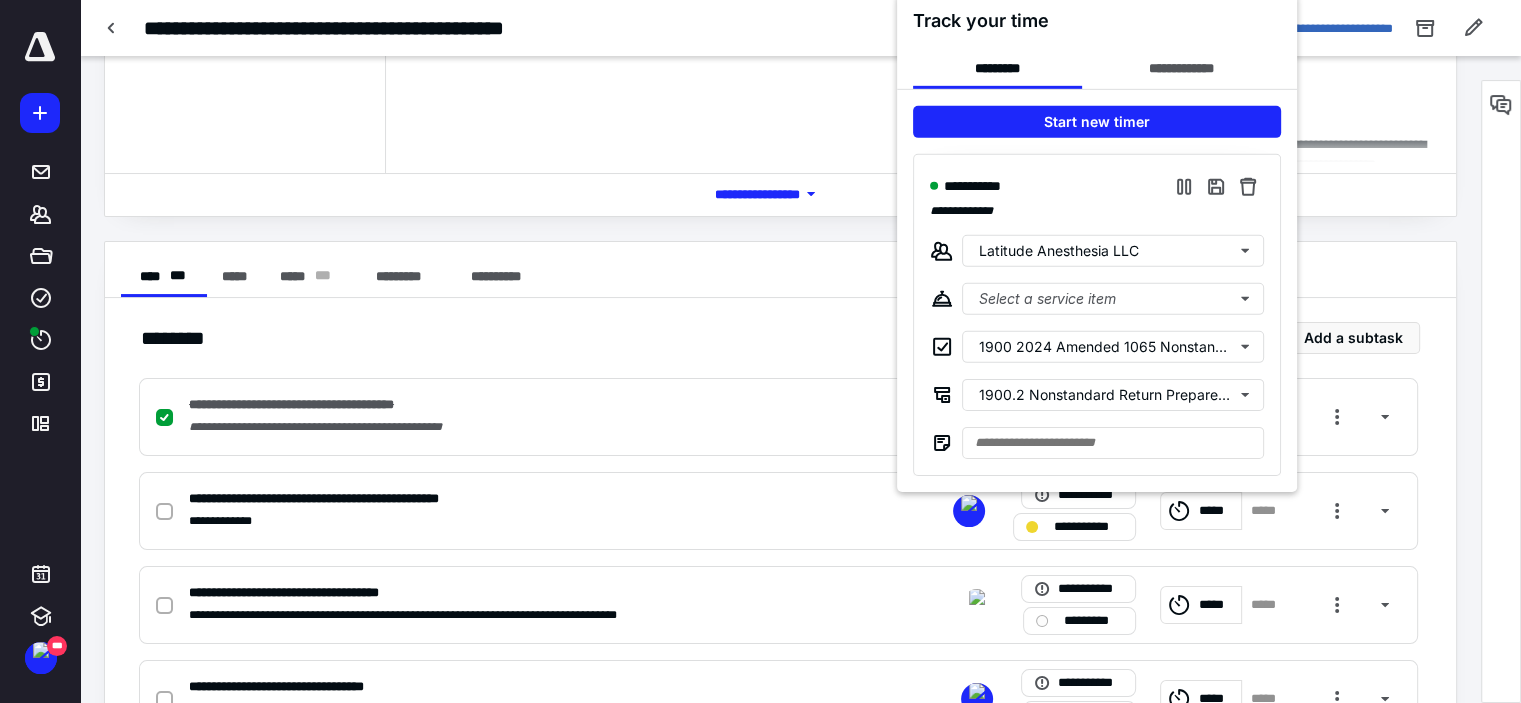 click at bounding box center [760, 351] 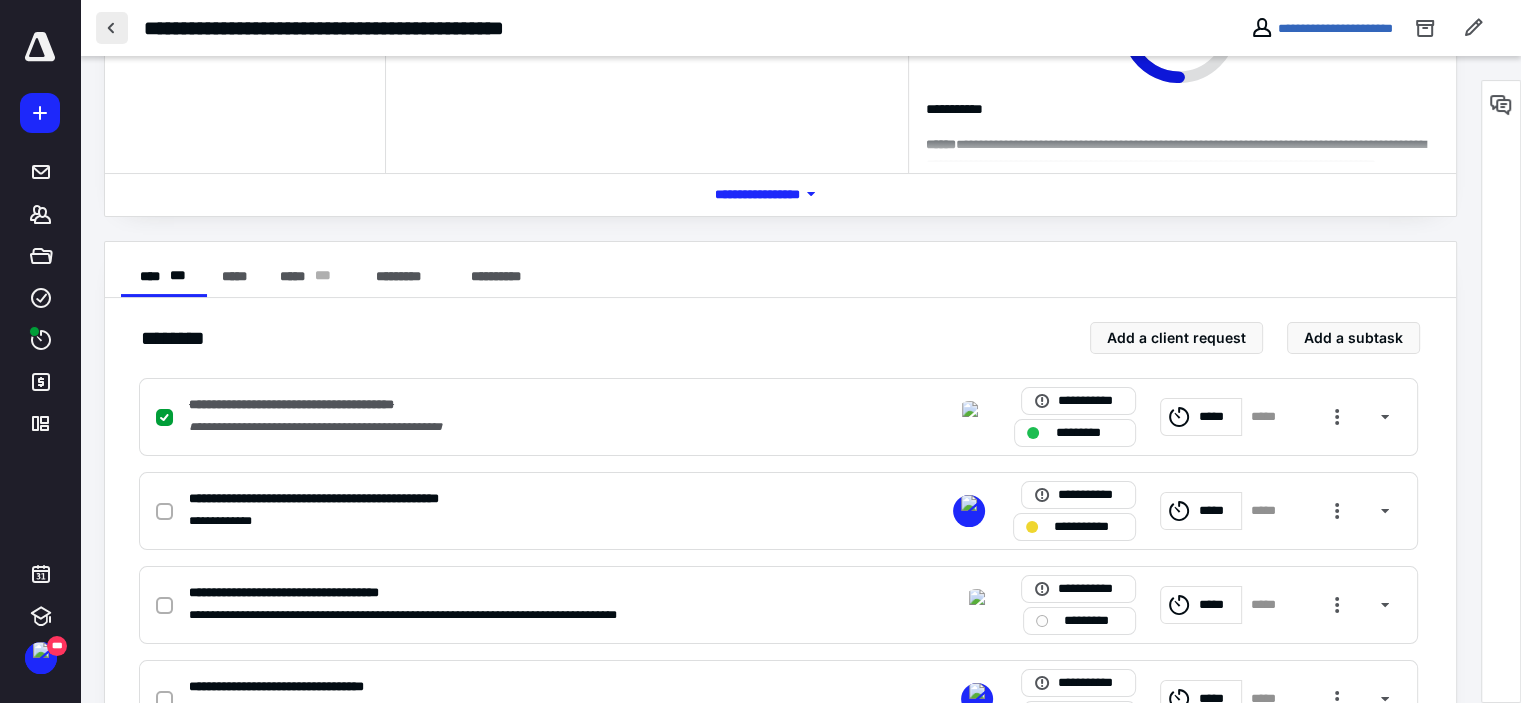 click at bounding box center (112, 28) 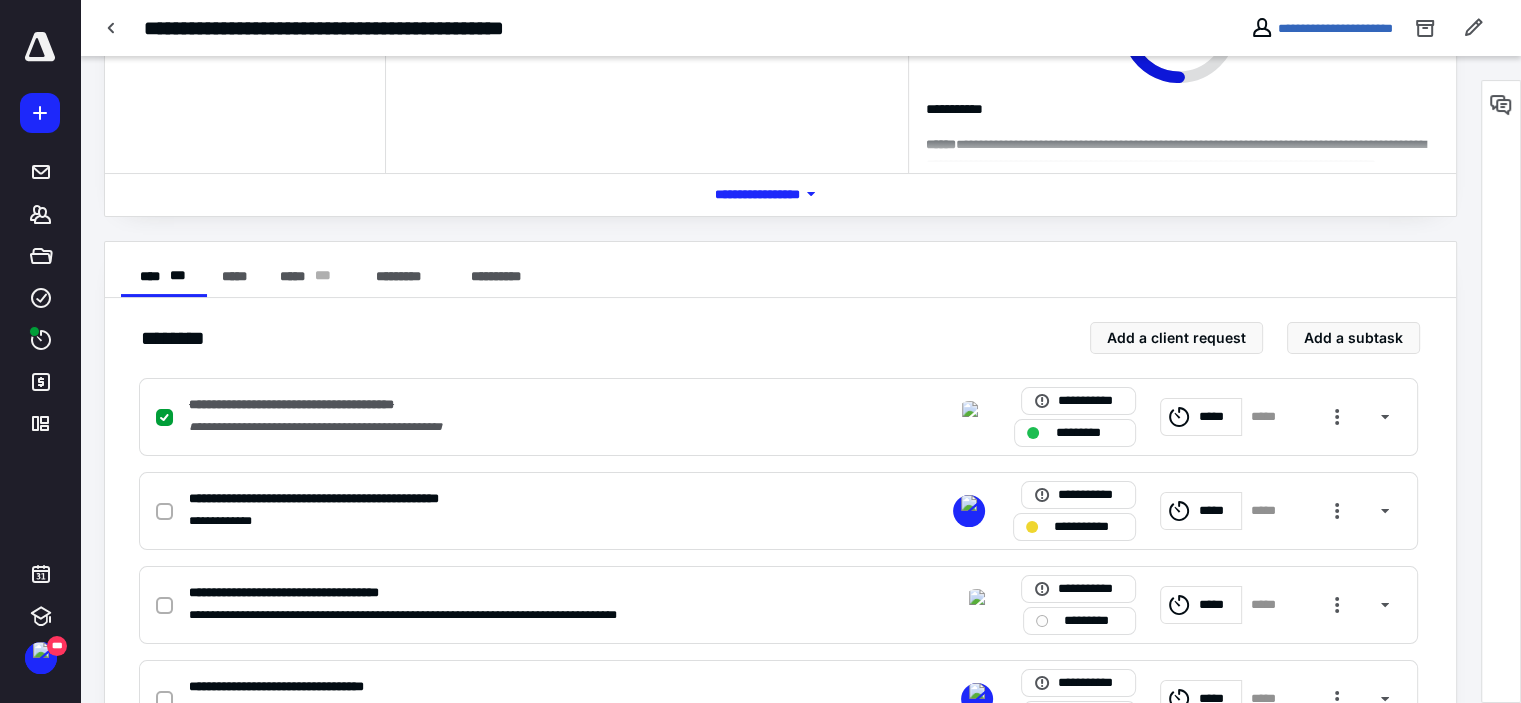 scroll, scrollTop: 0, scrollLeft: 0, axis: both 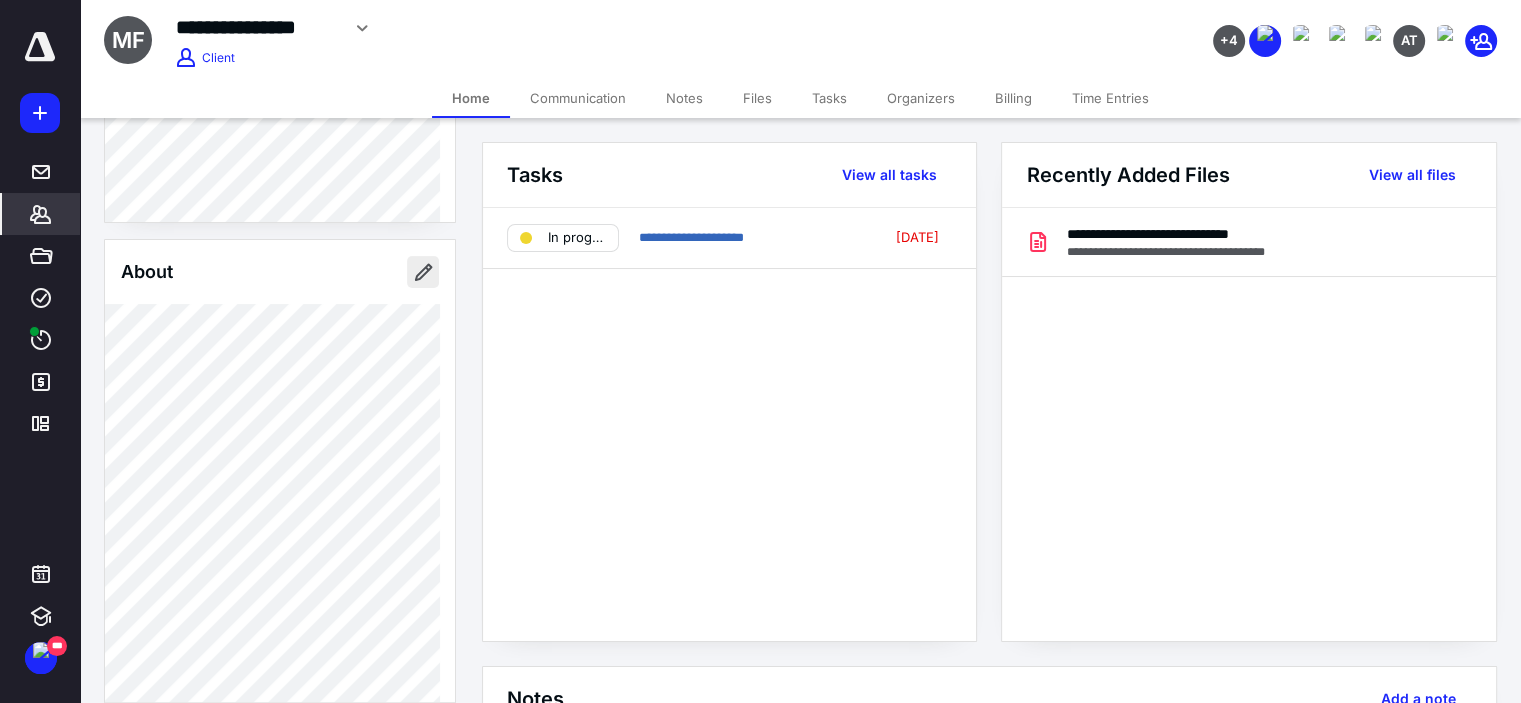 click at bounding box center [423, 272] 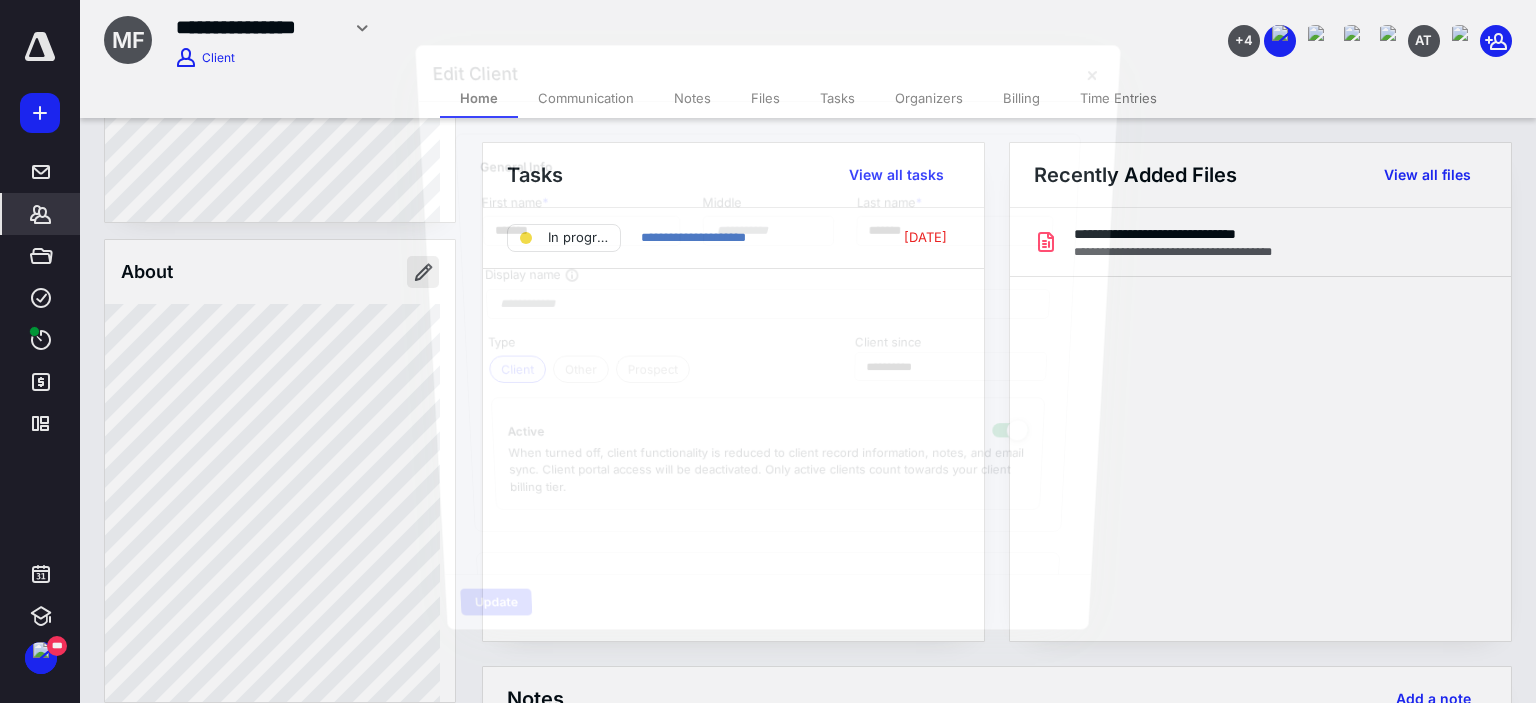 type on "**********" 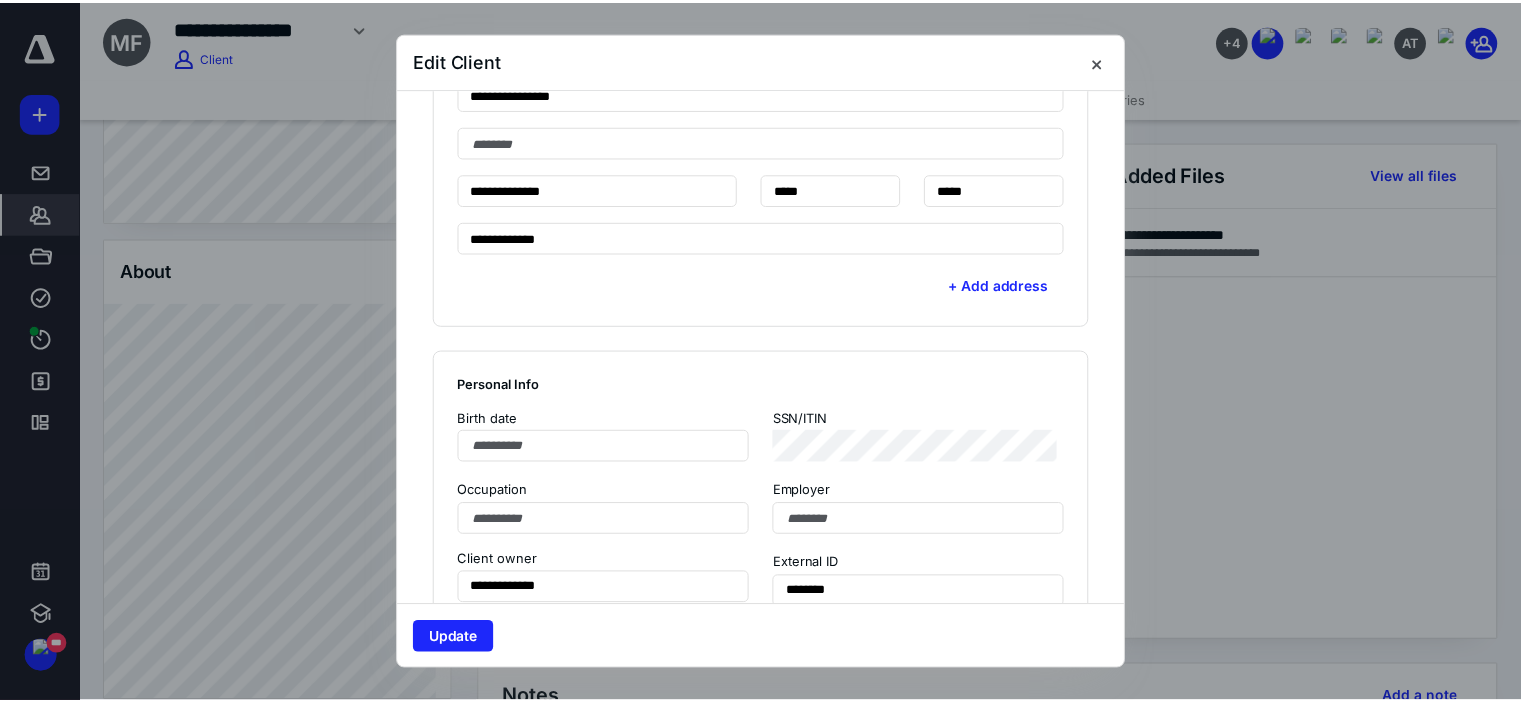scroll, scrollTop: 900, scrollLeft: 0, axis: vertical 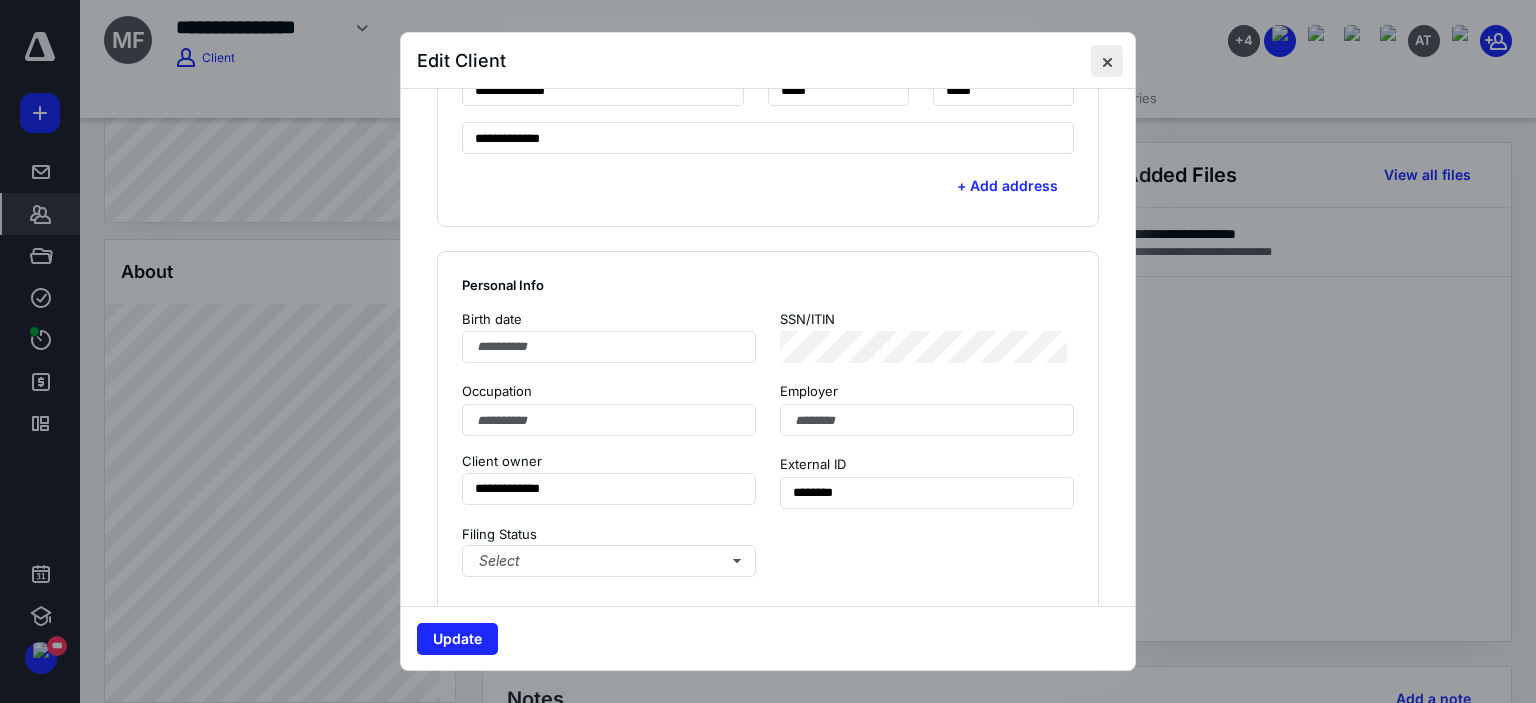 click at bounding box center [1107, 61] 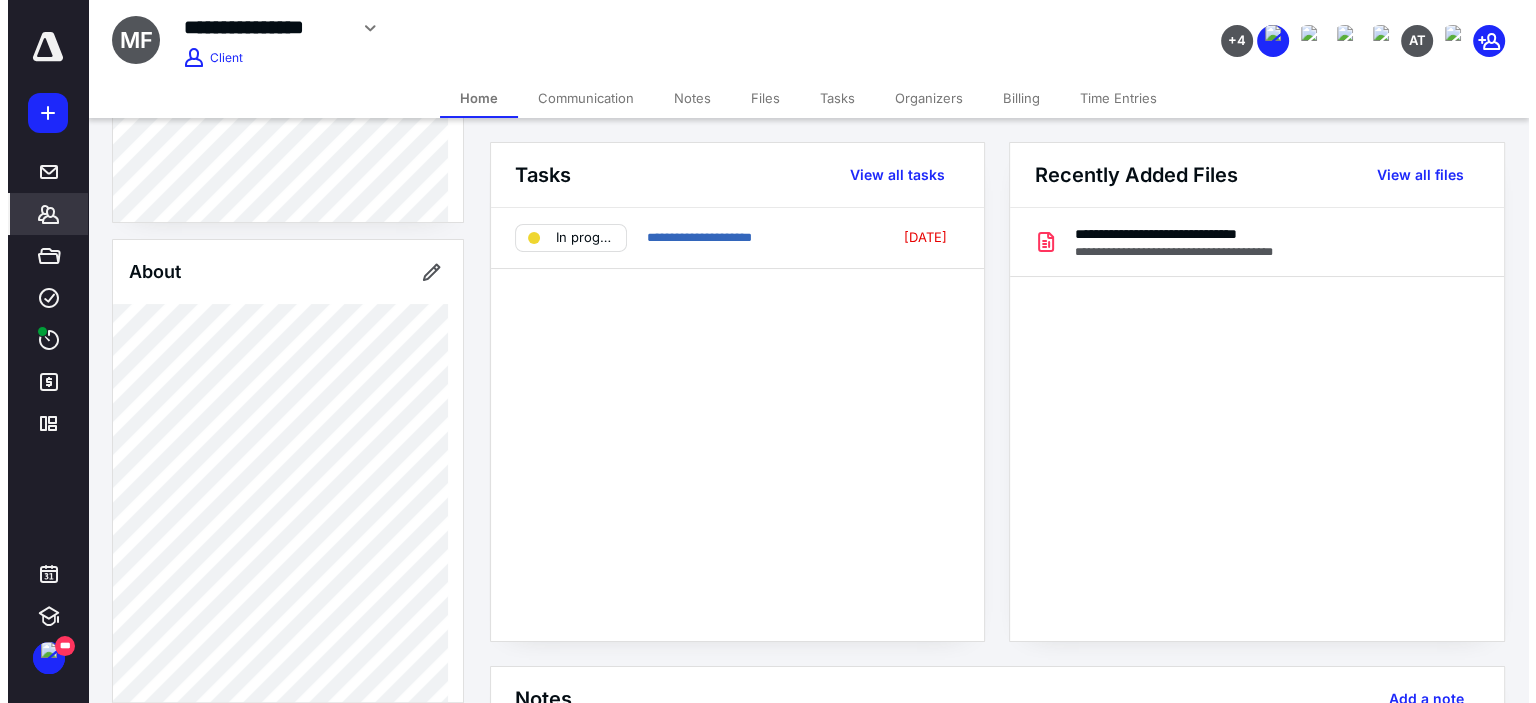 scroll, scrollTop: 936, scrollLeft: 0, axis: vertical 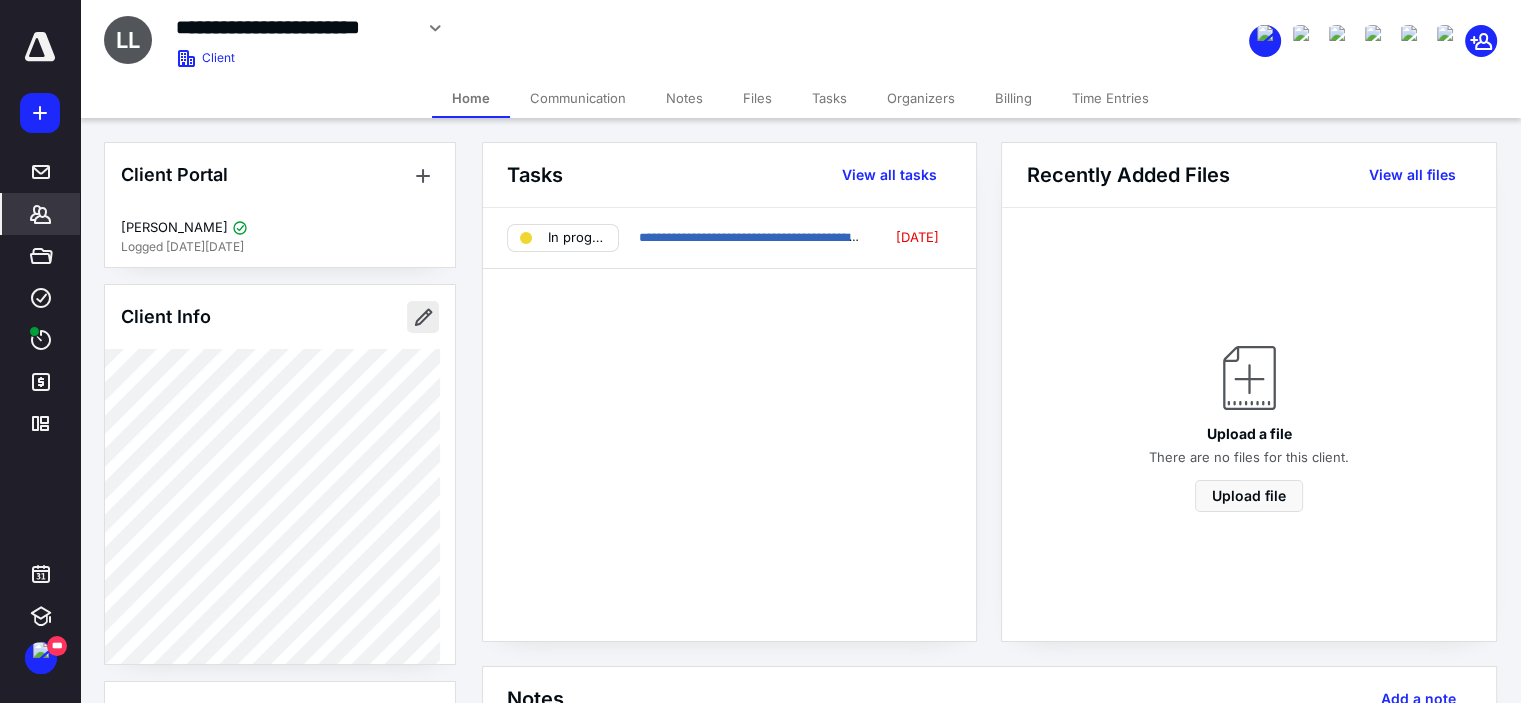 click at bounding box center [423, 317] 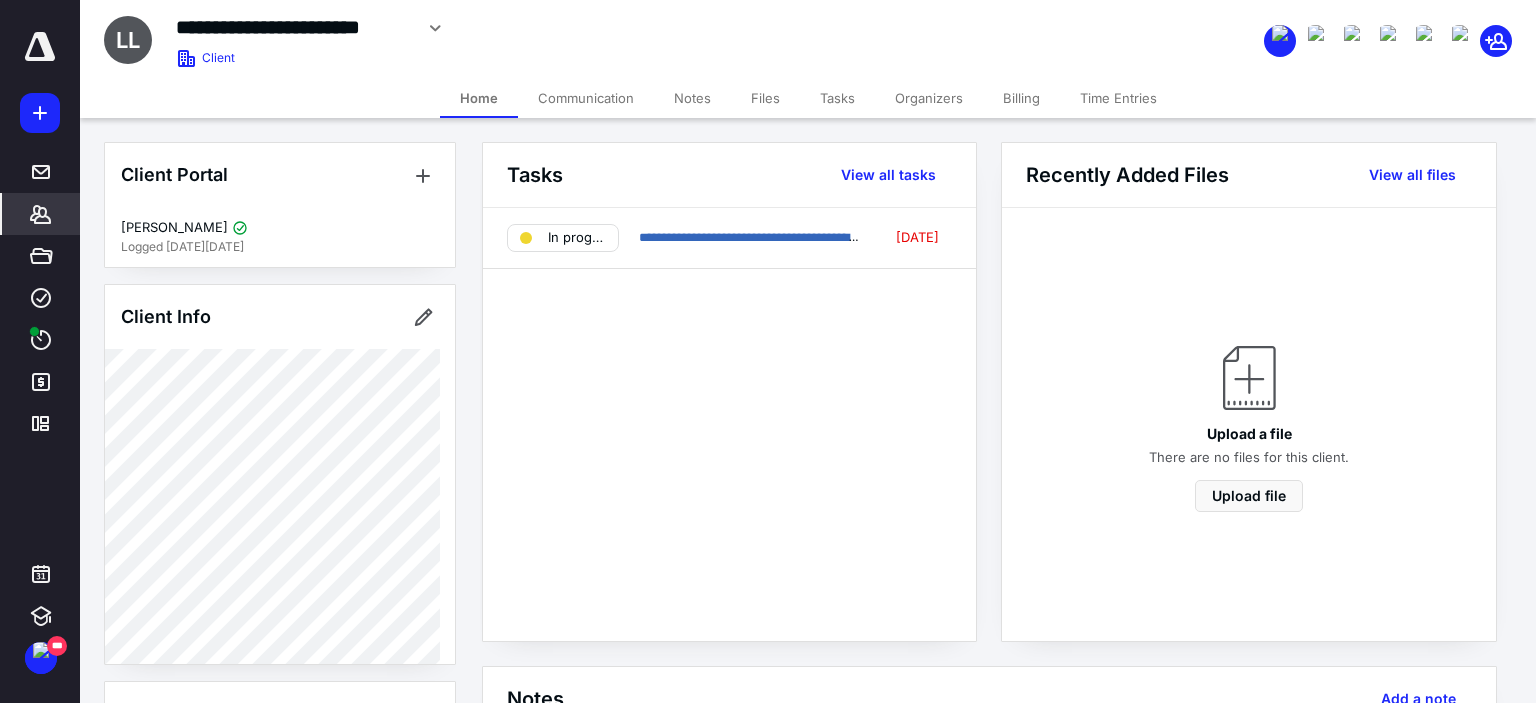 type on "**********" 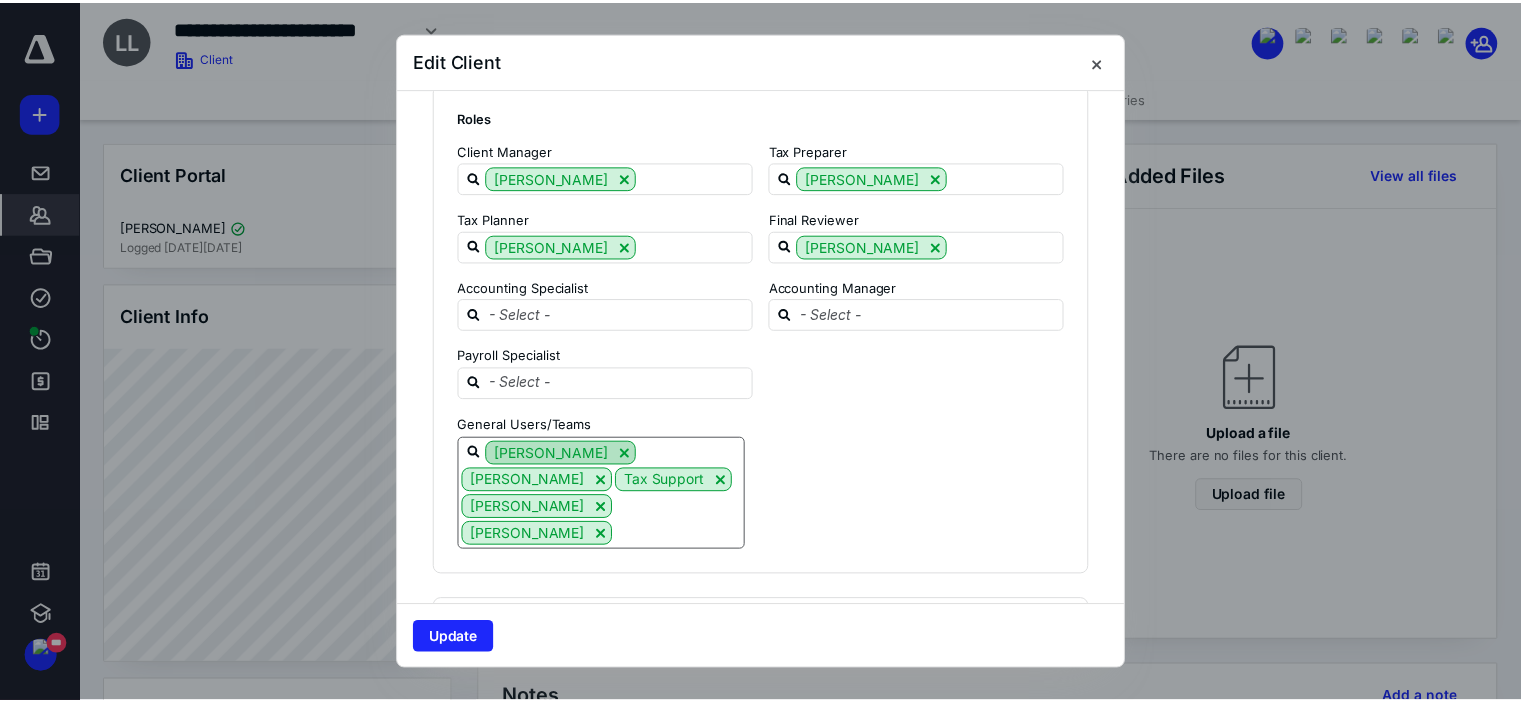 scroll, scrollTop: 2600, scrollLeft: 0, axis: vertical 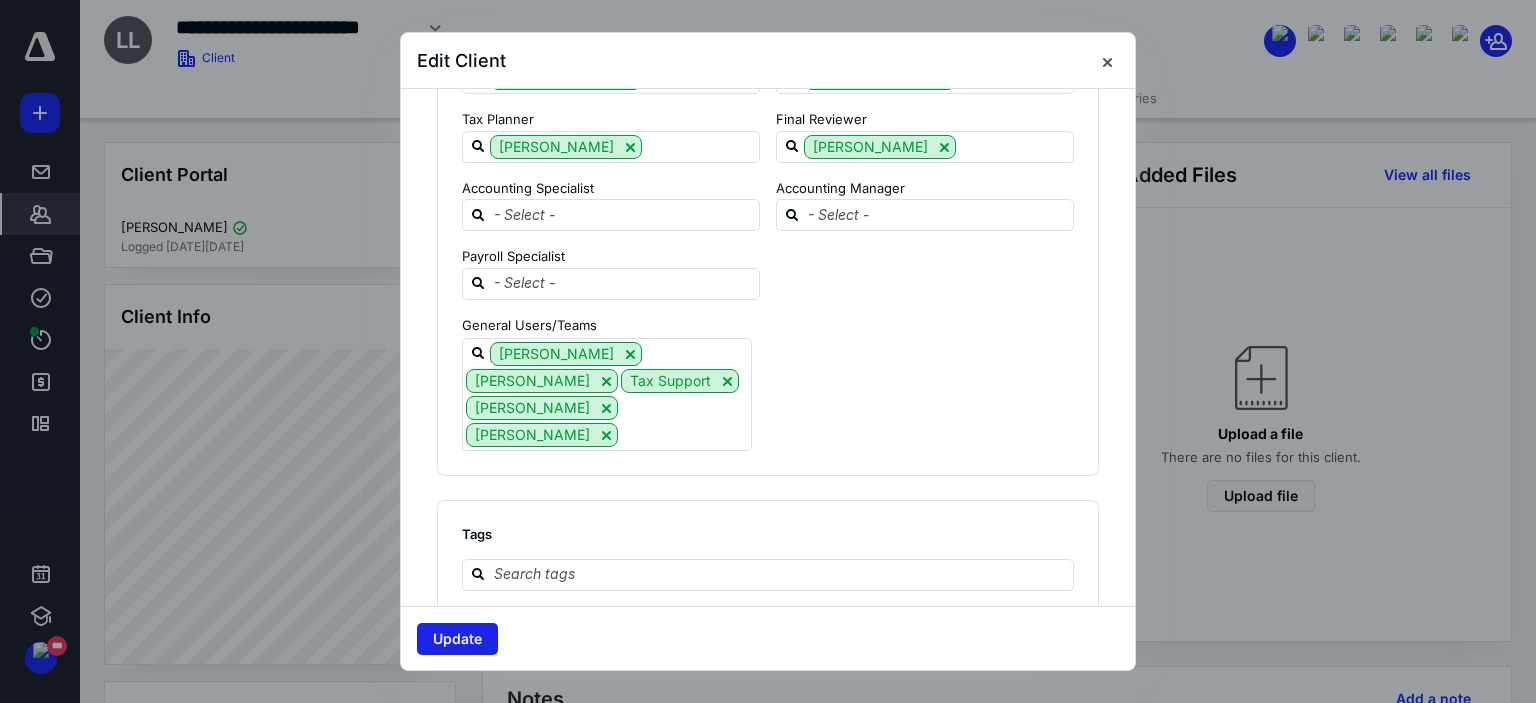 click on "Update" at bounding box center (457, 639) 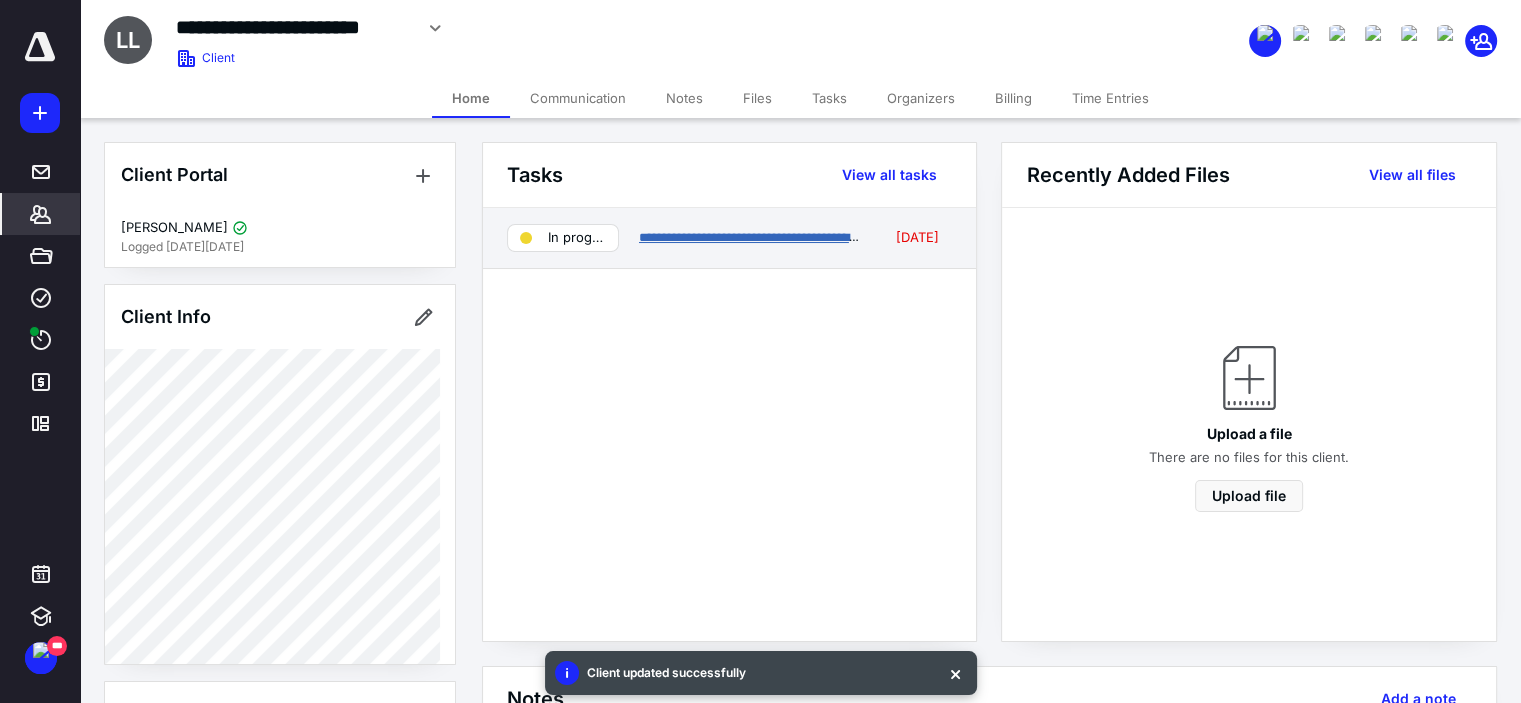 click on "**********" at bounding box center [751, 237] 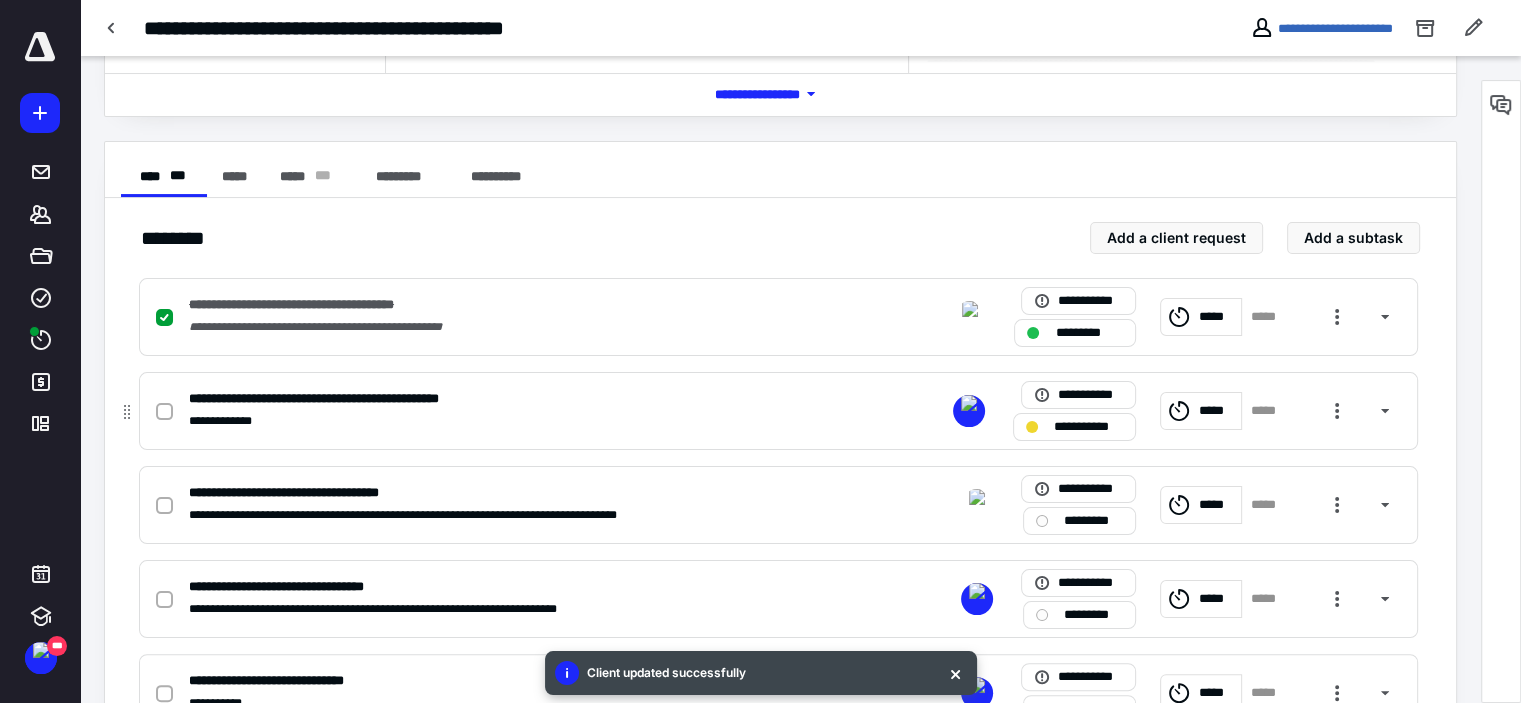 scroll, scrollTop: 471, scrollLeft: 0, axis: vertical 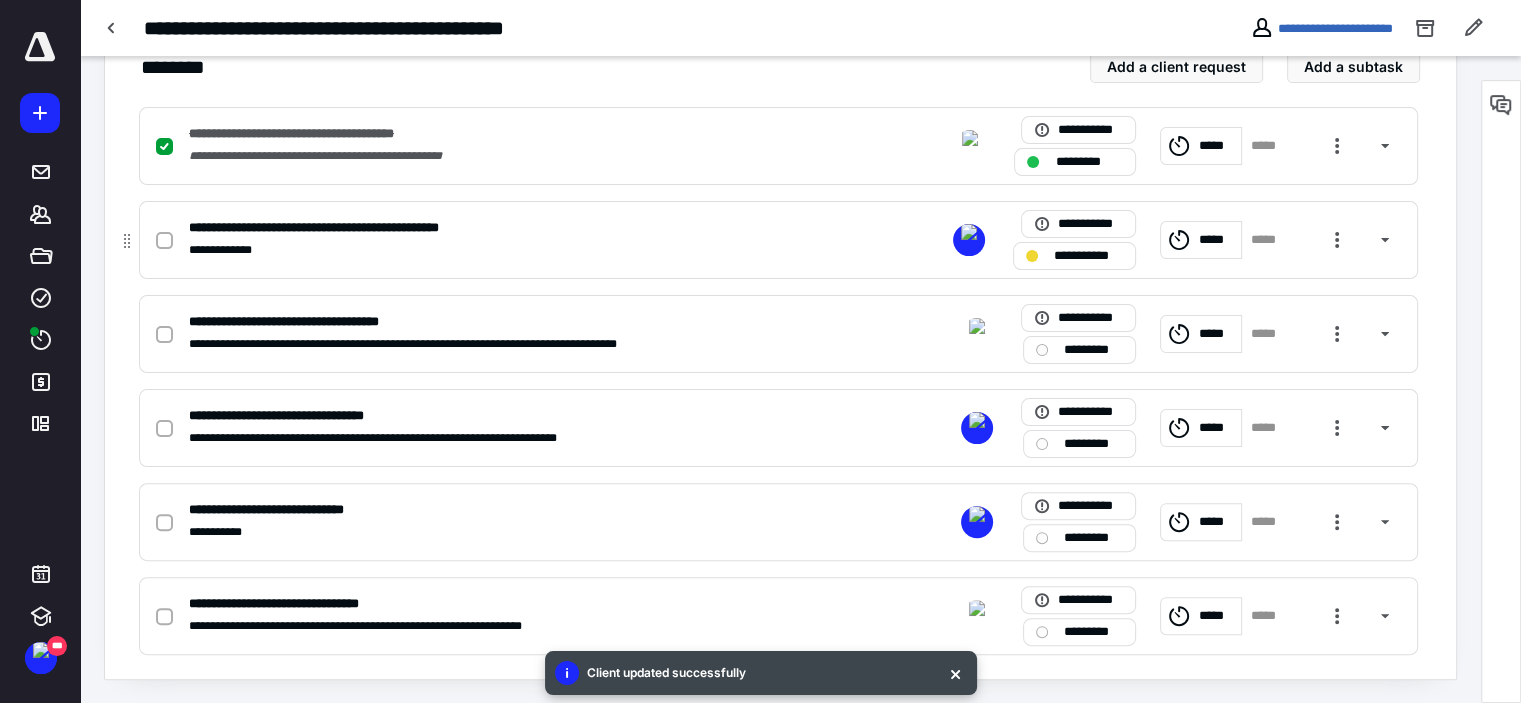 click on "**********" at bounding box center (778, 240) 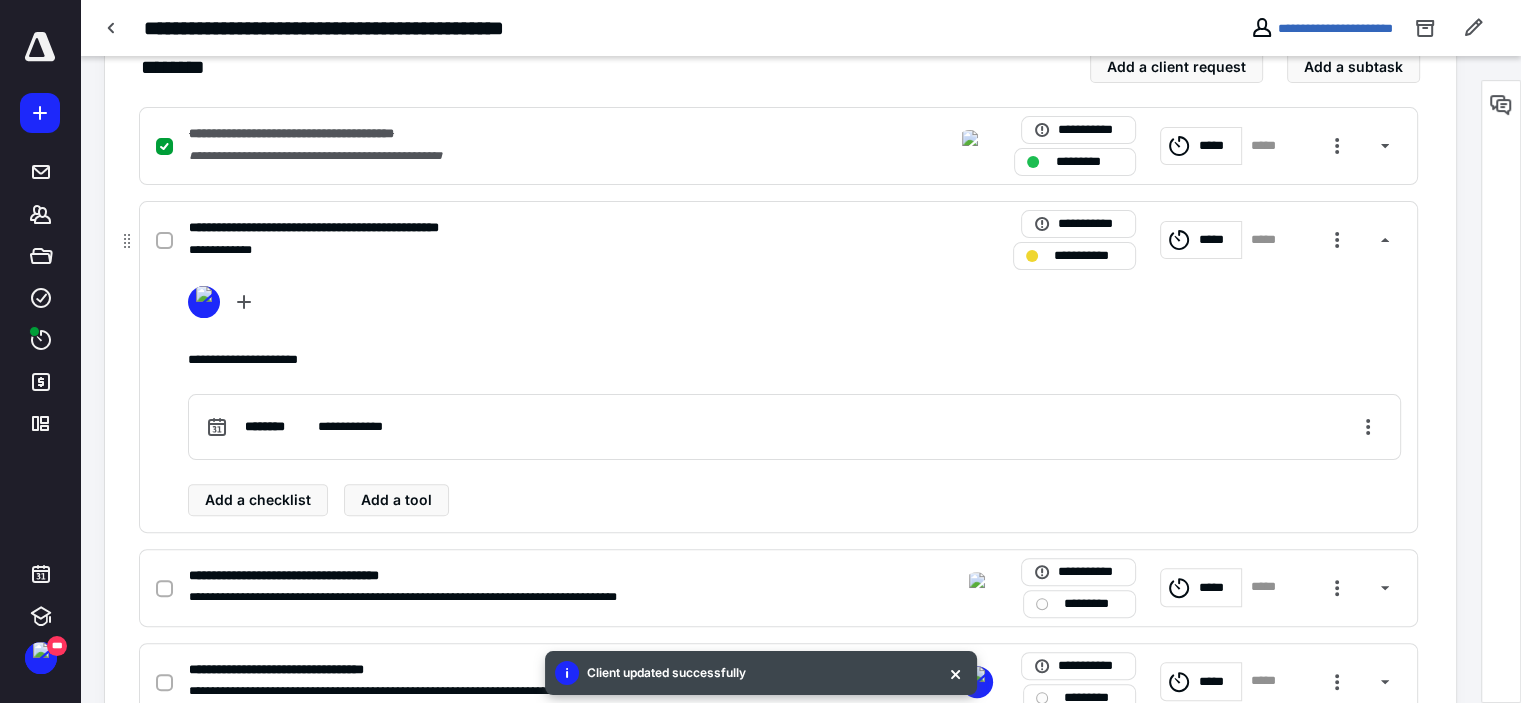 click on "**********" at bounding box center (516, 250) 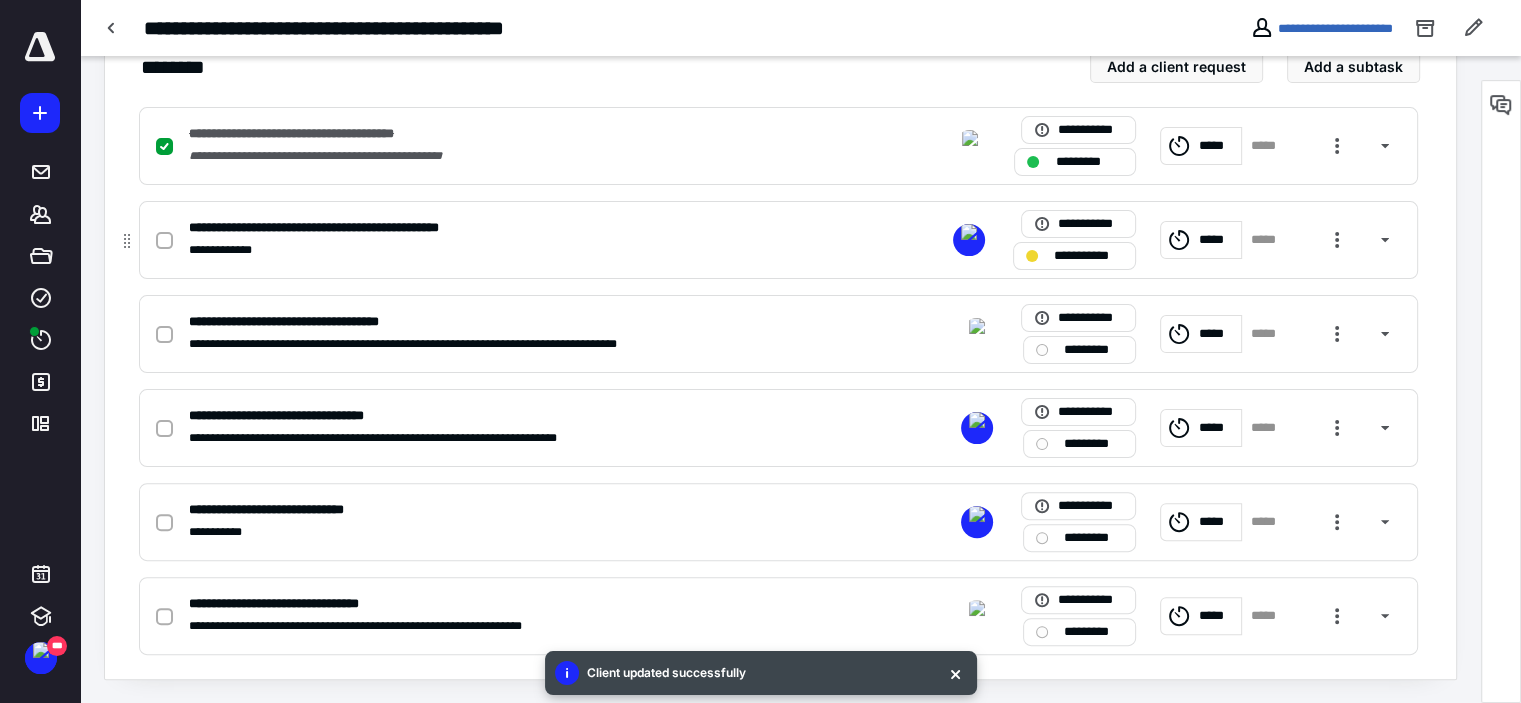 click 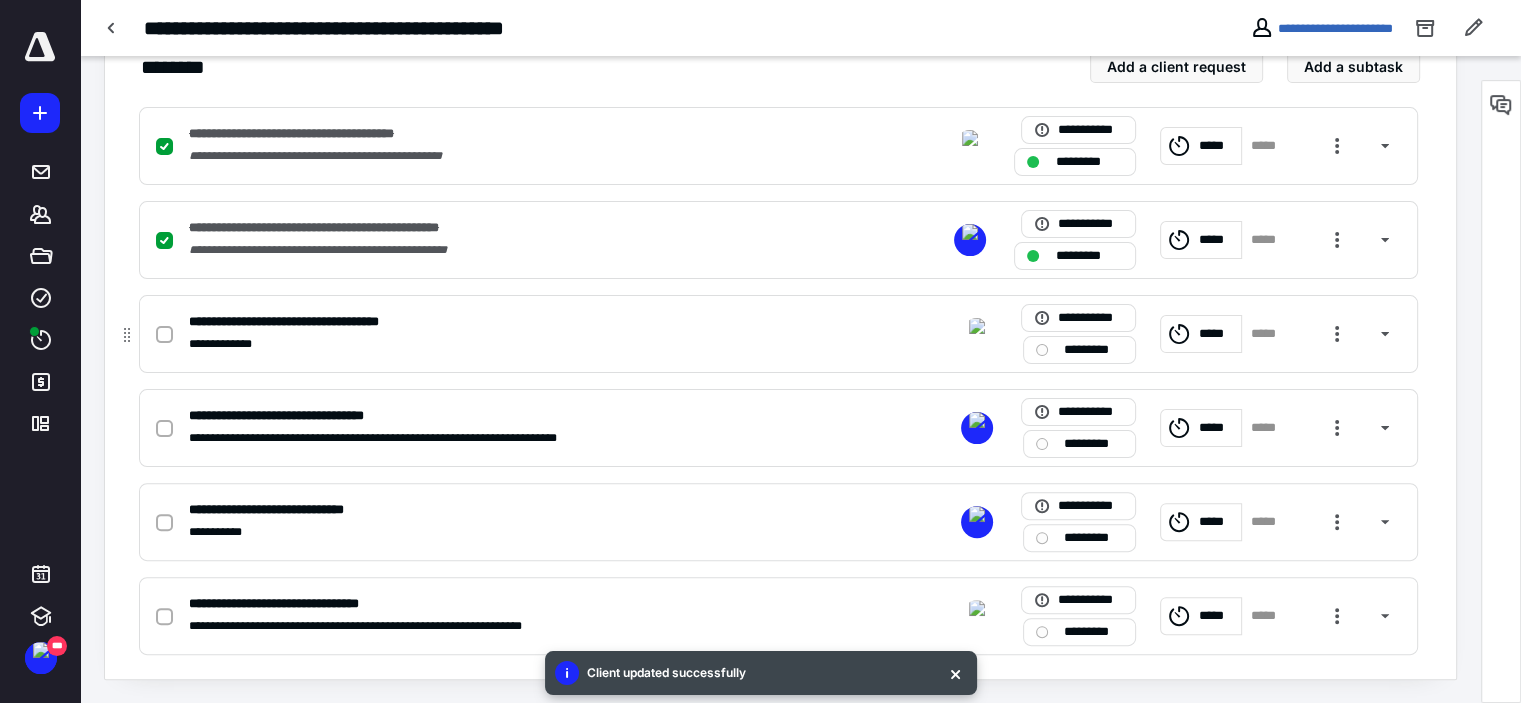 click on "*********" at bounding box center (1079, 350) 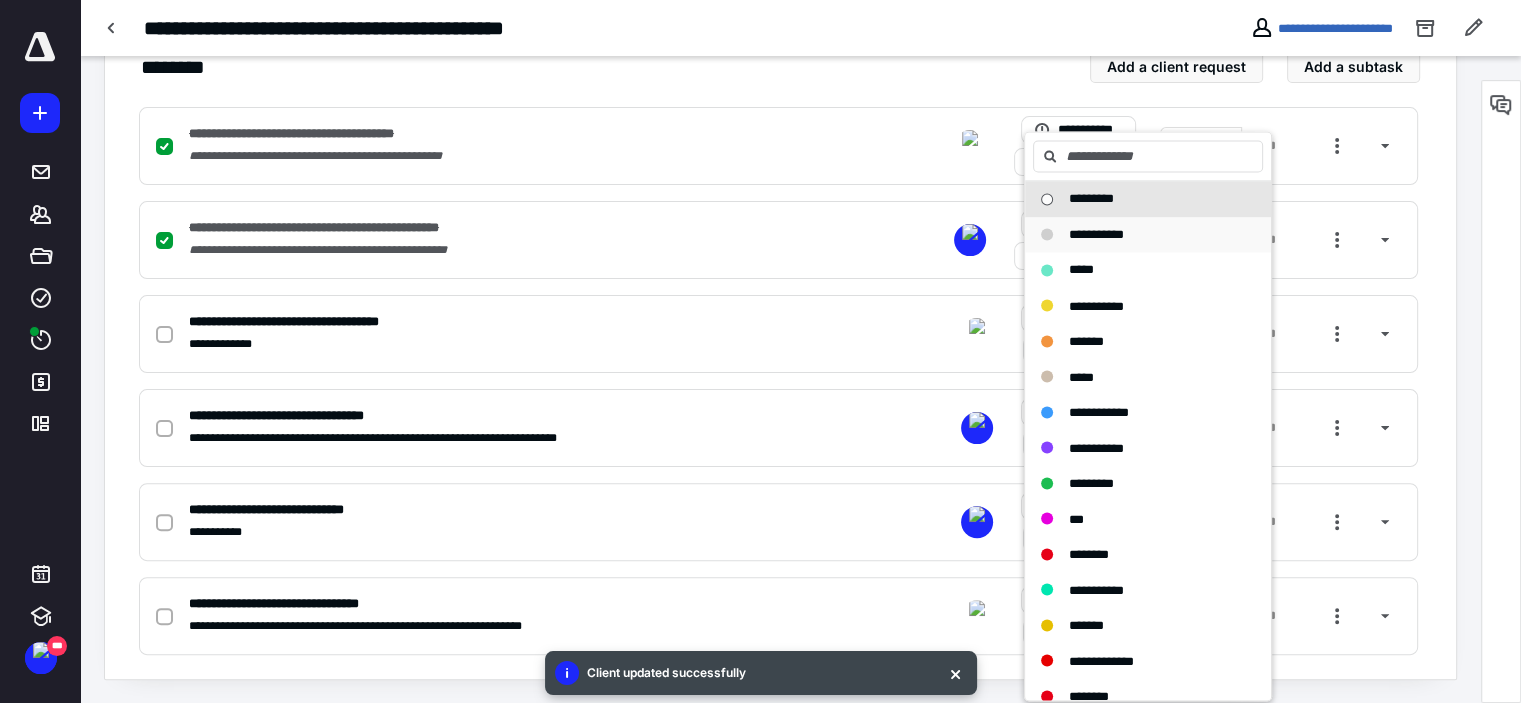 click on "**********" at bounding box center (1096, 234) 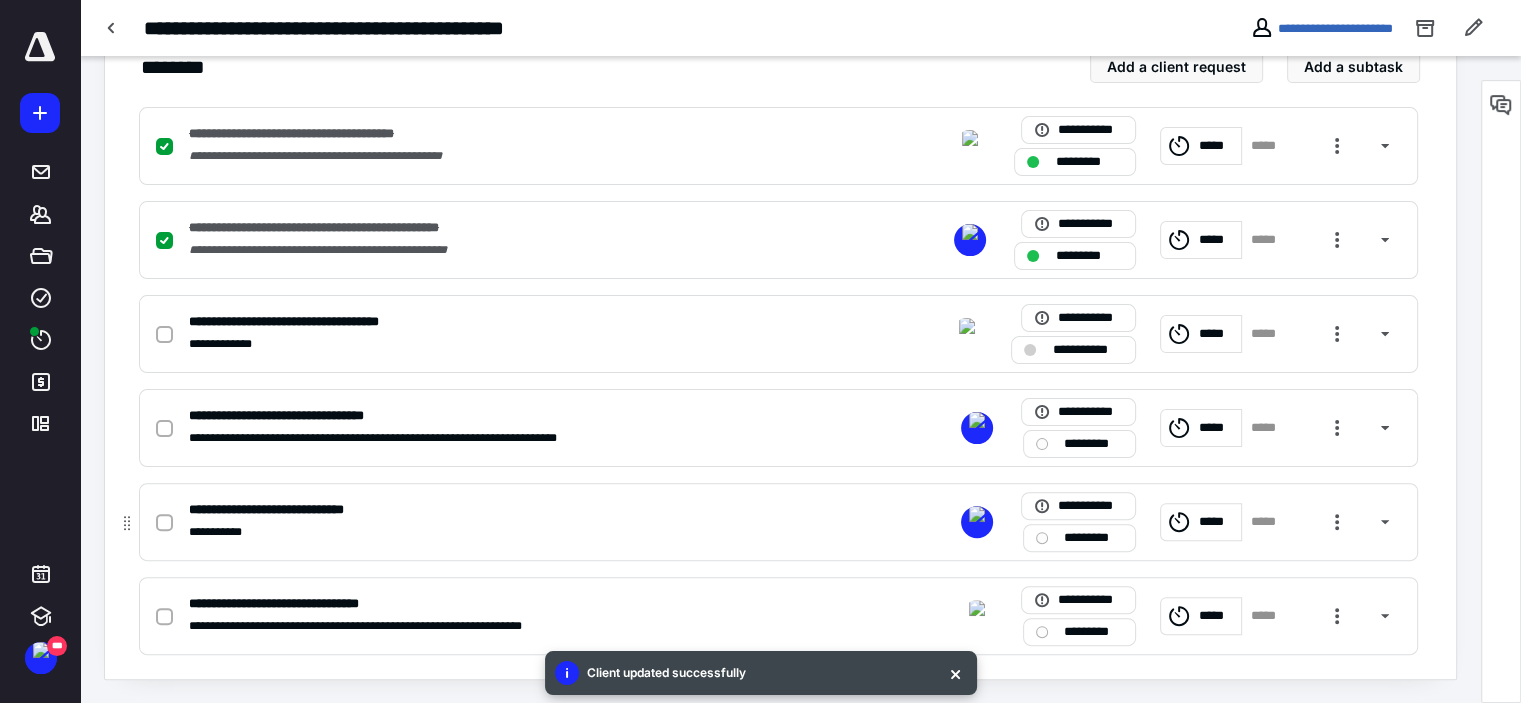 click on "**********" at bounding box center [778, 522] 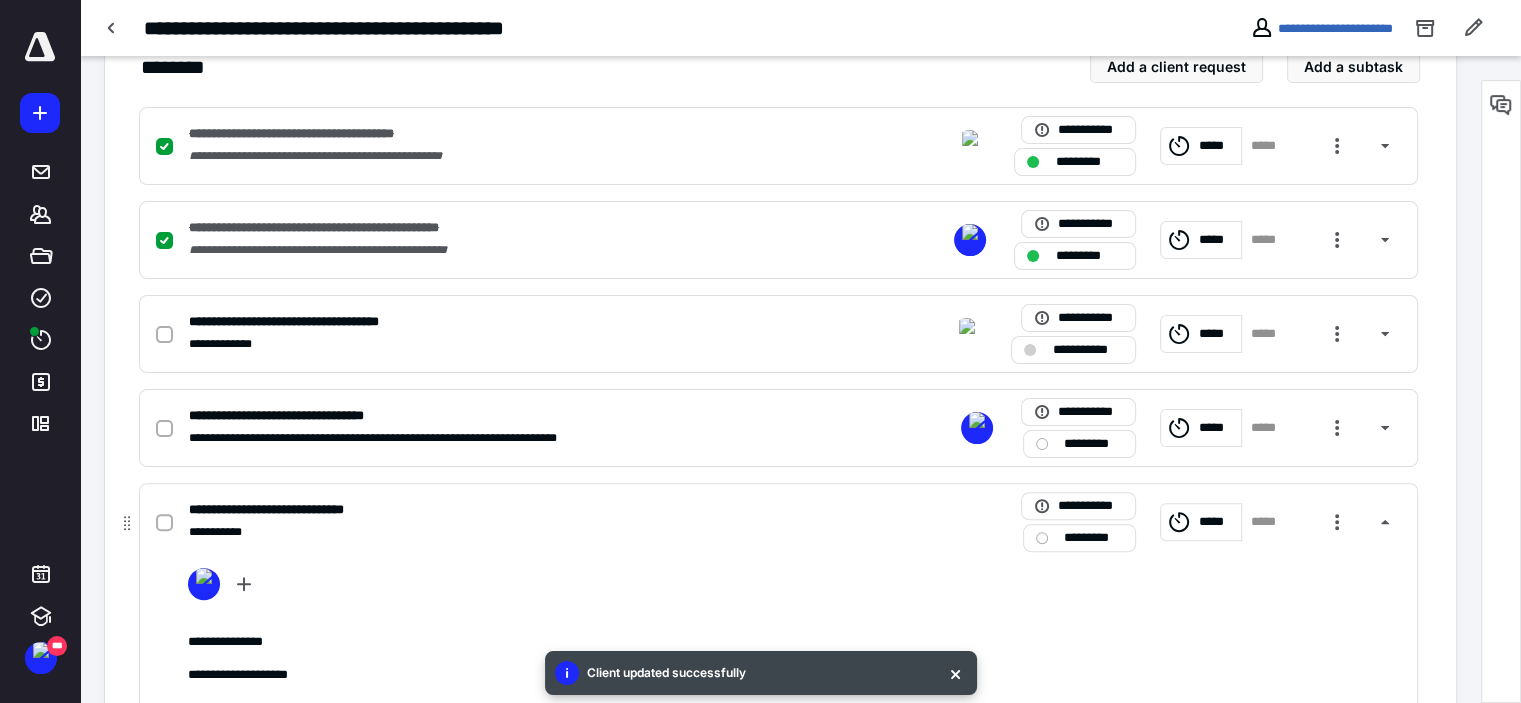 scroll, scrollTop: 667, scrollLeft: 0, axis: vertical 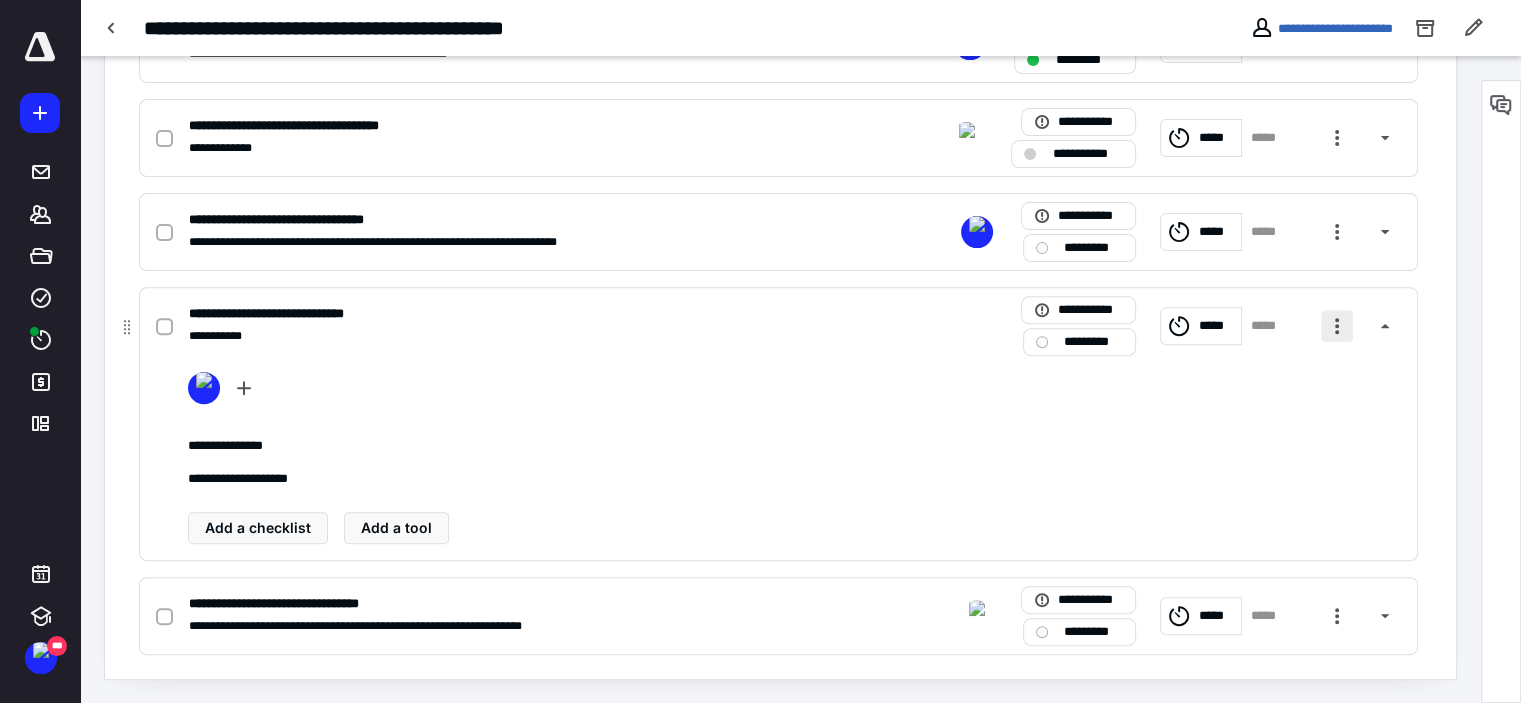 click at bounding box center (1337, 326) 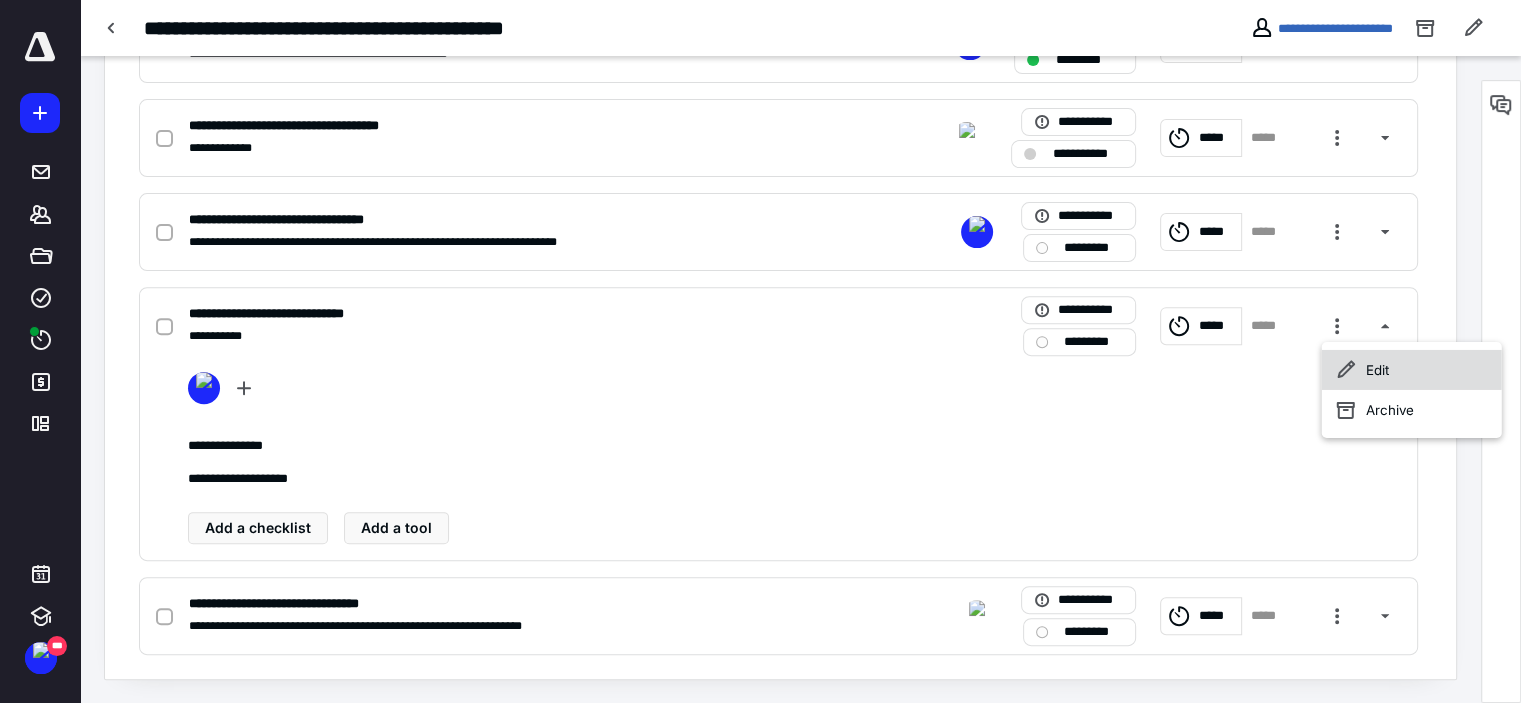 click 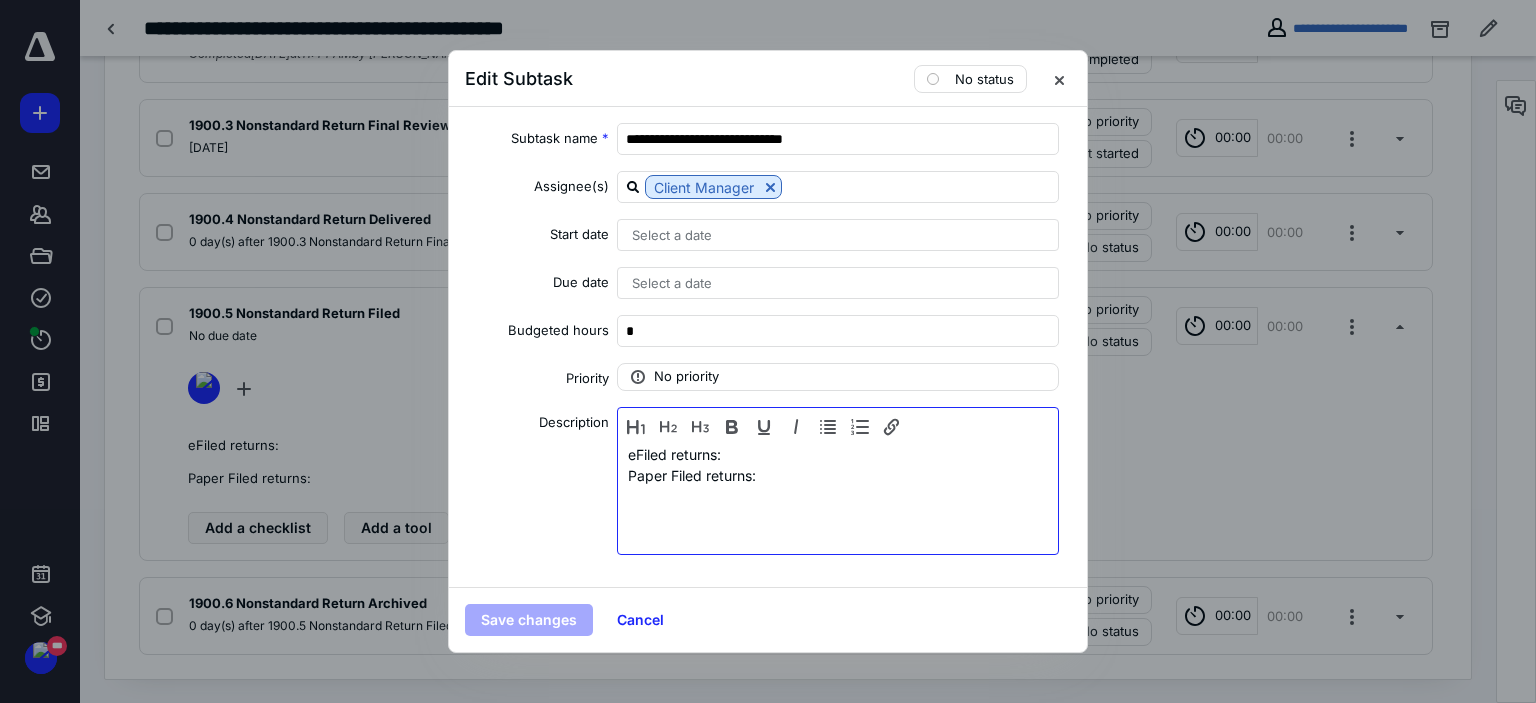 click on "eFiled returns:" at bounding box center (838, 454) 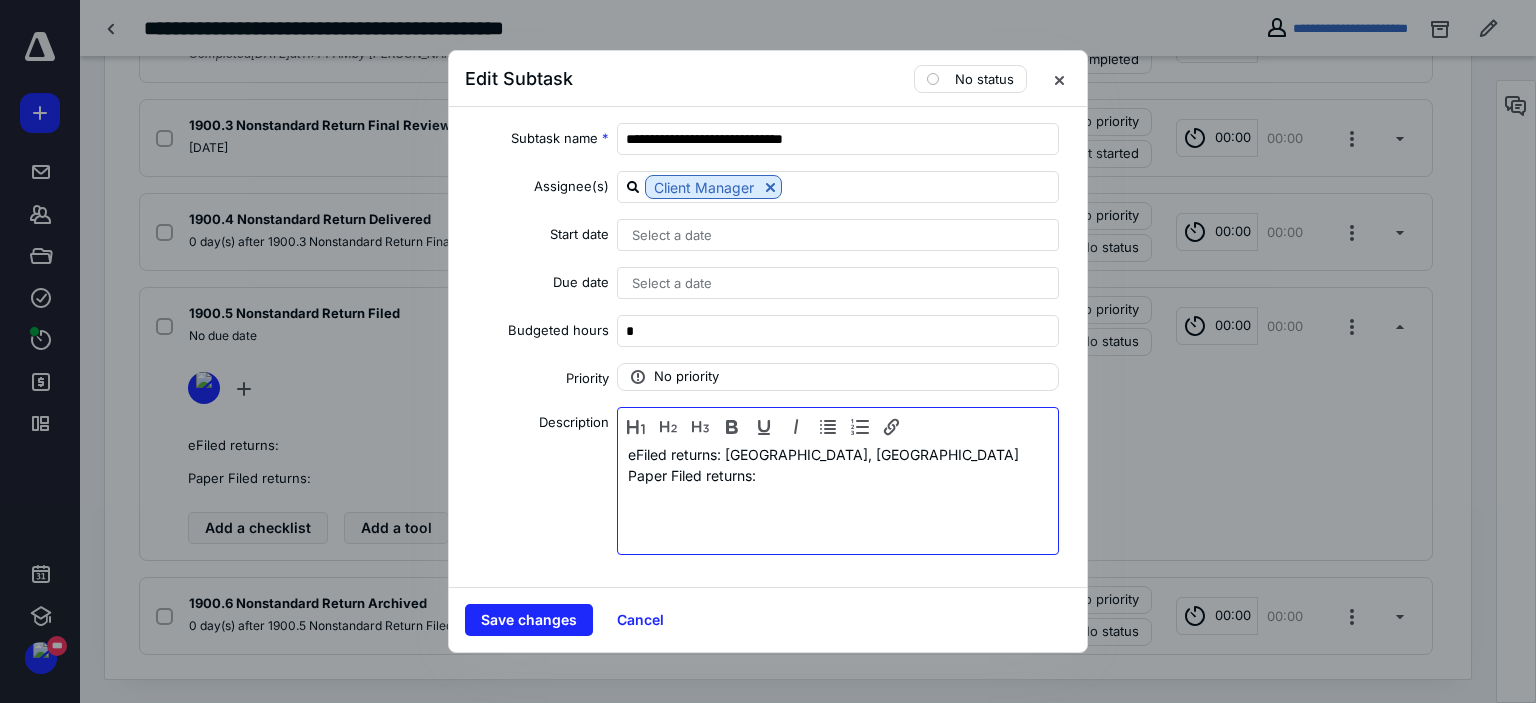 click on "Paper Filed returns:" at bounding box center [838, 475] 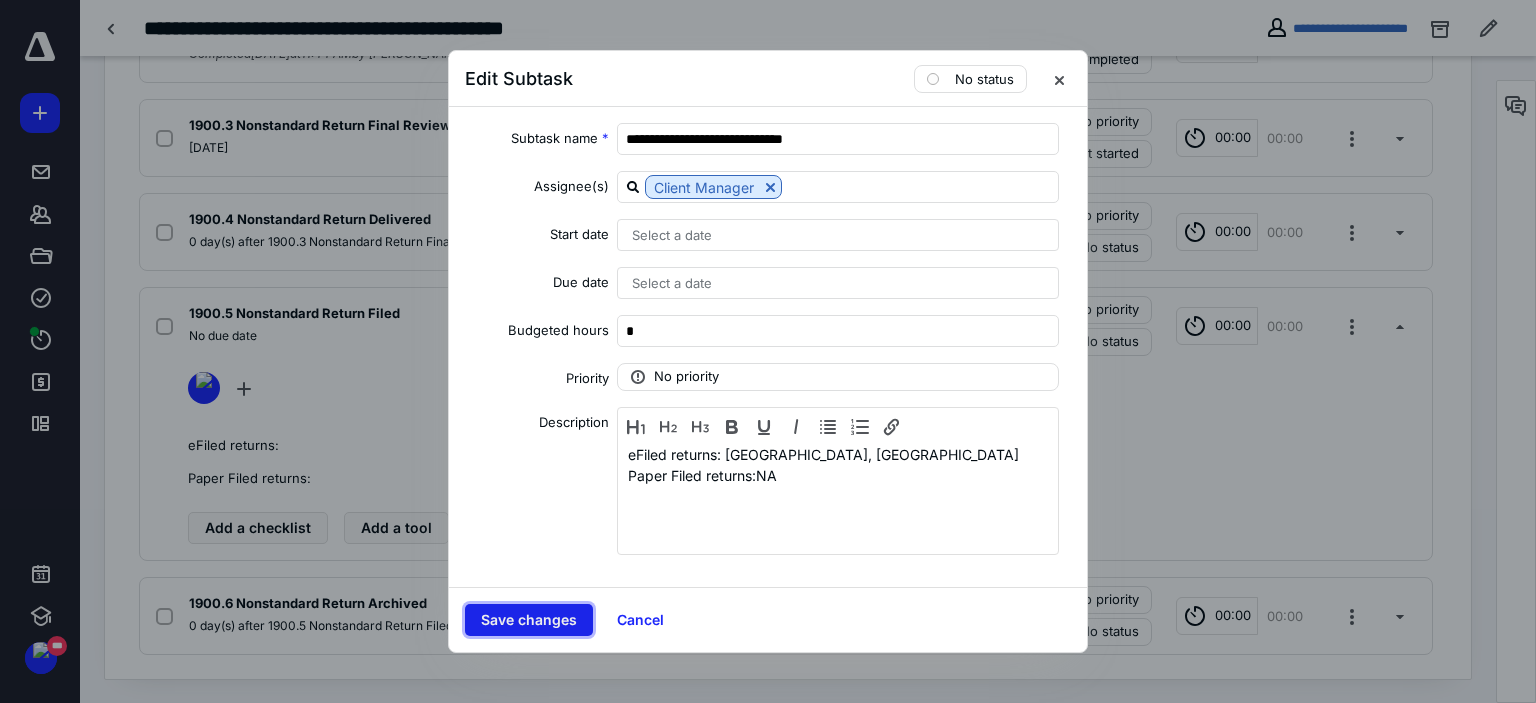 click on "Save changes" at bounding box center (529, 620) 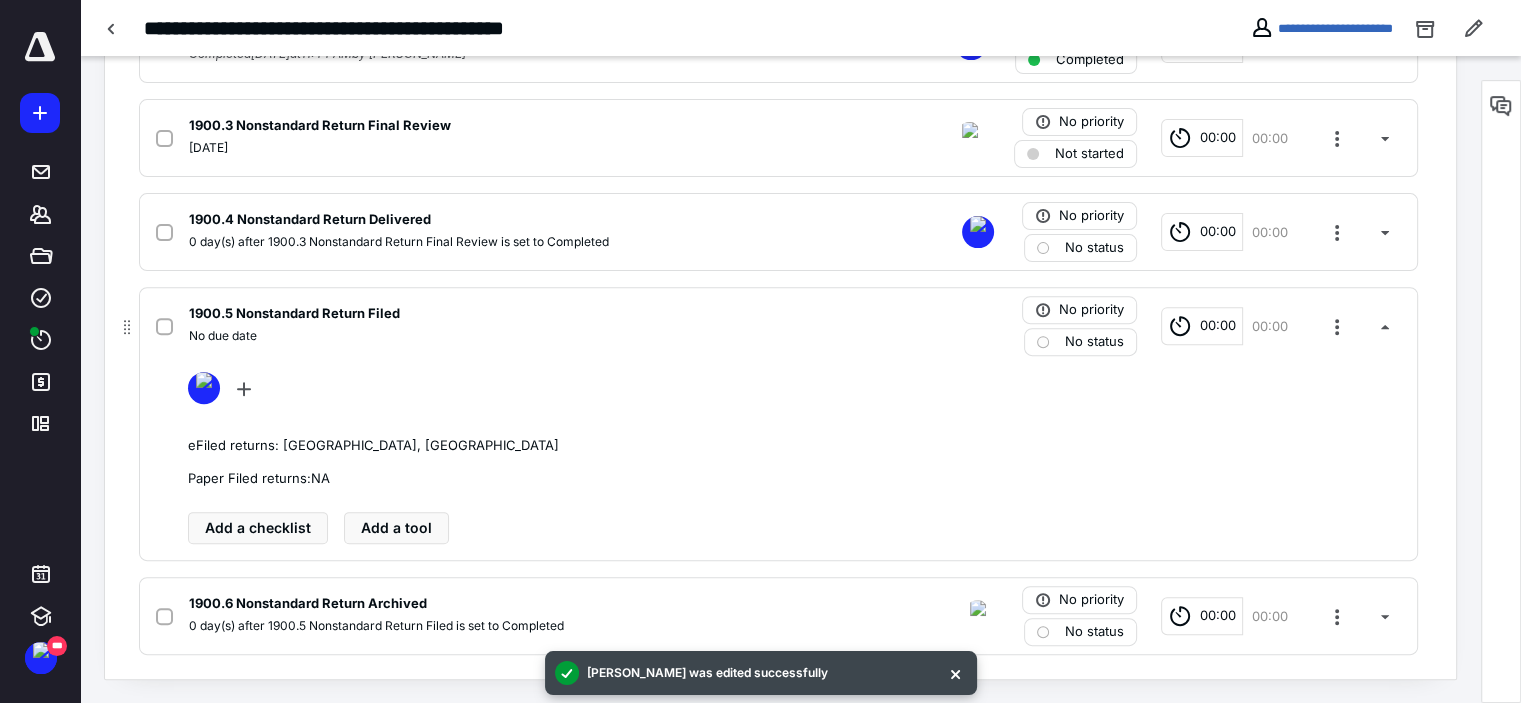 click on "No due date" at bounding box center [516, 336] 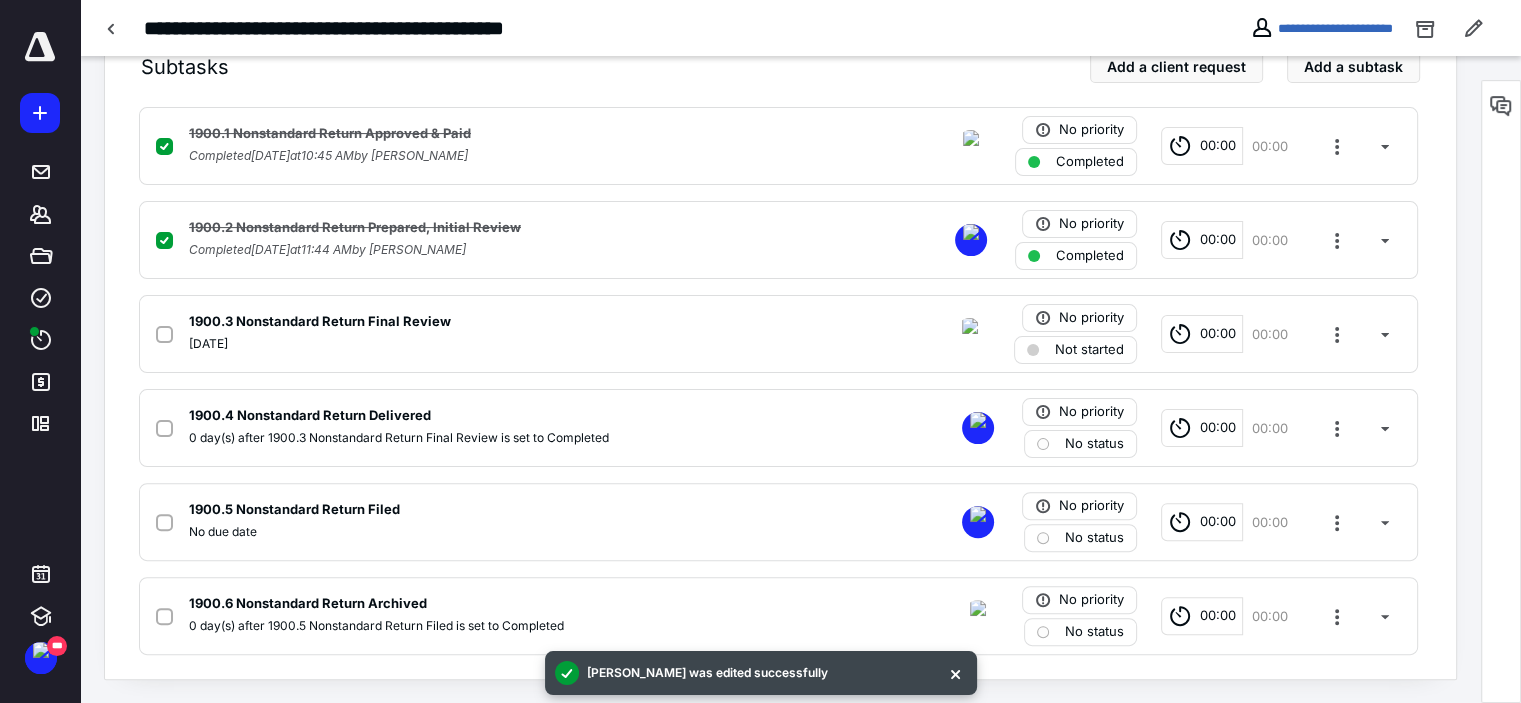 scroll, scrollTop: 171, scrollLeft: 0, axis: vertical 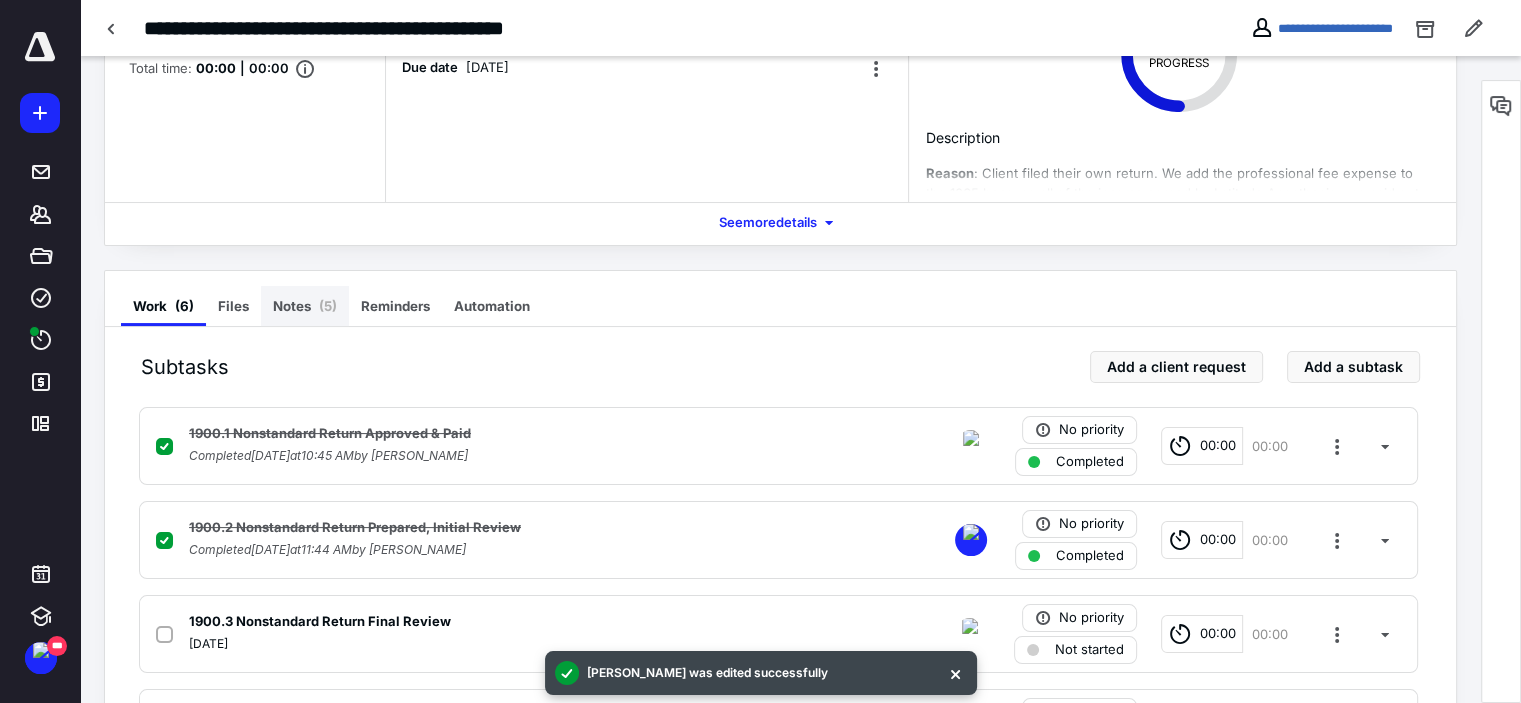 click on "( 5 )" at bounding box center [328, 306] 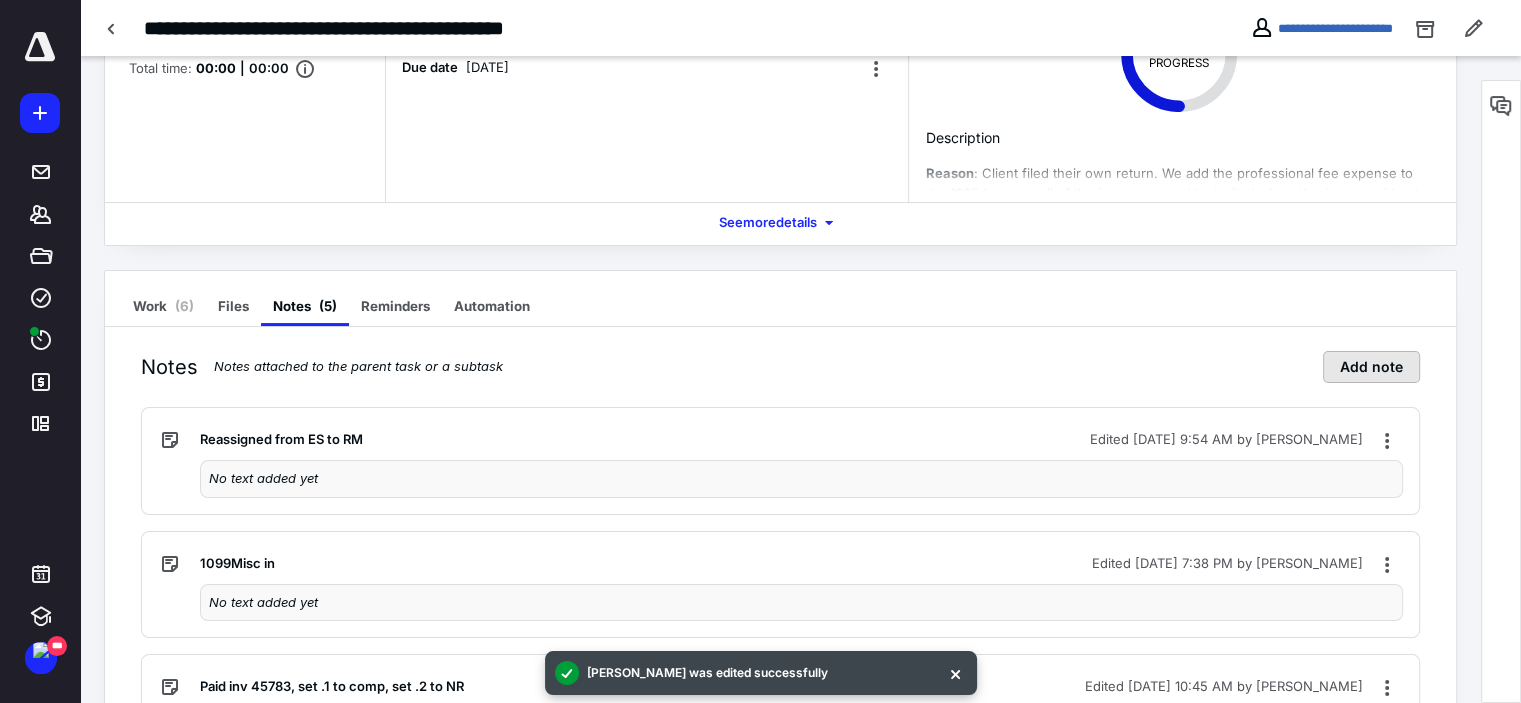 click on "Add note" at bounding box center (1371, 367) 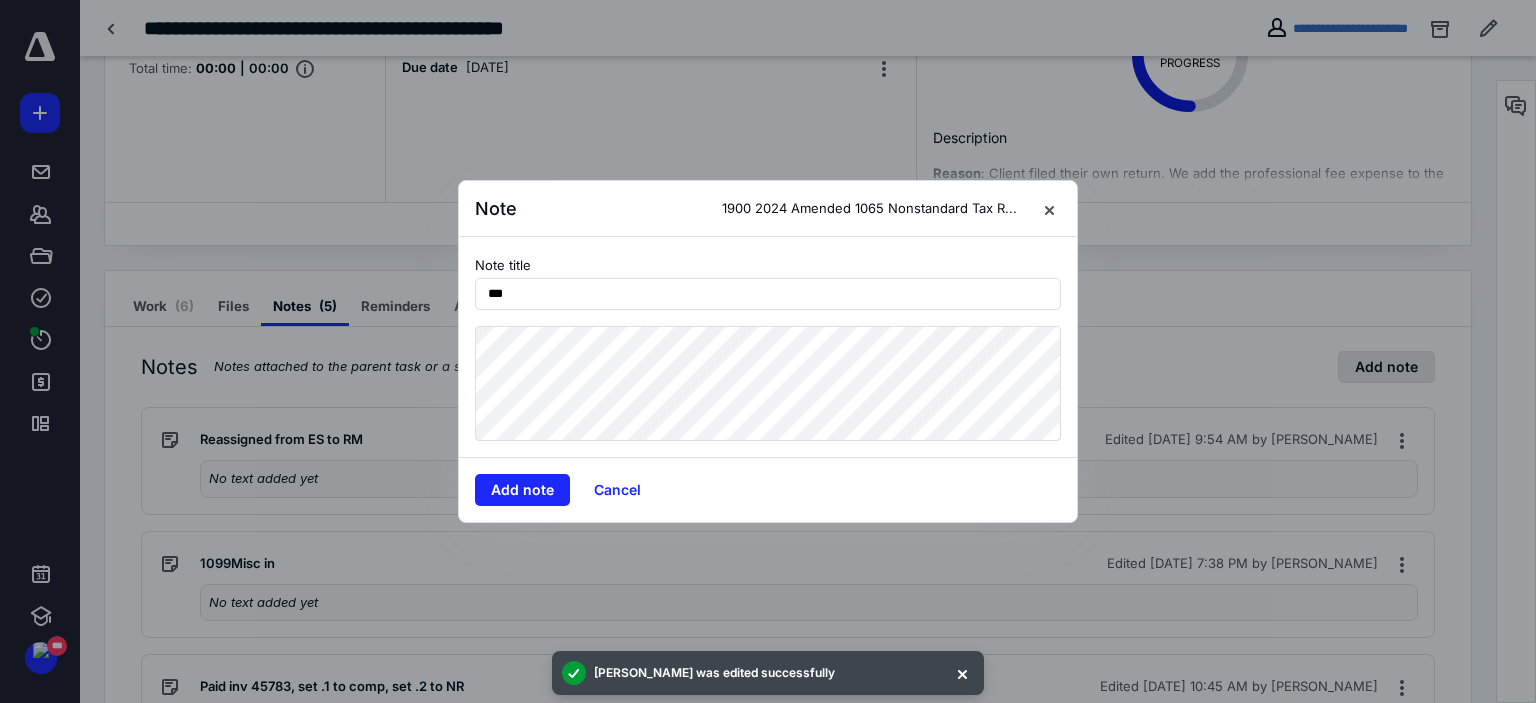 type on "***" 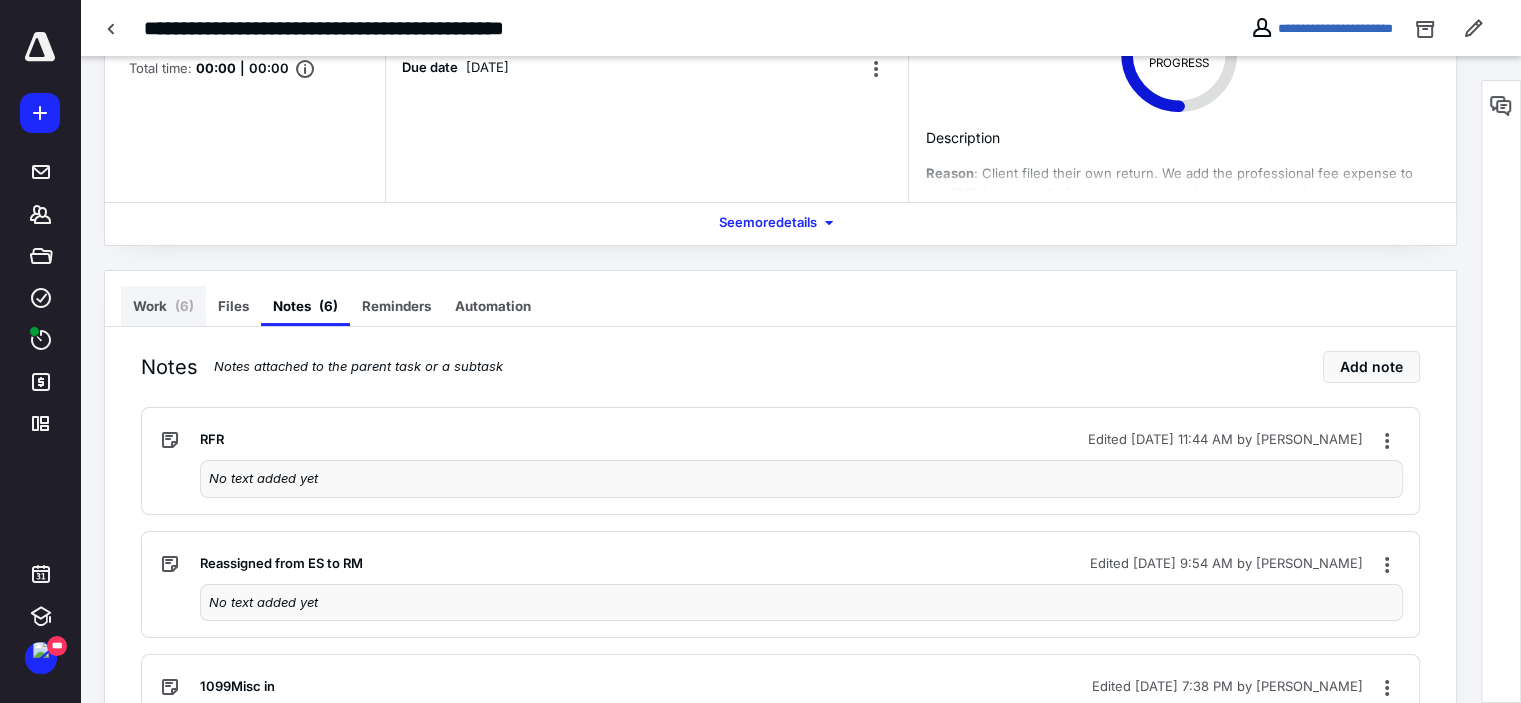 click on "Work ( 6 )" at bounding box center [163, 306] 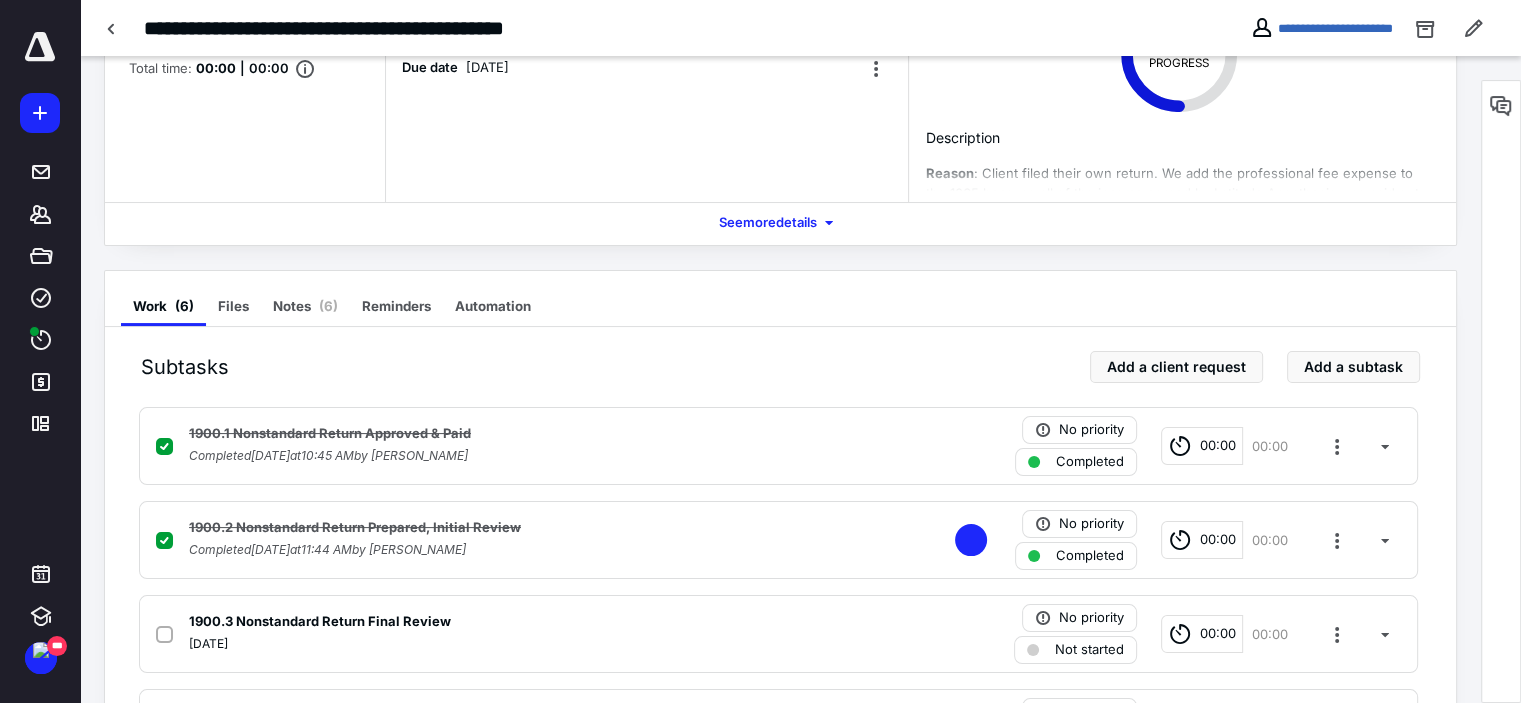 scroll, scrollTop: 371, scrollLeft: 0, axis: vertical 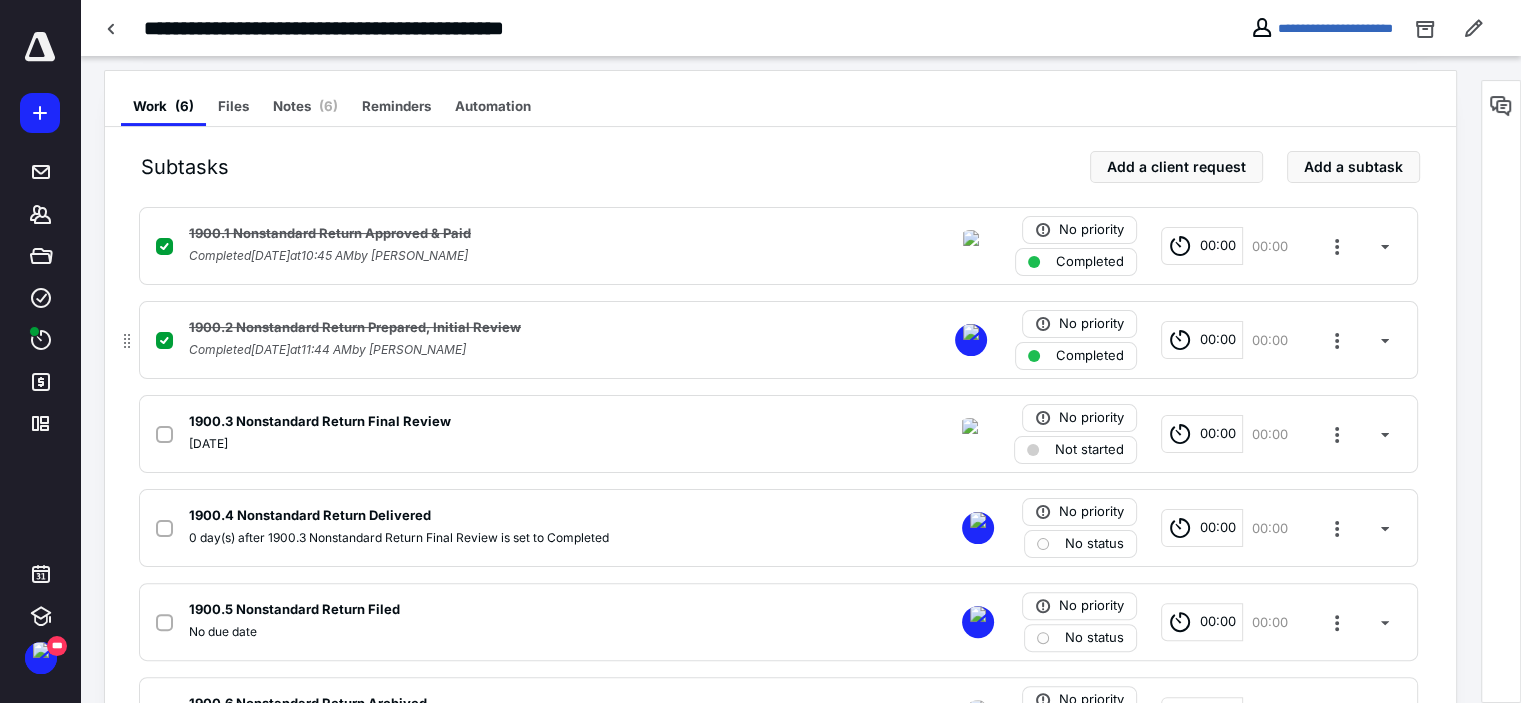 click on "00:00" at bounding box center [1270, 340] 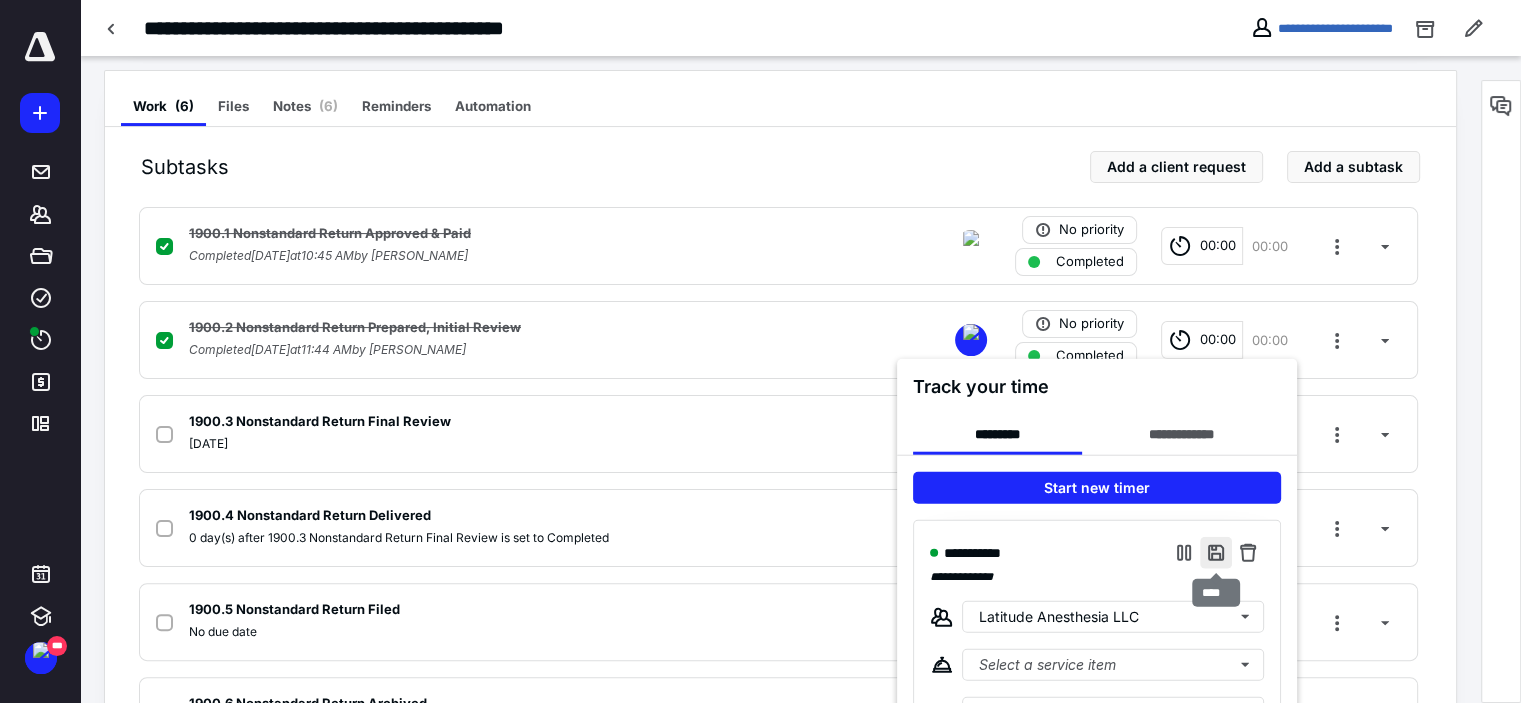 click at bounding box center [1216, 553] 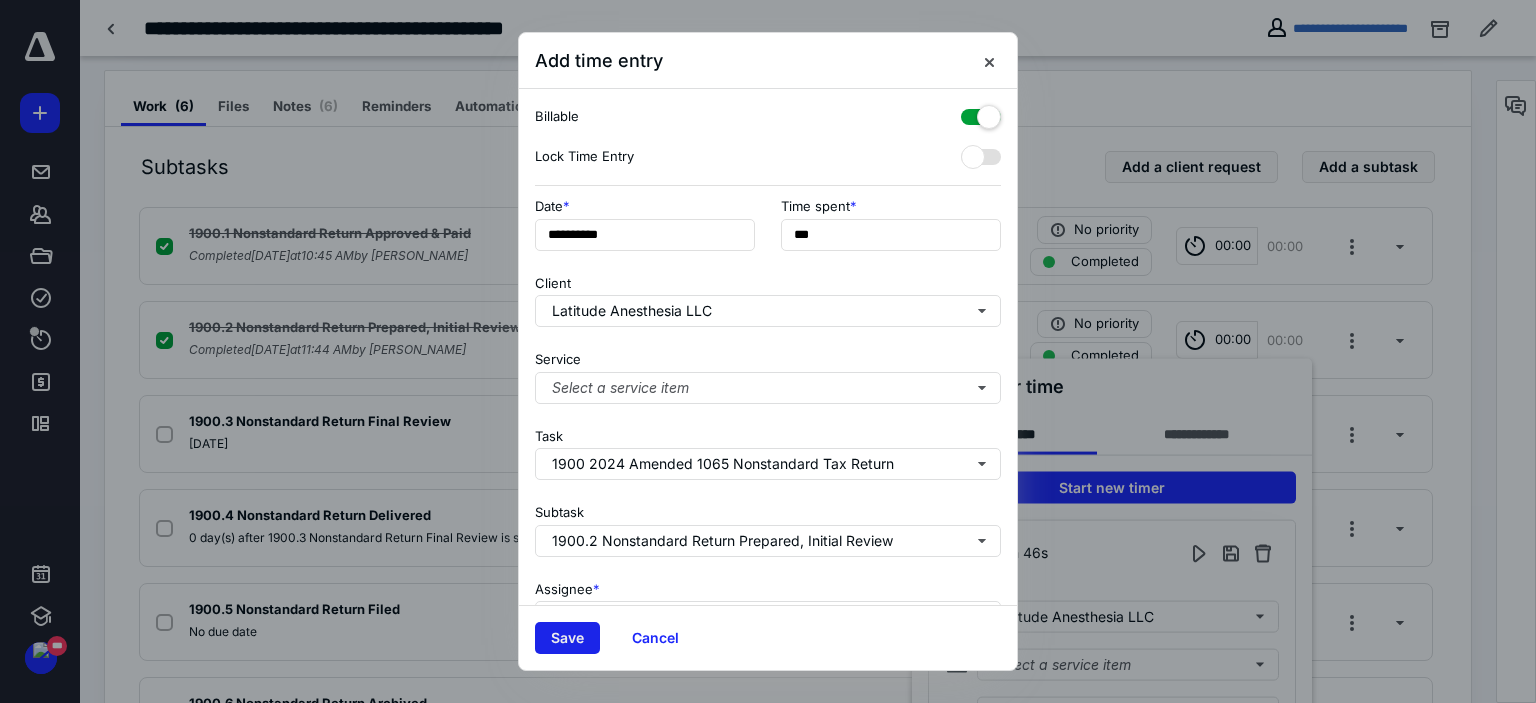 click on "Save" at bounding box center [567, 638] 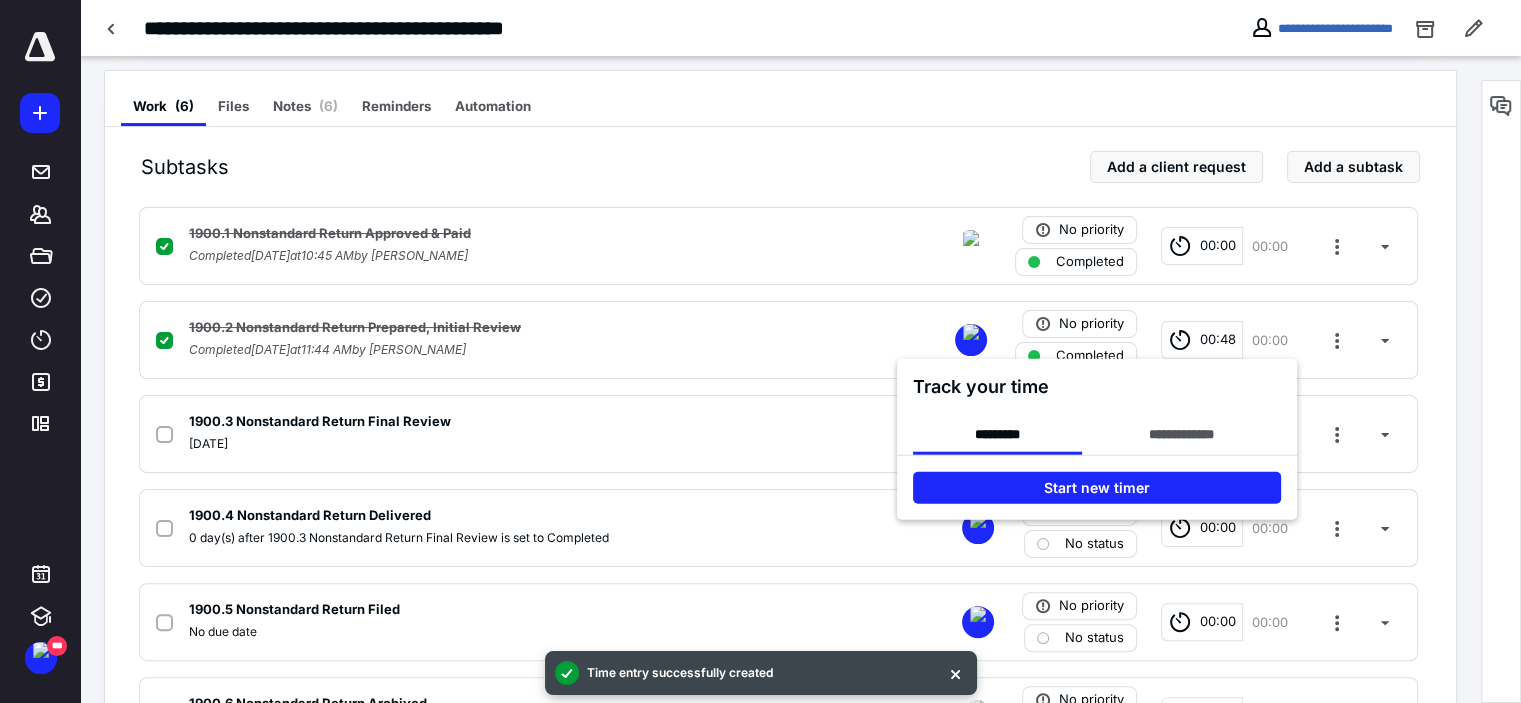 click at bounding box center (760, 351) 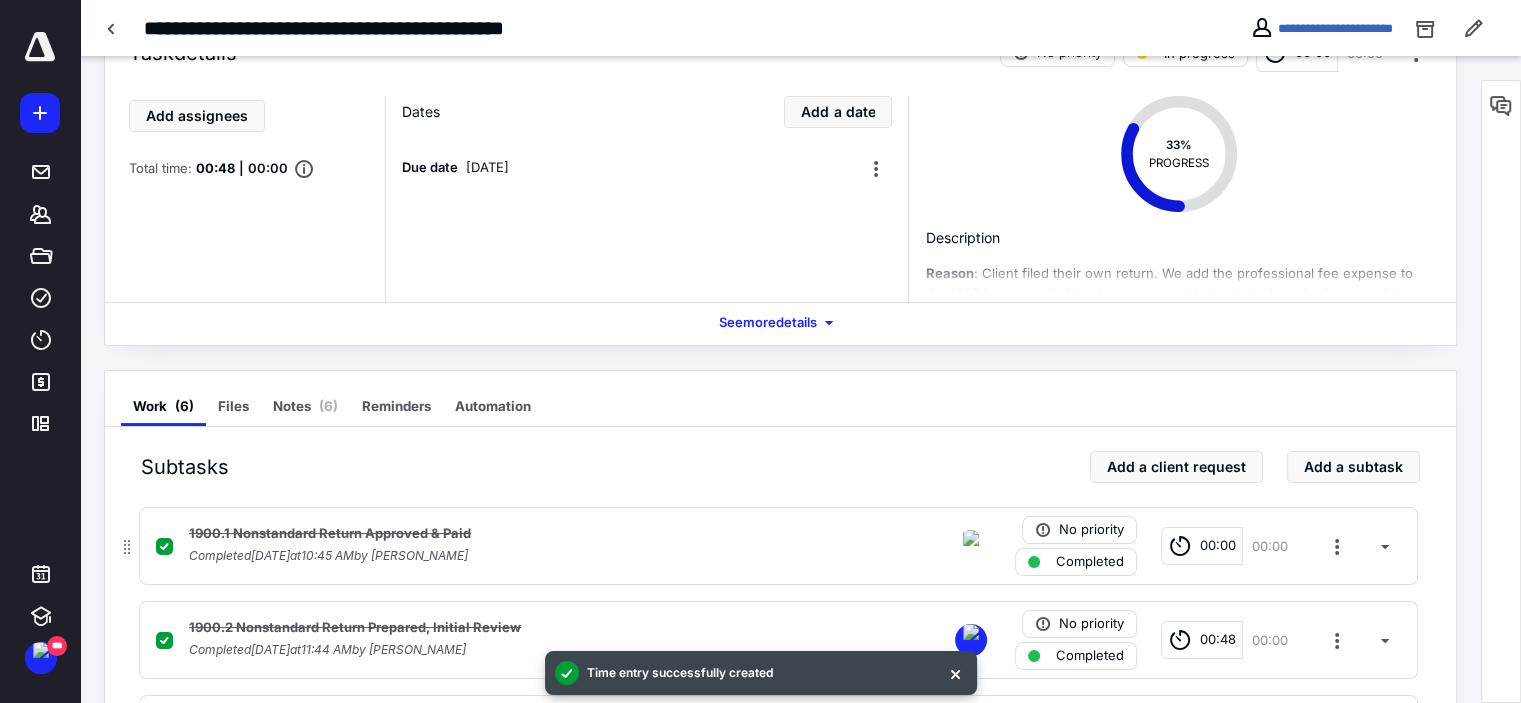 scroll, scrollTop: 0, scrollLeft: 0, axis: both 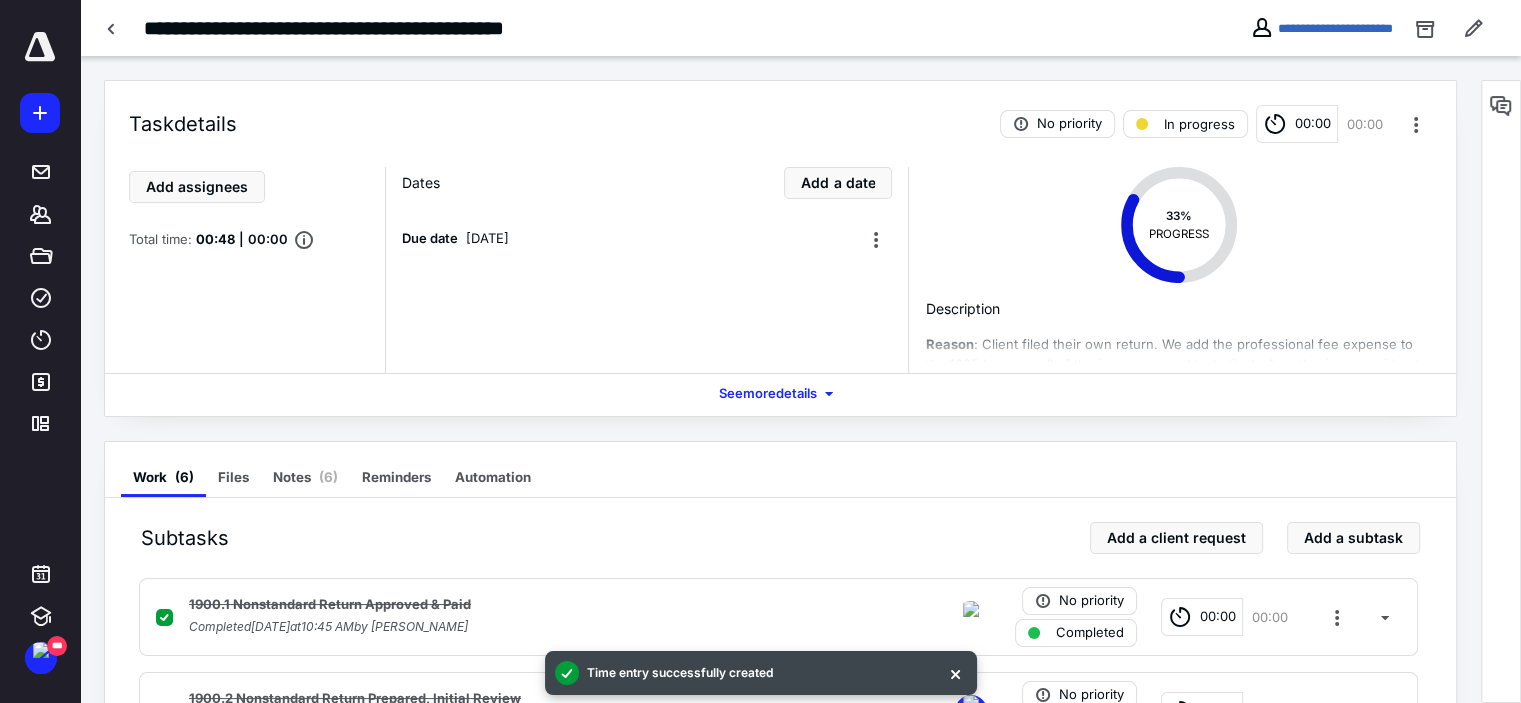click 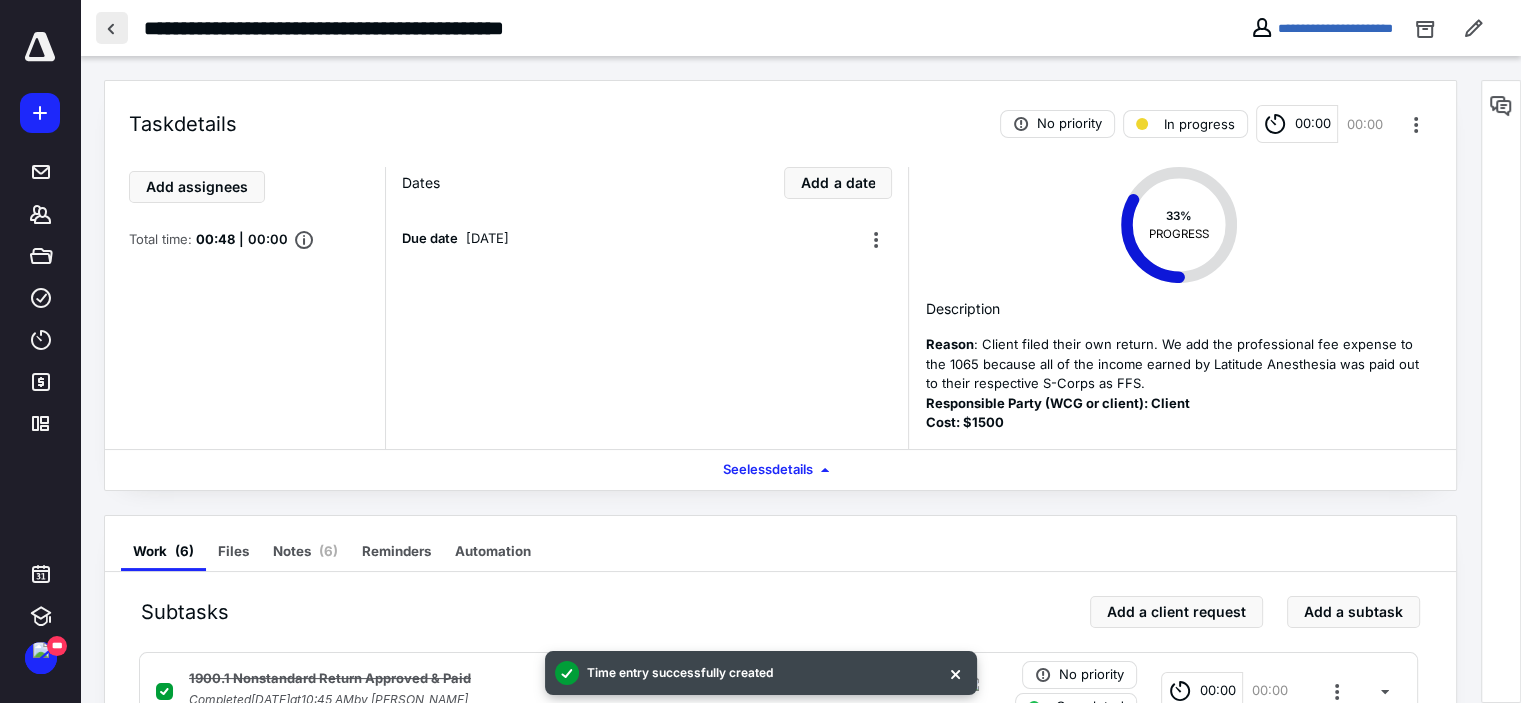 click at bounding box center (112, 28) 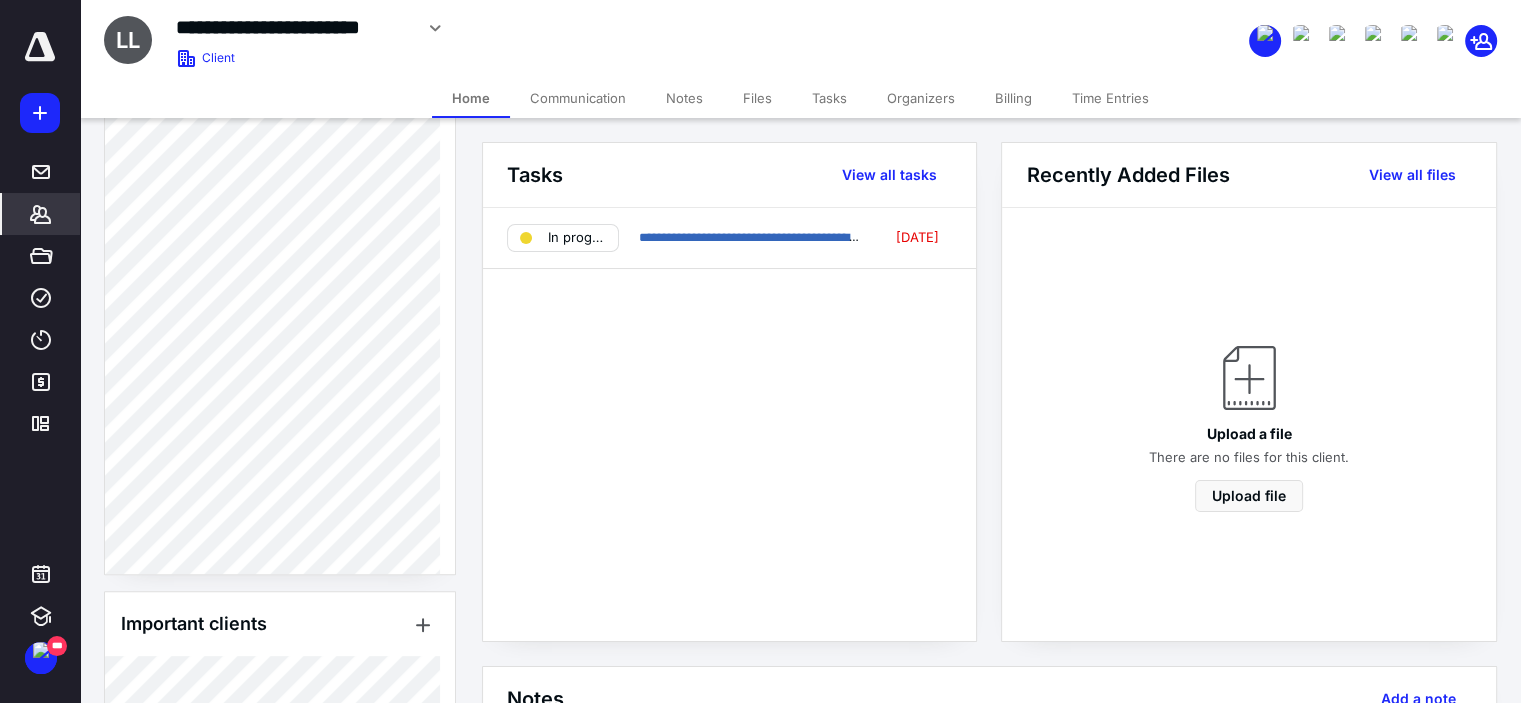 scroll, scrollTop: 966, scrollLeft: 0, axis: vertical 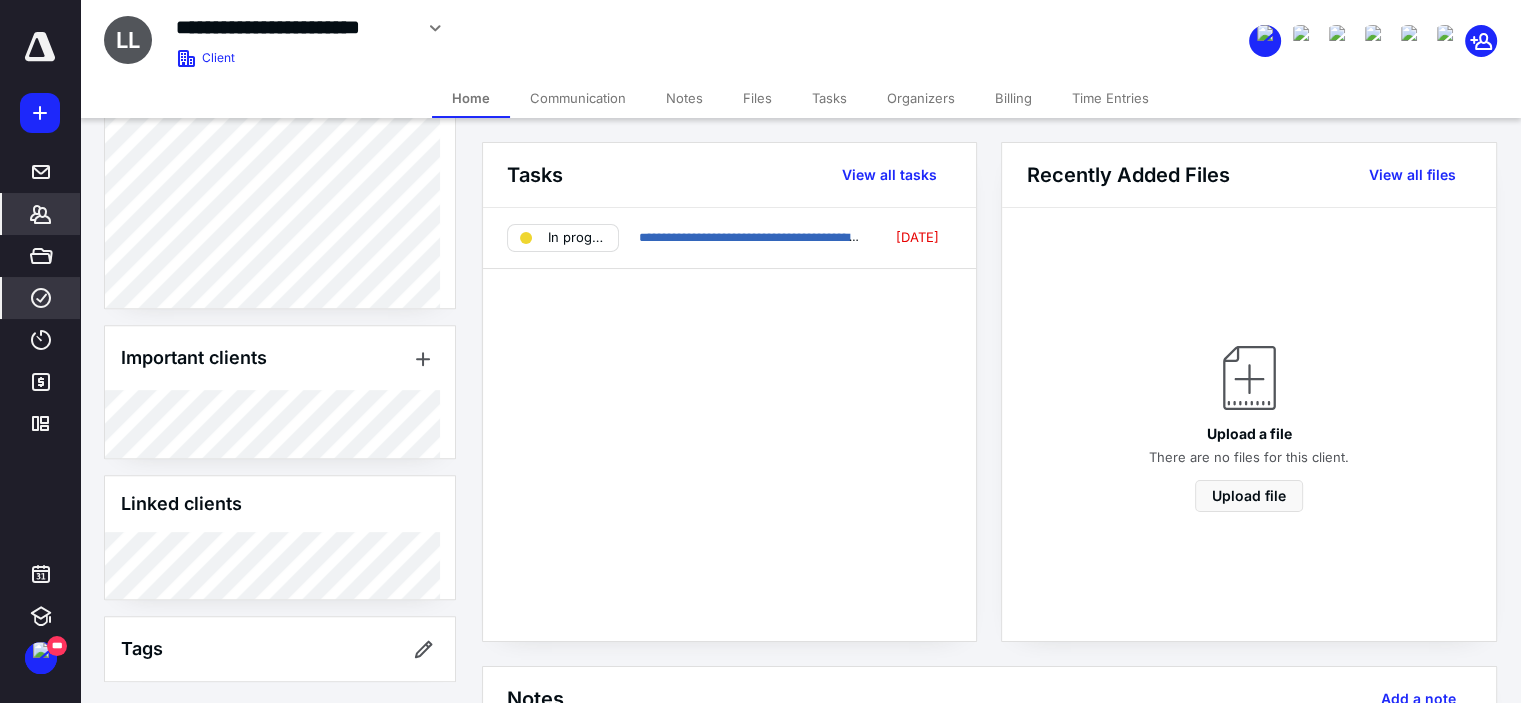 click on "****" at bounding box center [41, 298] 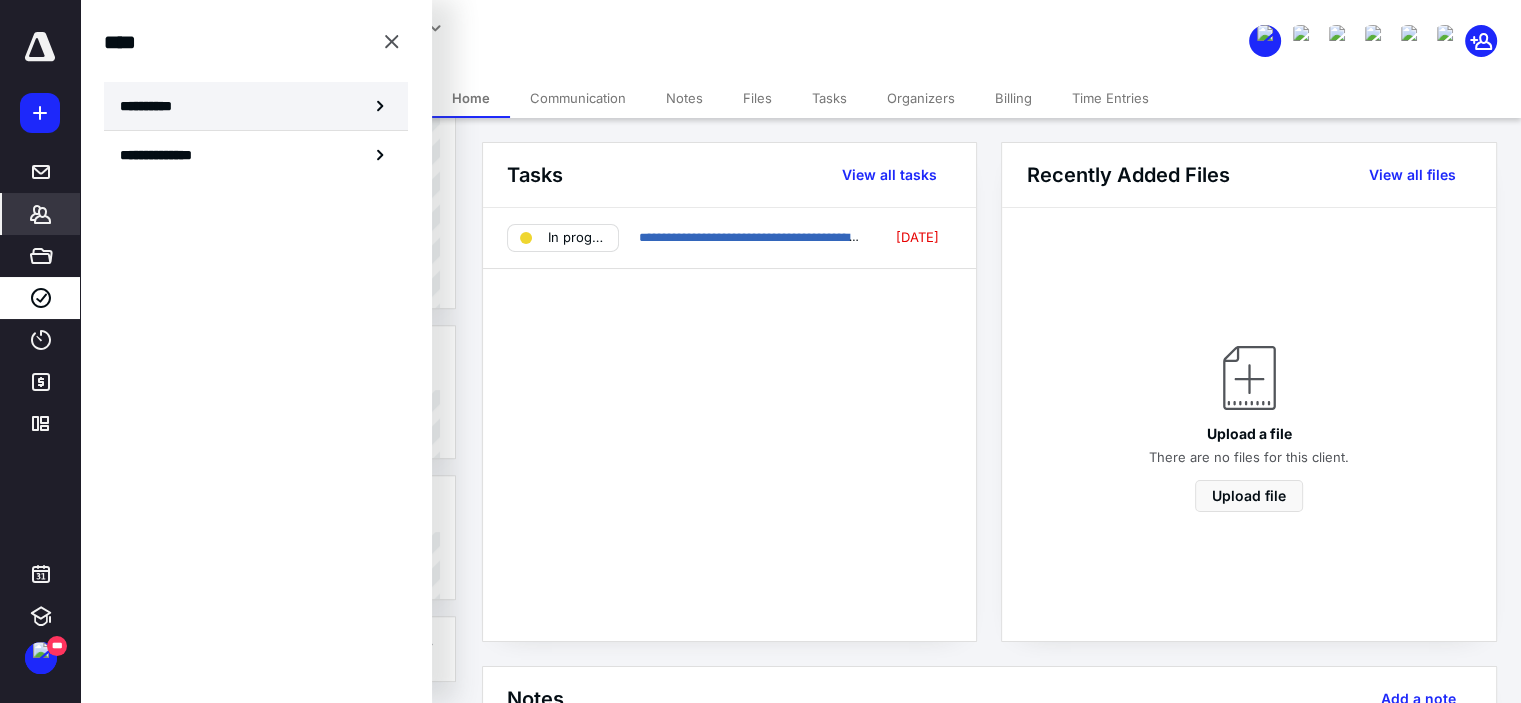 click on "**********" at bounding box center (256, 106) 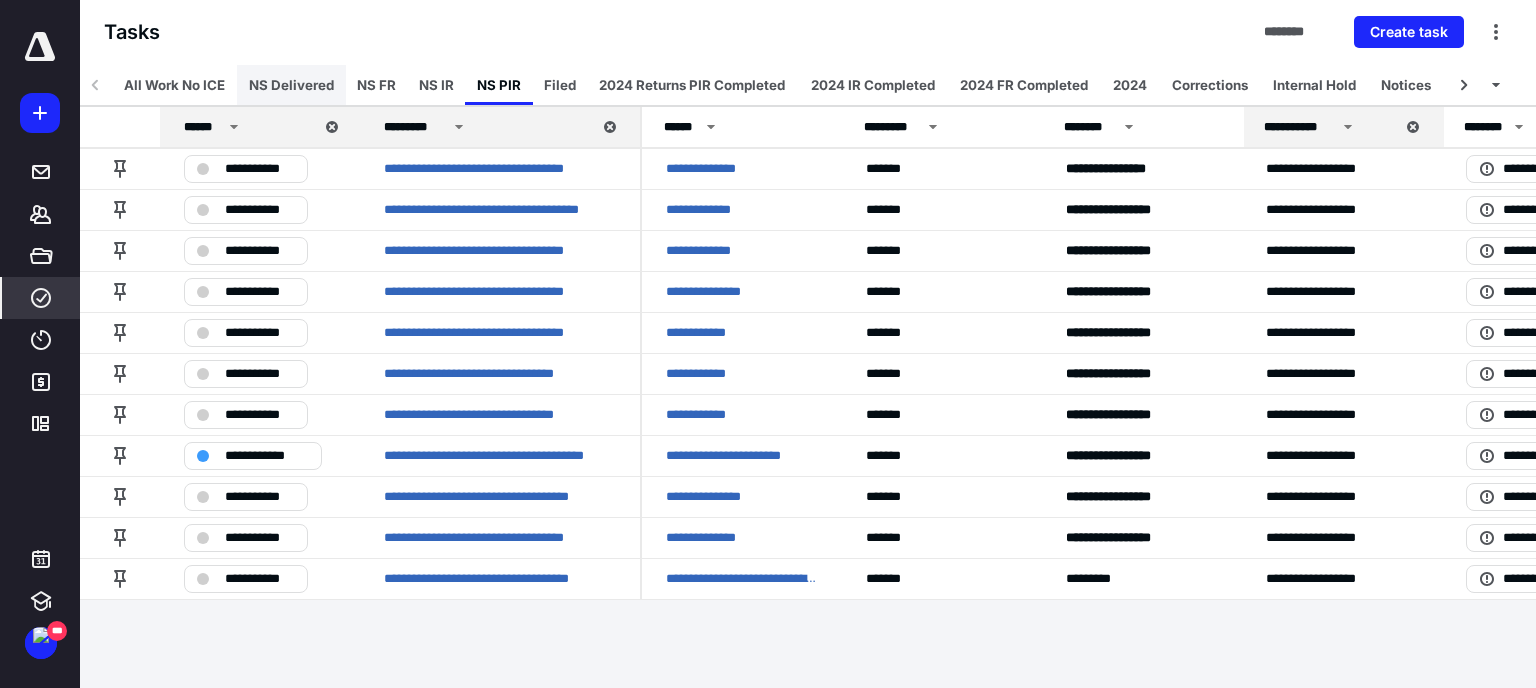 click on "NS Delivered" at bounding box center (291, 85) 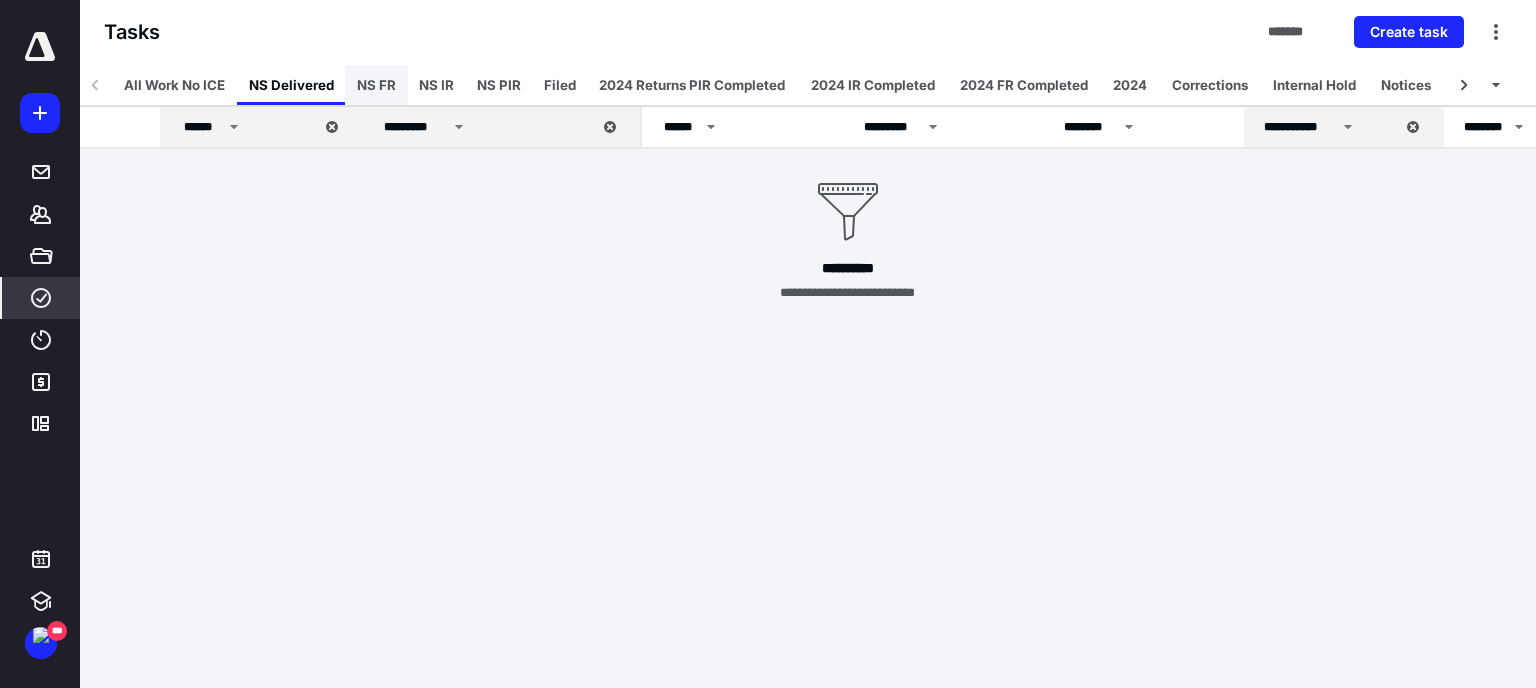 click on "NS FR" at bounding box center [376, 85] 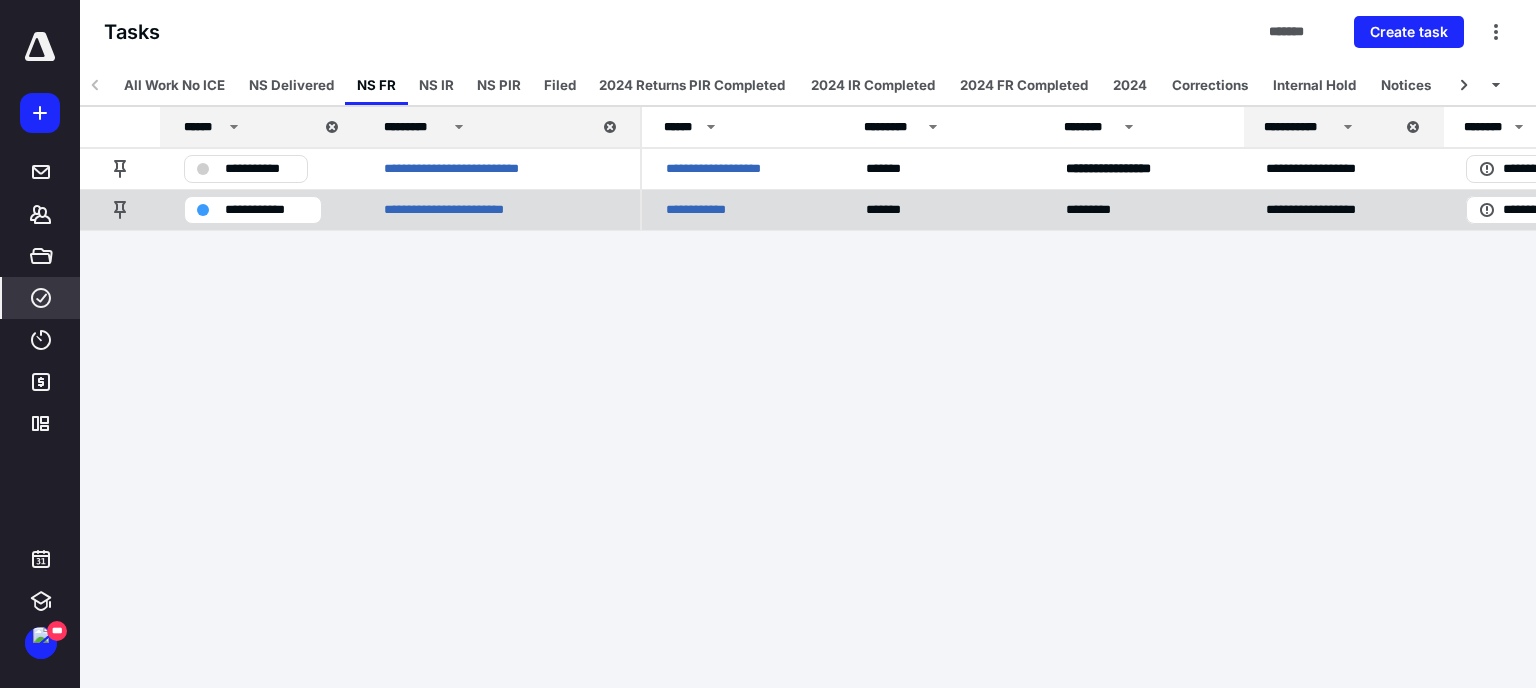 click on "**********" at bounding box center (704, 210) 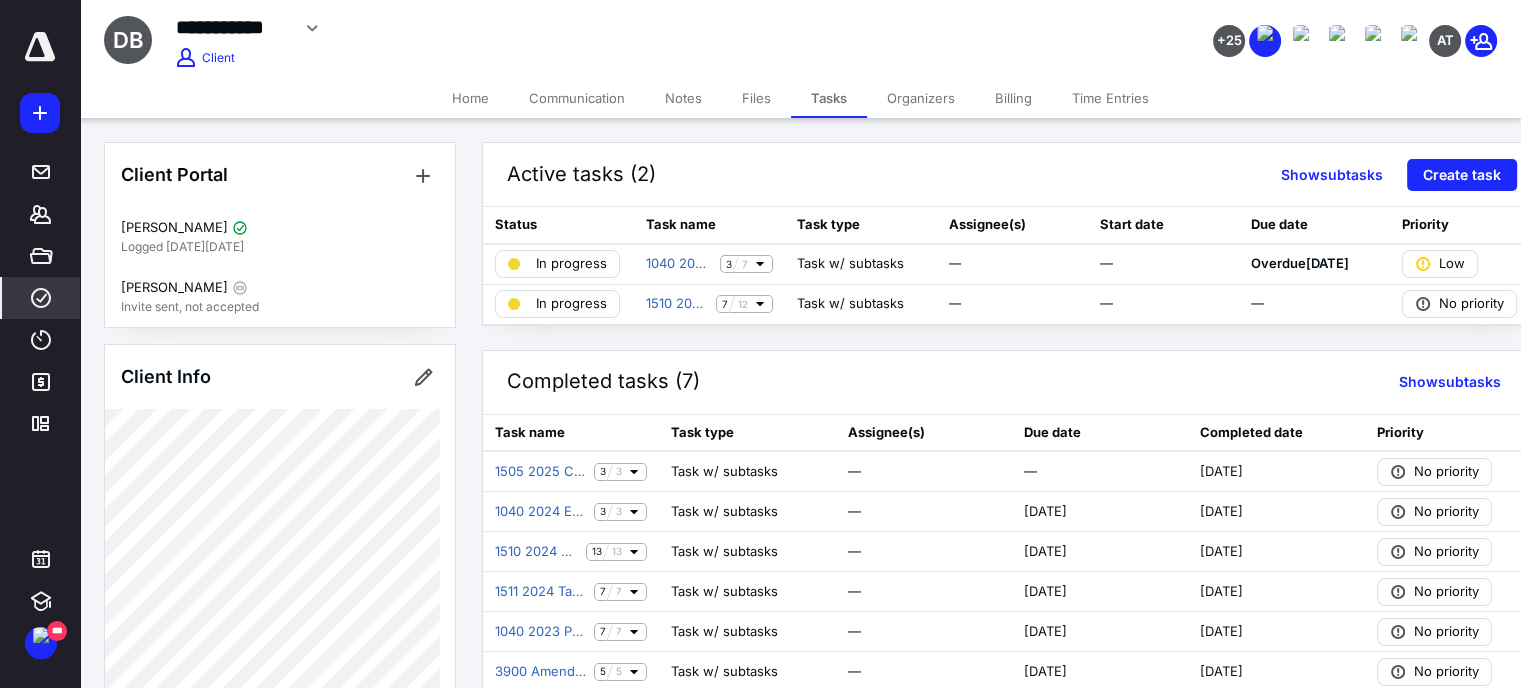 click 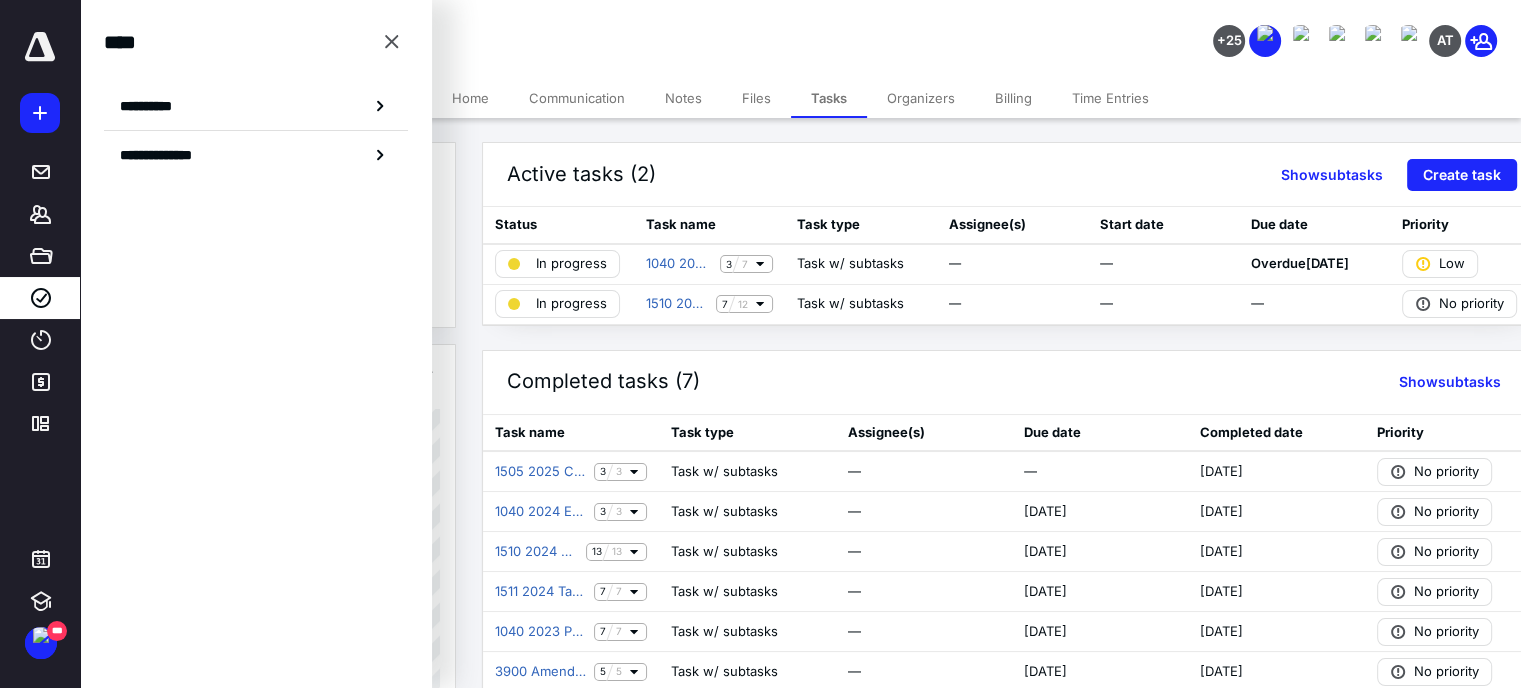 click on "**********" at bounding box center (601, 28) 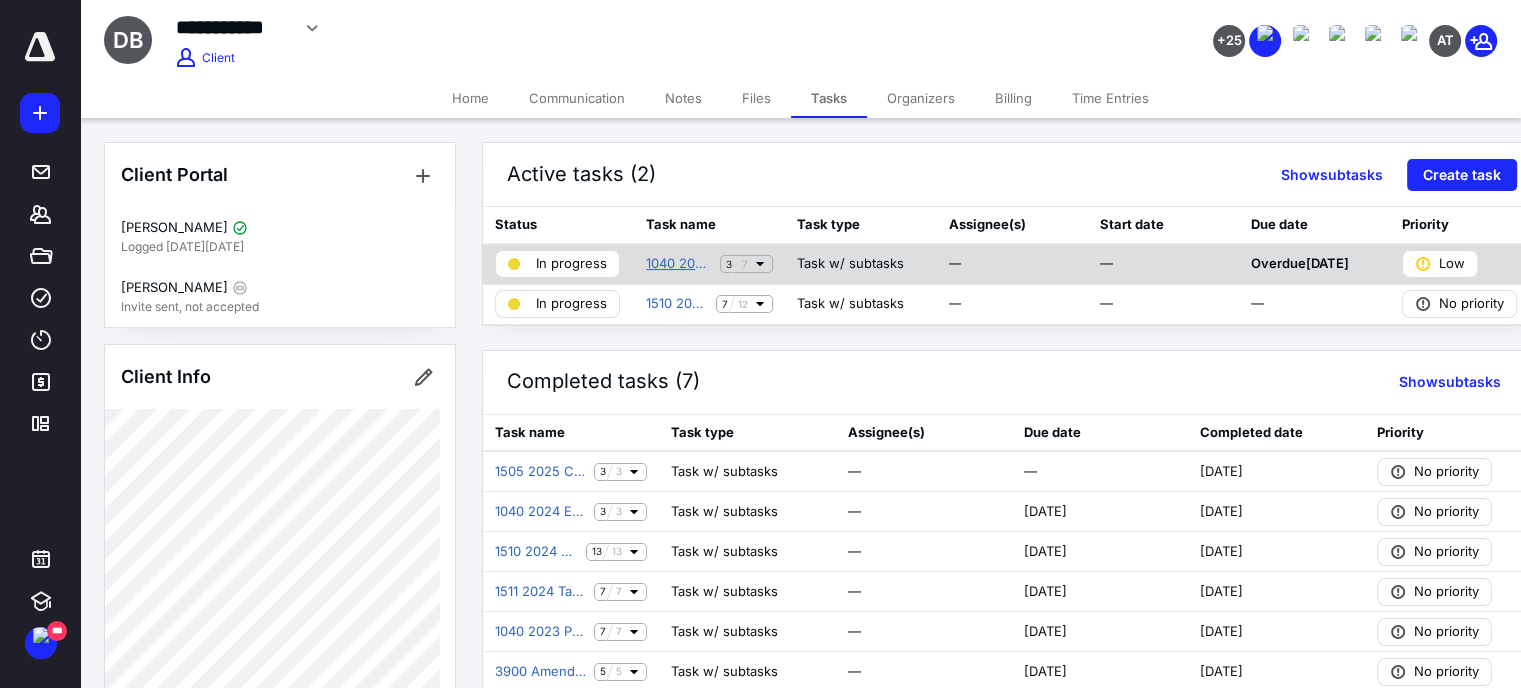 click on "1040 2024 Preparation" at bounding box center (679, 264) 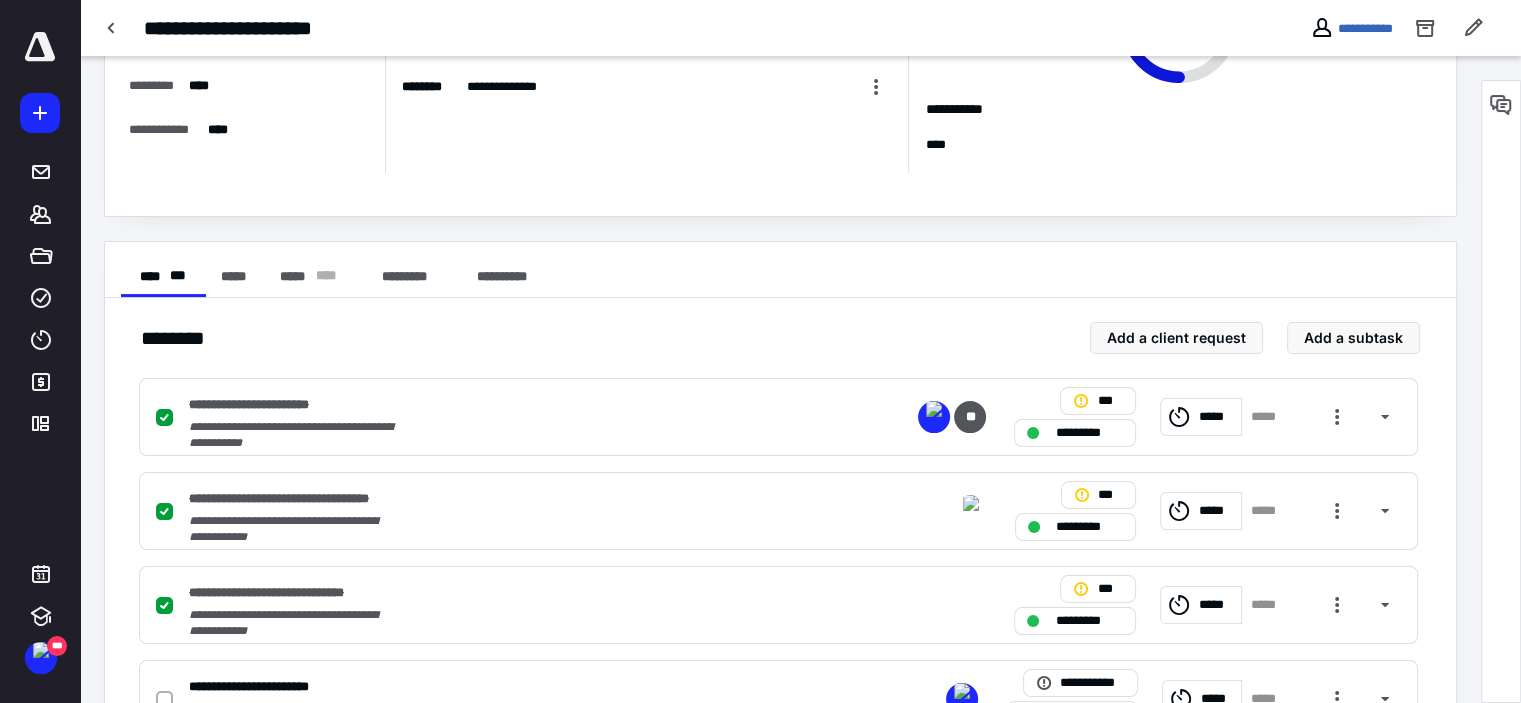 scroll, scrollTop: 400, scrollLeft: 0, axis: vertical 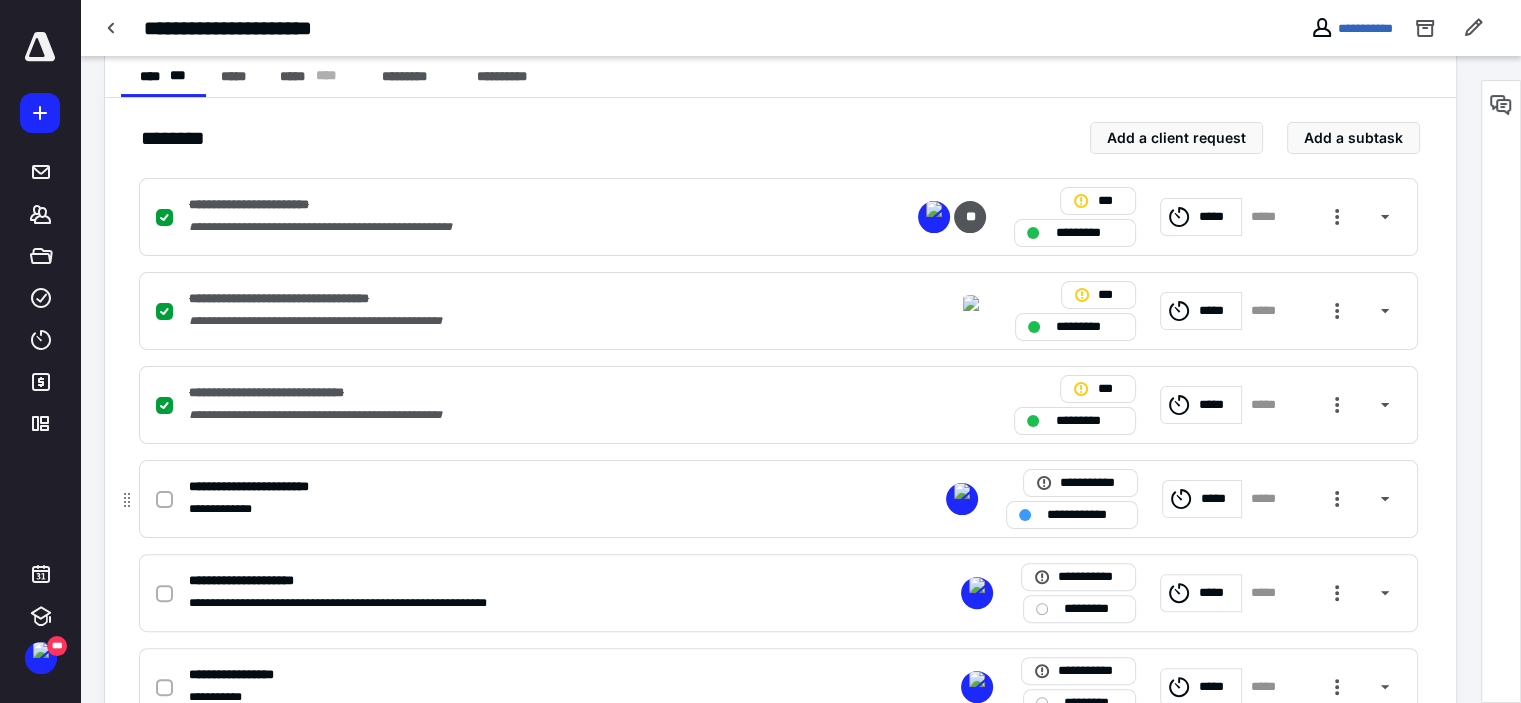 click on "**********" at bounding box center [778, 499] 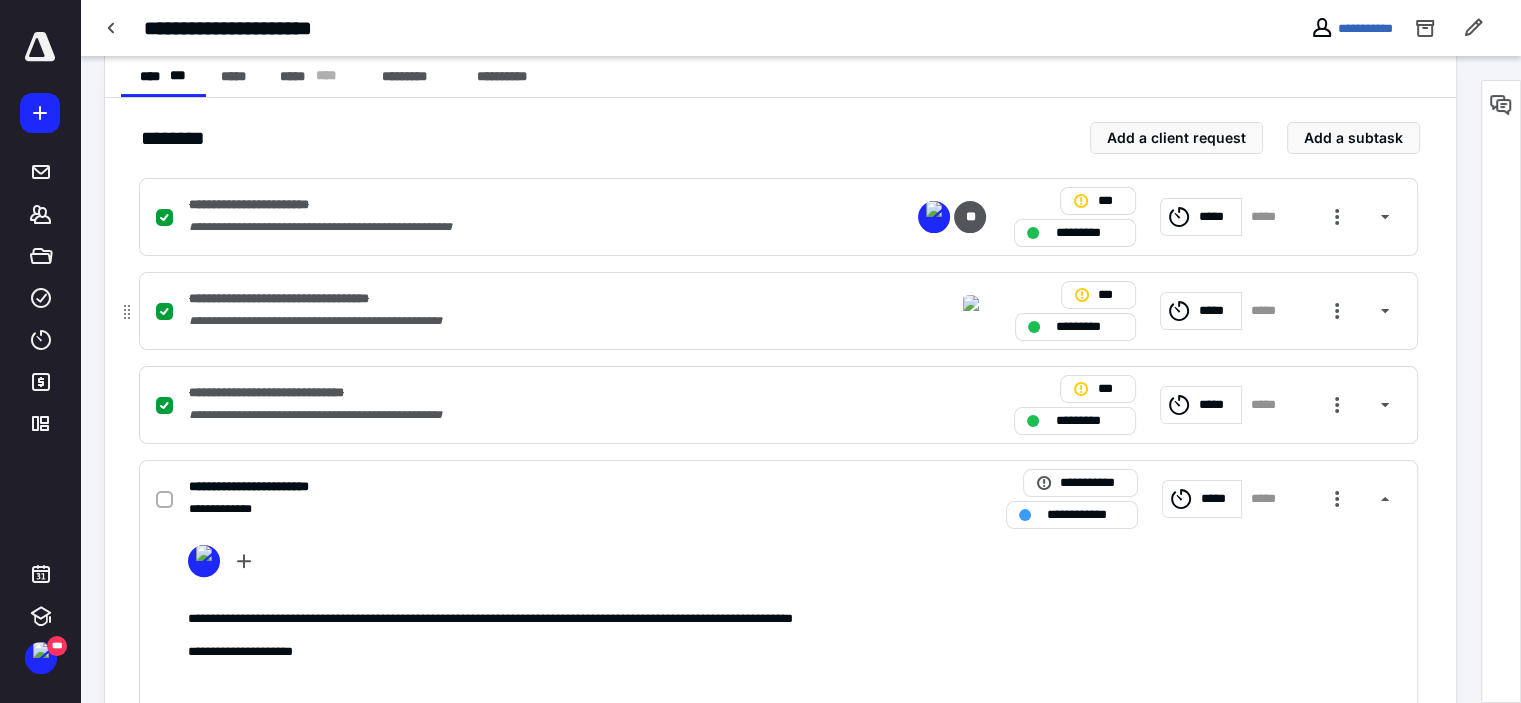 scroll, scrollTop: 600, scrollLeft: 0, axis: vertical 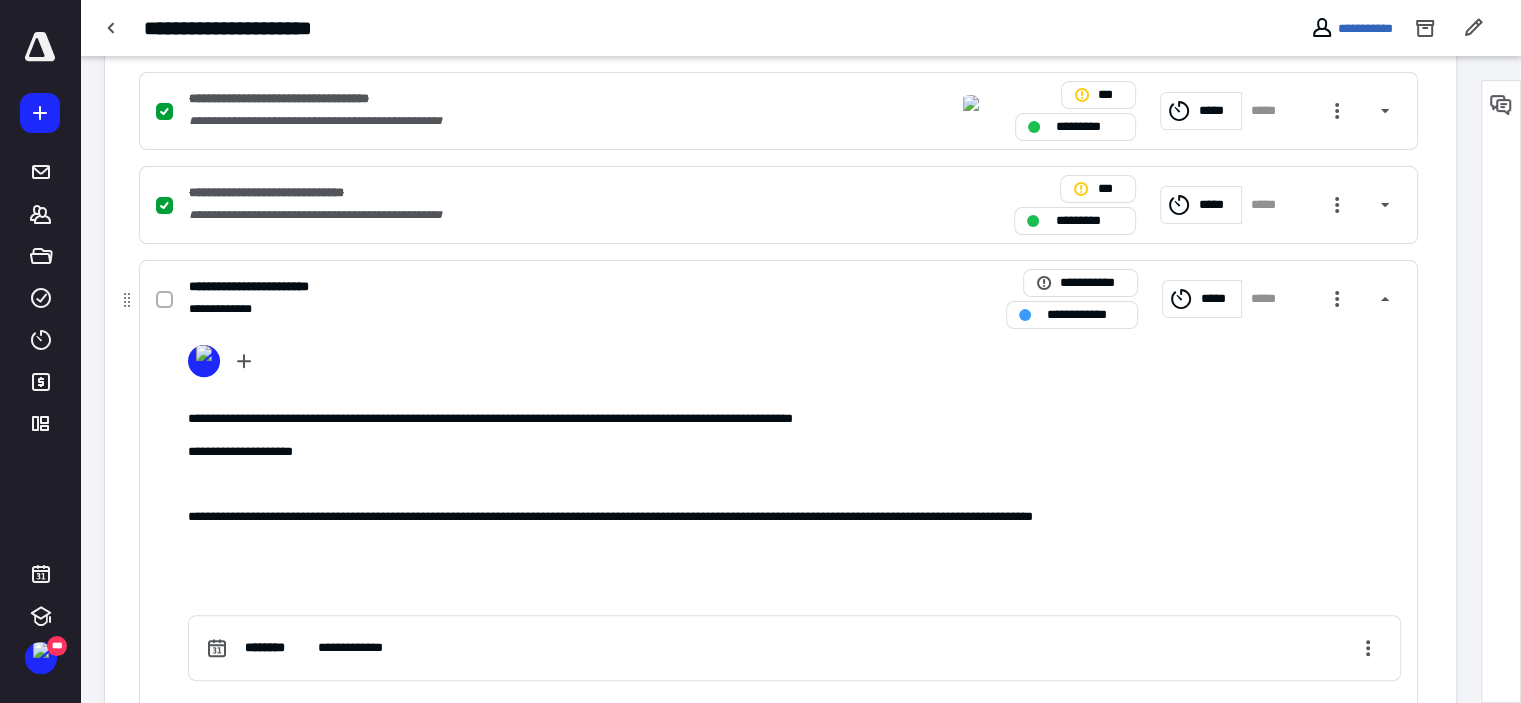 click on "**********" at bounding box center [1086, 315] 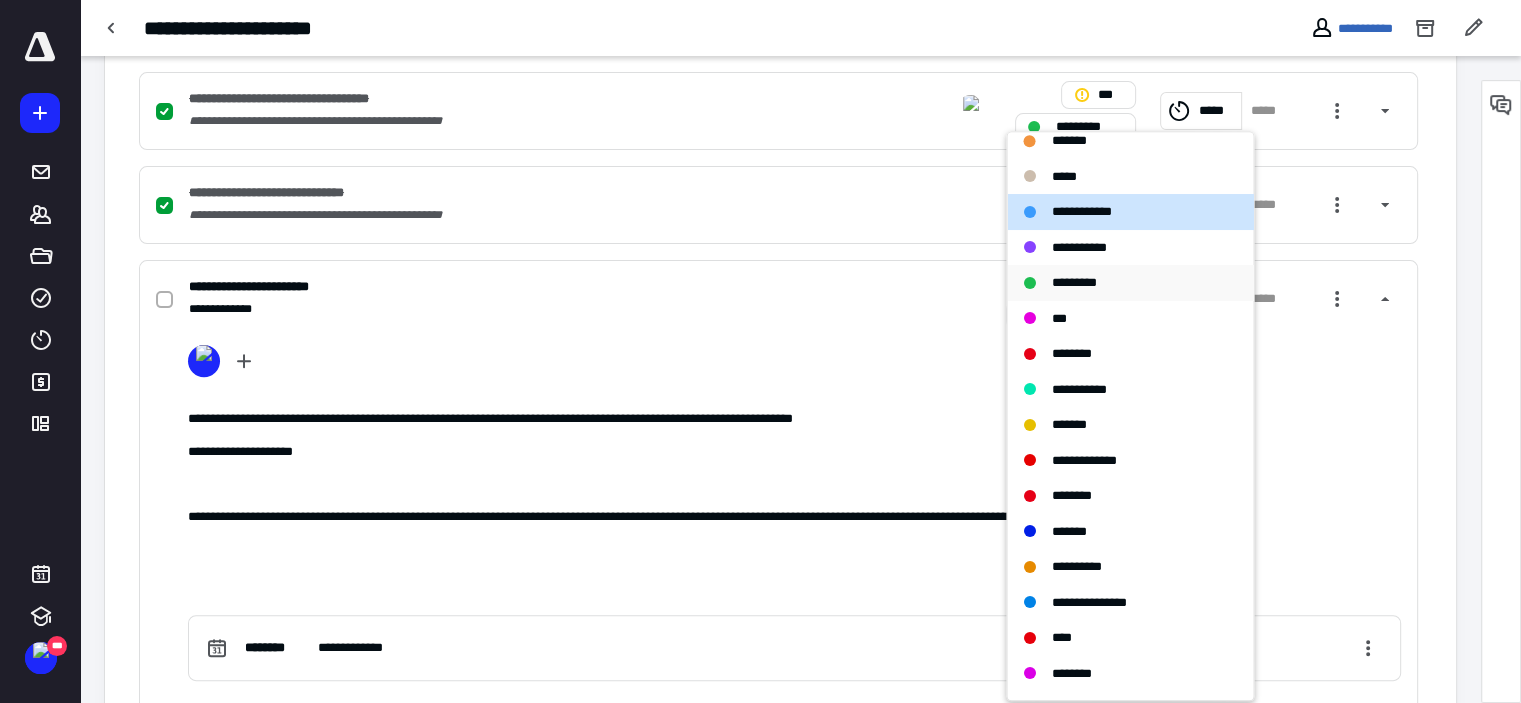 scroll, scrollTop: 226, scrollLeft: 0, axis: vertical 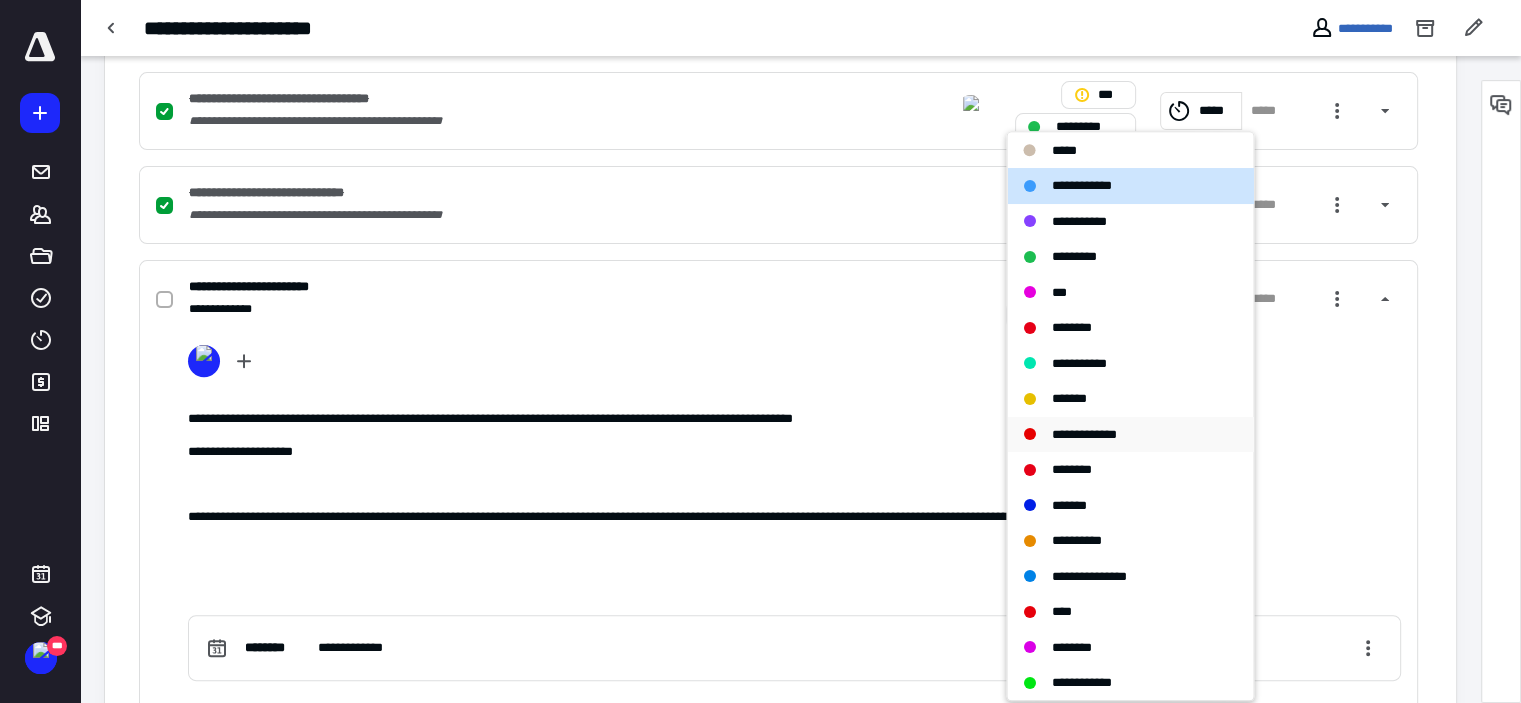 click on "**********" at bounding box center [1083, 434] 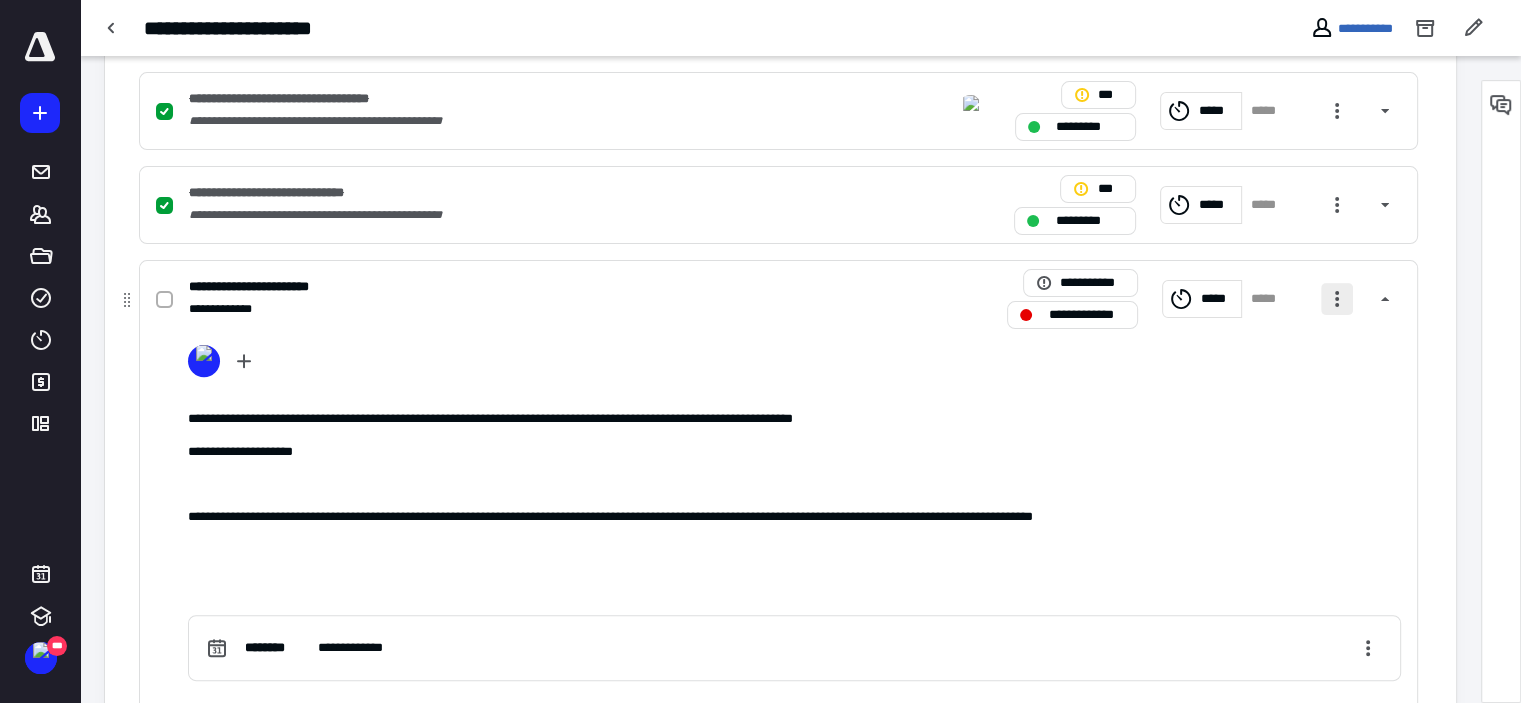 click at bounding box center (1337, 299) 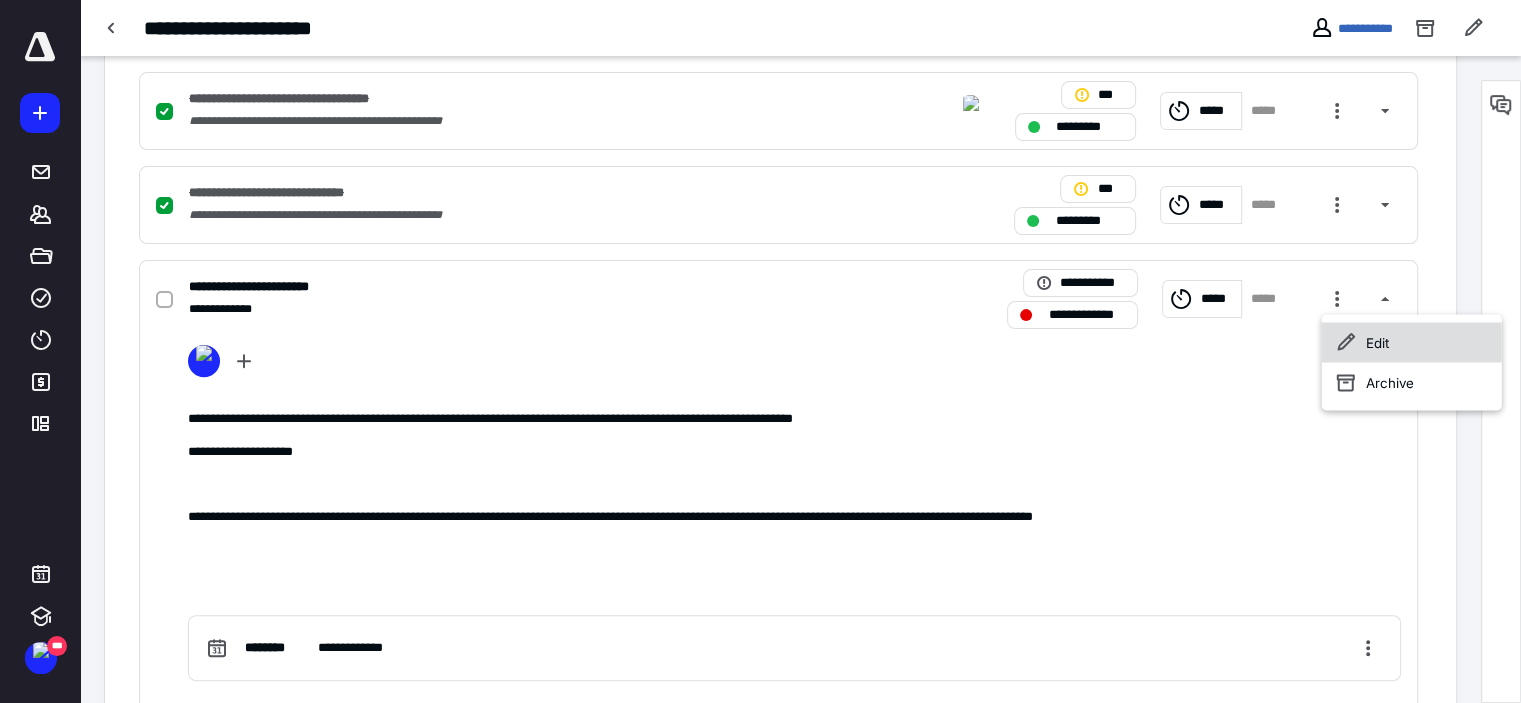 click 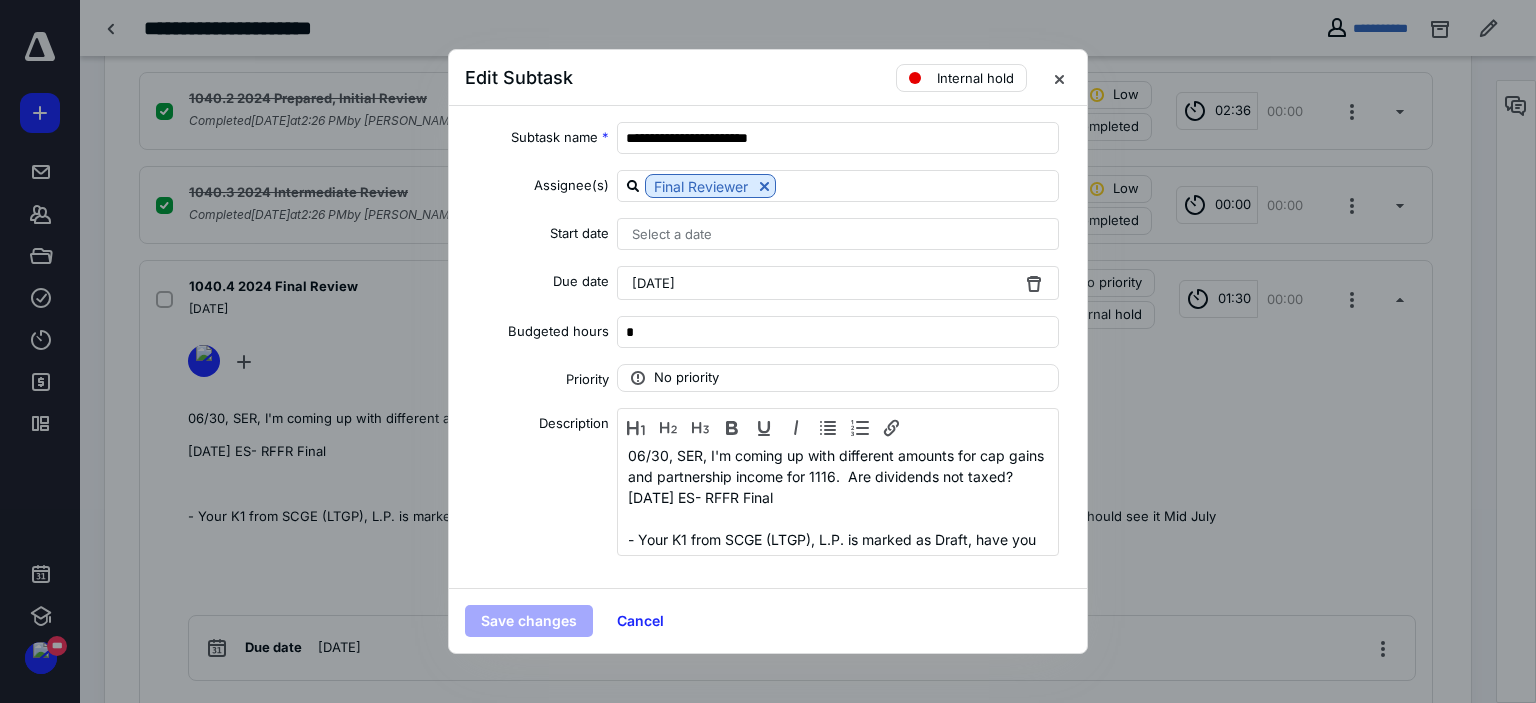 click on "06/30, SER, I'm coming up with different amounts for cap gains and partnership income for 1116.  Are dividends not taxed? [DATE] ES- RFFR Final  - Your K1 from SCGE (LTGP), L.P. is marked as Draft, have you received the final version of this K1? If so, please upload it using the link below. Should see it Mid July" at bounding box center [838, 497] 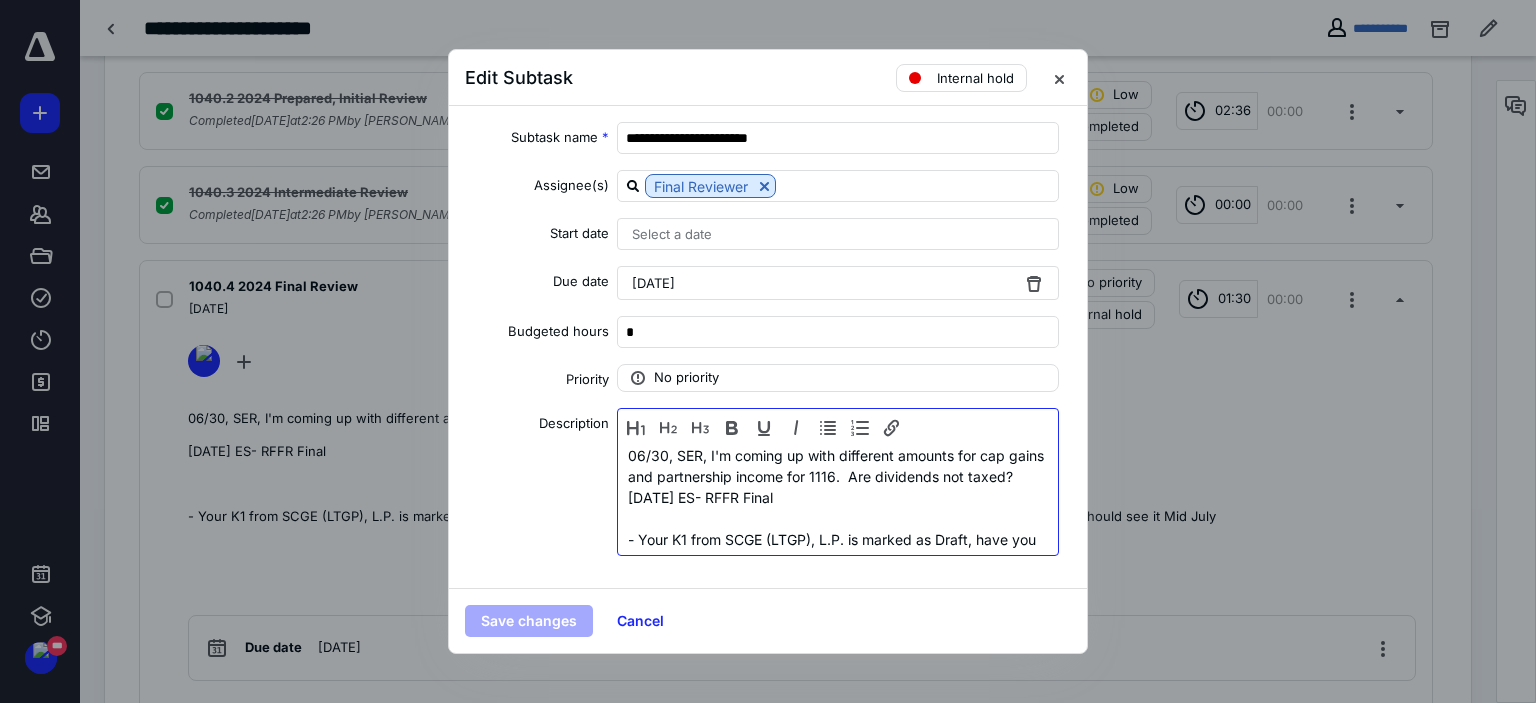 click on "06/30, SER, I'm coming up with different amounts for cap gains and partnership income for 1116.  Are dividends not taxed?" at bounding box center (838, 466) 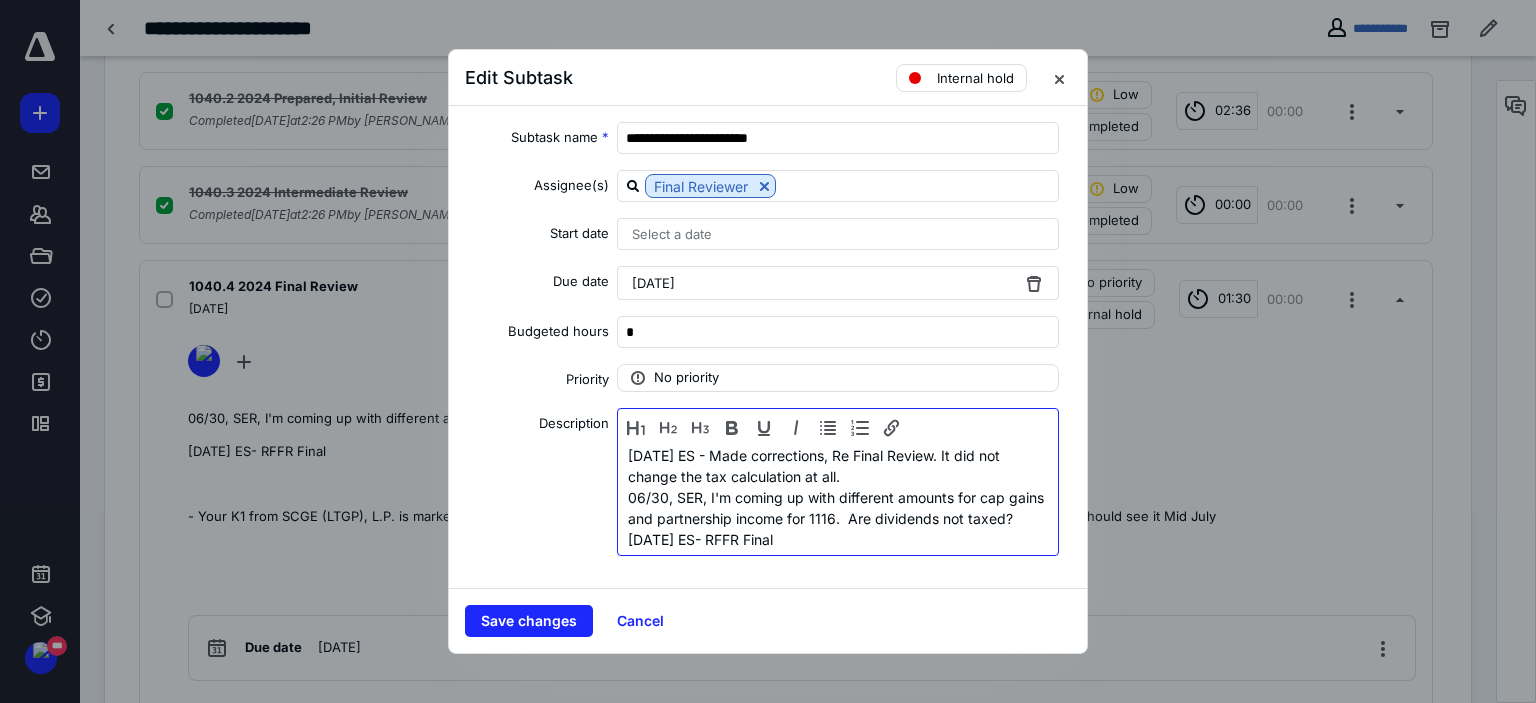 click on "[DATE] ES - Made corrections, Re Final Review. It did not change the tax calculation at all." at bounding box center [838, 466] 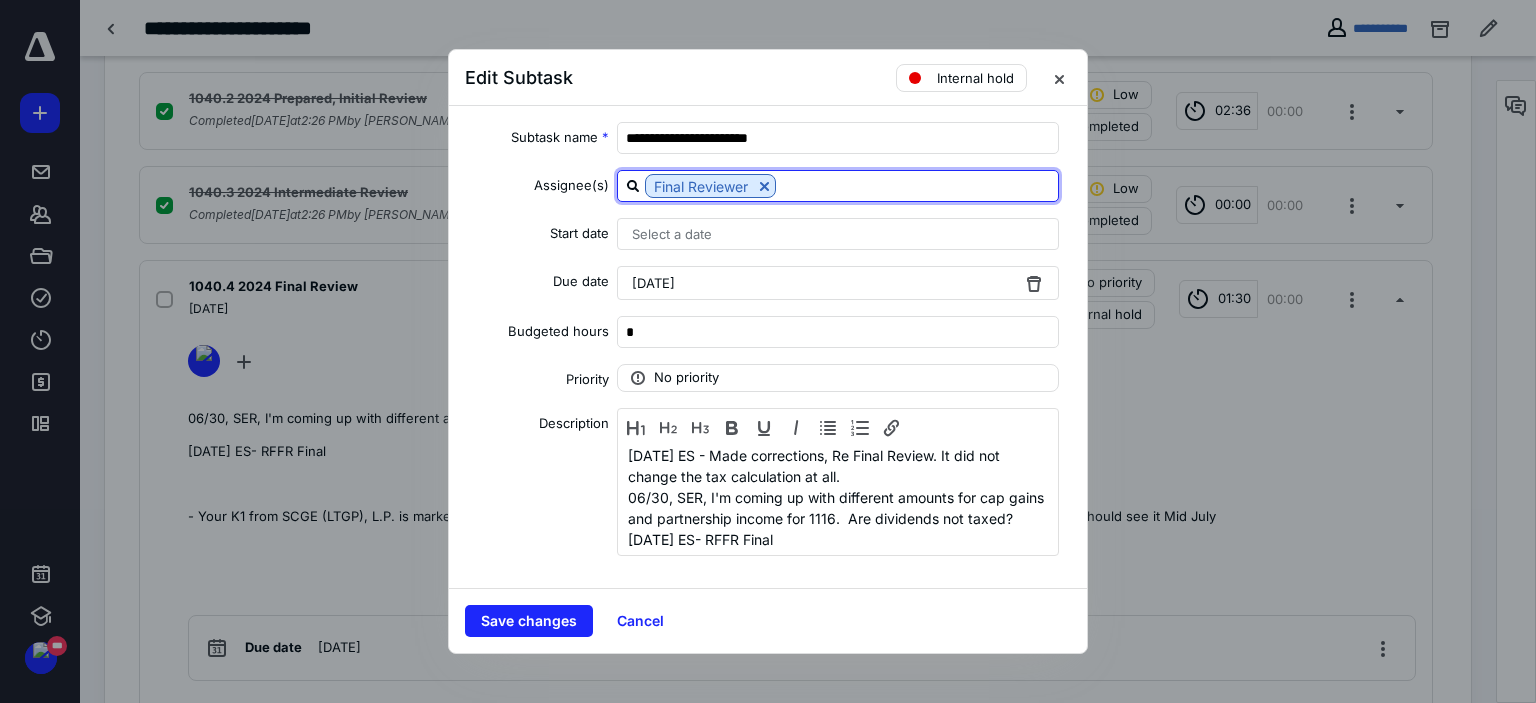 click at bounding box center [917, 185] 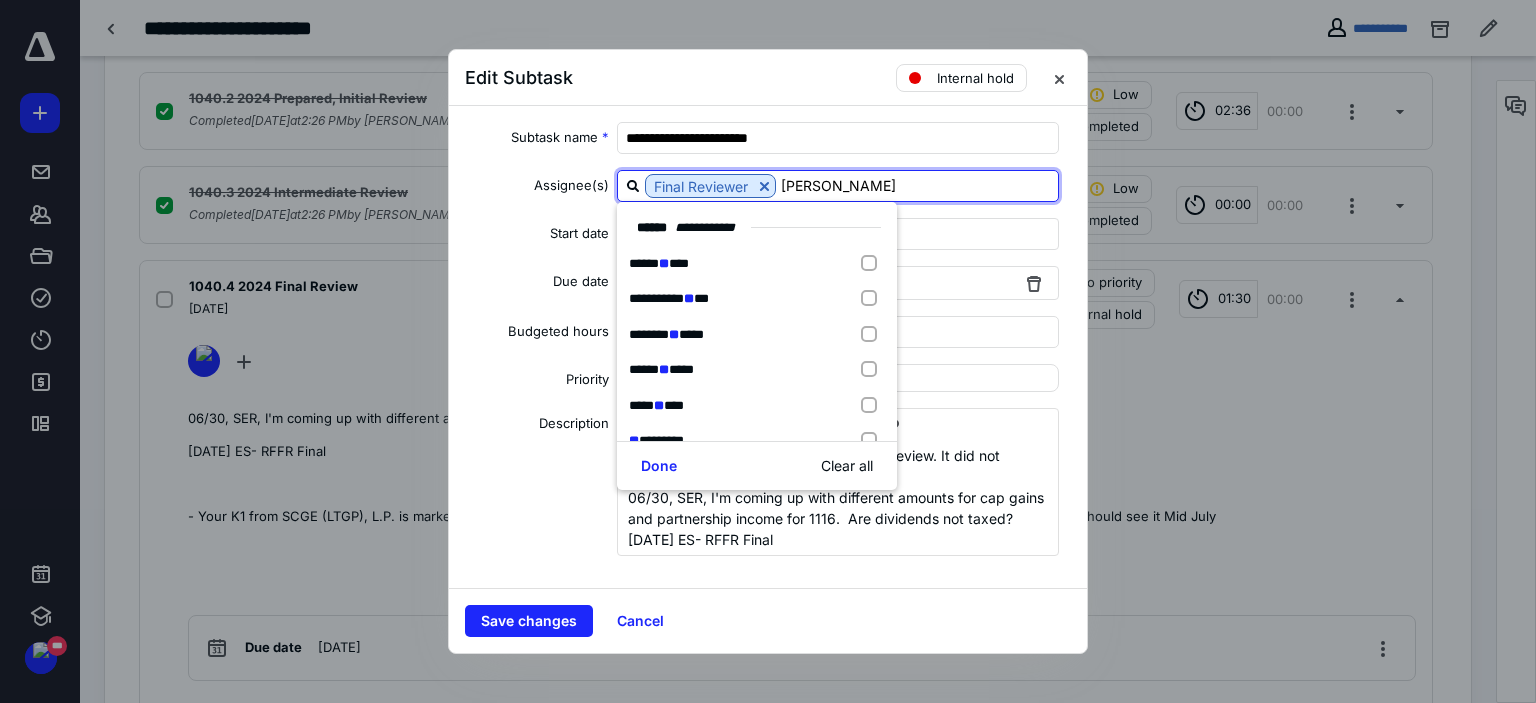 type on "[PERSON_NAME]" 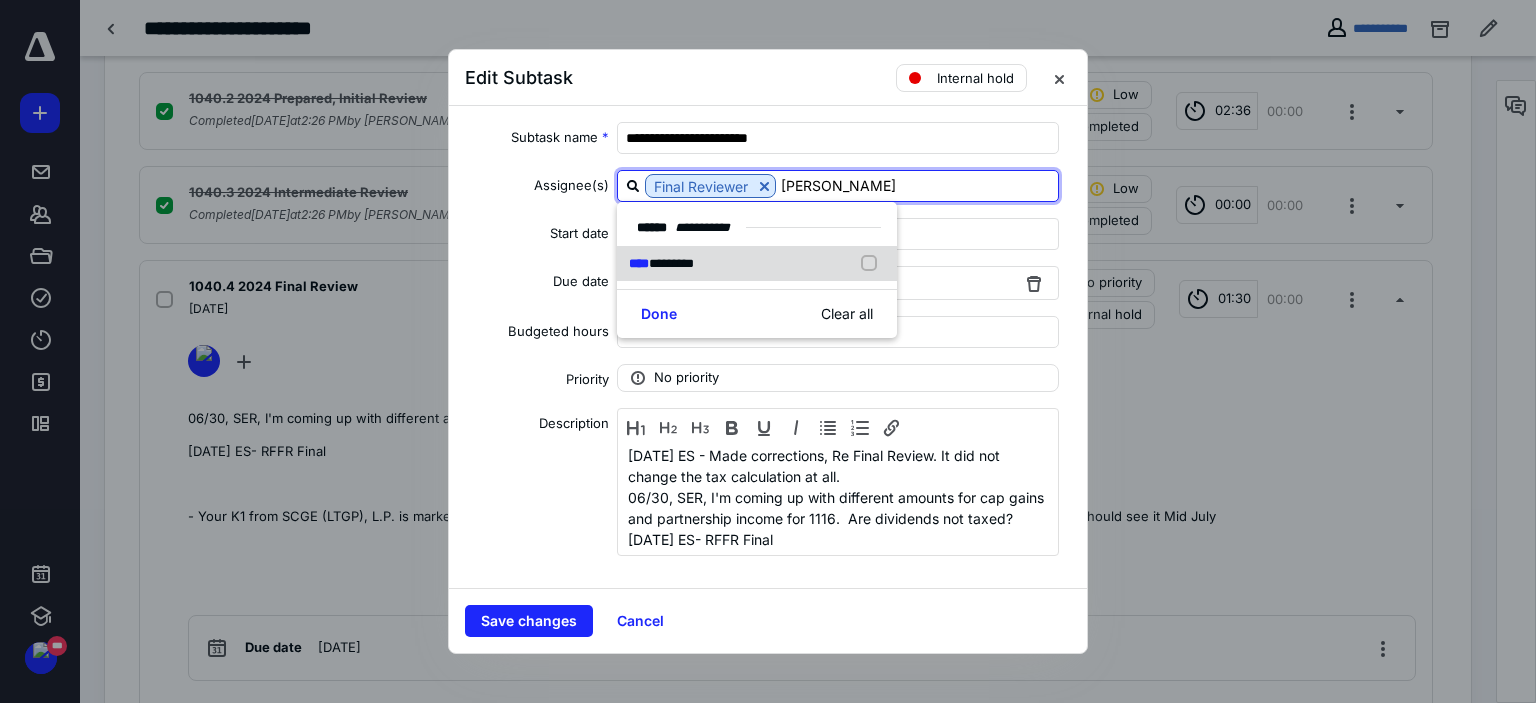click on "**** *********" at bounding box center (661, 264) 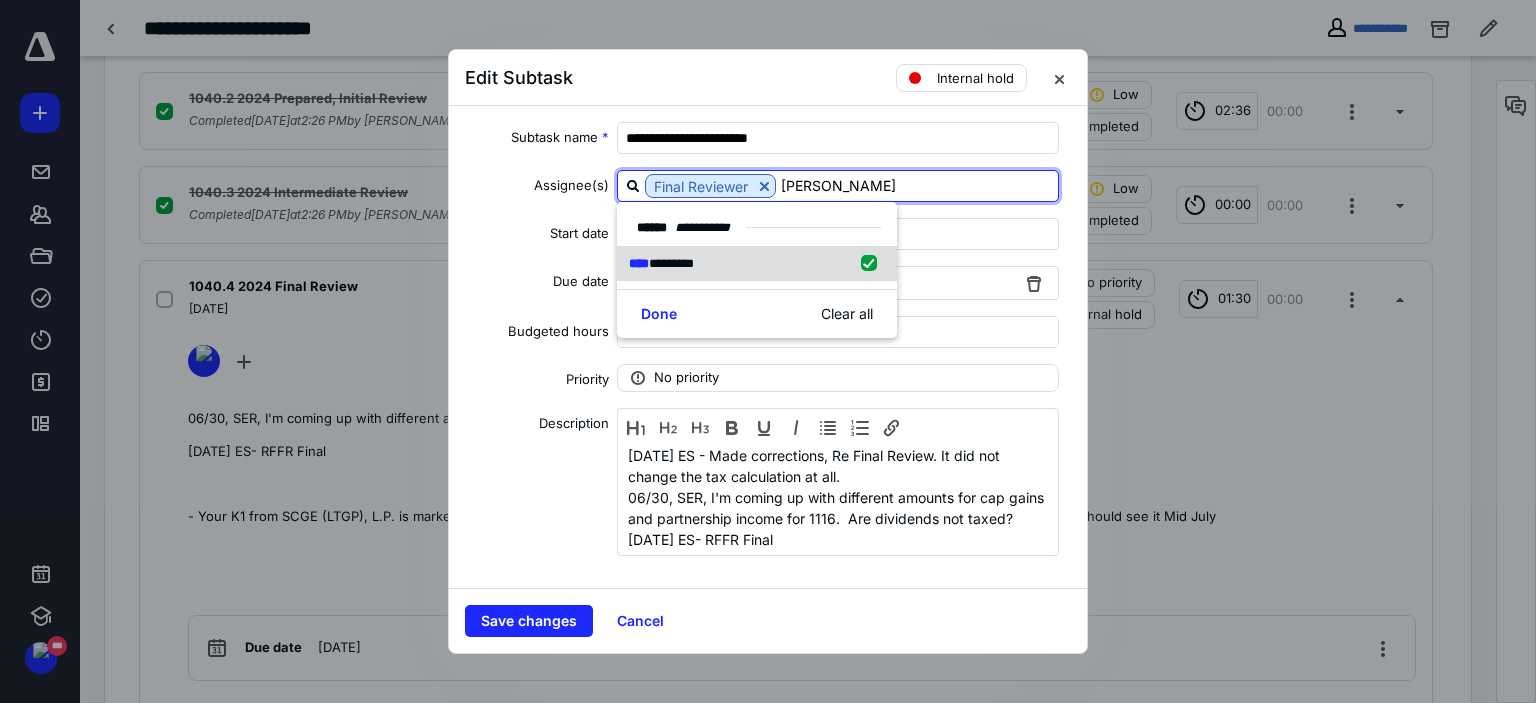 checkbox on "true" 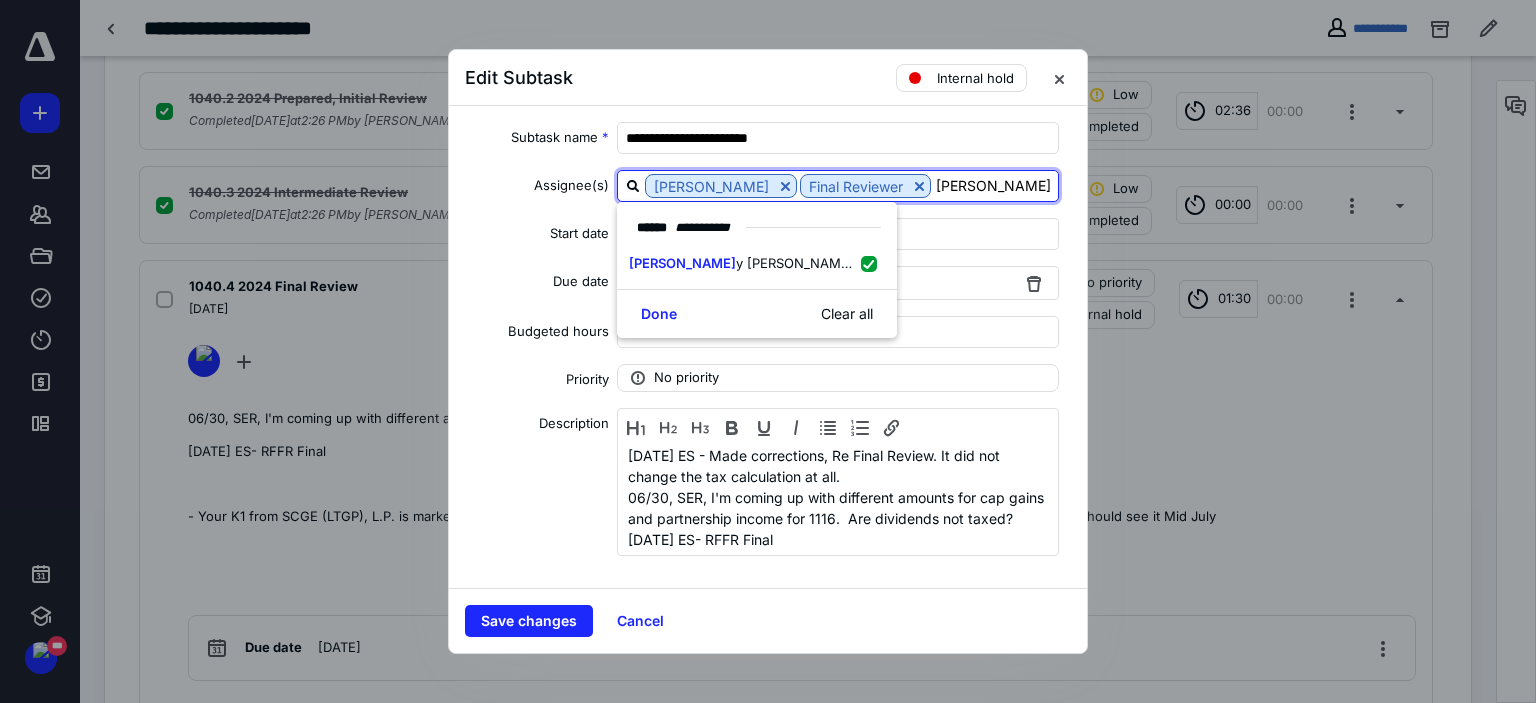 type on "[PERSON_NAME]" 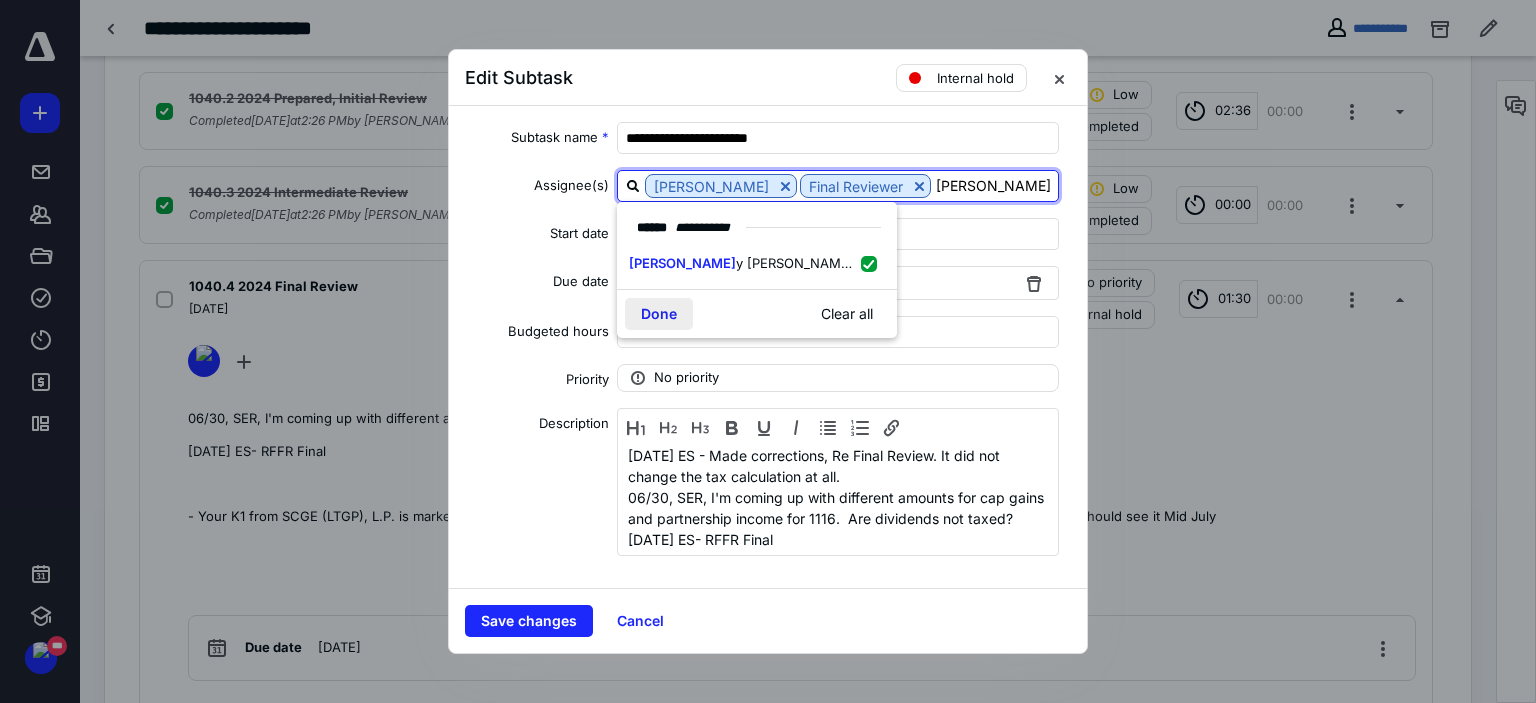 click on "Done" at bounding box center (659, 314) 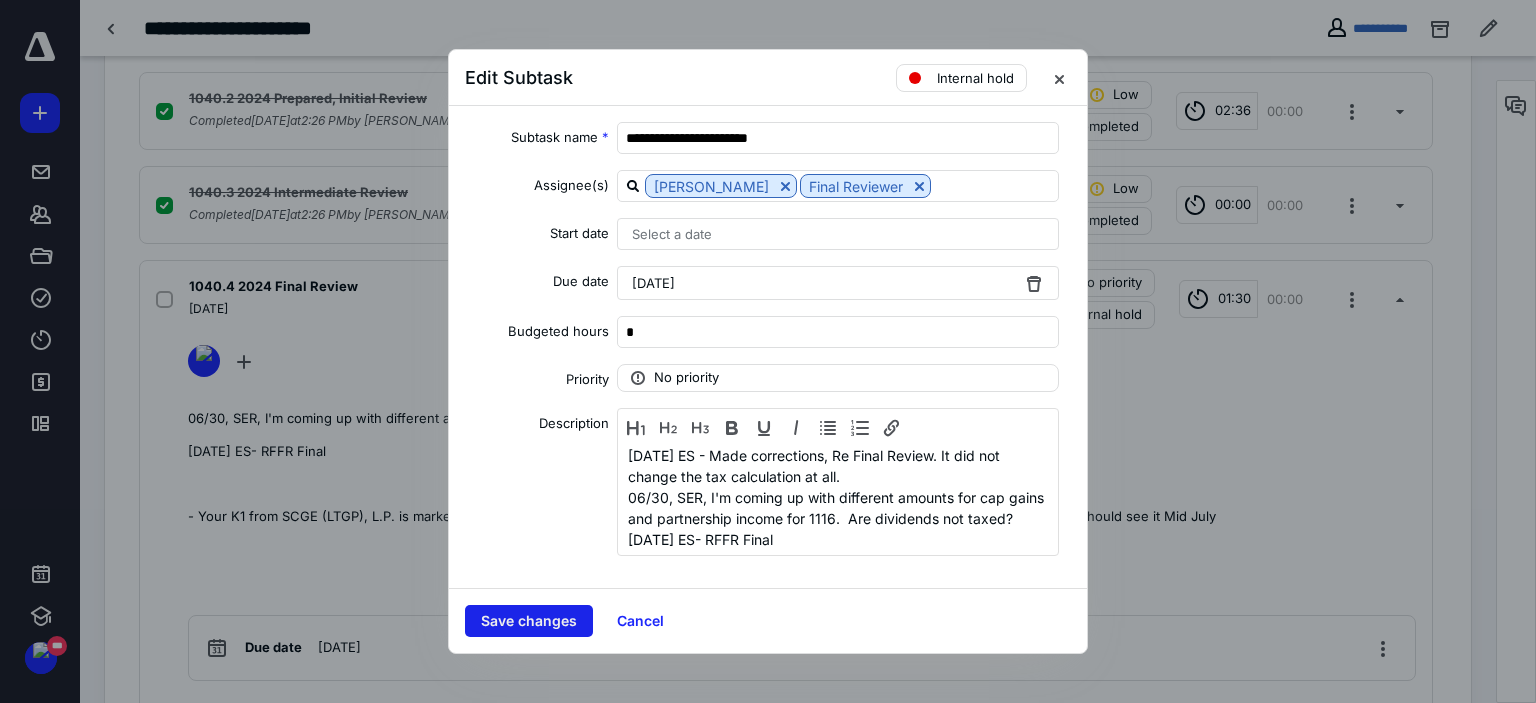 click on "Save changes" at bounding box center (529, 621) 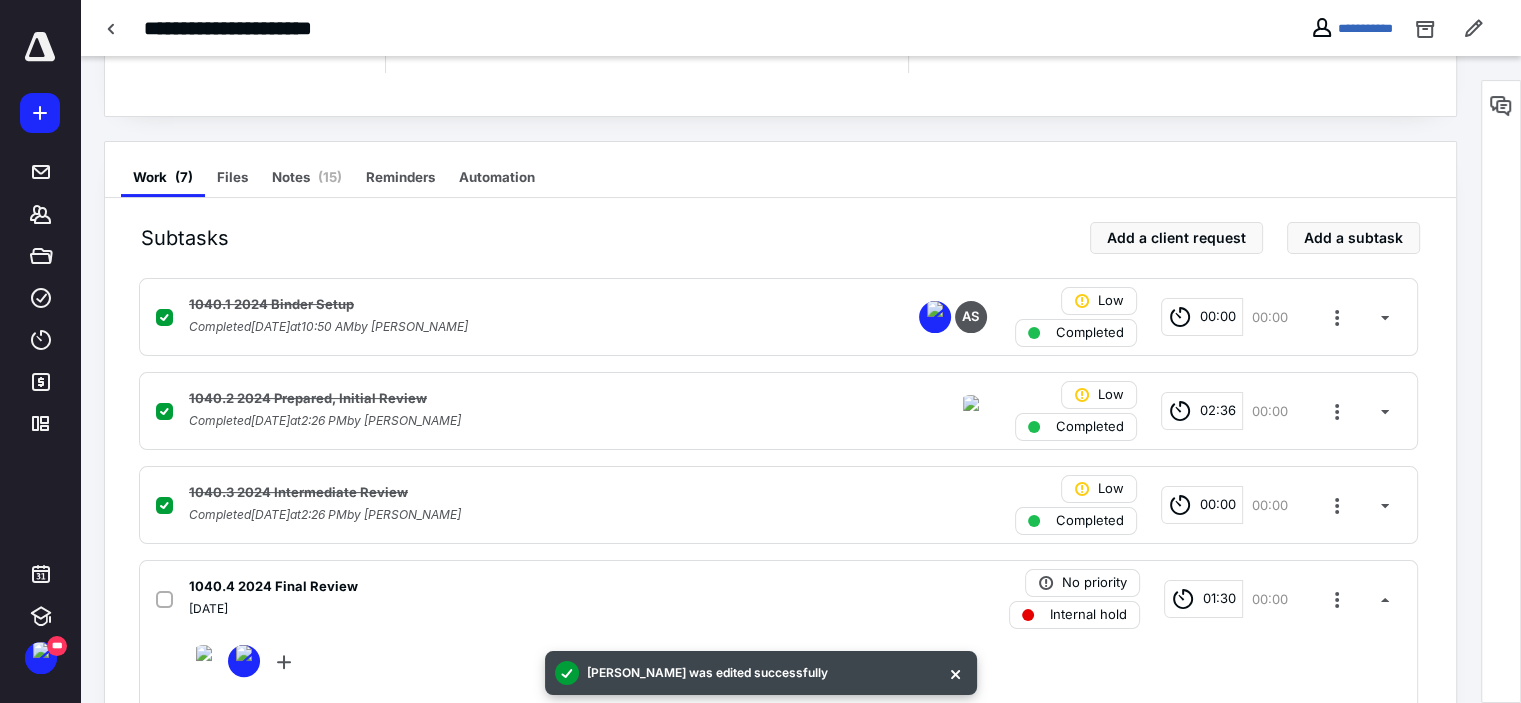 scroll, scrollTop: 200, scrollLeft: 0, axis: vertical 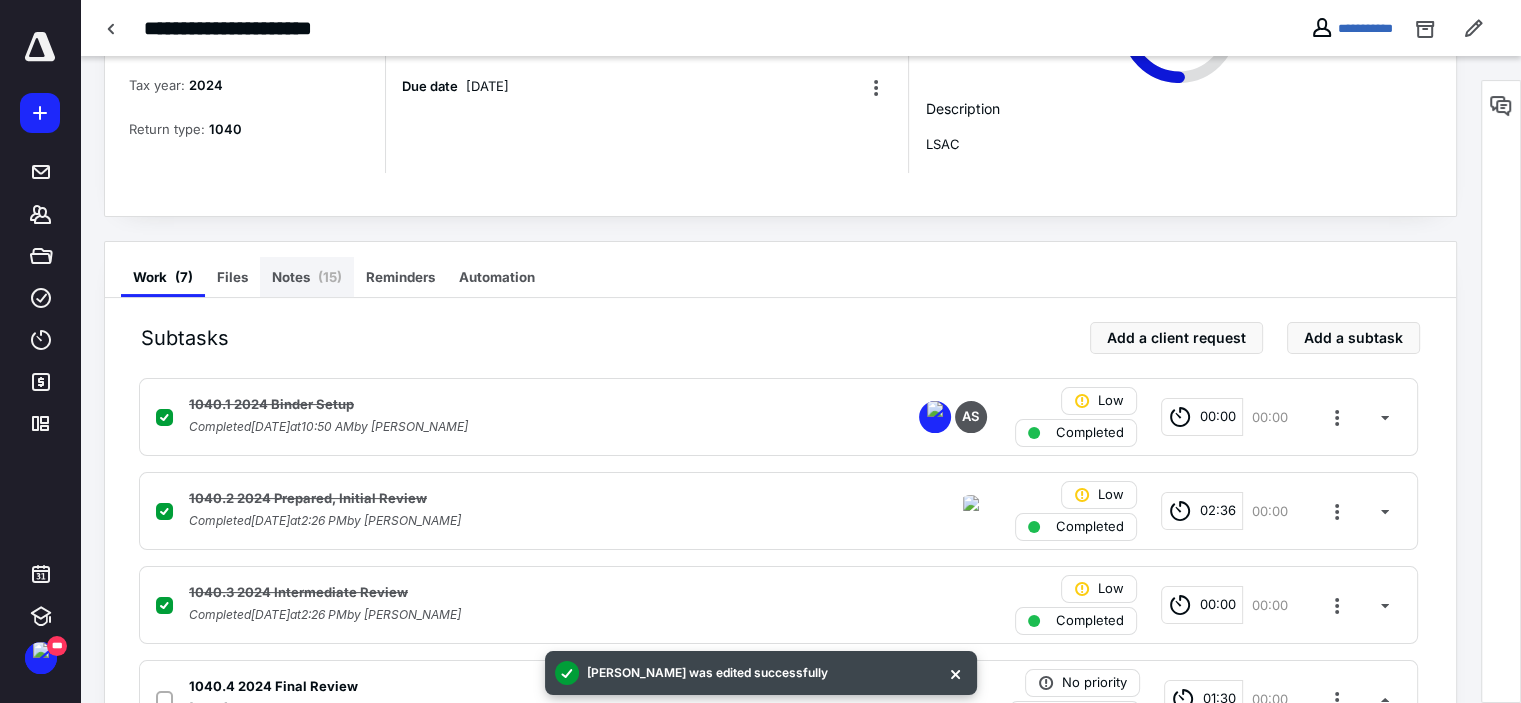 click on "( 15 )" at bounding box center [330, 277] 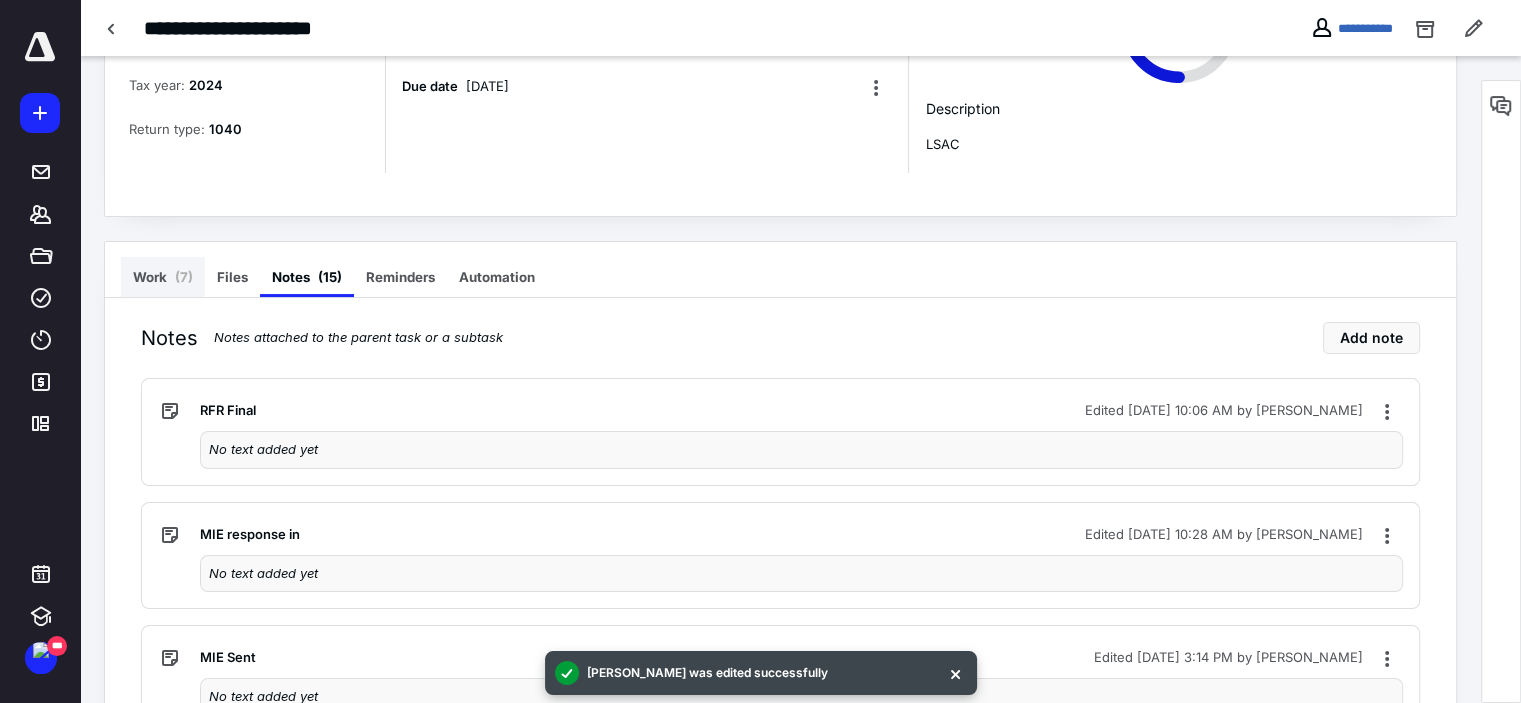click on "Work ( 7 )" at bounding box center (163, 277) 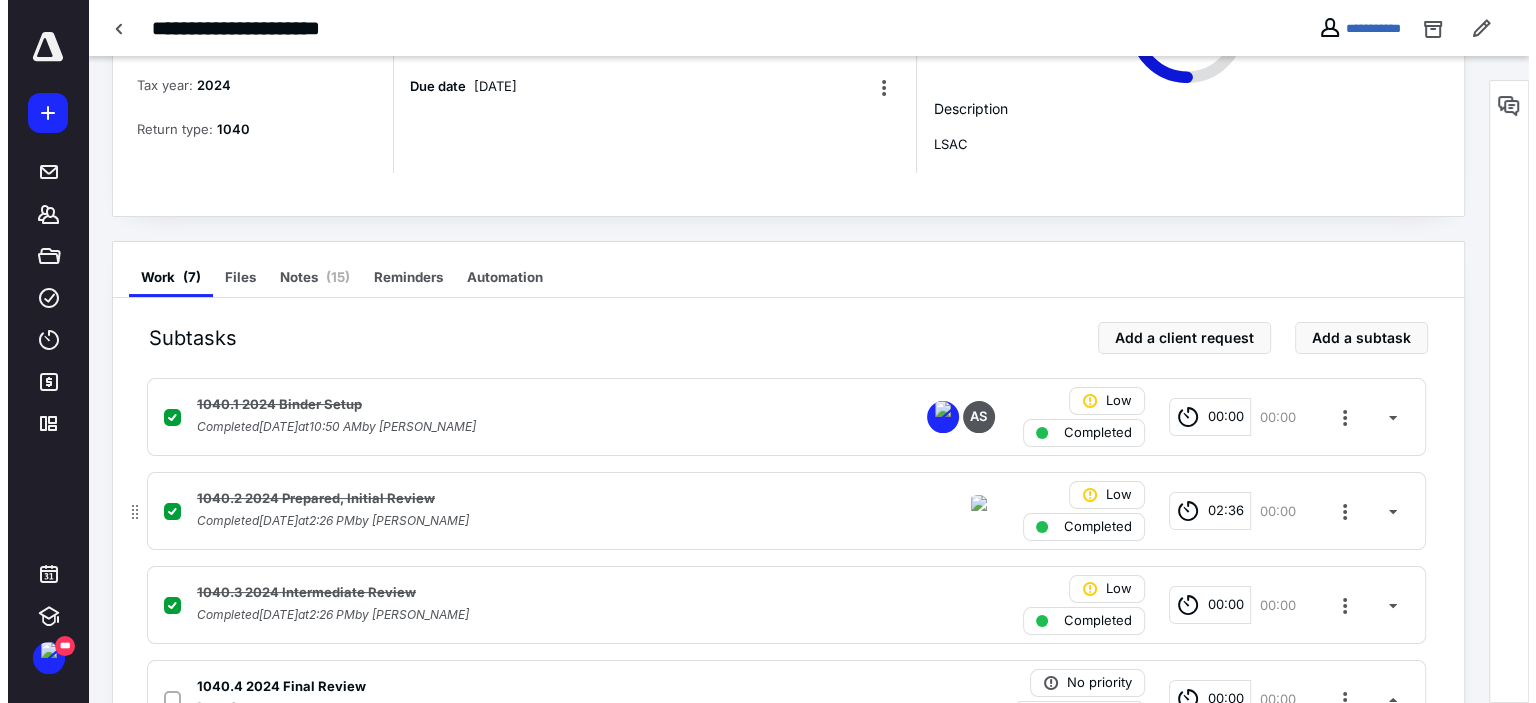 scroll, scrollTop: 600, scrollLeft: 0, axis: vertical 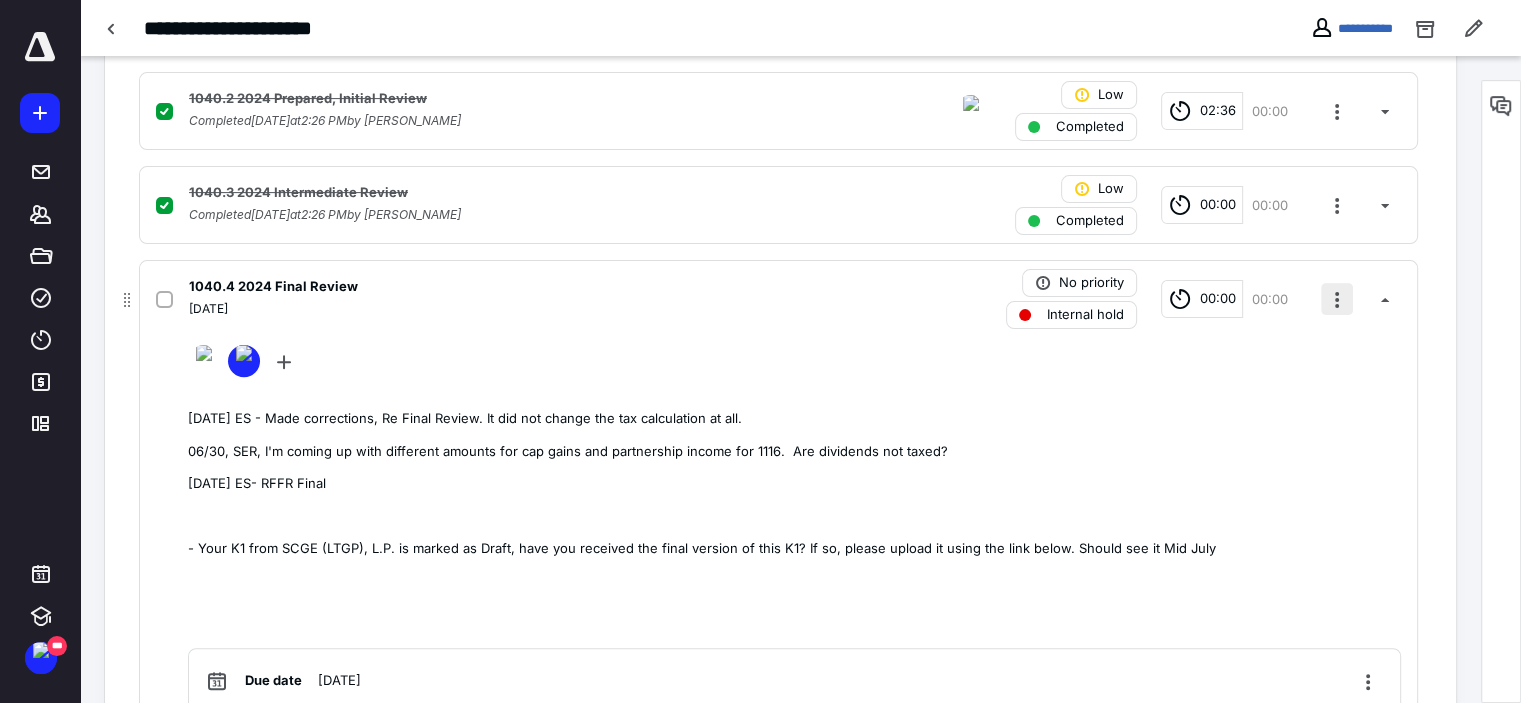 click at bounding box center [1337, 299] 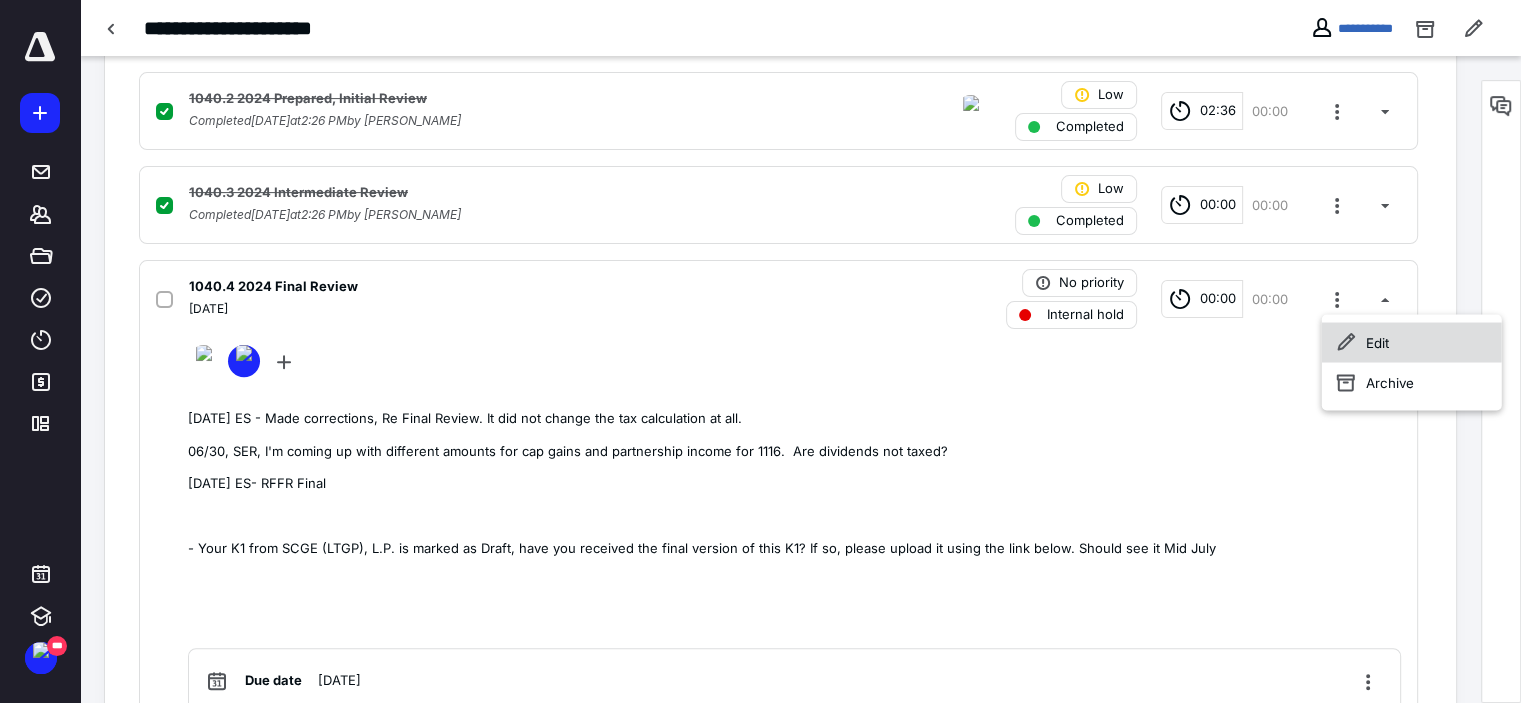 click 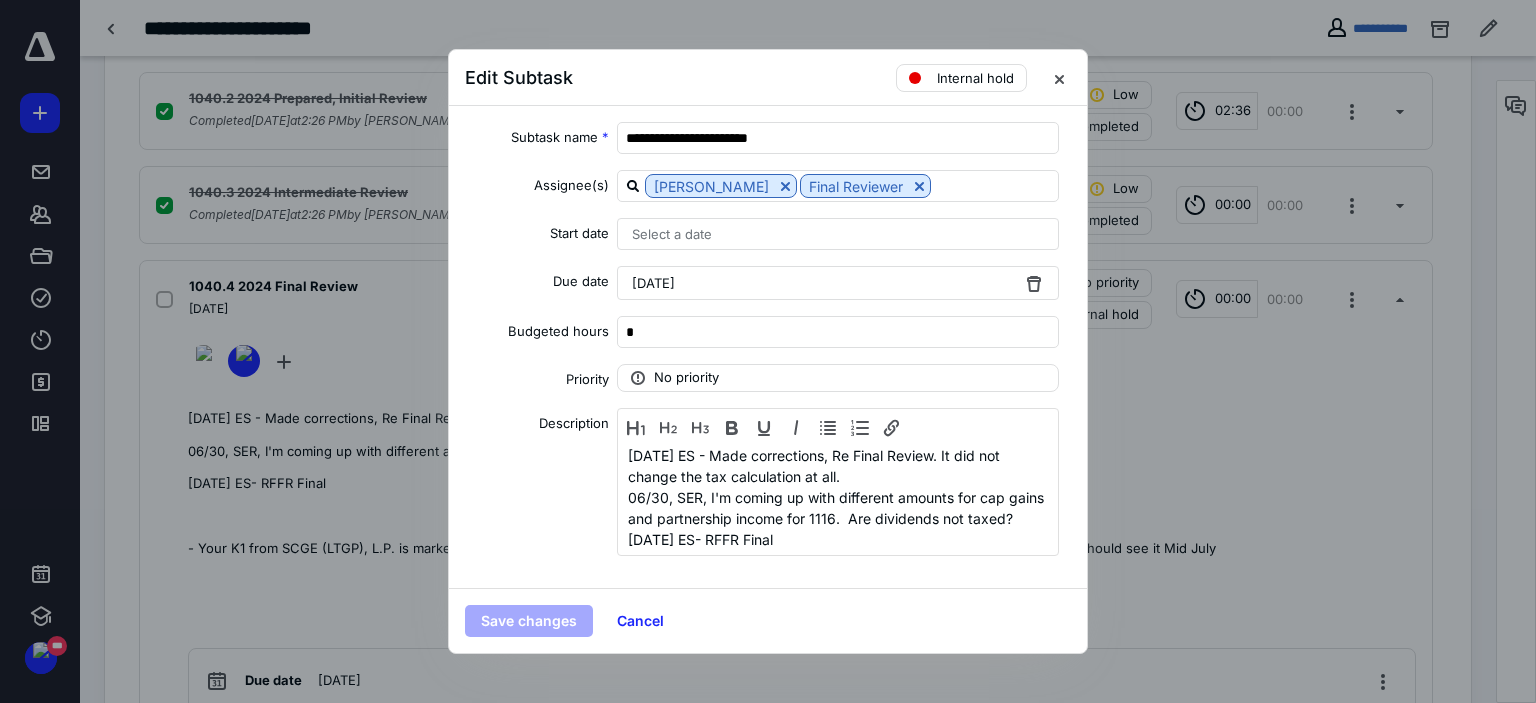 scroll, scrollTop: 147, scrollLeft: 0, axis: vertical 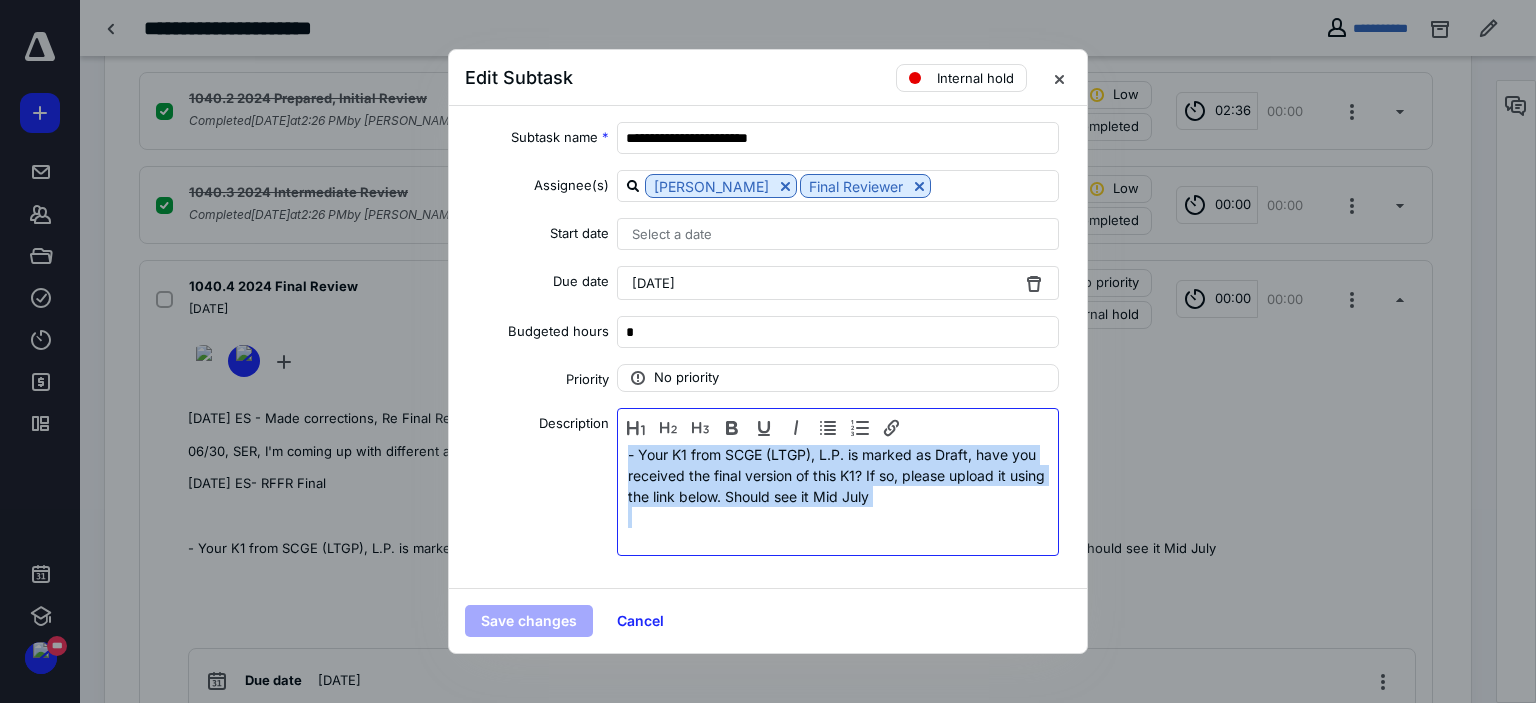 drag, startPoint x: 967, startPoint y: 513, endPoint x: 620, endPoint y: 465, distance: 350.30417 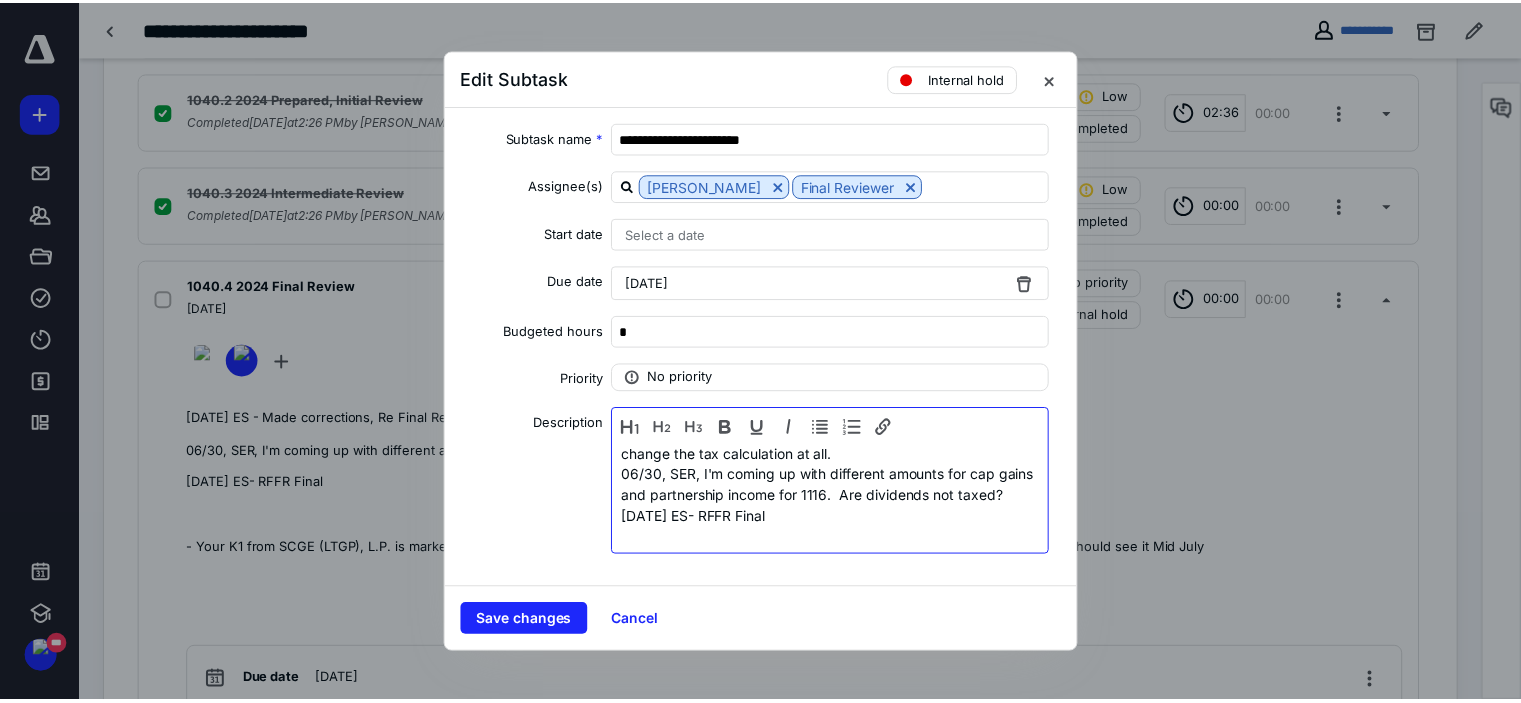 scroll, scrollTop: 42, scrollLeft: 0, axis: vertical 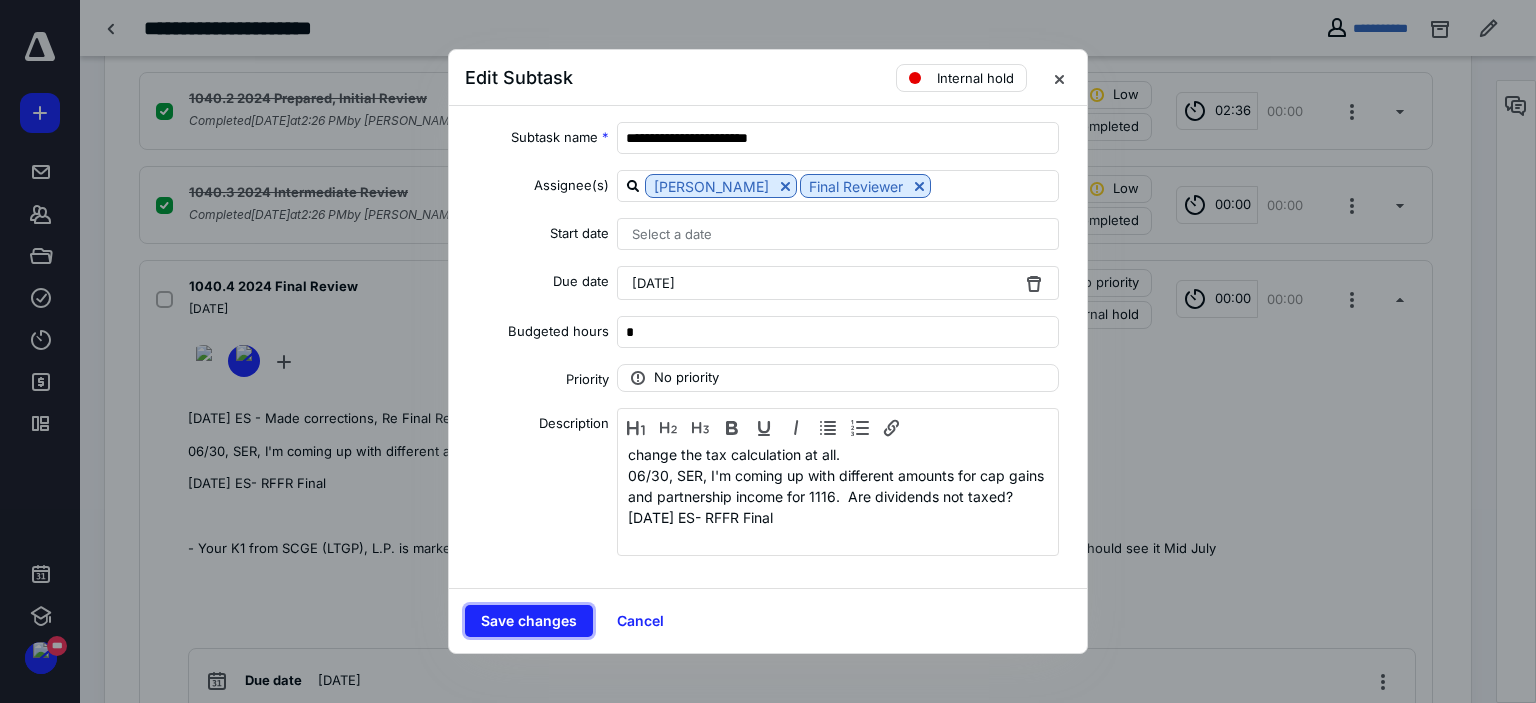 drag, startPoint x: 536, startPoint y: 618, endPoint x: 556, endPoint y: 682, distance: 67.052216 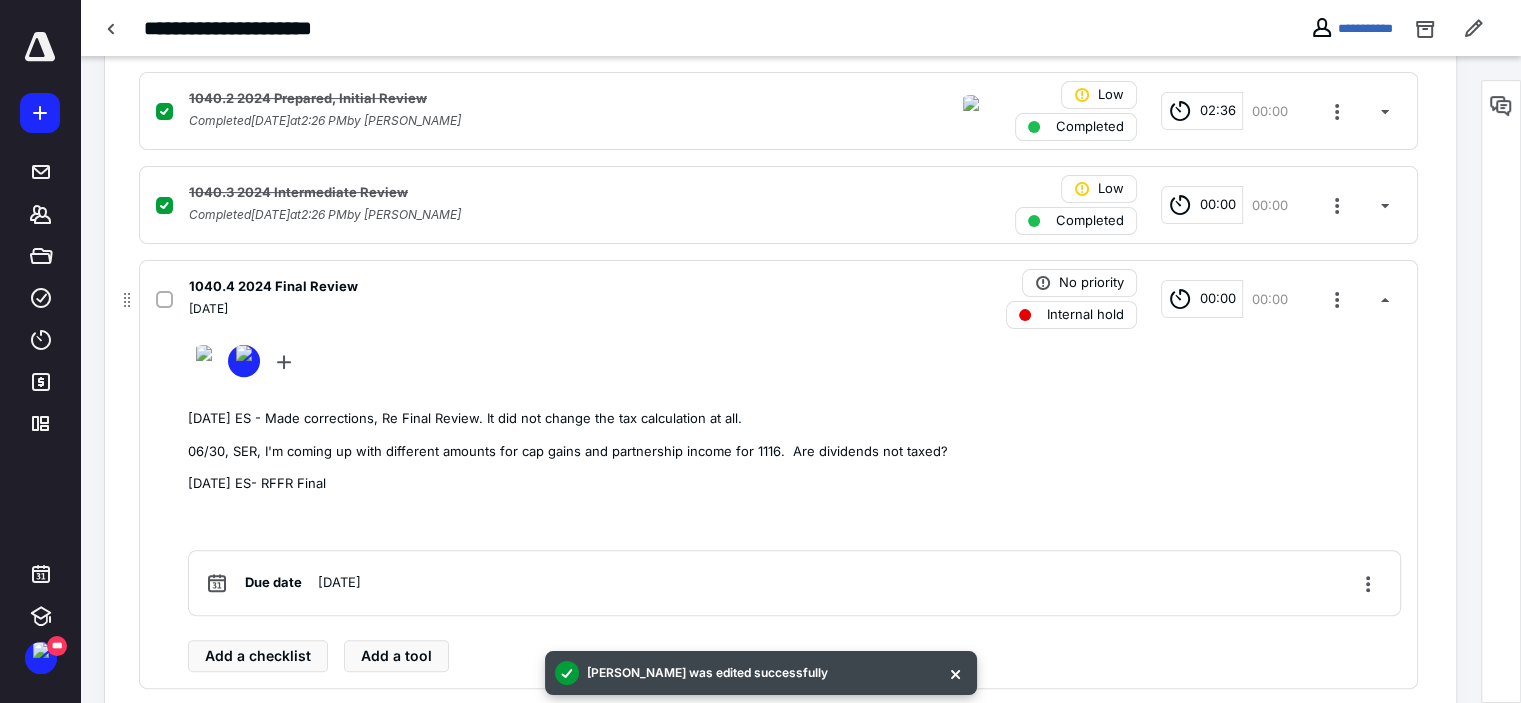 click on "1040.4 2024 Final Review [DATE] No priority Internal hold 00:00 00:00 [DATE] ES - Made corrections, Re Final Review. It did not change the tax calculation at all.  06/30, SER, I'm coming up with different amounts for cap gains and partnership income for 1116.  Are dividends not taxed? [DATE] ES- RFFR Final  Due date [DATE] Add a checklist Add a tool" at bounding box center [778, 474] 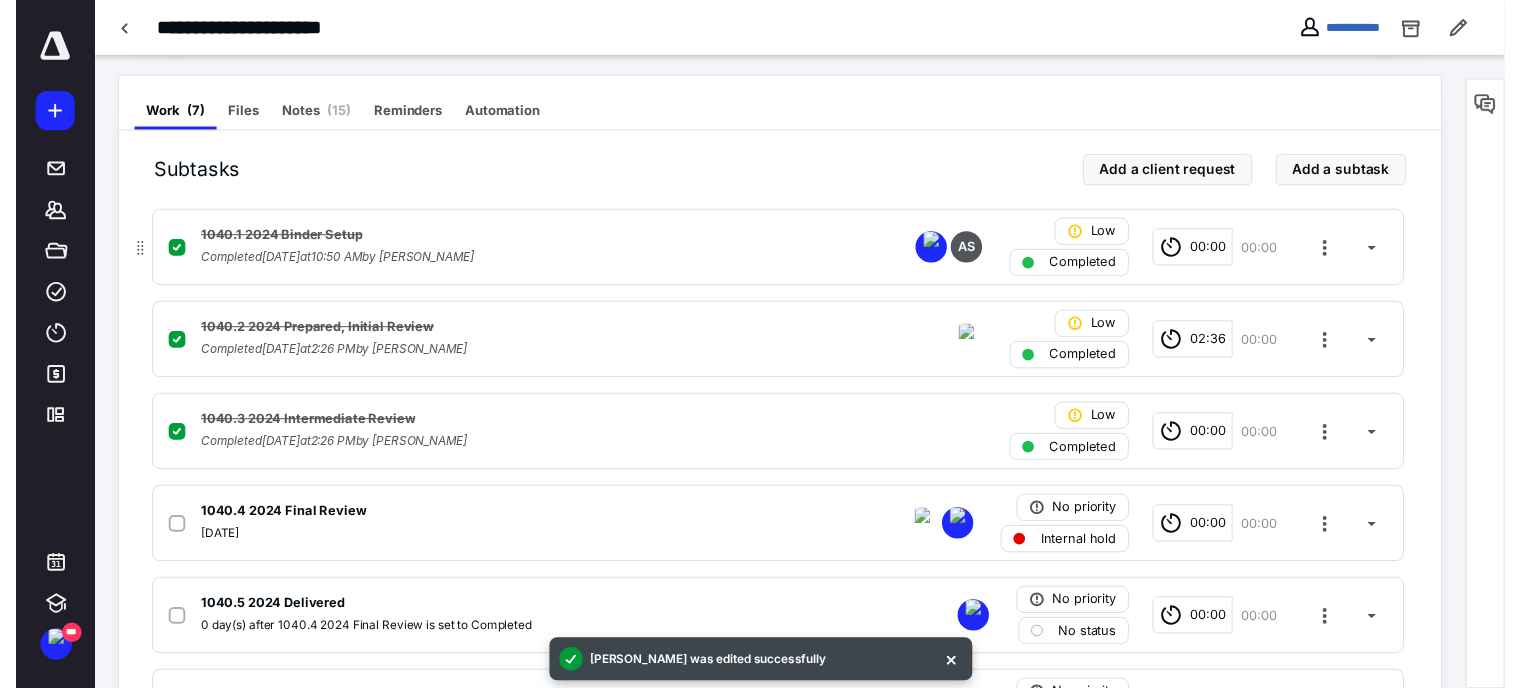 scroll, scrollTop: 0, scrollLeft: 0, axis: both 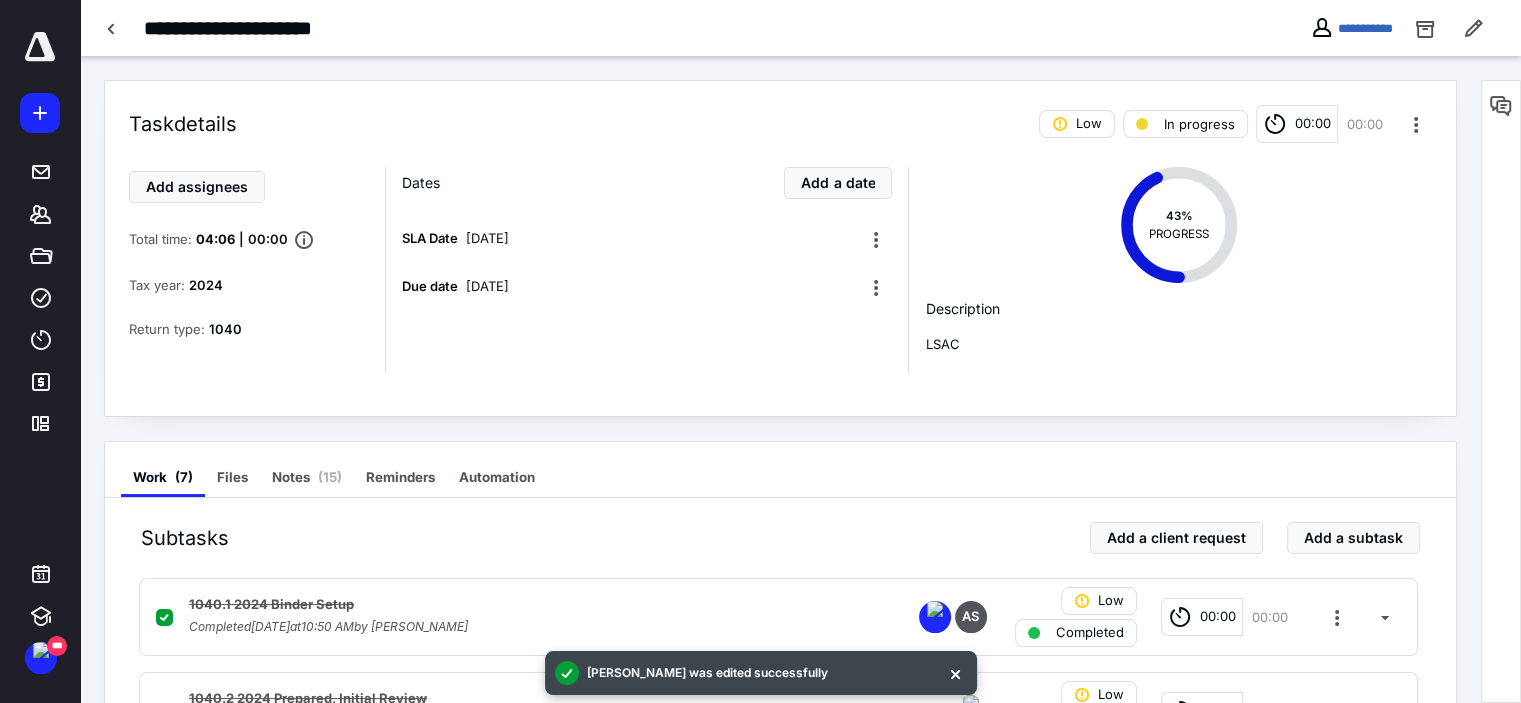click on "**********" at bounding box center [800, 28] 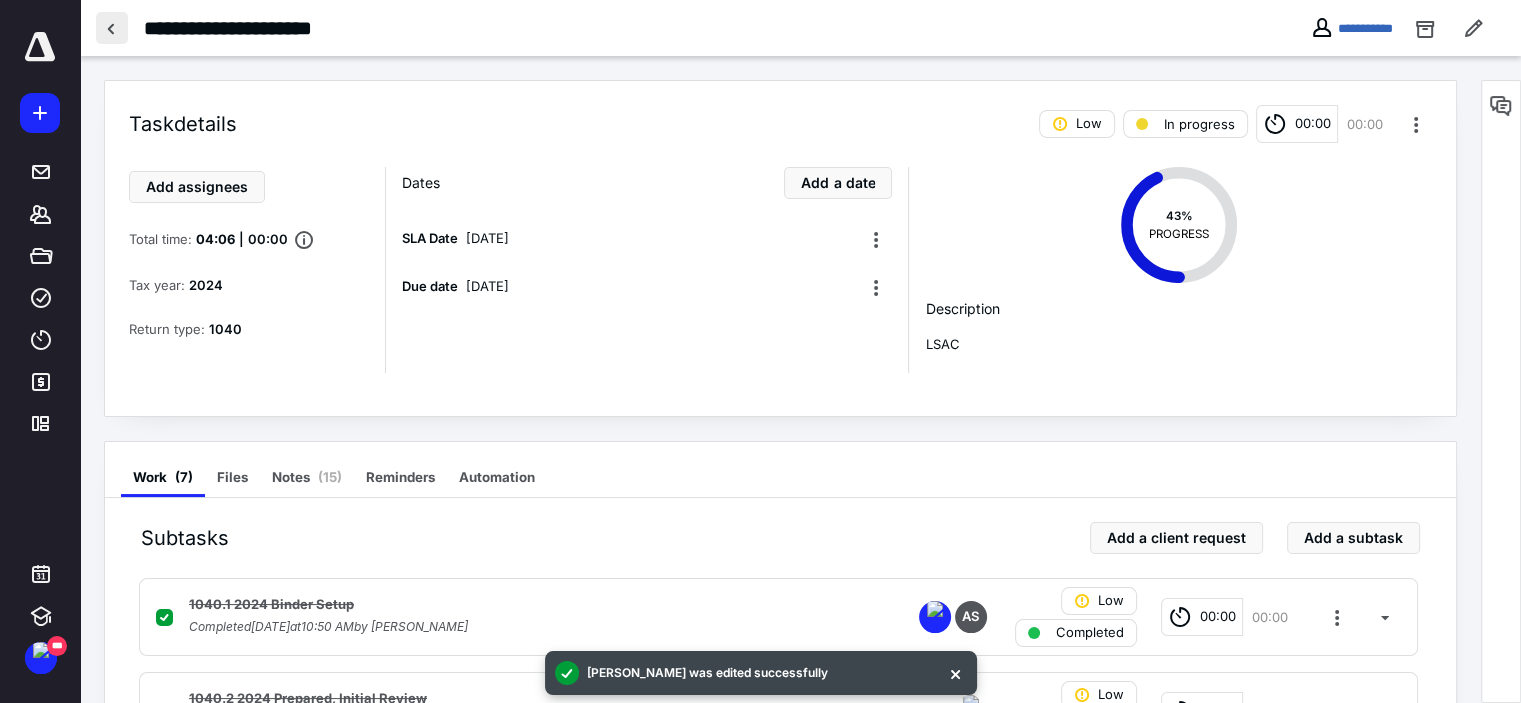 click at bounding box center [112, 28] 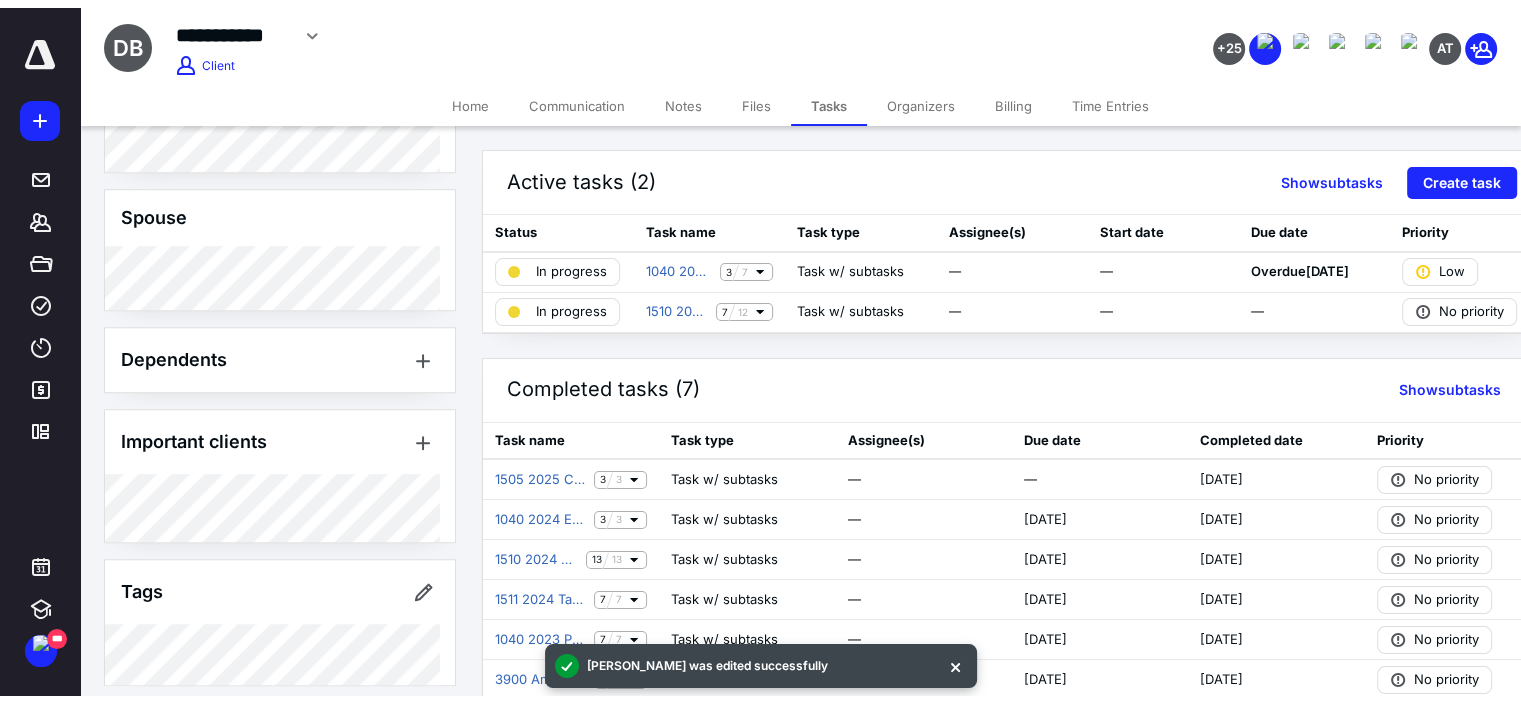 scroll, scrollTop: 1310, scrollLeft: 0, axis: vertical 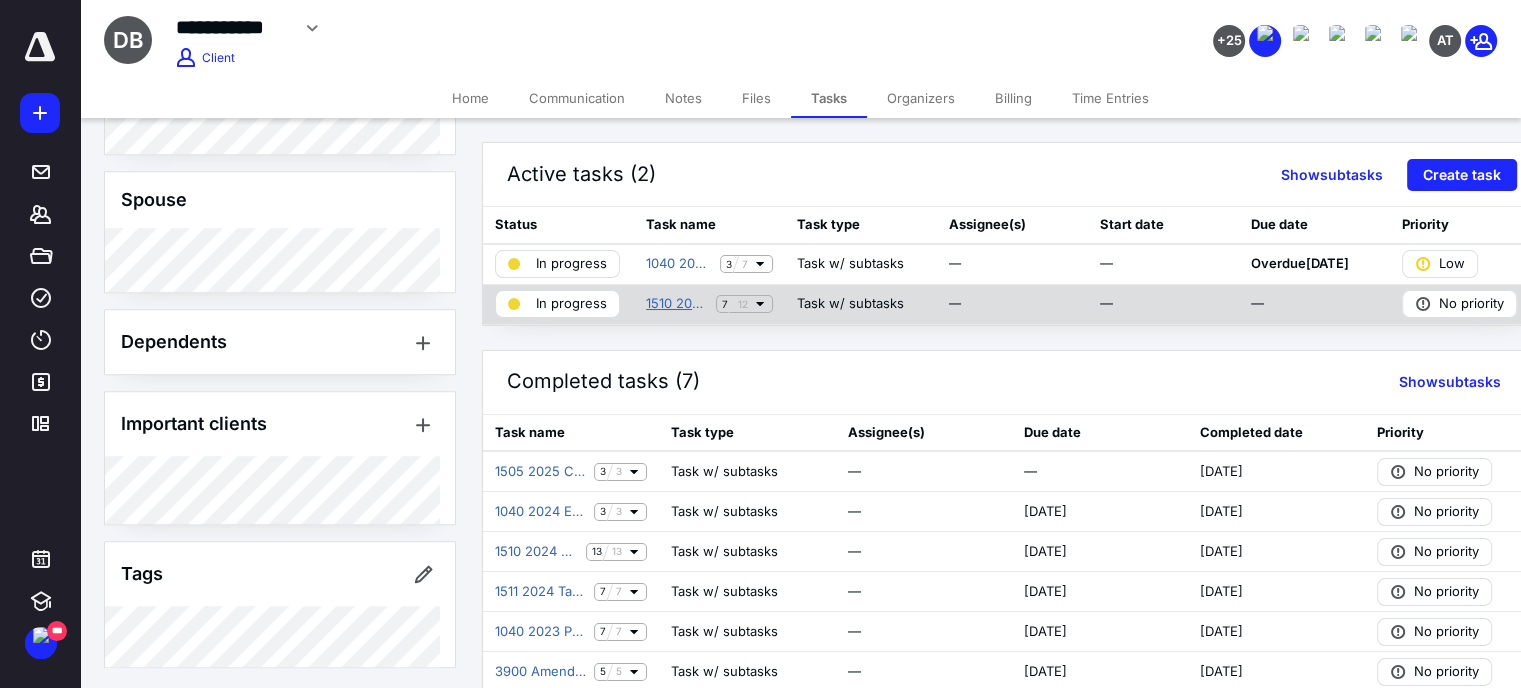 click on "1510 2025 Annual Client Management" at bounding box center (677, 304) 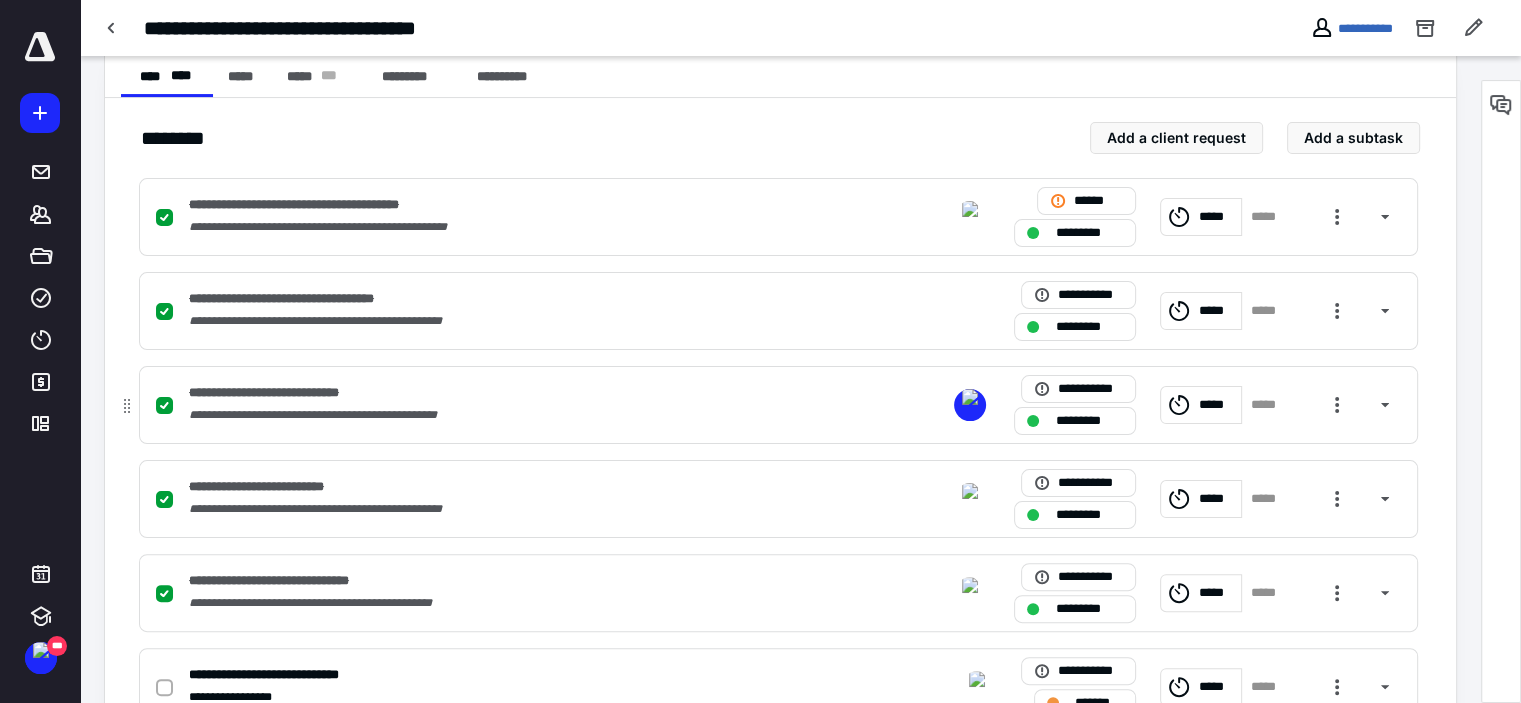 scroll, scrollTop: 500, scrollLeft: 0, axis: vertical 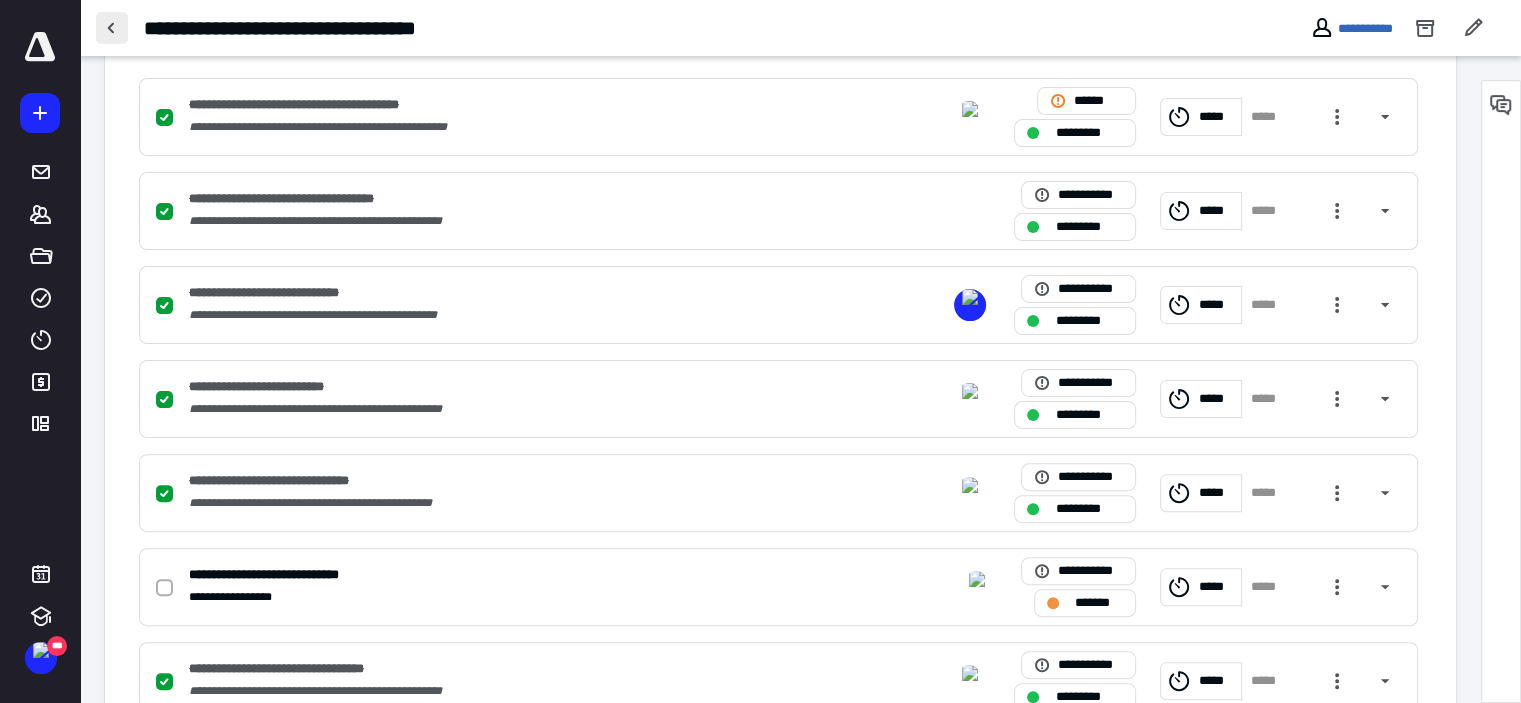 click at bounding box center (112, 28) 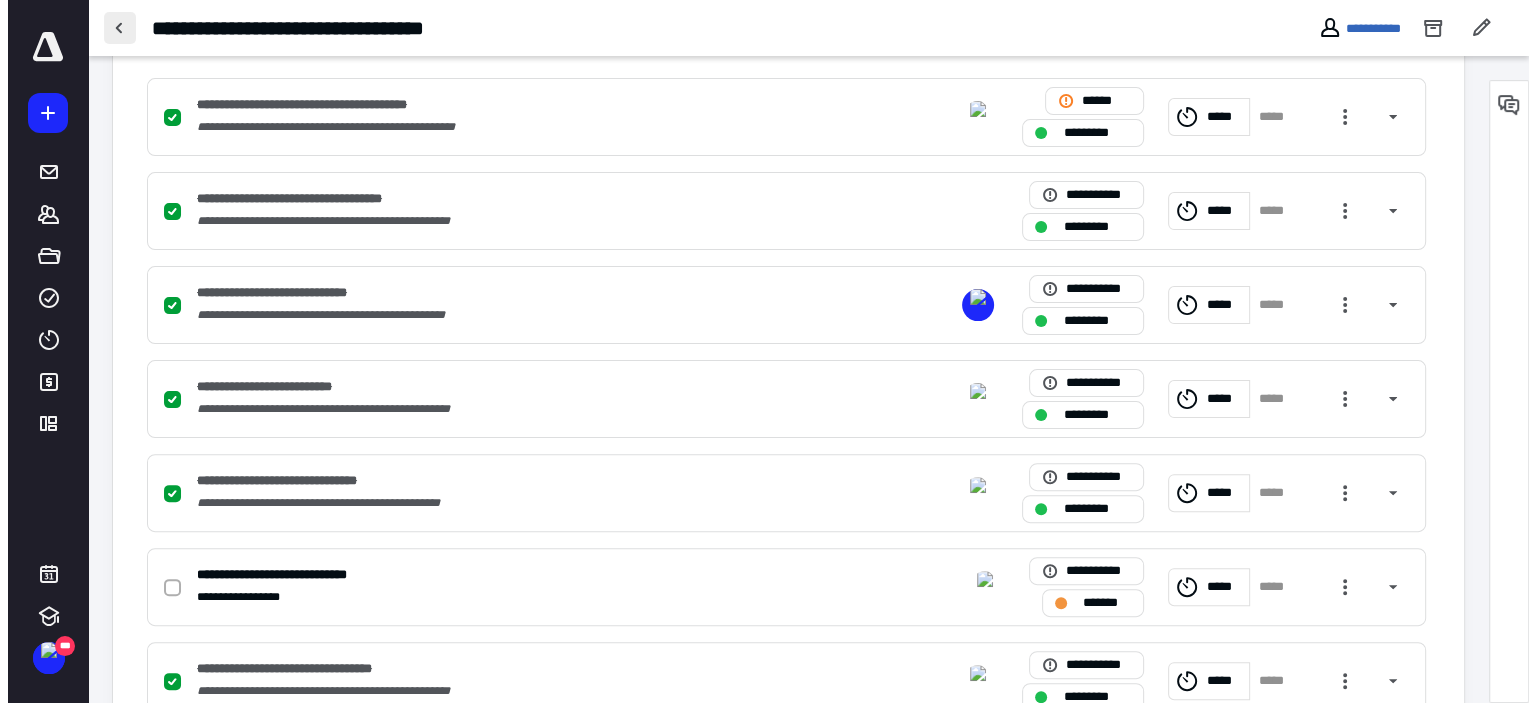 scroll, scrollTop: 0, scrollLeft: 0, axis: both 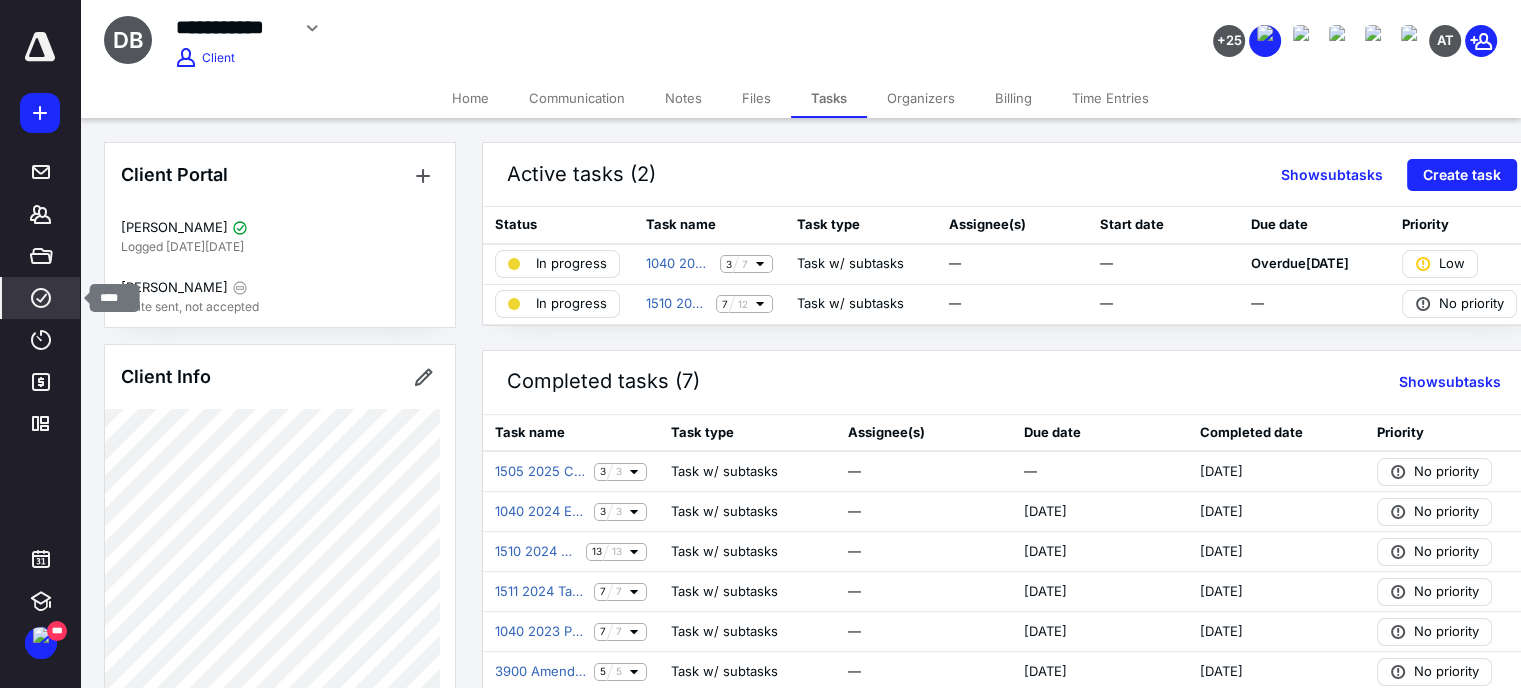 click on "****" at bounding box center (41, 298) 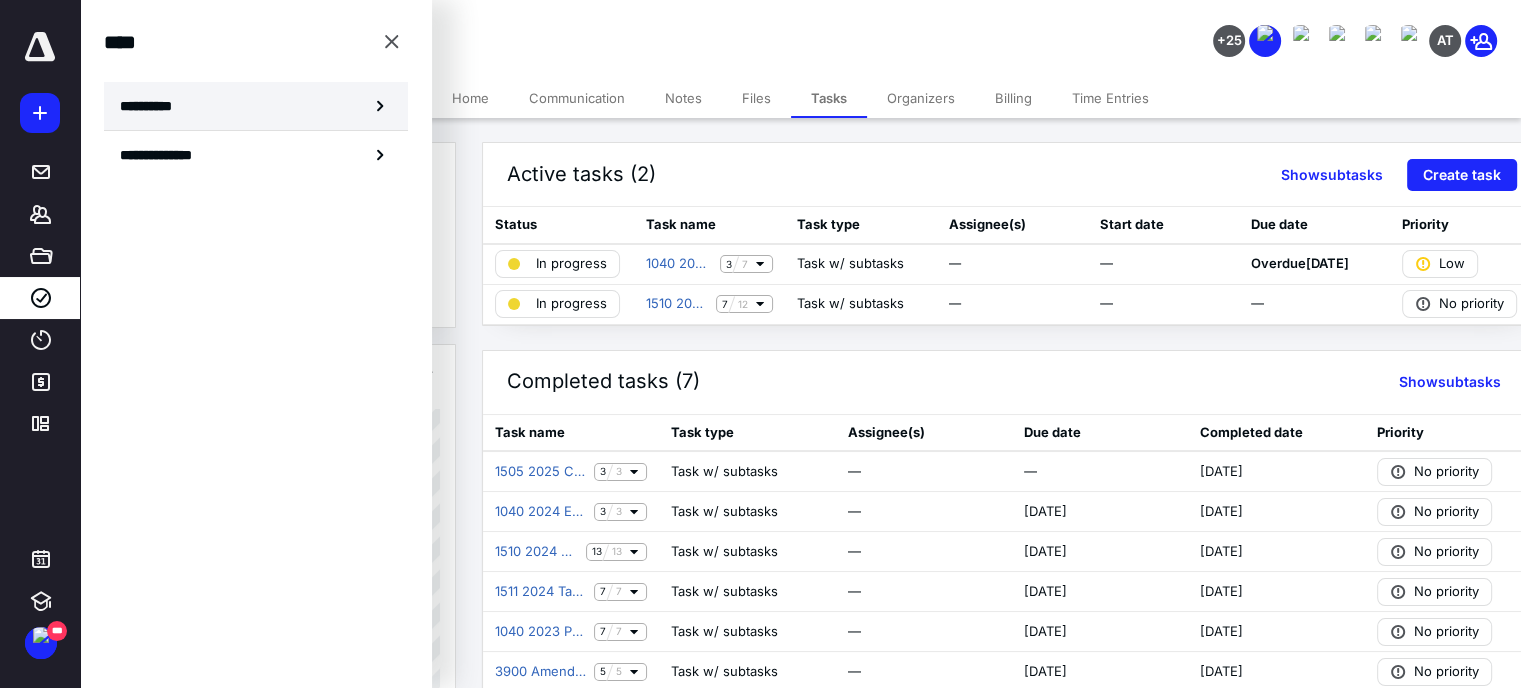 click on "**********" at bounding box center (256, 106) 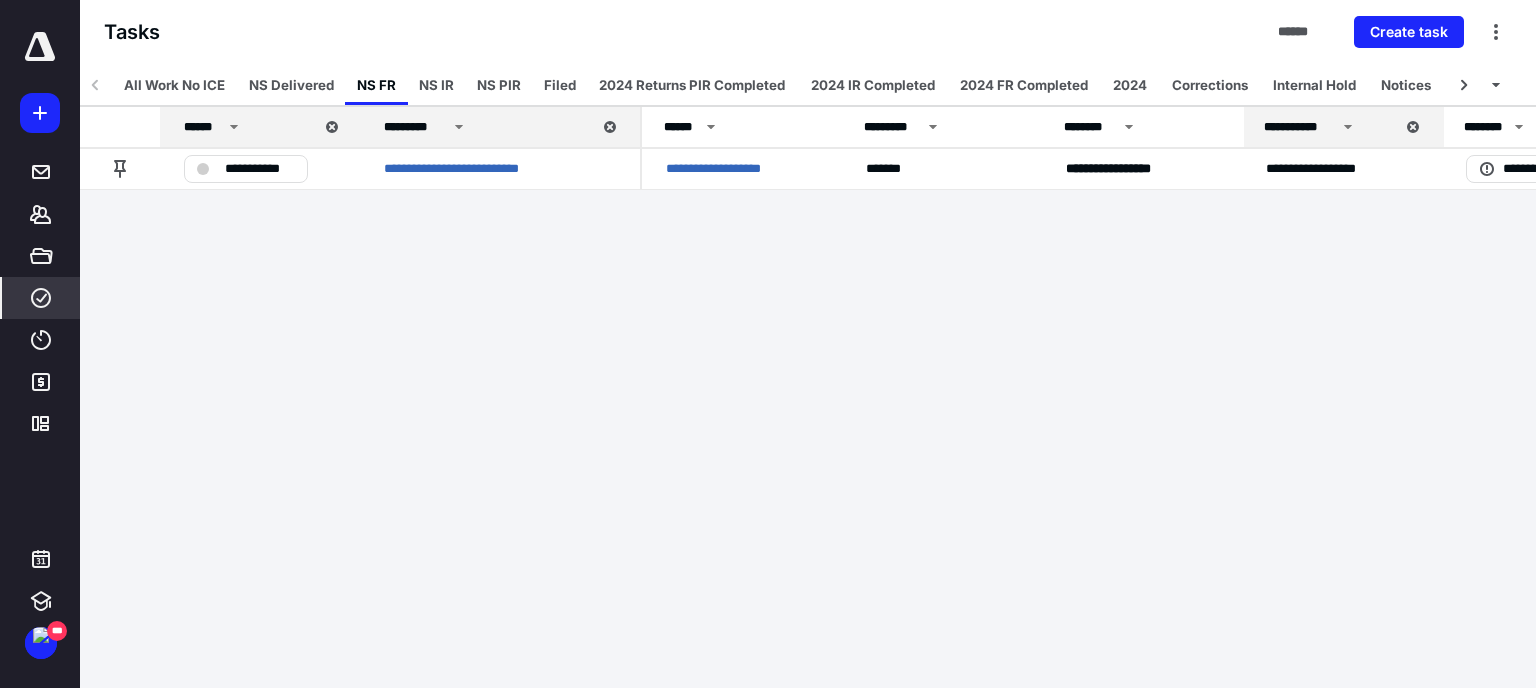 click 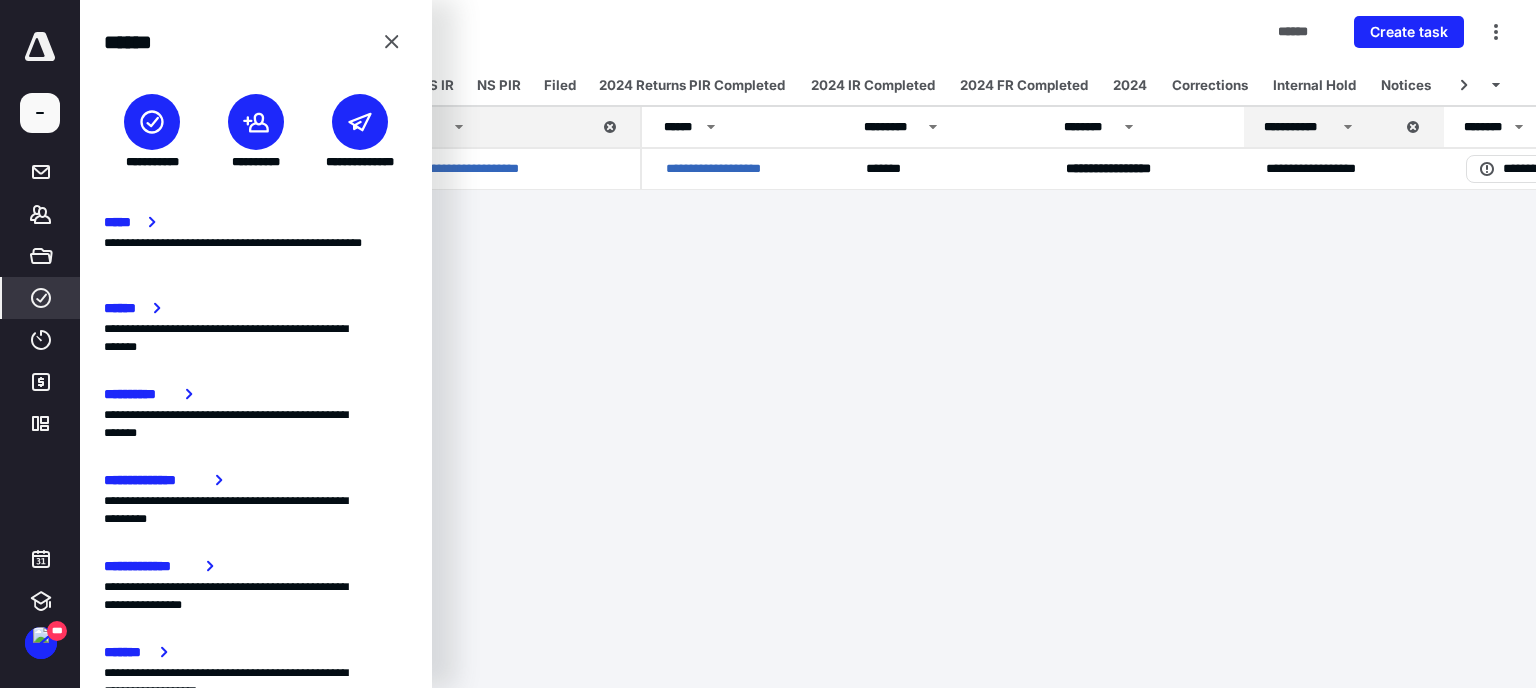 click 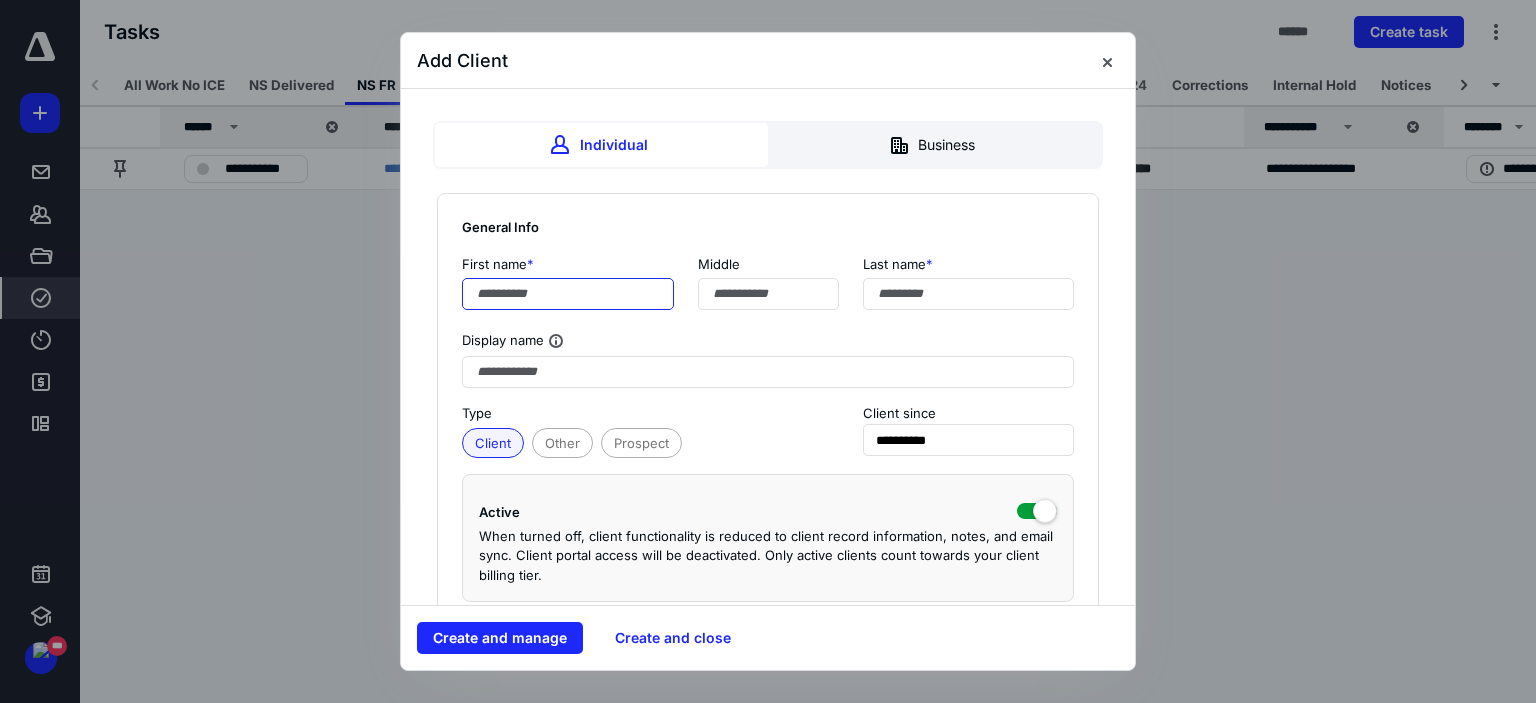 click at bounding box center (568, 294) 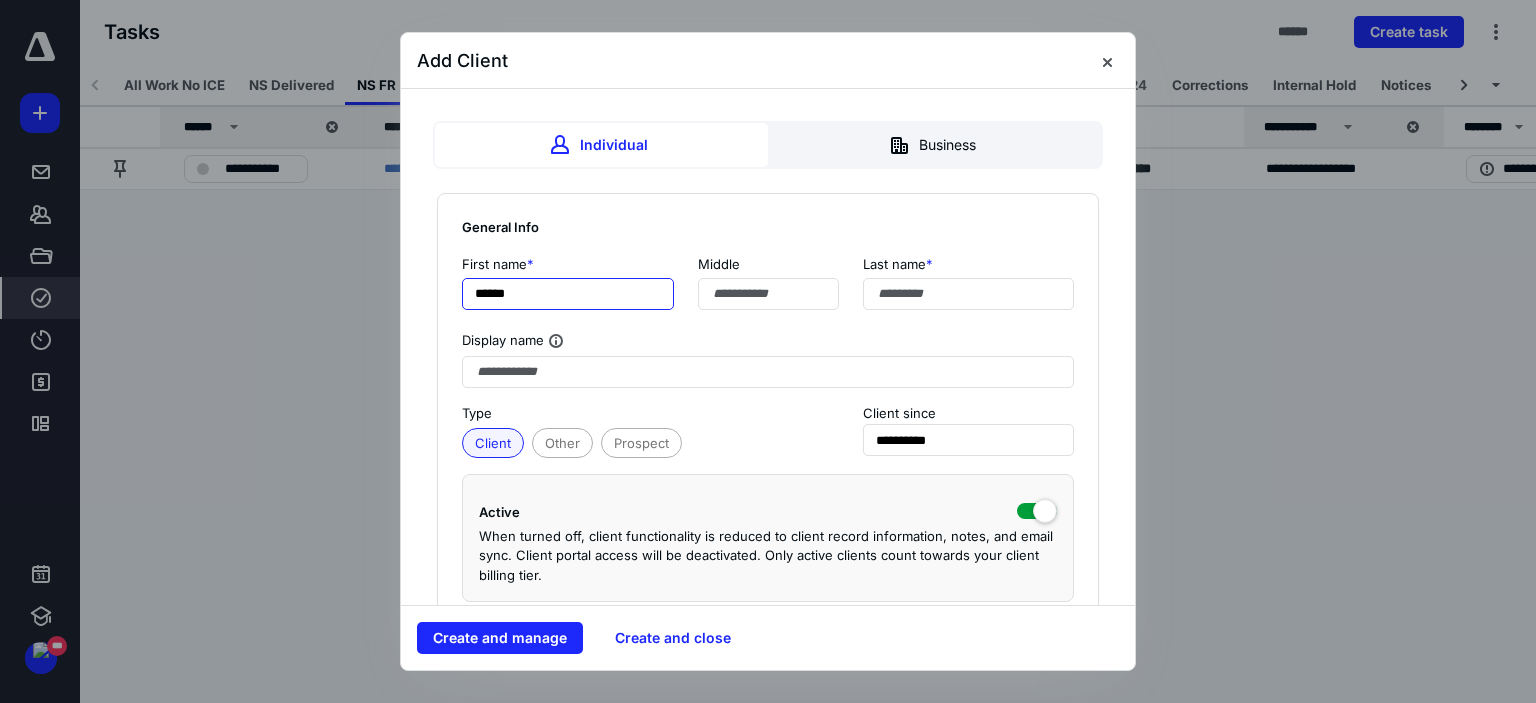 type on "*****" 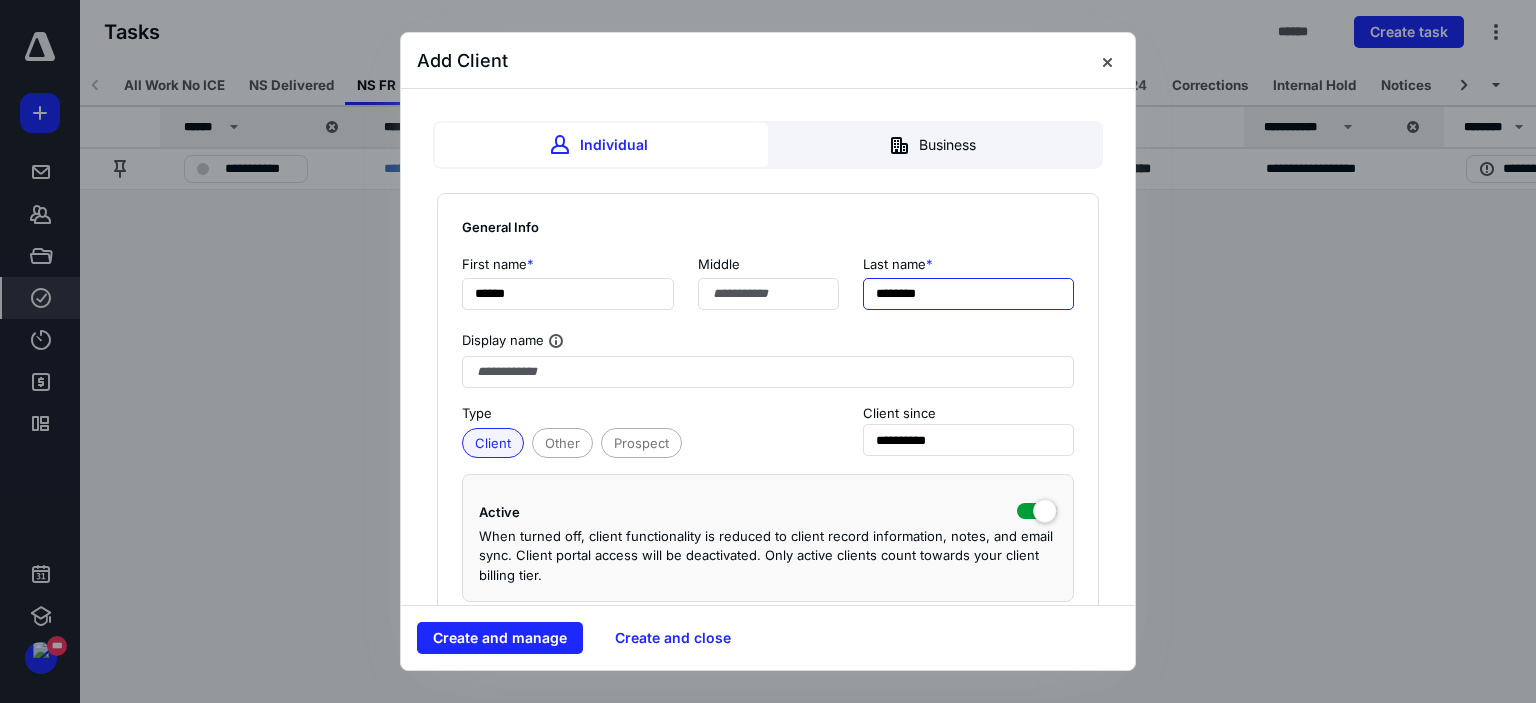 type on "********" 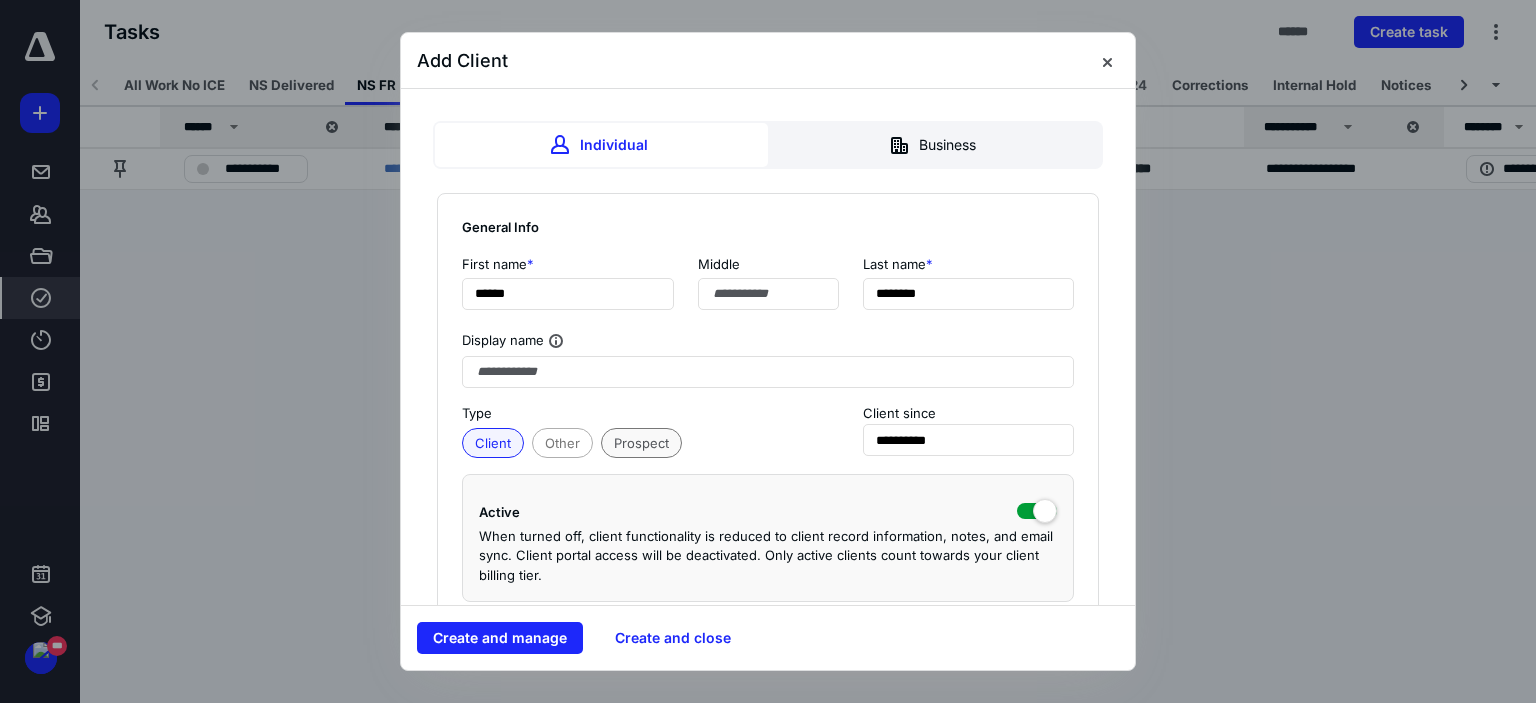 click on "Prospect" at bounding box center (641, 443) 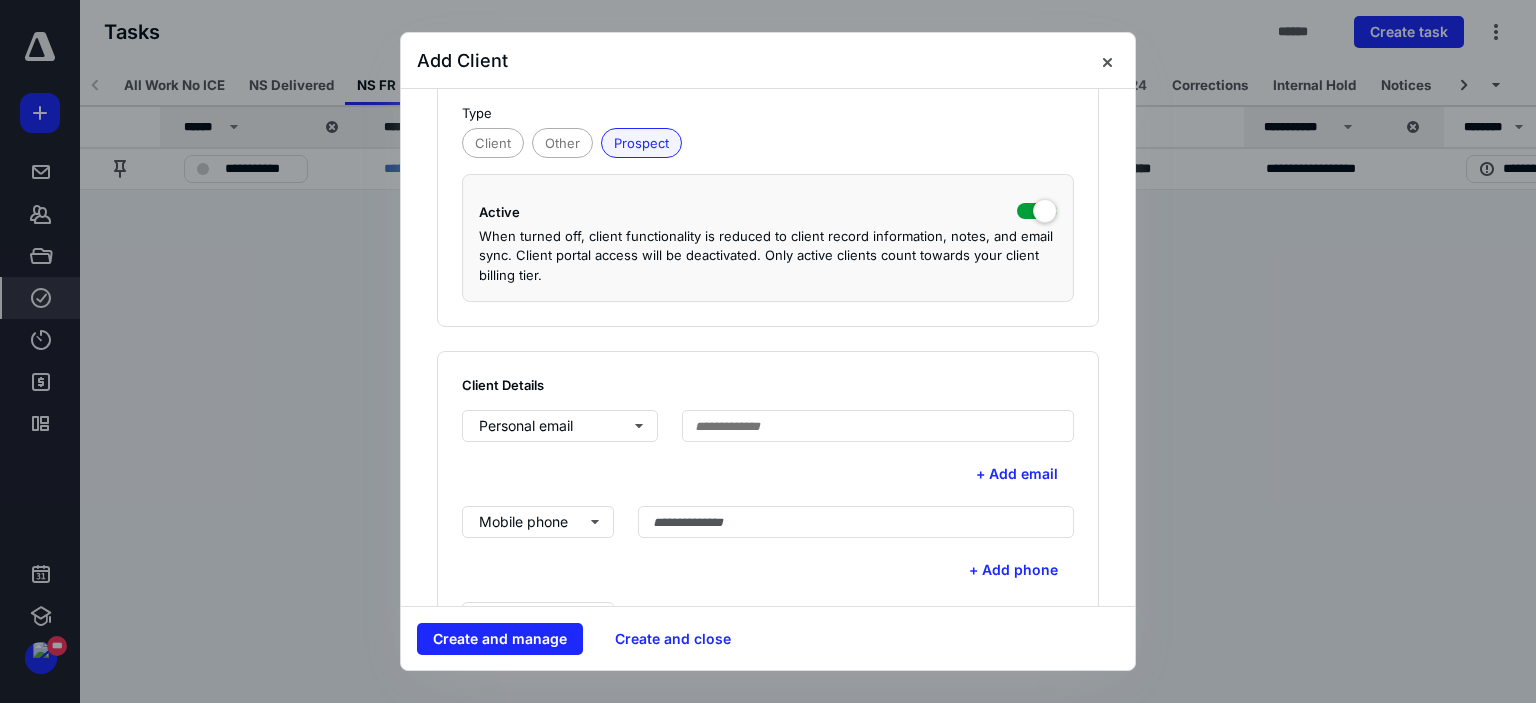 scroll, scrollTop: 400, scrollLeft: 0, axis: vertical 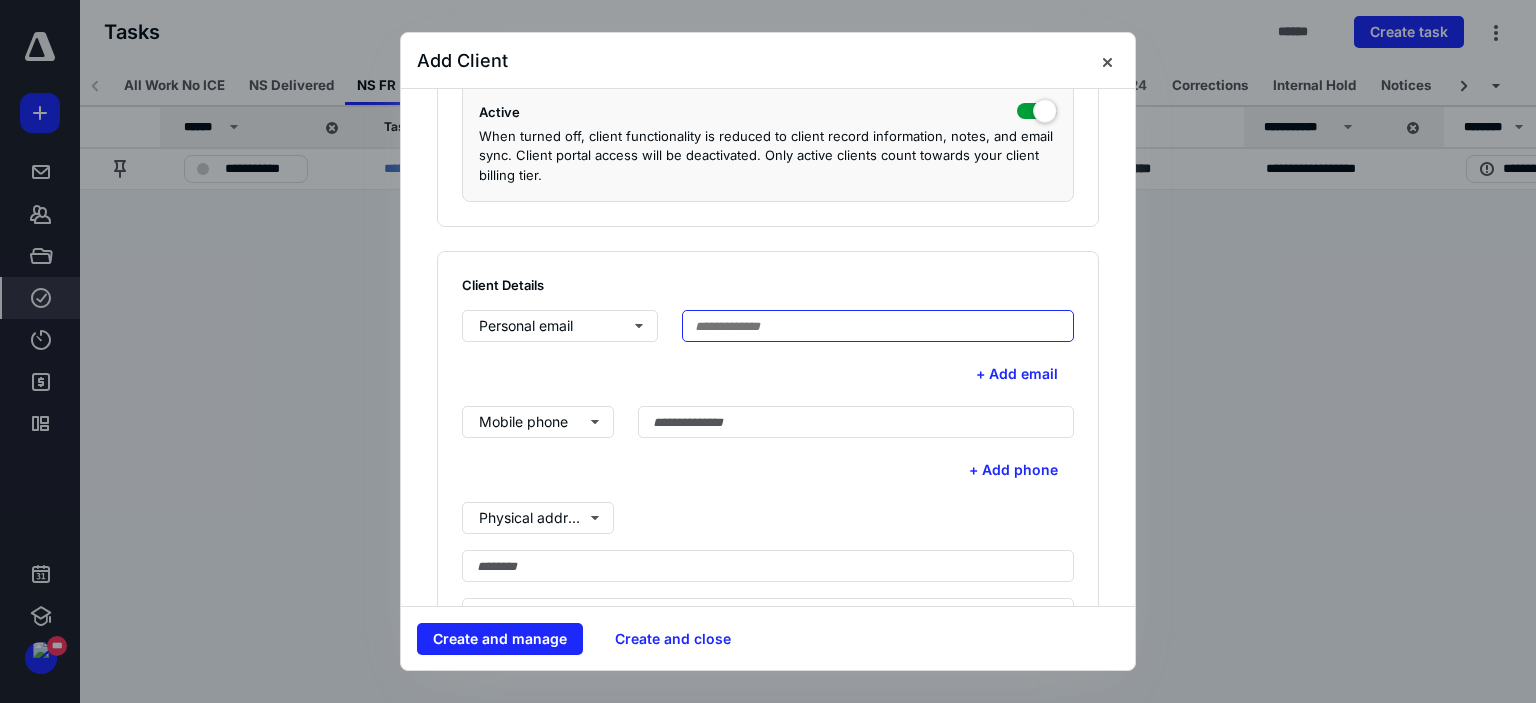 click at bounding box center [878, 326] 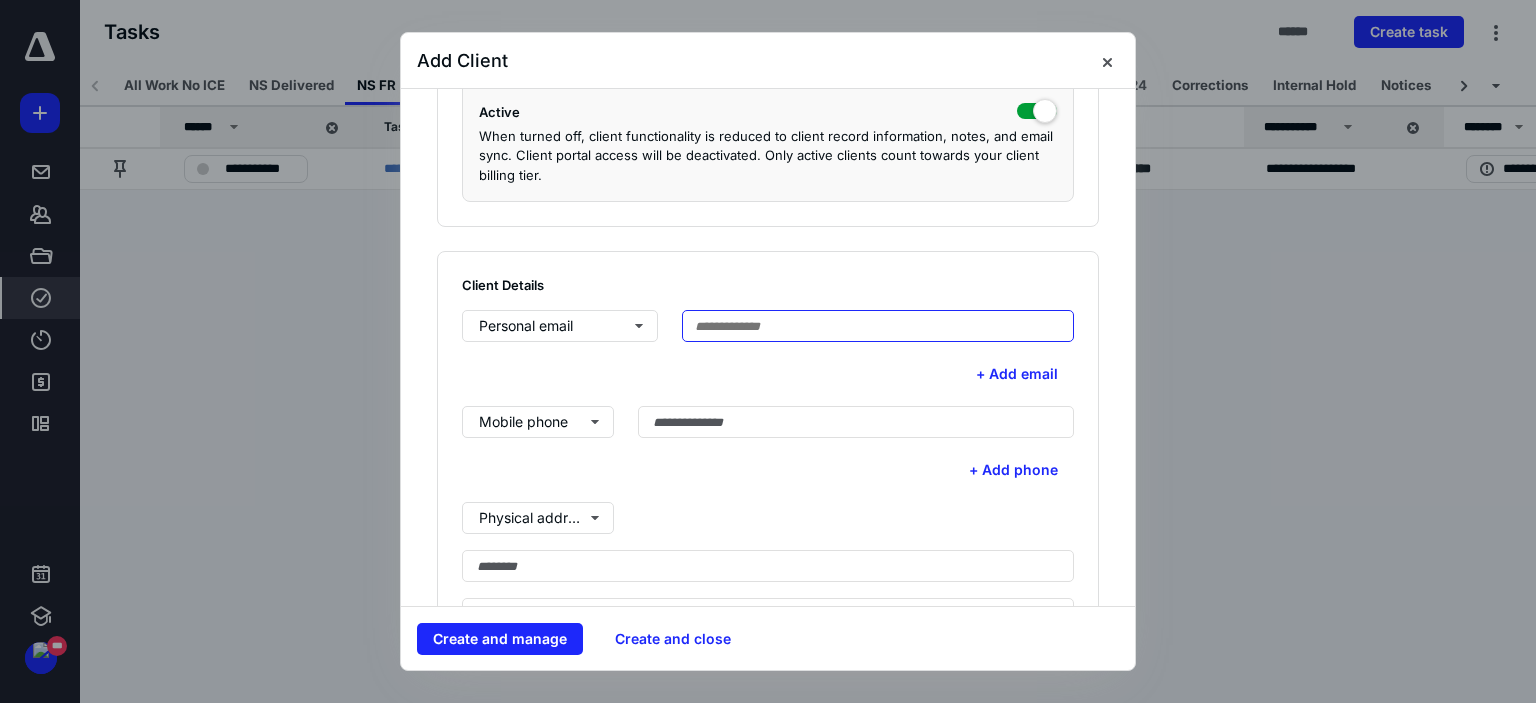 paste on "**********" 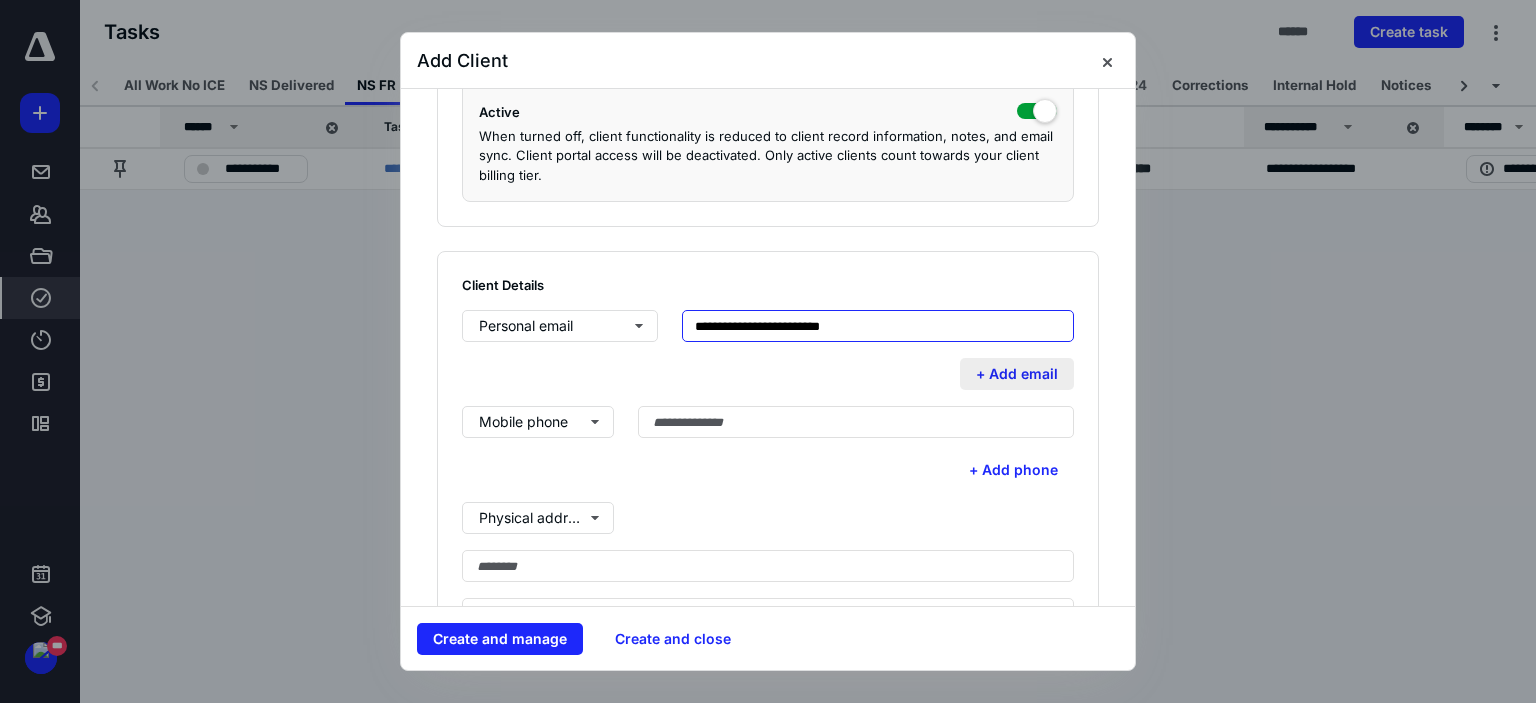 type on "**********" 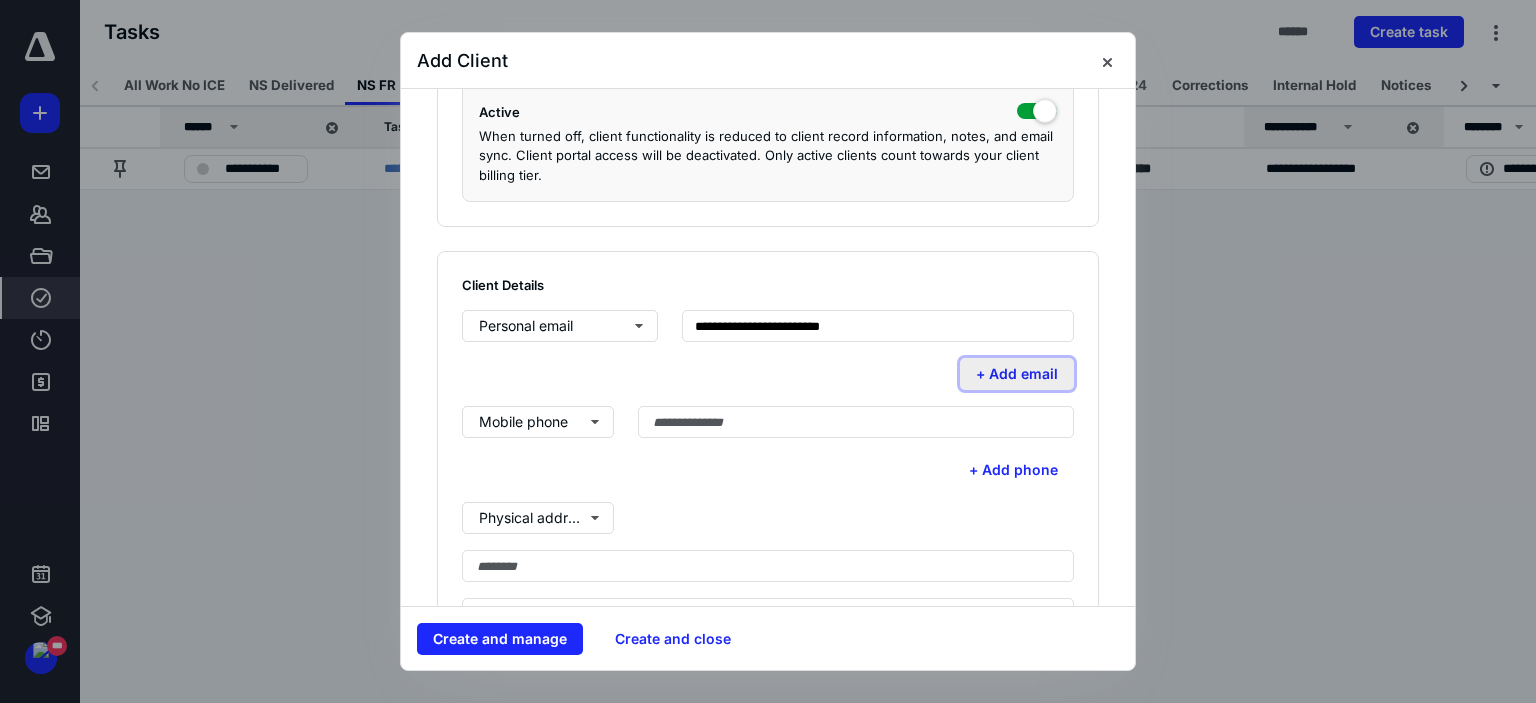 click on "+ Add email" at bounding box center (1017, 374) 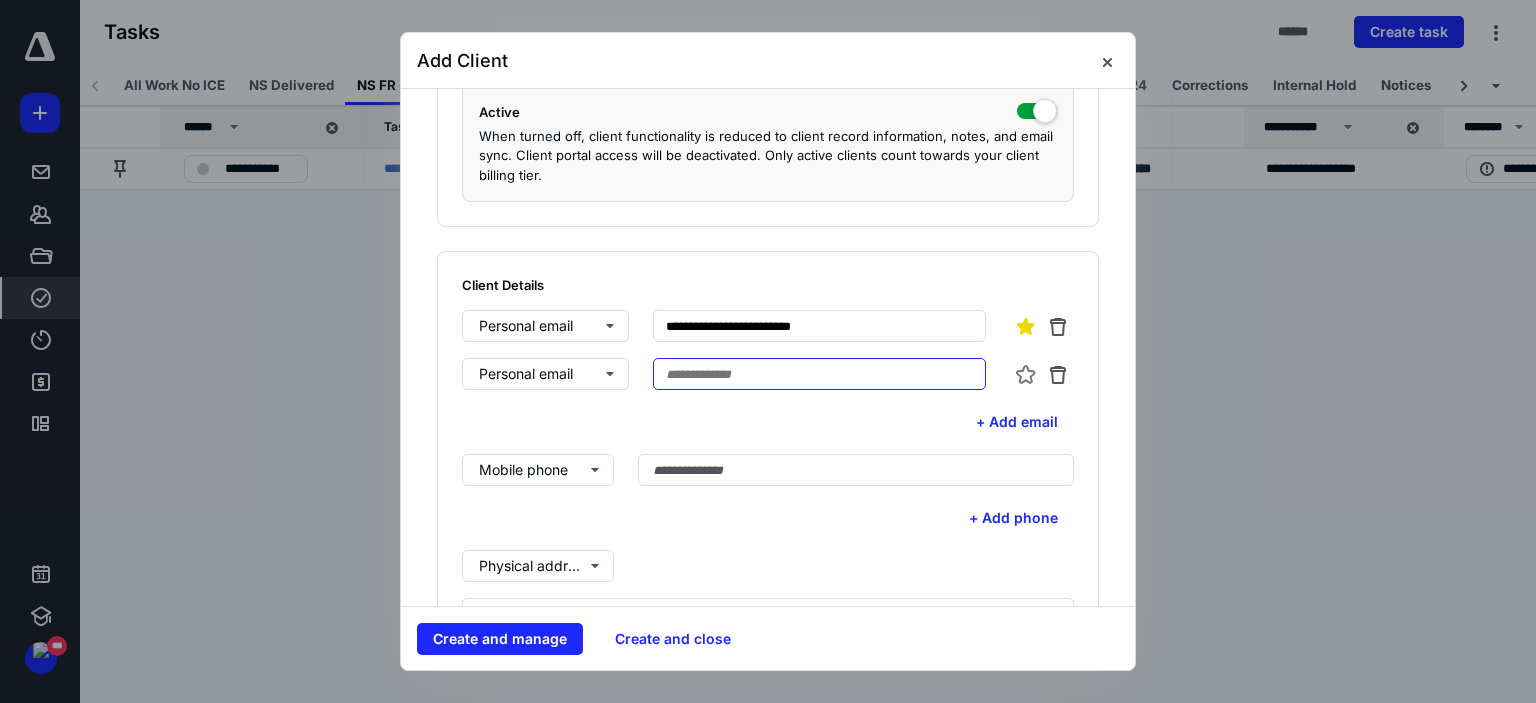 click at bounding box center (820, 374) 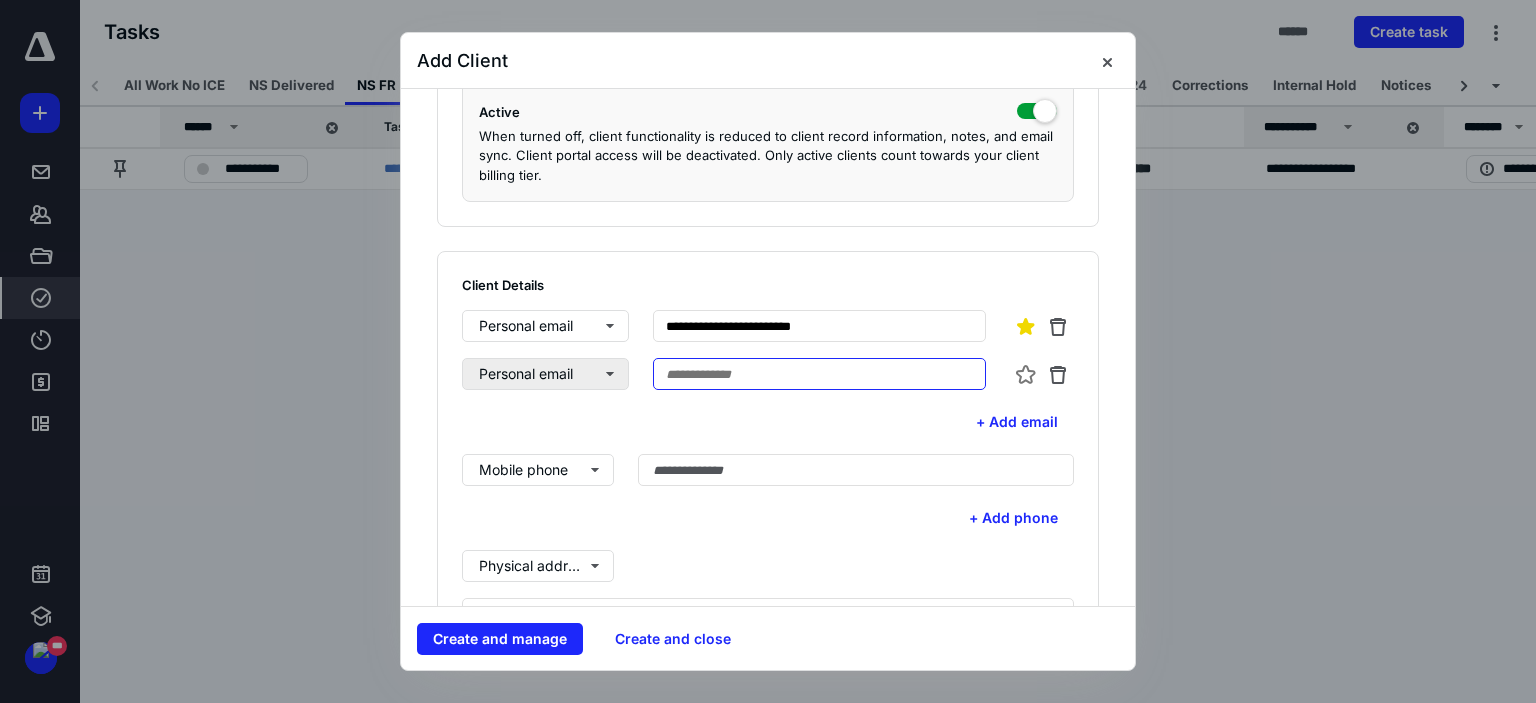 paste on "**********" 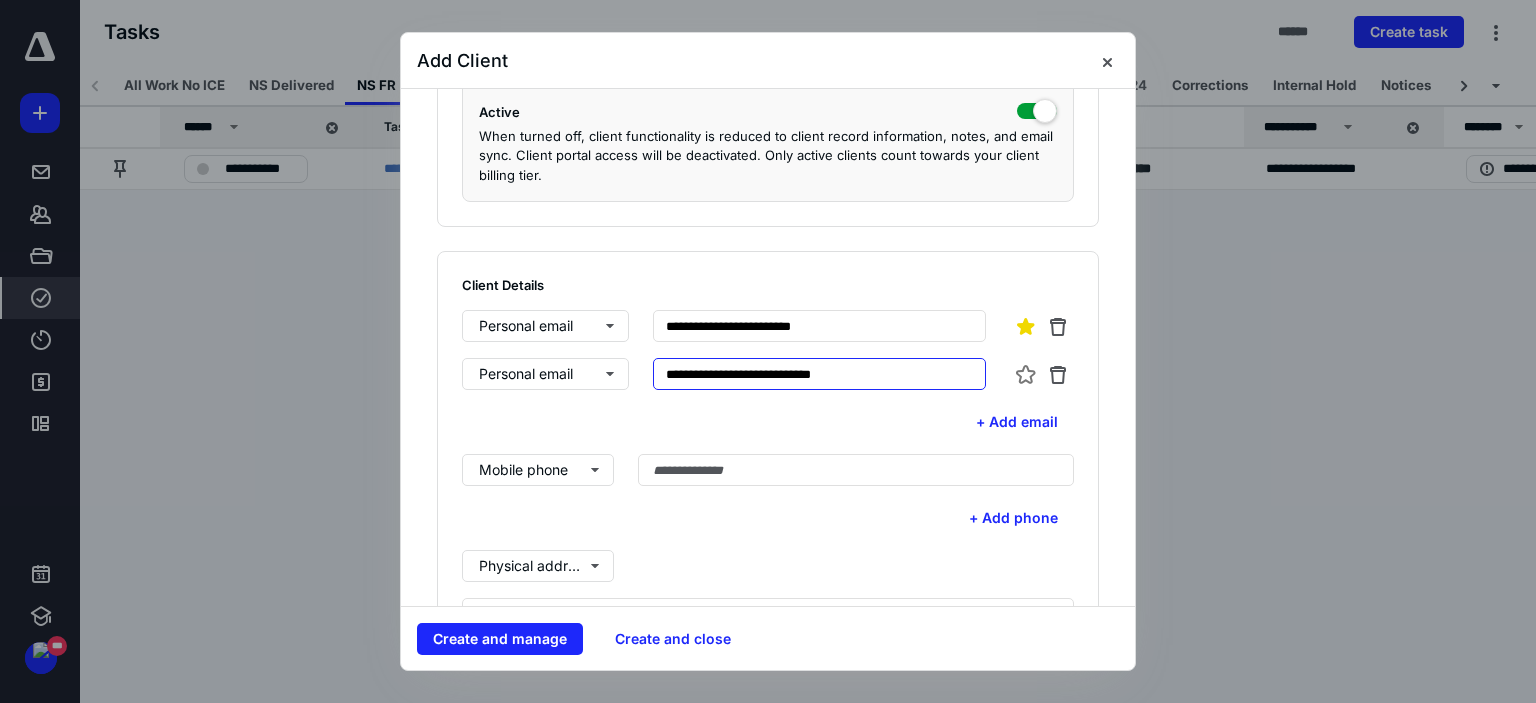 type on "**********" 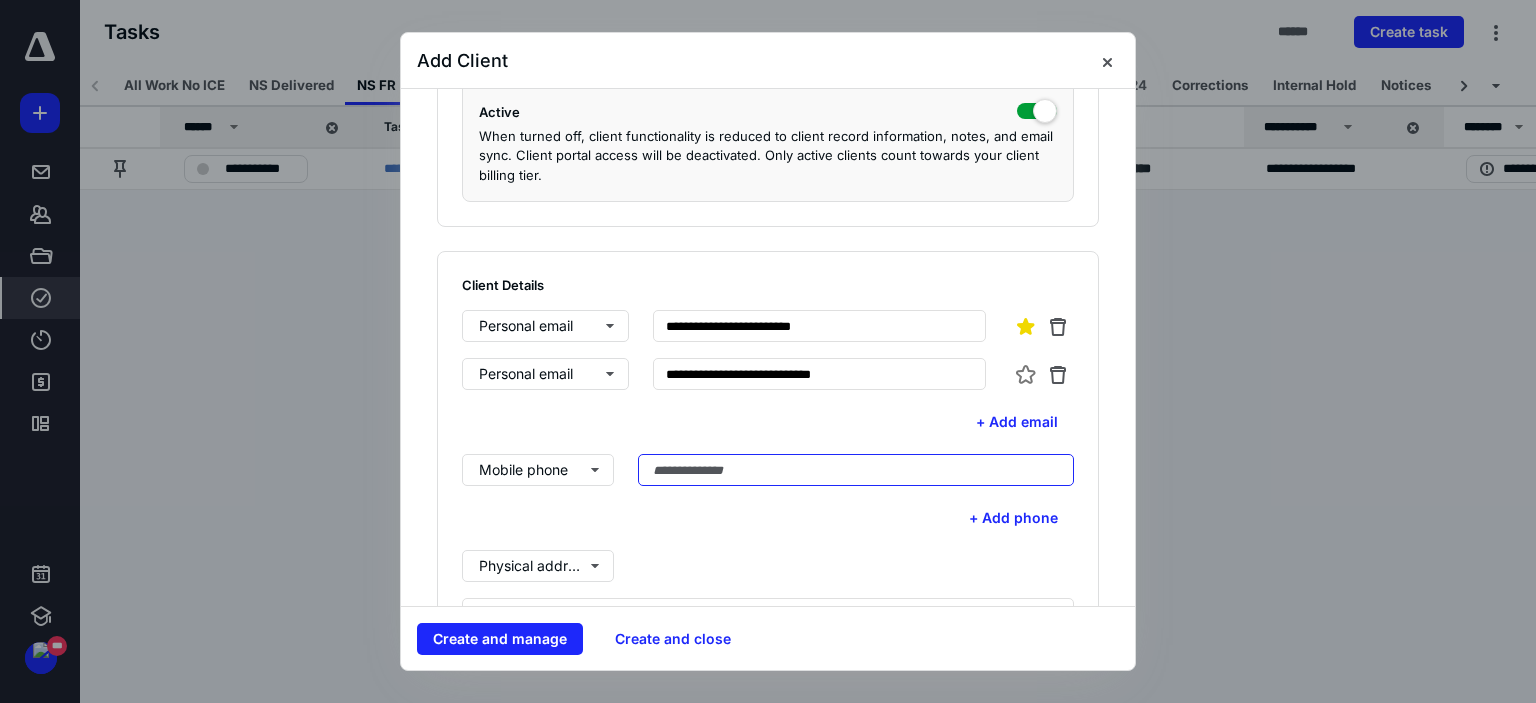 click at bounding box center [856, 470] 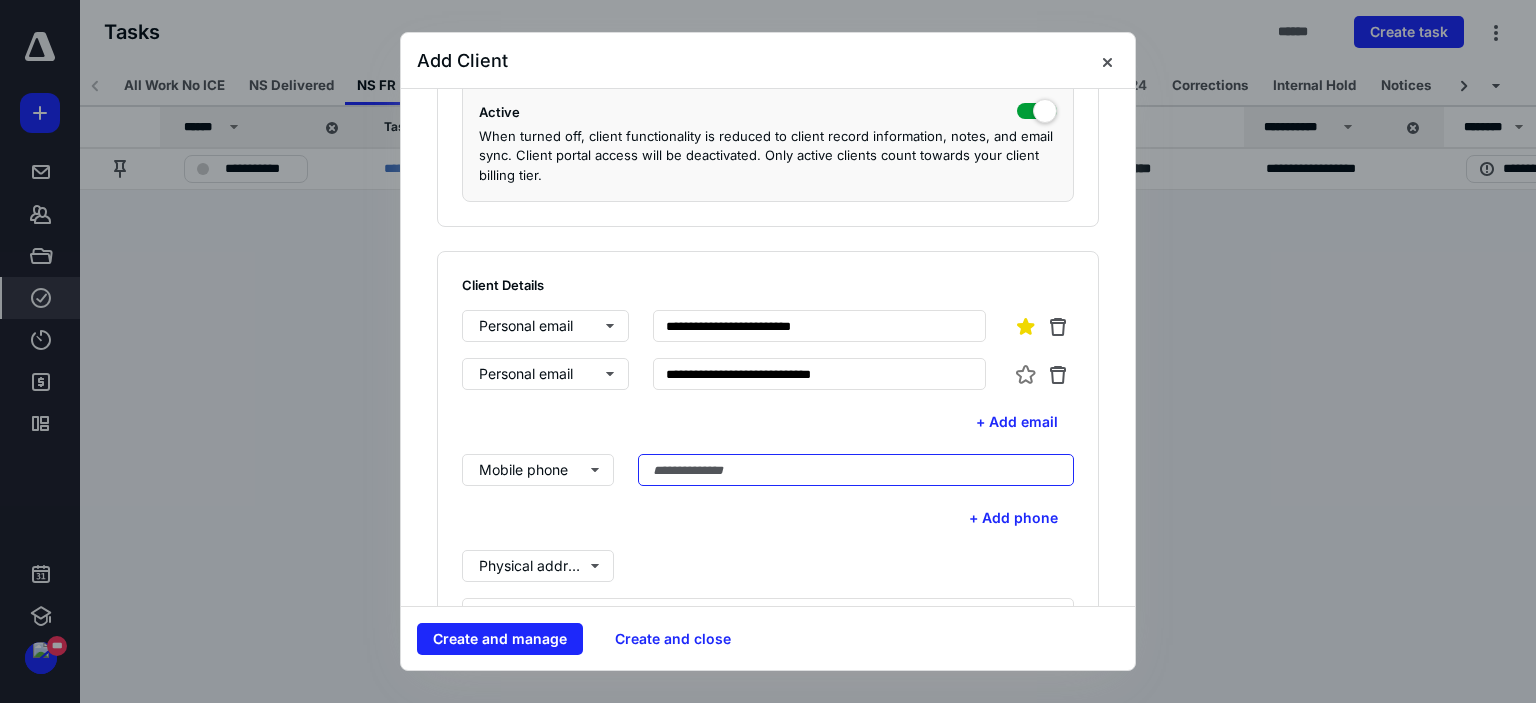 paste on "**********" 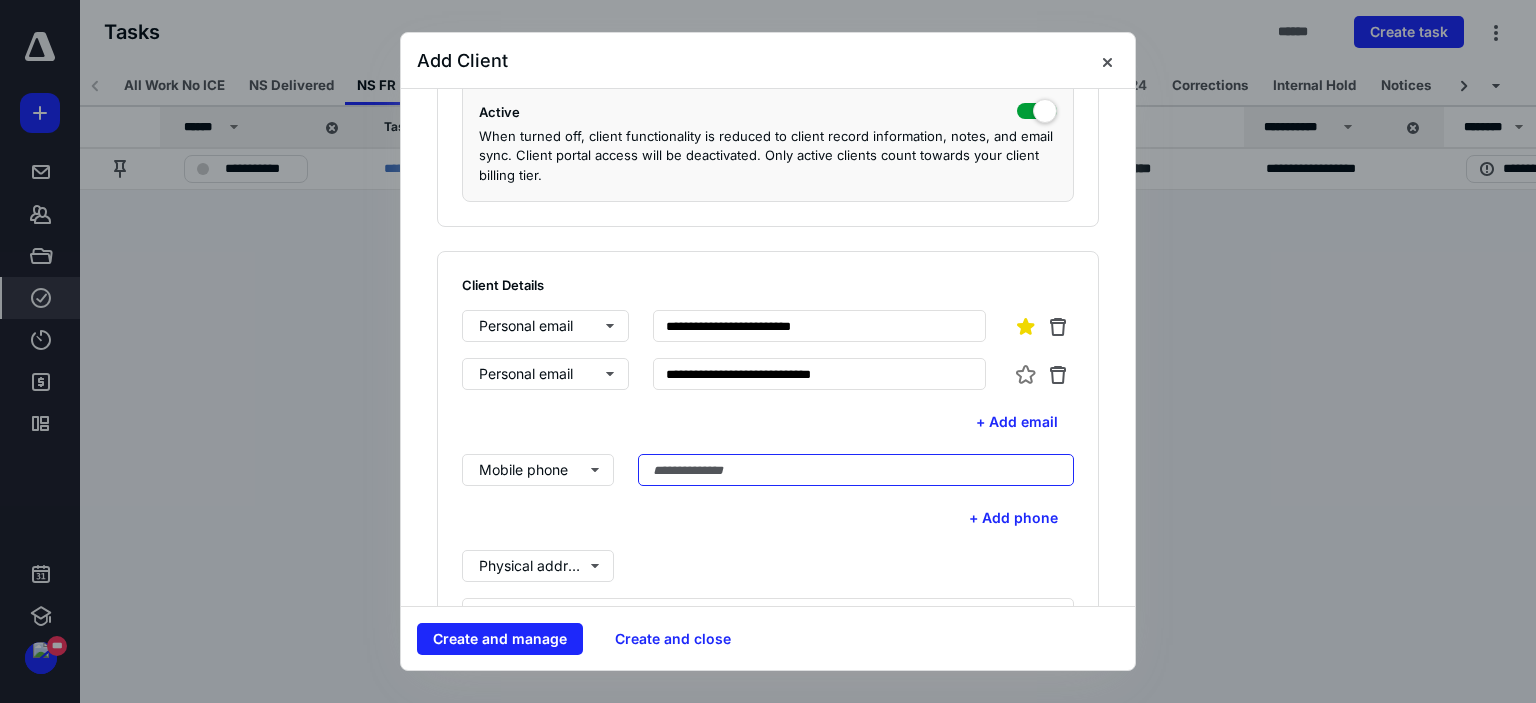 type on "**********" 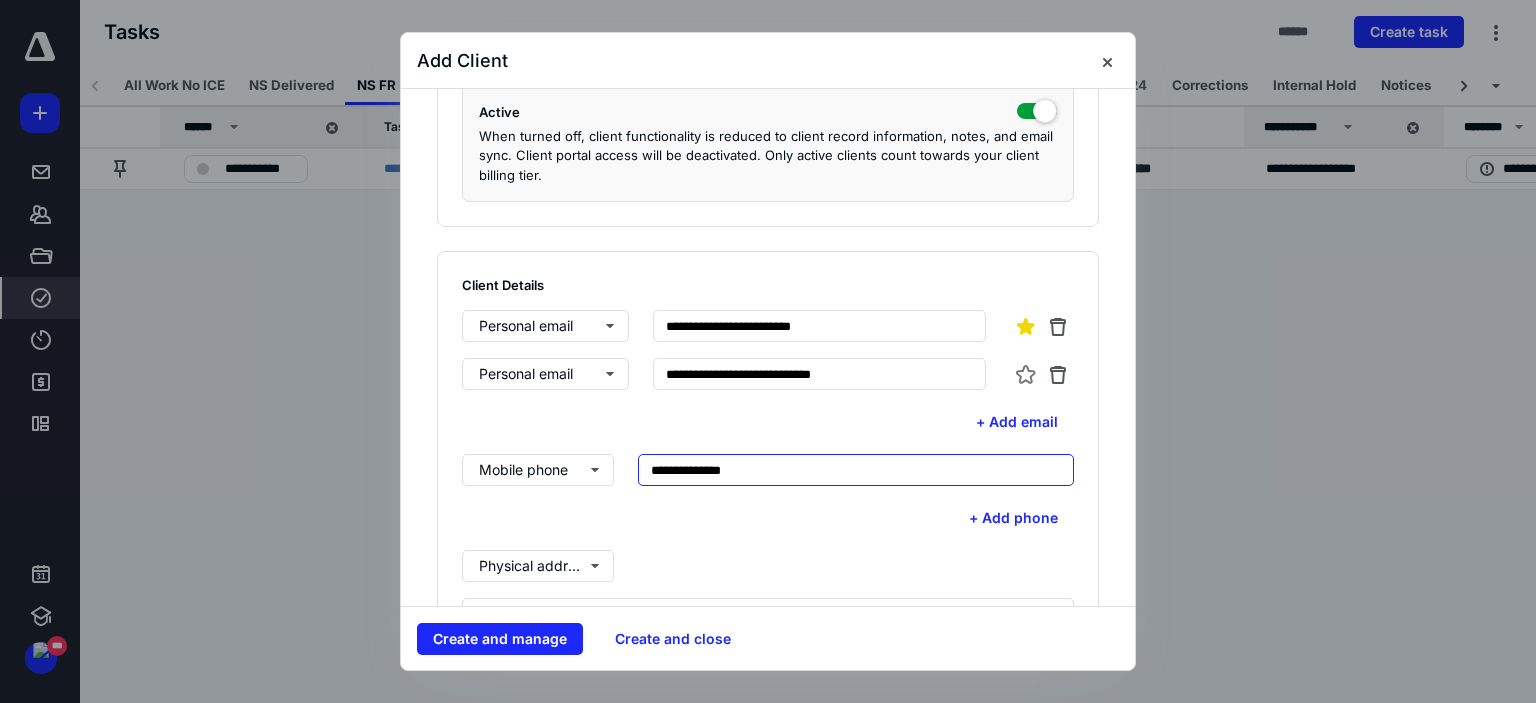 scroll, scrollTop: 600, scrollLeft: 0, axis: vertical 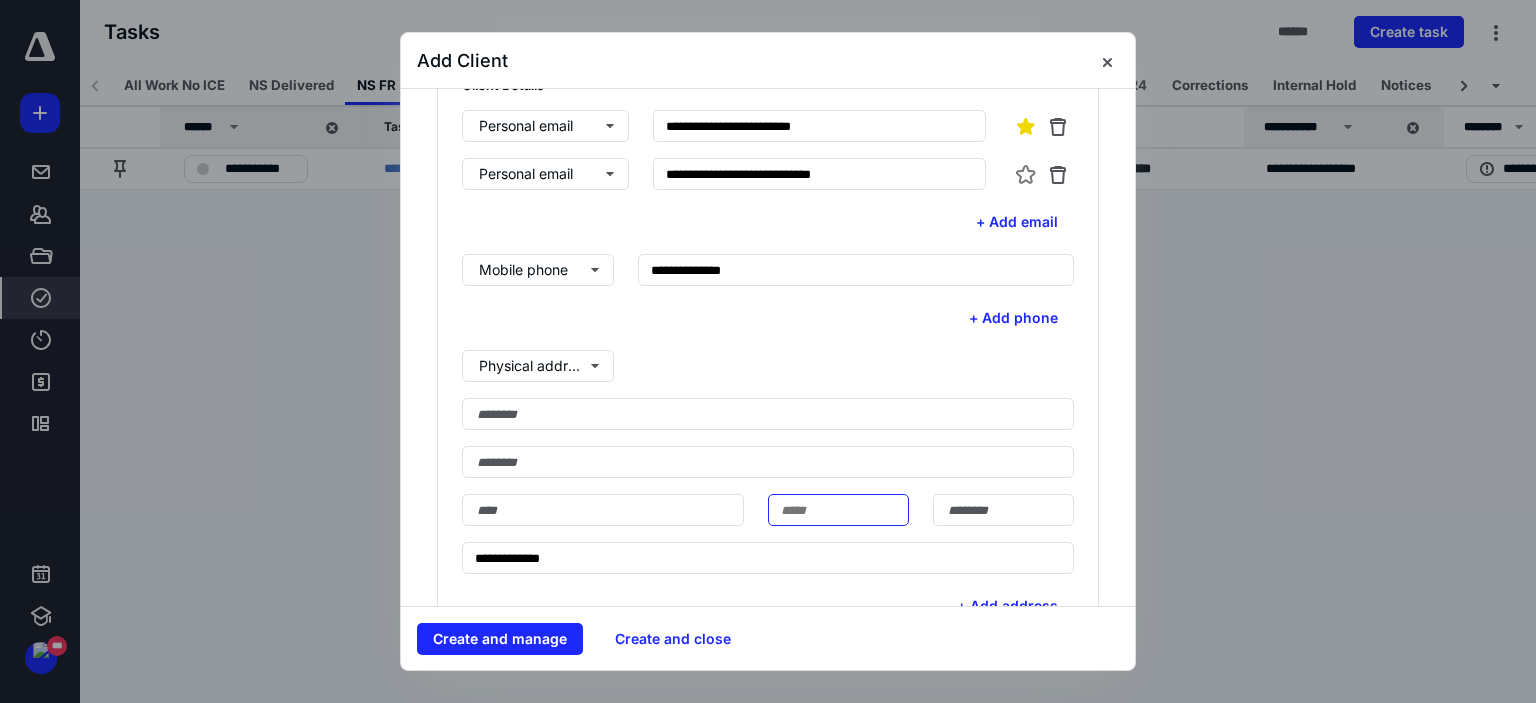 click at bounding box center [838, 510] 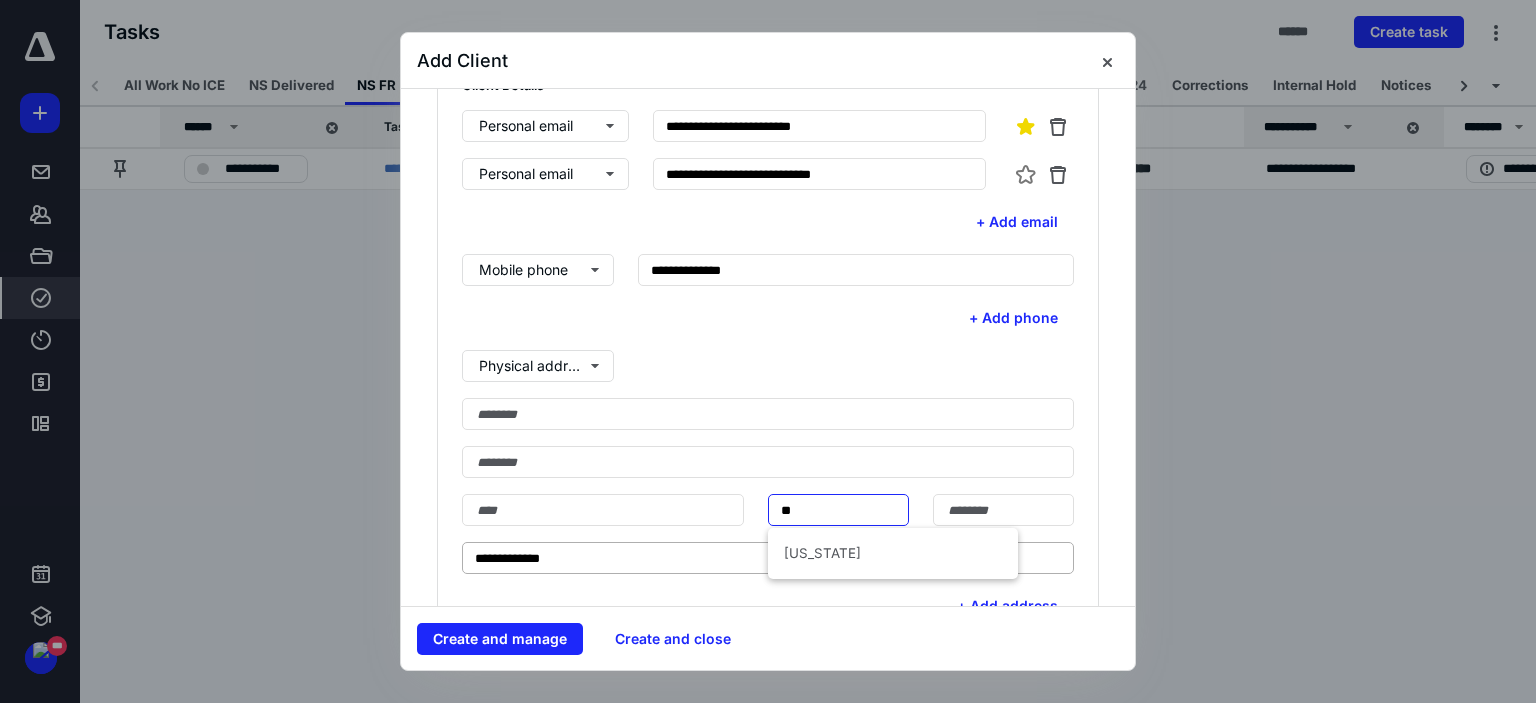 click on "[US_STATE]" at bounding box center [893, 553] 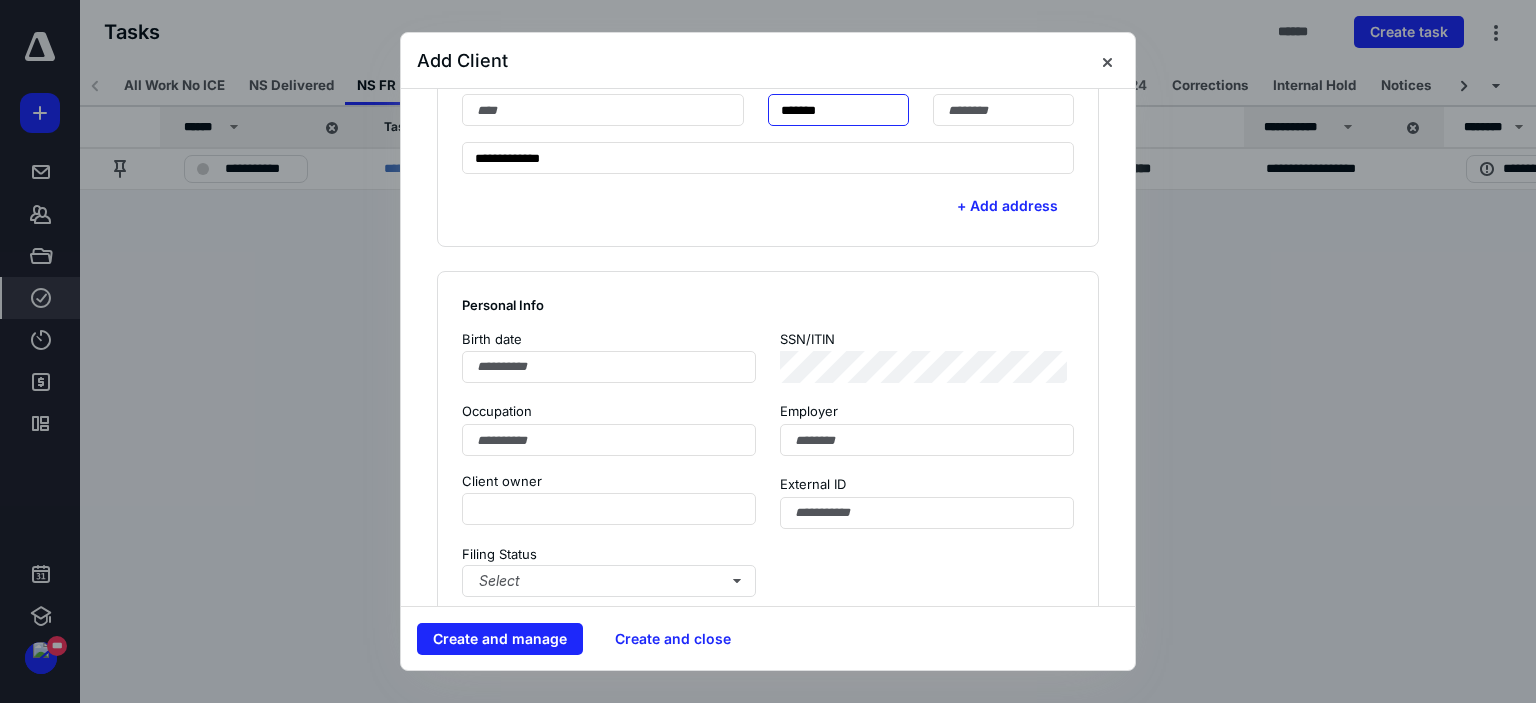 scroll, scrollTop: 1100, scrollLeft: 0, axis: vertical 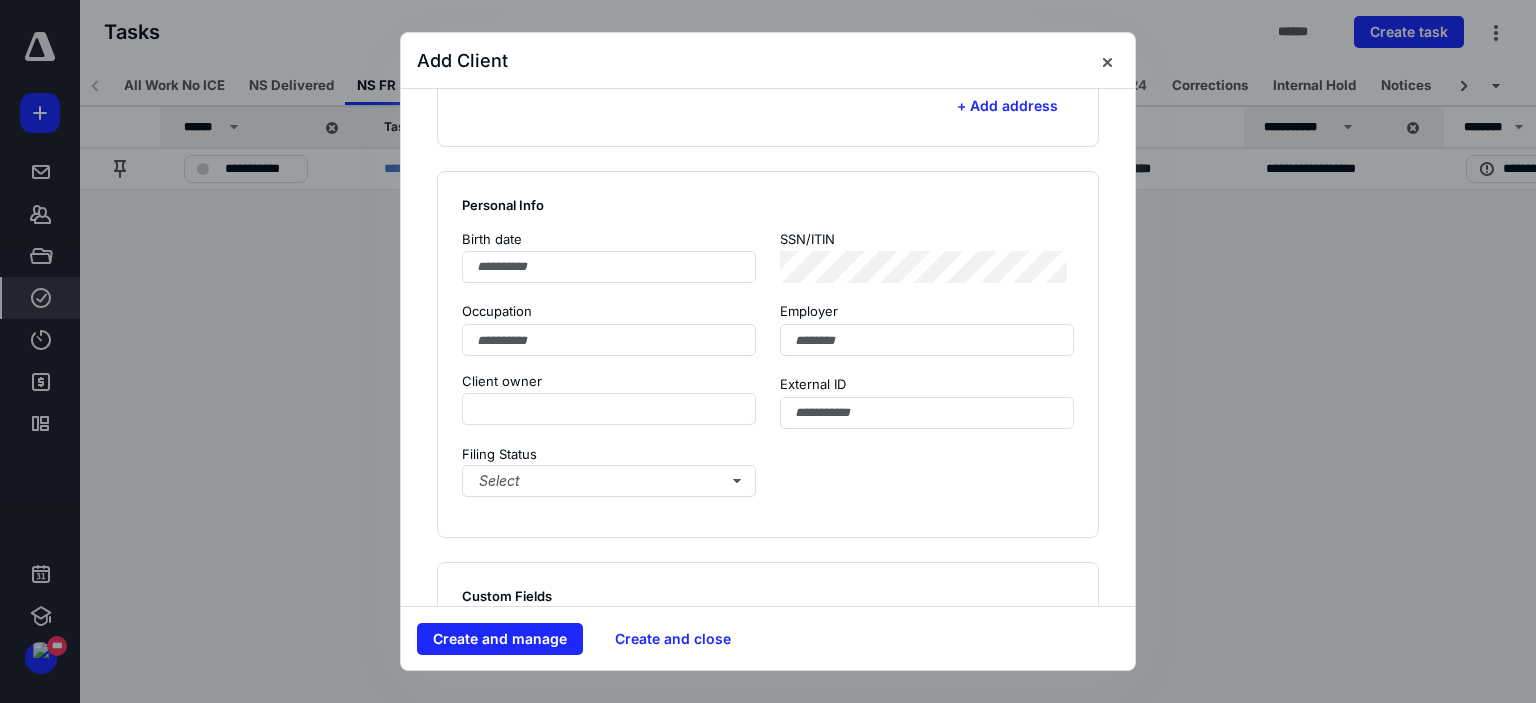 type on "*******" 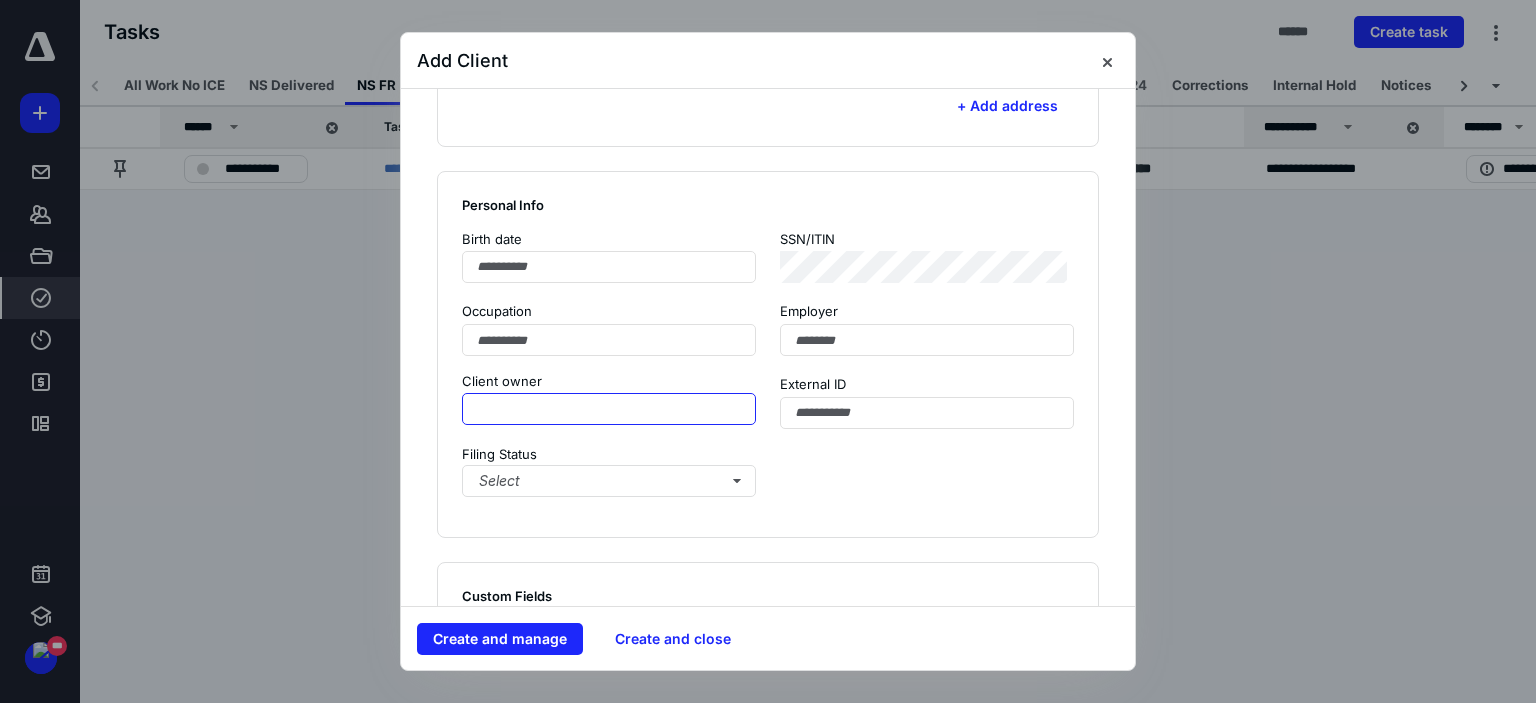 click at bounding box center [609, 409] 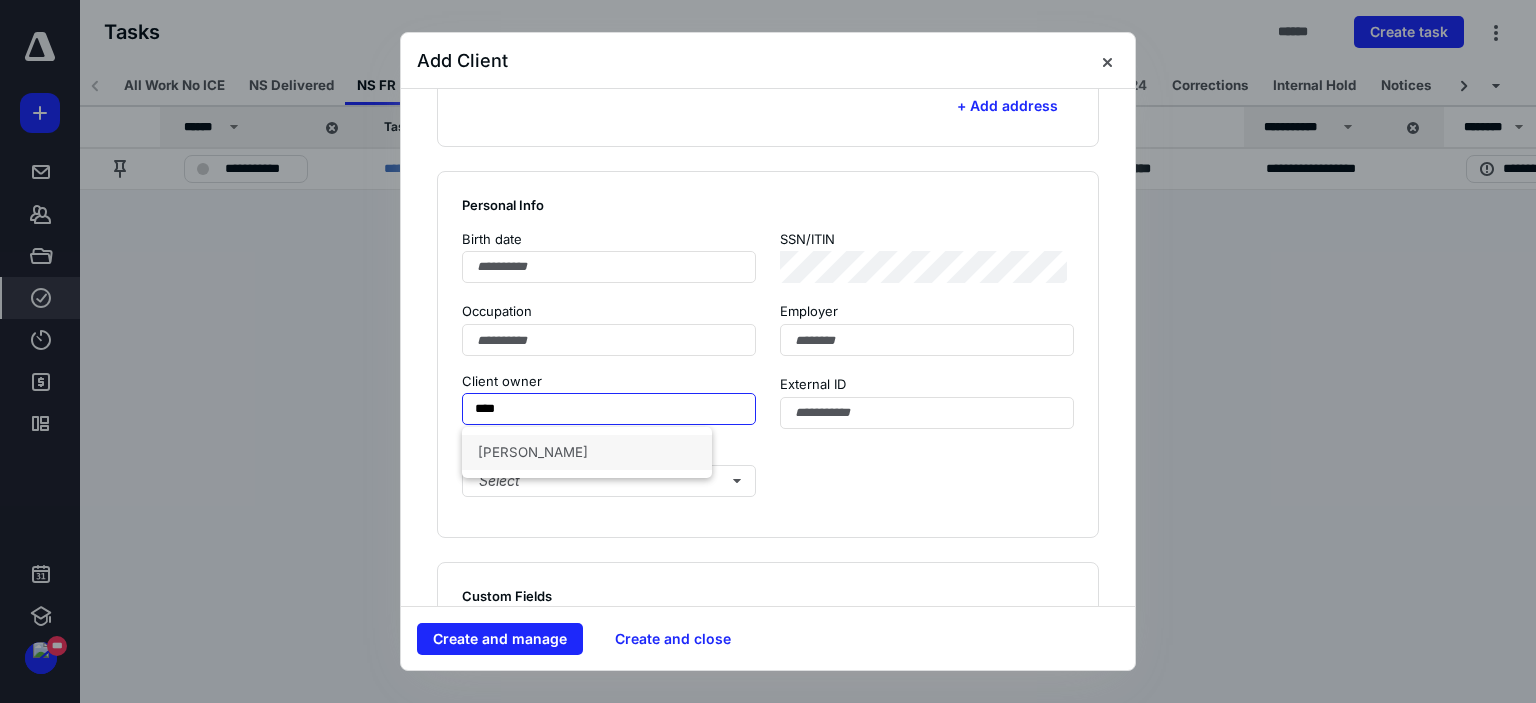 click on "[PERSON_NAME]" at bounding box center [587, 452] 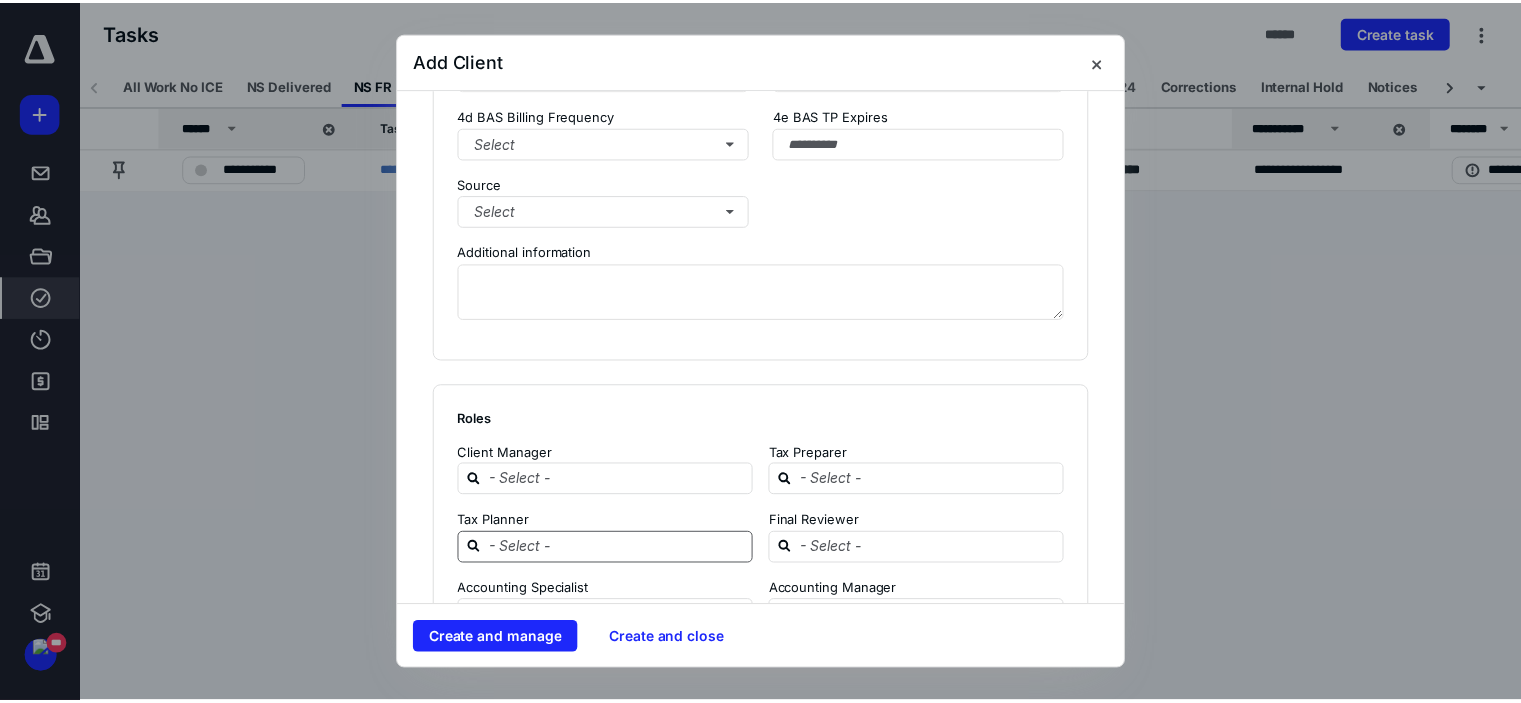 scroll, scrollTop: 2100, scrollLeft: 0, axis: vertical 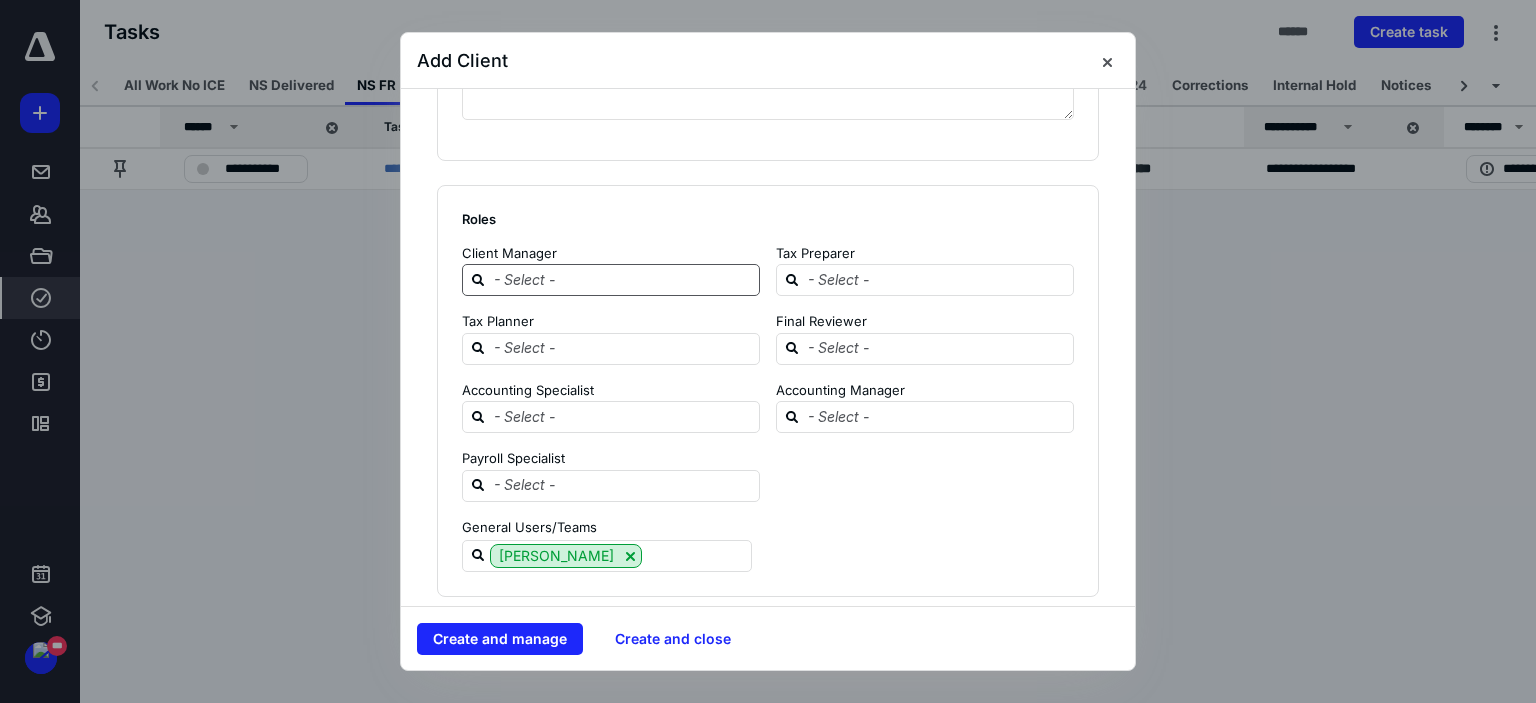 type on "**********" 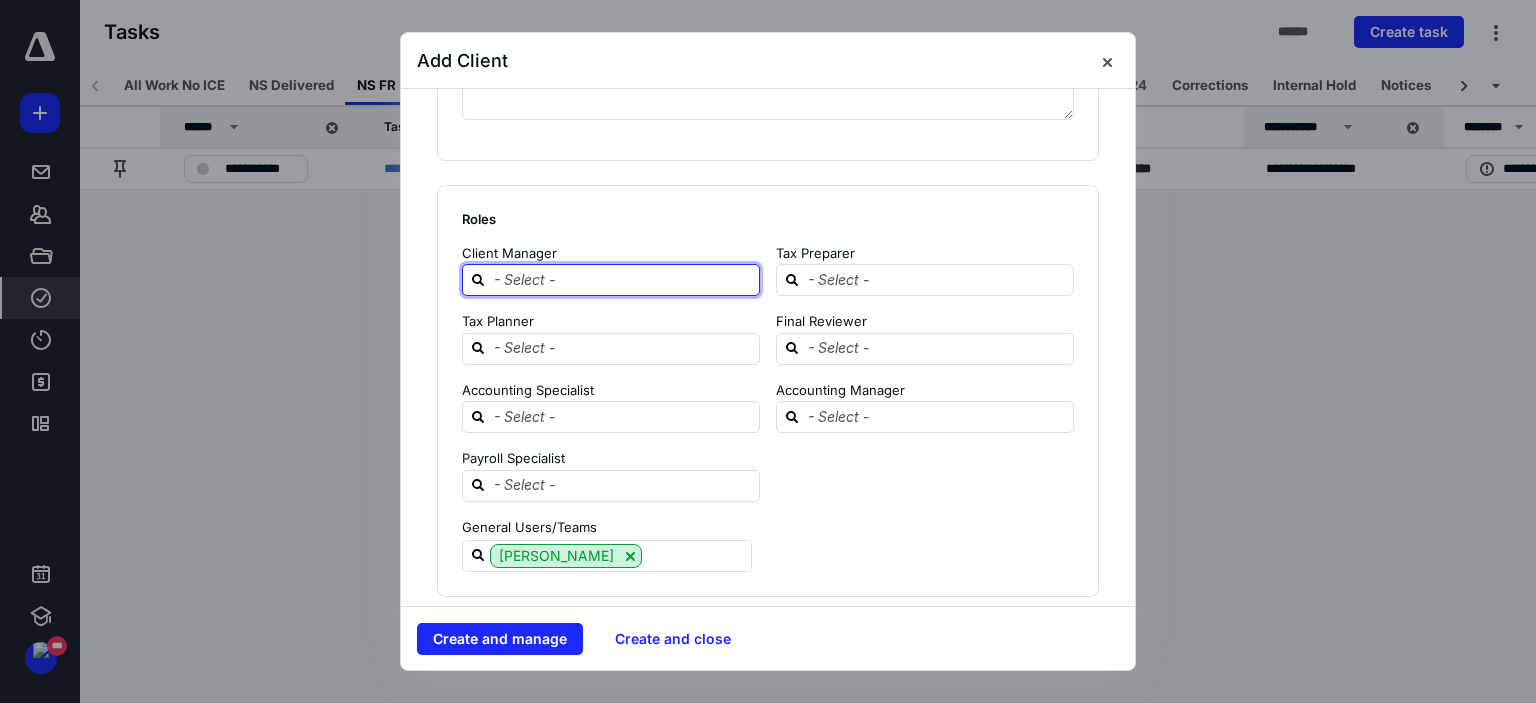 click at bounding box center (623, 279) 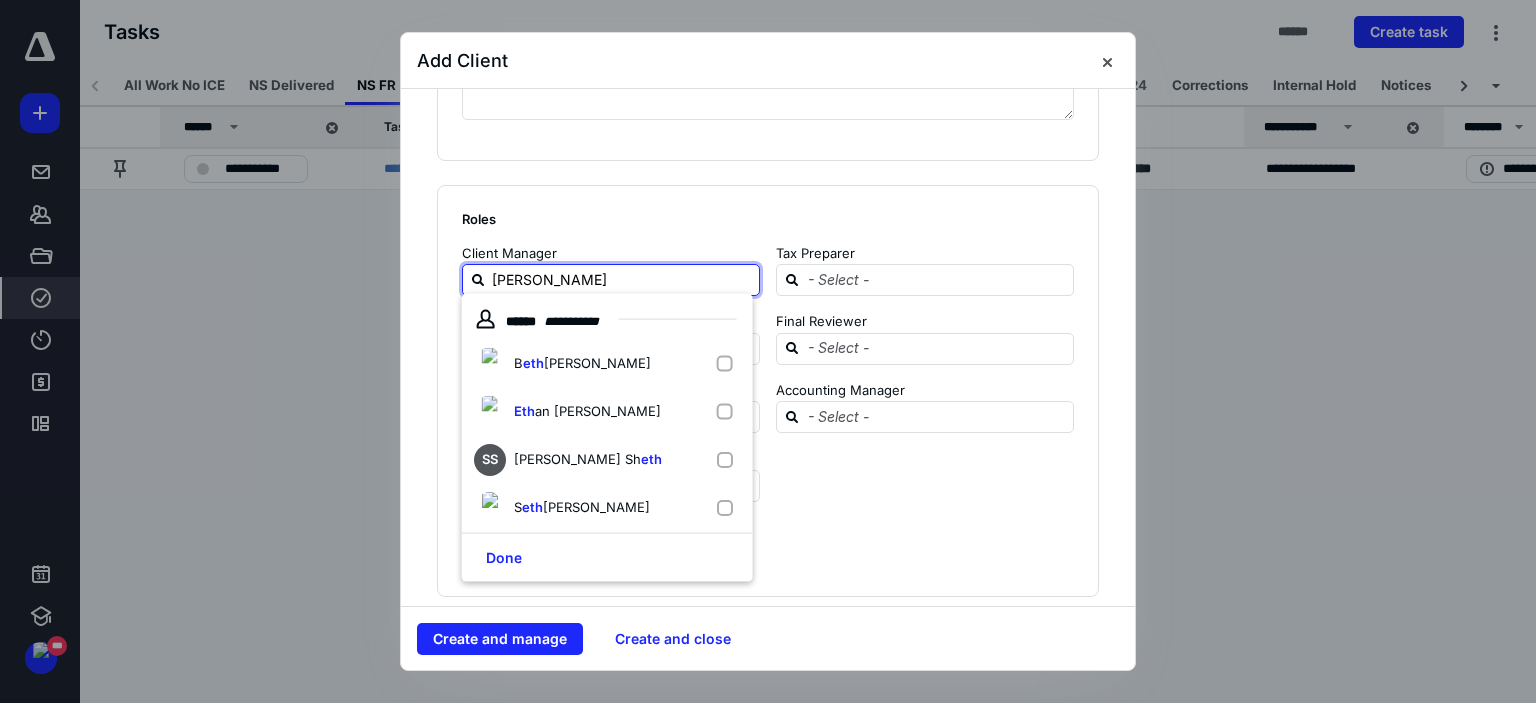 type on "[PERSON_NAME]" 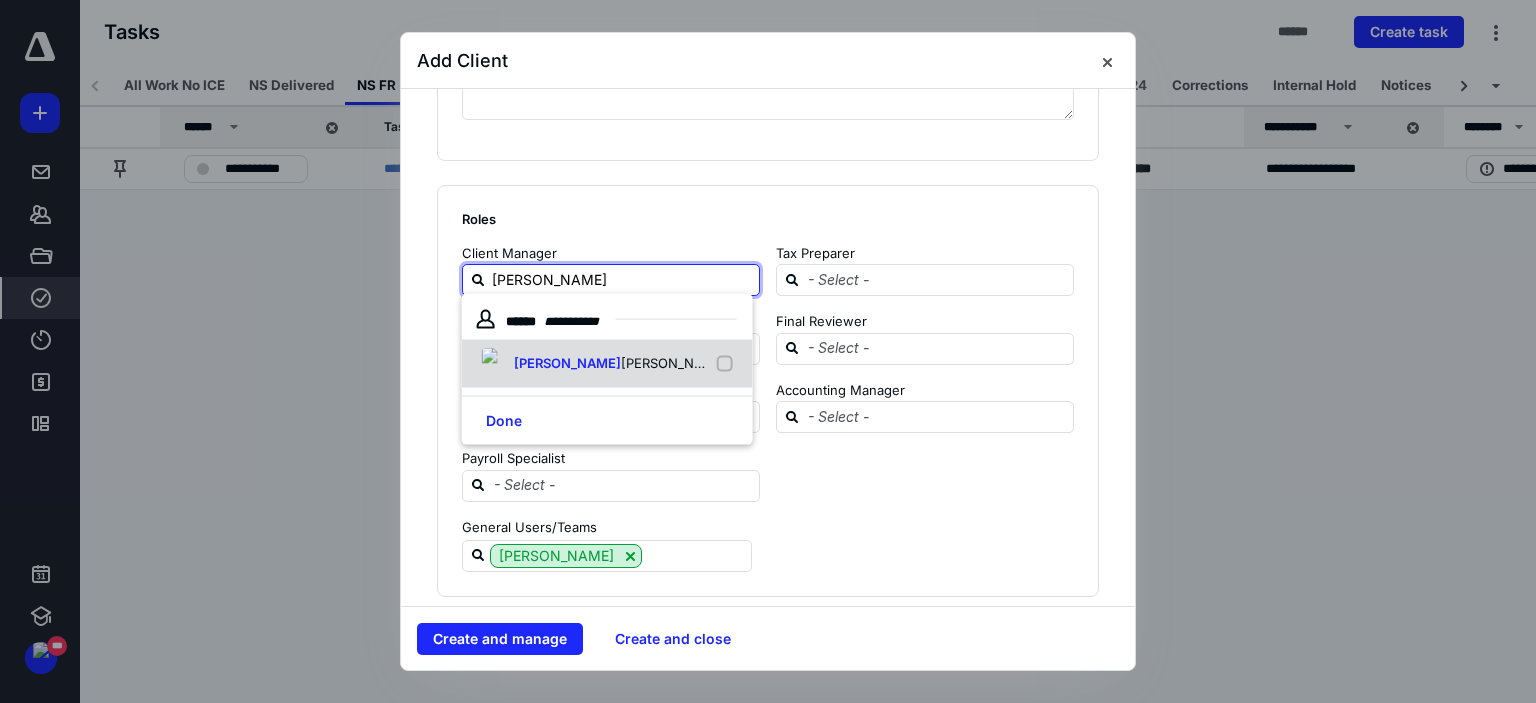 click on "[PERSON_NAME]" at bounding box center (611, 364) 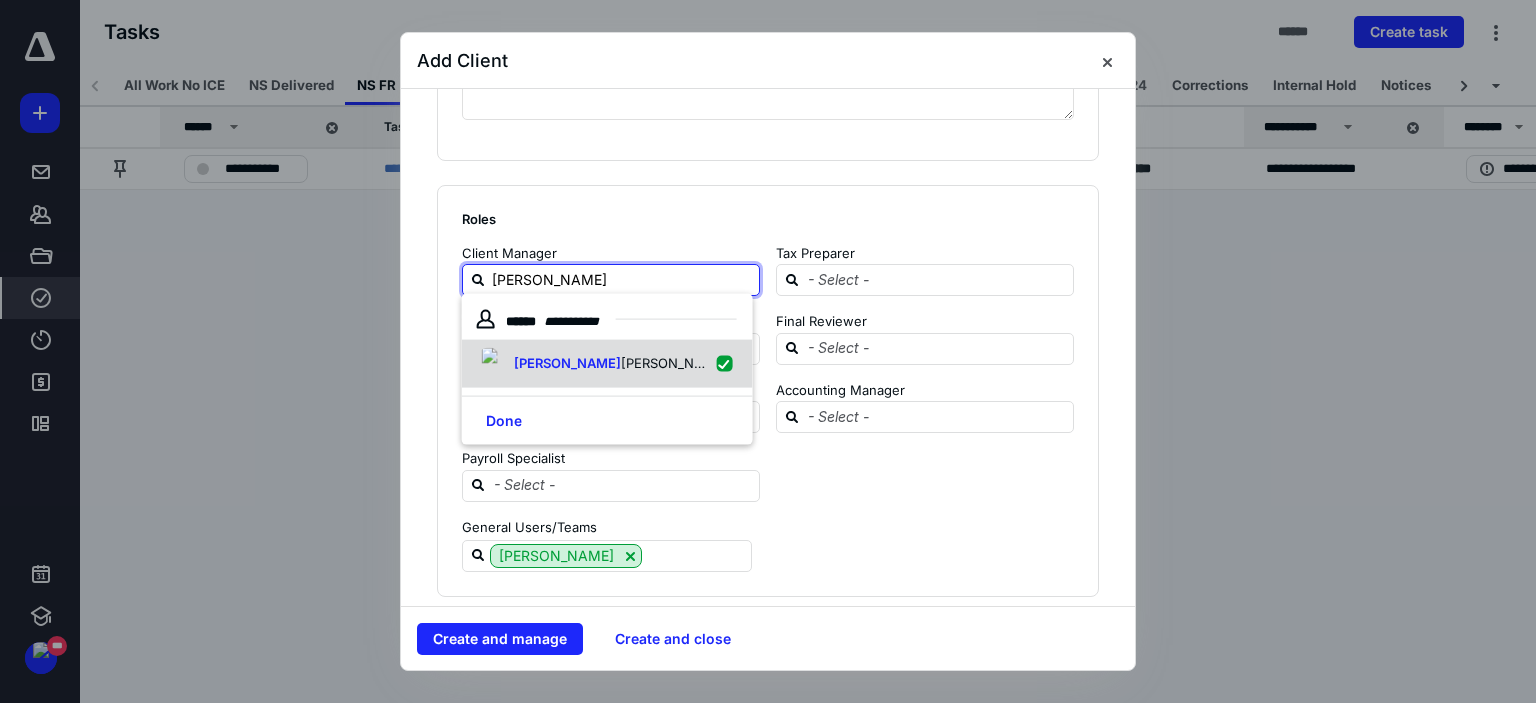 checkbox on "true" 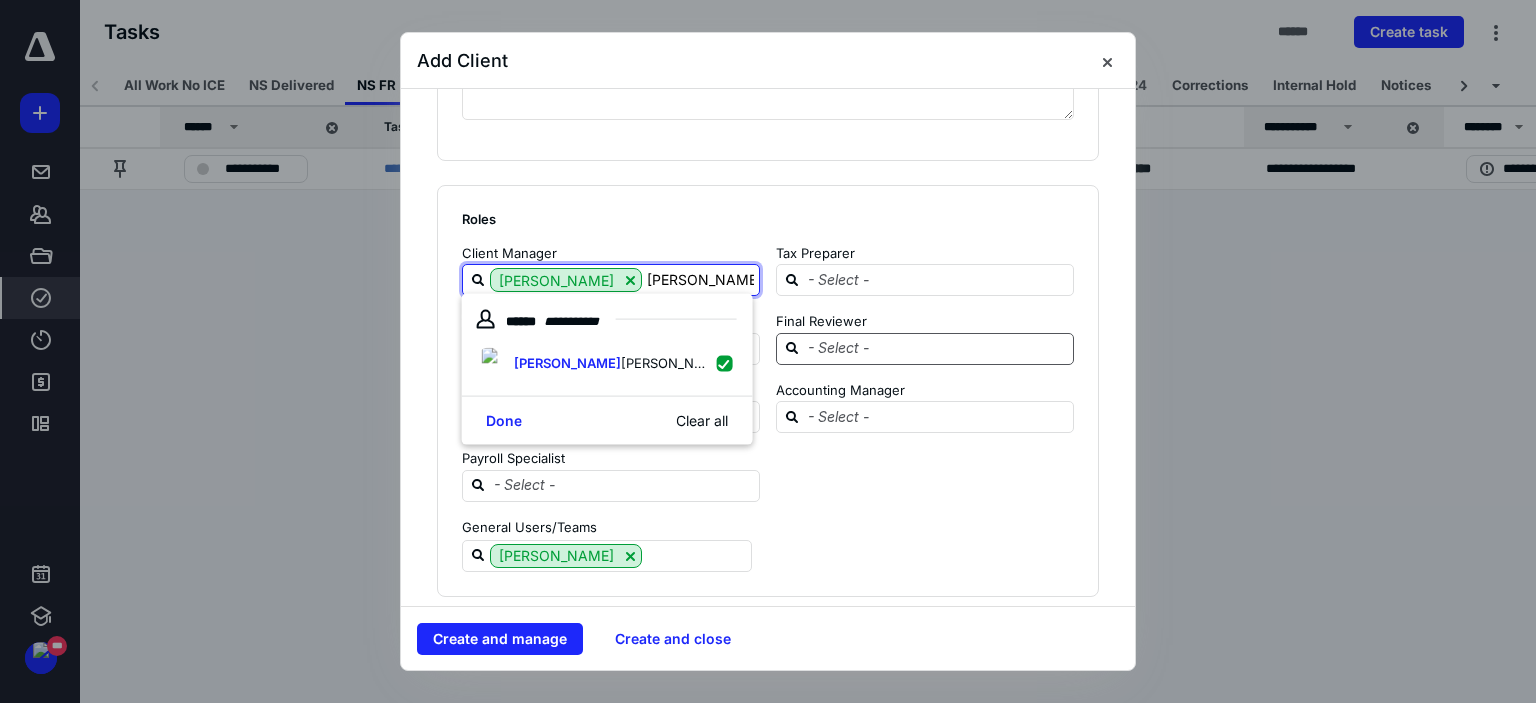 type on "[PERSON_NAME]" 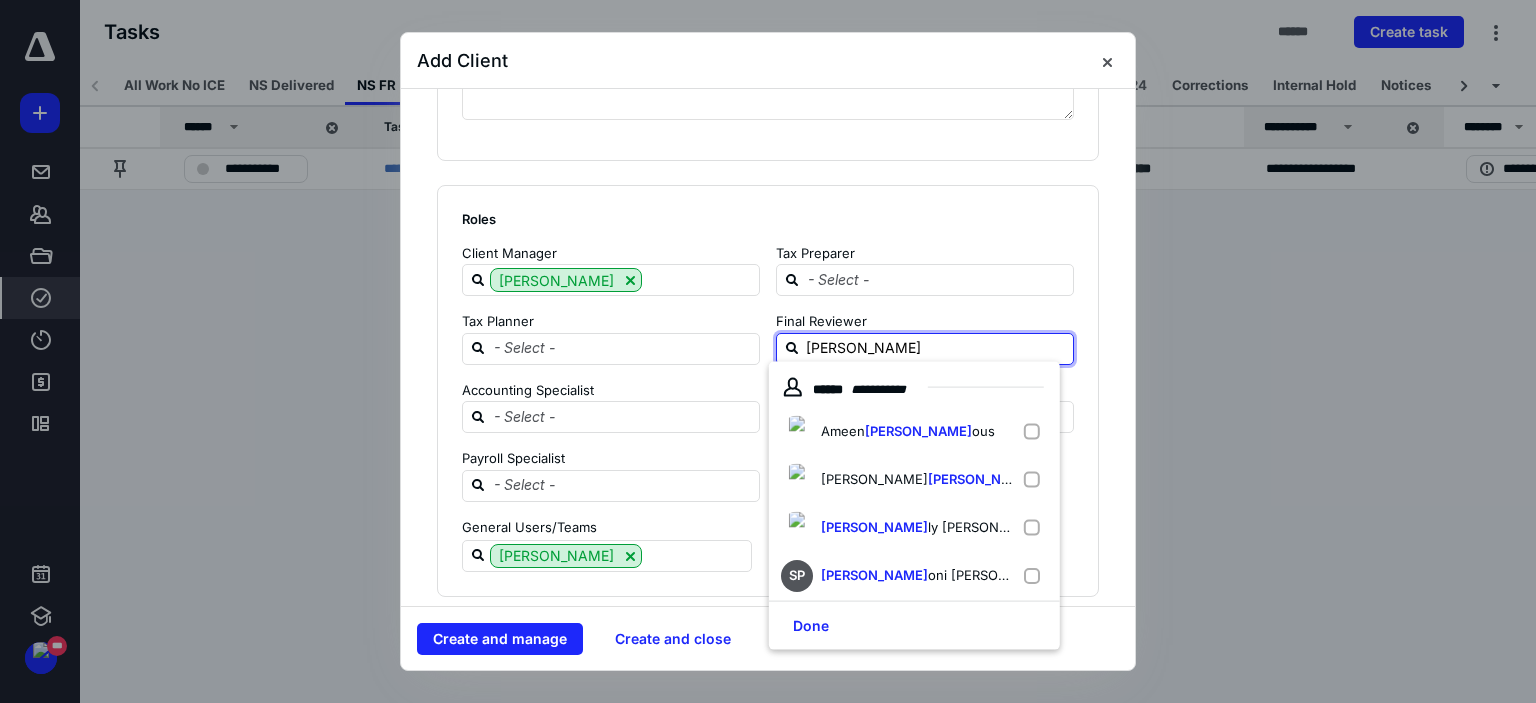 type on "[PERSON_NAME]" 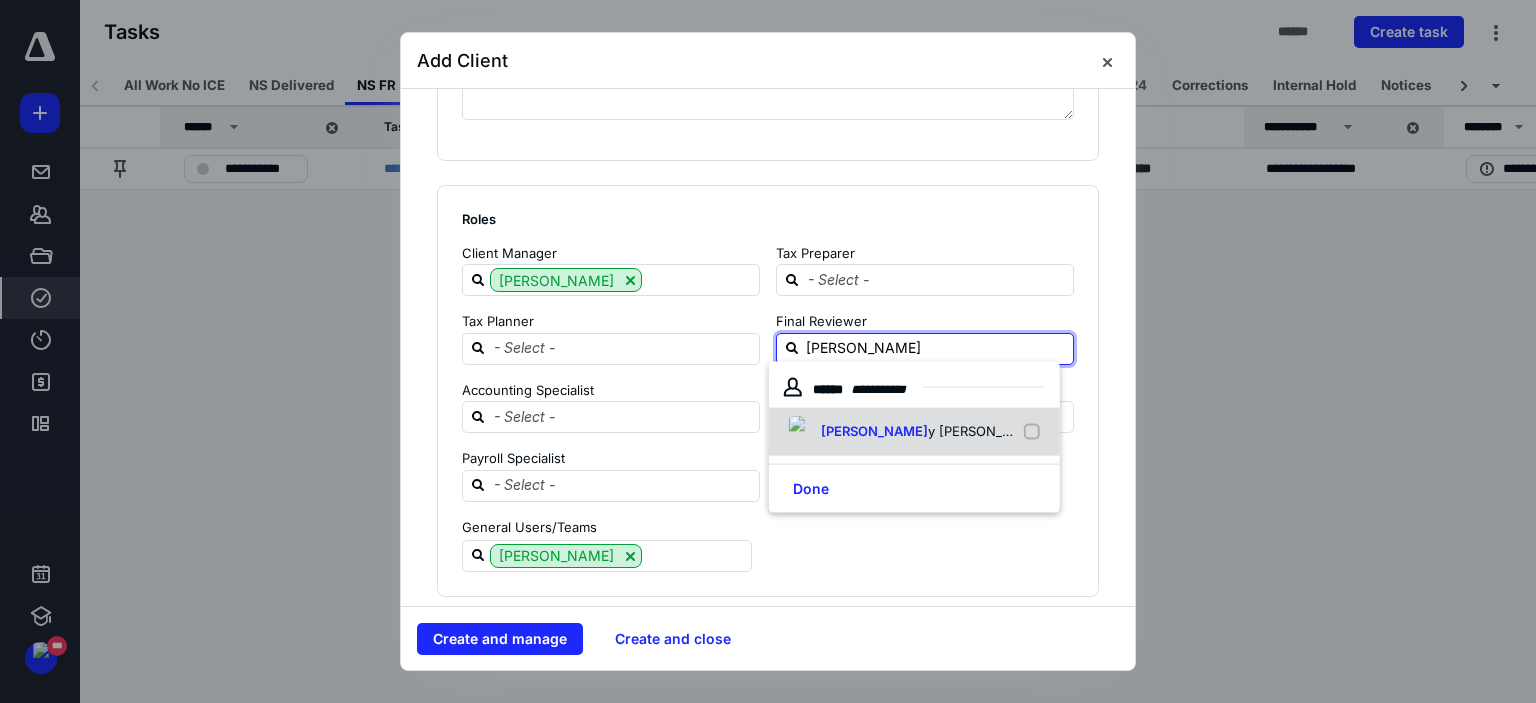 click on "[PERSON_NAME]" at bounding box center [874, 431] 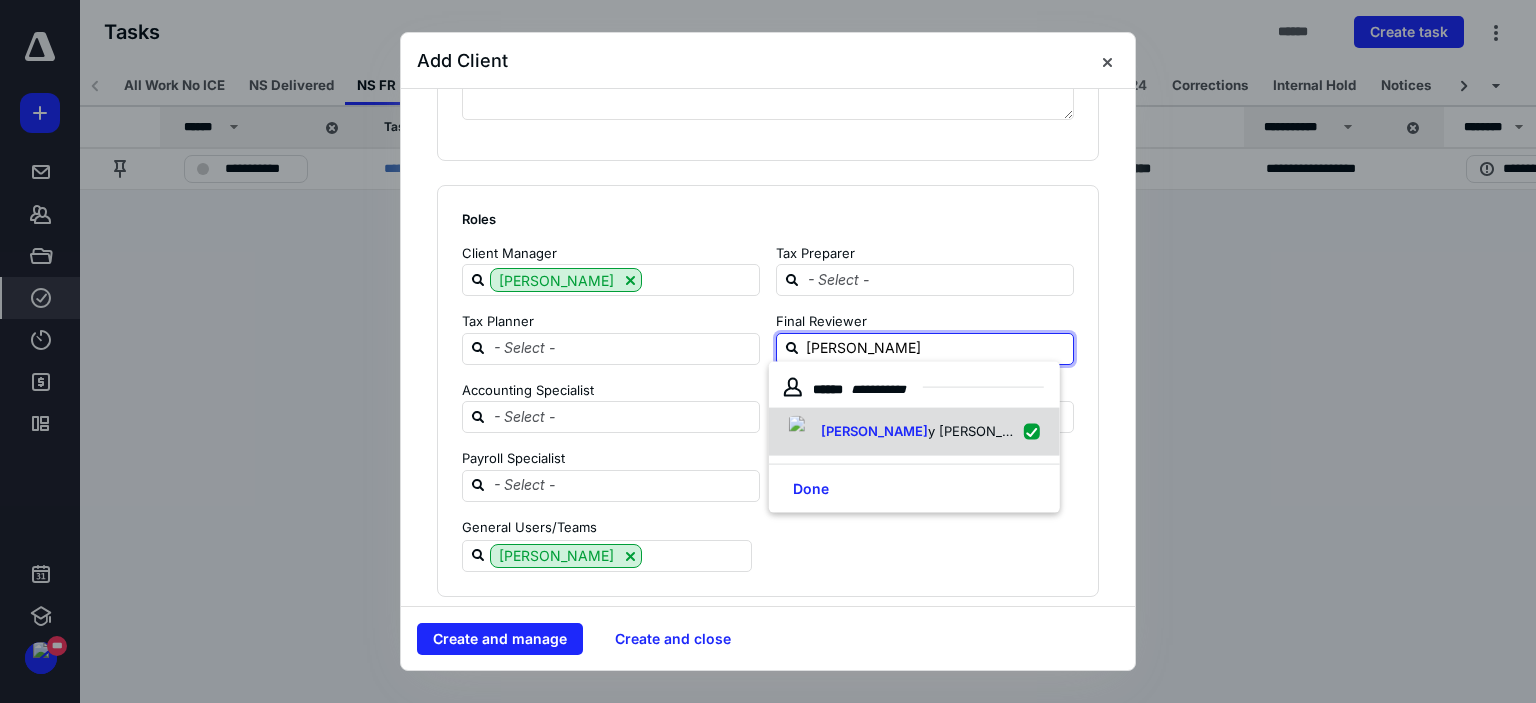 checkbox on "true" 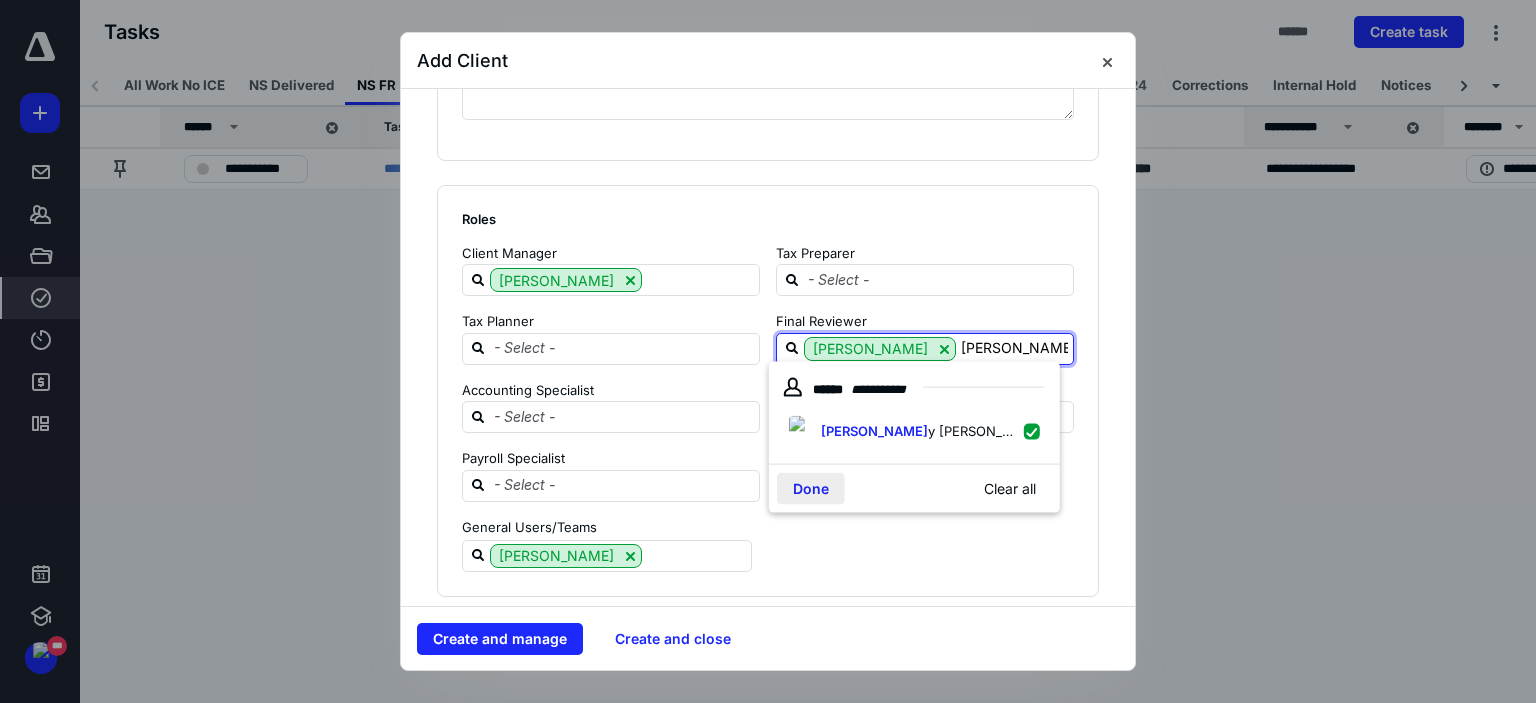 type on "[PERSON_NAME]" 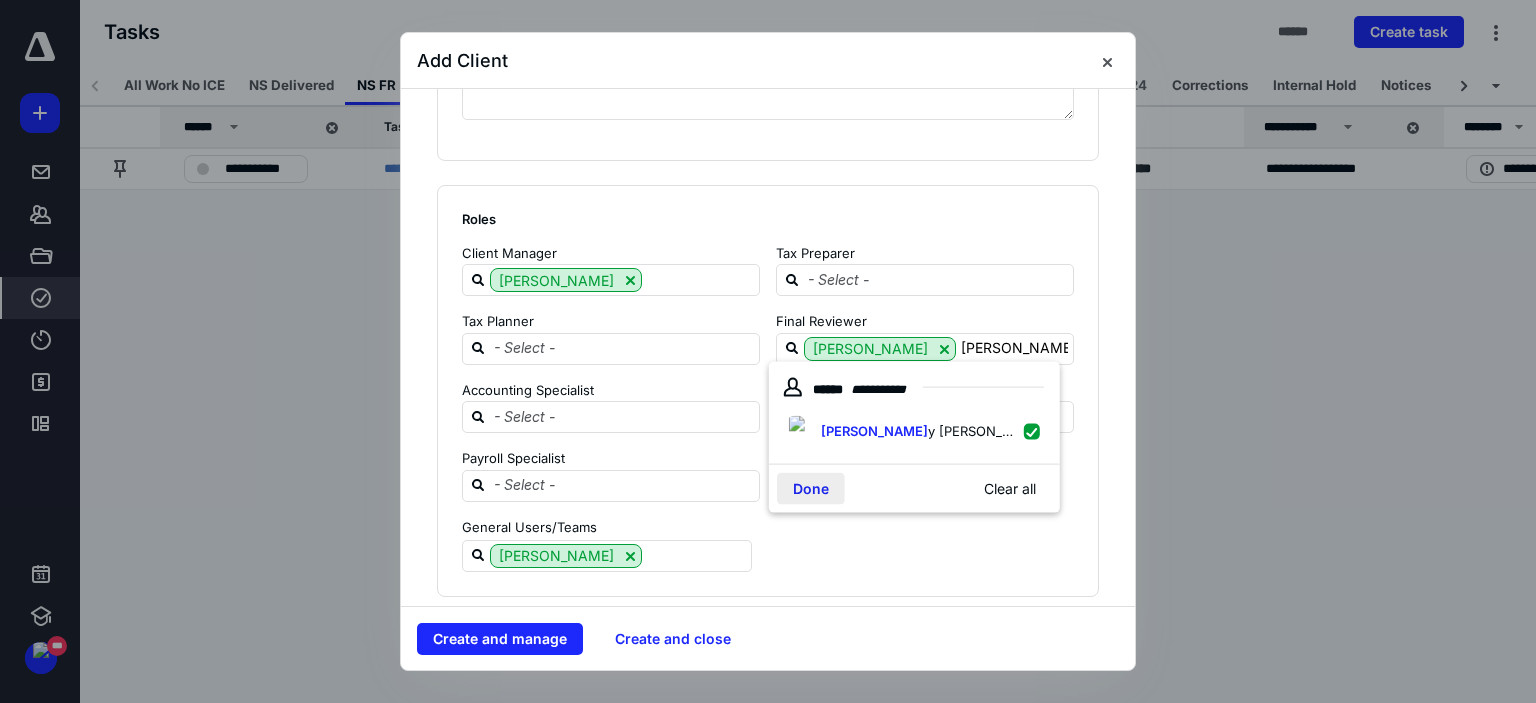 click on "Done" at bounding box center [811, 489] 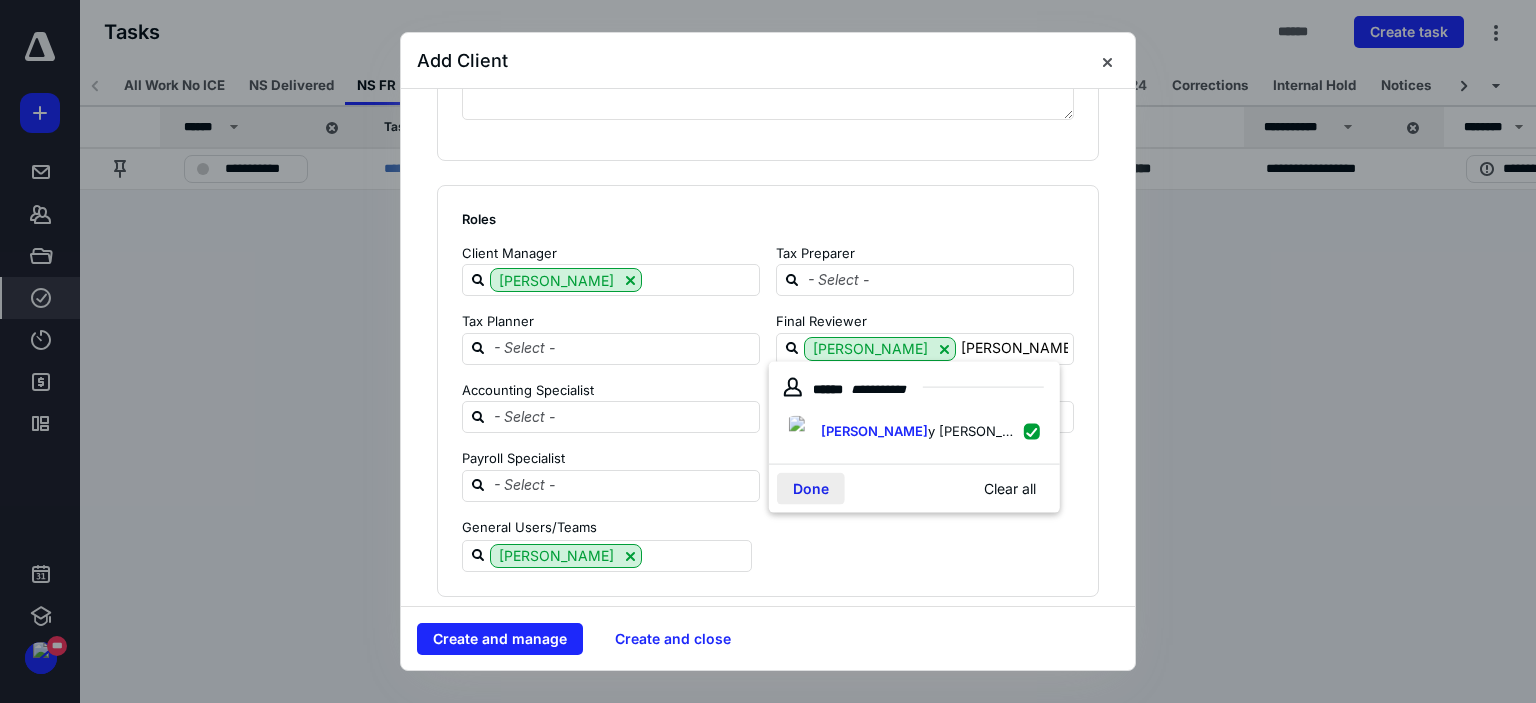 type 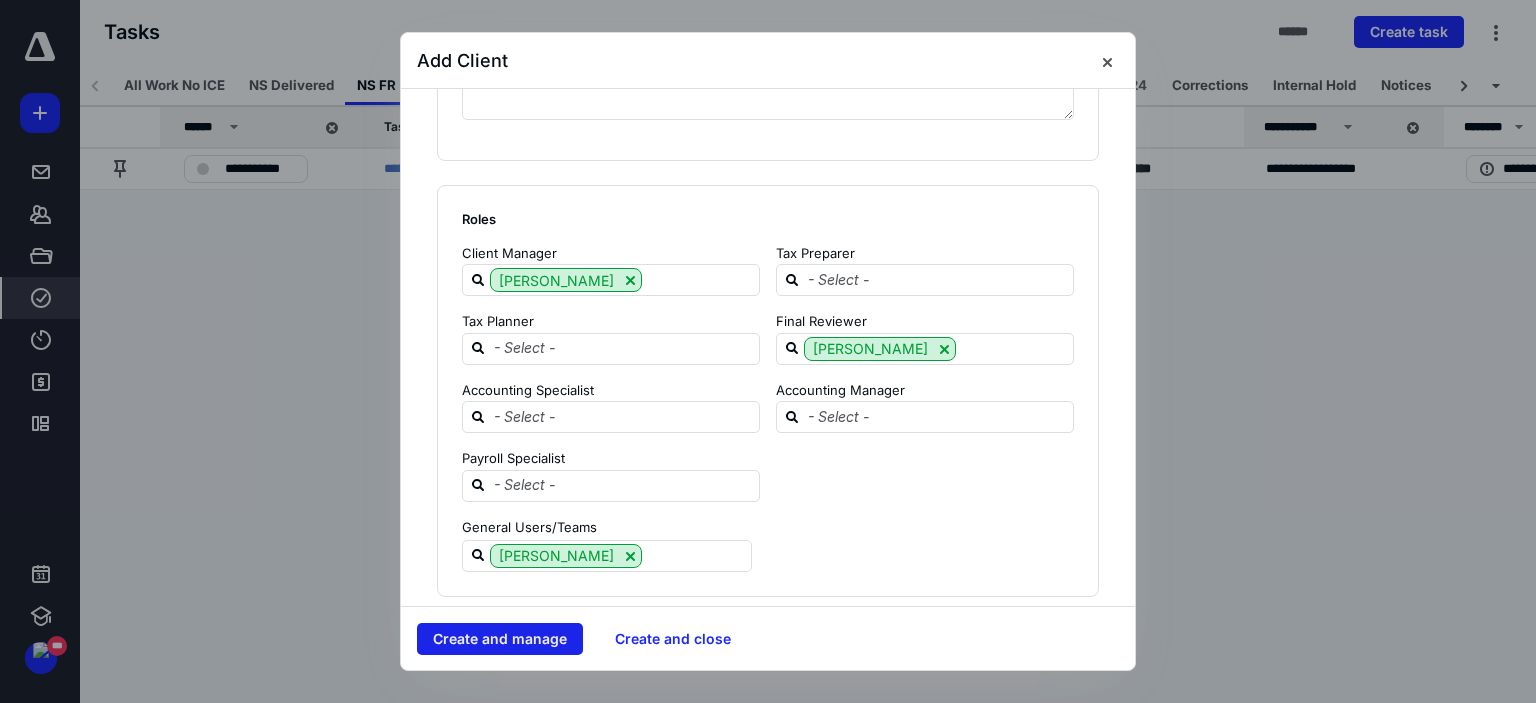 click on "Create and manage" at bounding box center (500, 639) 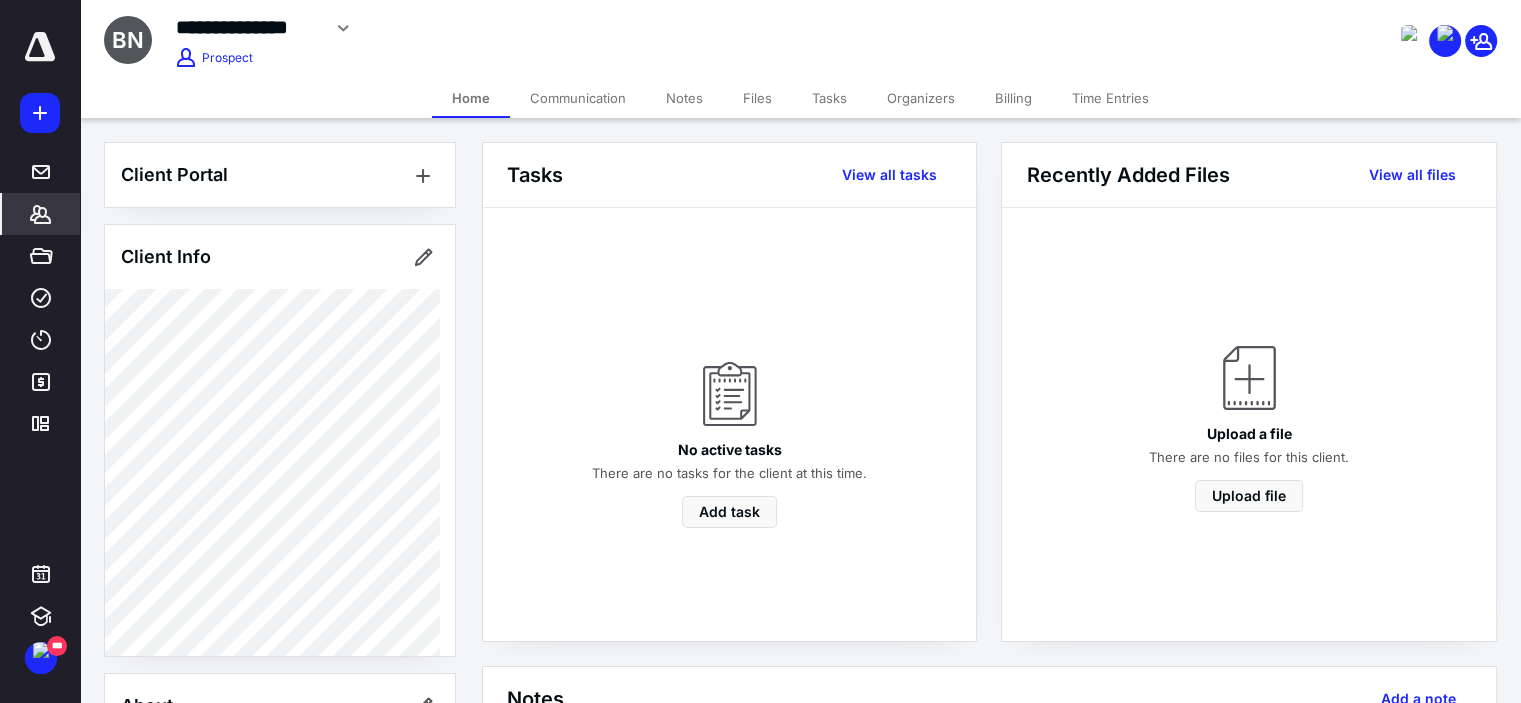 click 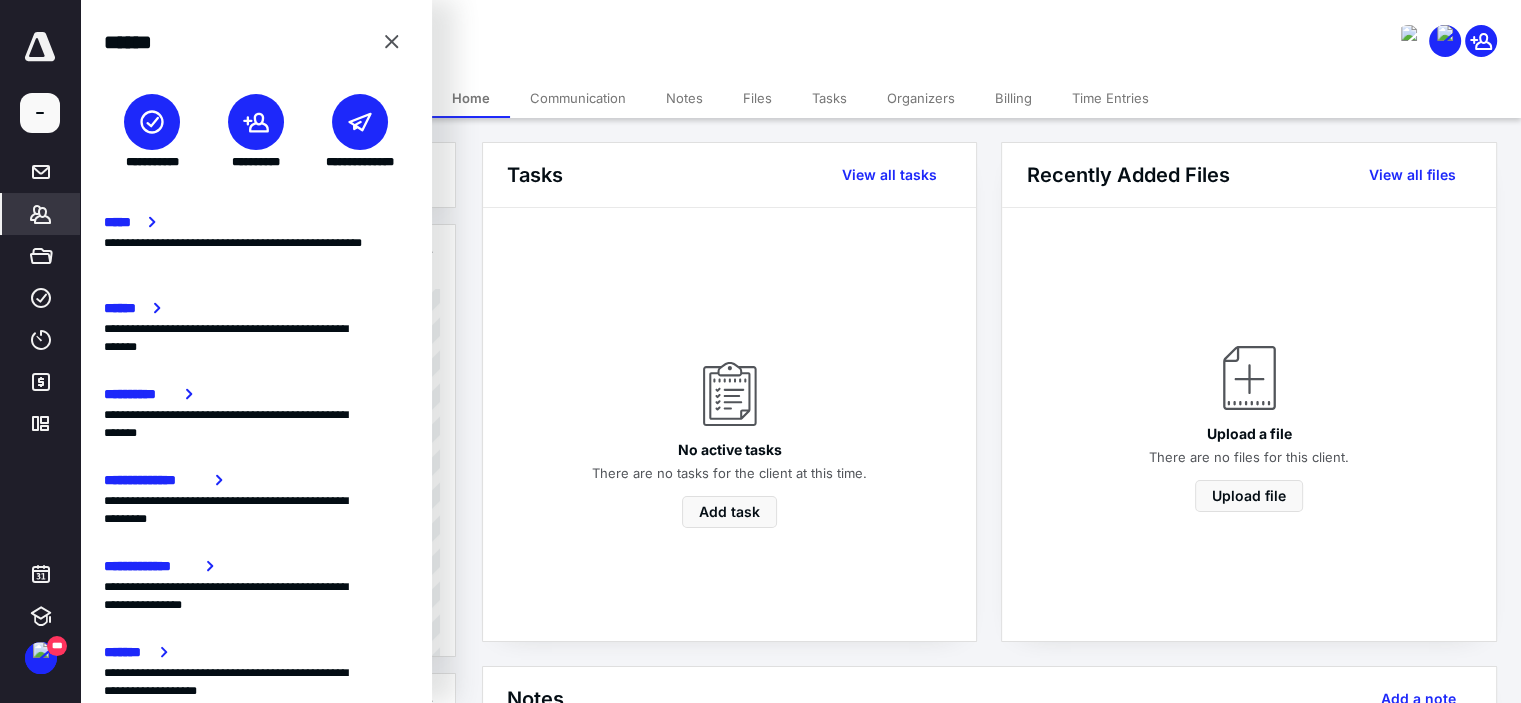 click 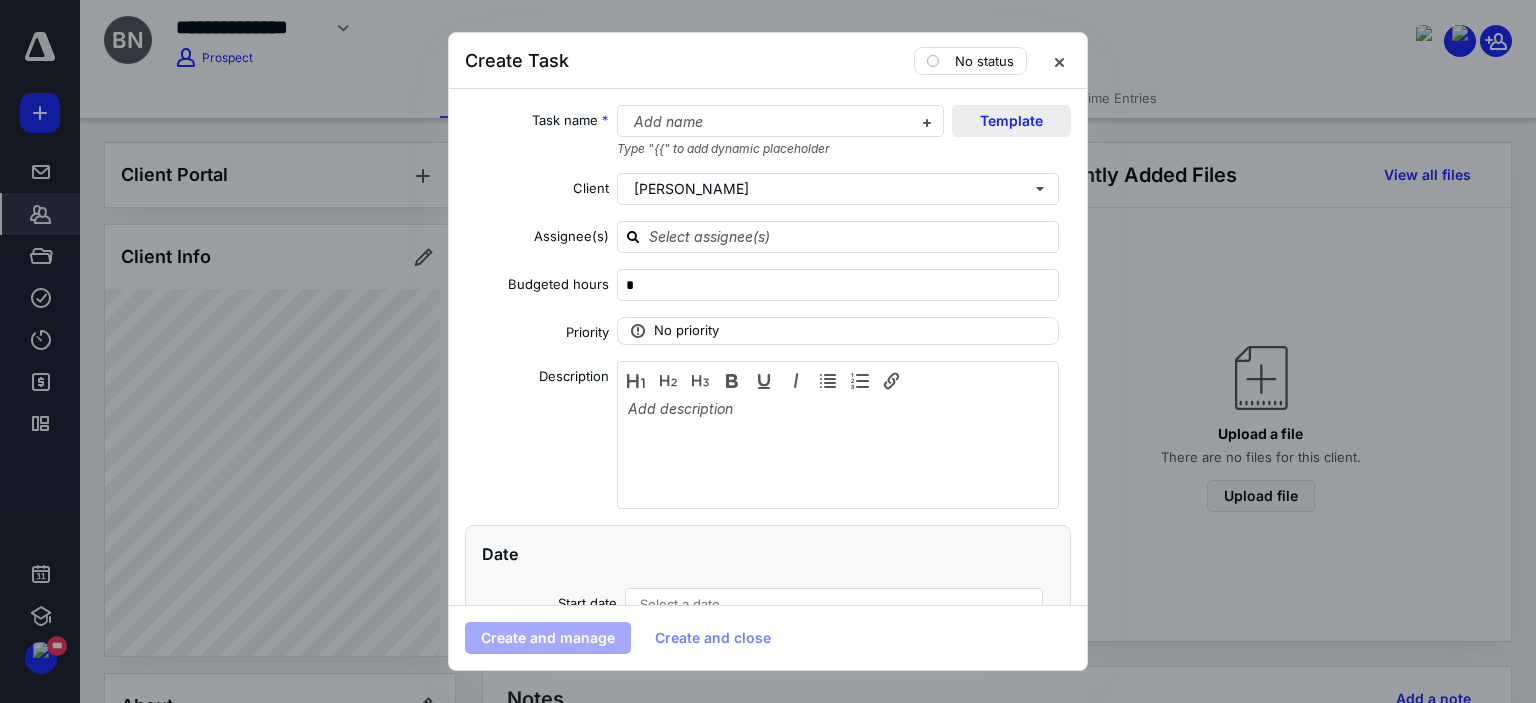 click on "Template" at bounding box center (1011, 121) 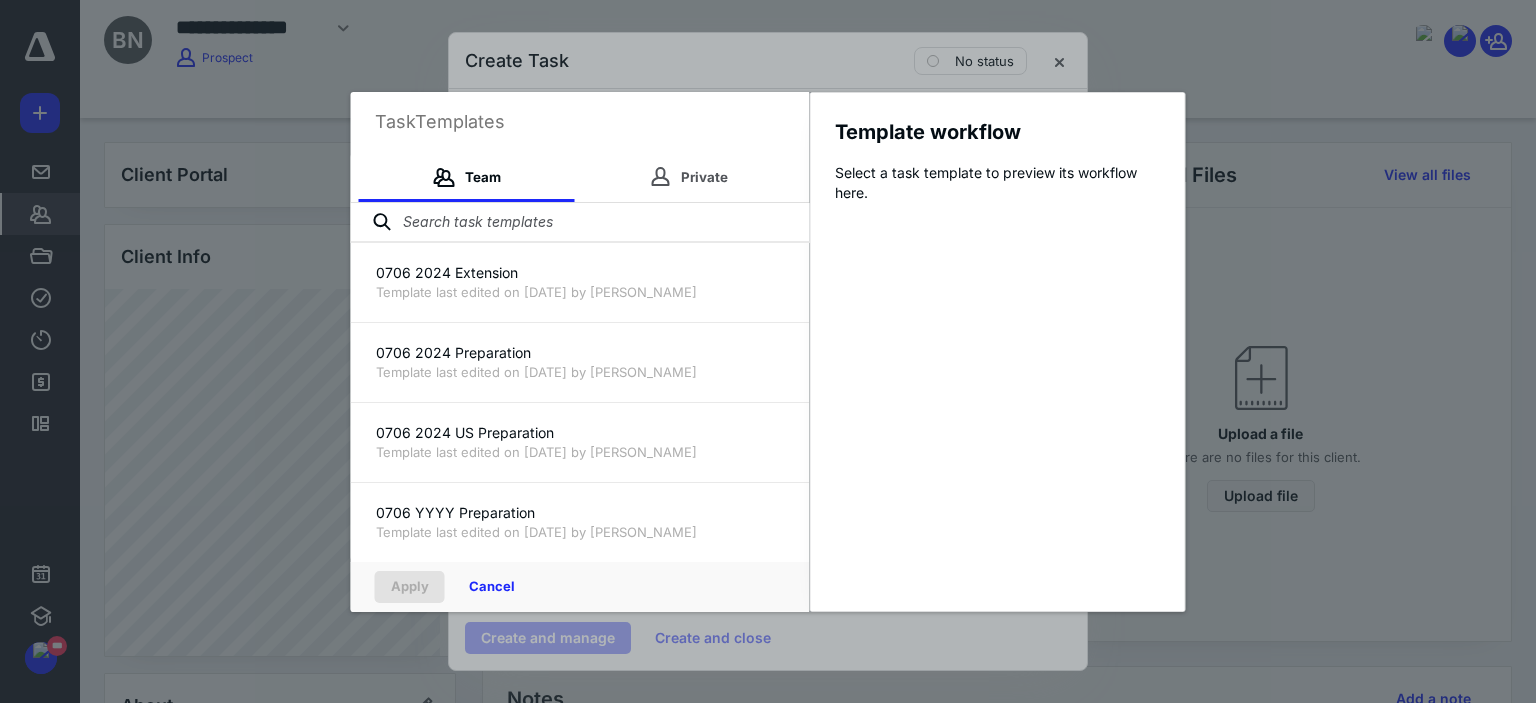 click at bounding box center (580, 223) 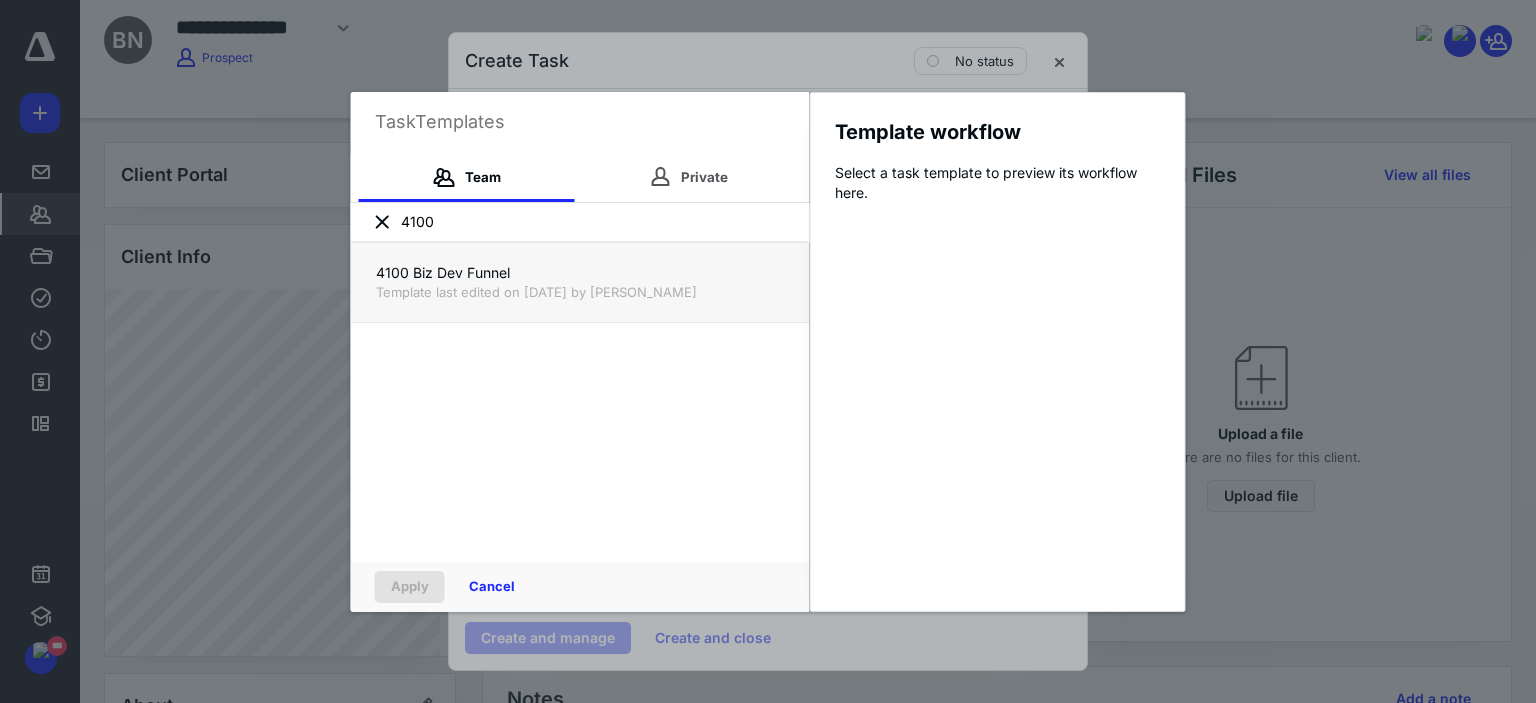 type on "4100" 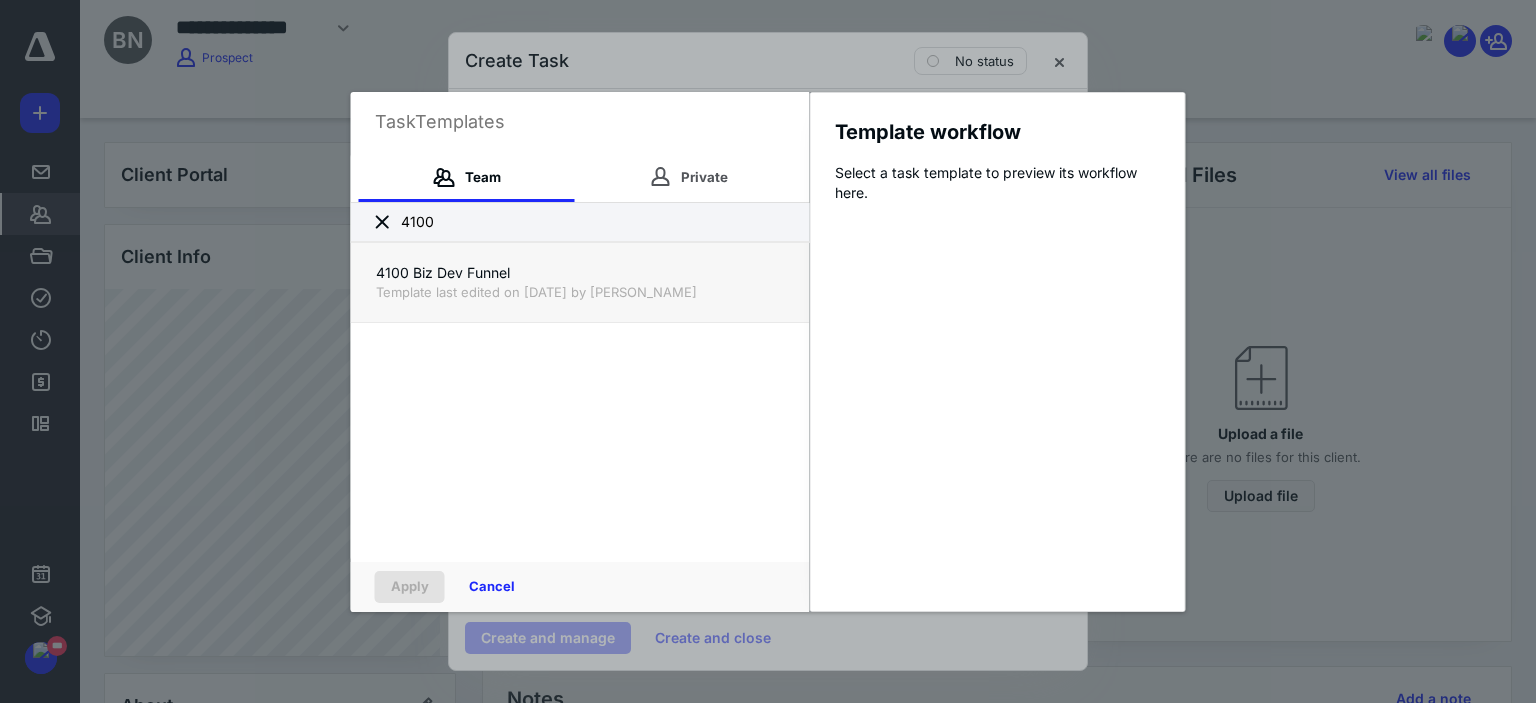 click on "Template last edited on [DATE] by [PERSON_NAME]" at bounding box center [580, 292] 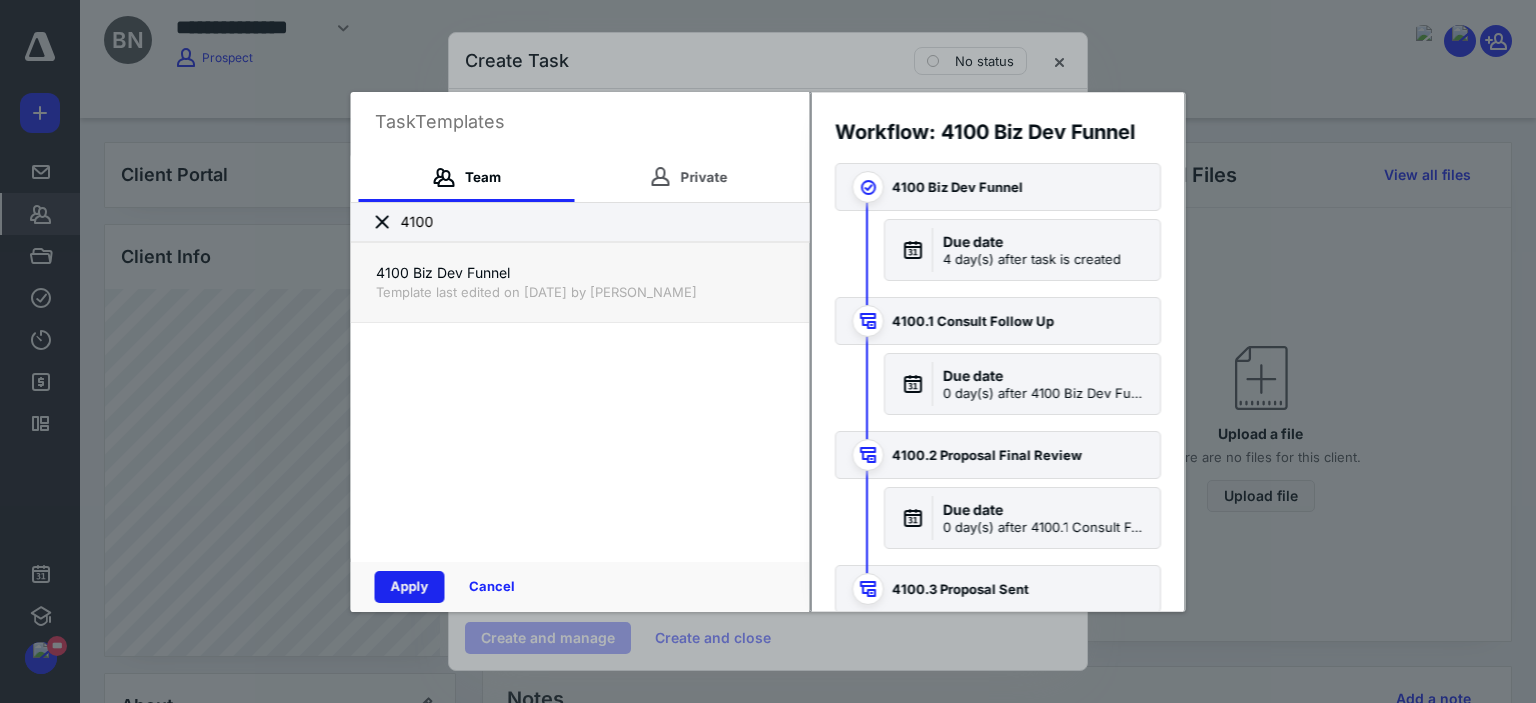 click on "Apply" at bounding box center (410, 587) 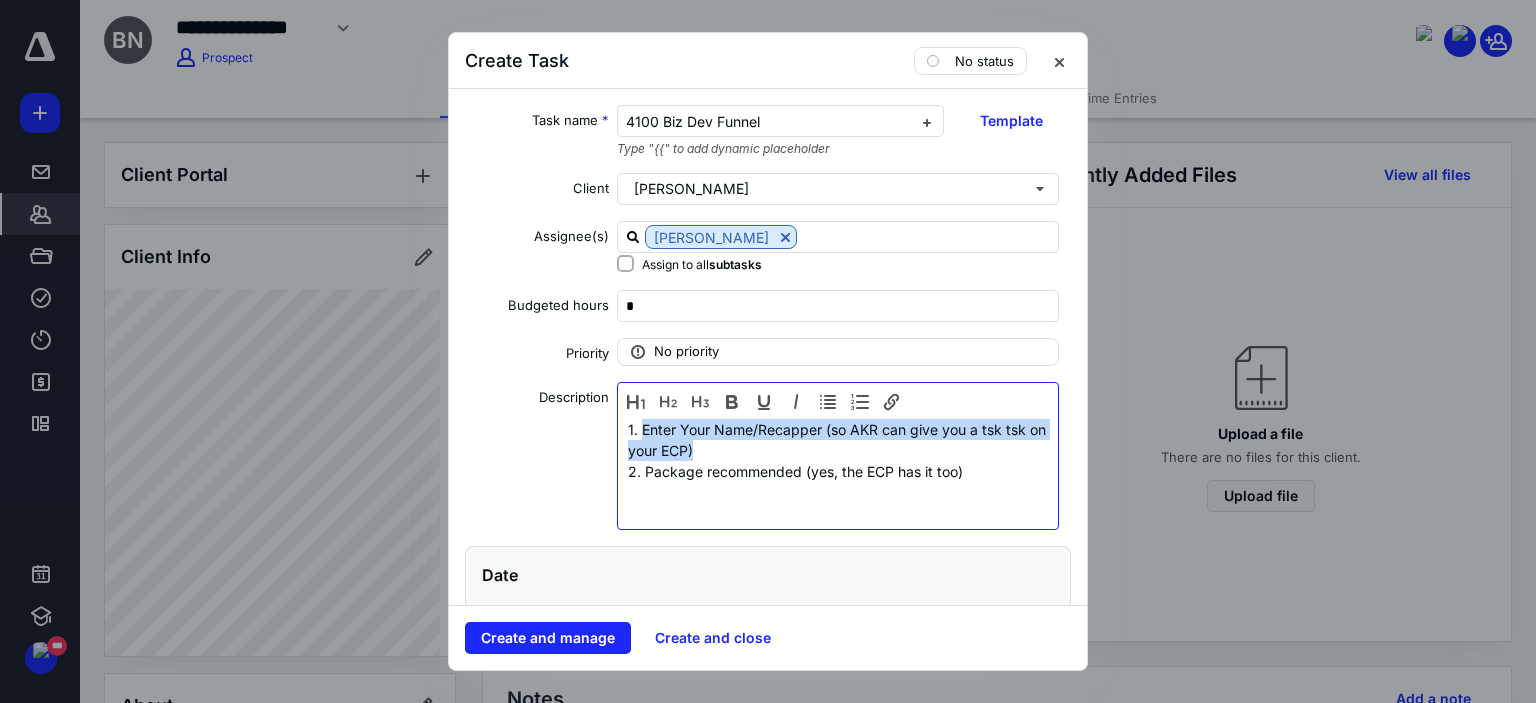 drag, startPoint x: 757, startPoint y: 455, endPoint x: 640, endPoint y: 427, distance: 120.30378 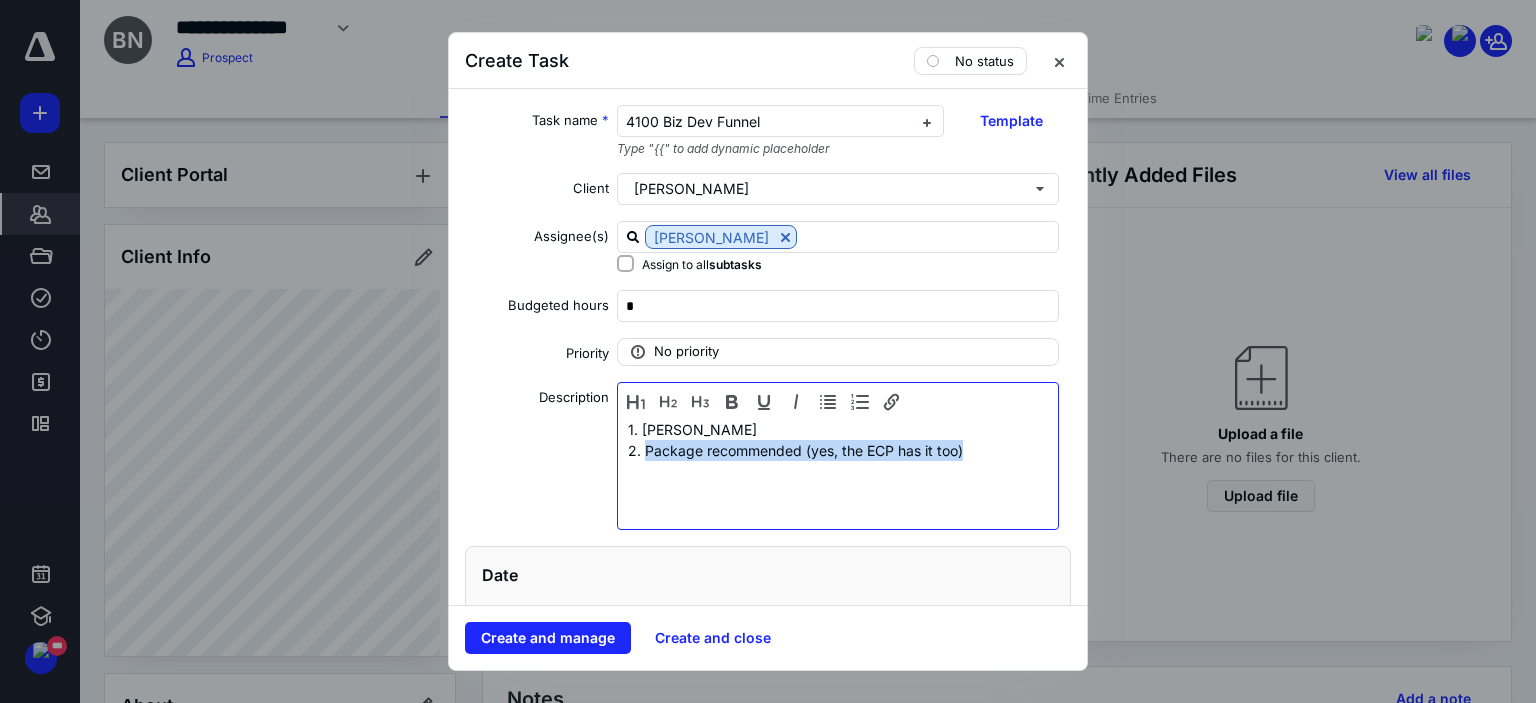 drag, startPoint x: 986, startPoint y: 449, endPoint x: 638, endPoint y: 448, distance: 348.00143 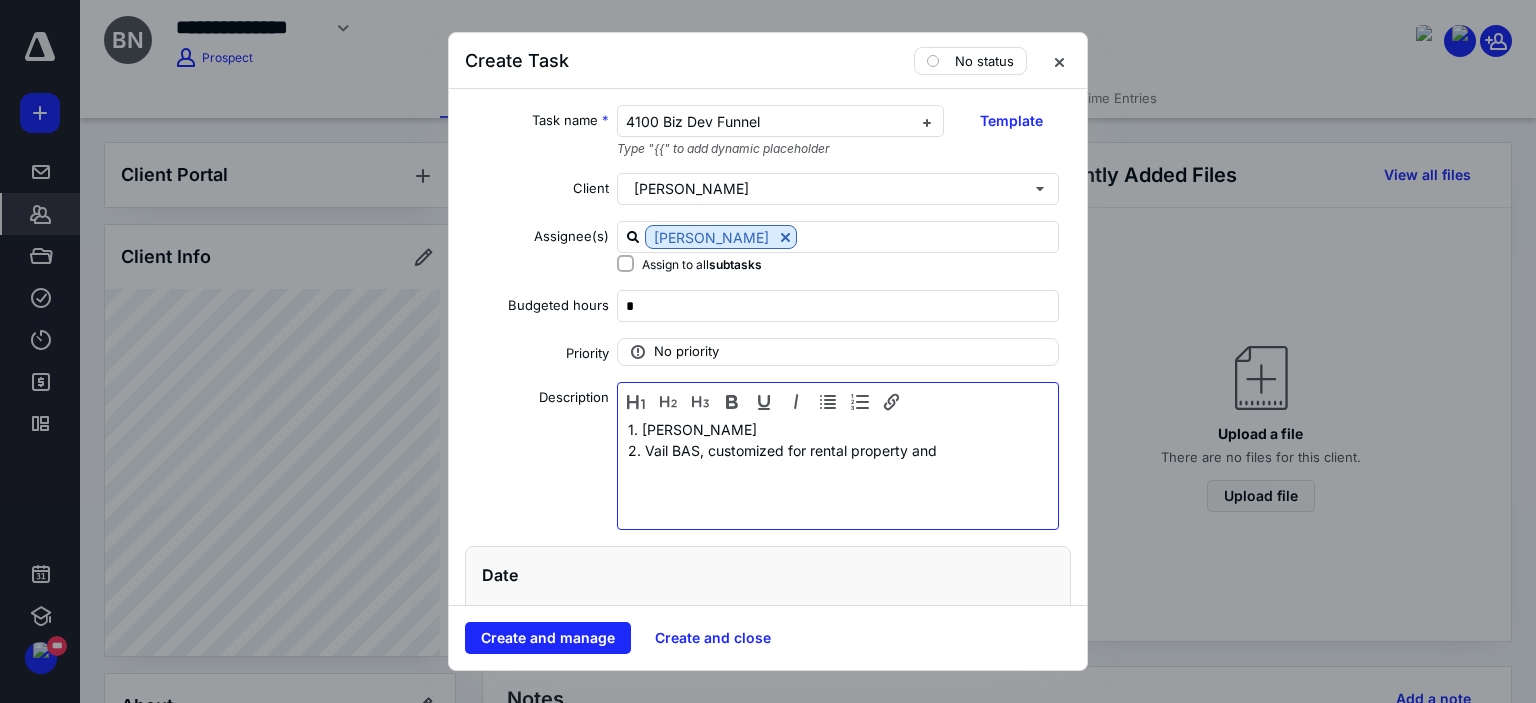click on "2. Vail BAS, customized for rental property and" at bounding box center [838, 450] 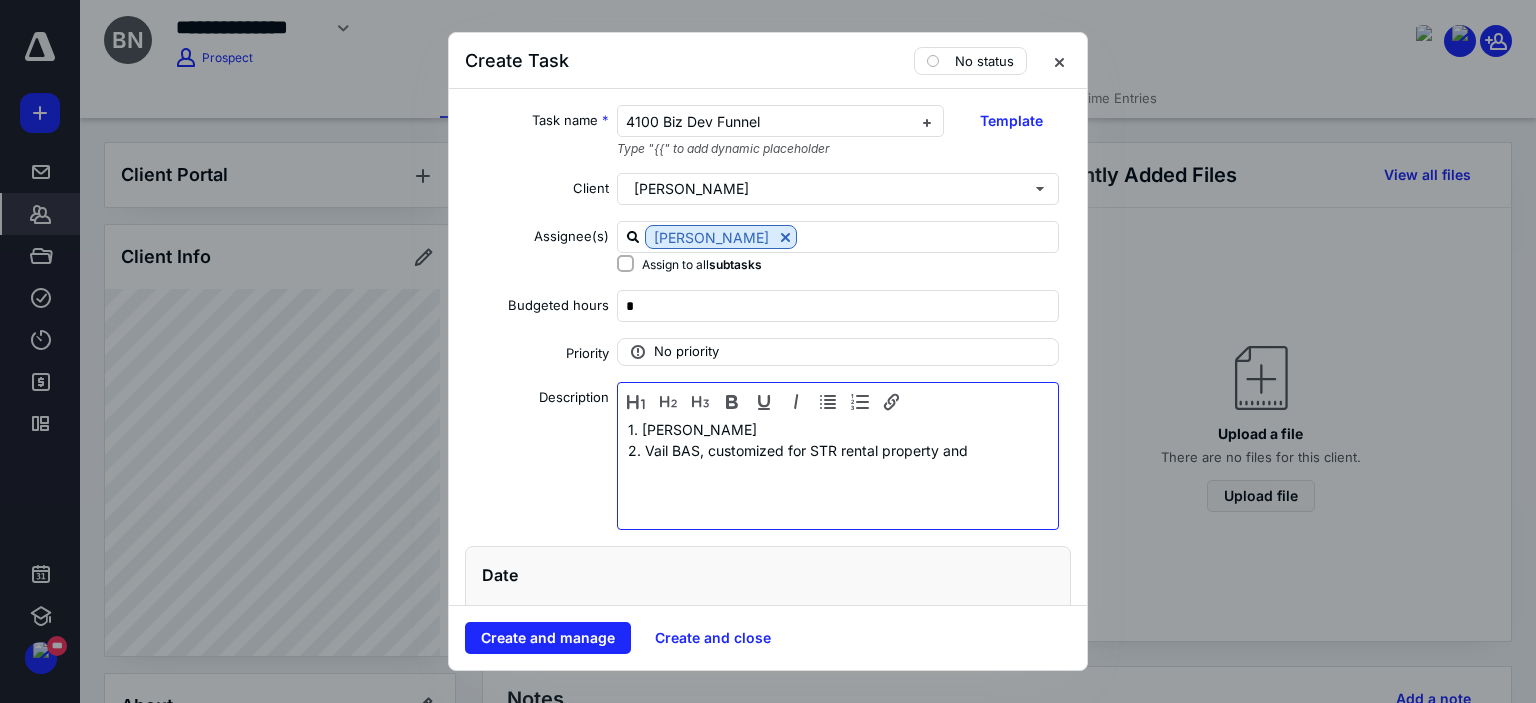 click on "2. Vail BAS, customized for STR rental property and" at bounding box center [838, 450] 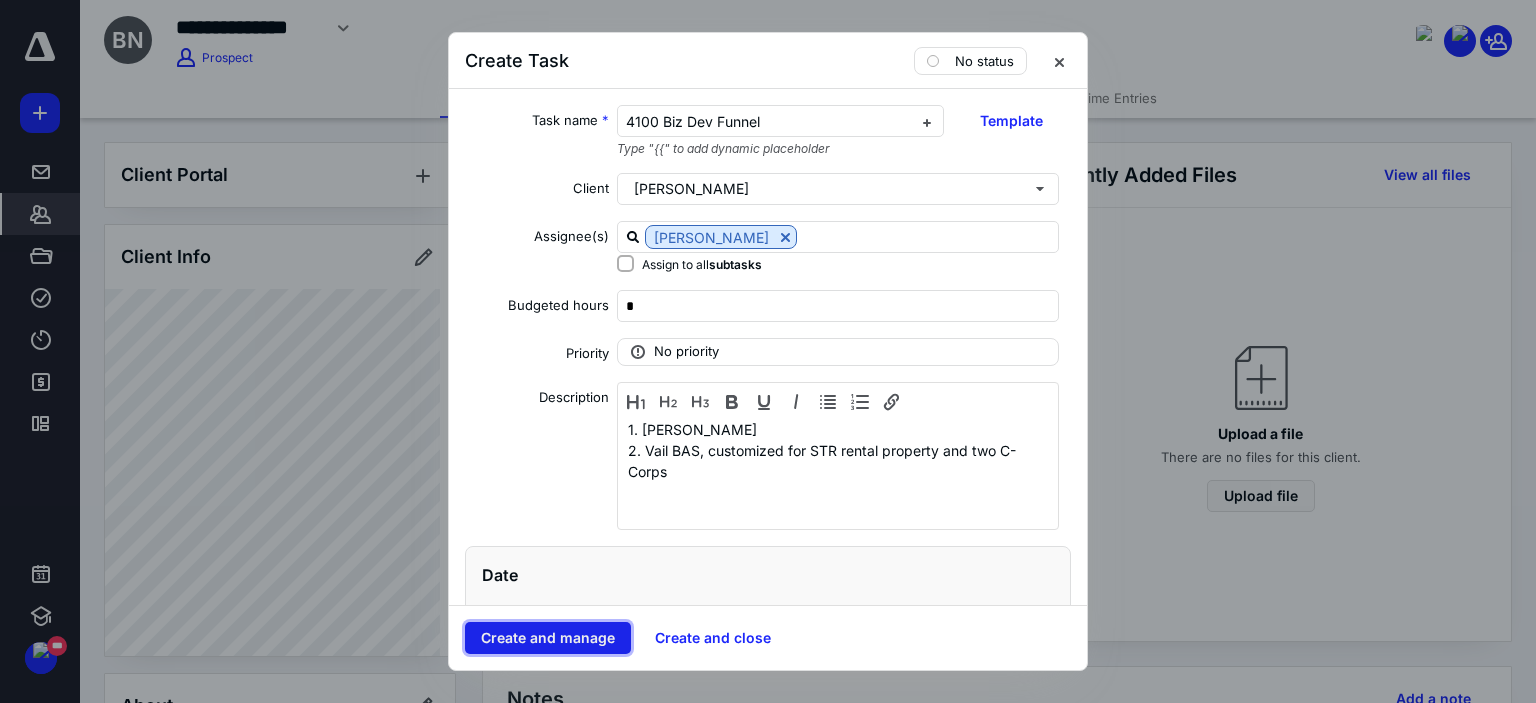 click on "Create and manage" at bounding box center (548, 638) 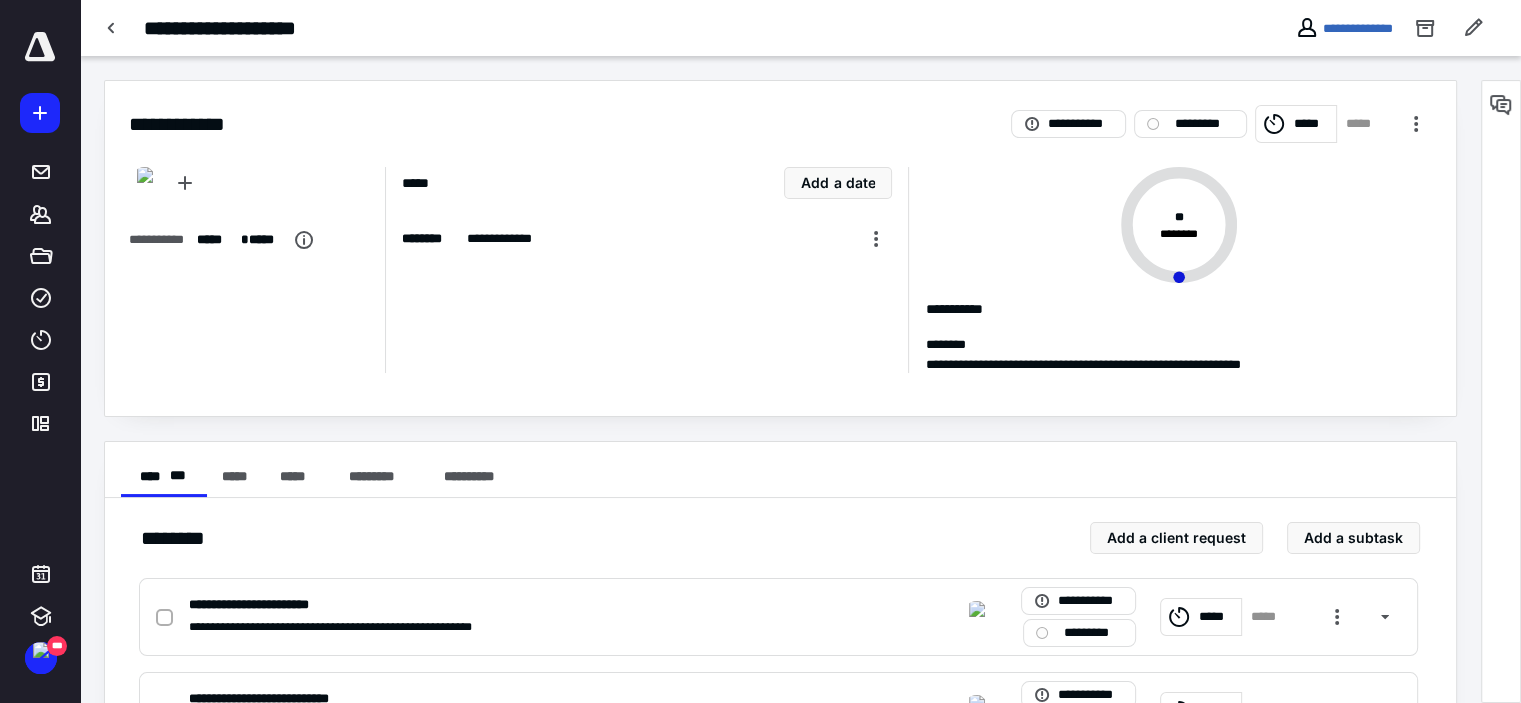 click at bounding box center (0, 0) 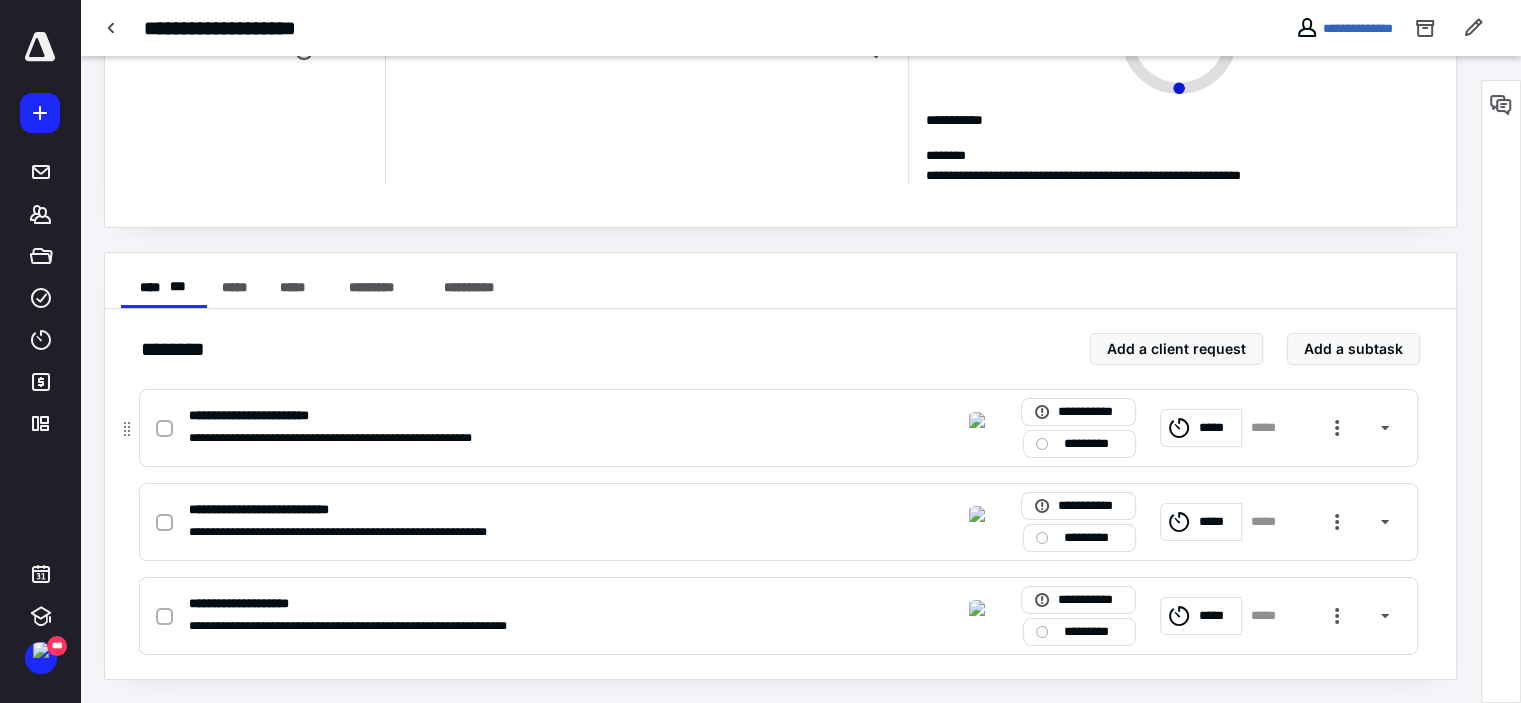 click on "*********" at bounding box center [1079, 444] 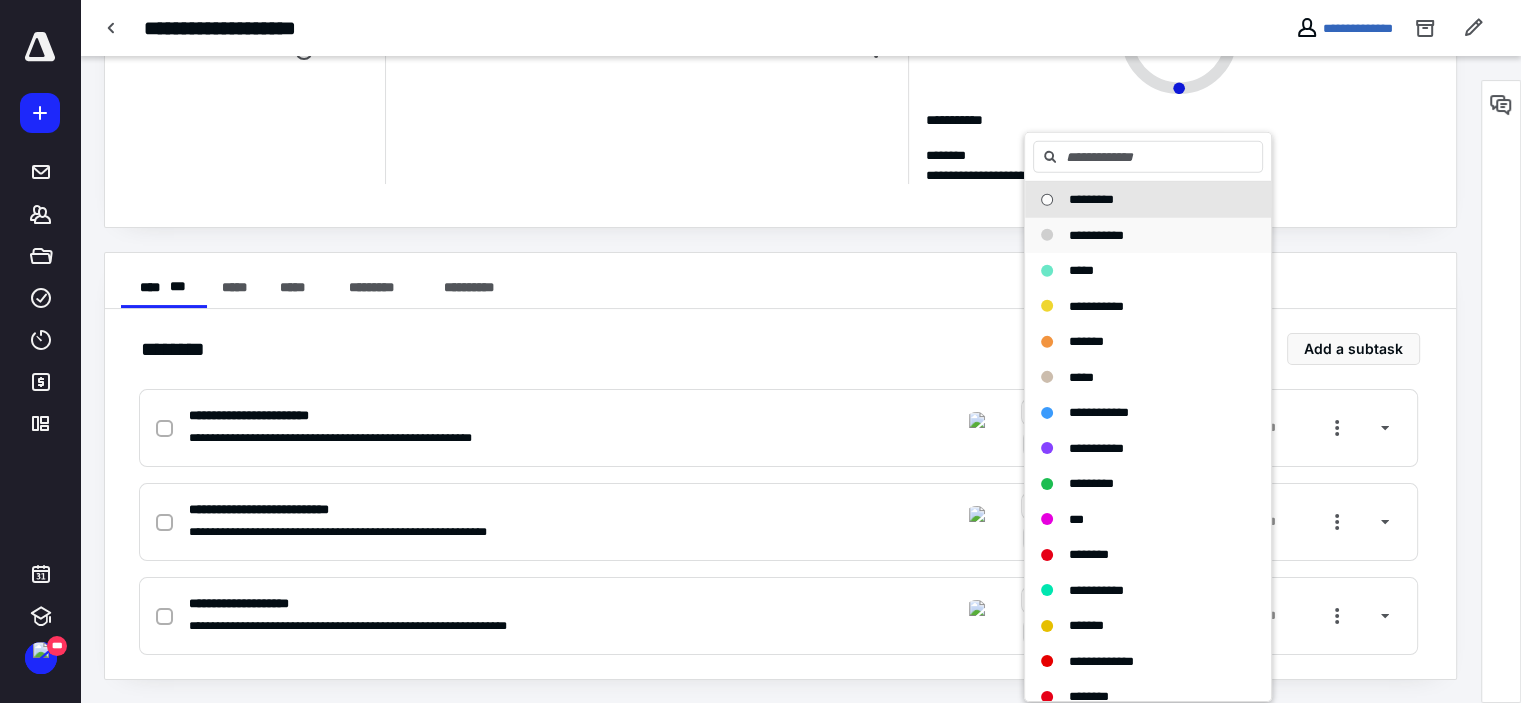 click on "**********" at bounding box center [1136, 235] 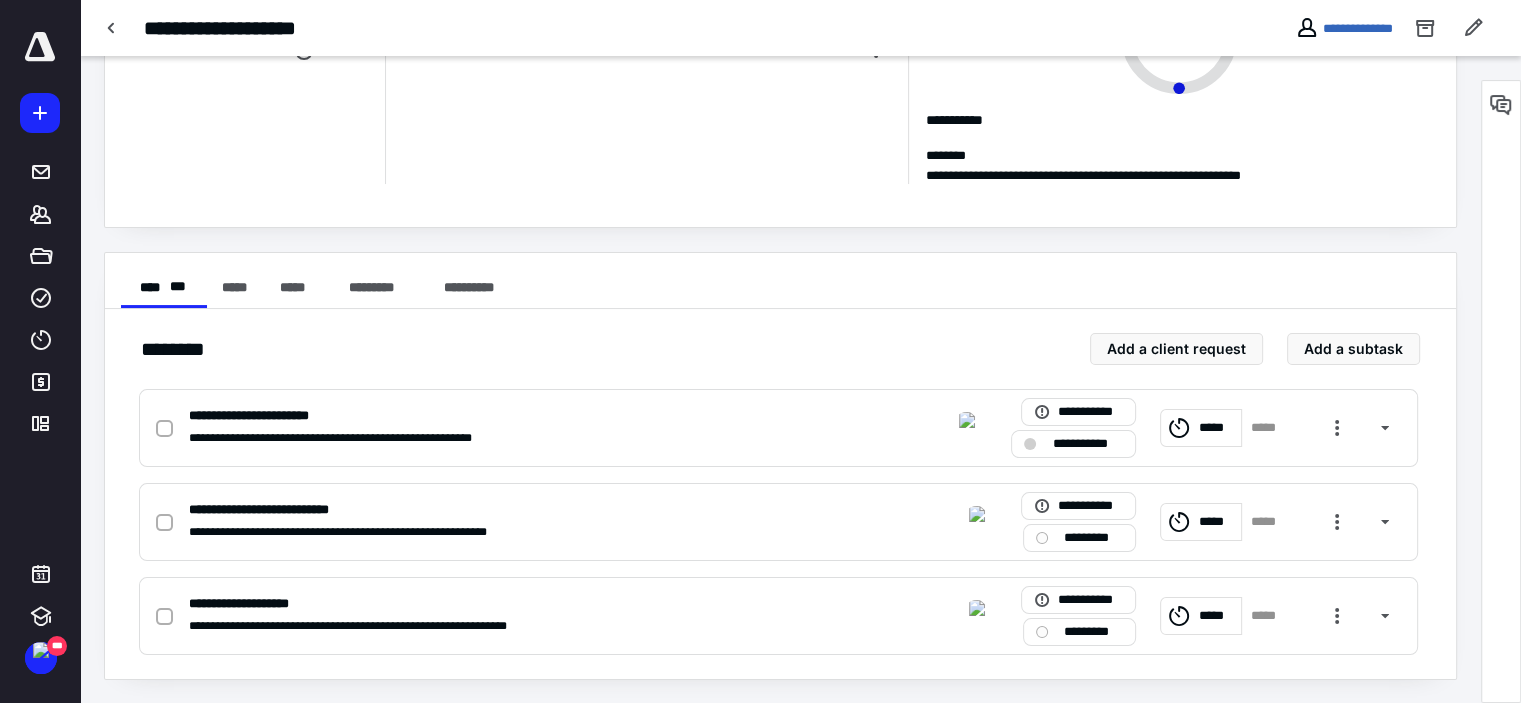 click at bounding box center (0, -189) 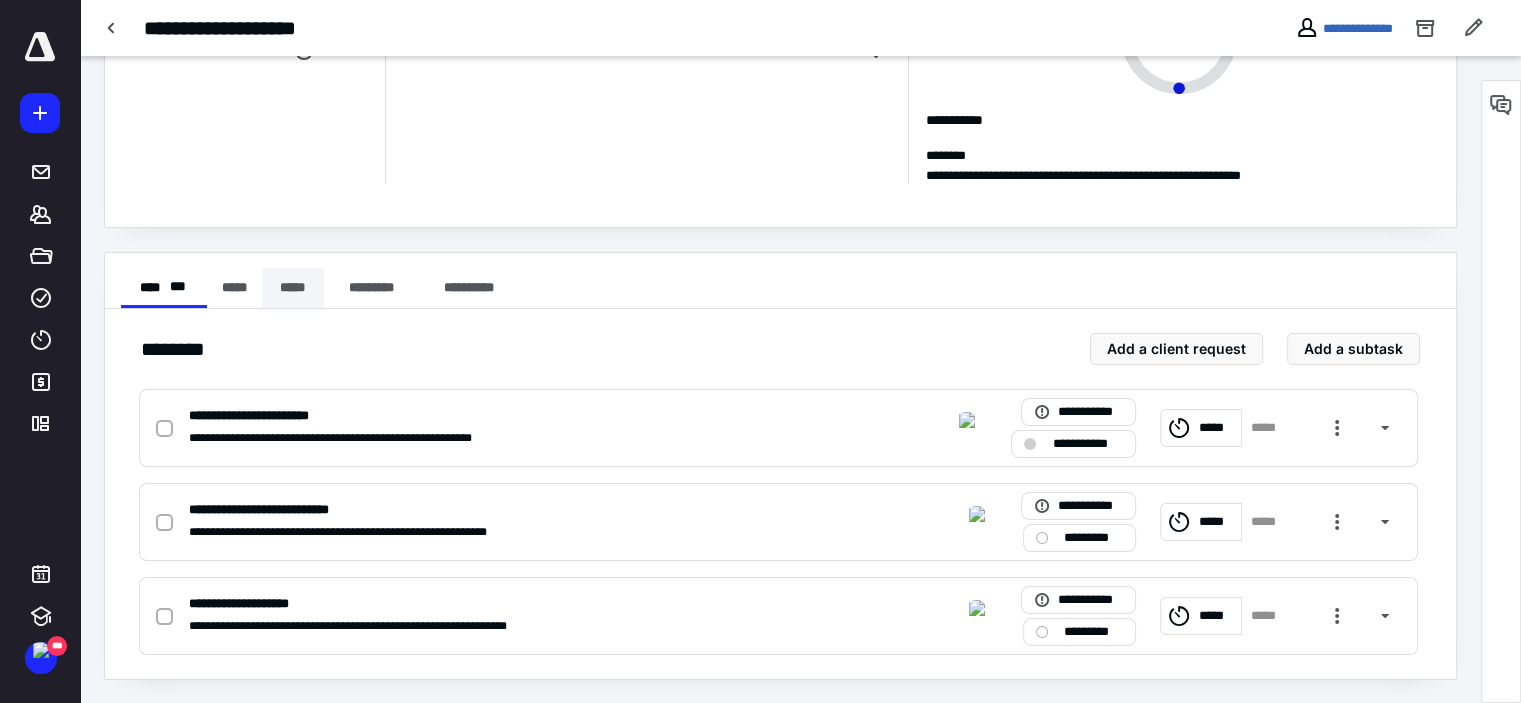 click on "*****" at bounding box center (293, 288) 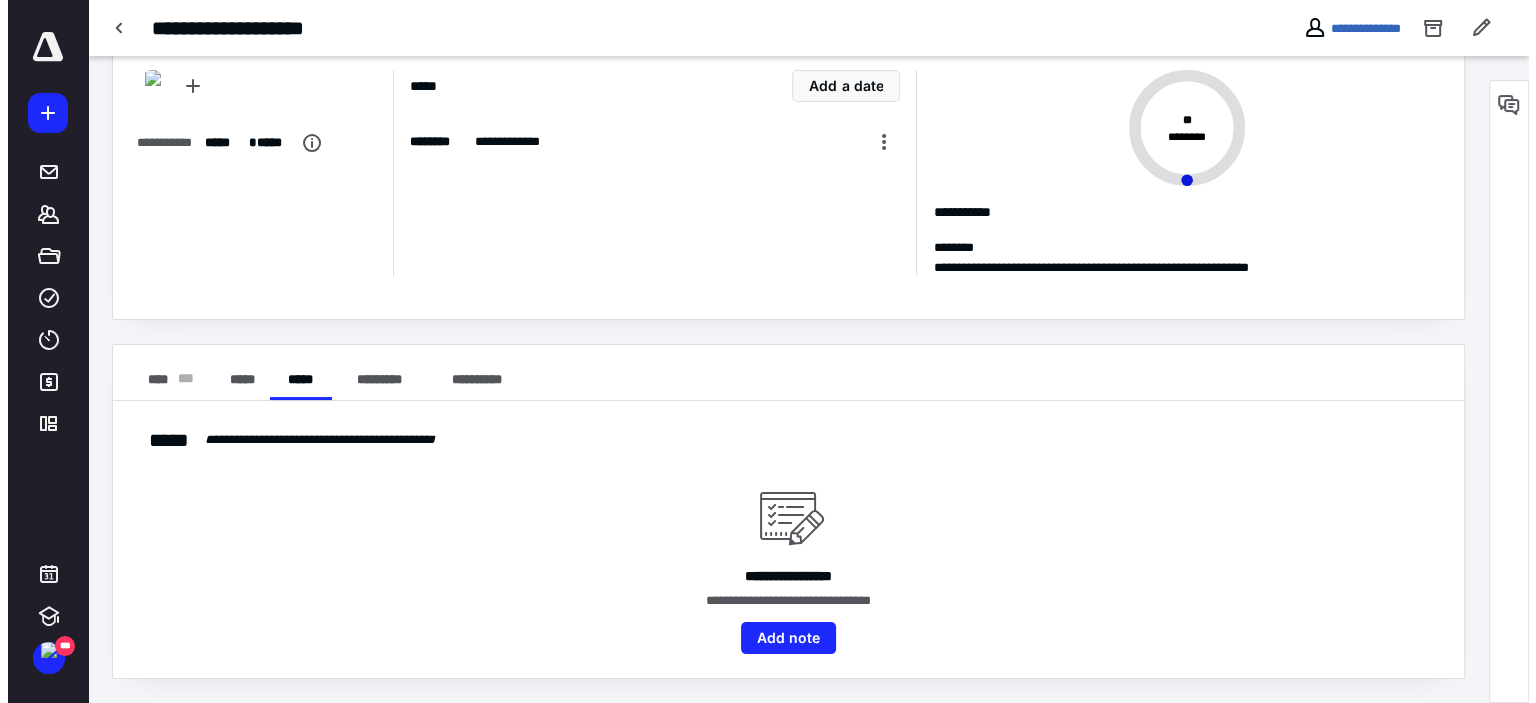 scroll, scrollTop: 95, scrollLeft: 0, axis: vertical 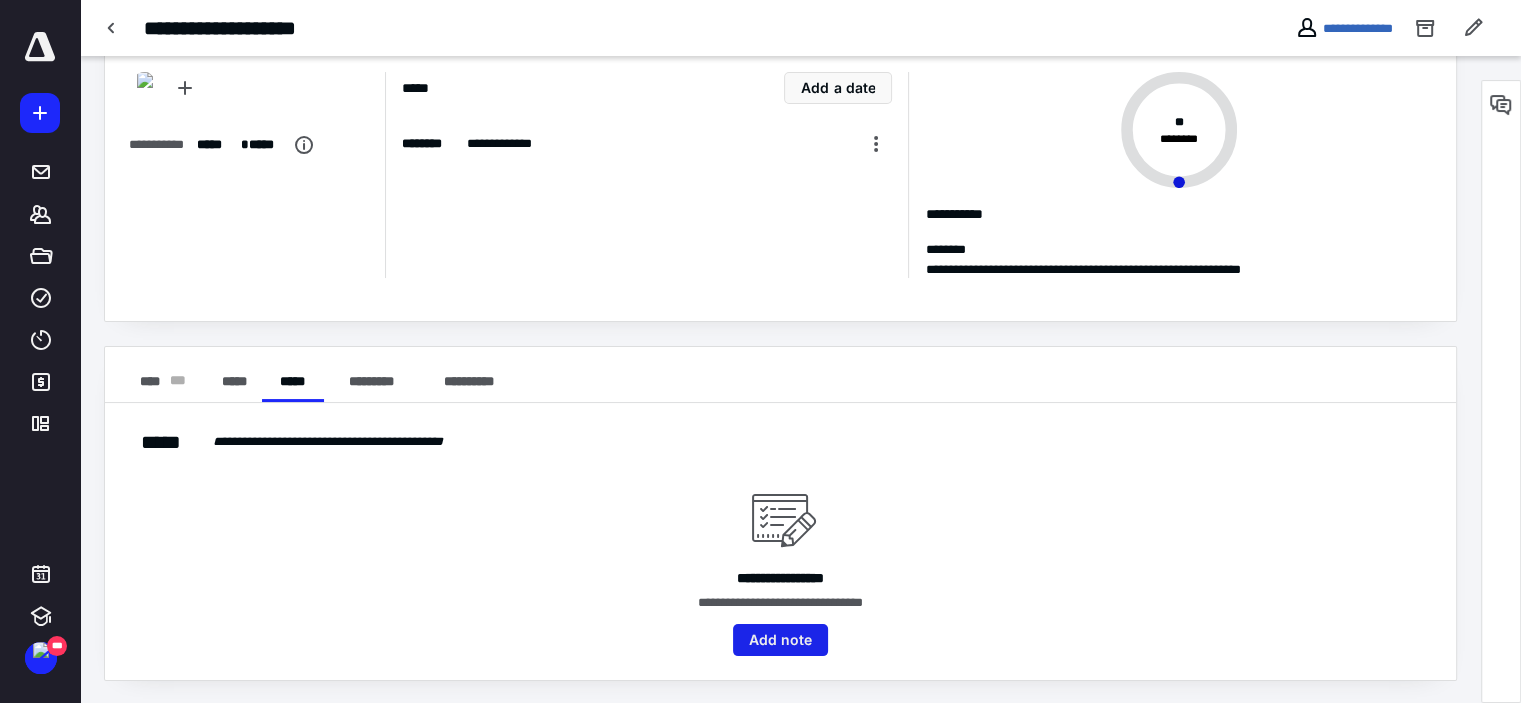 click on "Add note" at bounding box center [780, 640] 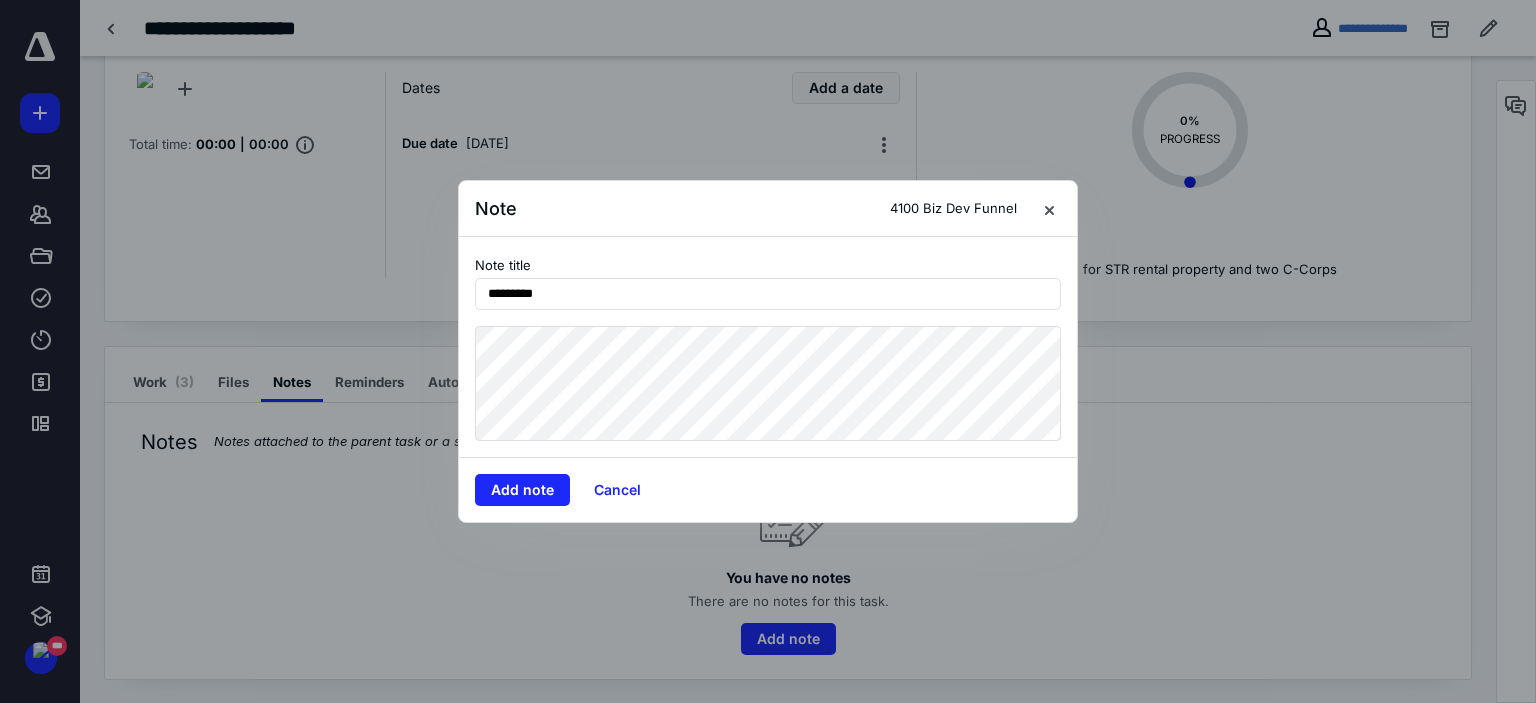type on "********" 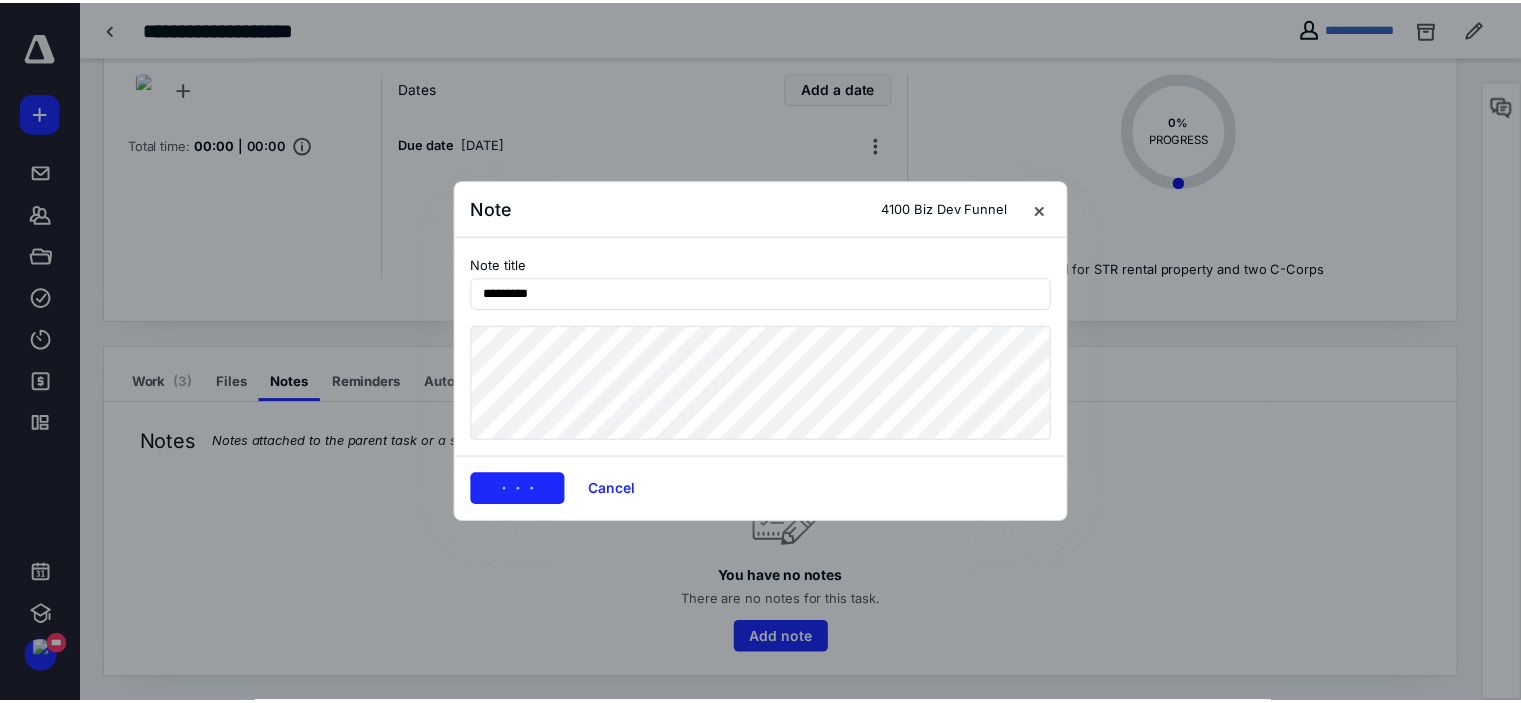 scroll, scrollTop: 30, scrollLeft: 0, axis: vertical 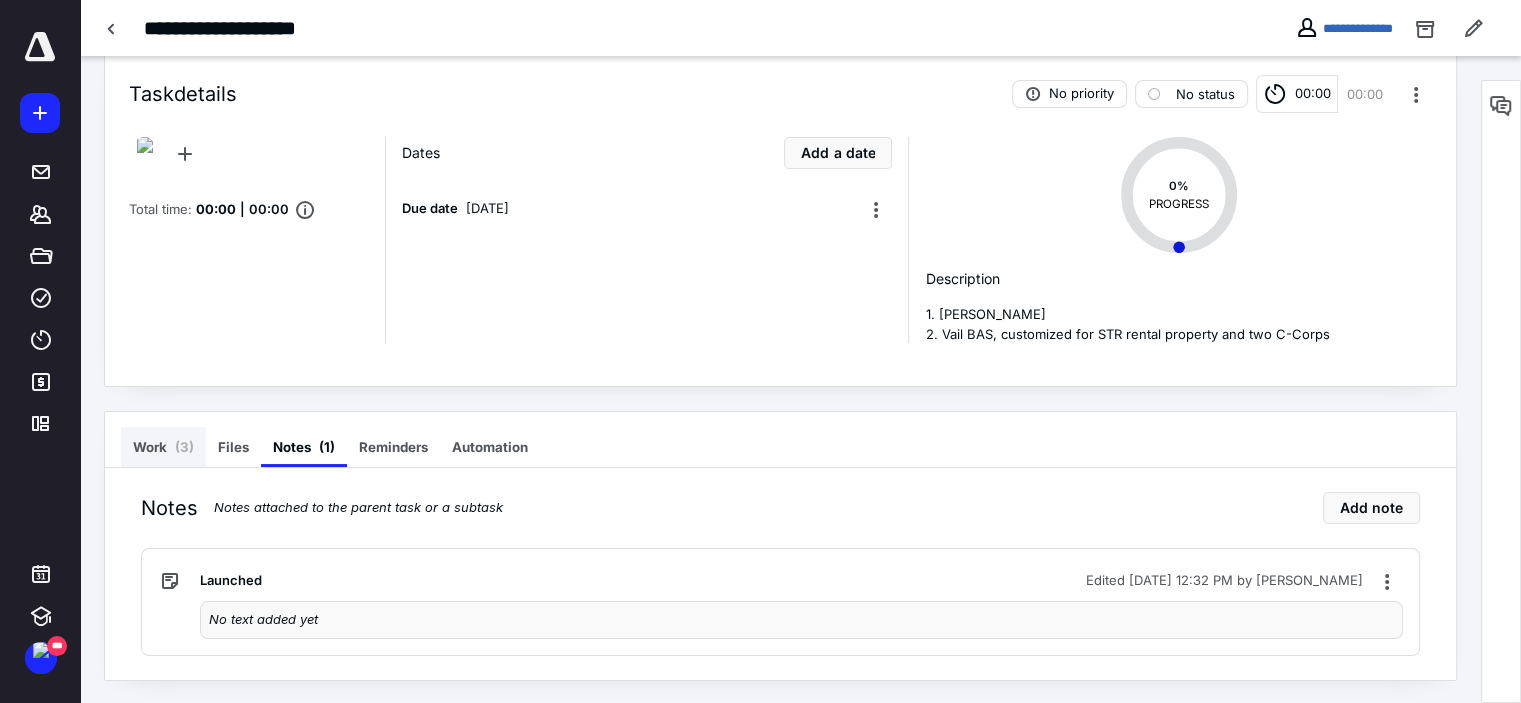 click on "Work ( 3 )" at bounding box center (163, 447) 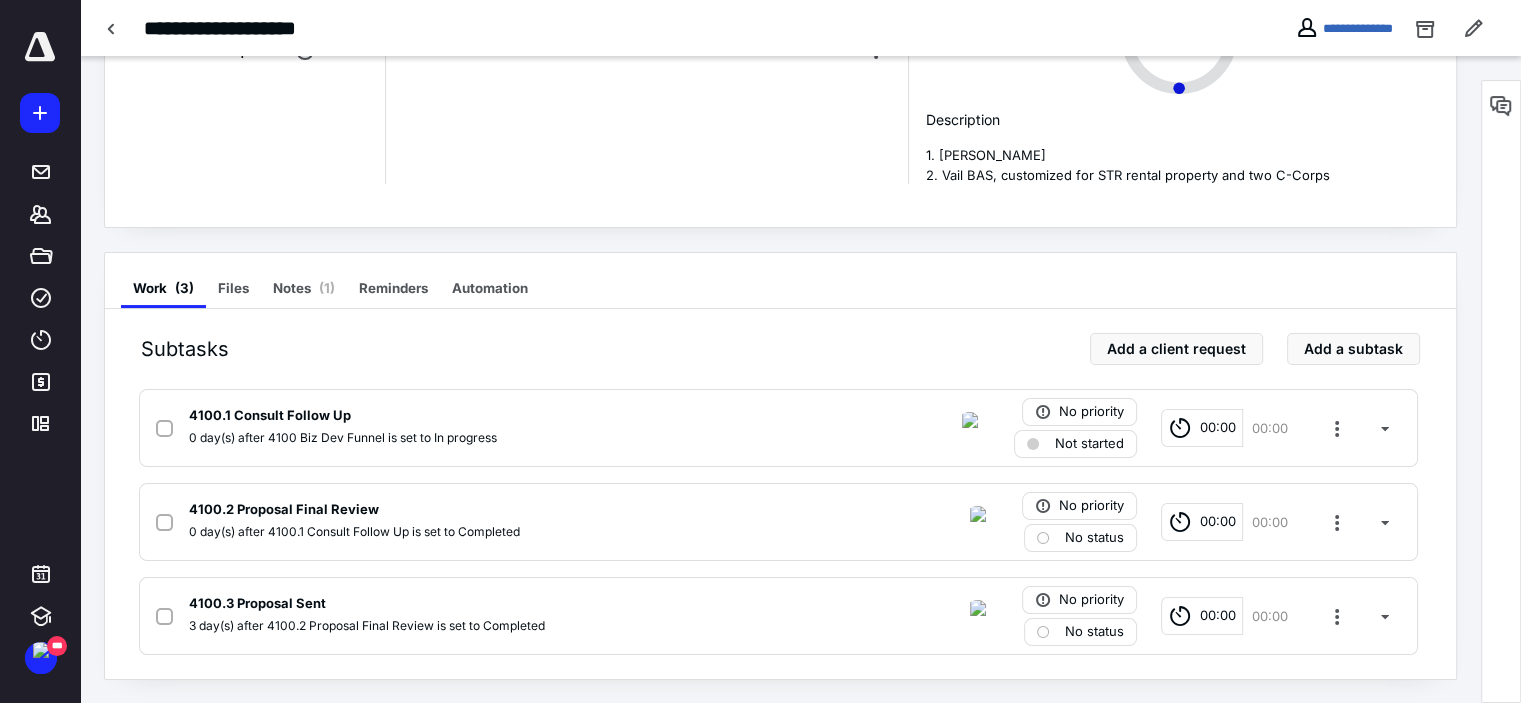 scroll, scrollTop: 0, scrollLeft: 0, axis: both 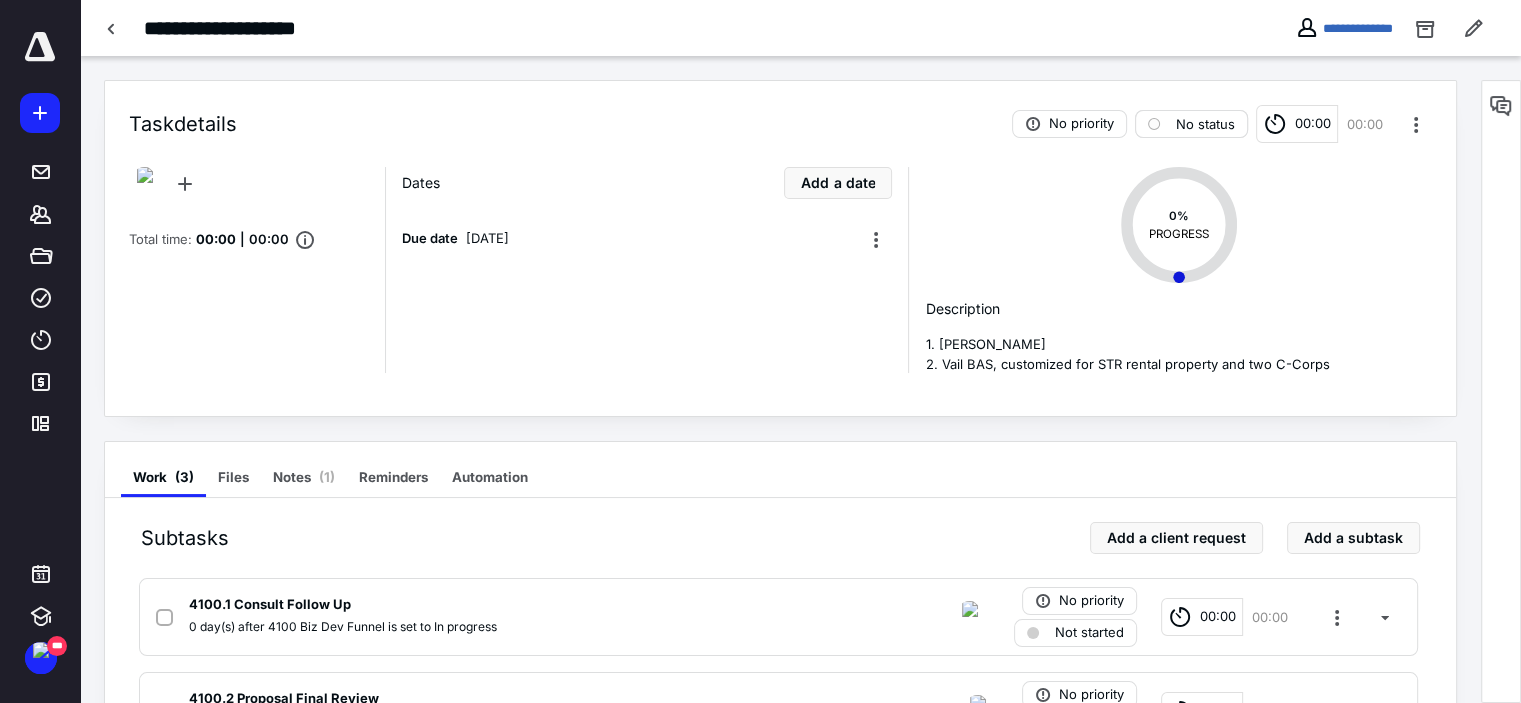 click at bounding box center (1154, 124) 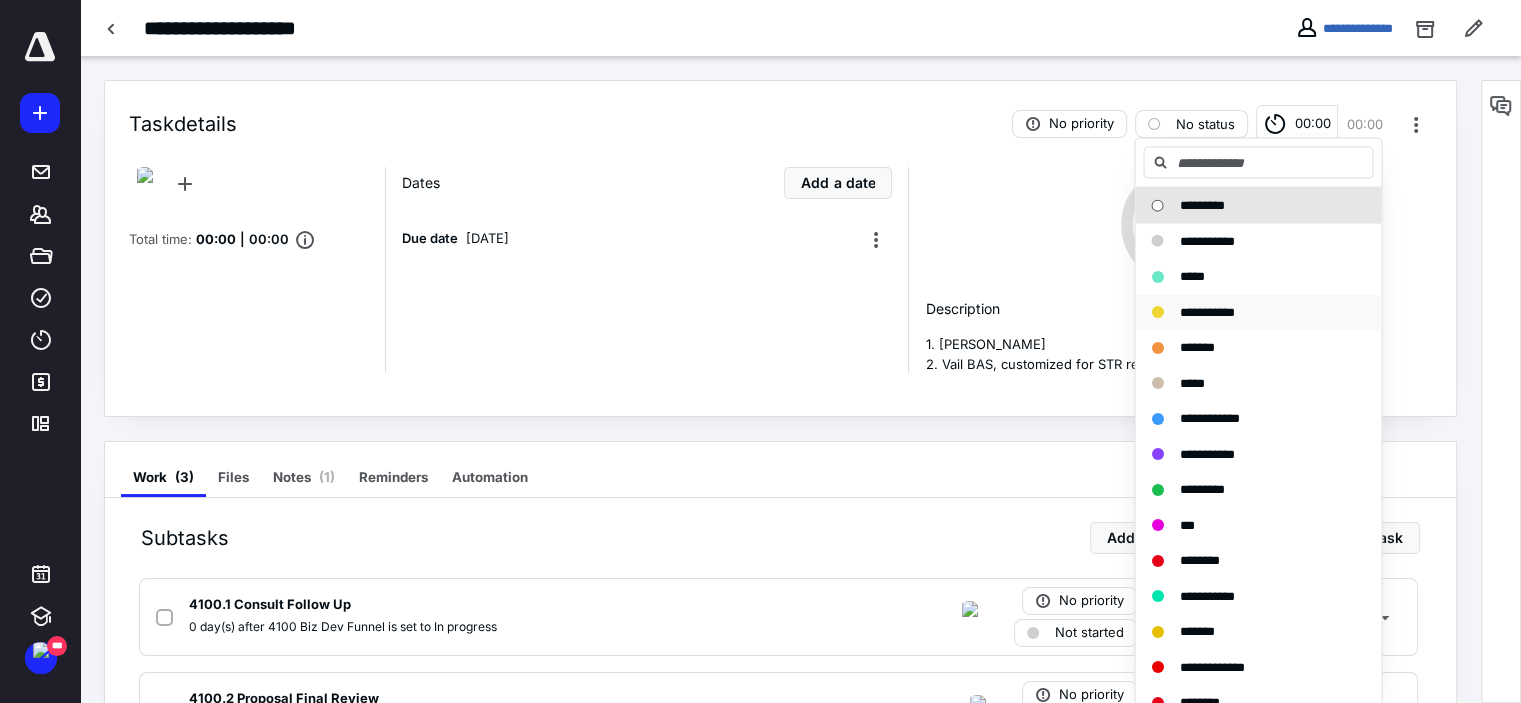 click at bounding box center (1157, 312) 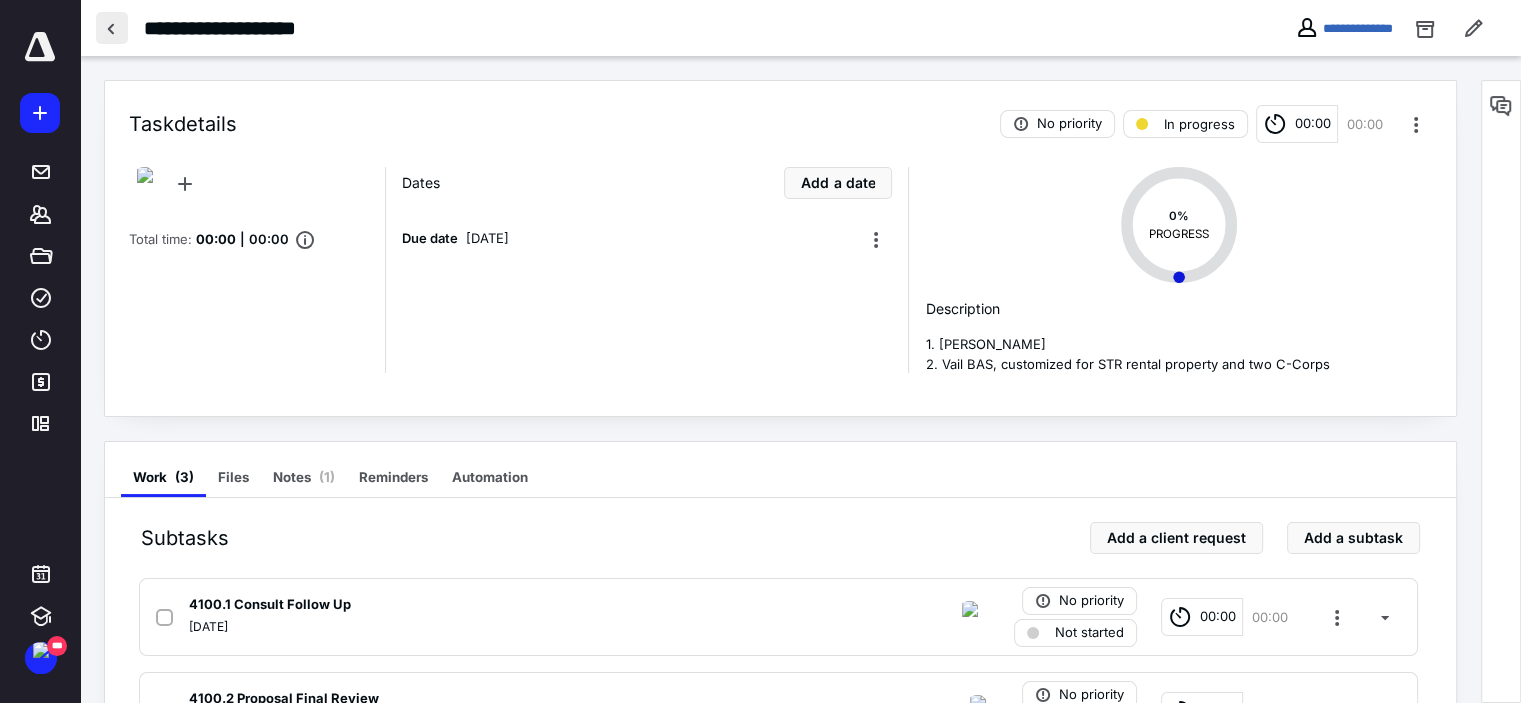click at bounding box center (112, 28) 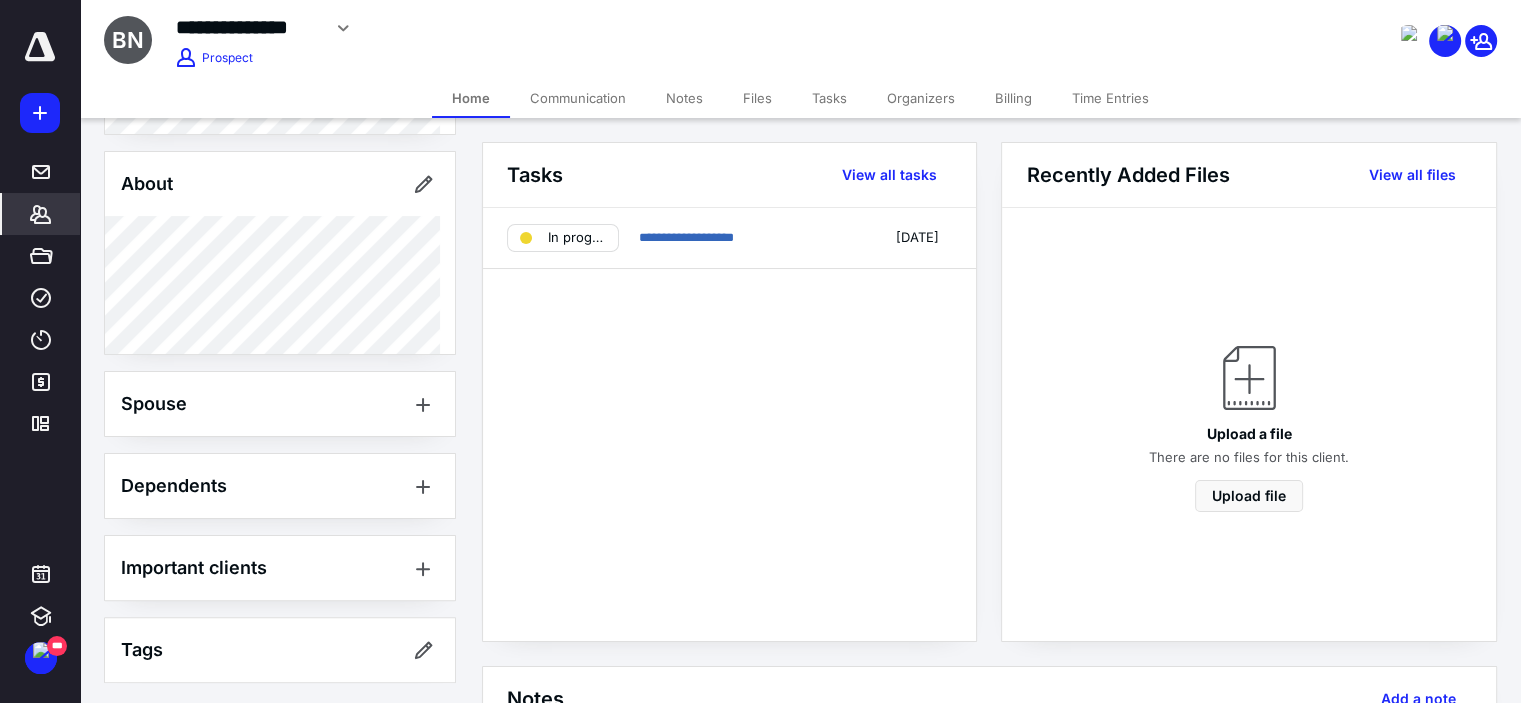 scroll, scrollTop: 522, scrollLeft: 0, axis: vertical 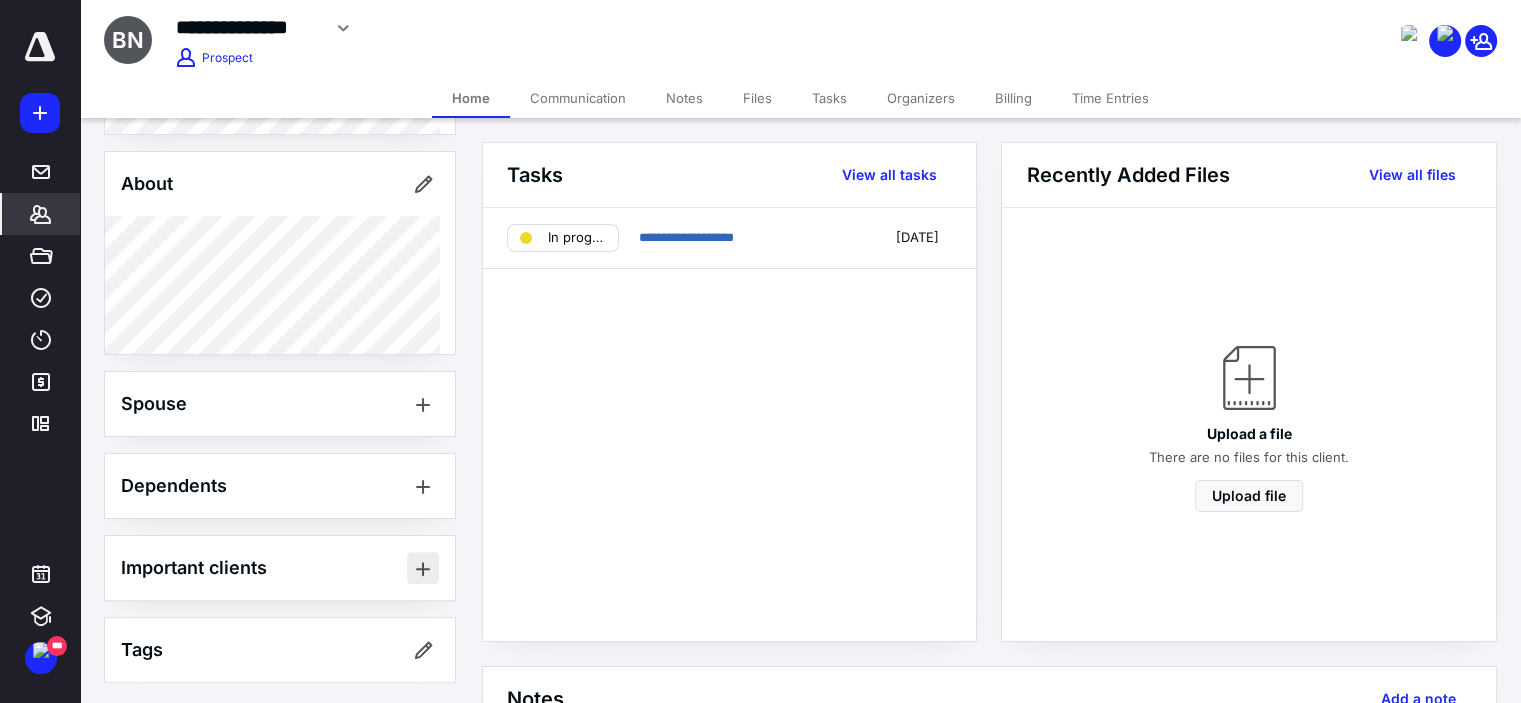click at bounding box center (423, 568) 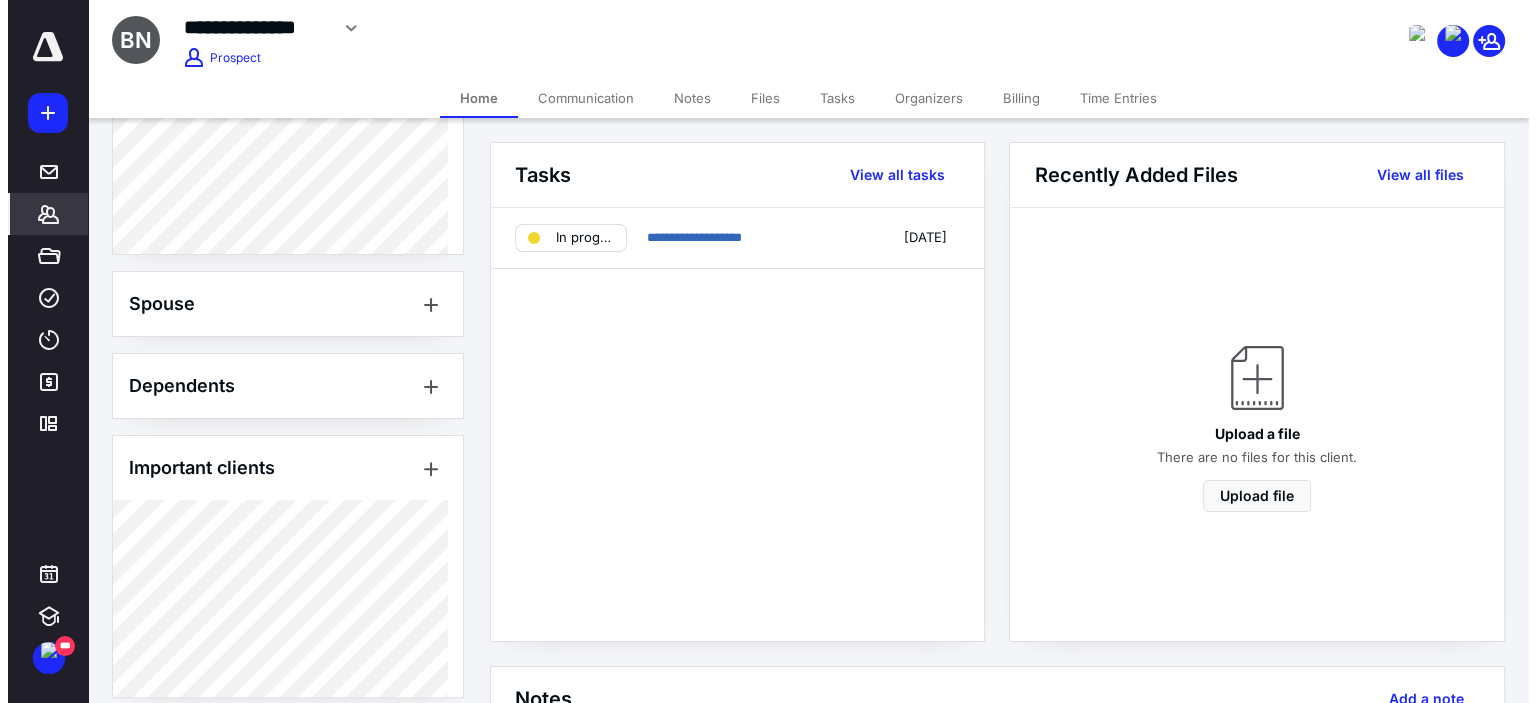scroll, scrollTop: 720, scrollLeft: 0, axis: vertical 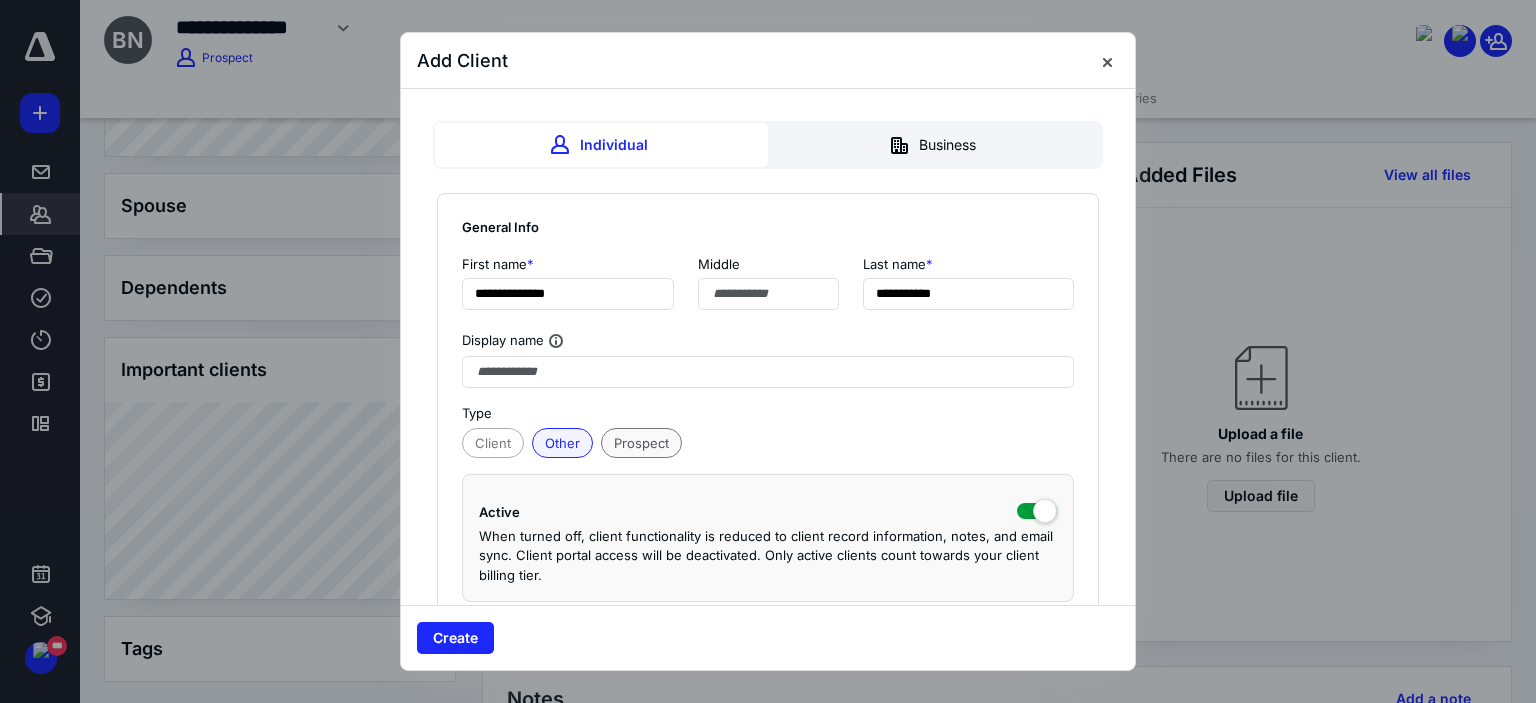 click on "Prospect" at bounding box center (641, 443) 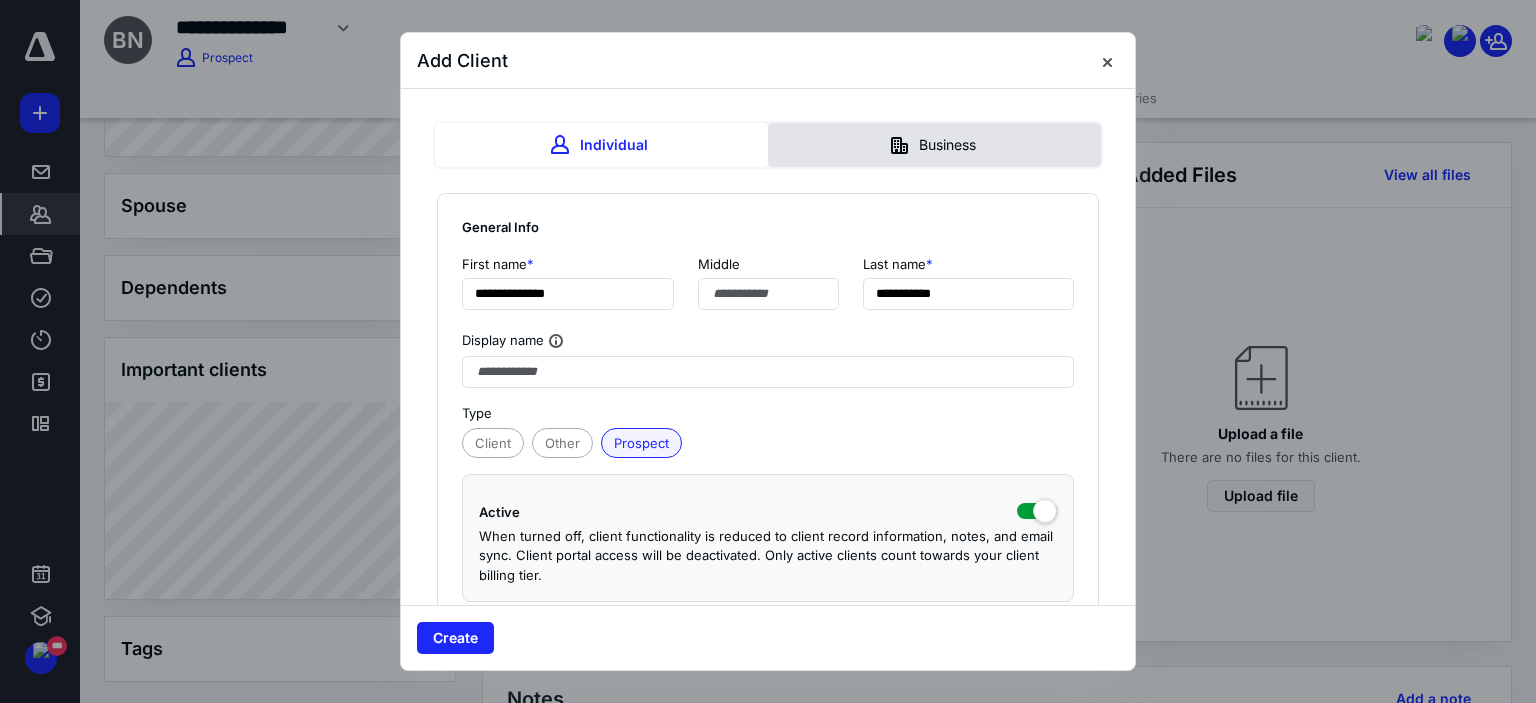 click on "Business" at bounding box center [934, 145] 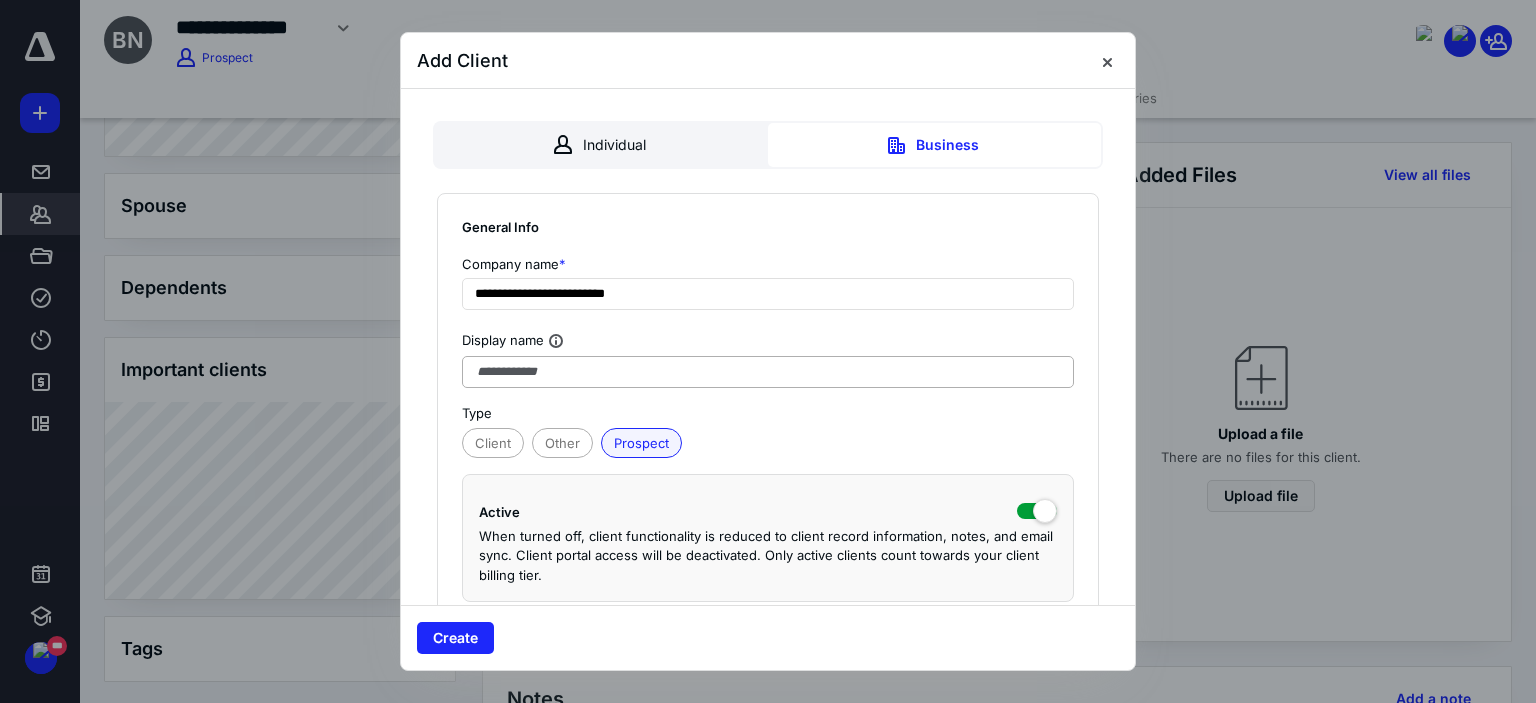 scroll, scrollTop: 300, scrollLeft: 0, axis: vertical 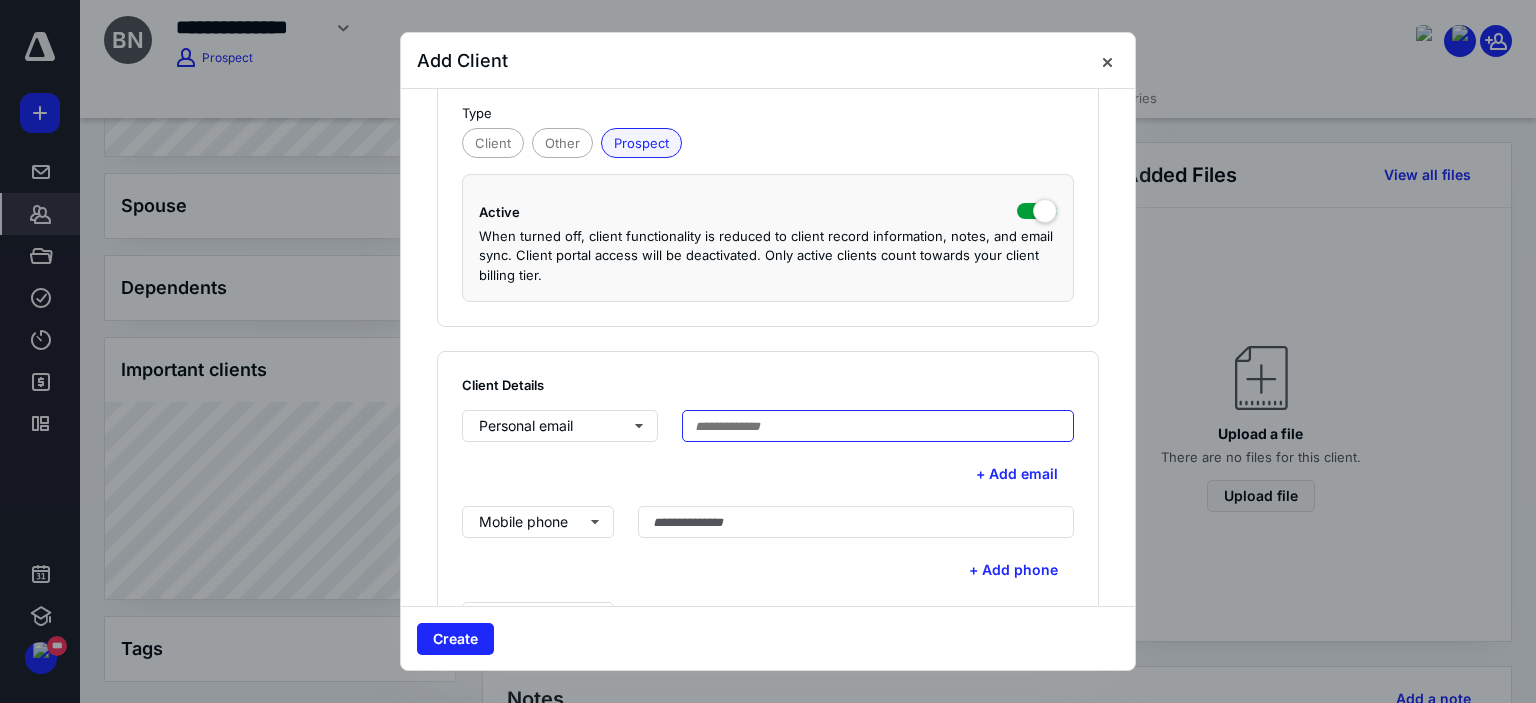 click at bounding box center (878, 426) 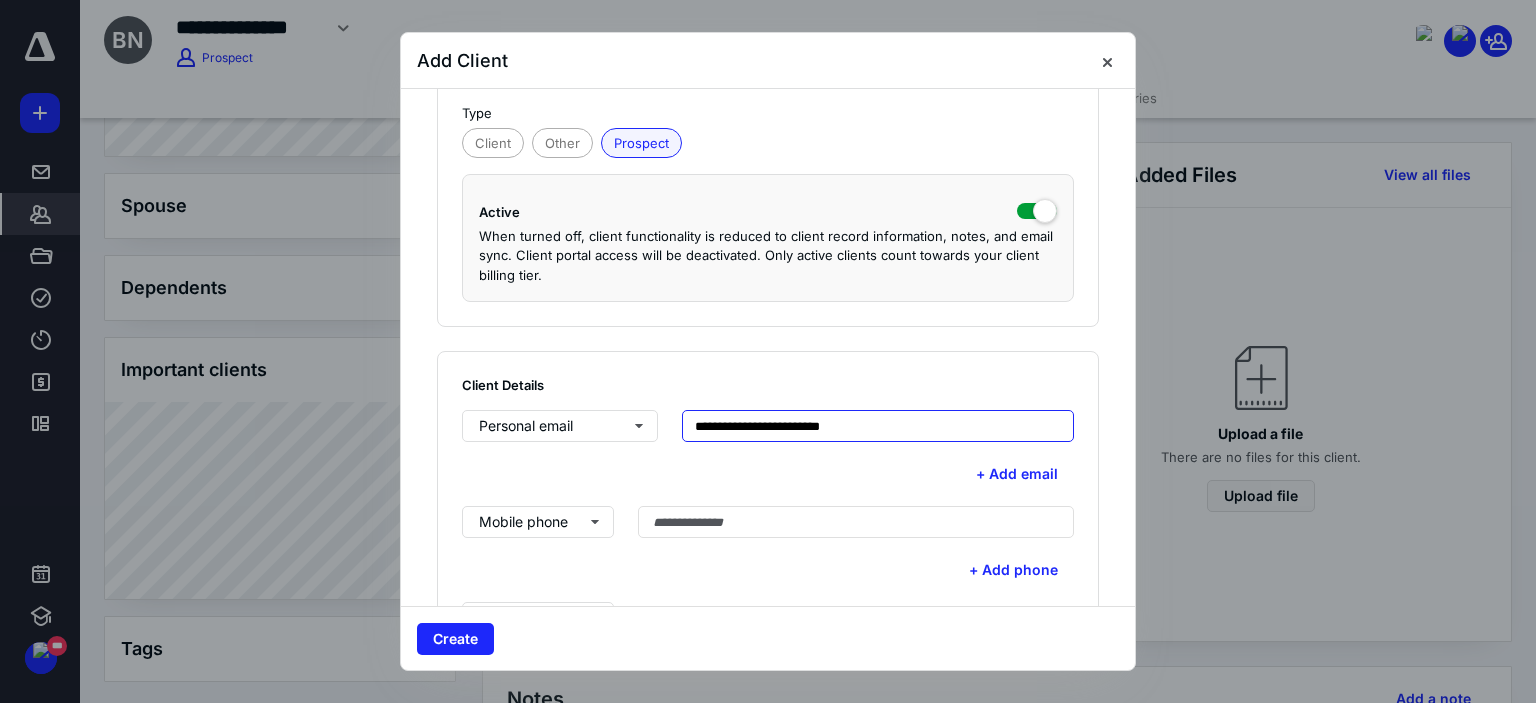 type on "**********" 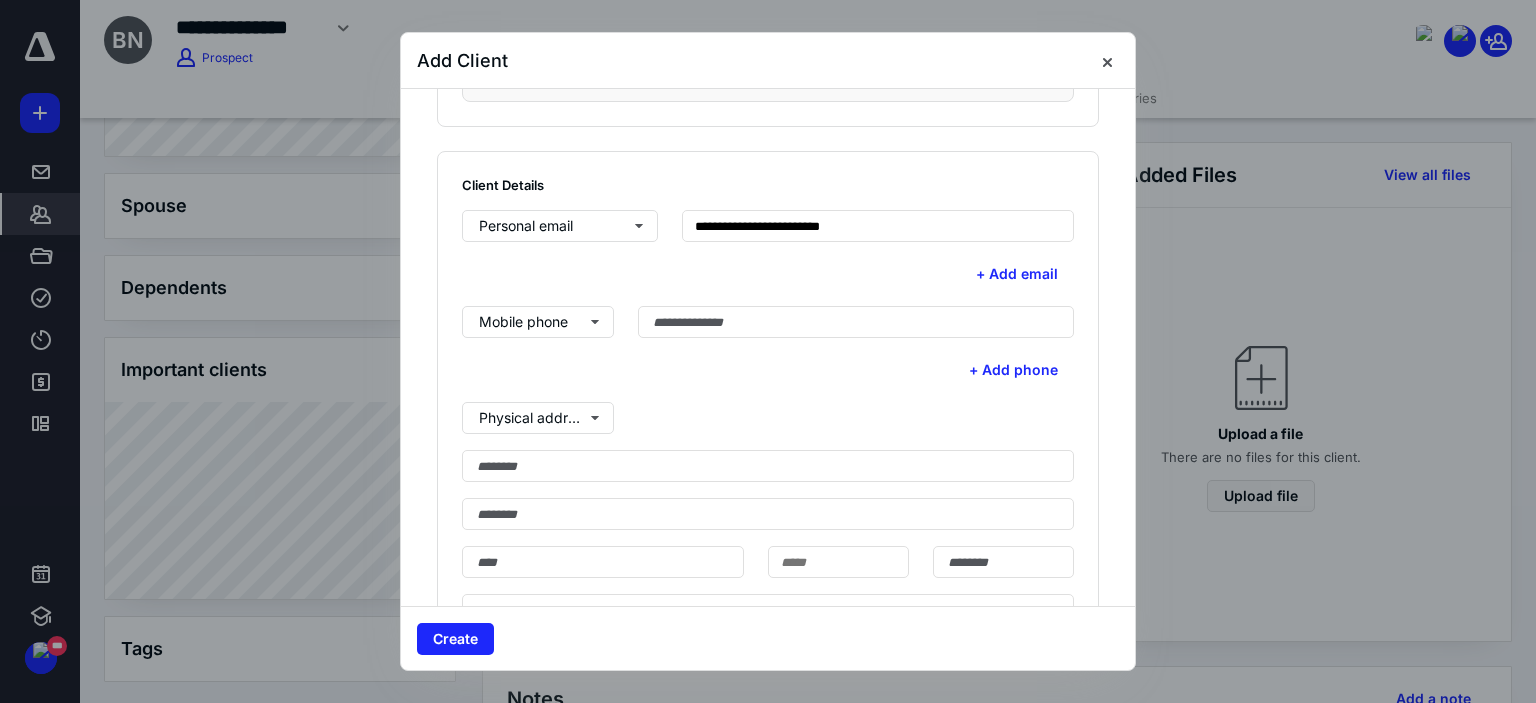 scroll, scrollTop: 600, scrollLeft: 0, axis: vertical 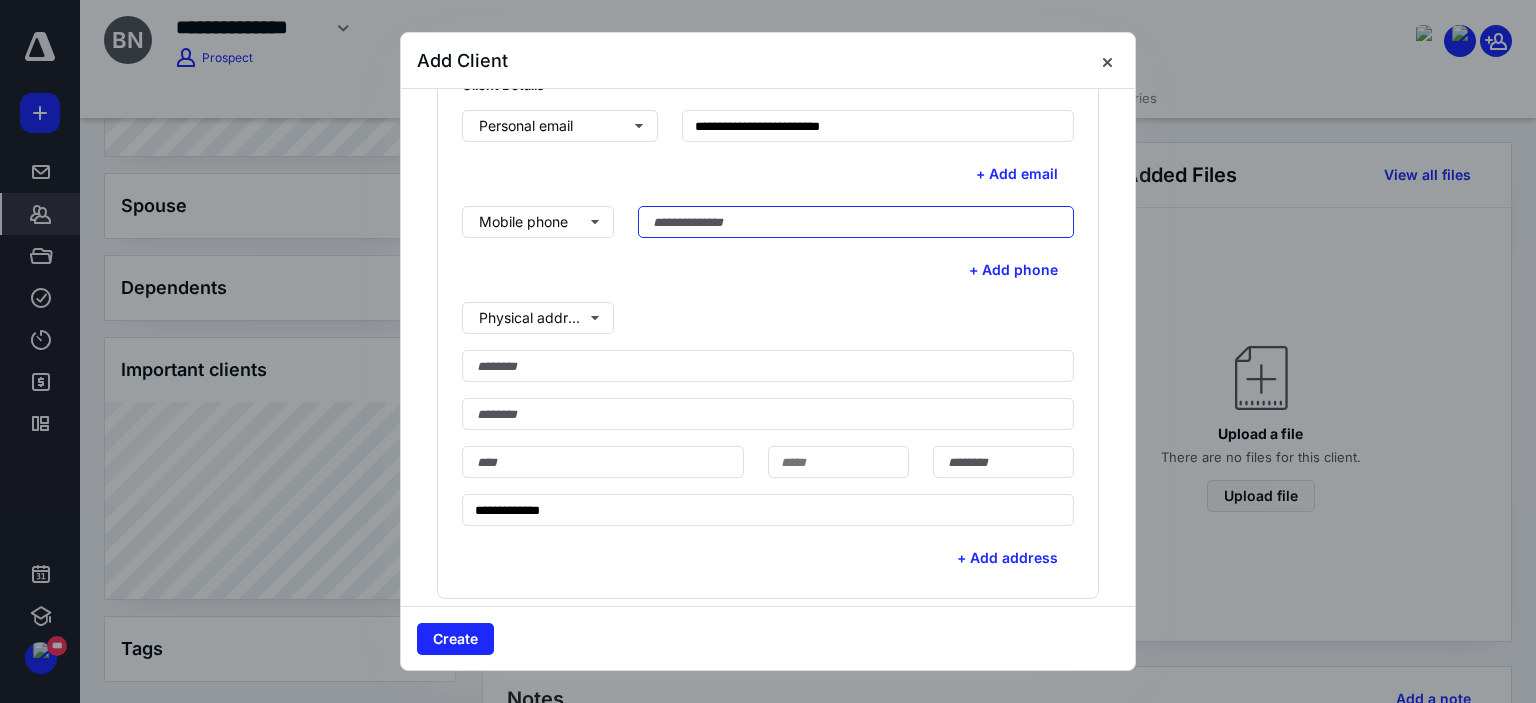 click at bounding box center (856, 222) 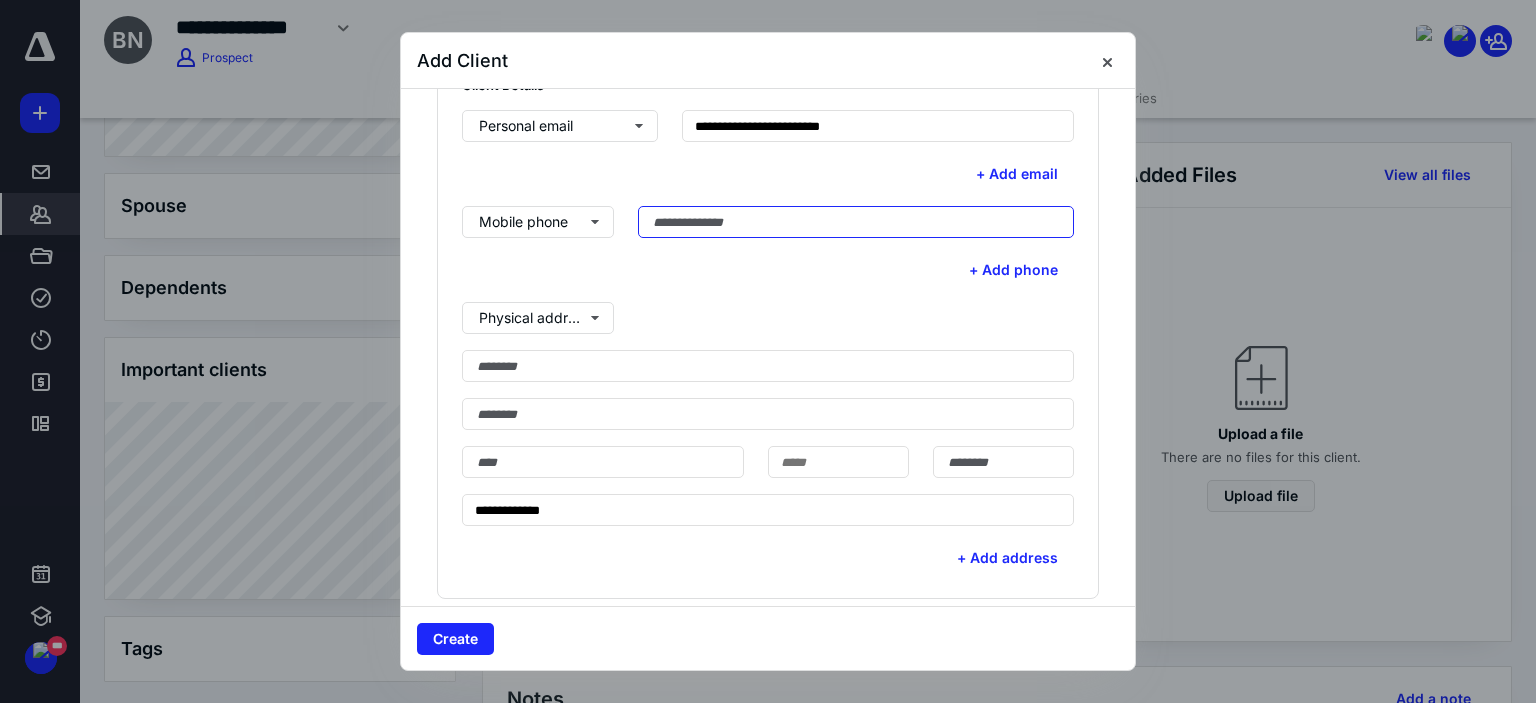 paste on "**********" 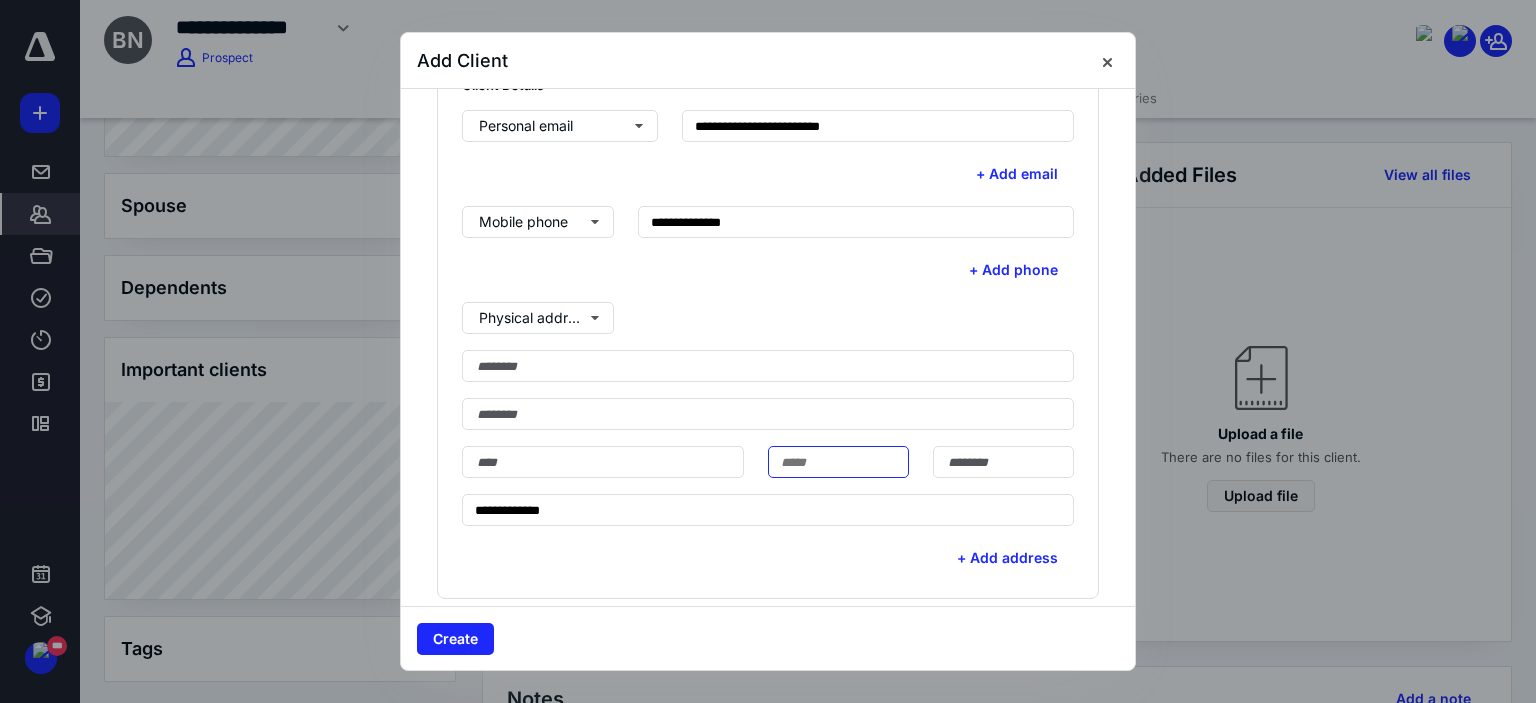 click at bounding box center (838, 462) 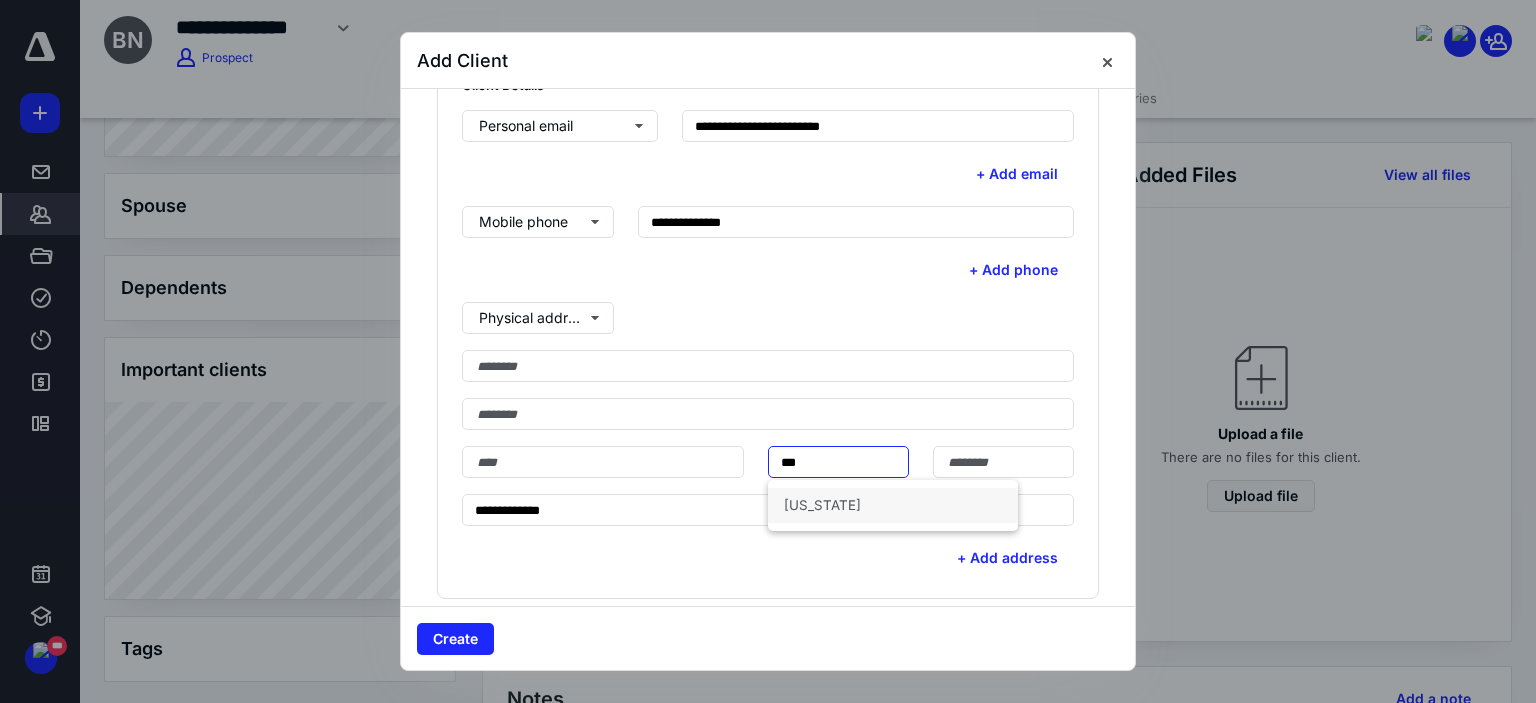 click on "[US_STATE]" at bounding box center [893, 505] 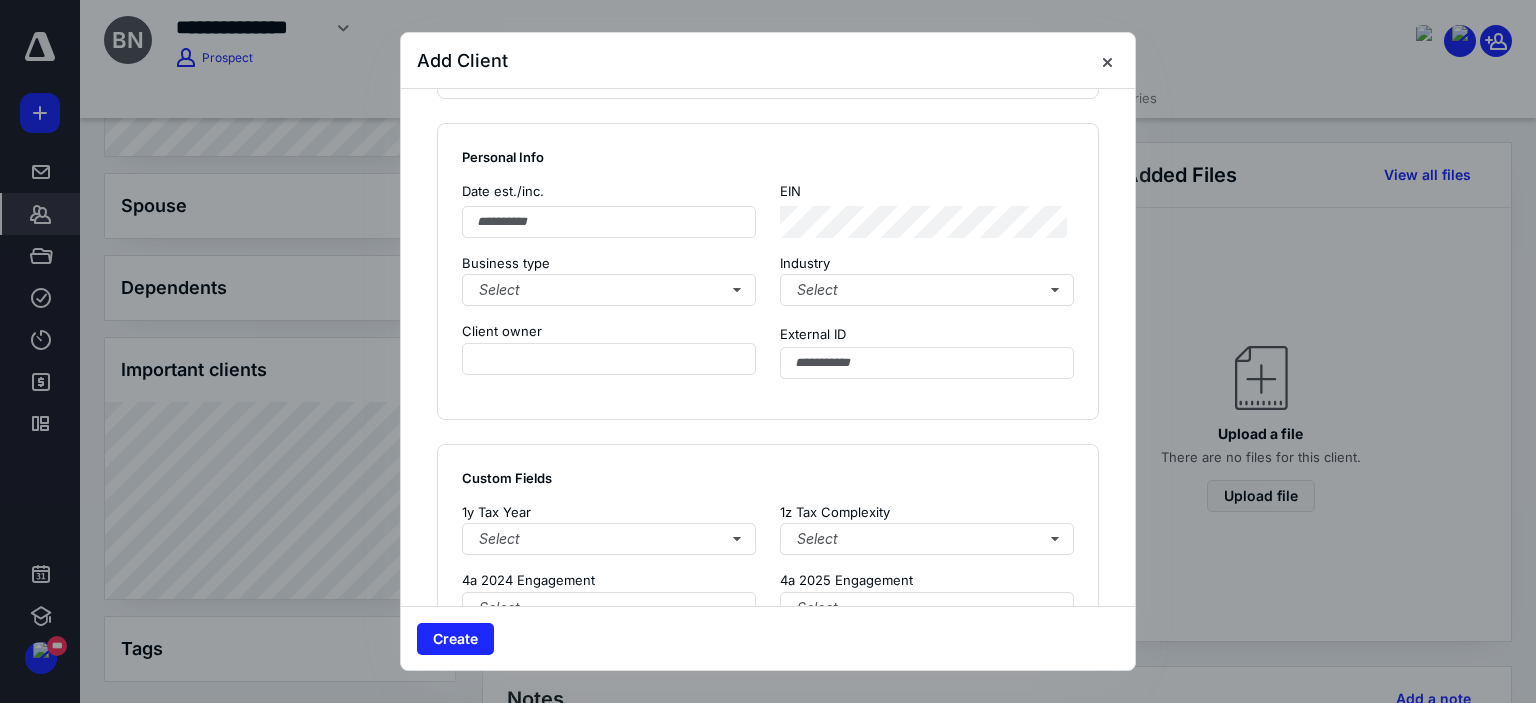 scroll, scrollTop: 1300, scrollLeft: 0, axis: vertical 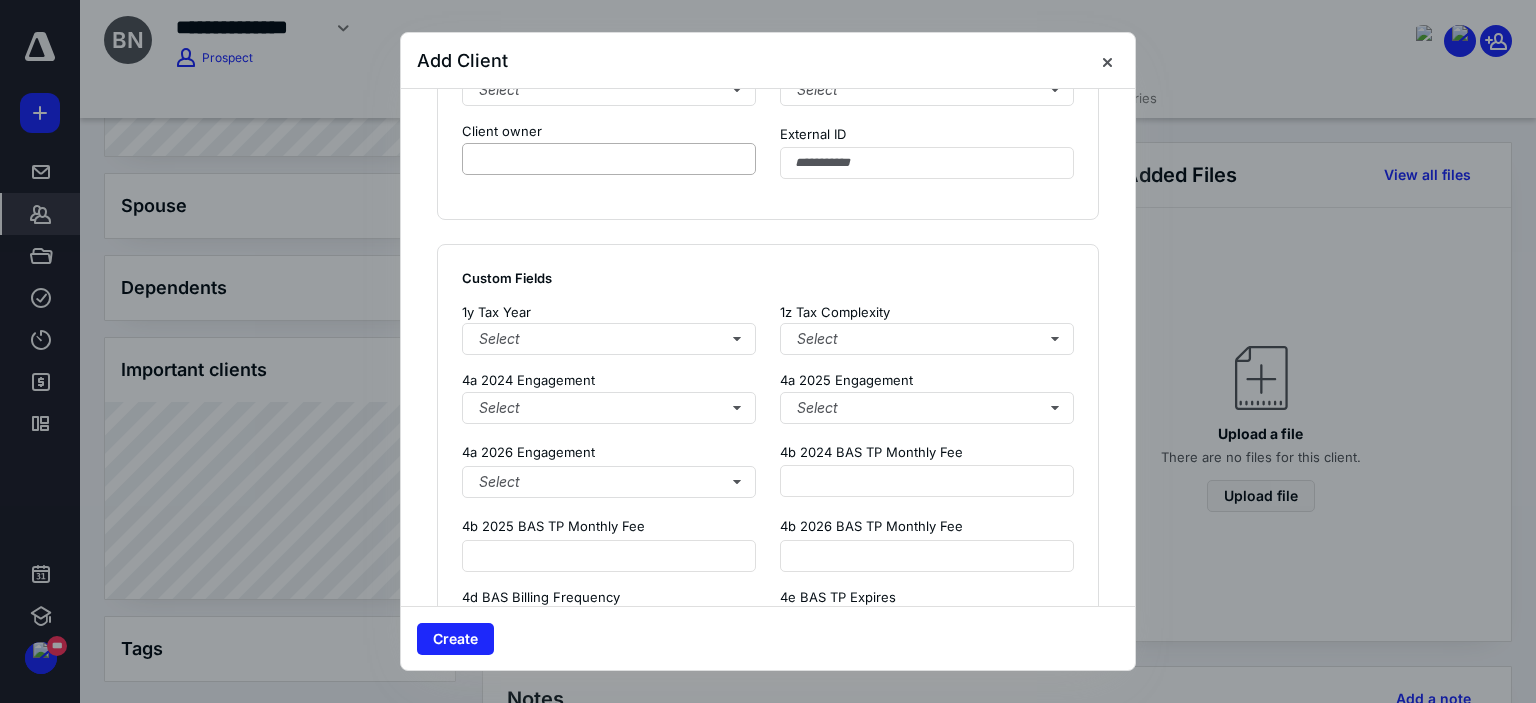 type on "*******" 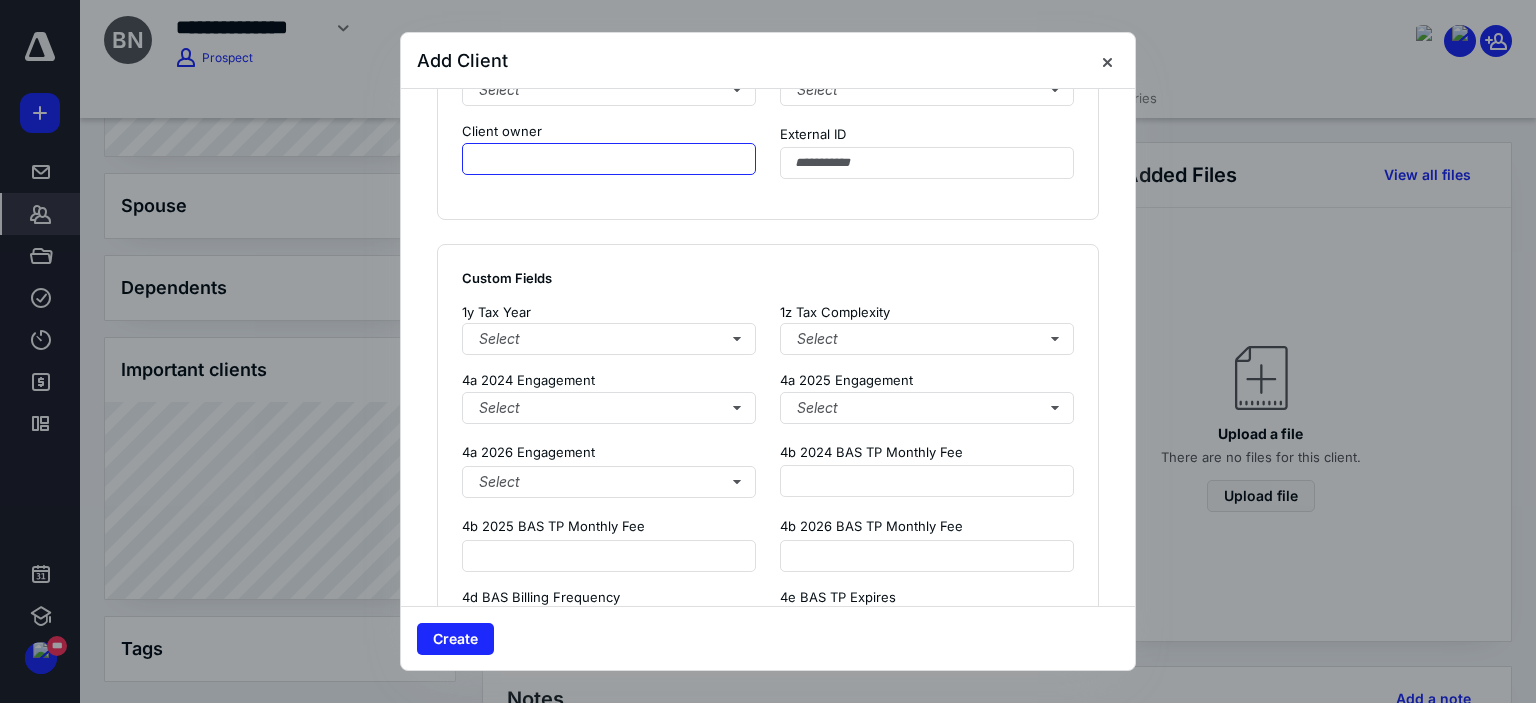 click at bounding box center [609, 159] 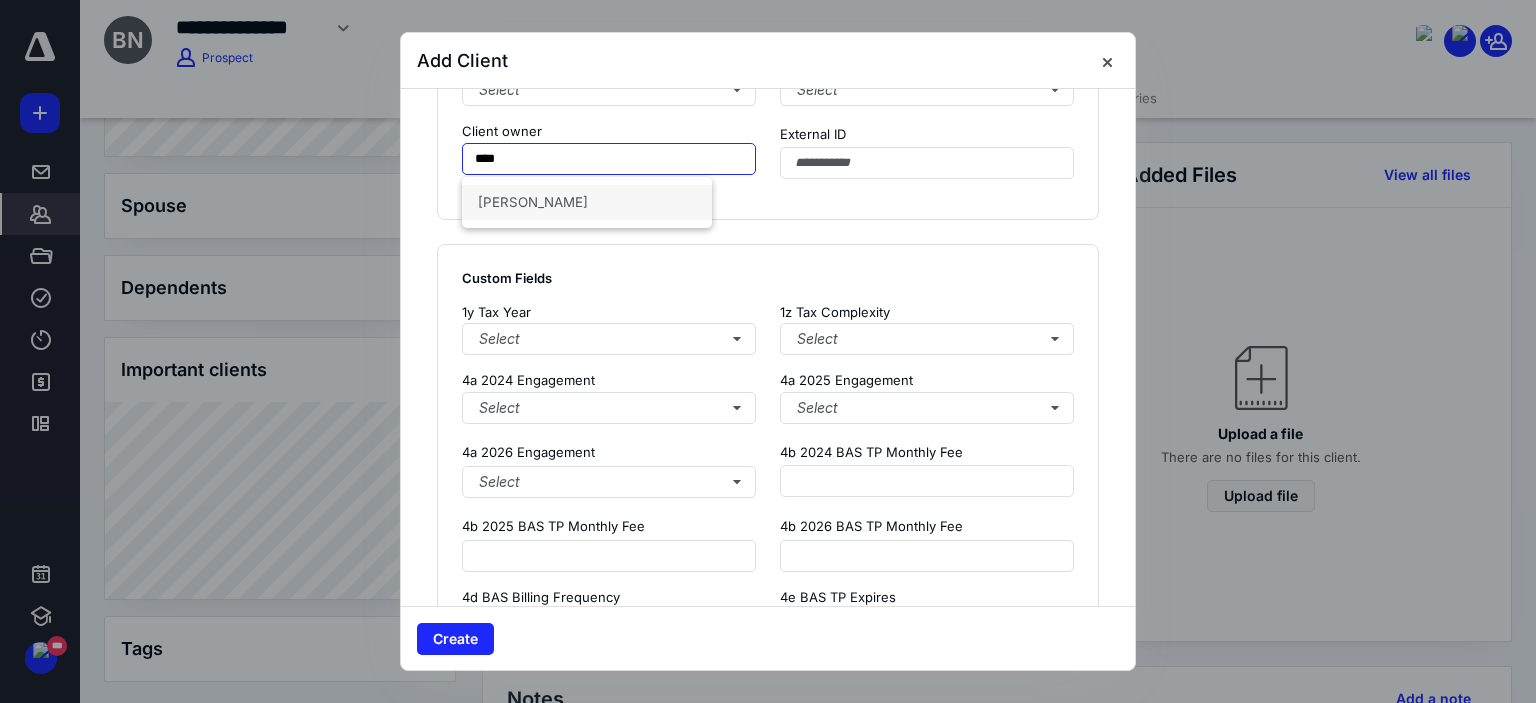 click on "[PERSON_NAME]" at bounding box center (587, 202) 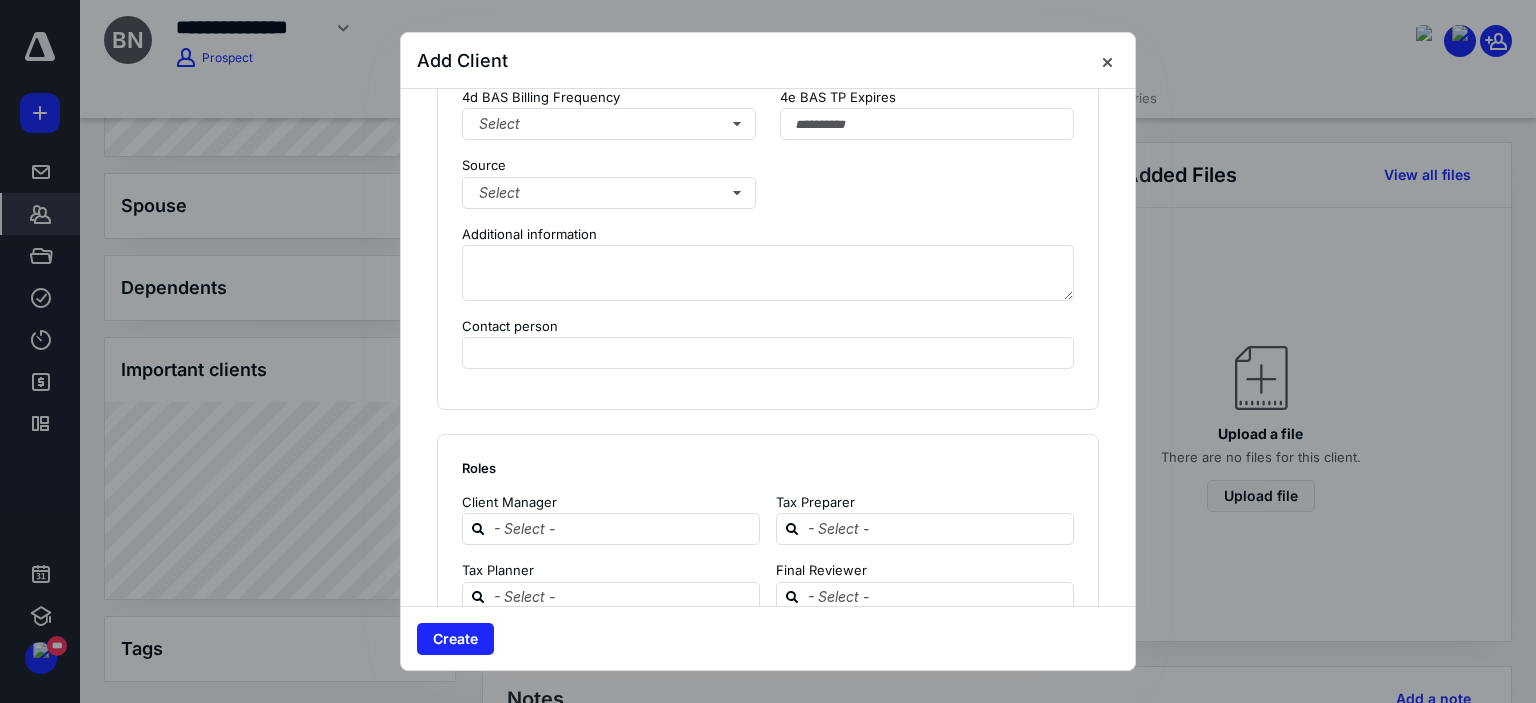 scroll, scrollTop: 1900, scrollLeft: 0, axis: vertical 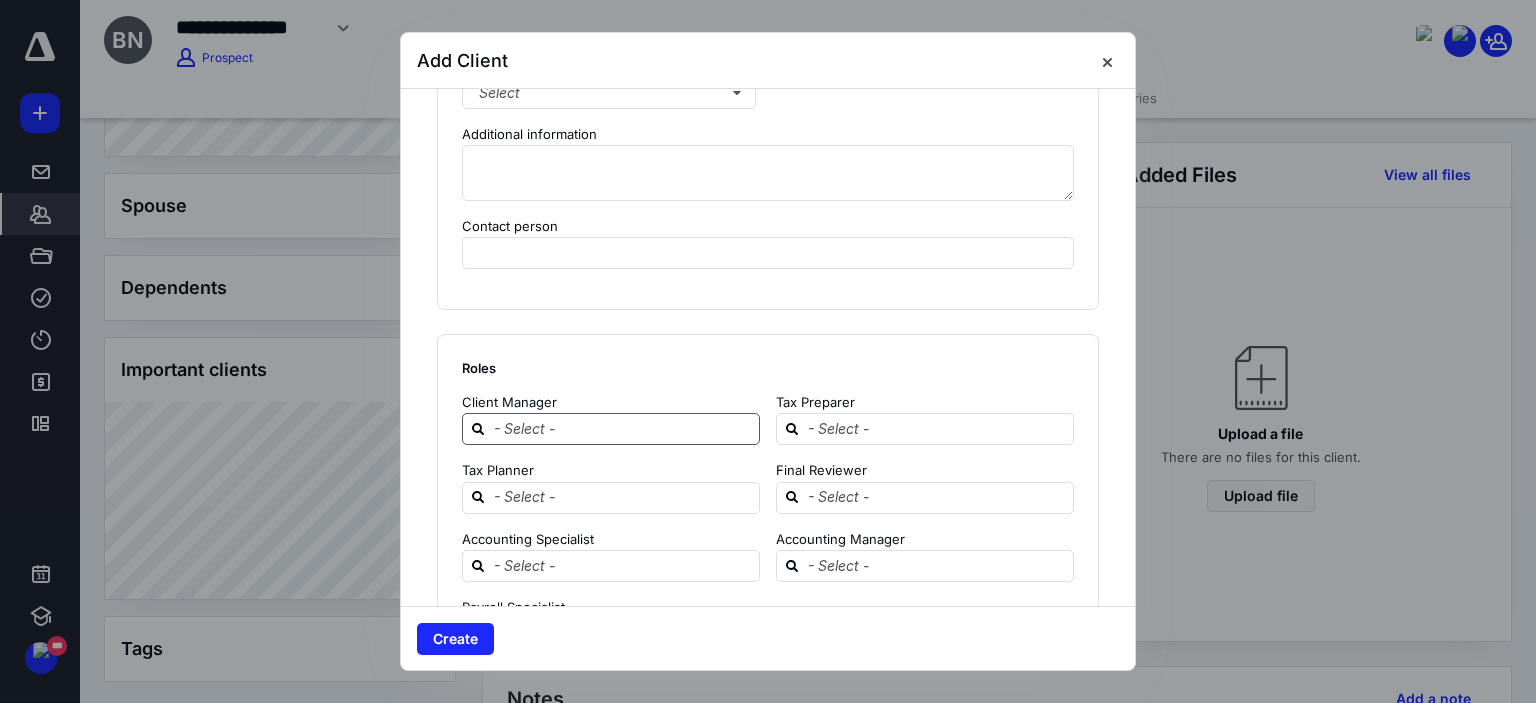 type on "**********" 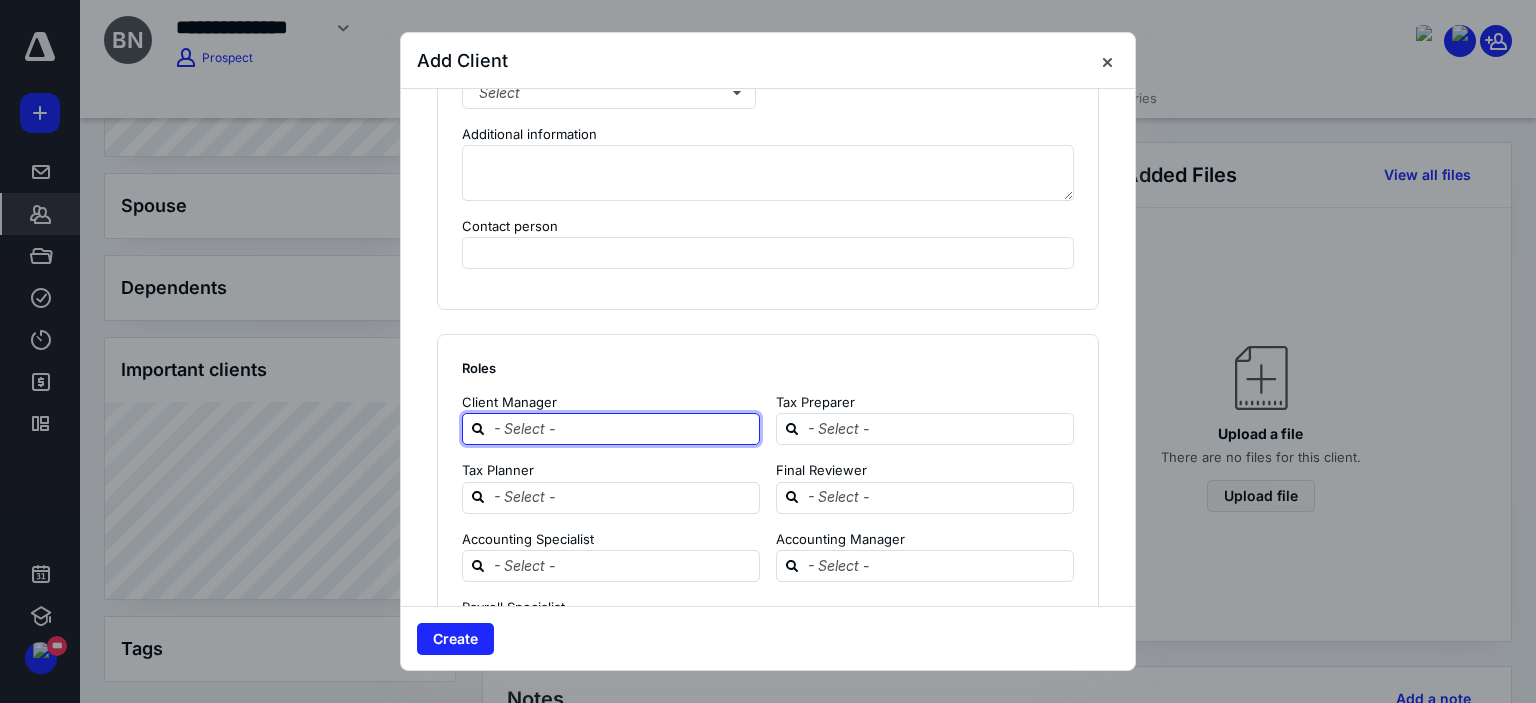 click at bounding box center [623, 428] 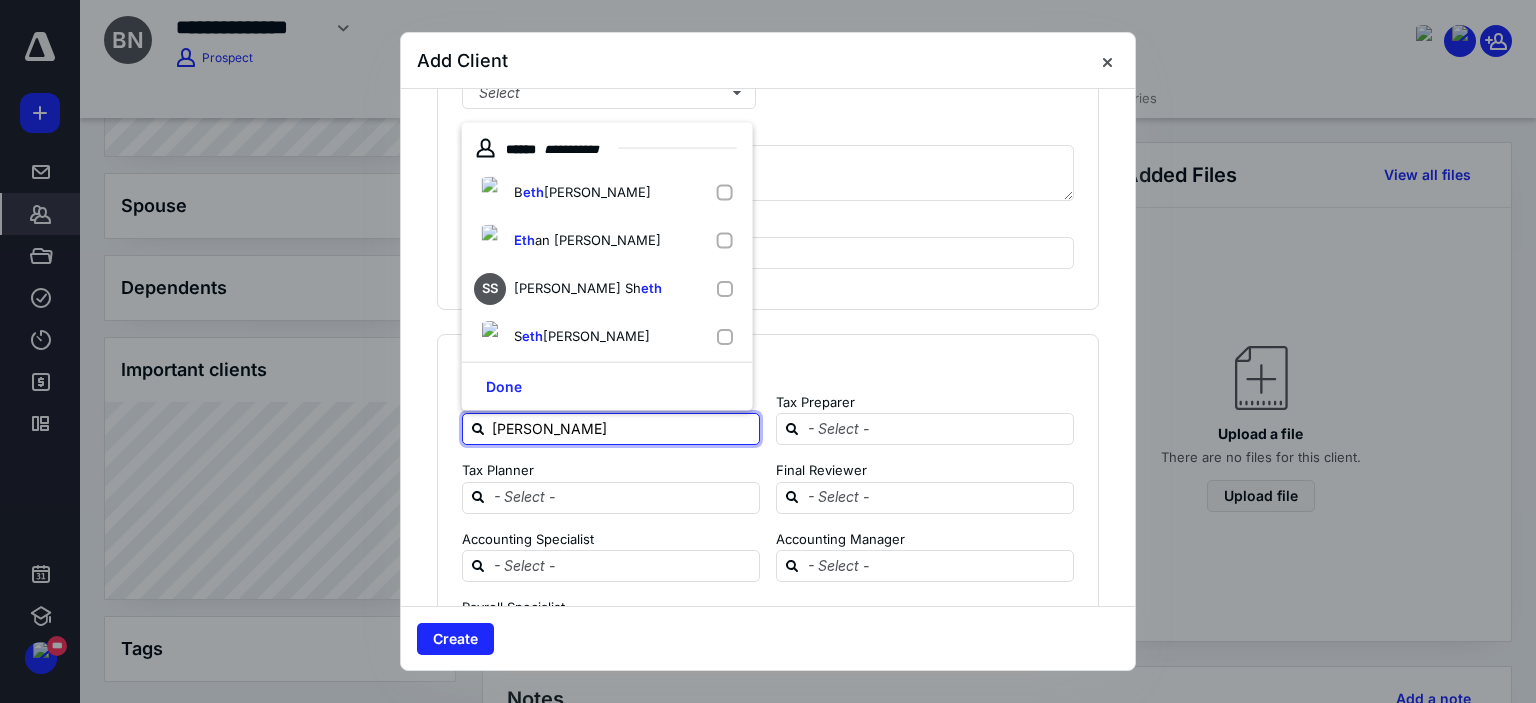 type on "[PERSON_NAME]" 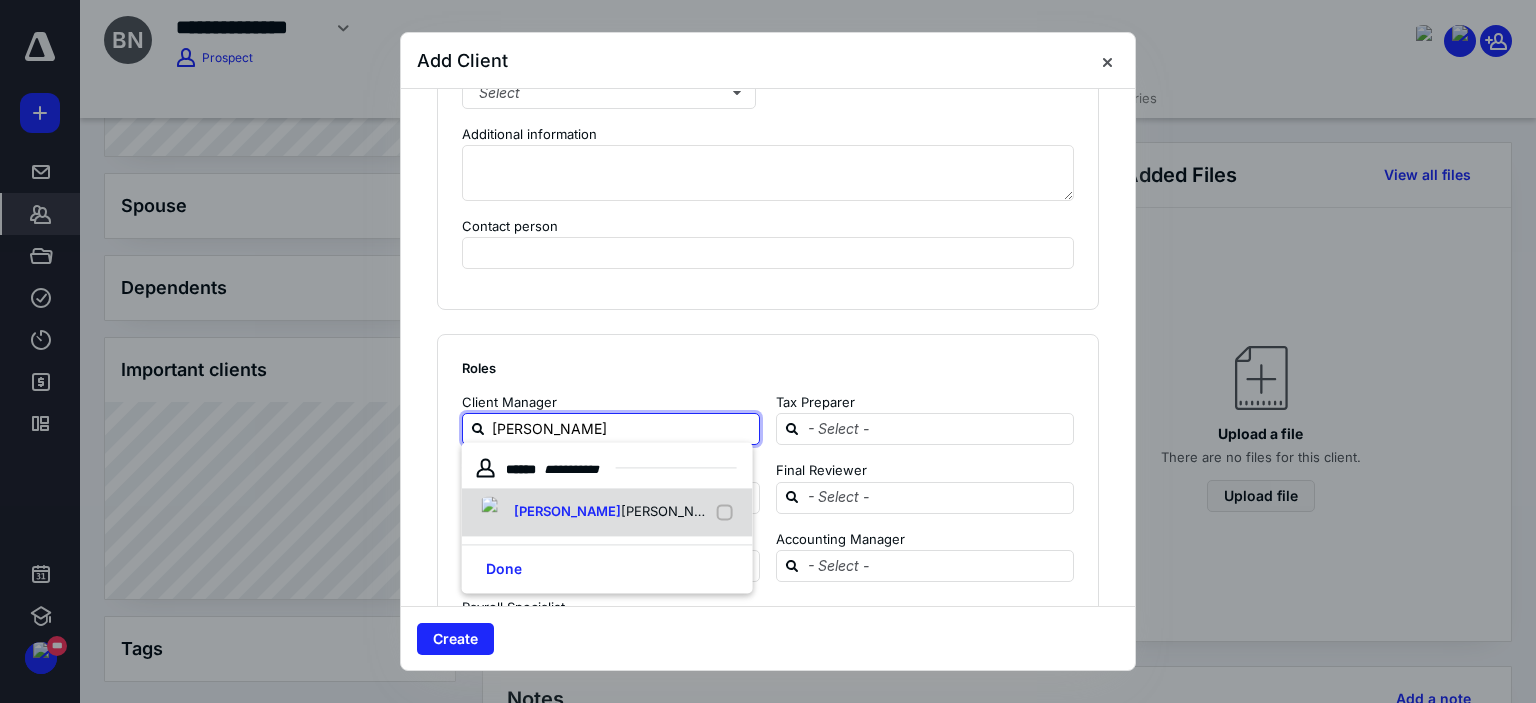 click on "[PERSON_NAME]" at bounding box center (674, 512) 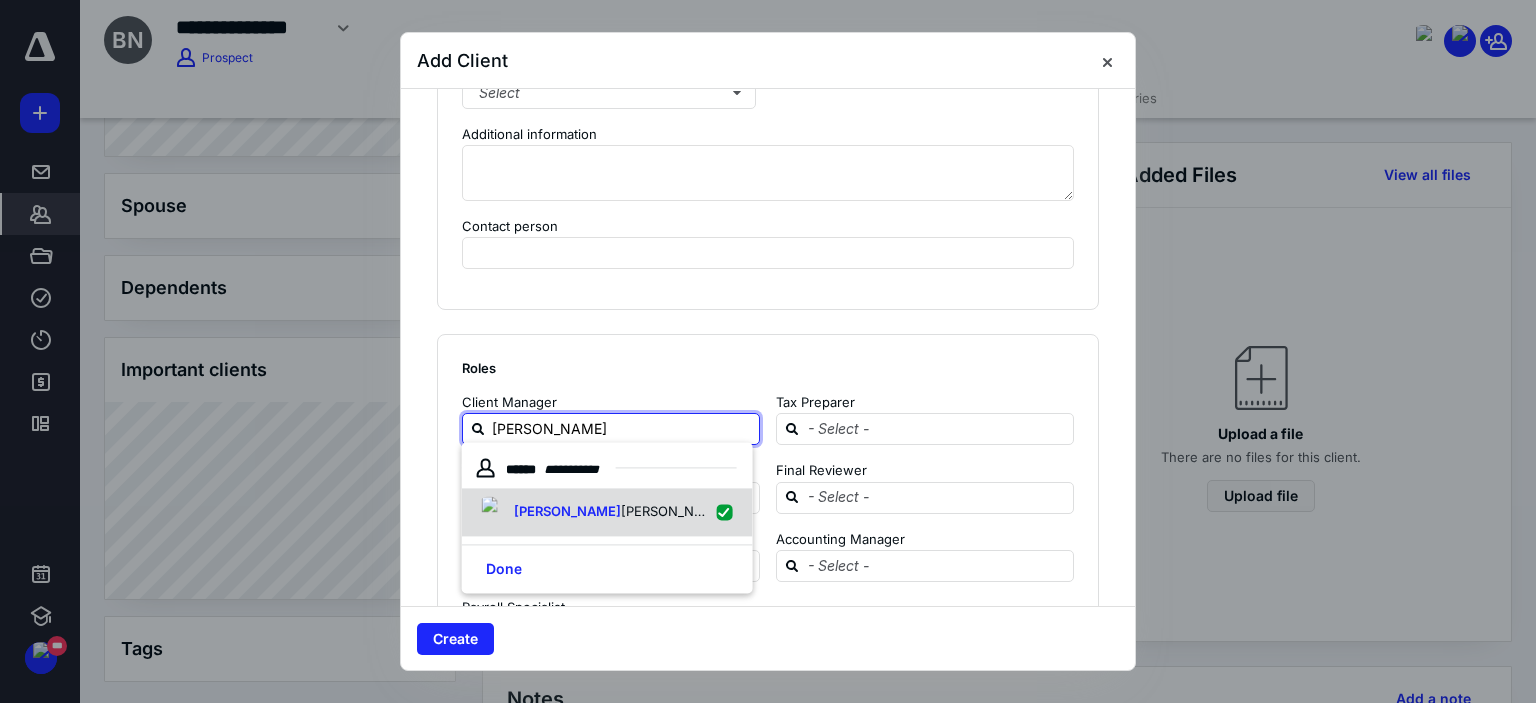 checkbox on "true" 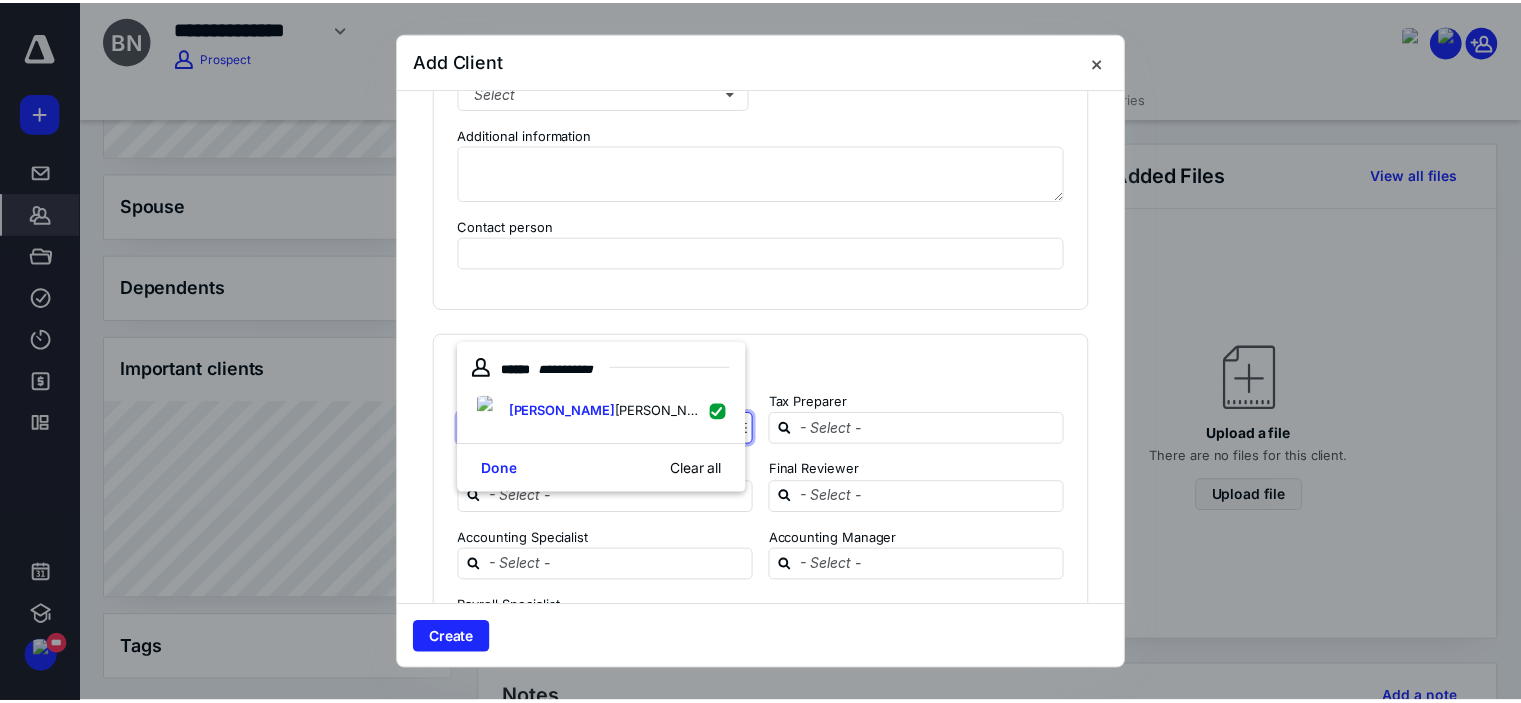 scroll, scrollTop: 2100, scrollLeft: 0, axis: vertical 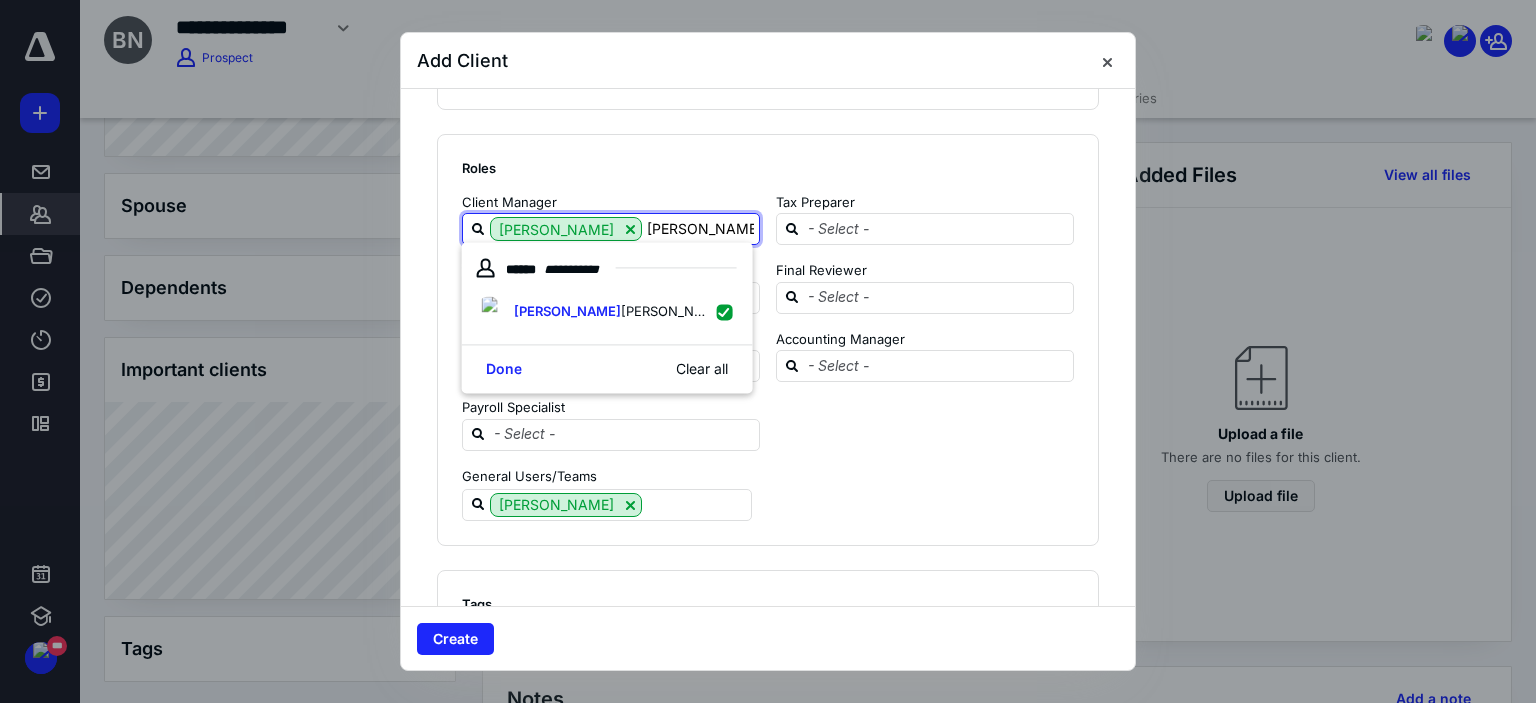 type on "[PERSON_NAME]" 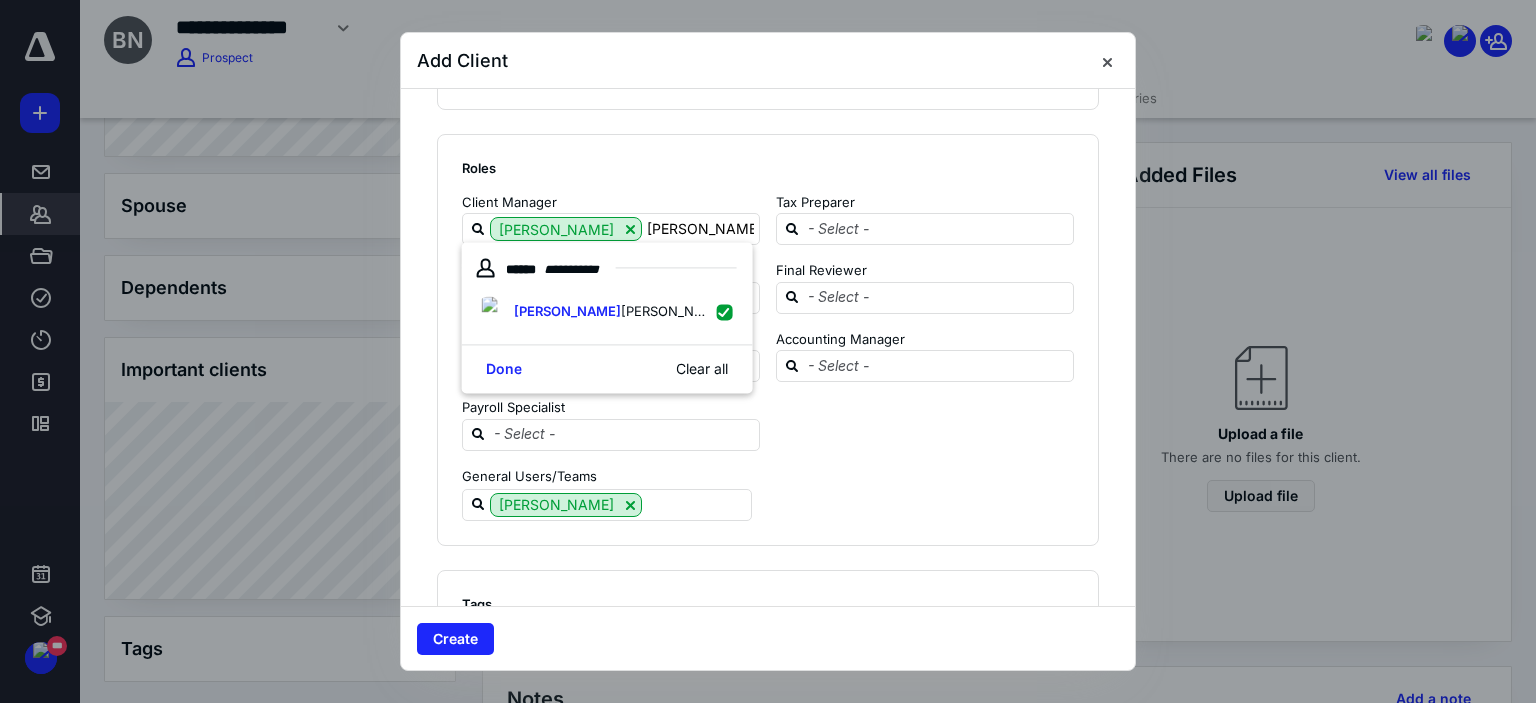 click on "Roles Client Manager [PERSON_NAME] [PERSON_NAME] Tax Preparer Tax Planner Final Reviewer Accounting Specialist Accounting Manager Payroll Specialist General Users/Teams [PERSON_NAME]" at bounding box center (768, 340) 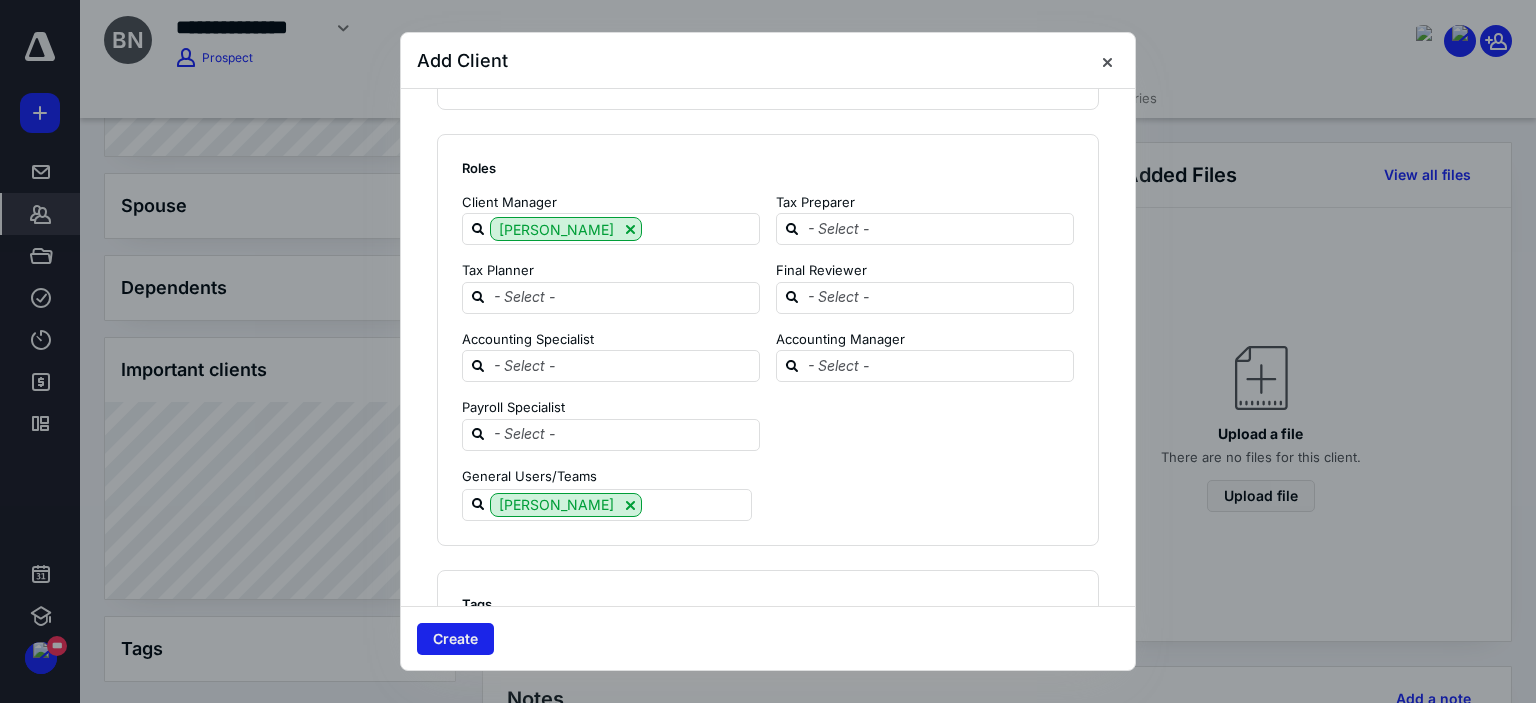 click on "Create" at bounding box center (455, 639) 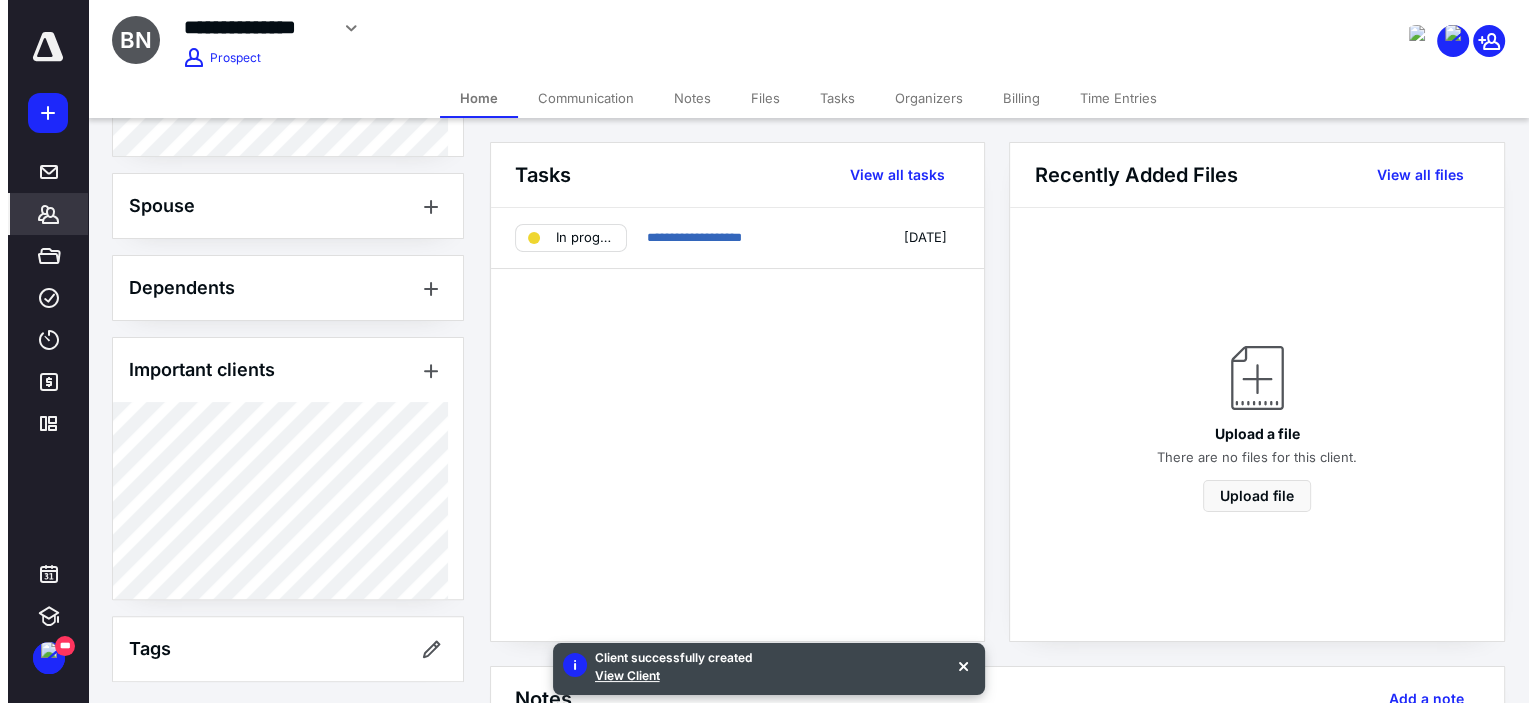 scroll, scrollTop: 590, scrollLeft: 0, axis: vertical 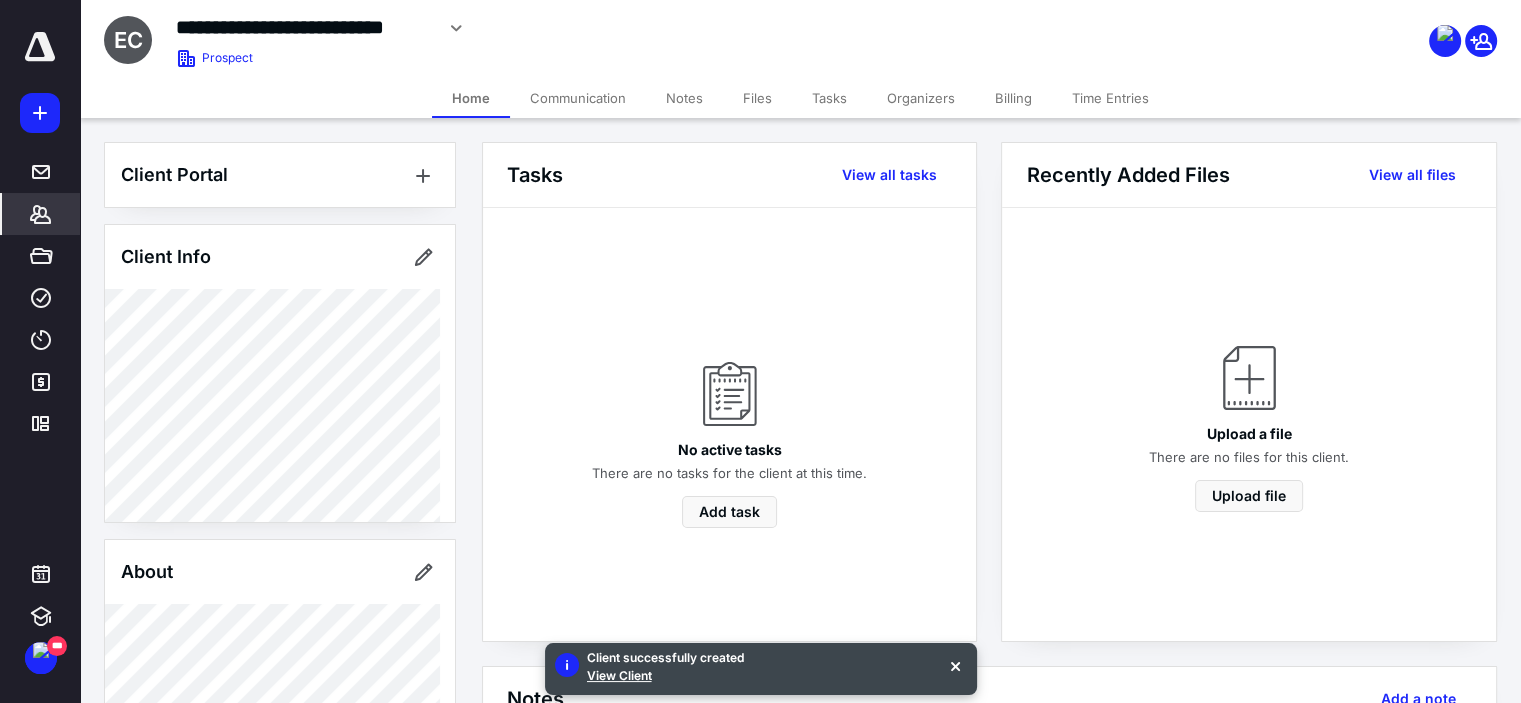 click 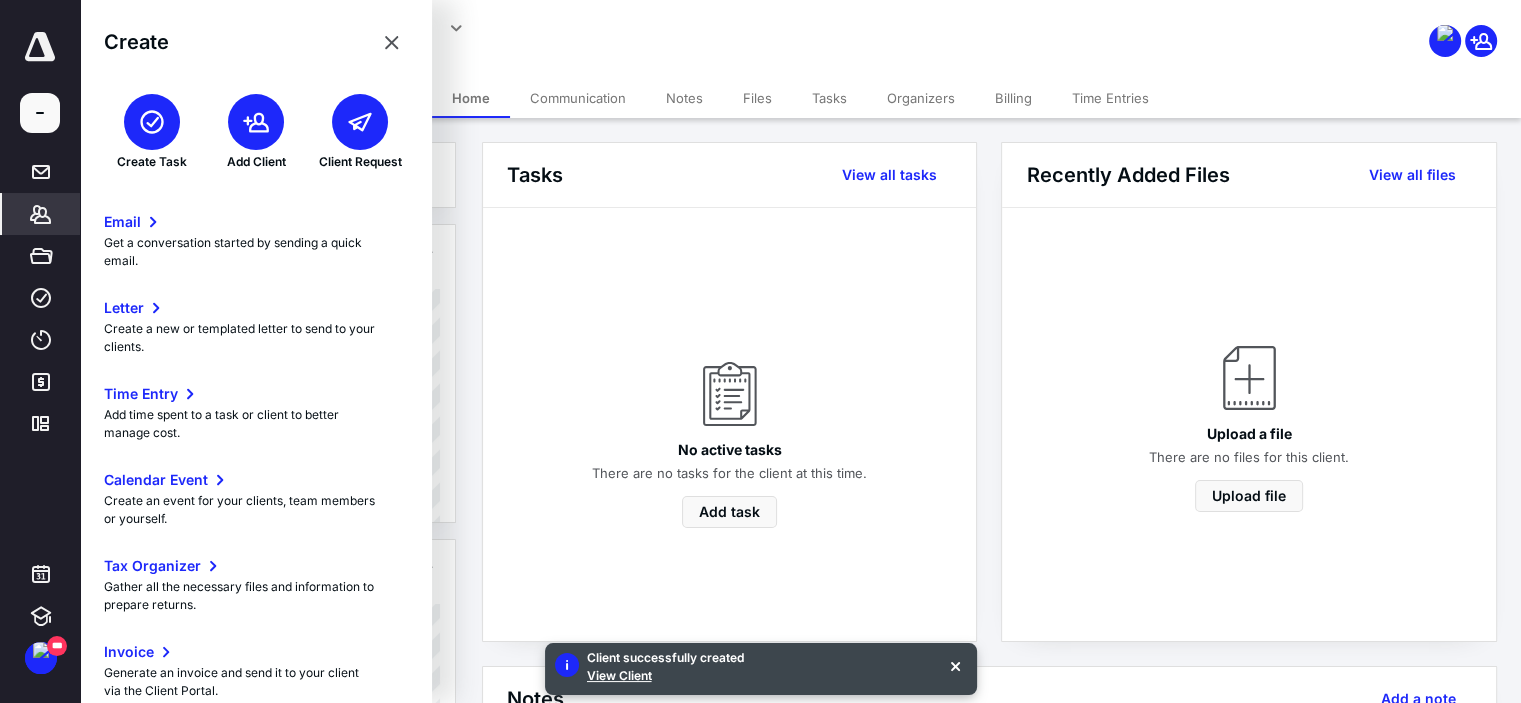 click 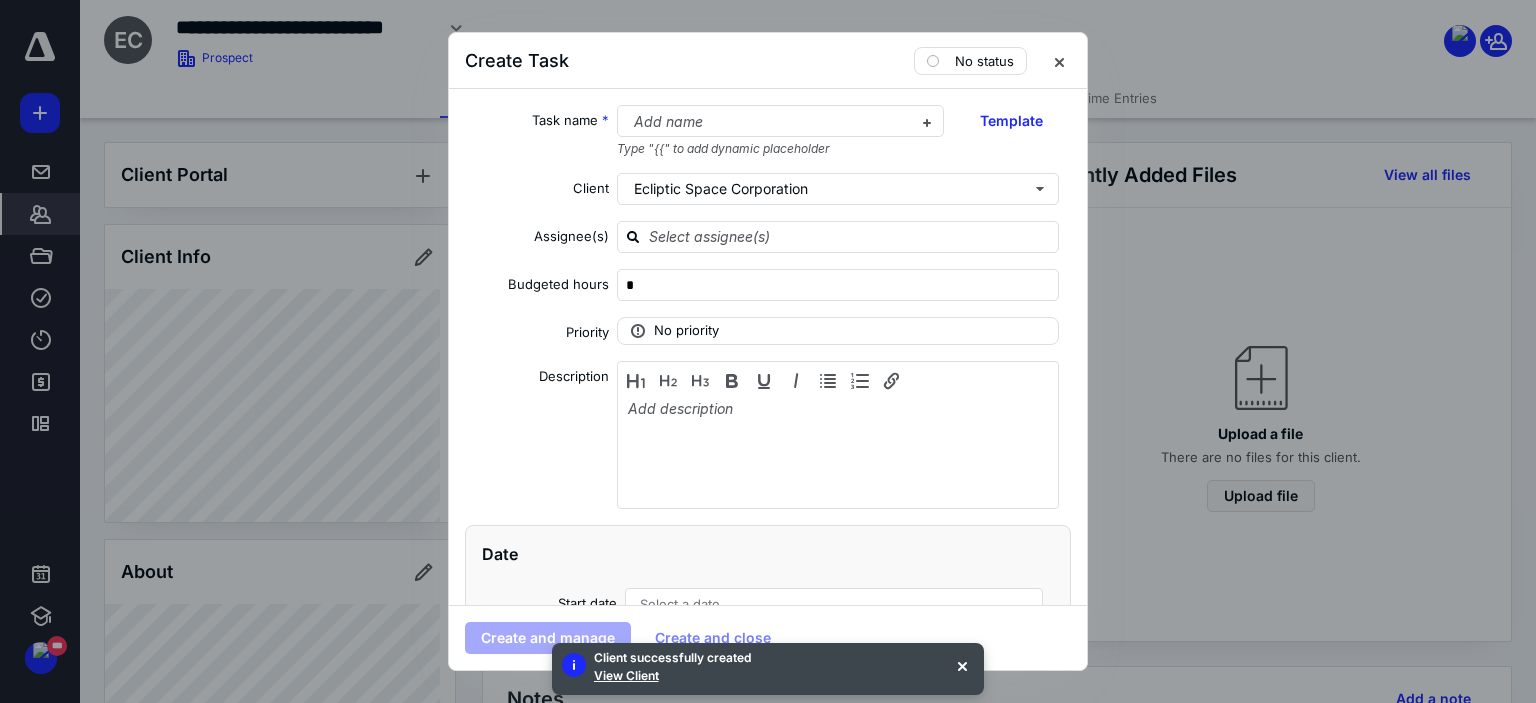 click at bounding box center [0, 0] 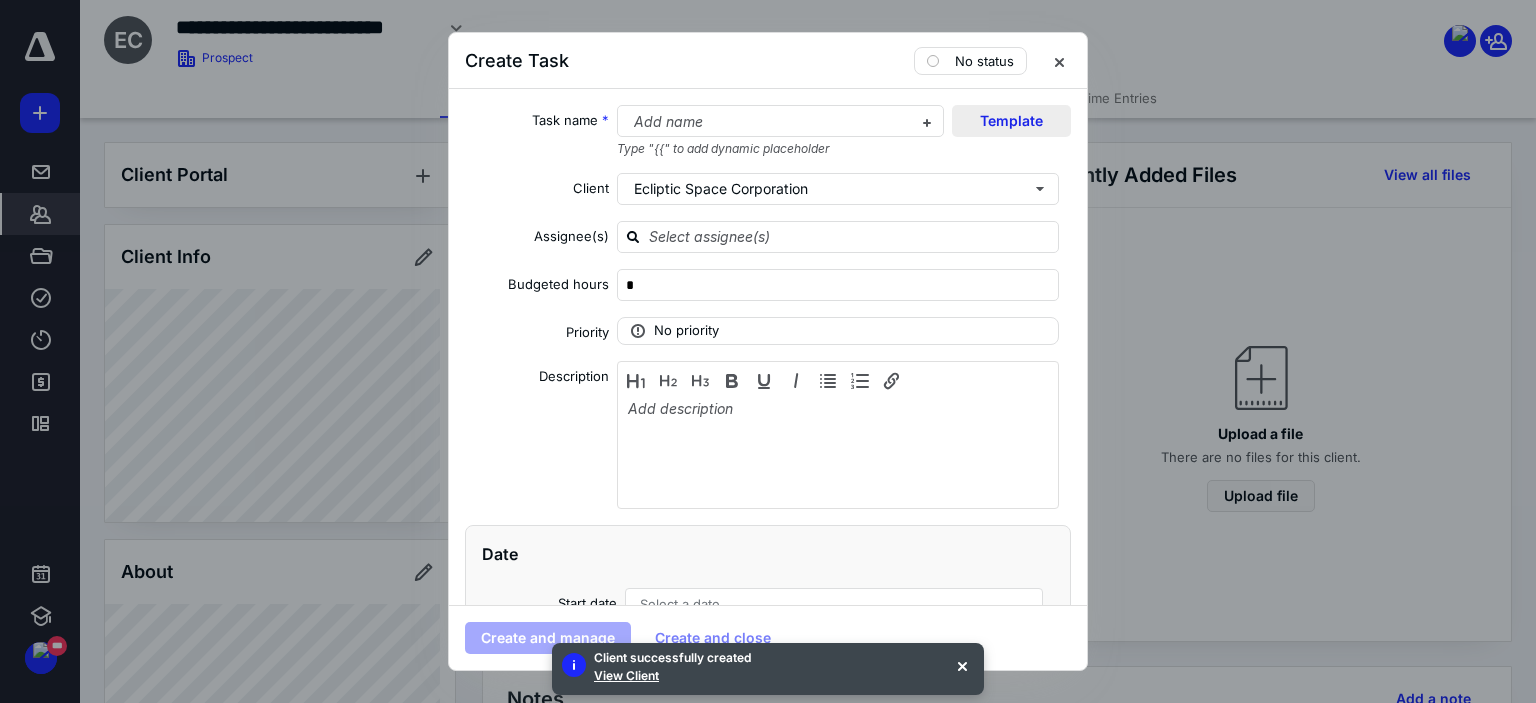 click on "Template" at bounding box center [1011, 121] 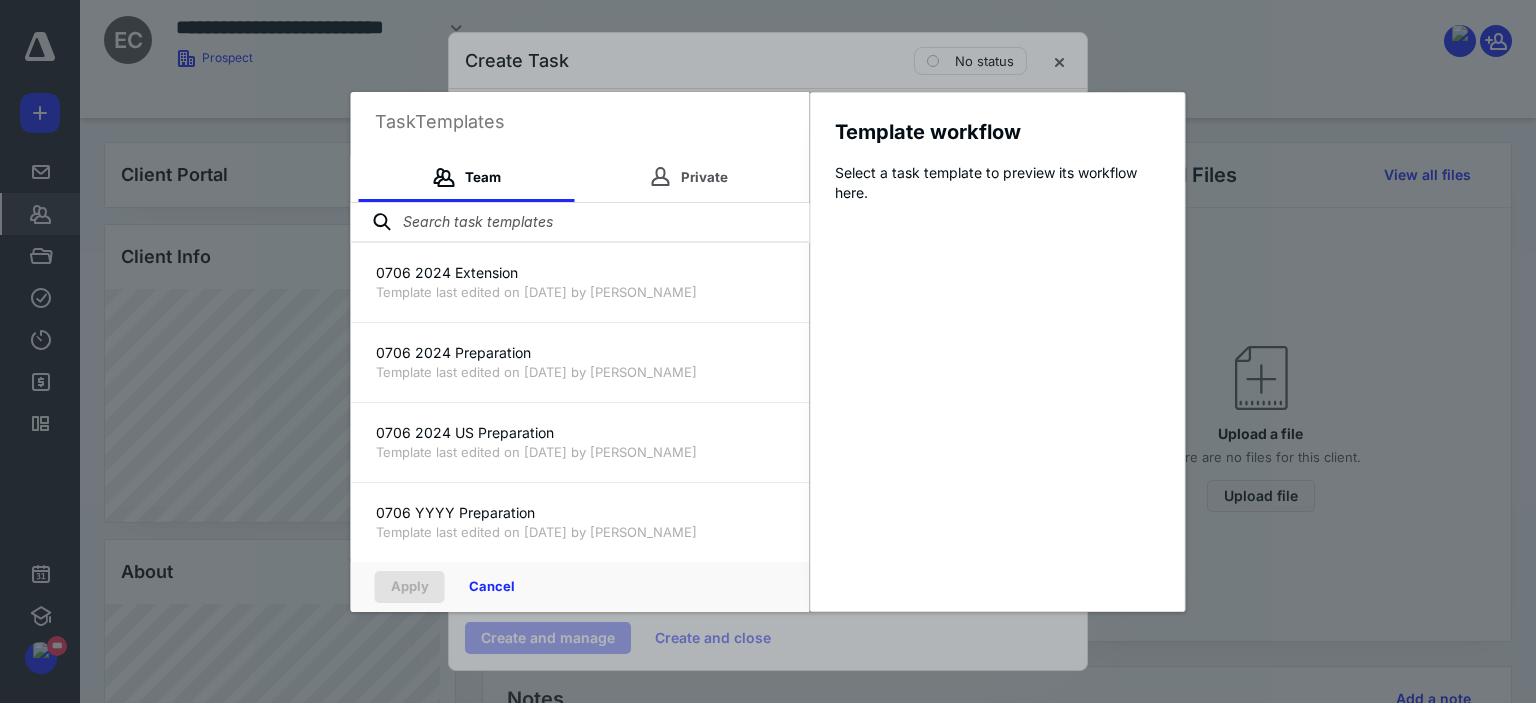 click at bounding box center (580, 223) 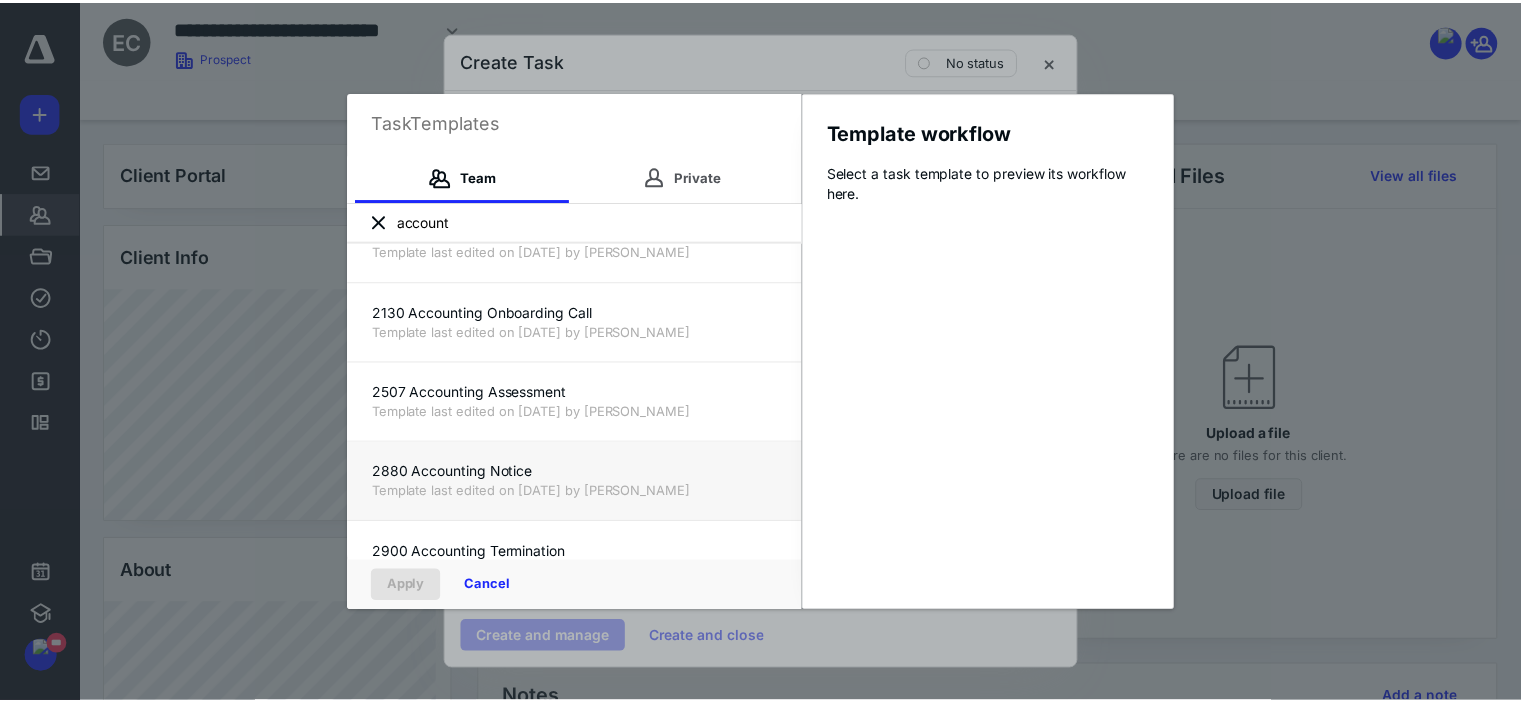 scroll, scrollTop: 240, scrollLeft: 0, axis: vertical 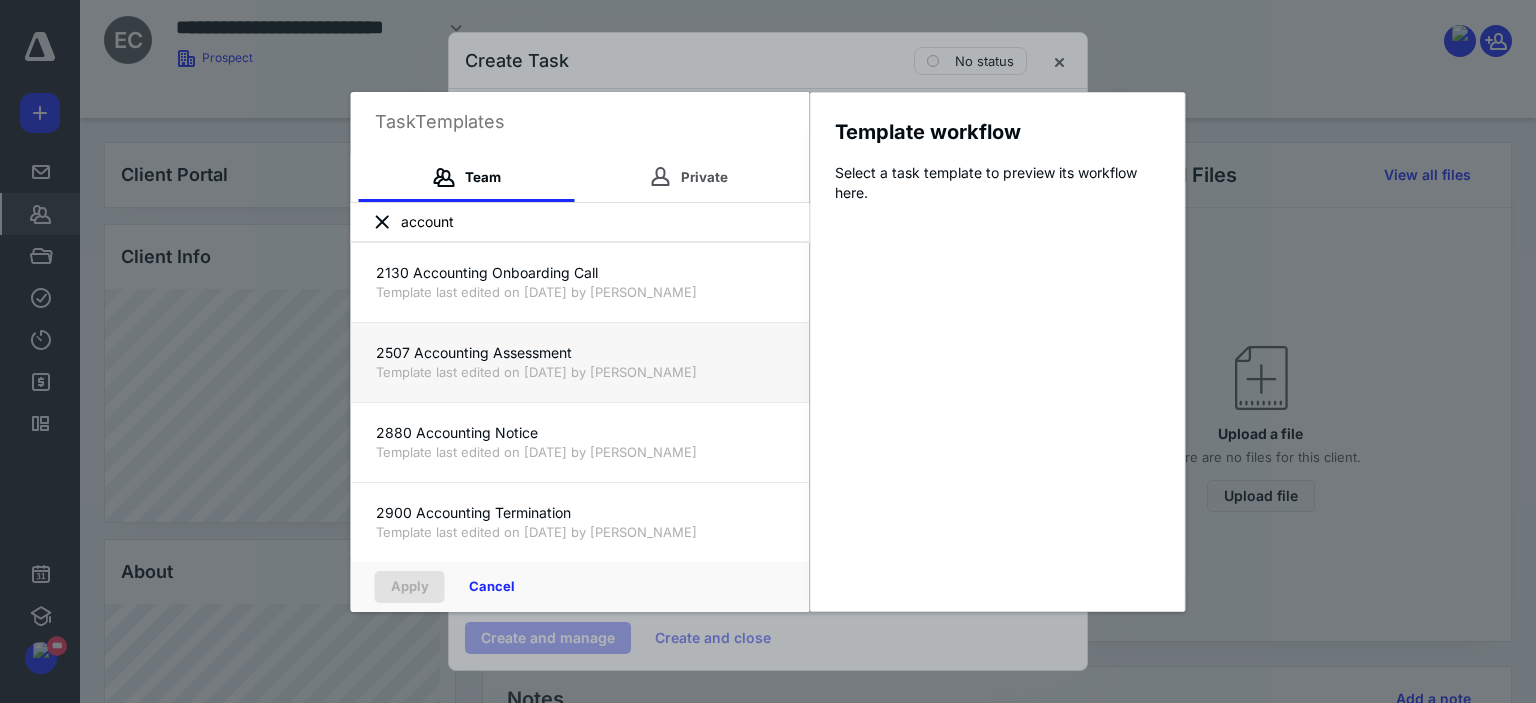 type on "account" 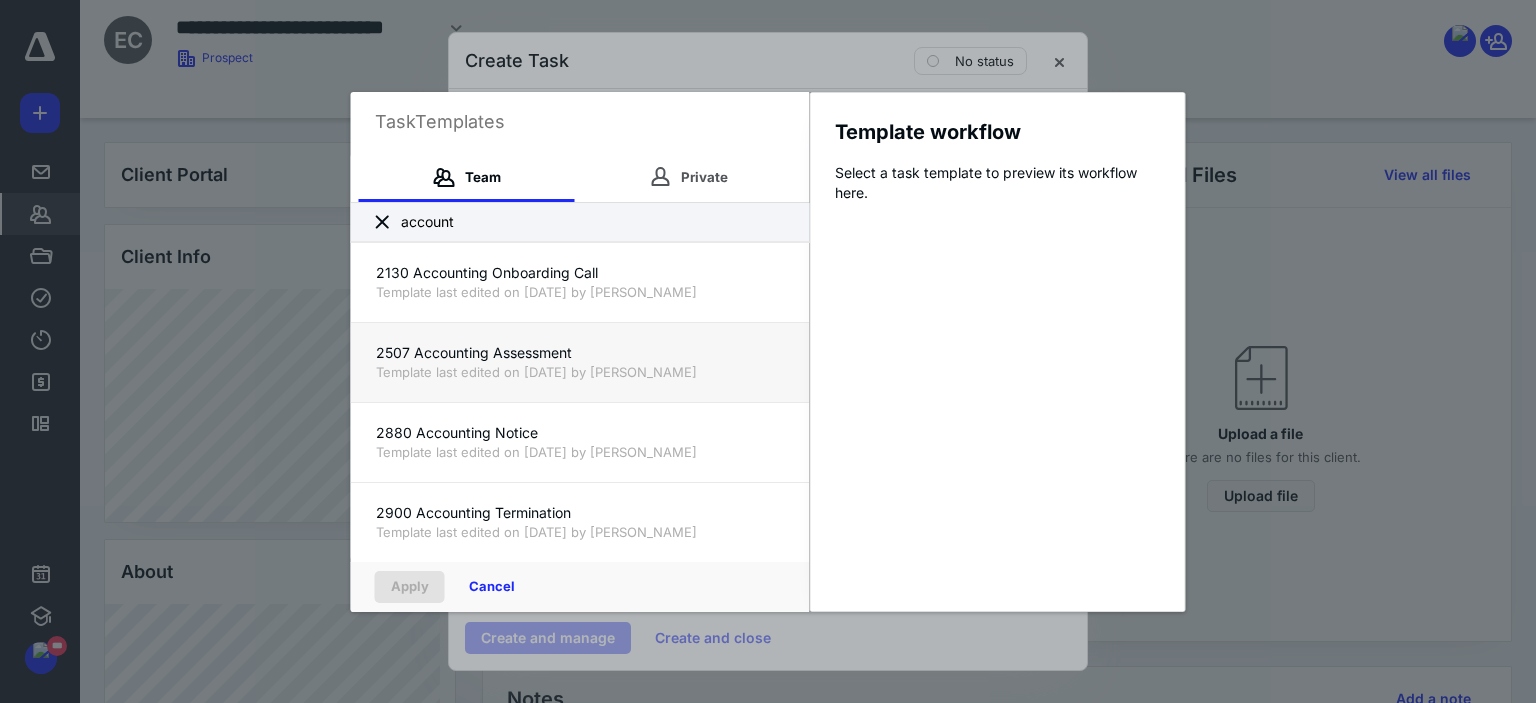 click on "Template last edited on [DATE] by [PERSON_NAME]" at bounding box center [580, 372] 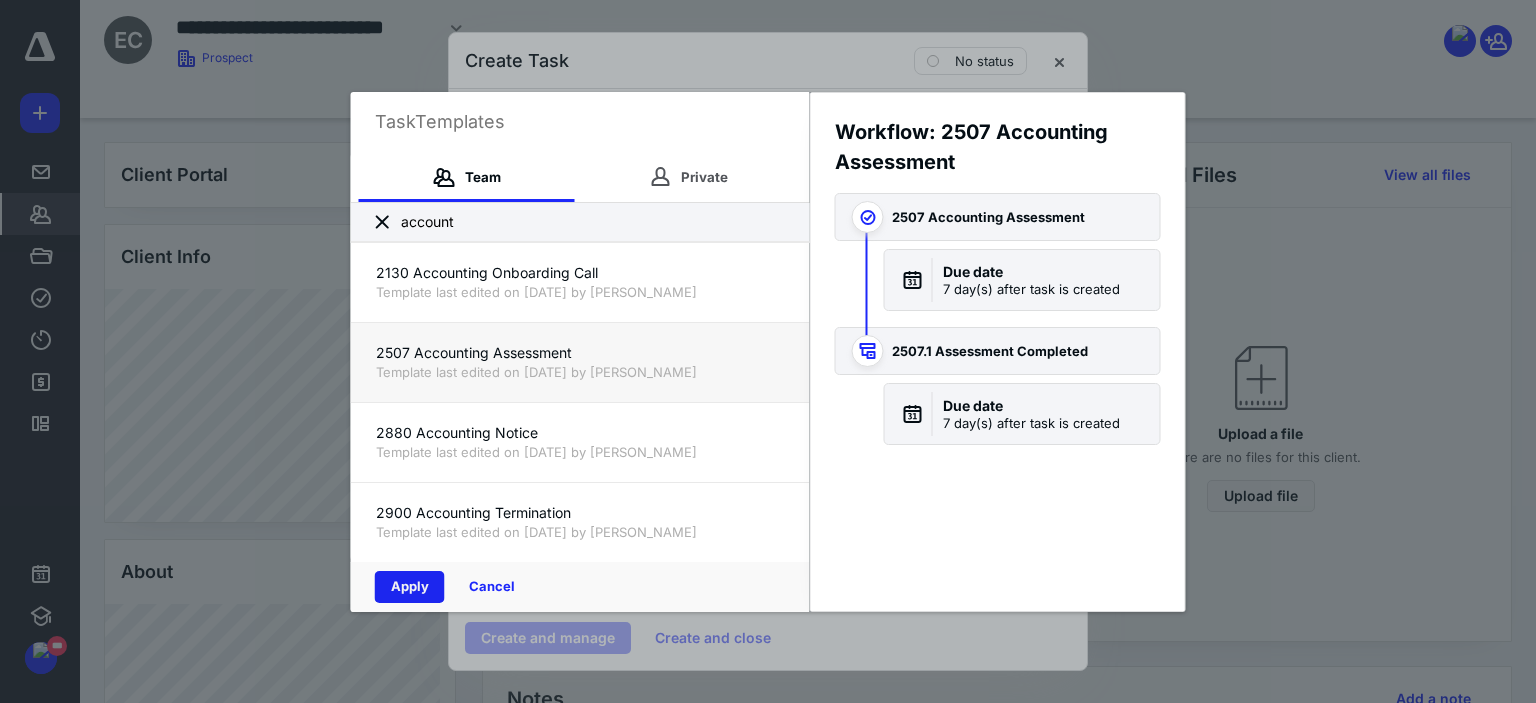 click on "Apply" at bounding box center [410, 587] 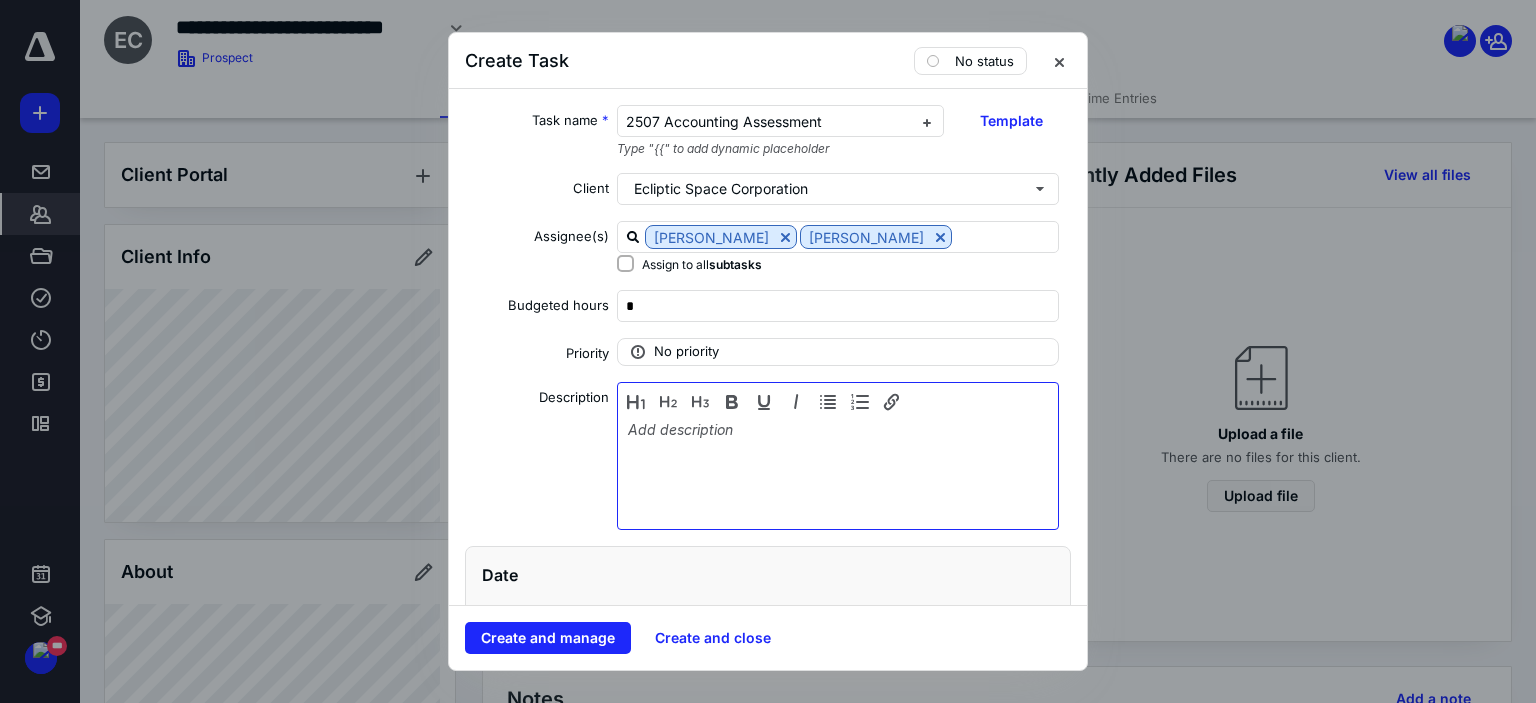 click at bounding box center [838, 471] 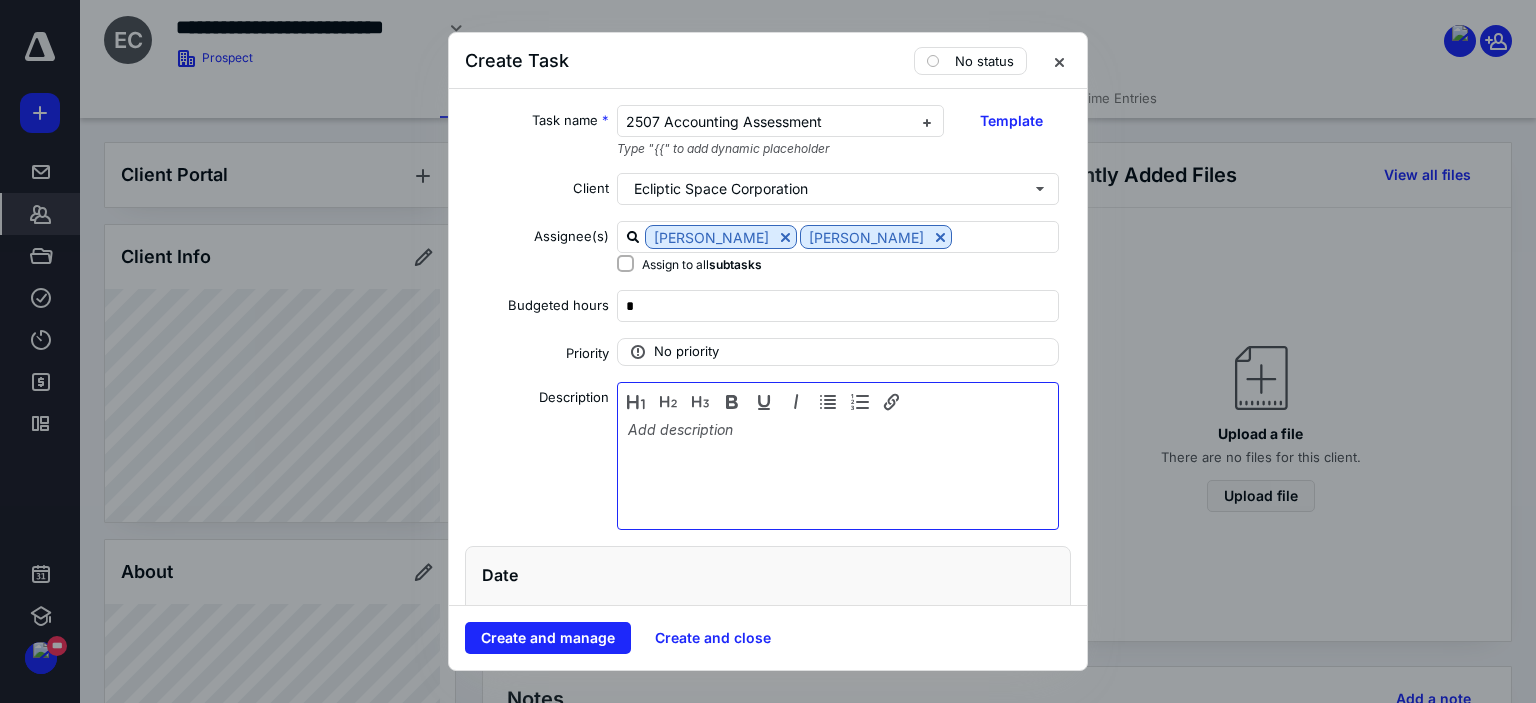 type 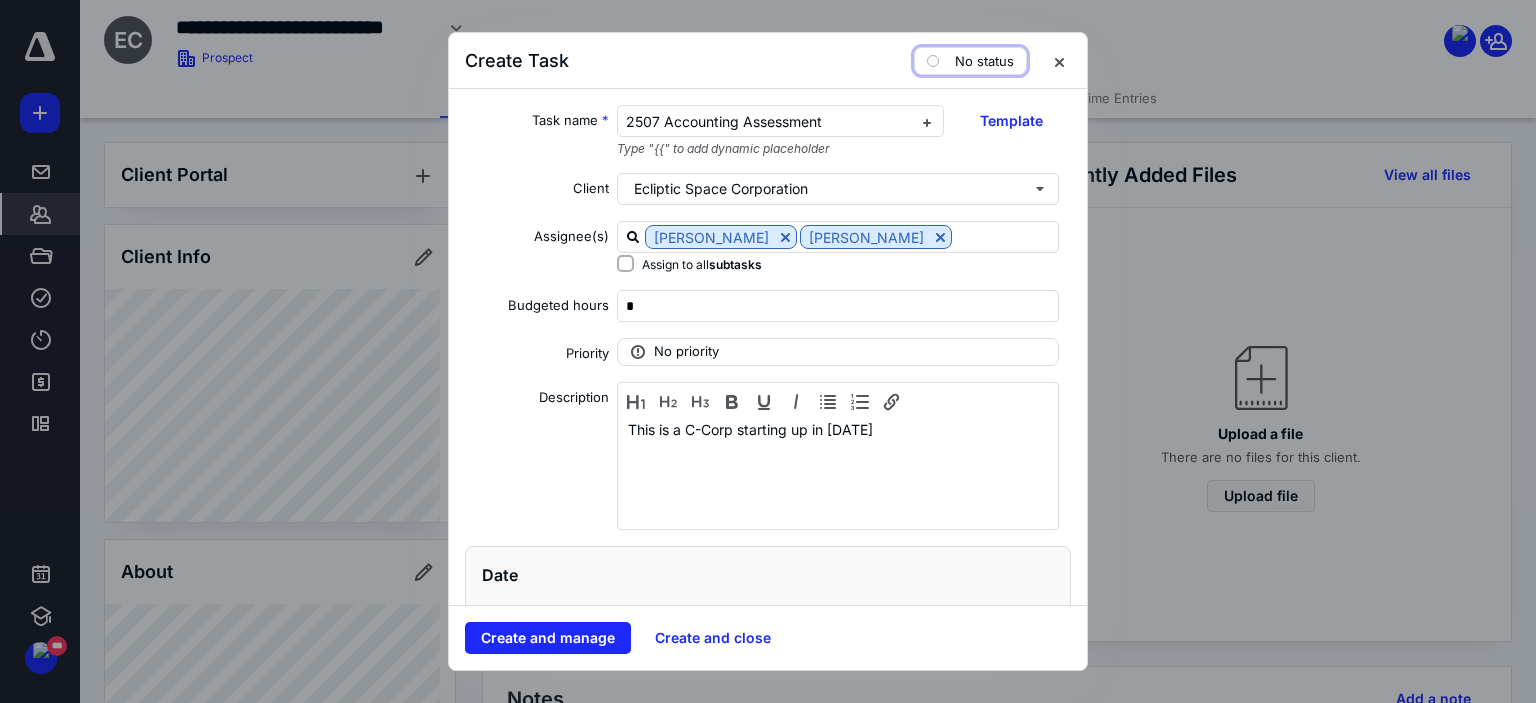 click on "No status" at bounding box center (984, 61) 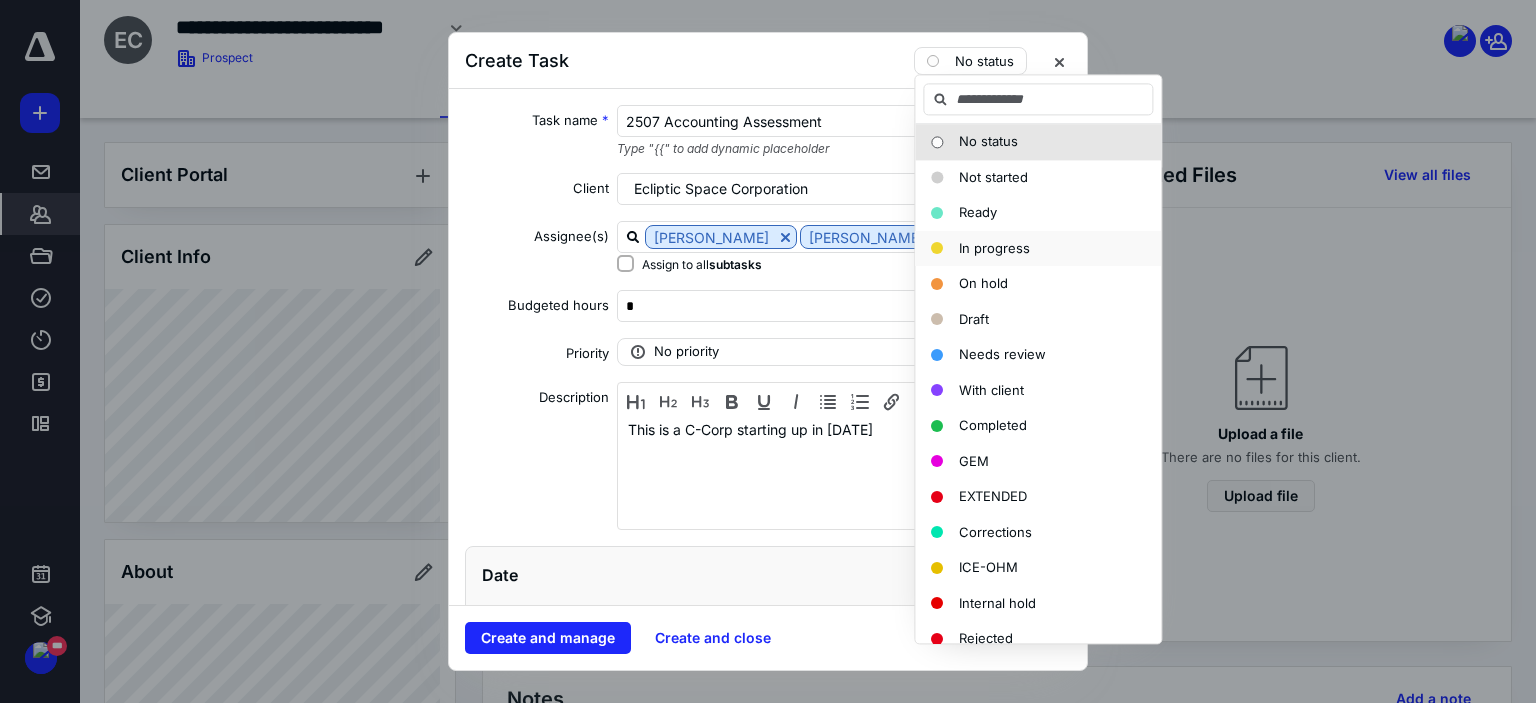 click on "In progress" at bounding box center (994, 248) 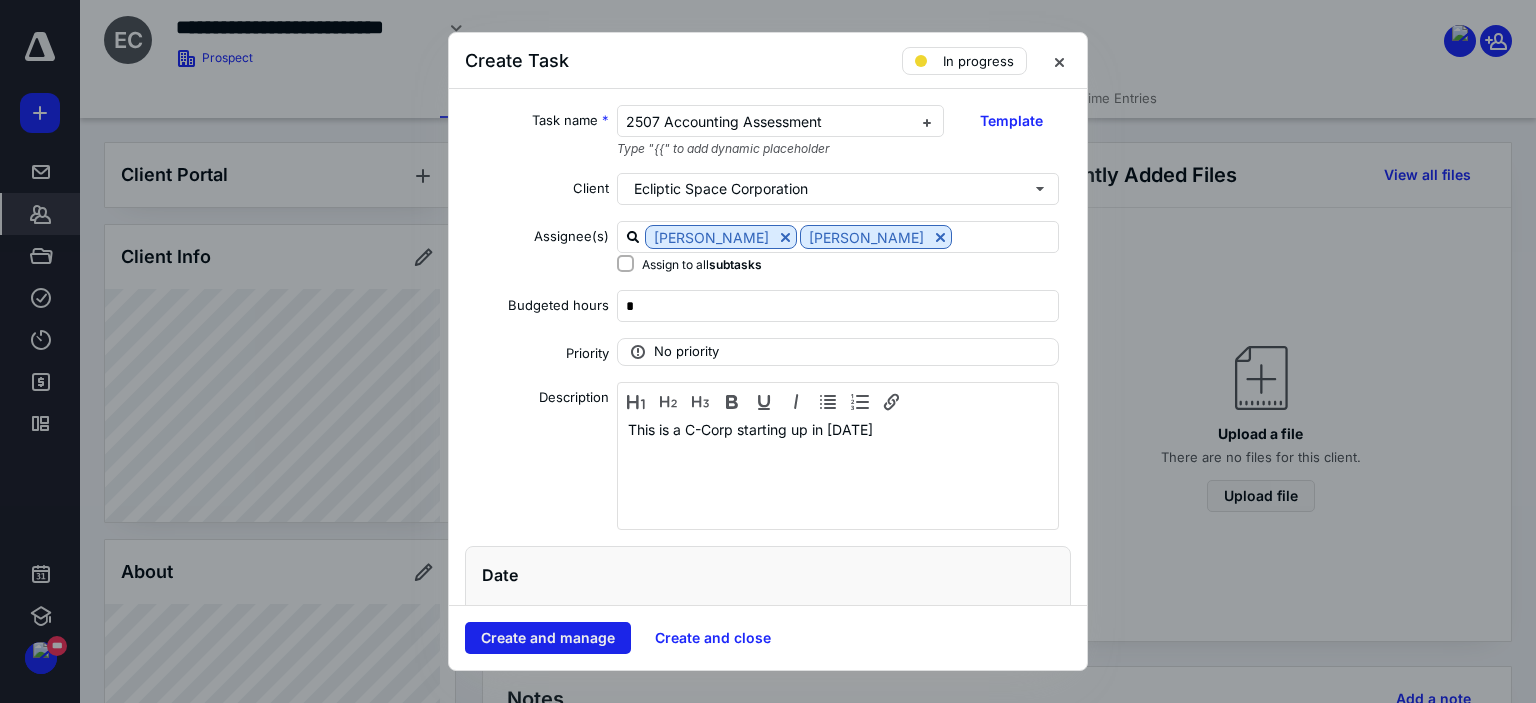 click on "Create and manage" at bounding box center [548, 638] 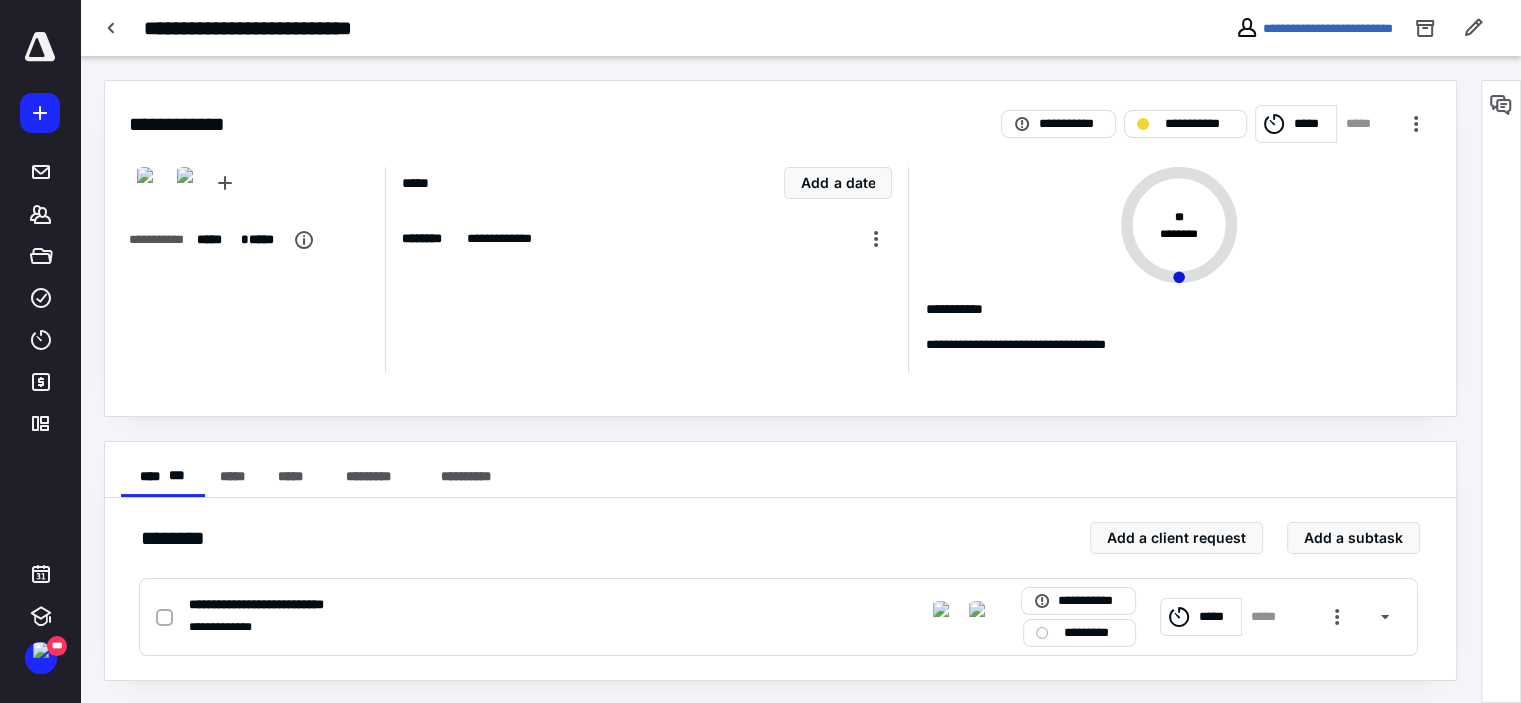 scroll, scrollTop: 1, scrollLeft: 0, axis: vertical 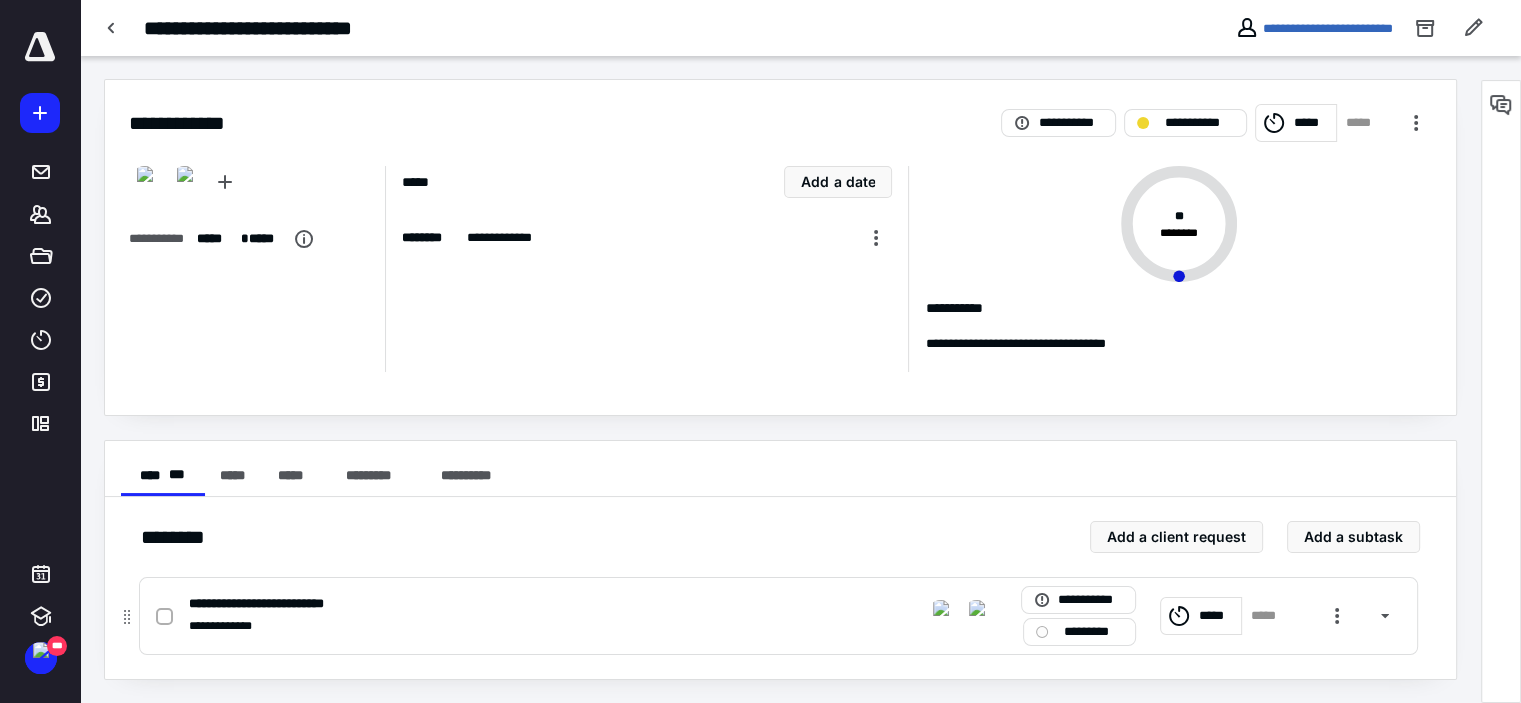 click on "*********" at bounding box center [1079, 632] 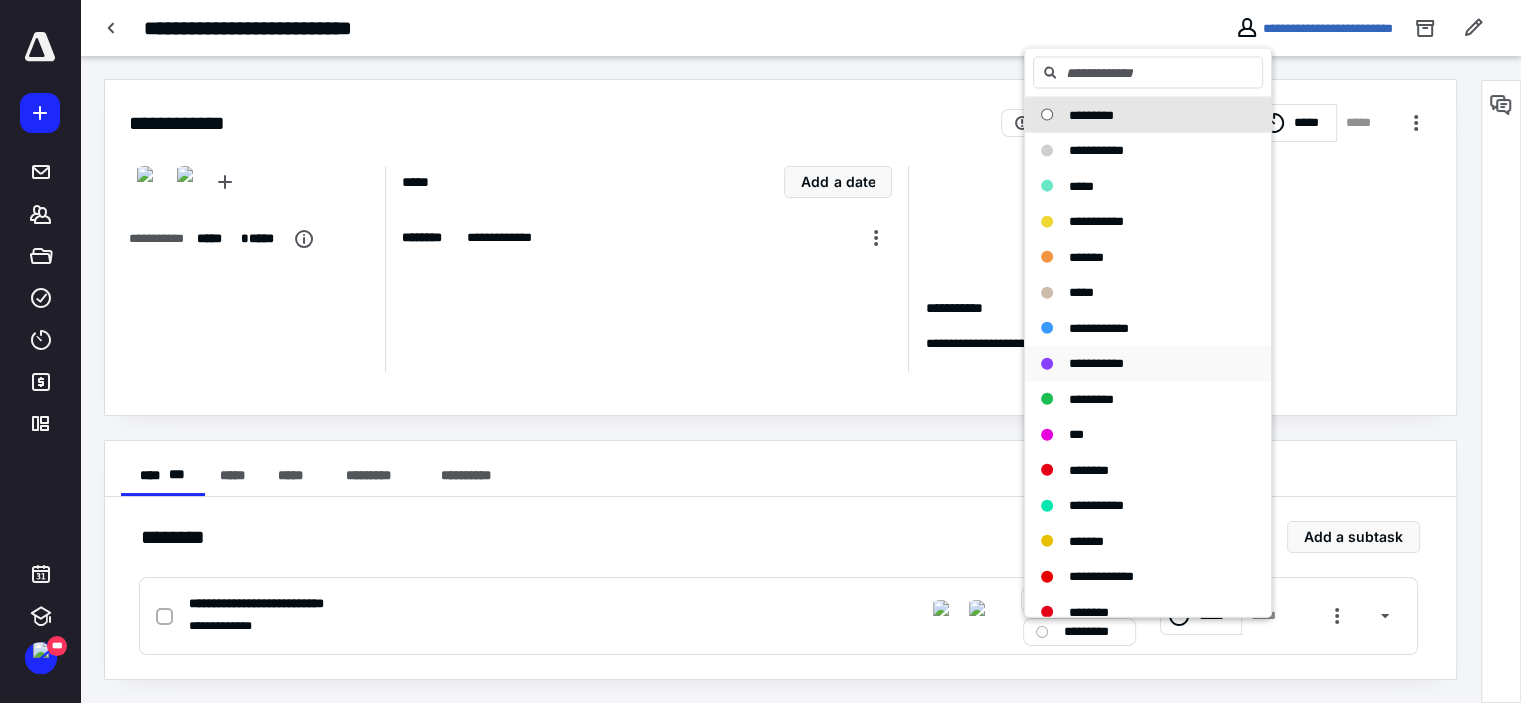 click on "**********" at bounding box center (1096, 363) 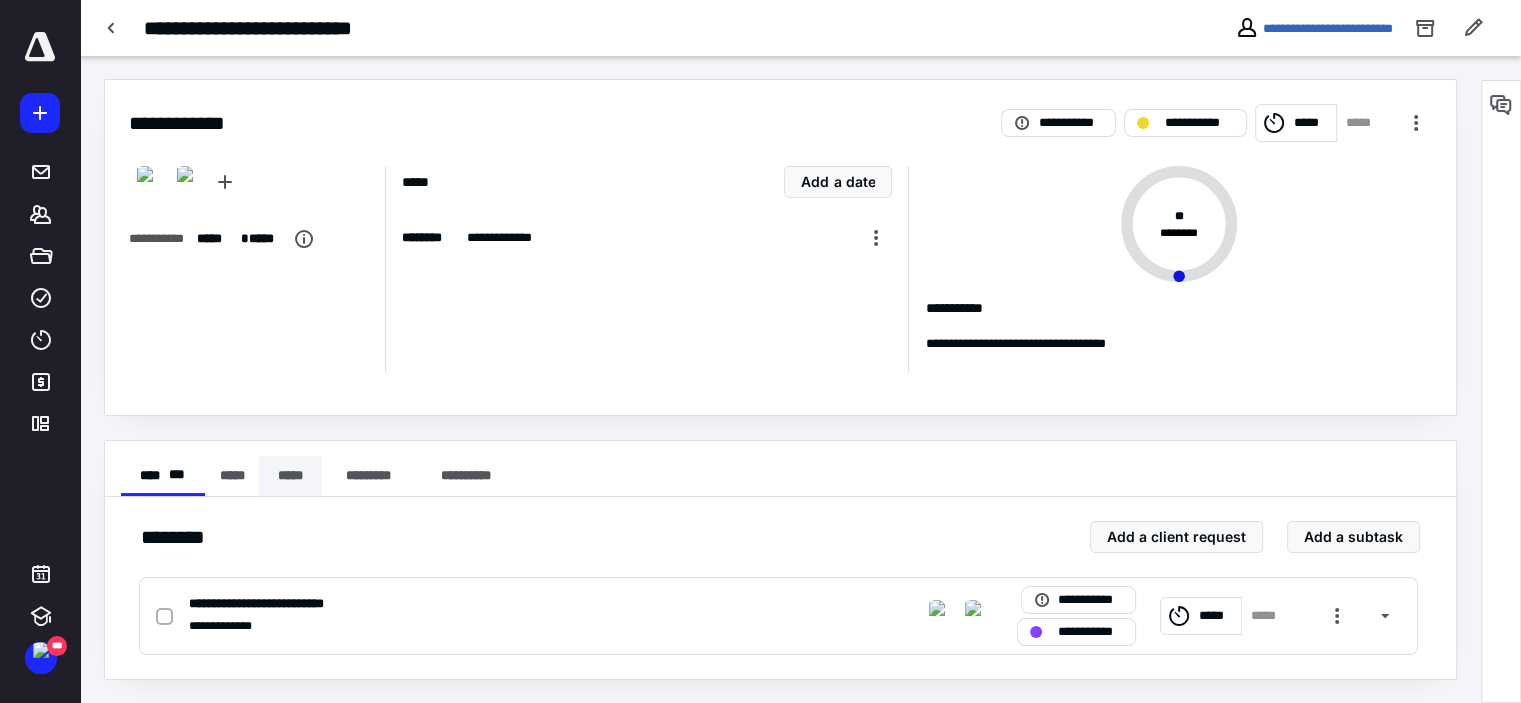 click on "*****" at bounding box center (290, 476) 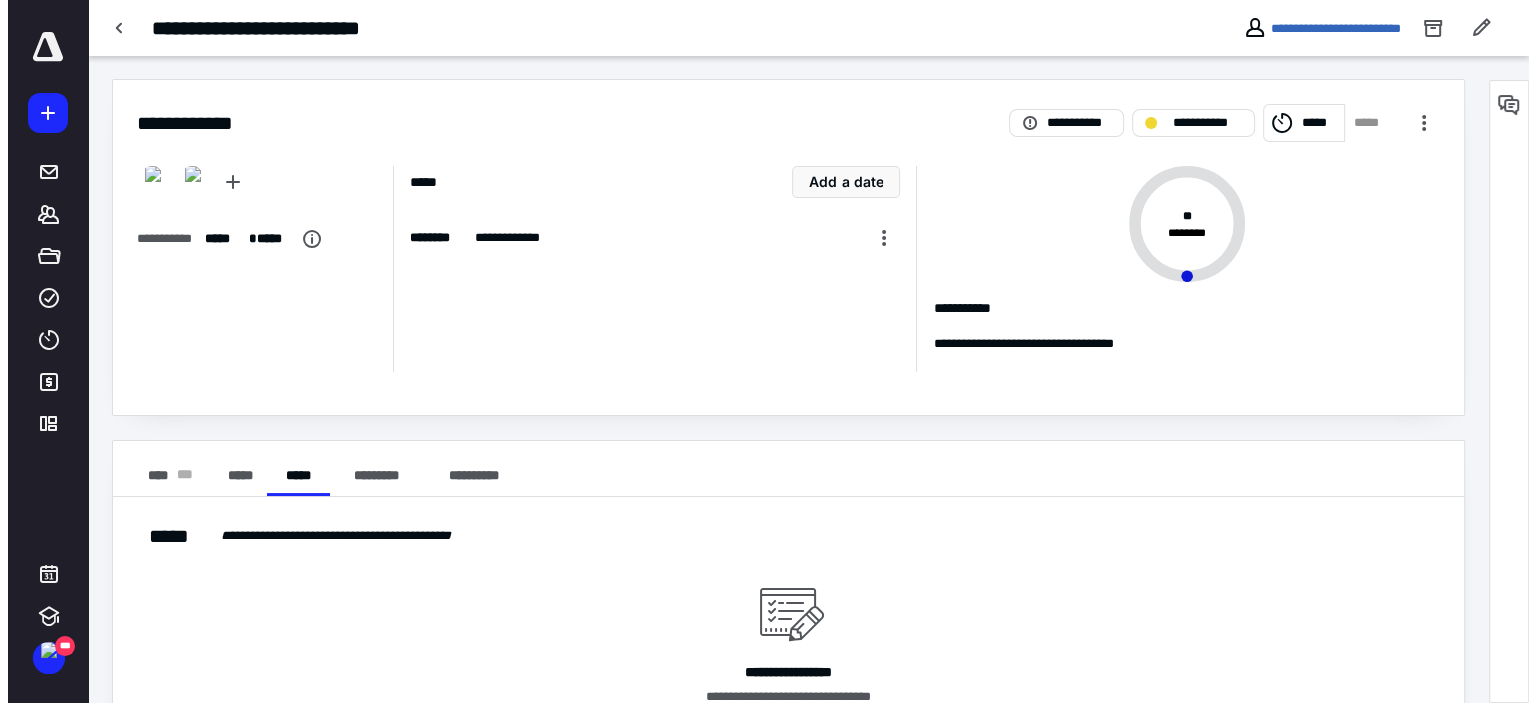 scroll, scrollTop: 95, scrollLeft: 0, axis: vertical 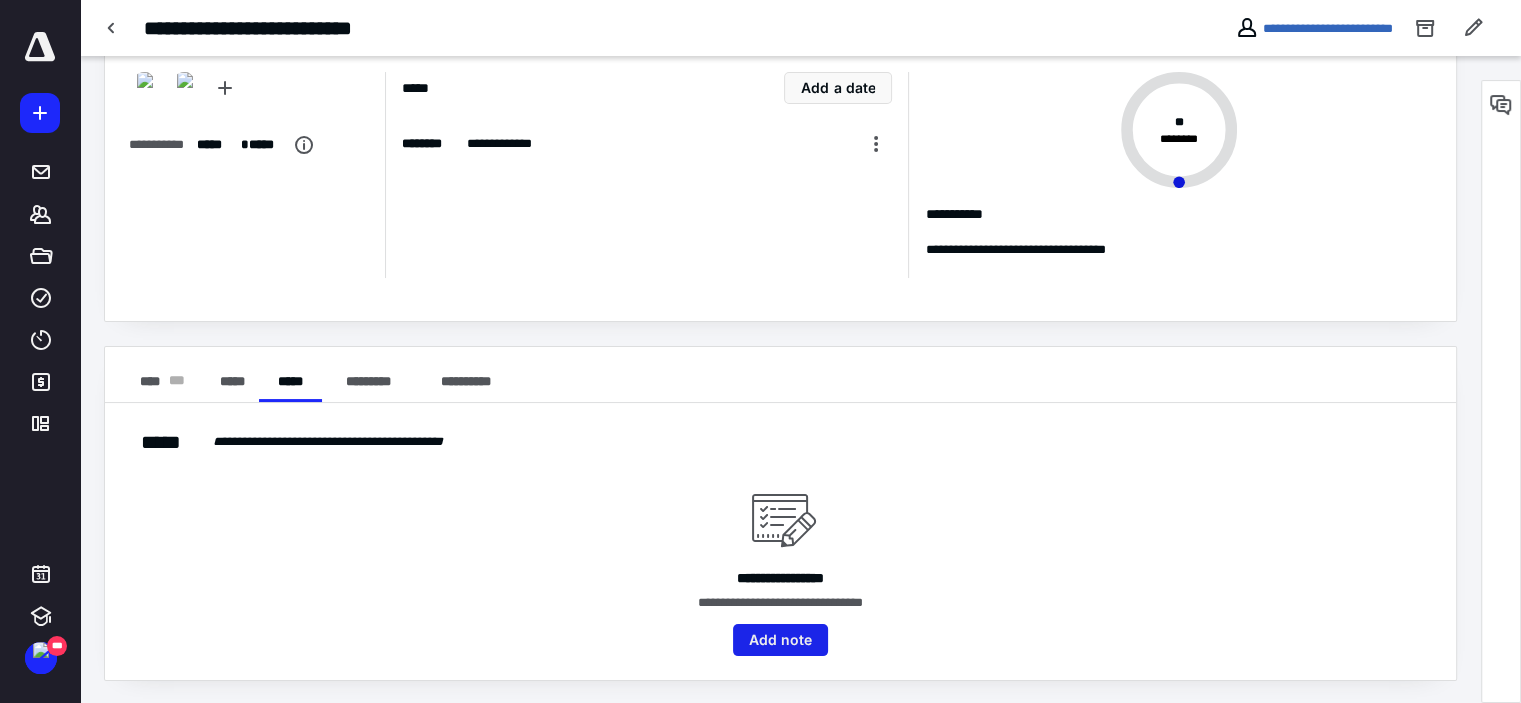 click on "Add note" at bounding box center [780, 640] 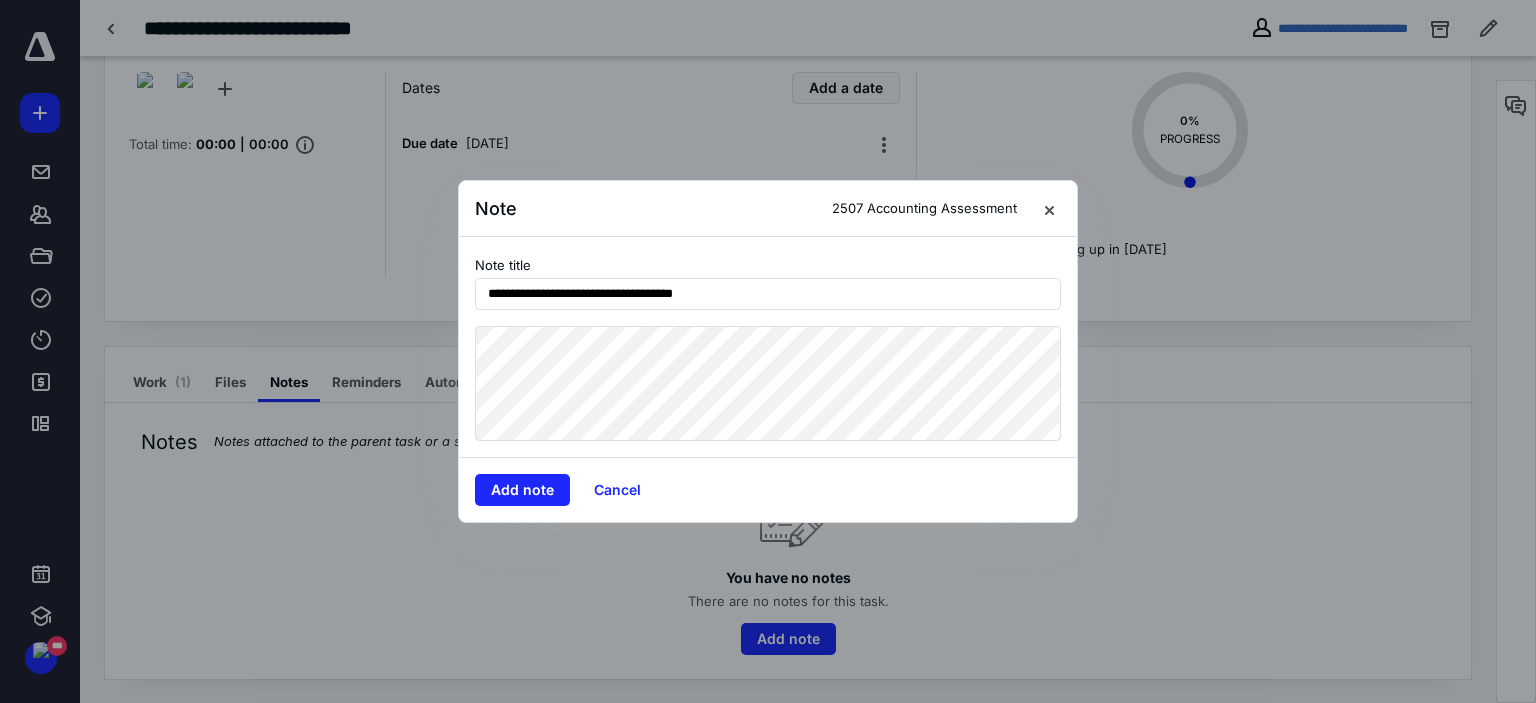 type on "**********" 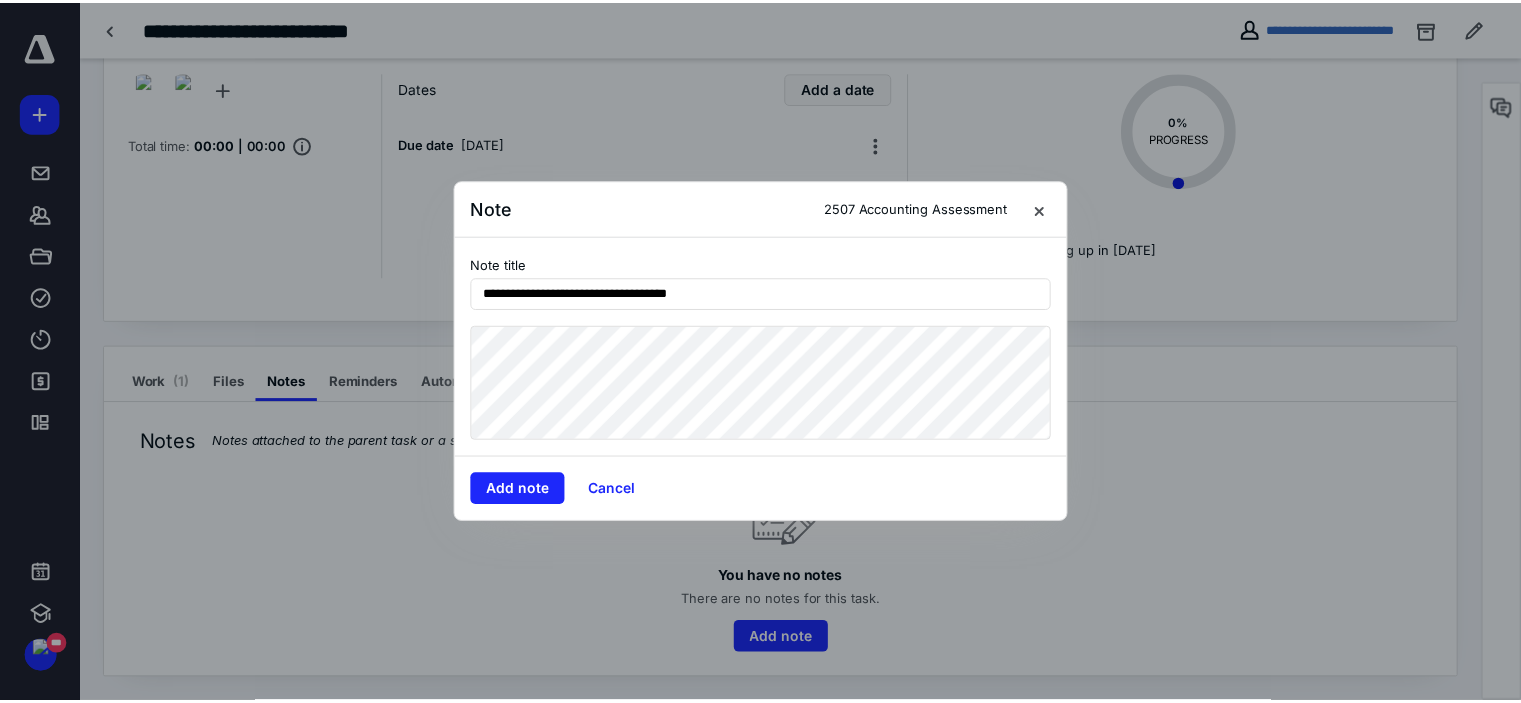 scroll, scrollTop: 30, scrollLeft: 0, axis: vertical 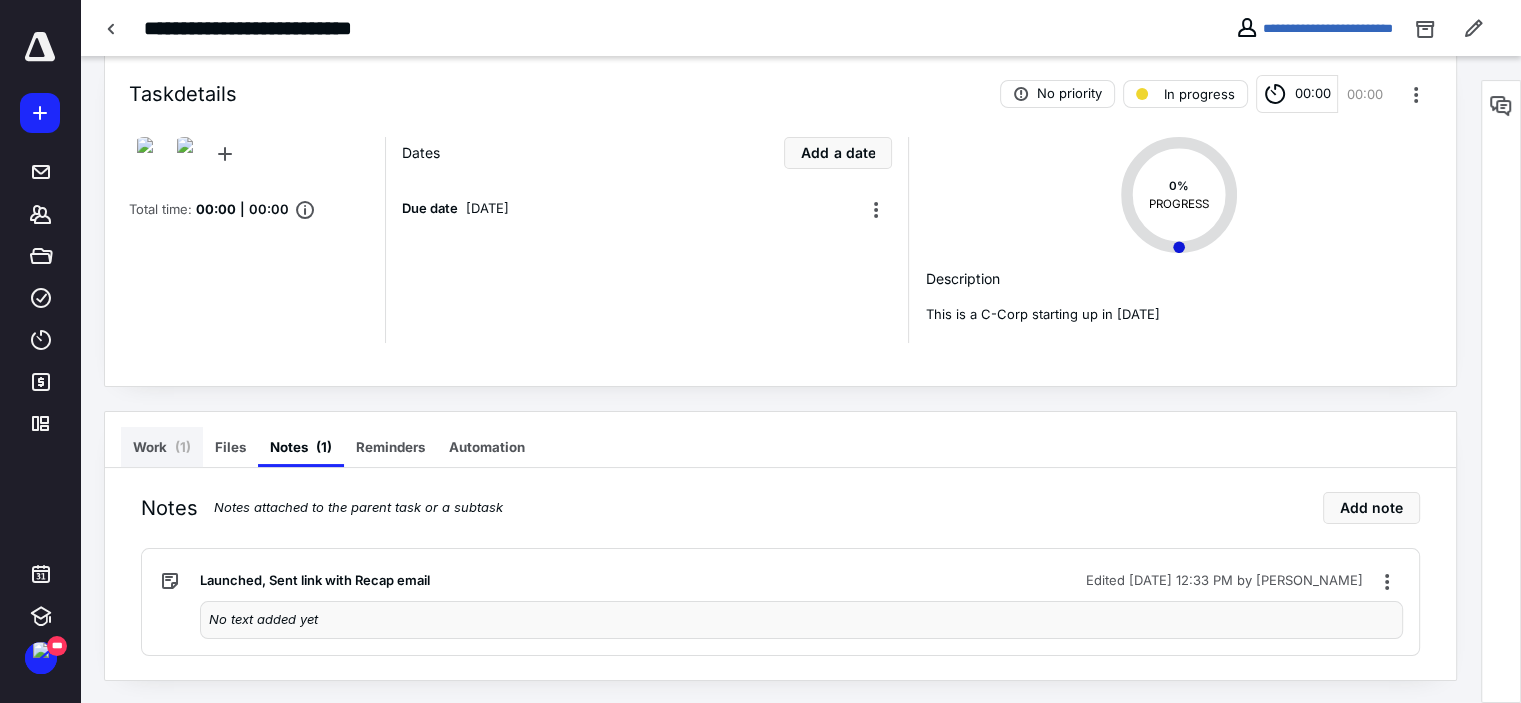 click on "( 1 )" at bounding box center [183, 447] 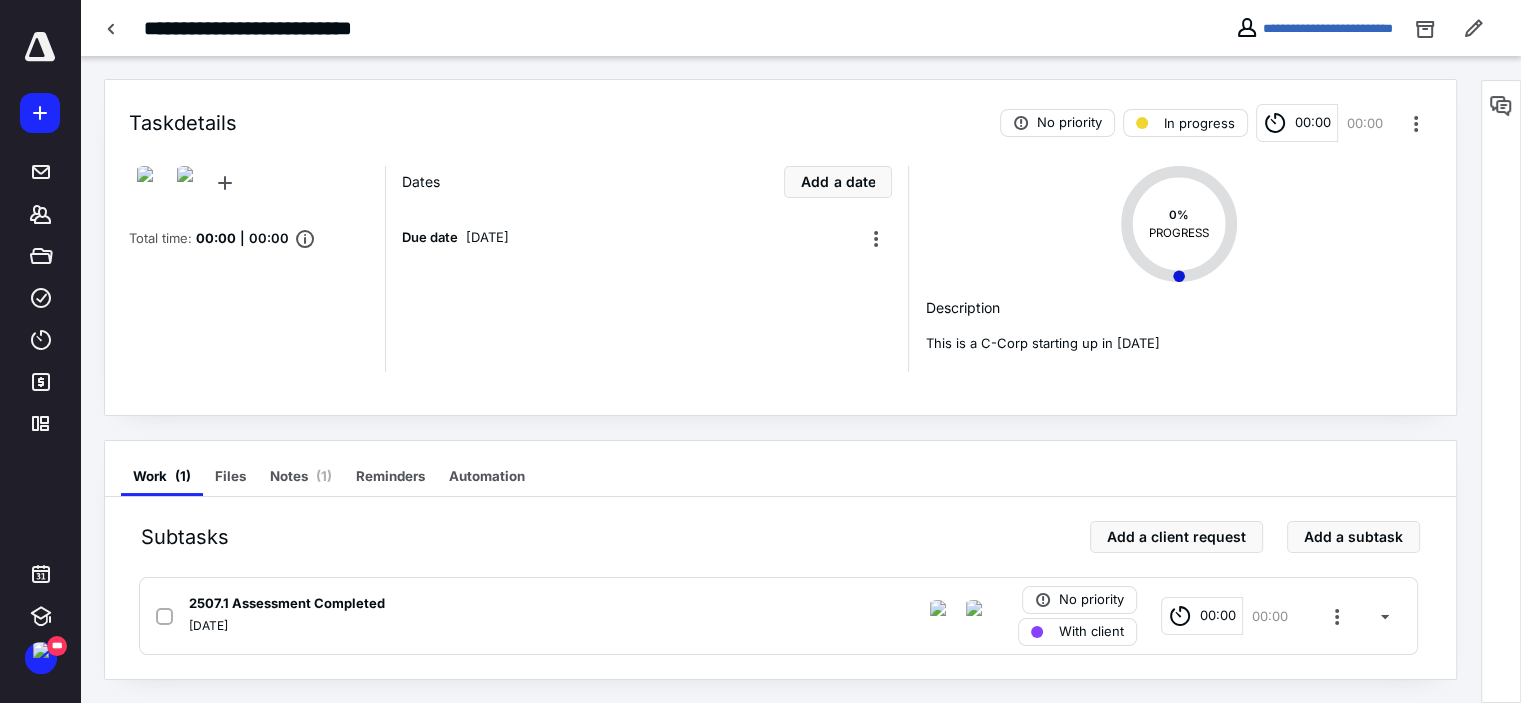scroll, scrollTop: 0, scrollLeft: 0, axis: both 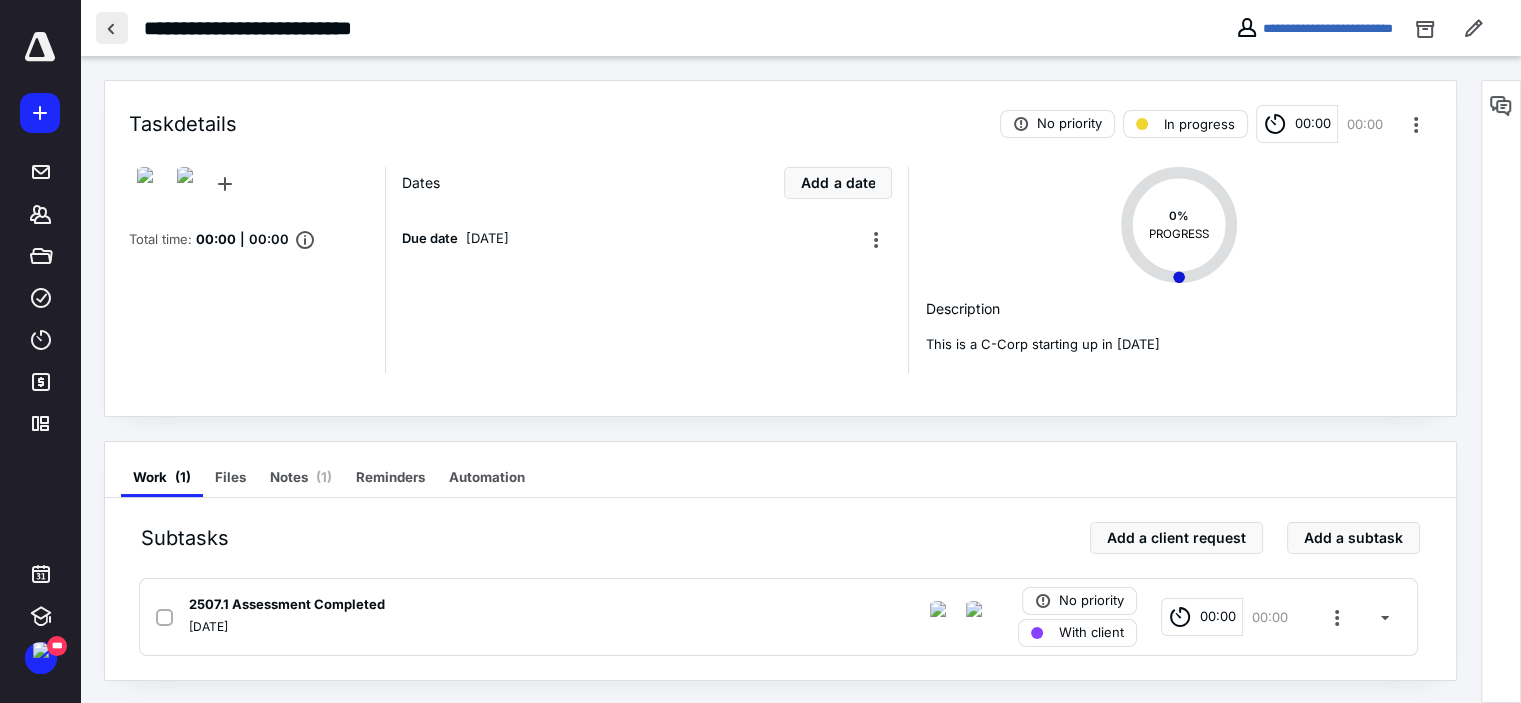 click at bounding box center (112, 28) 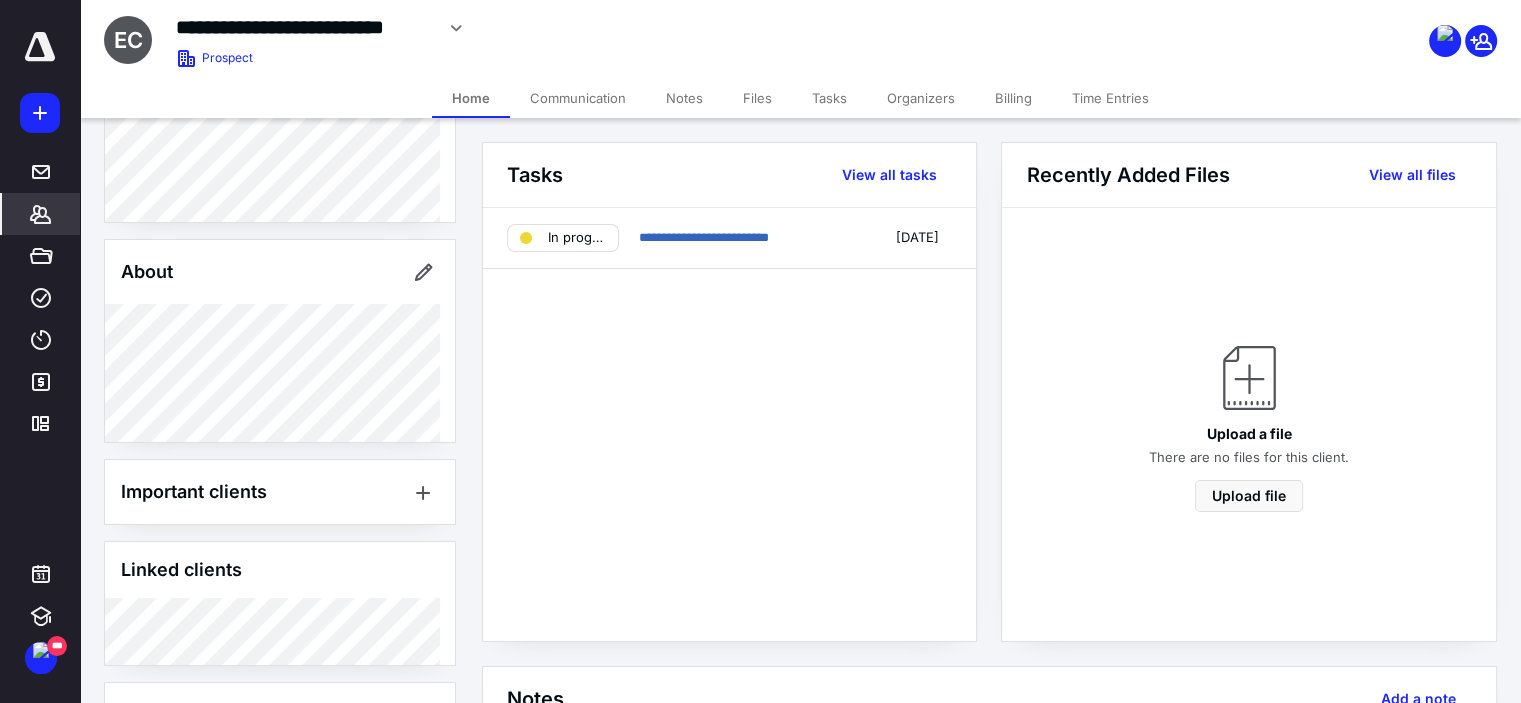 scroll, scrollTop: 366, scrollLeft: 0, axis: vertical 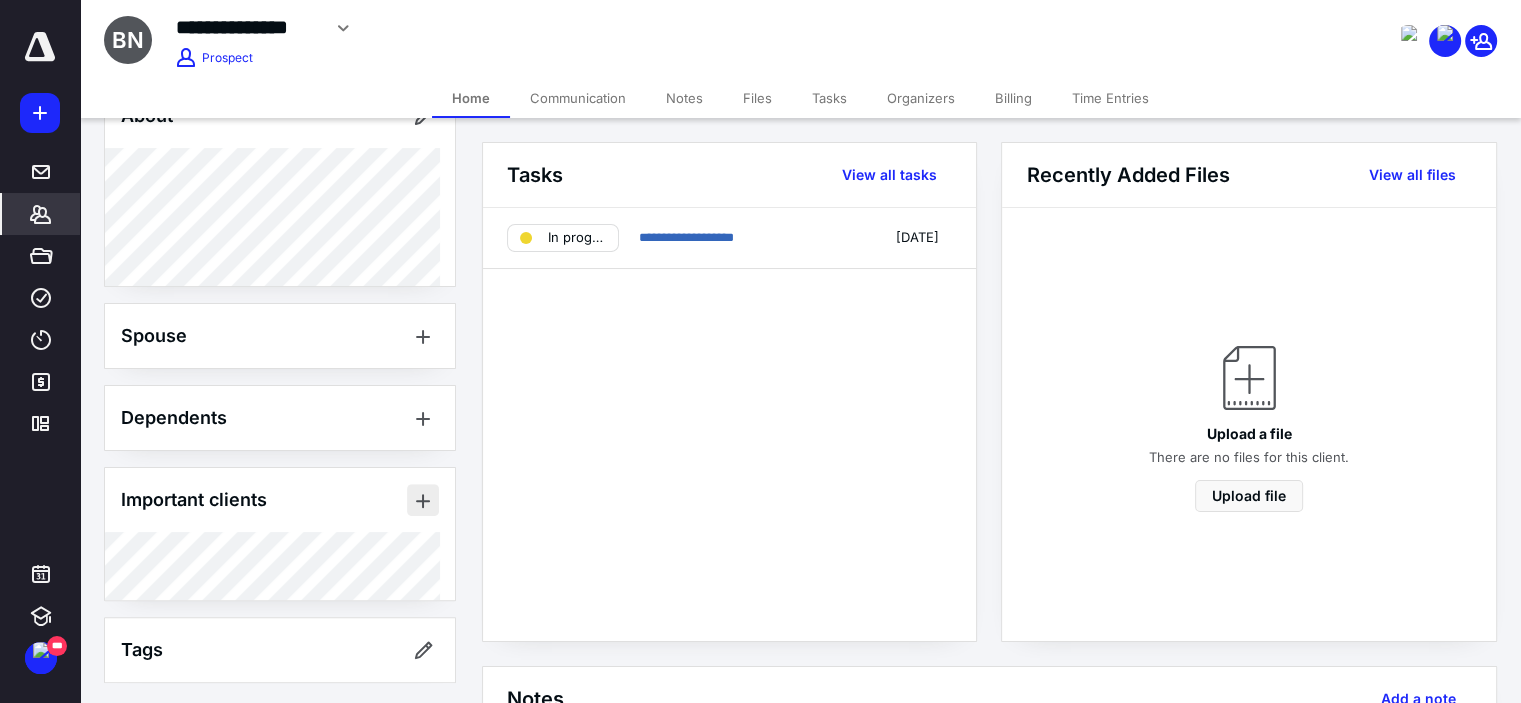 click at bounding box center (423, 500) 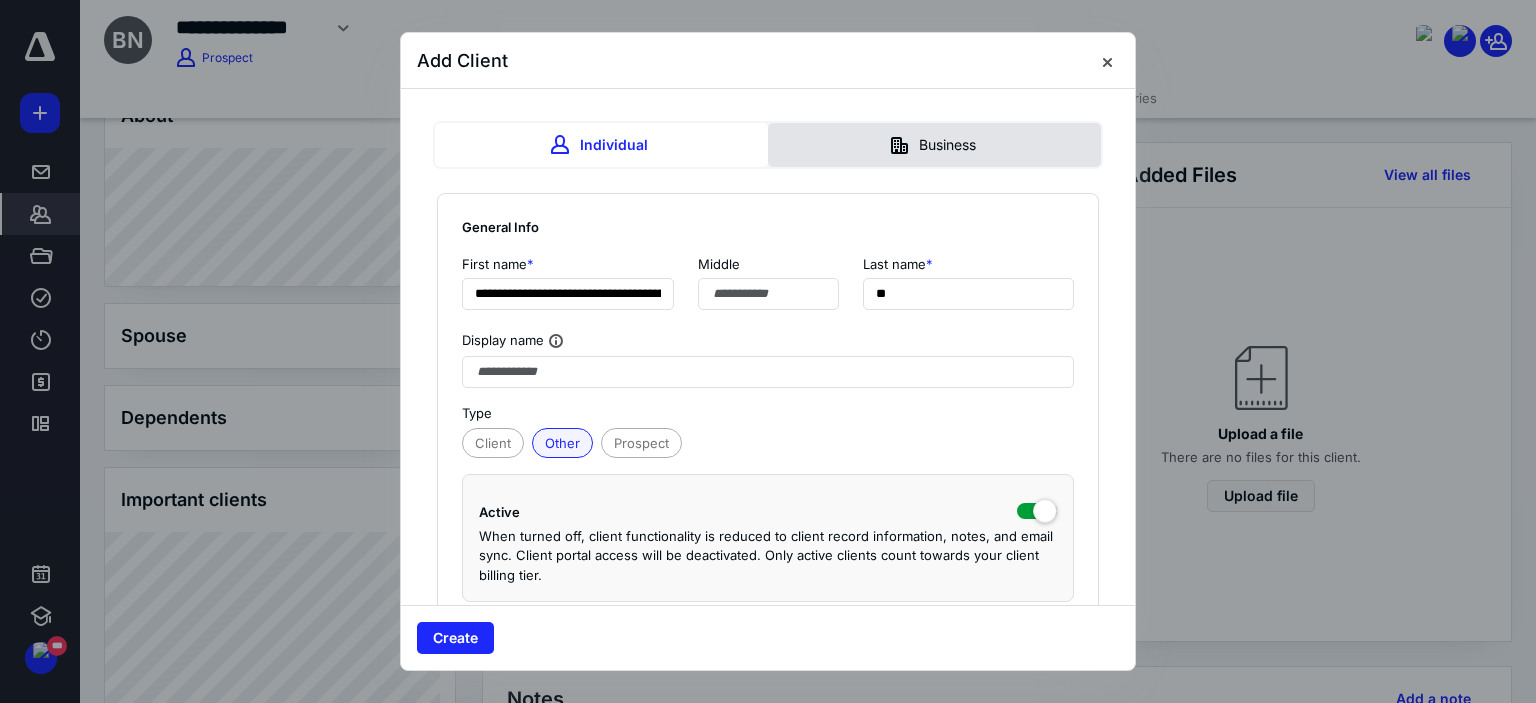 click on "Business" at bounding box center [934, 145] 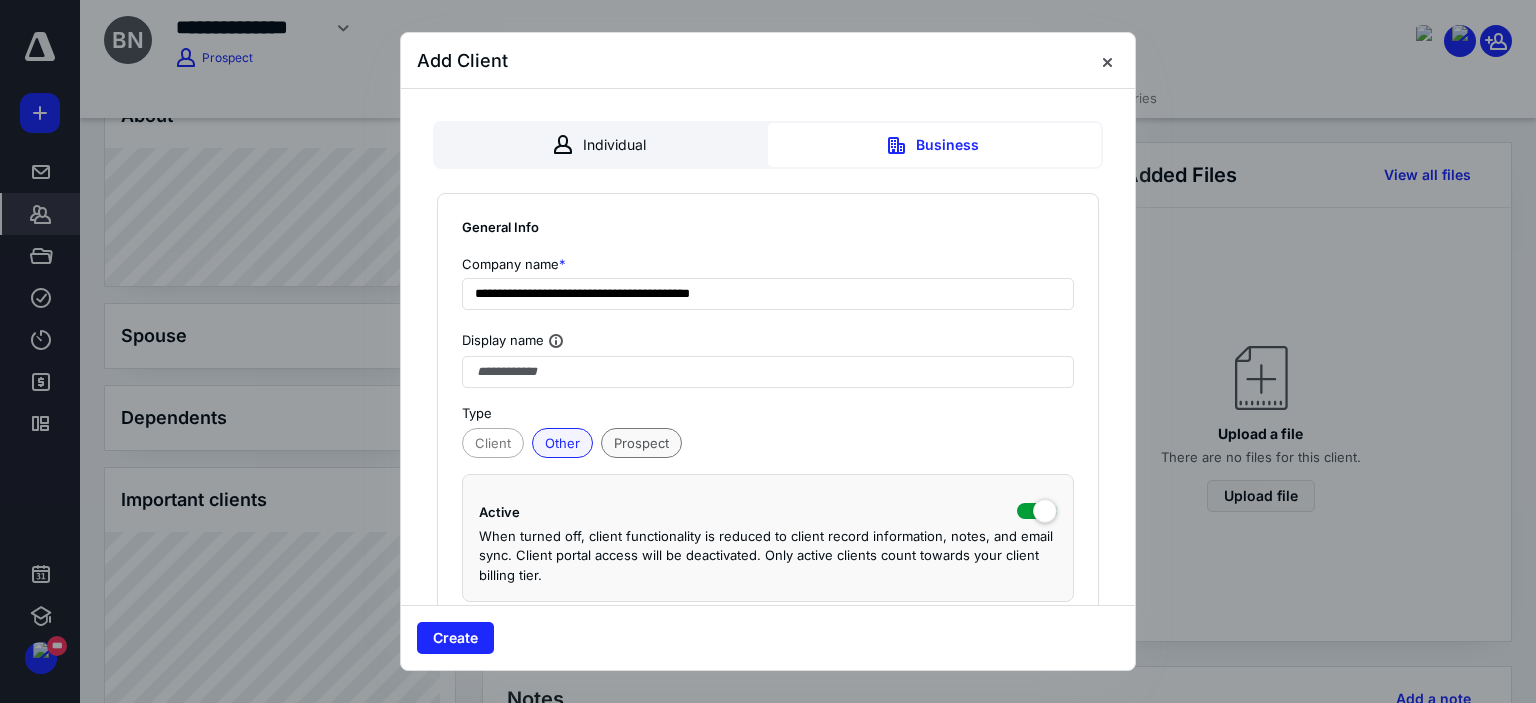 click on "Prospect" at bounding box center (641, 443) 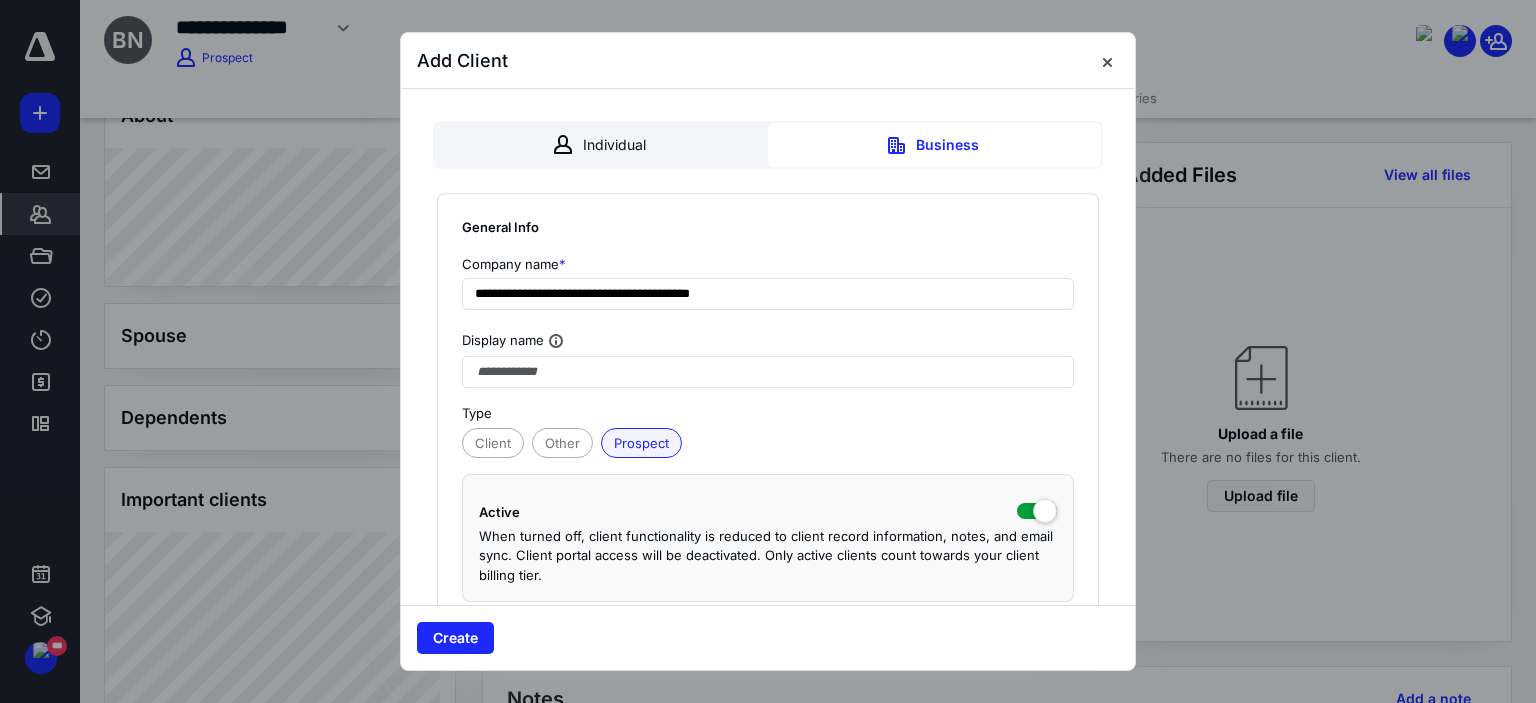 scroll, scrollTop: 400, scrollLeft: 0, axis: vertical 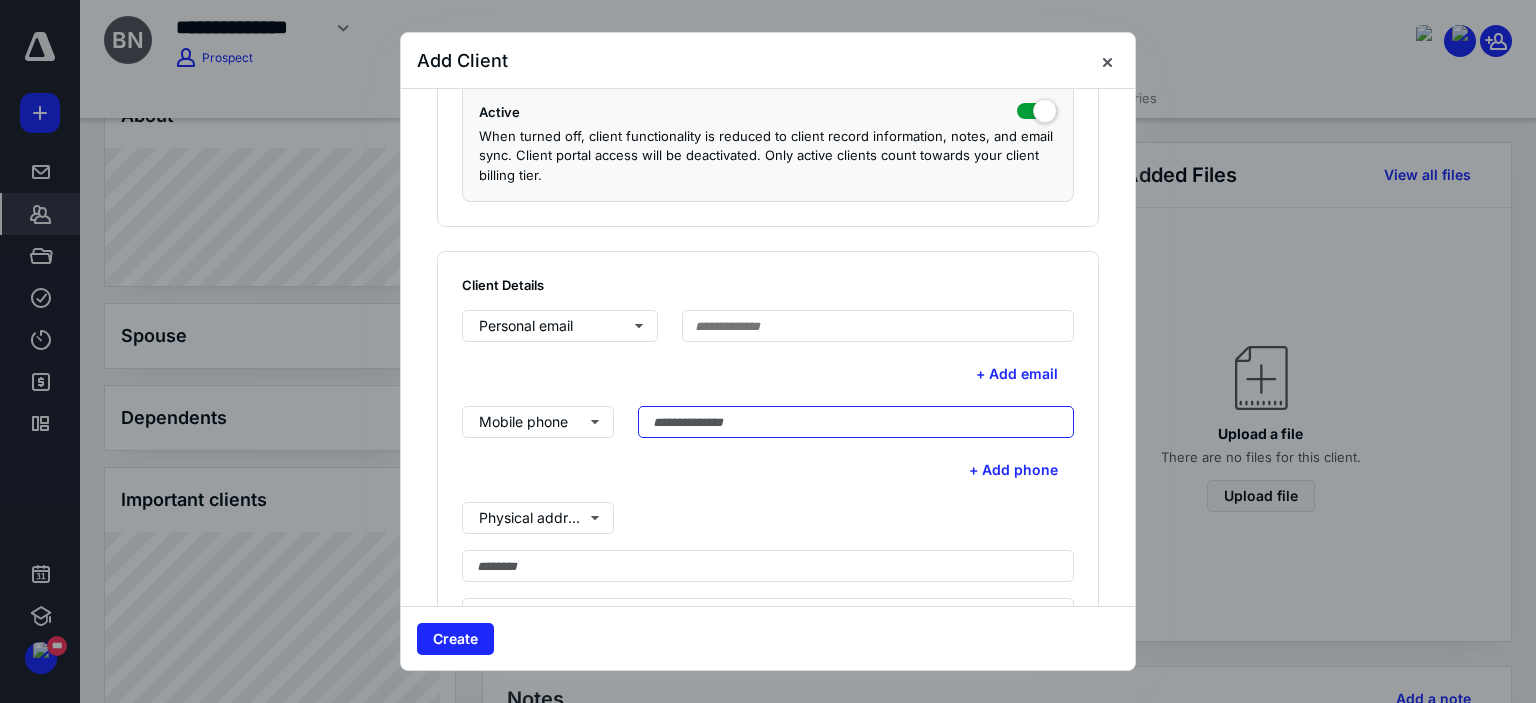 click at bounding box center [856, 422] 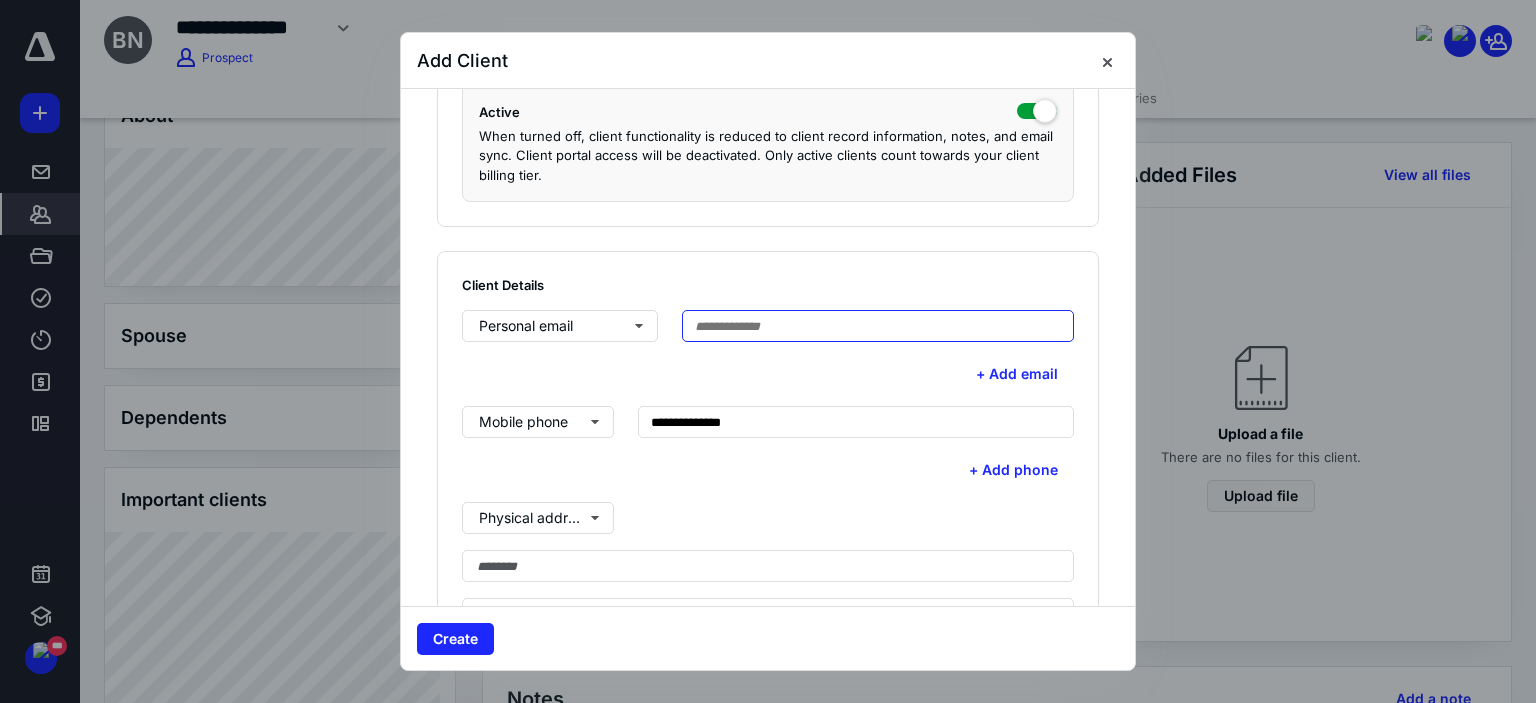 click at bounding box center (878, 326) 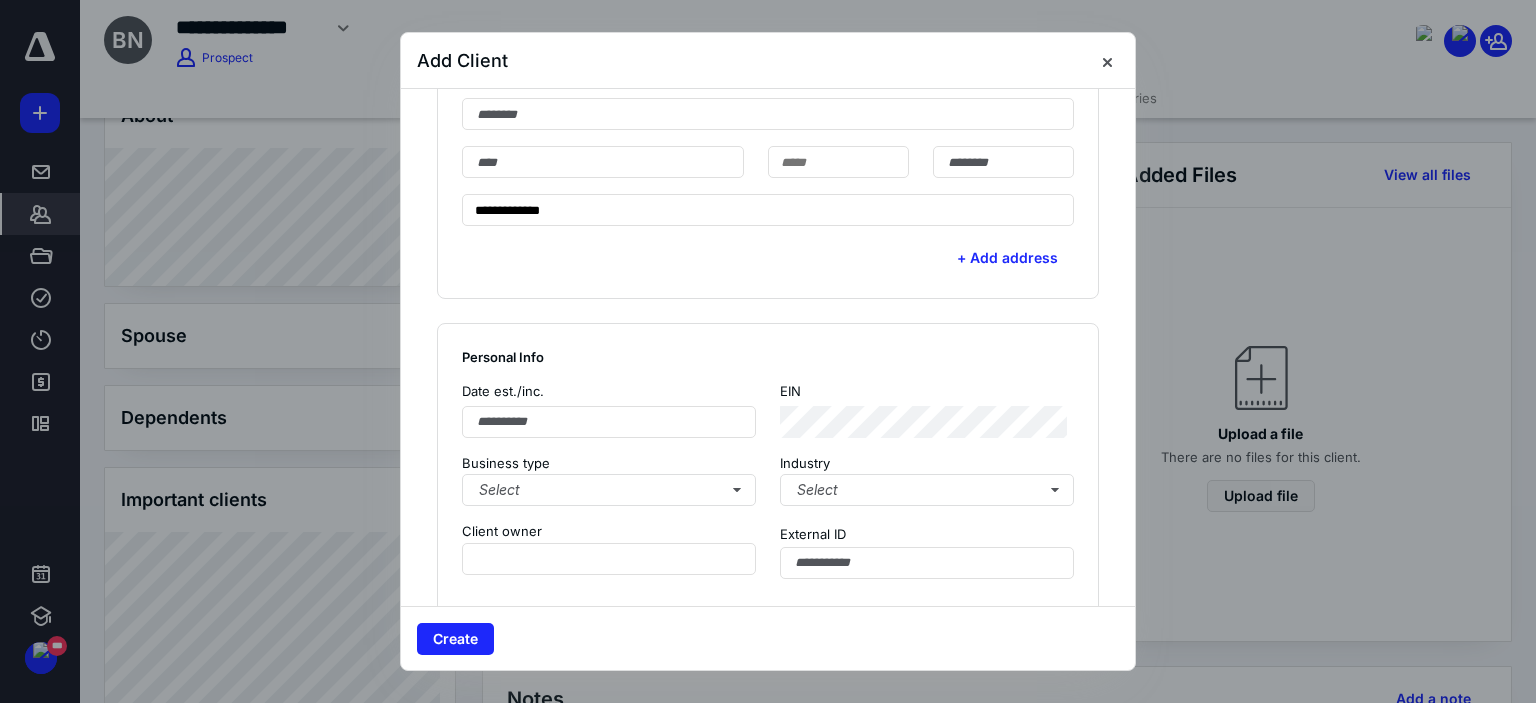 scroll, scrollTop: 800, scrollLeft: 0, axis: vertical 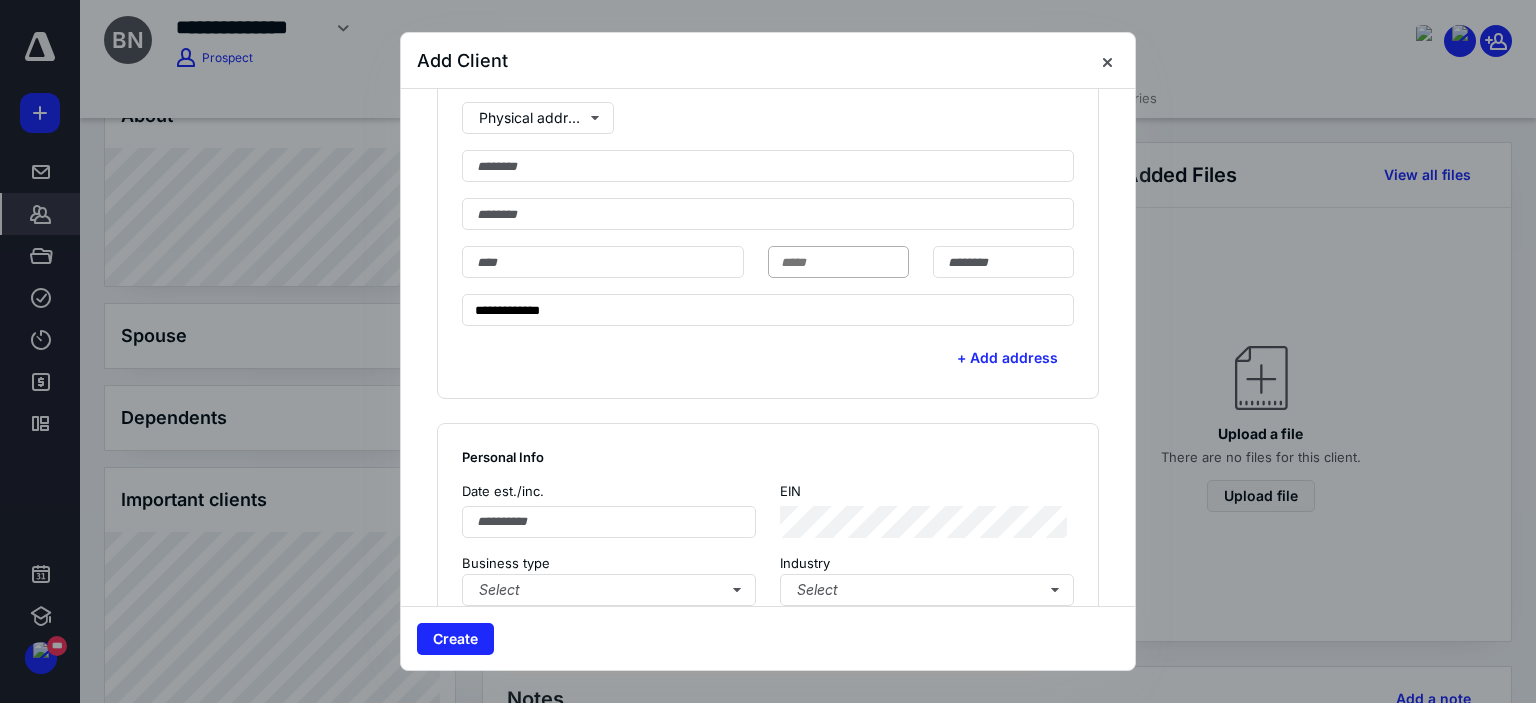 type on "**********" 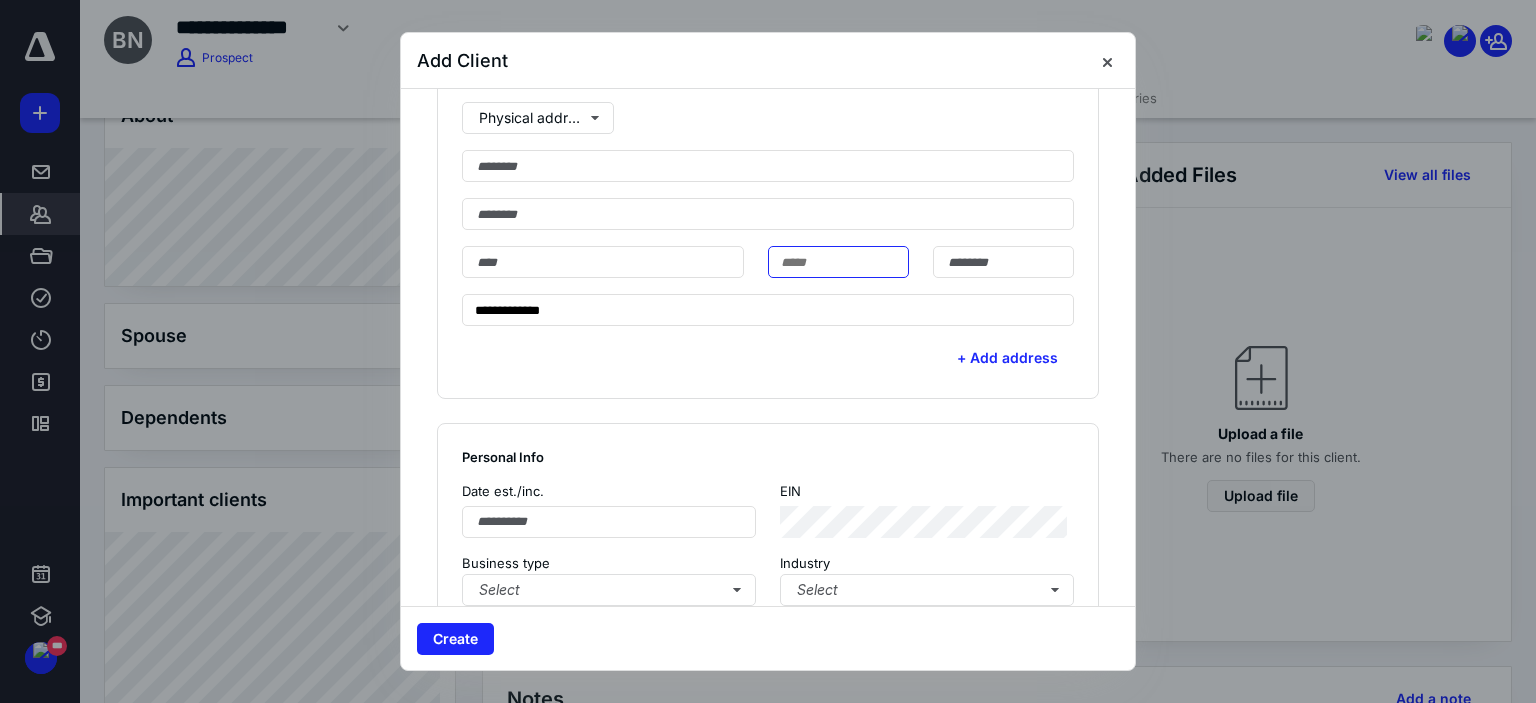 click at bounding box center (838, 262) 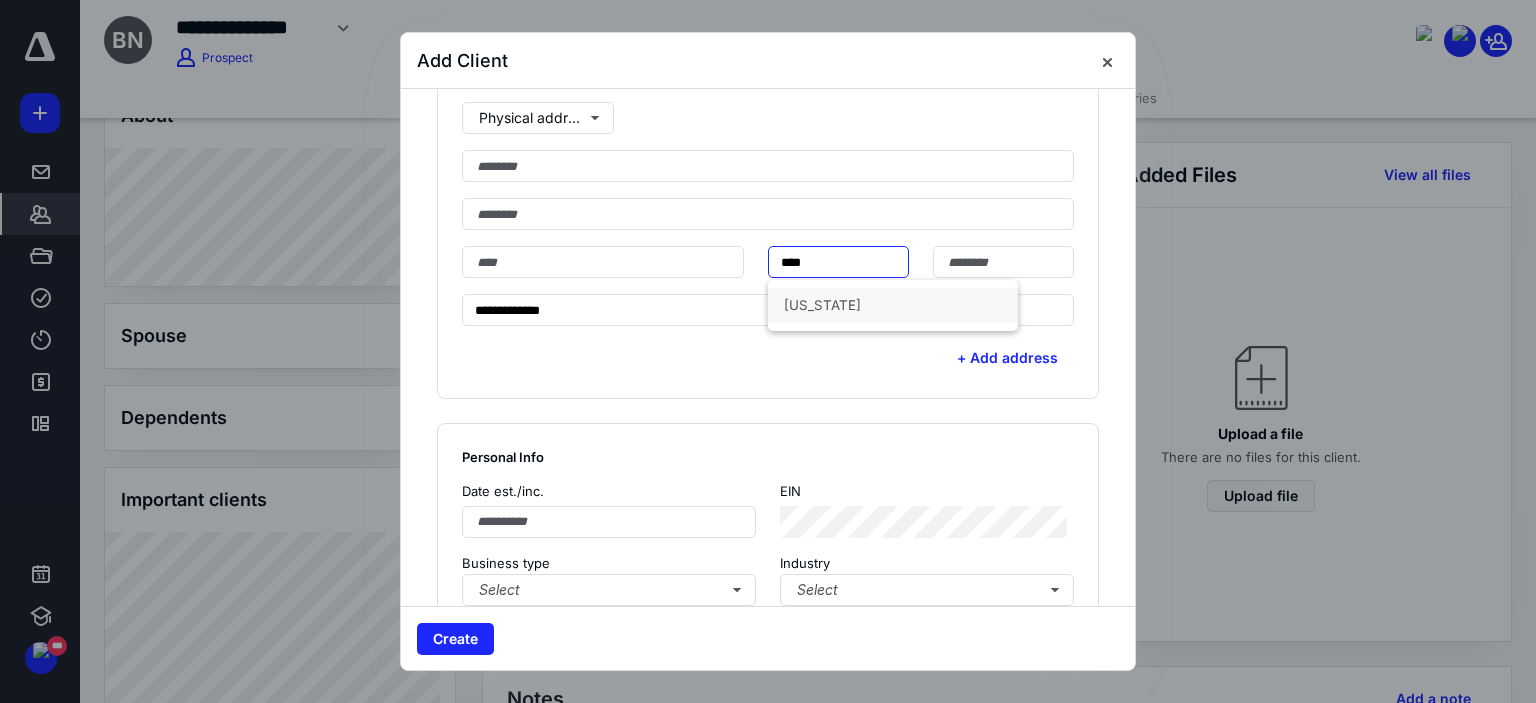 click on "[US_STATE]" at bounding box center [893, 305] 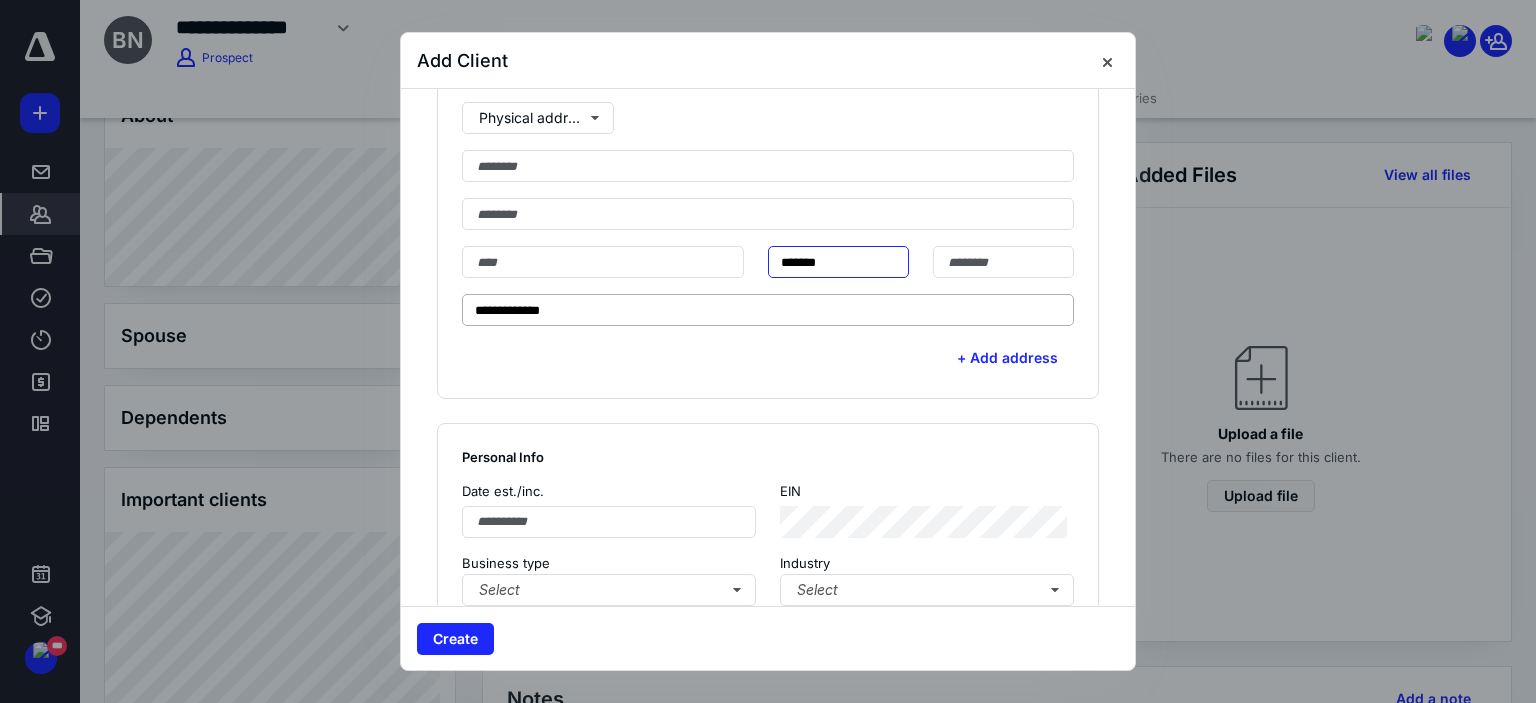 scroll, scrollTop: 1000, scrollLeft: 0, axis: vertical 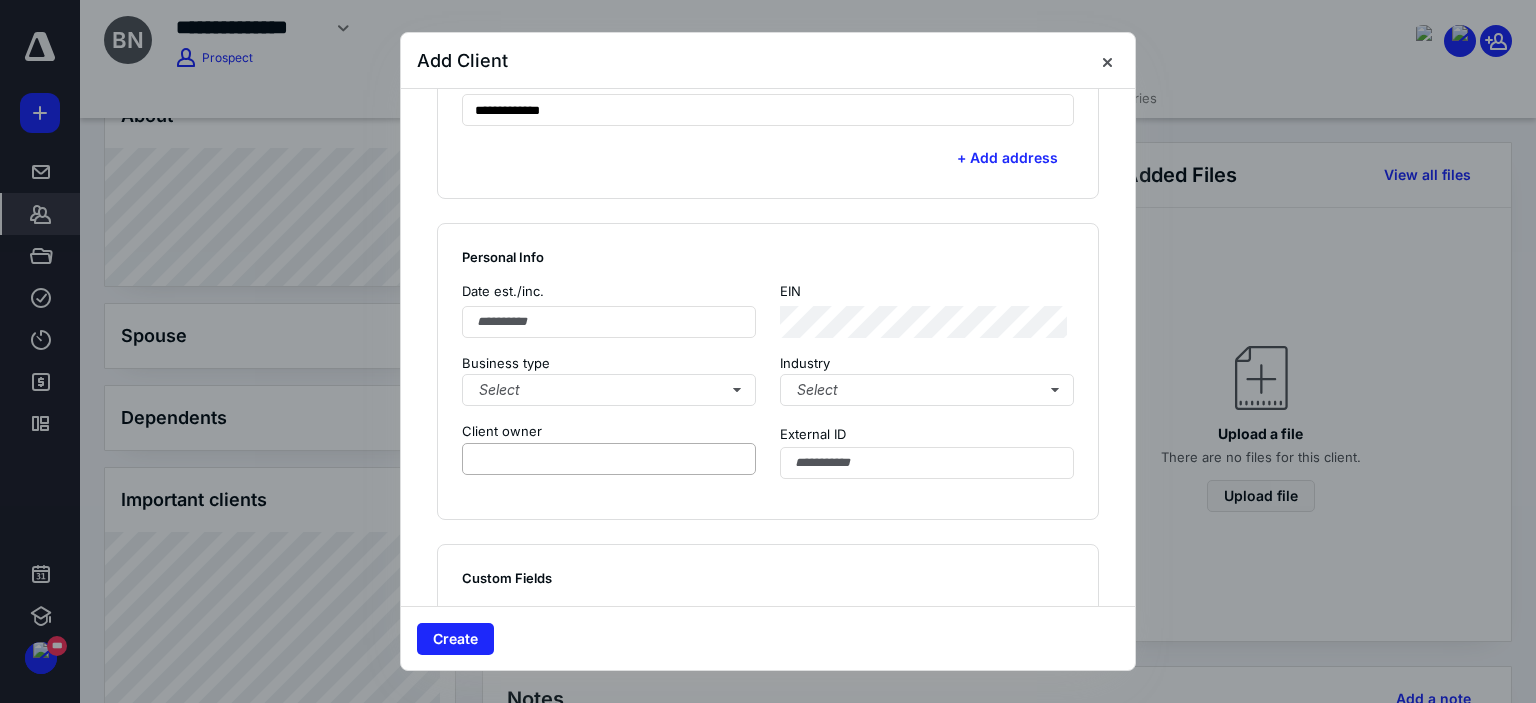 type on "*******" 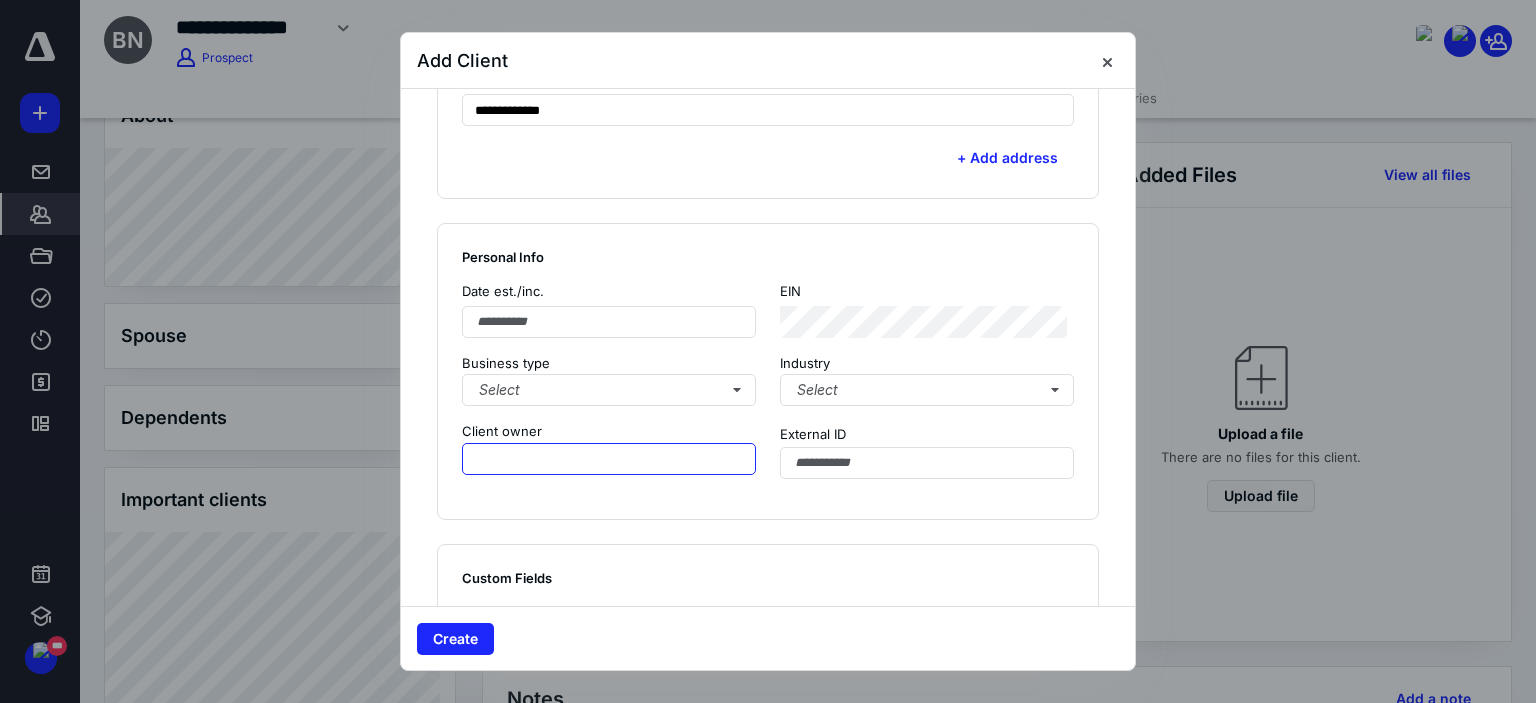 click at bounding box center (609, 459) 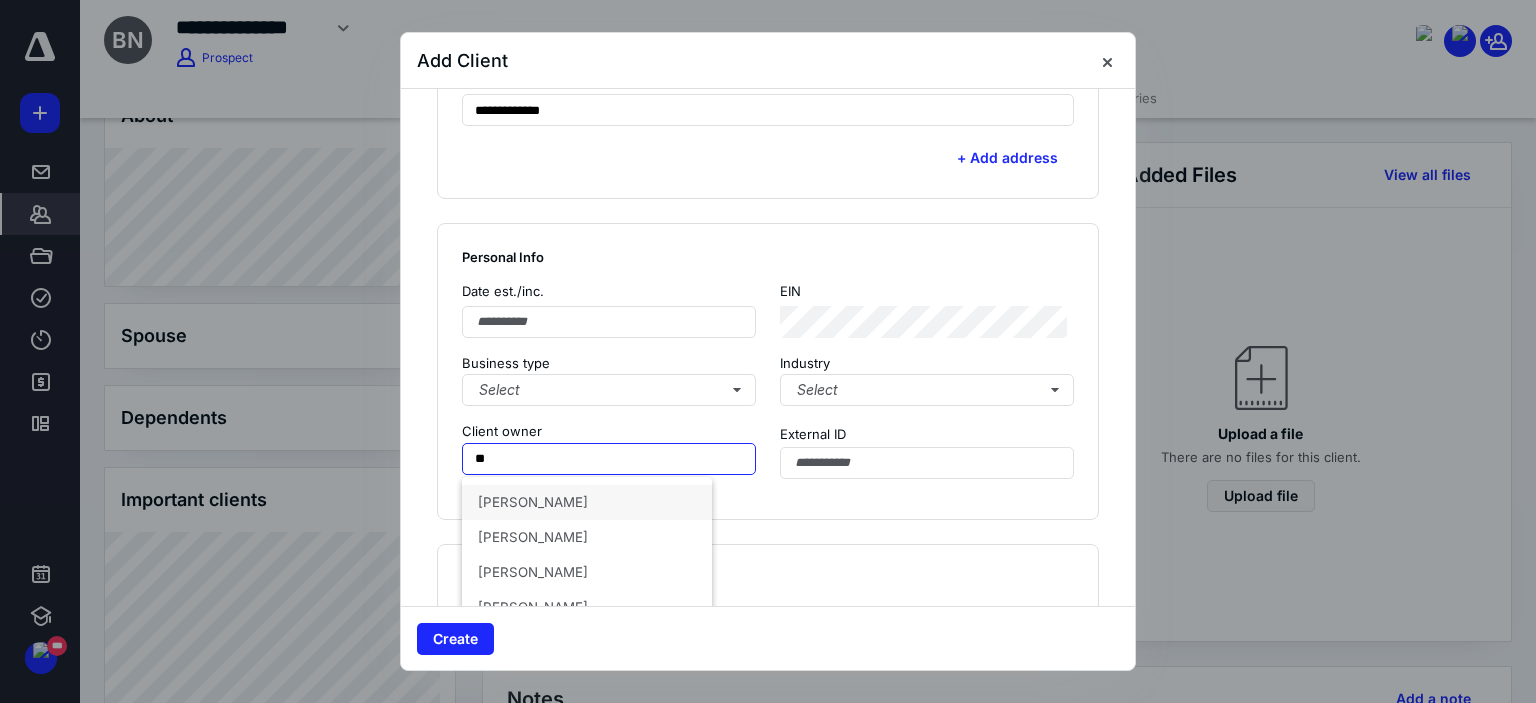 click on "[PERSON_NAME]" at bounding box center [587, 502] 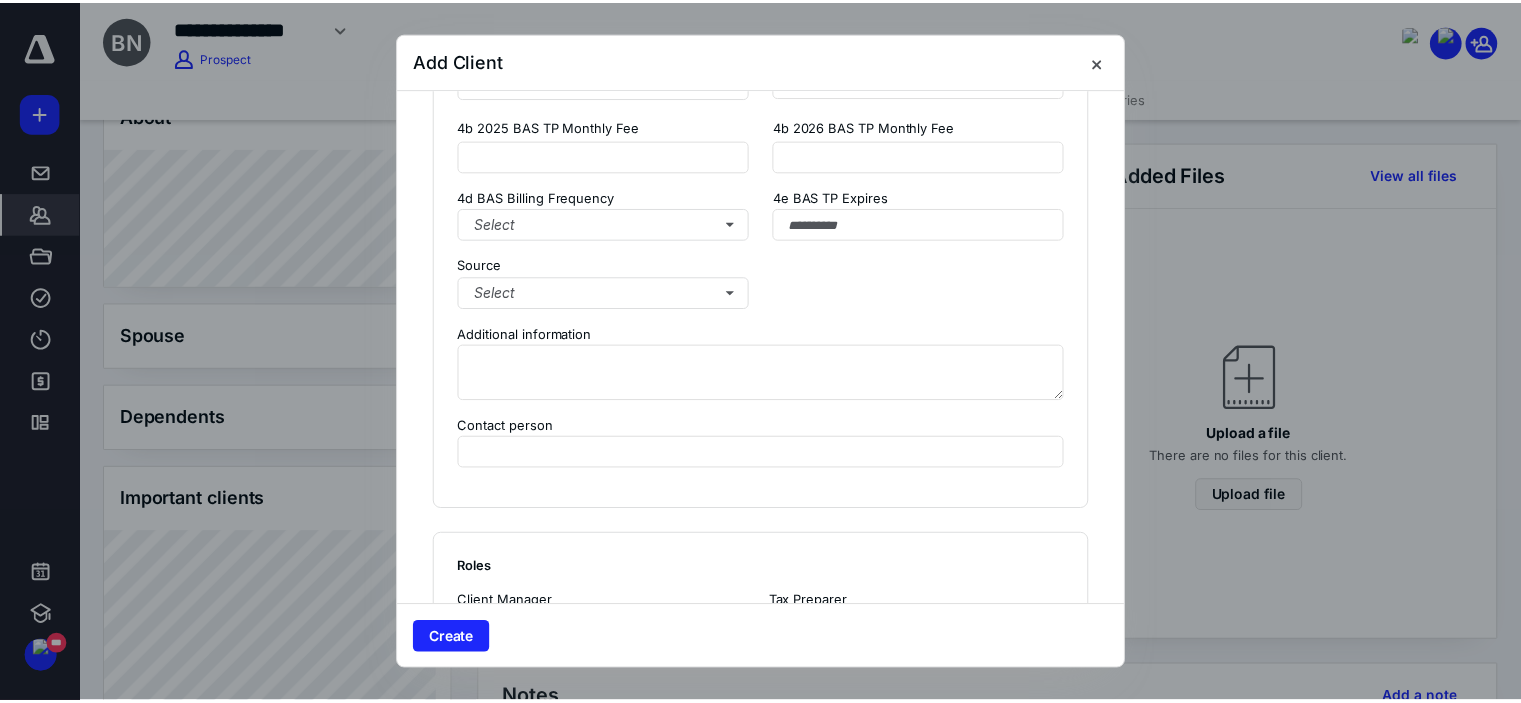 scroll, scrollTop: 1900, scrollLeft: 0, axis: vertical 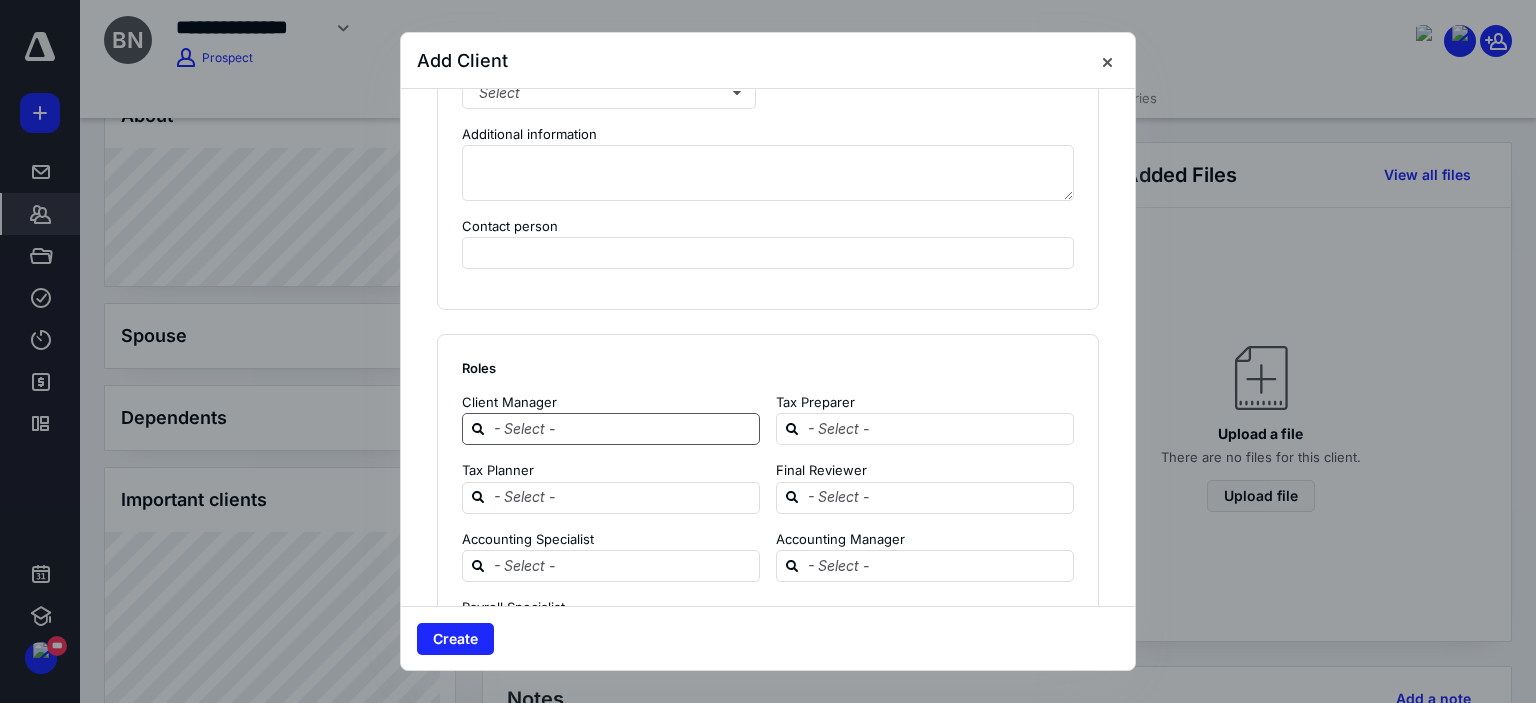 type on "**********" 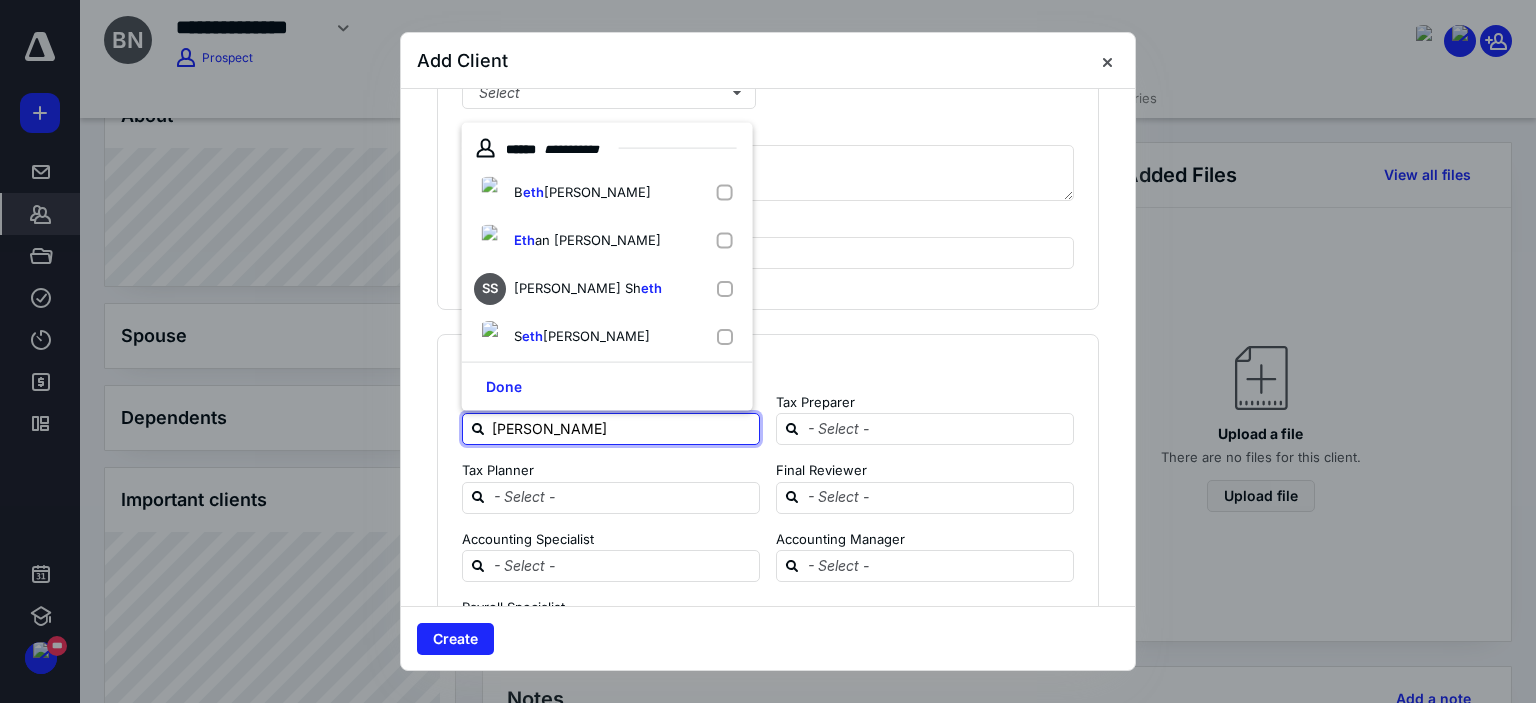 type on "[PERSON_NAME]" 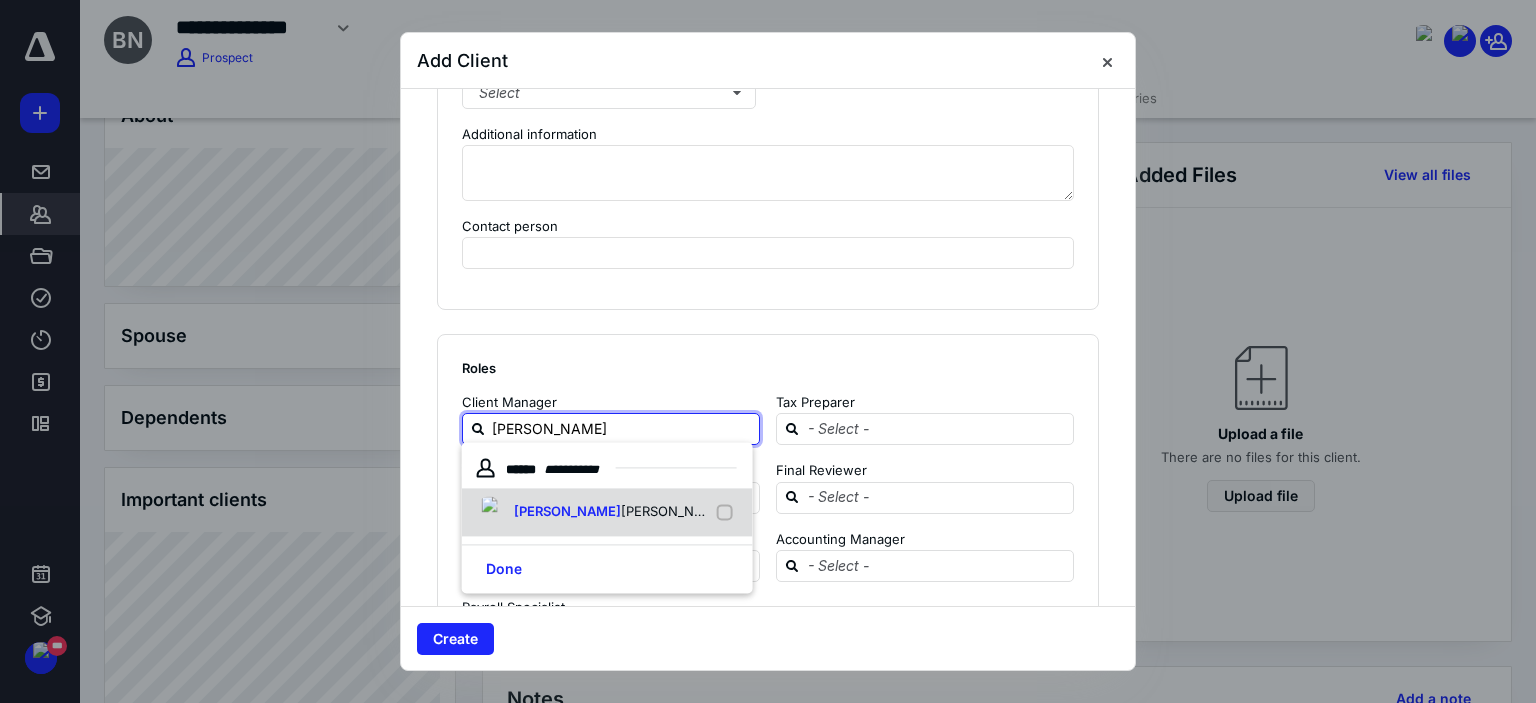 click on "[PERSON_NAME]" at bounding box center (595, 512) 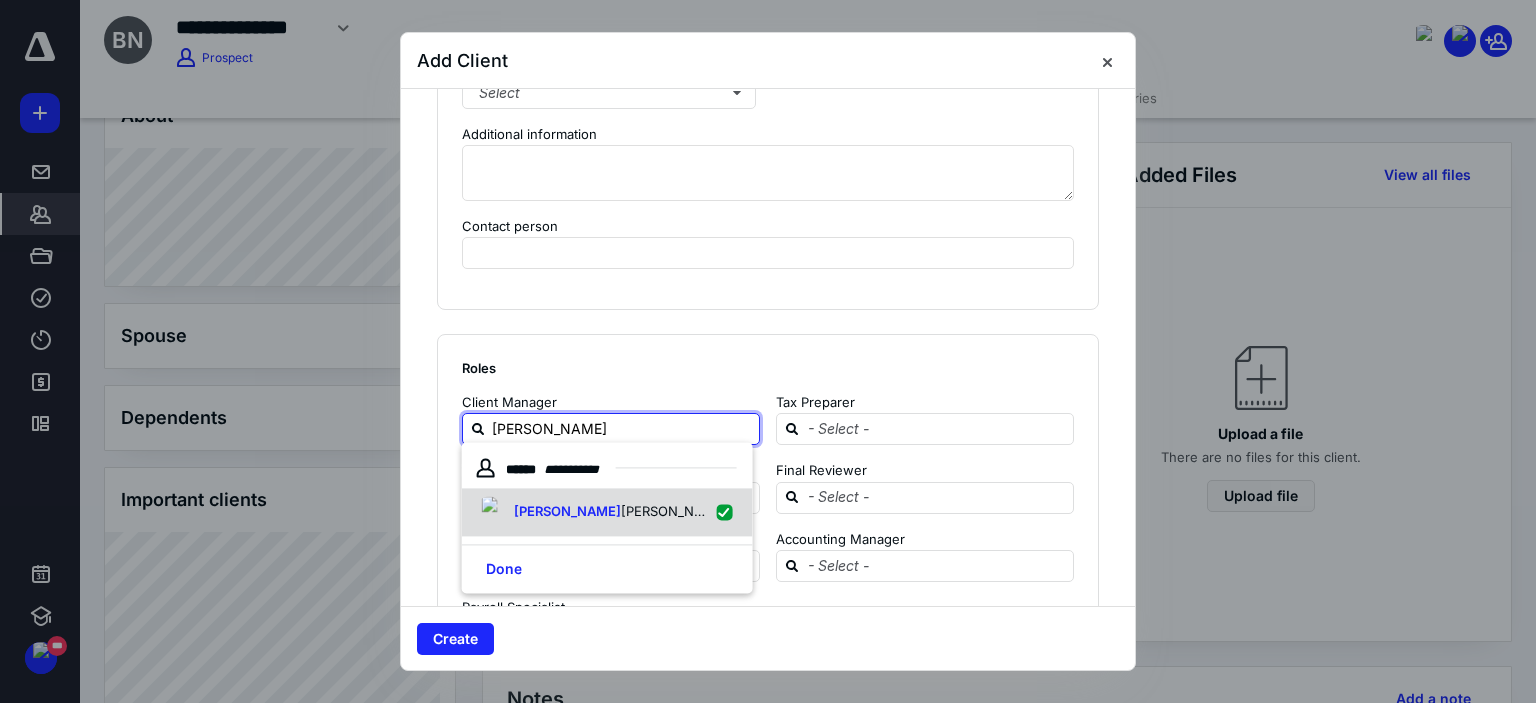 checkbox on "true" 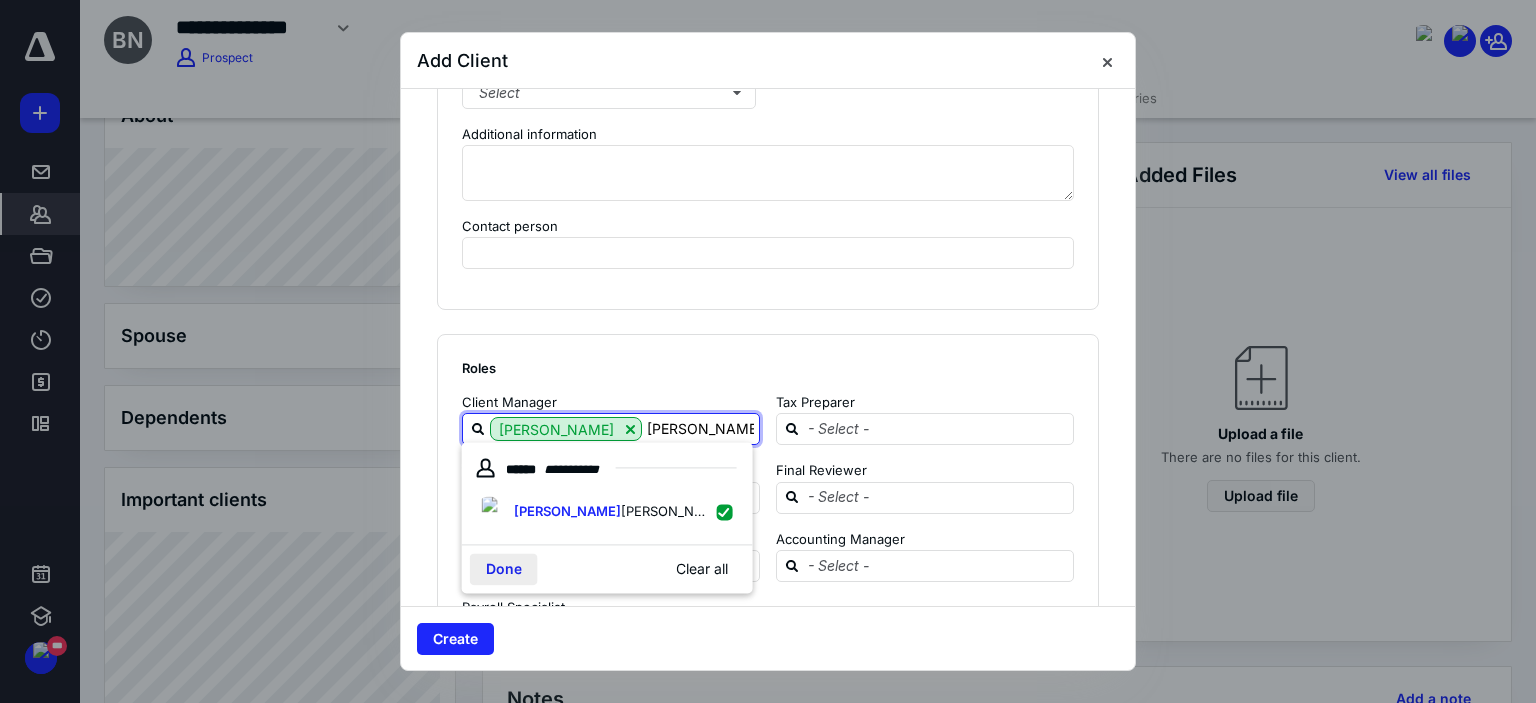 type on "[PERSON_NAME]" 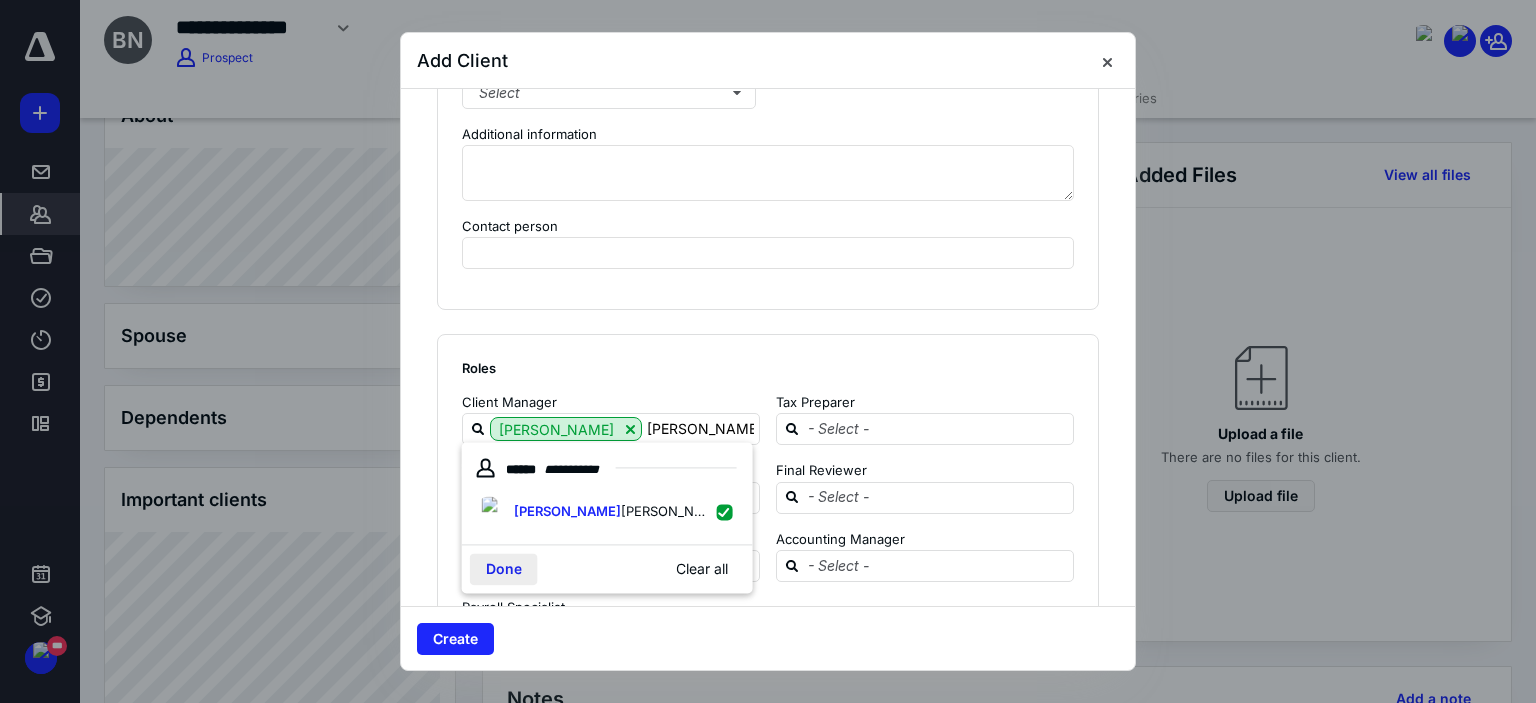 click on "Done" at bounding box center (504, 569) 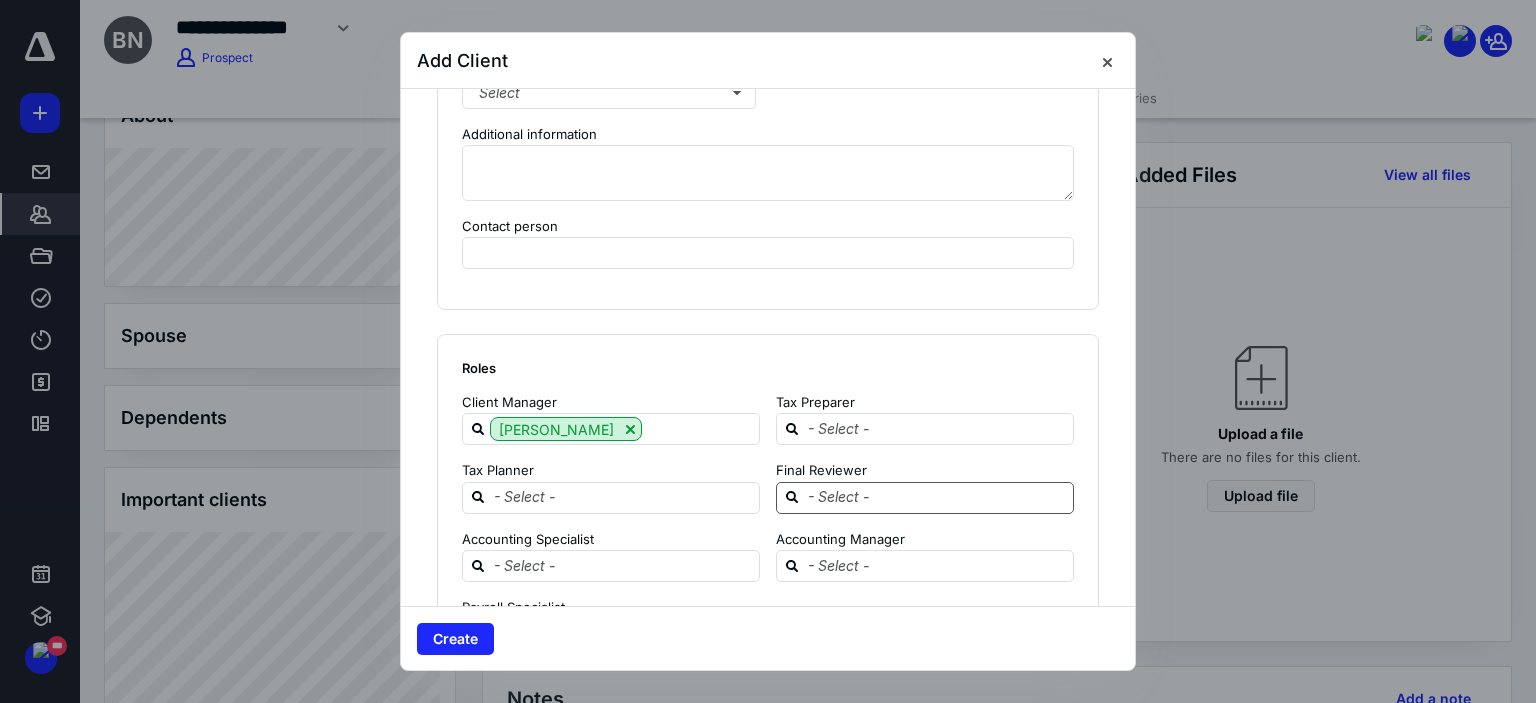 click at bounding box center [937, 497] 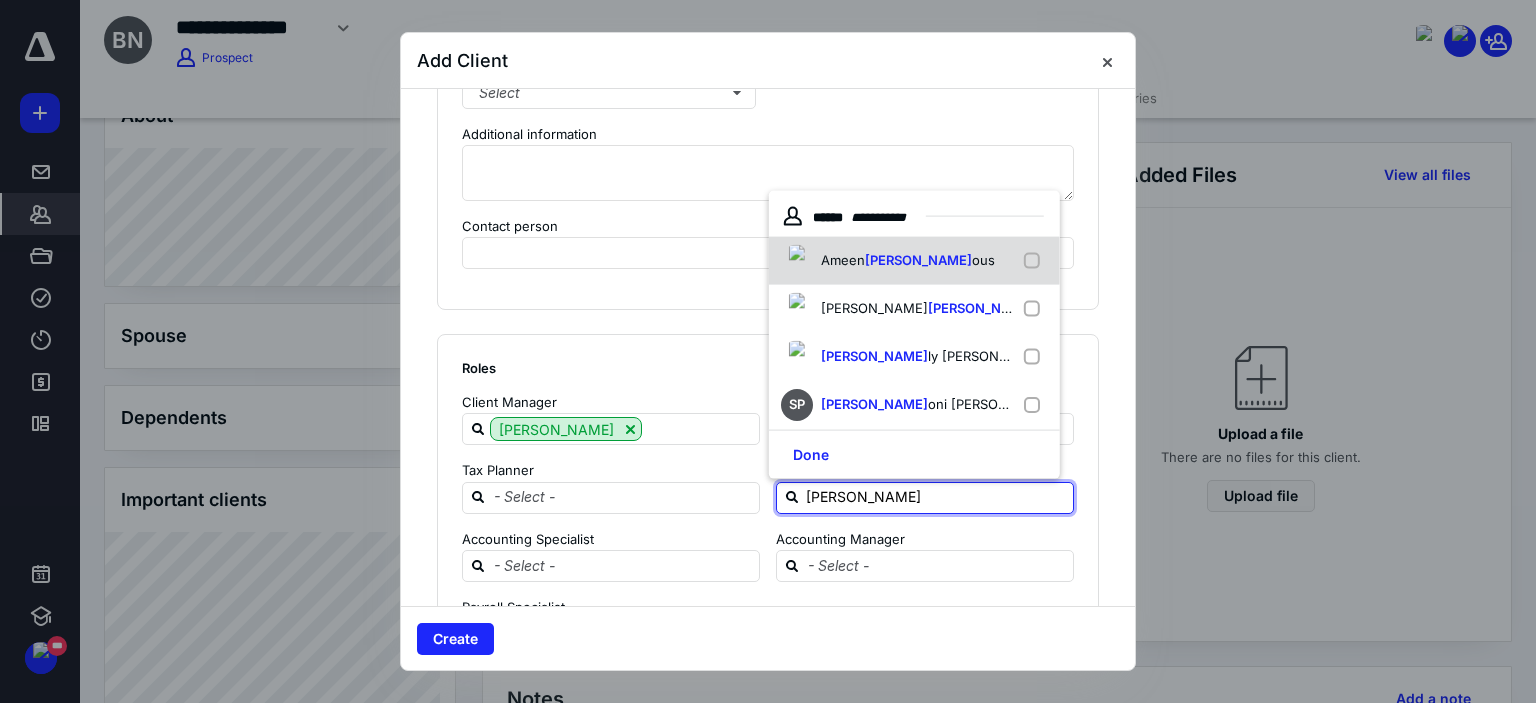 type on "[PERSON_NAME]" 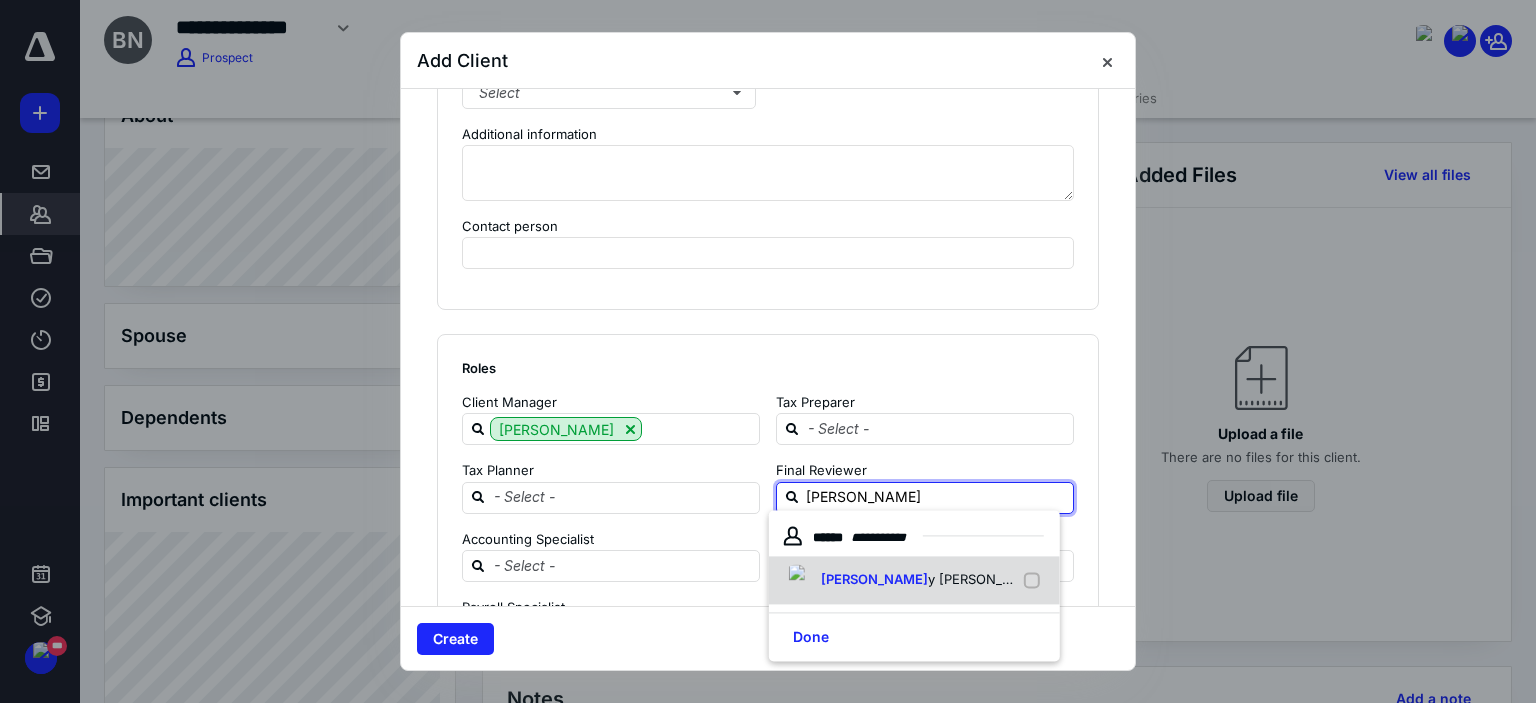 click on "y [PERSON_NAME]" at bounding box center [987, 580] 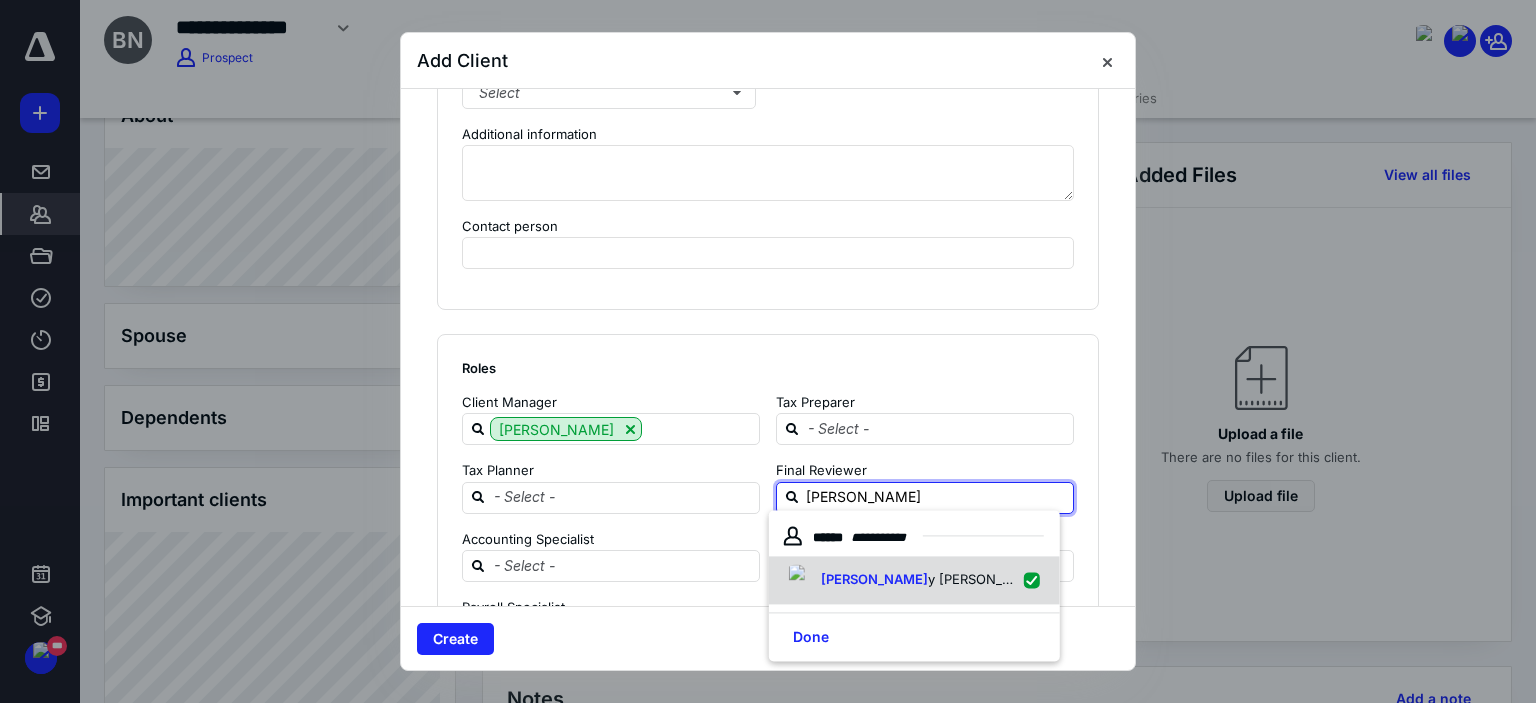 checkbox on "true" 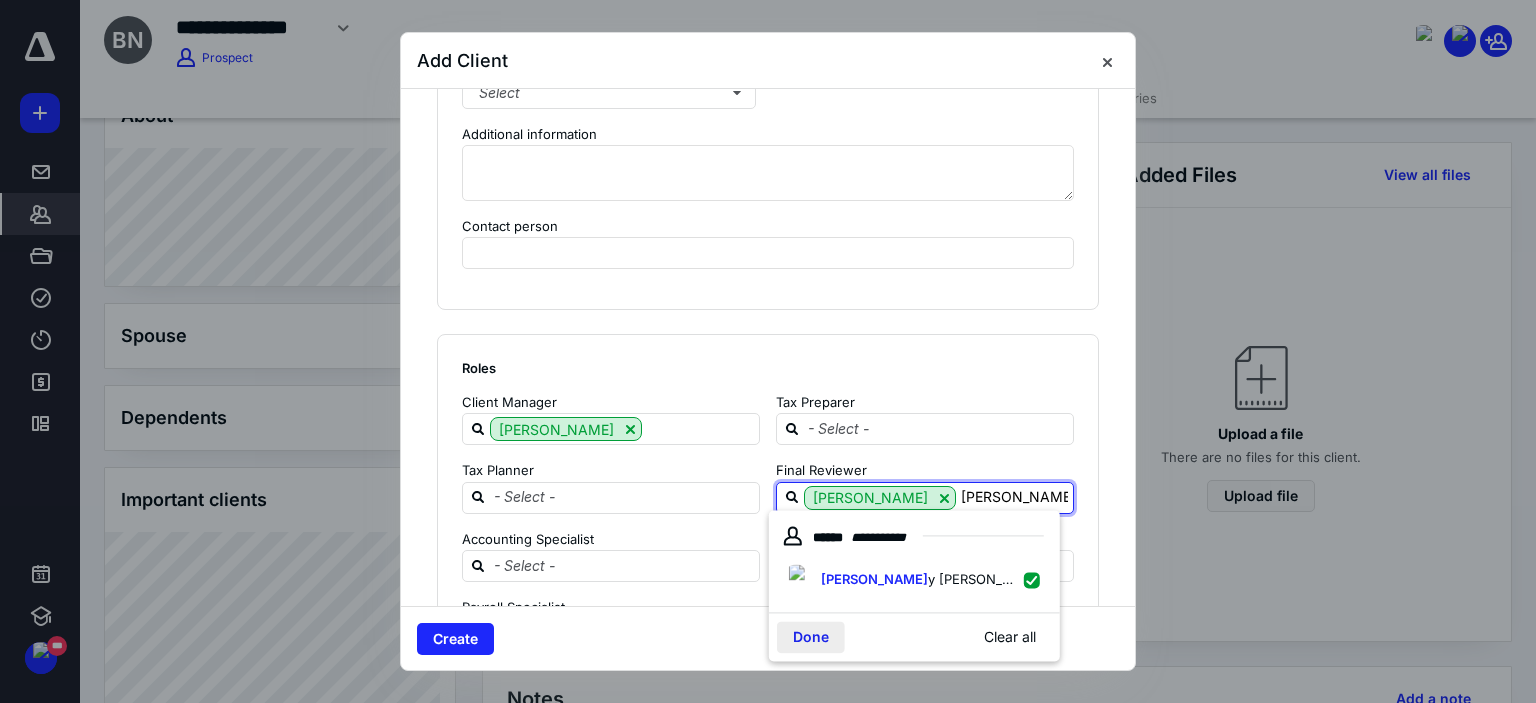 type on "[PERSON_NAME]" 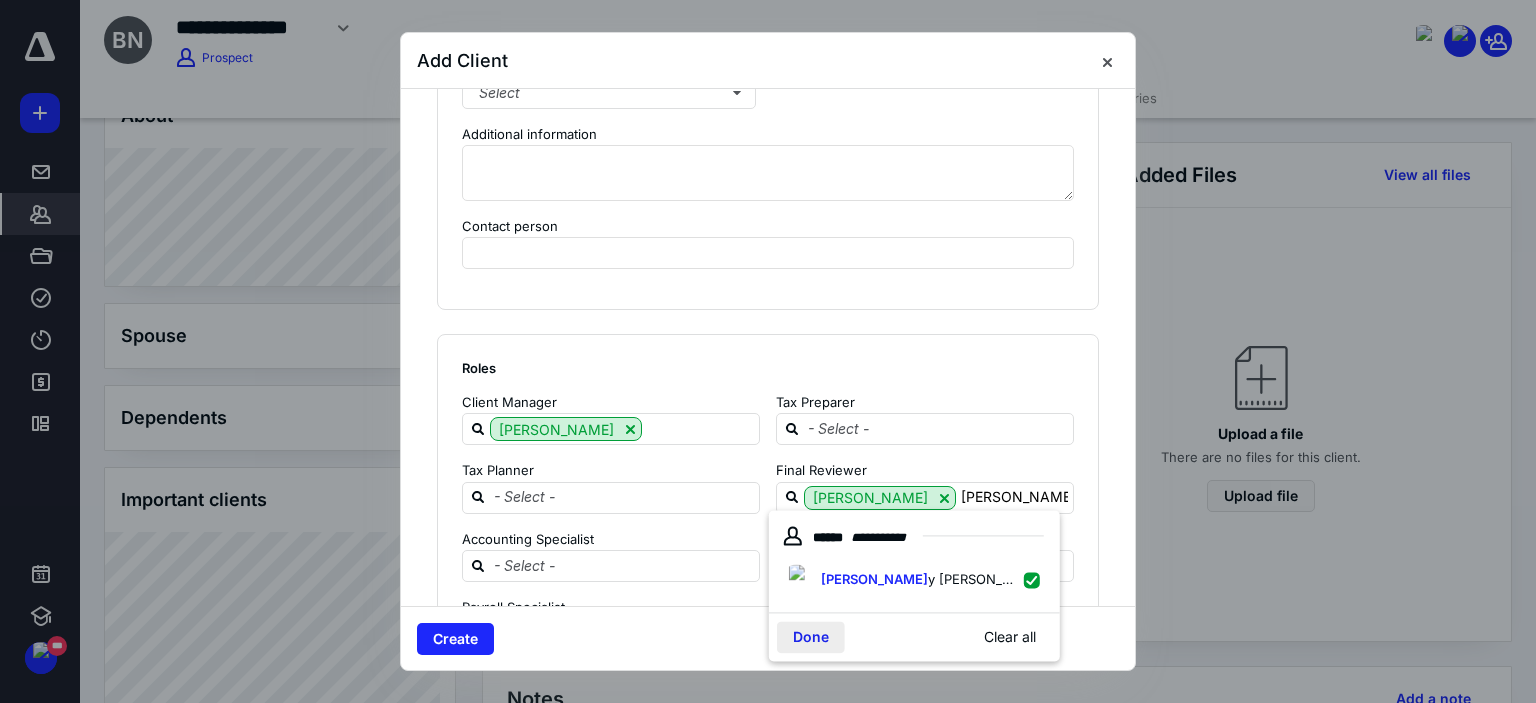 click on "Done" at bounding box center (811, 637) 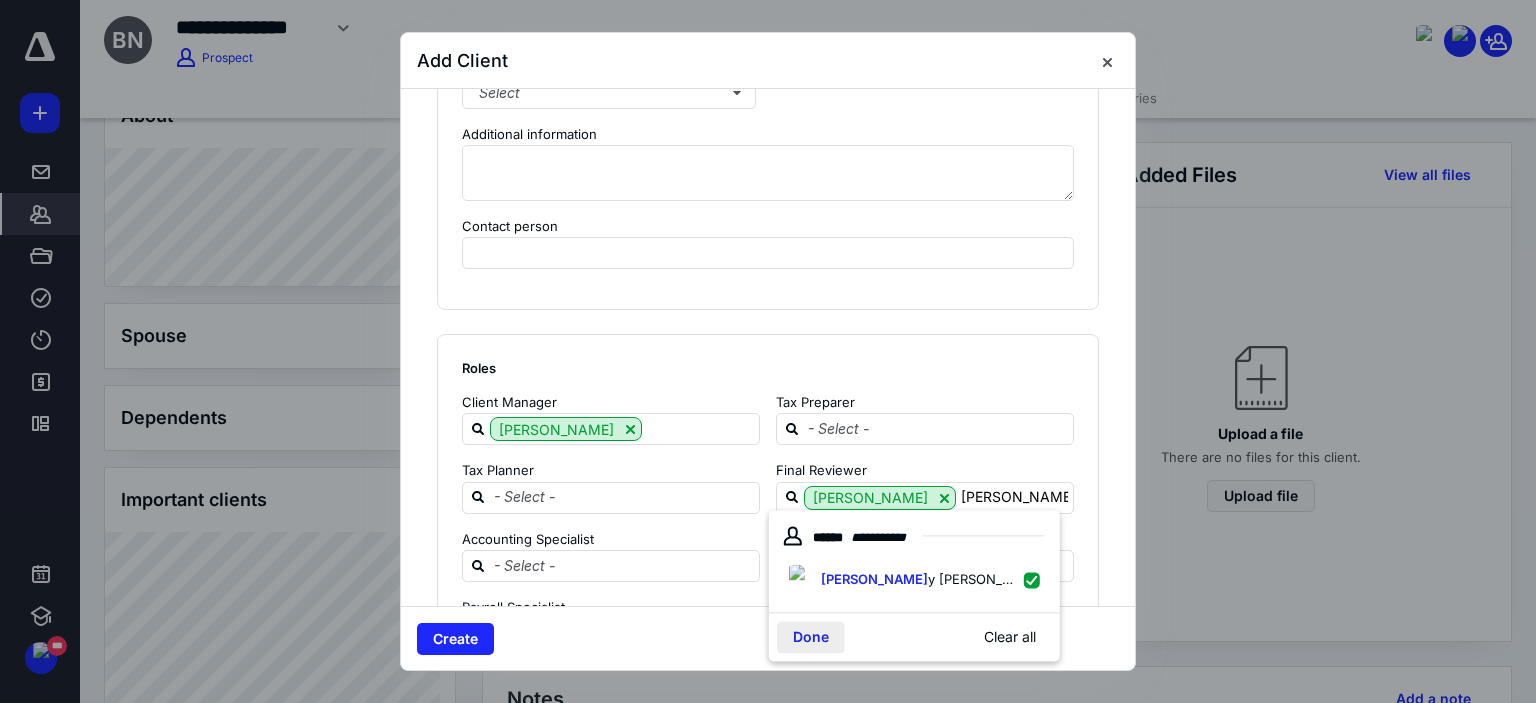 type 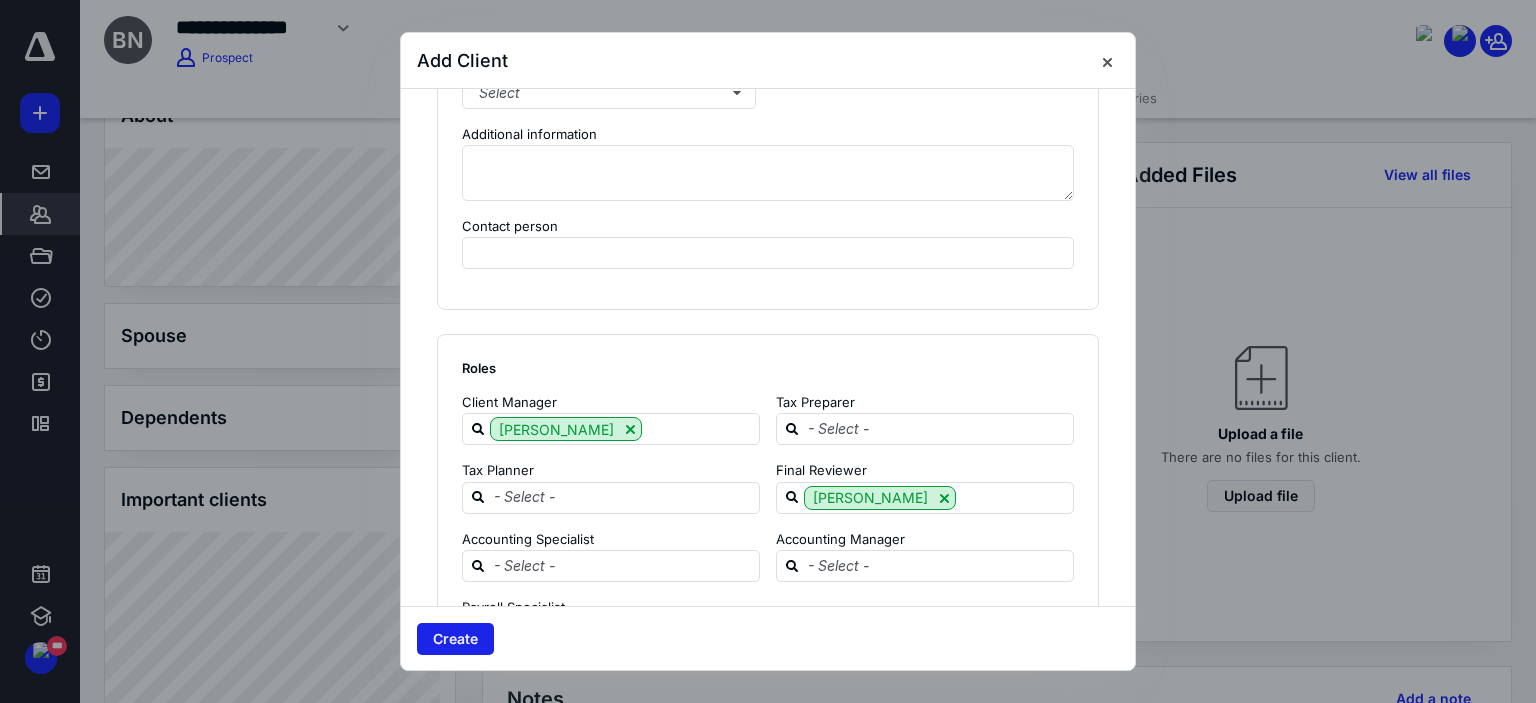click on "Create" at bounding box center (455, 639) 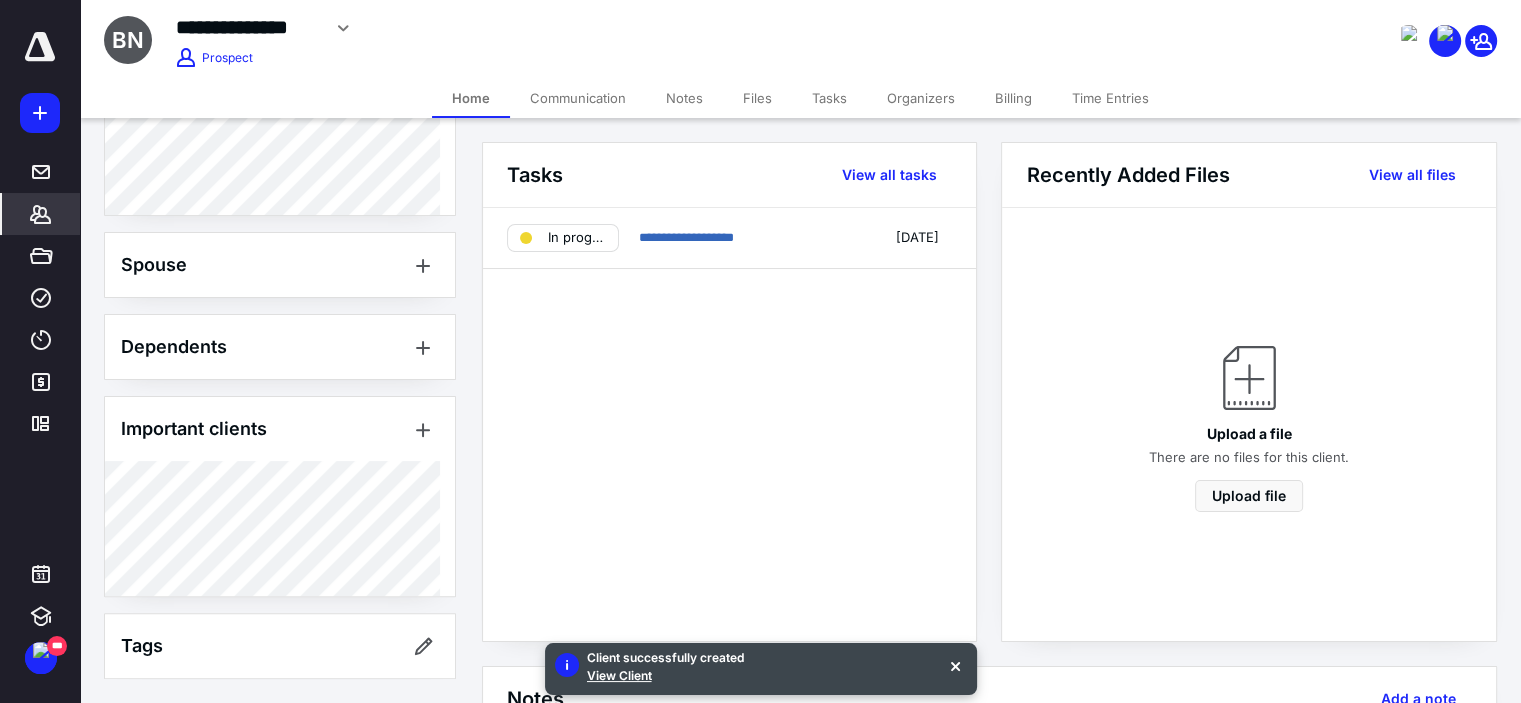 scroll, scrollTop: 673, scrollLeft: 0, axis: vertical 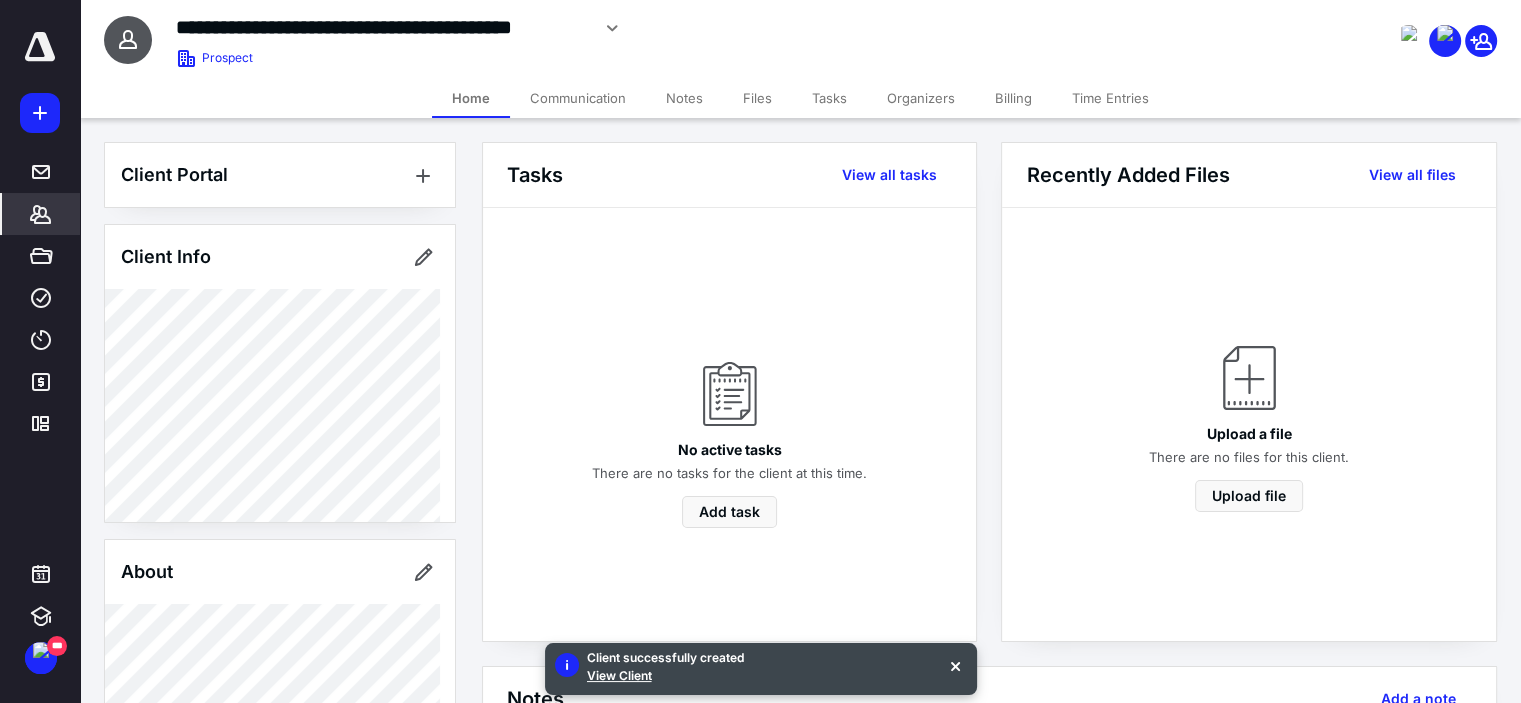 click 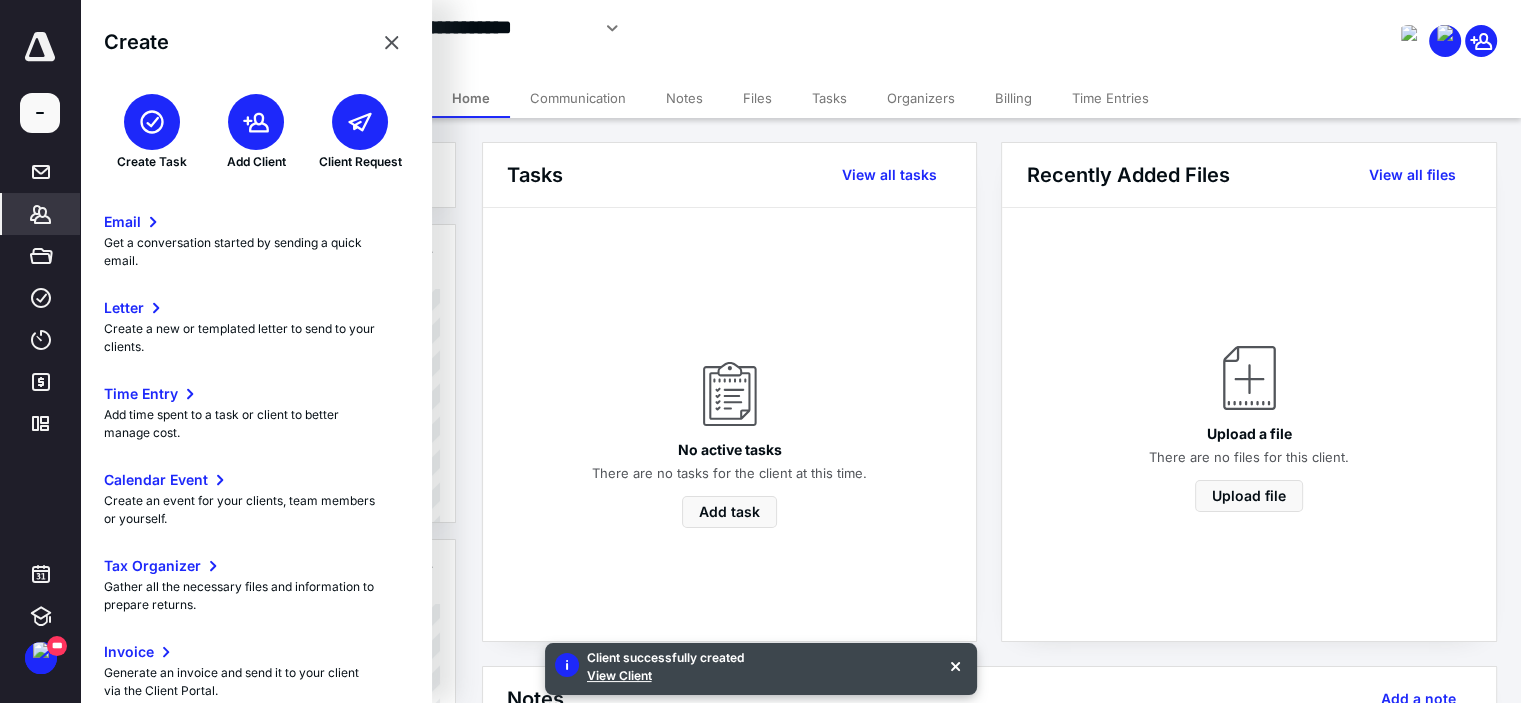 click 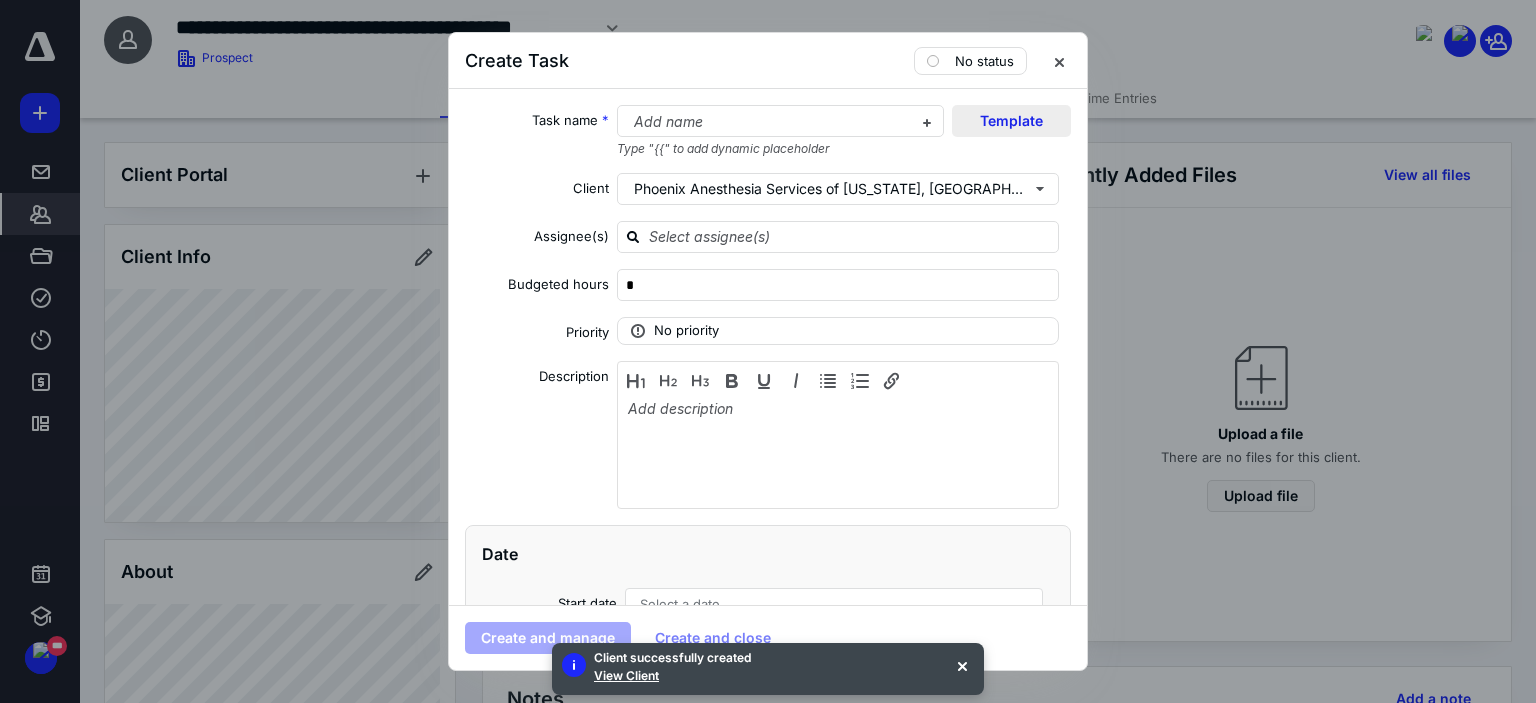 click on "Template" at bounding box center (1011, 121) 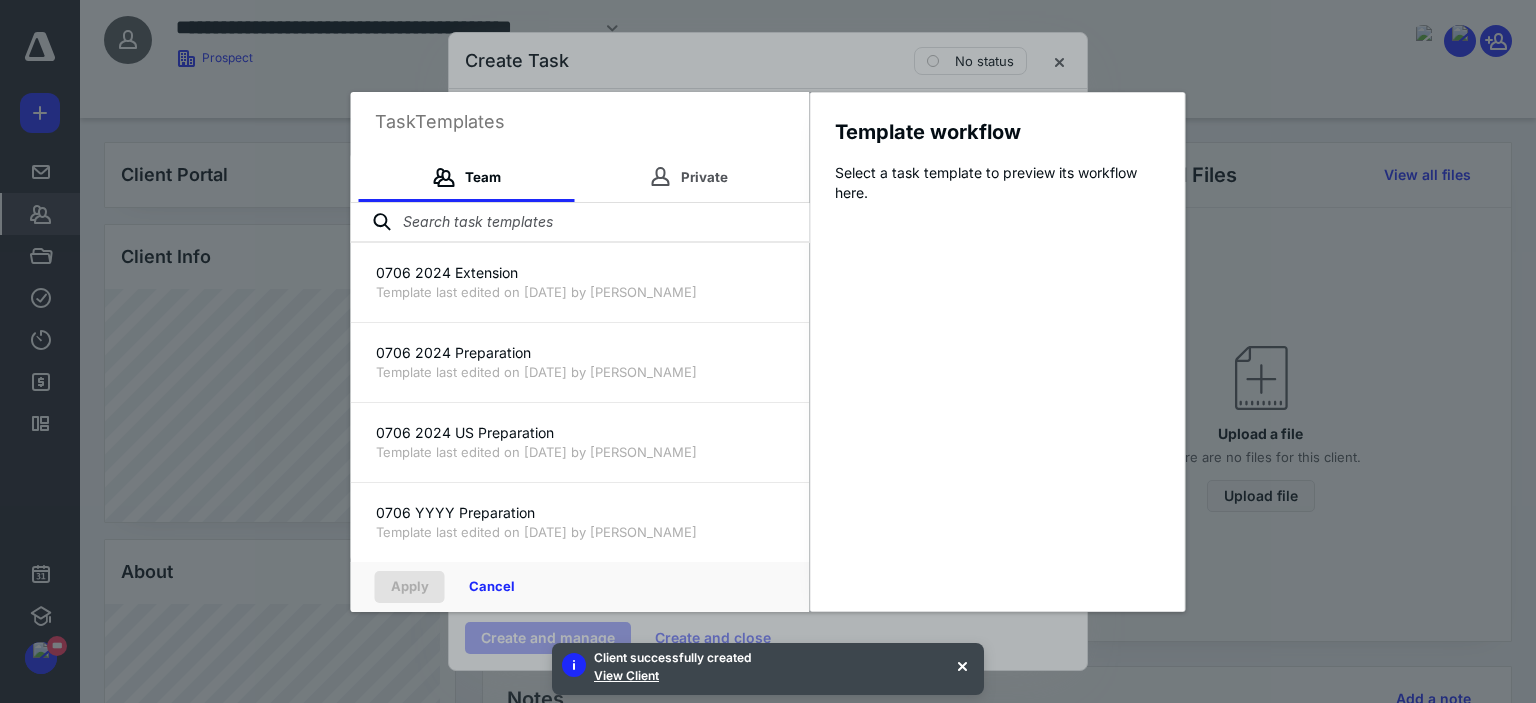 click at bounding box center (580, 223) 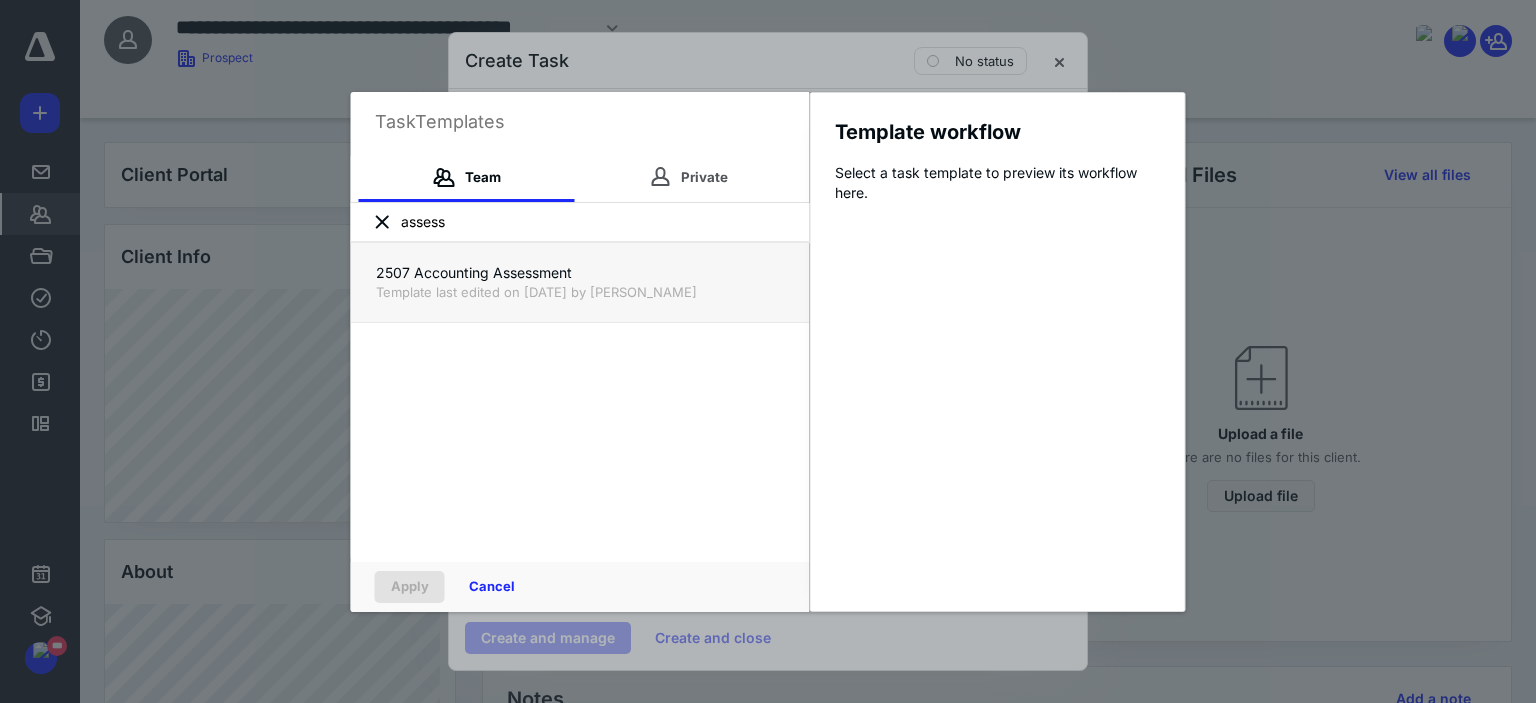 type on "assess" 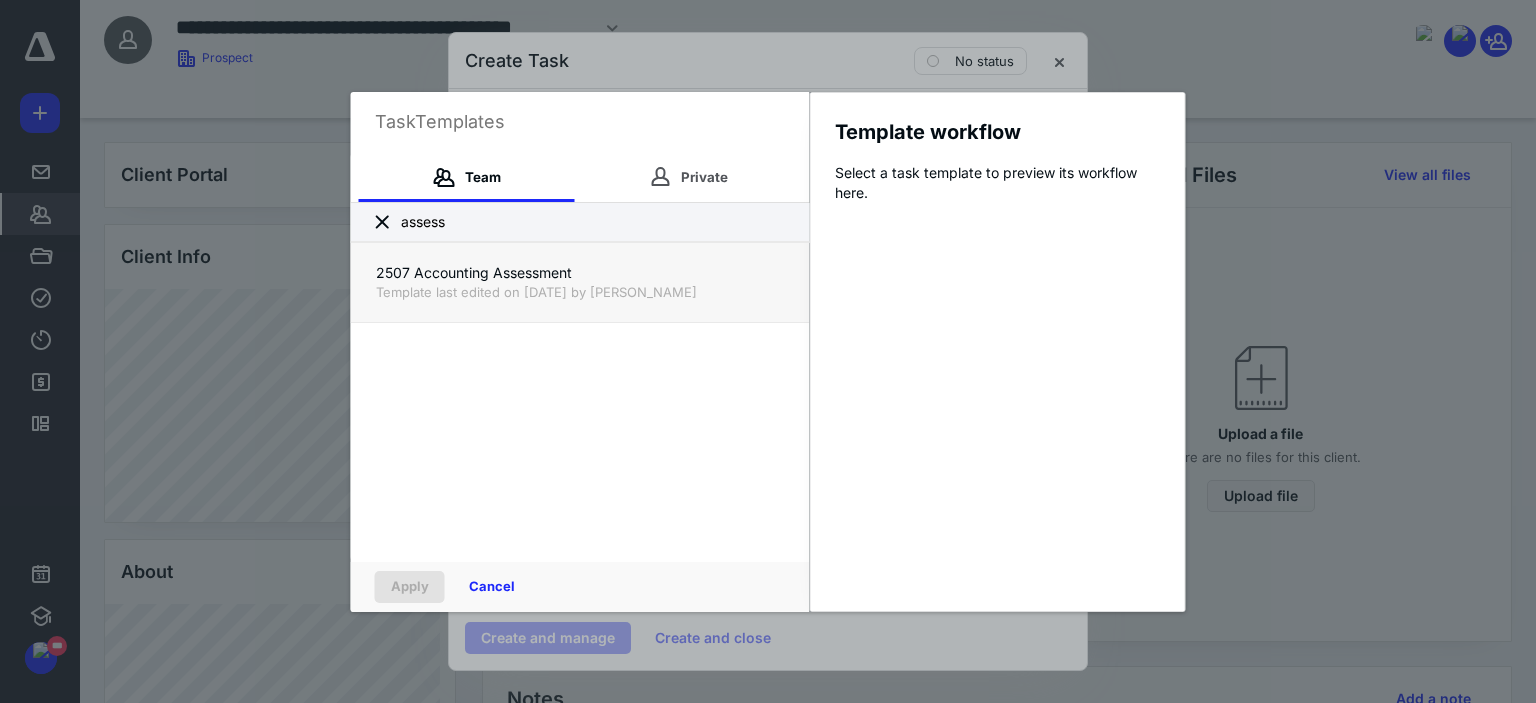 click on "Template last edited on [DATE] by [PERSON_NAME]" at bounding box center (580, 292) 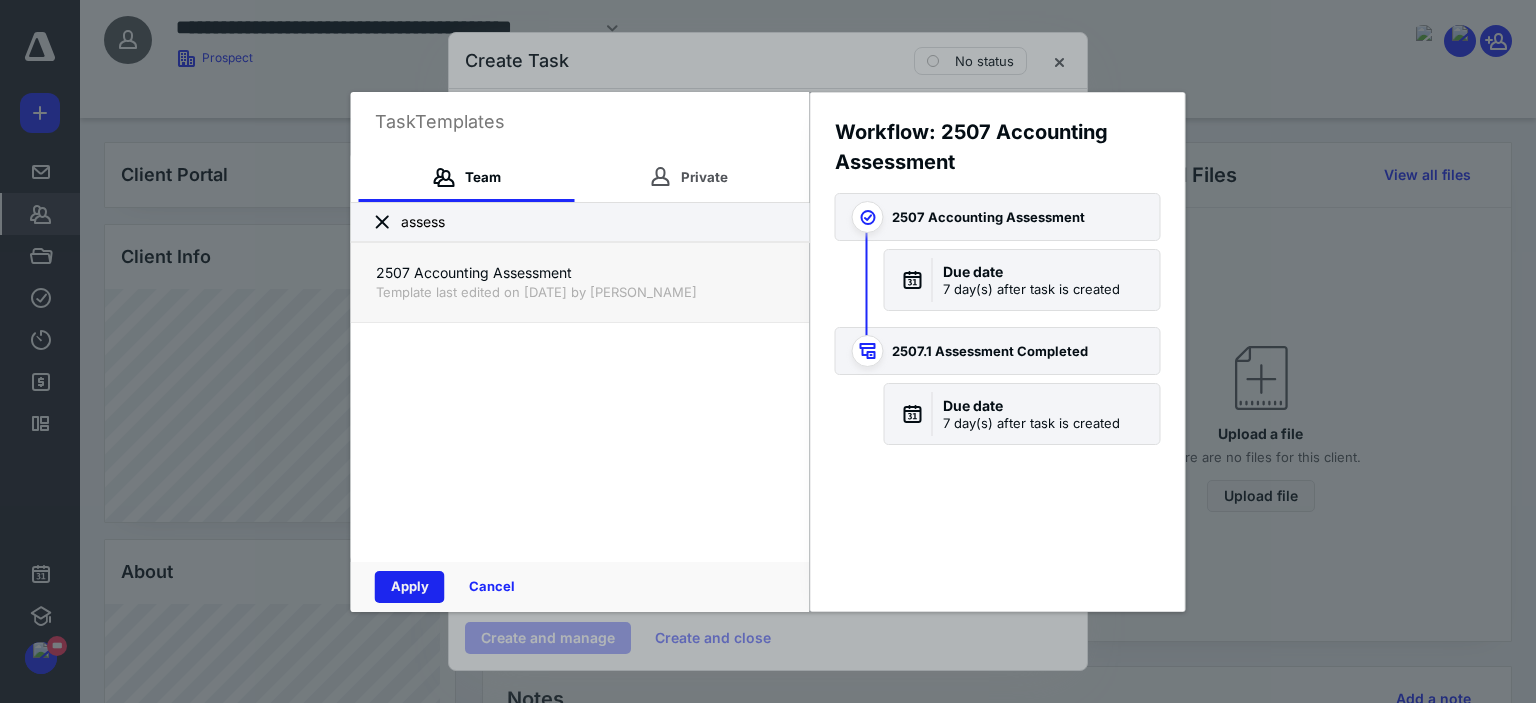 click on "Apply" at bounding box center [410, 587] 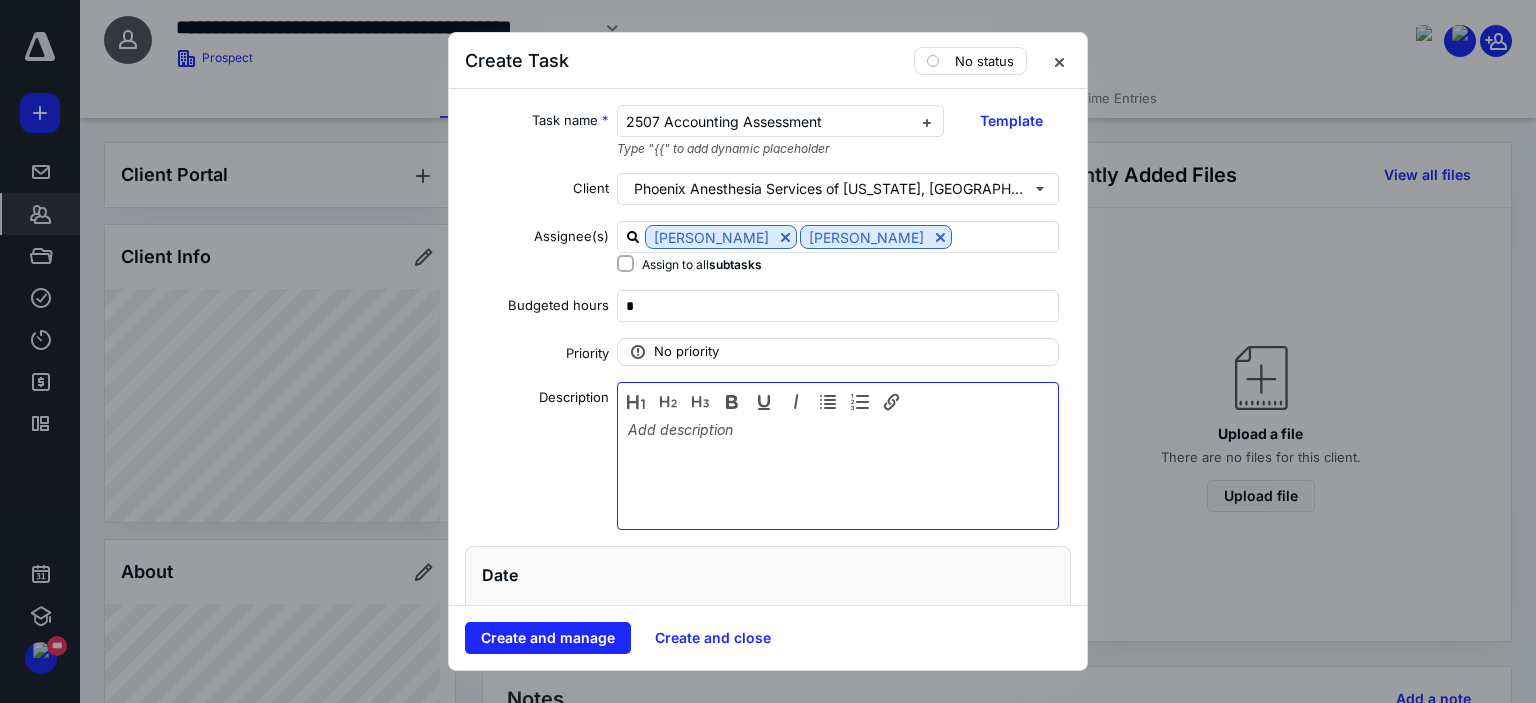 click at bounding box center [838, 471] 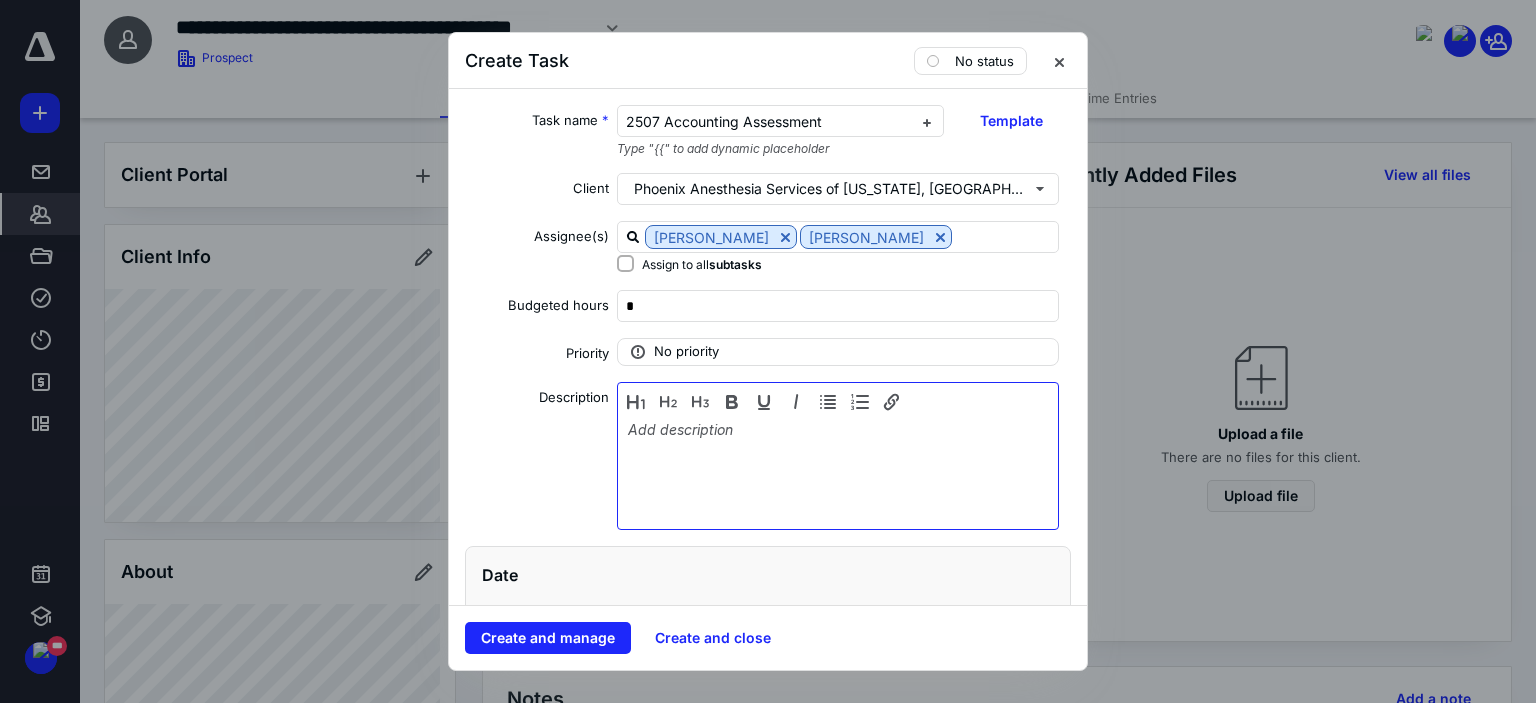 type 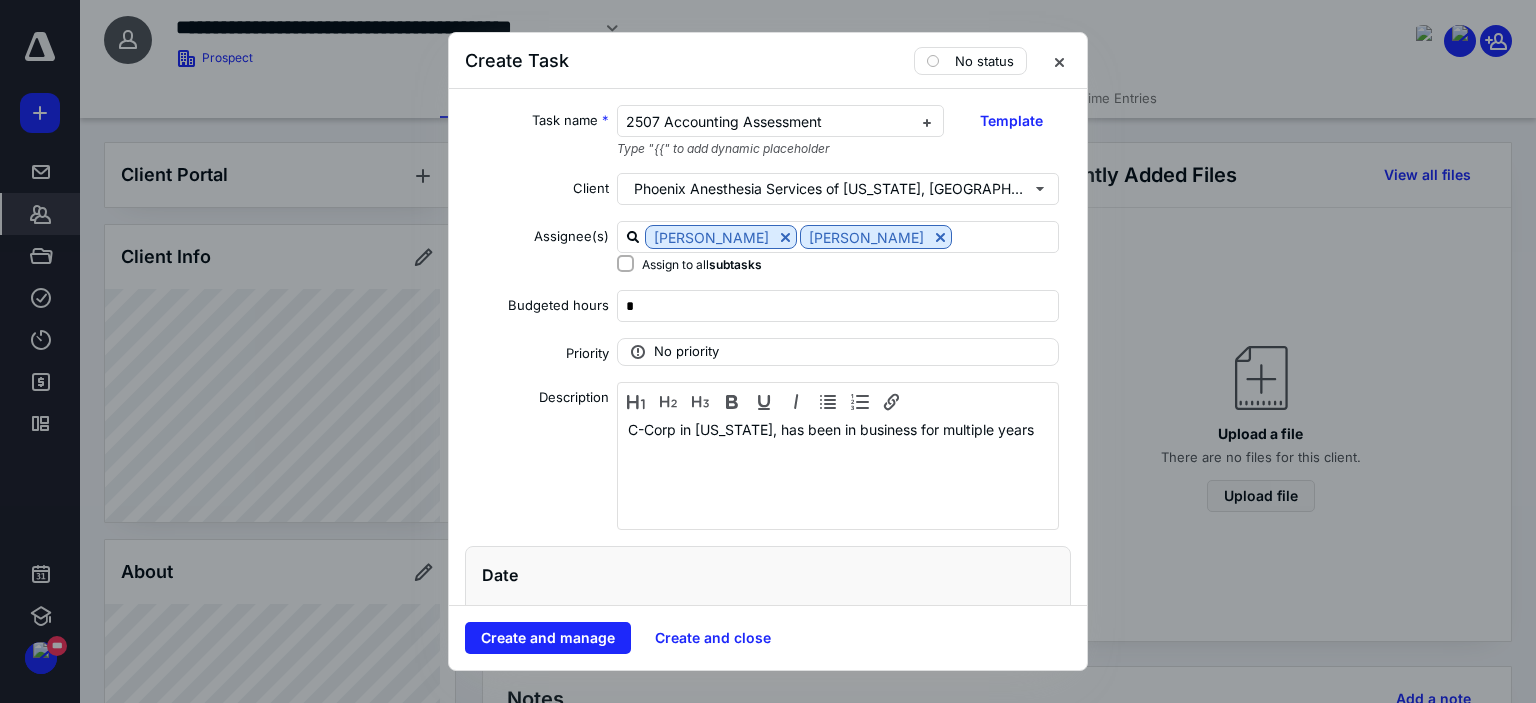 click on "No status" at bounding box center [994, 61] 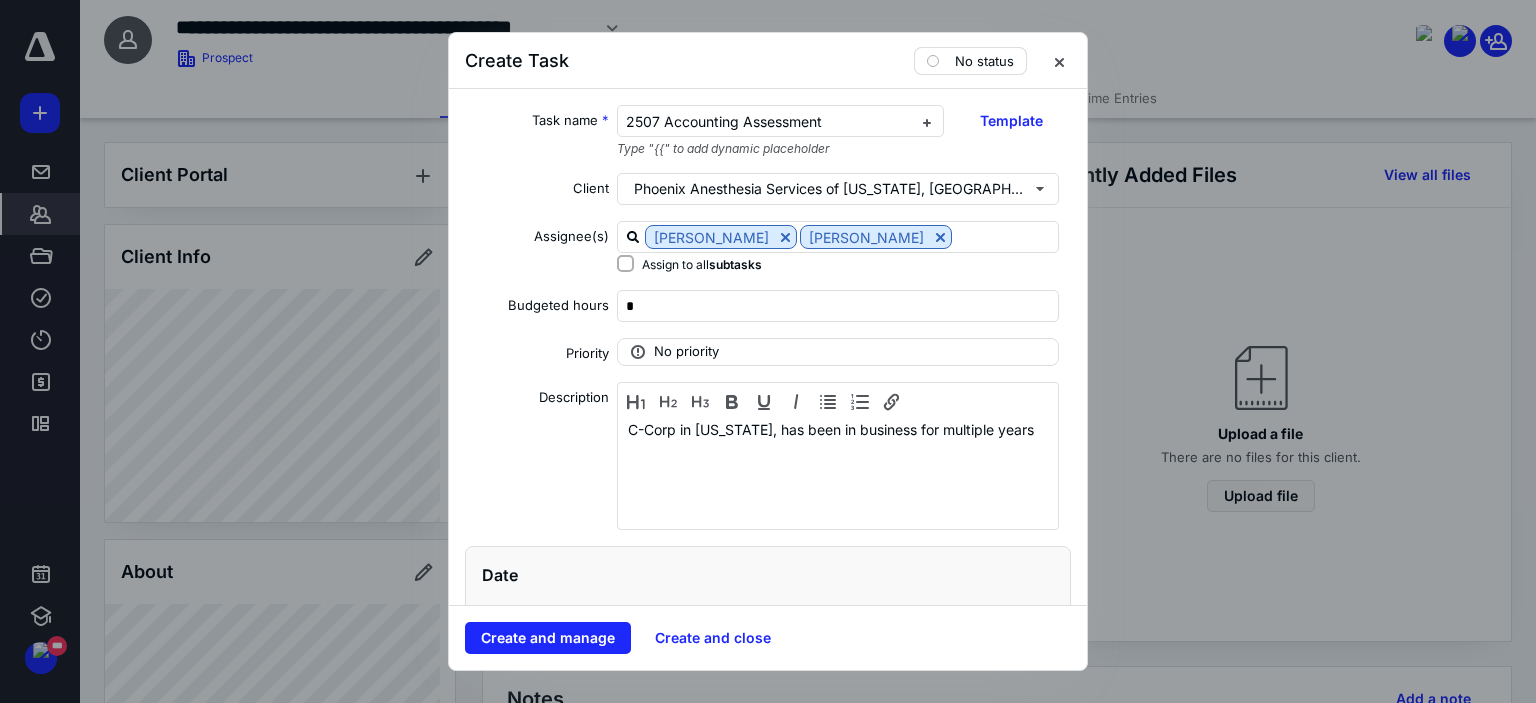 click at bounding box center [933, 61] 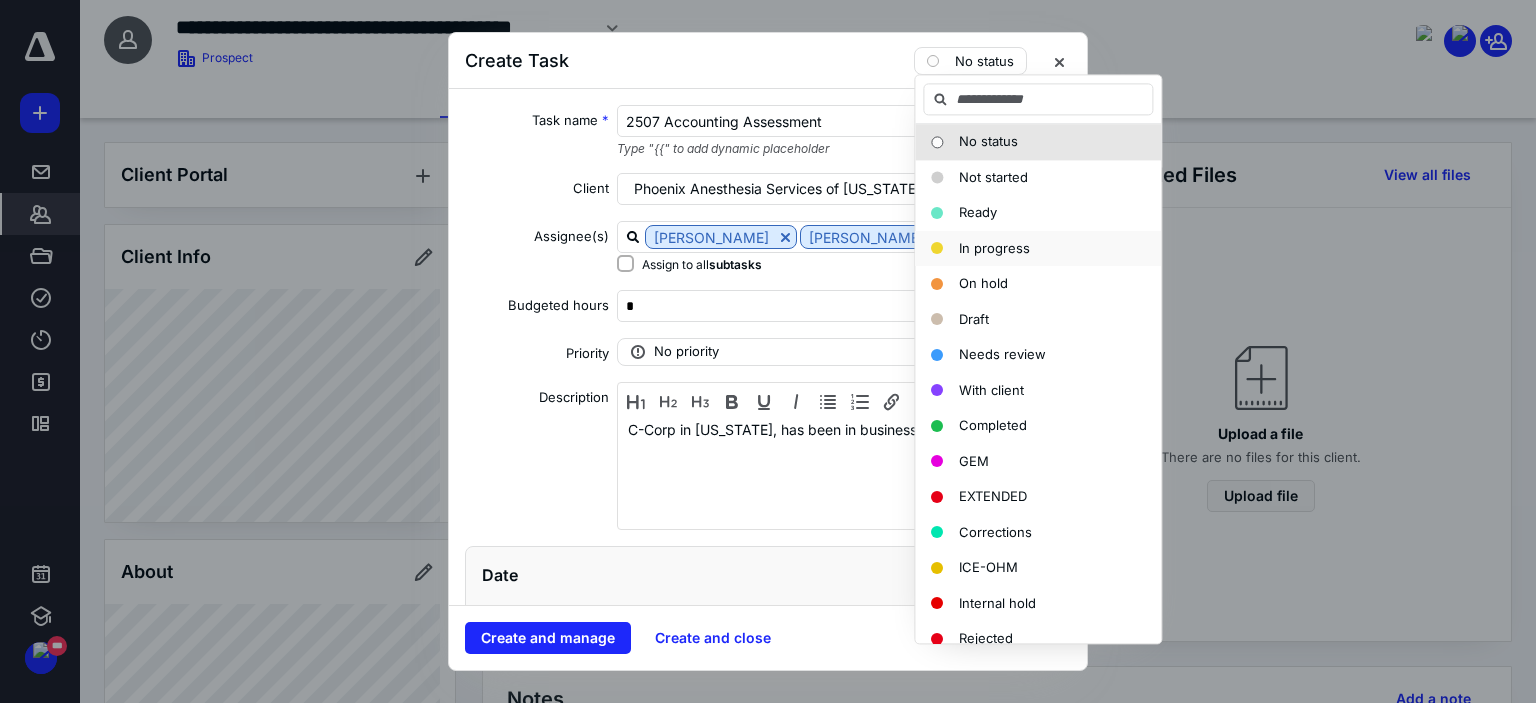 click on "In progress" at bounding box center [994, 248] 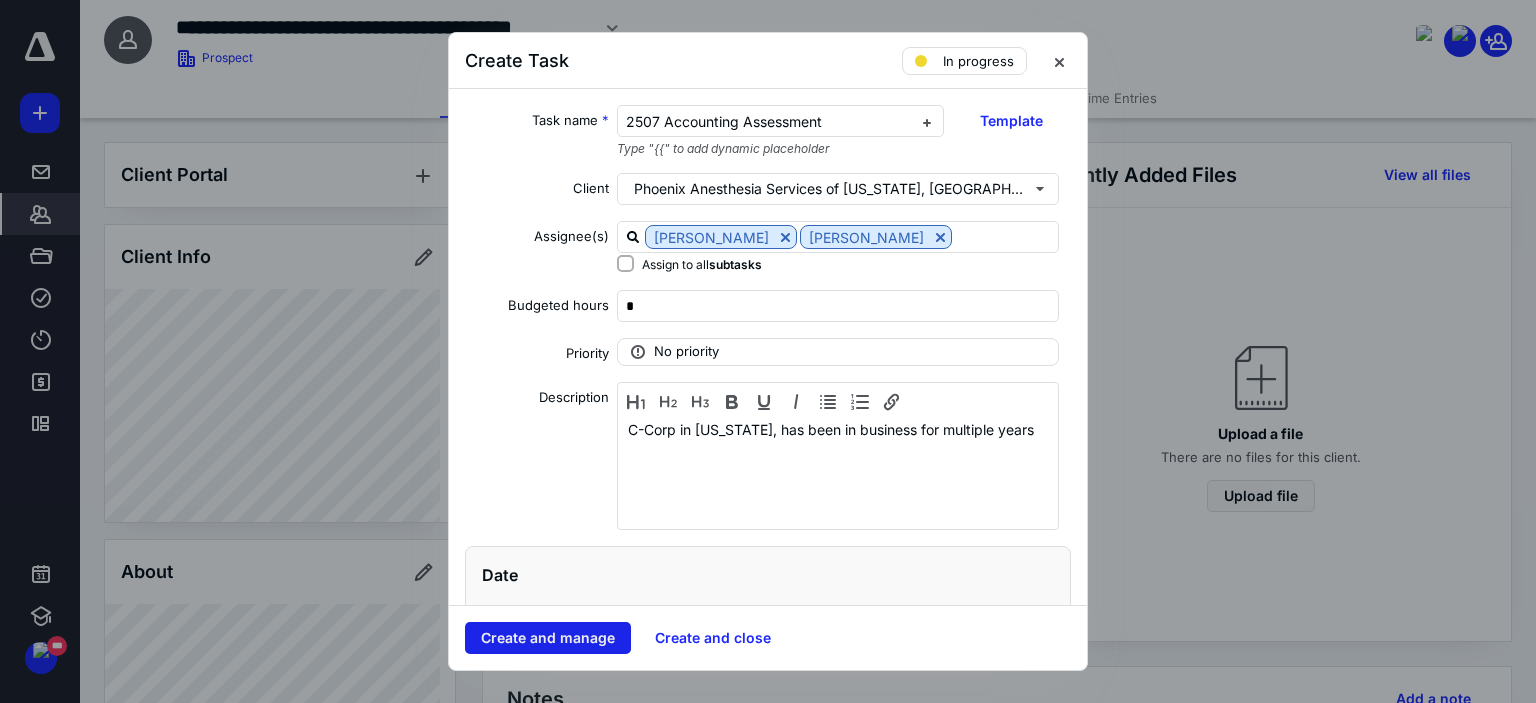 click on "Create and manage" at bounding box center (548, 638) 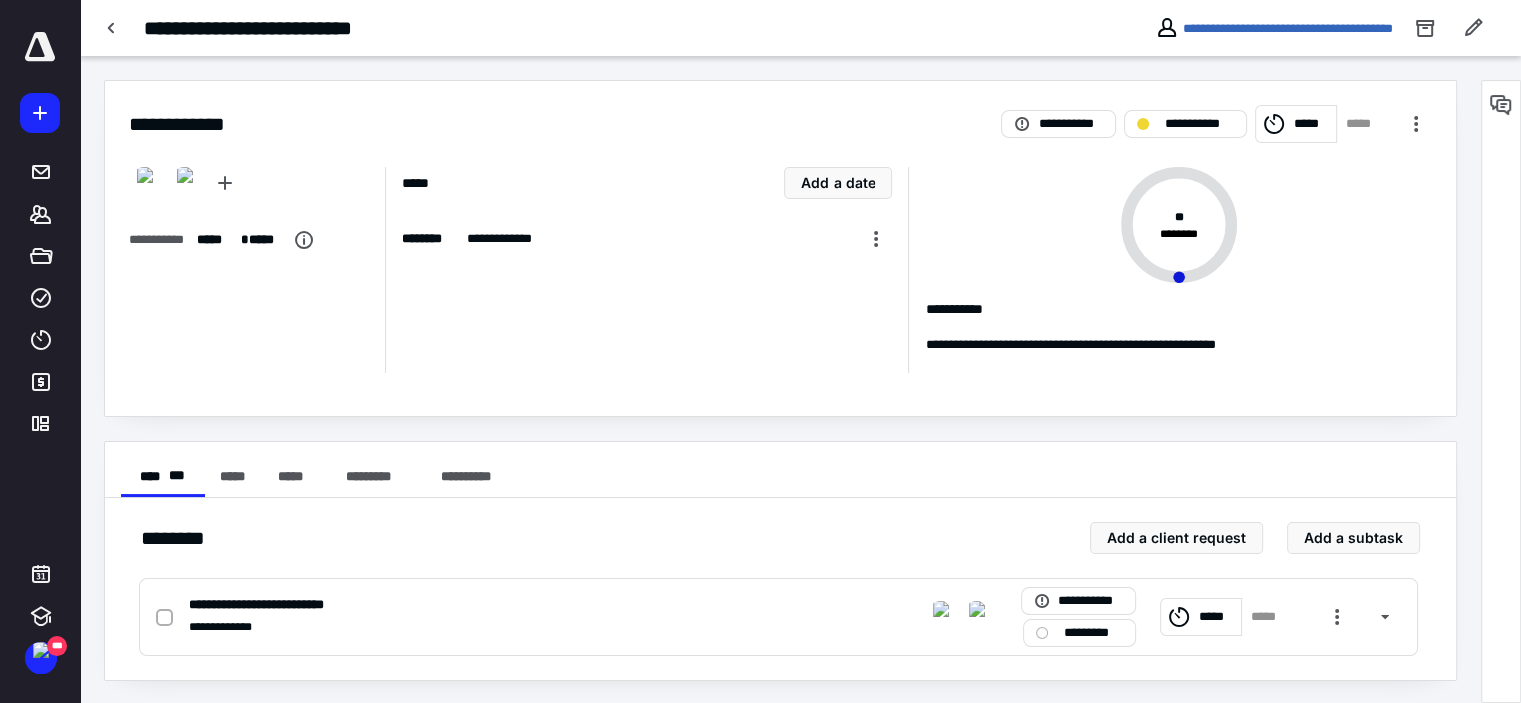 scroll, scrollTop: 1, scrollLeft: 0, axis: vertical 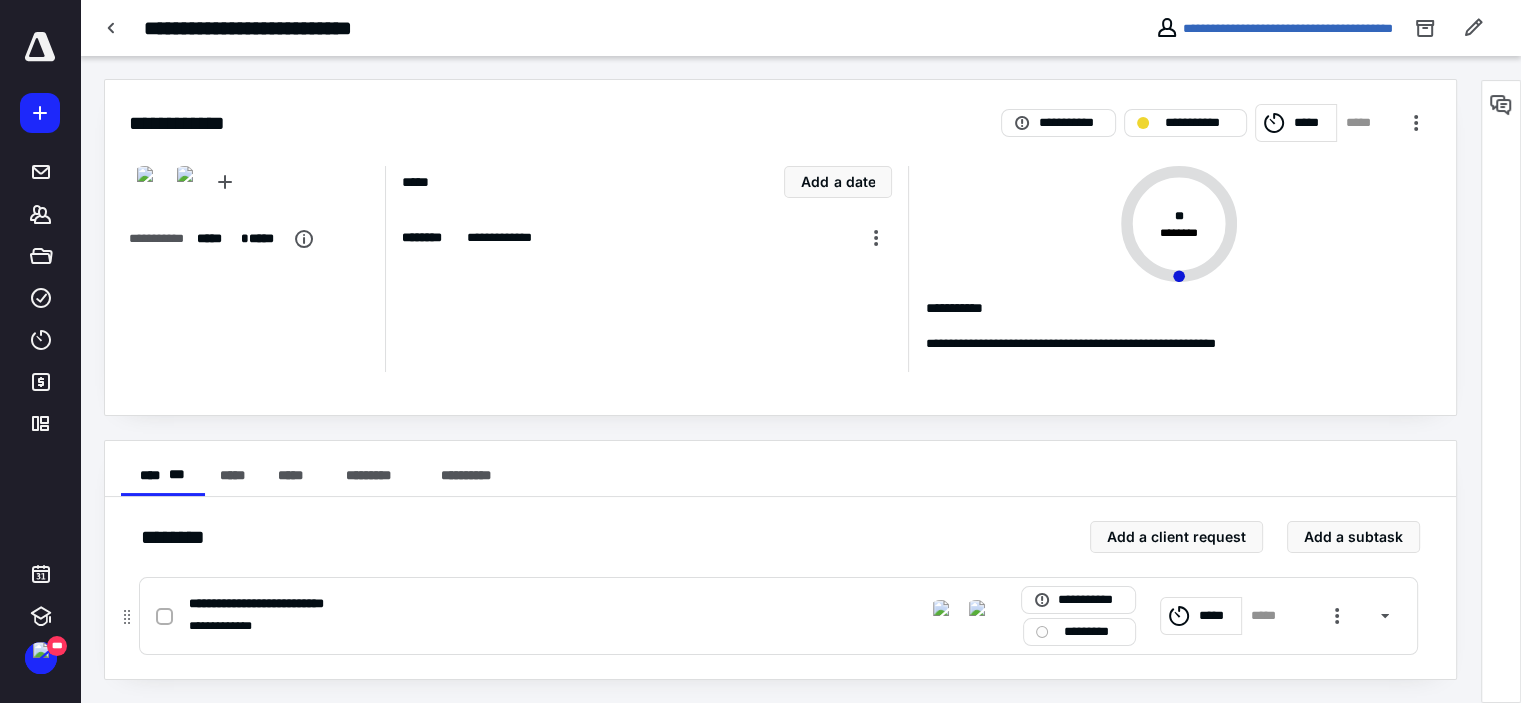 click on "*********" at bounding box center [1079, 632] 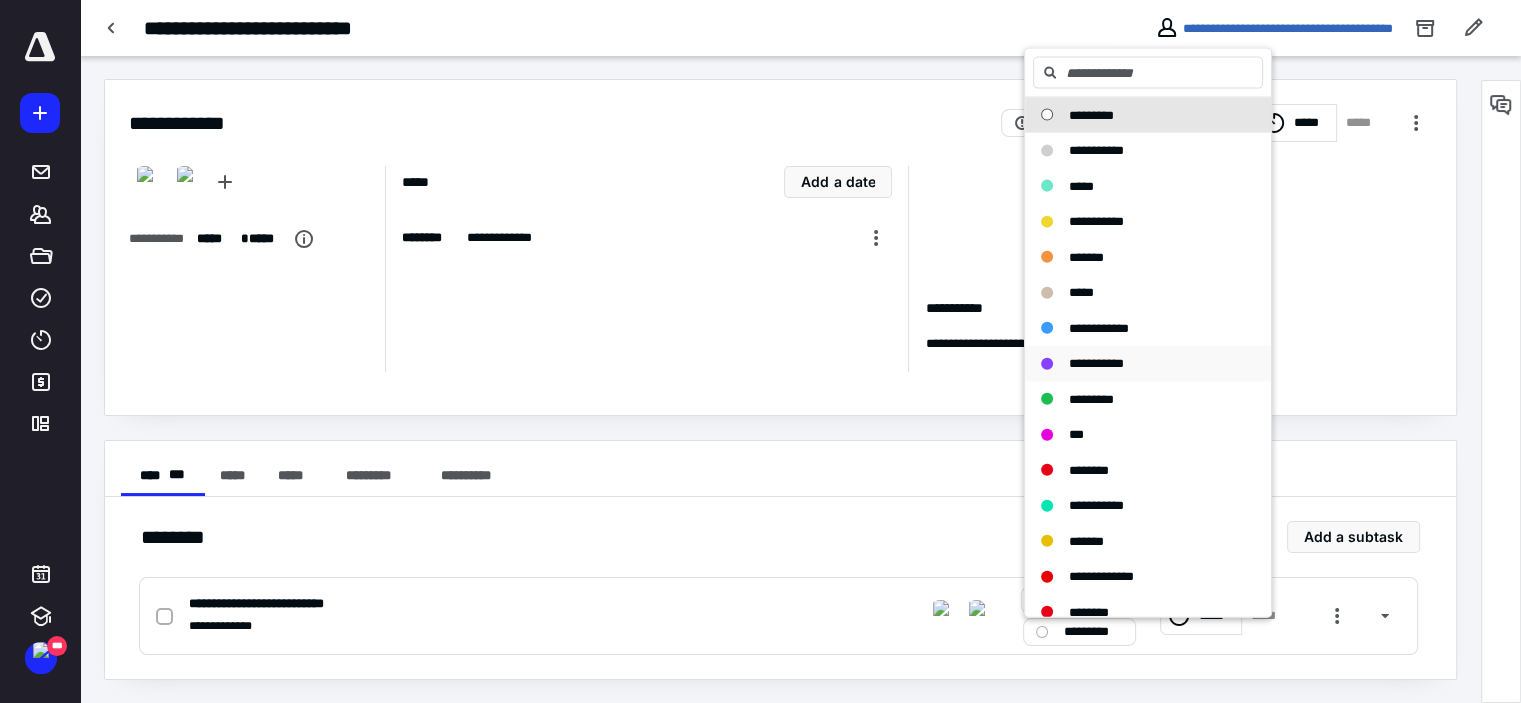 click on "**********" at bounding box center [1096, 363] 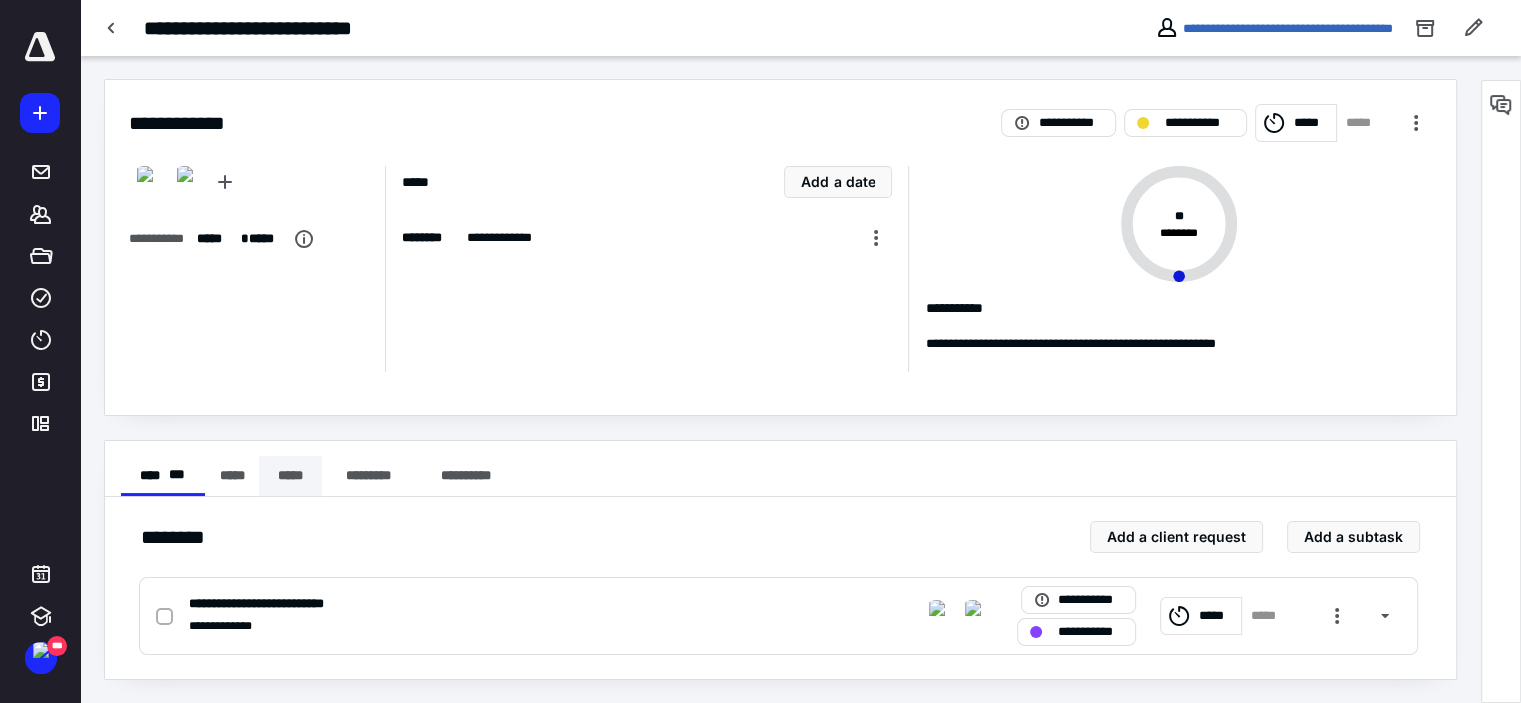 click on "*****" at bounding box center (290, 476) 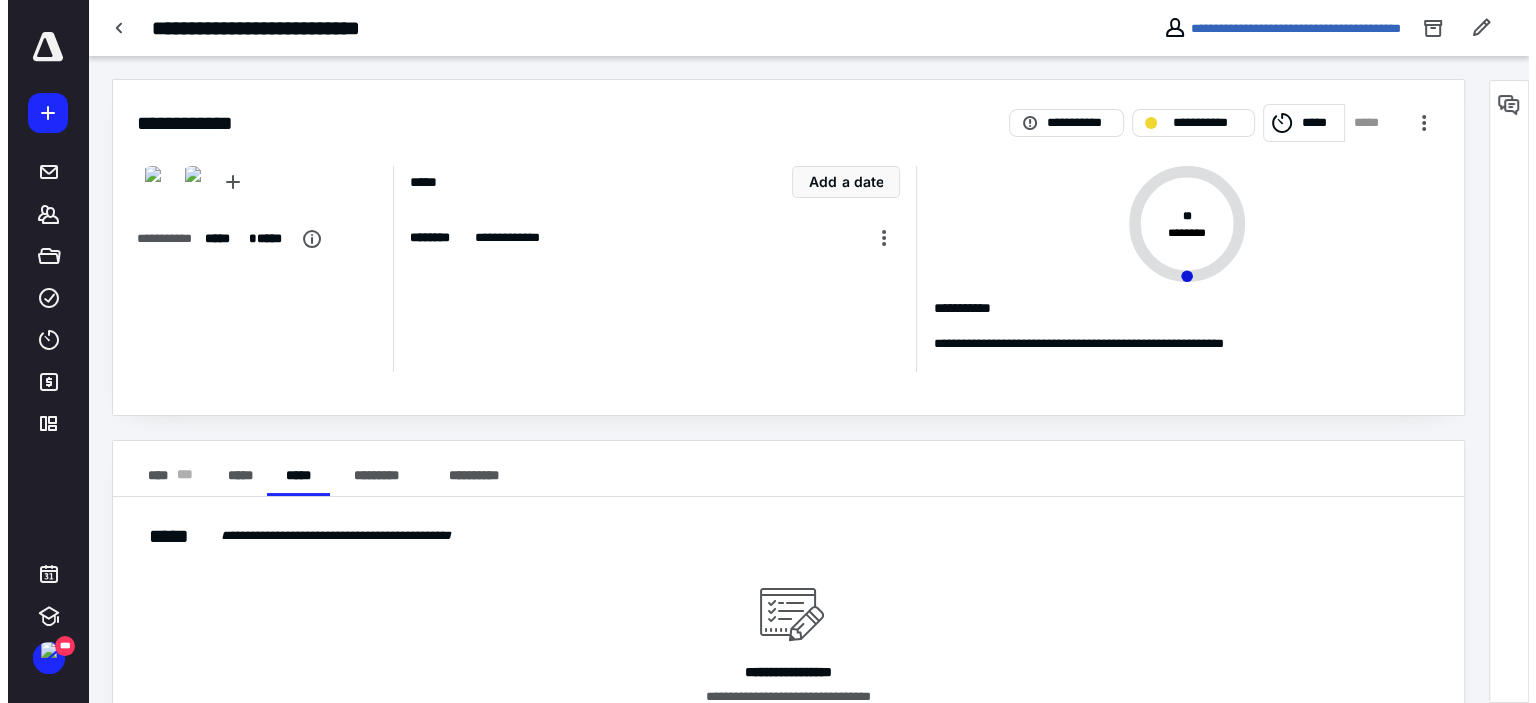 scroll, scrollTop: 95, scrollLeft: 0, axis: vertical 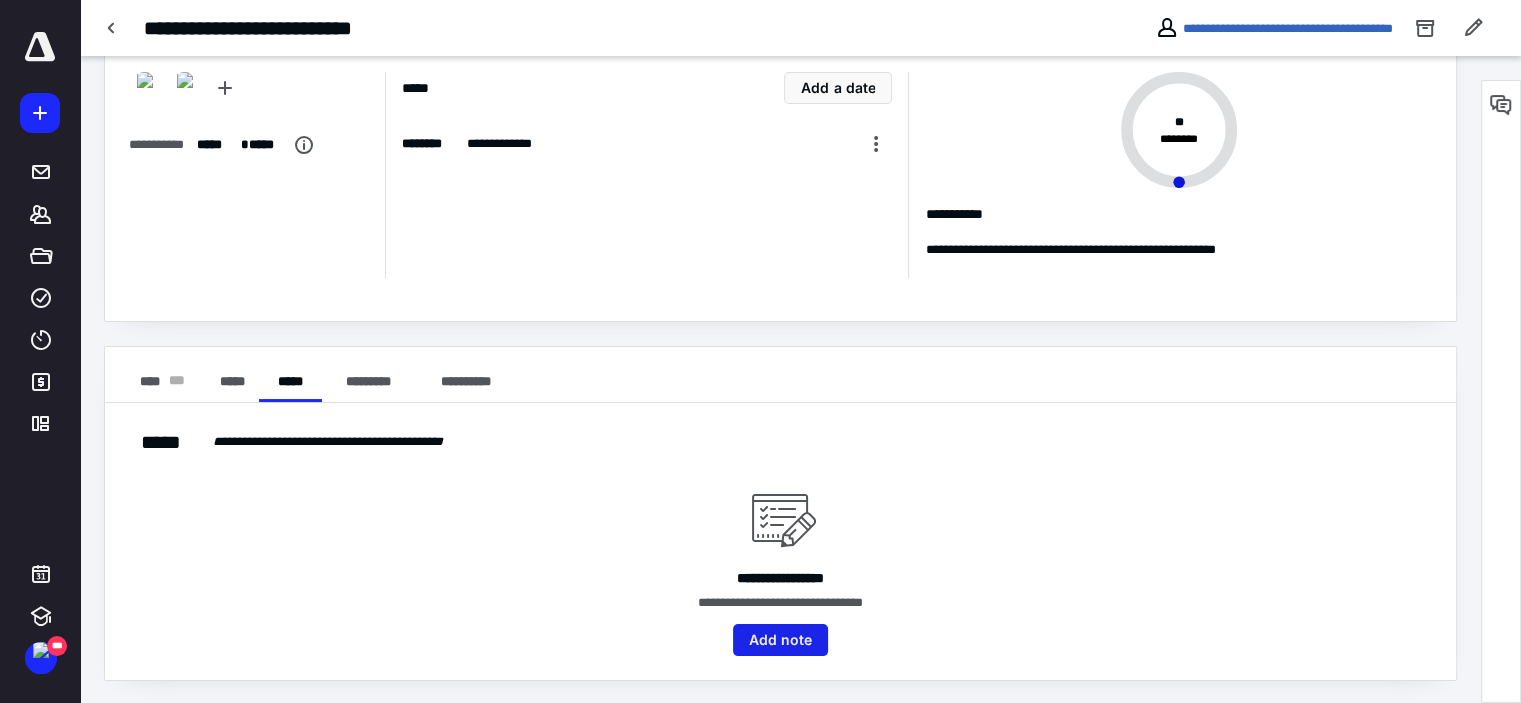 click on "Add note" at bounding box center [780, 640] 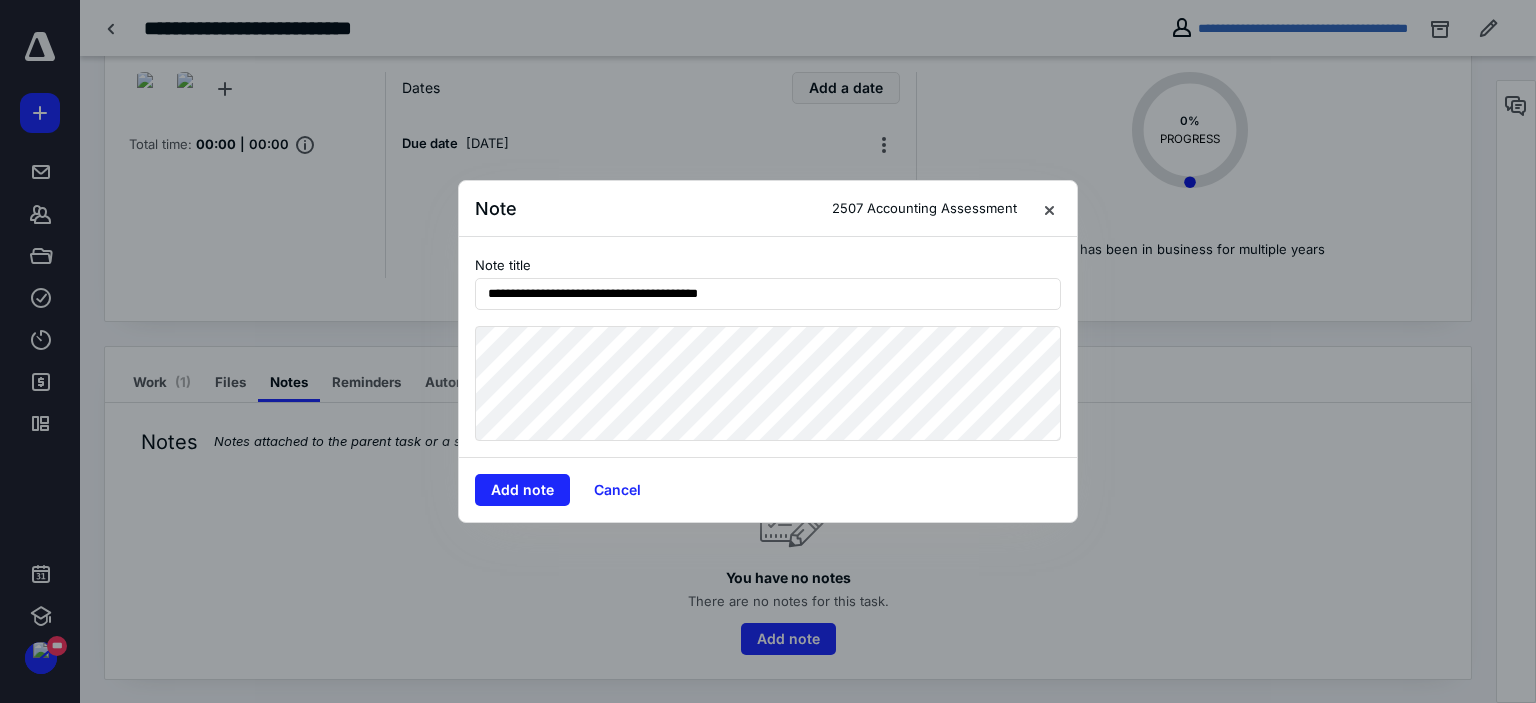 type on "**********" 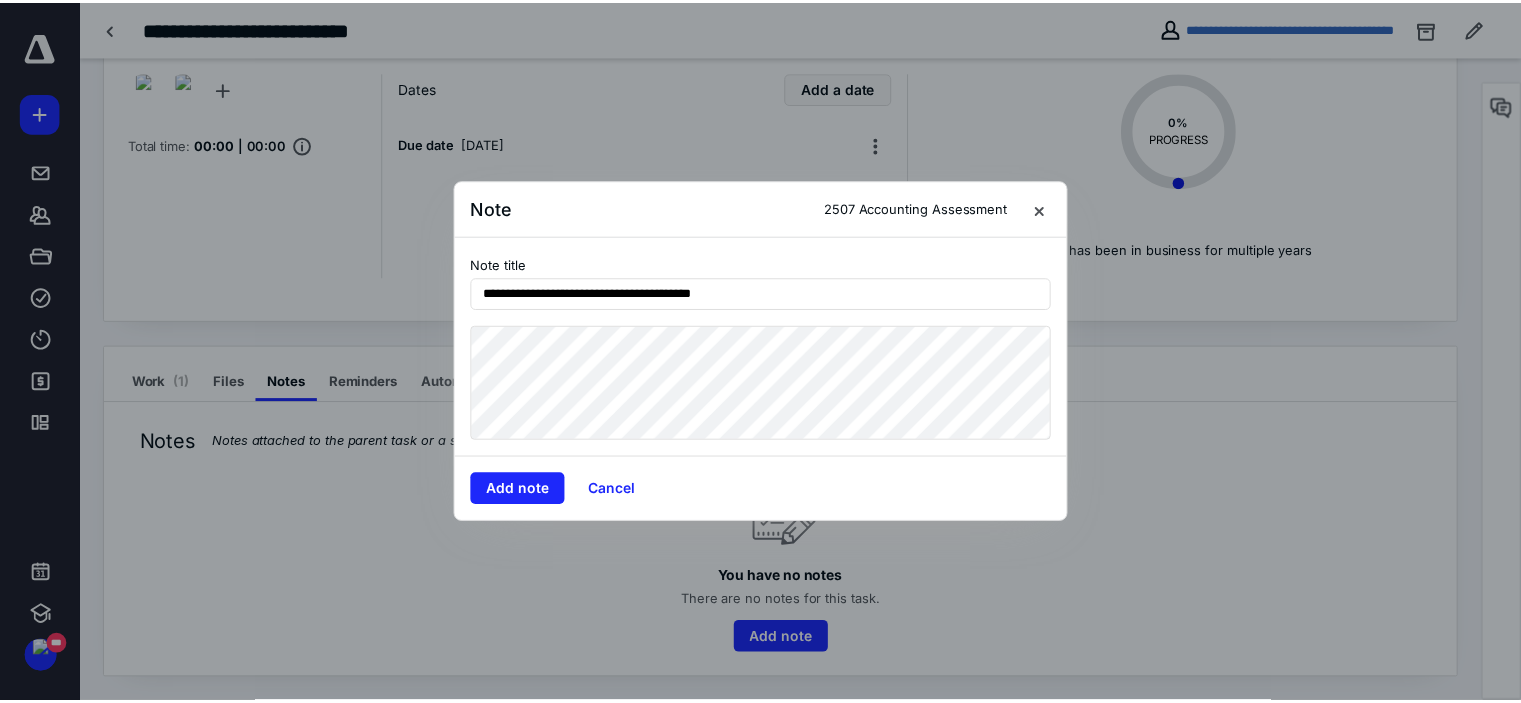scroll, scrollTop: 30, scrollLeft: 0, axis: vertical 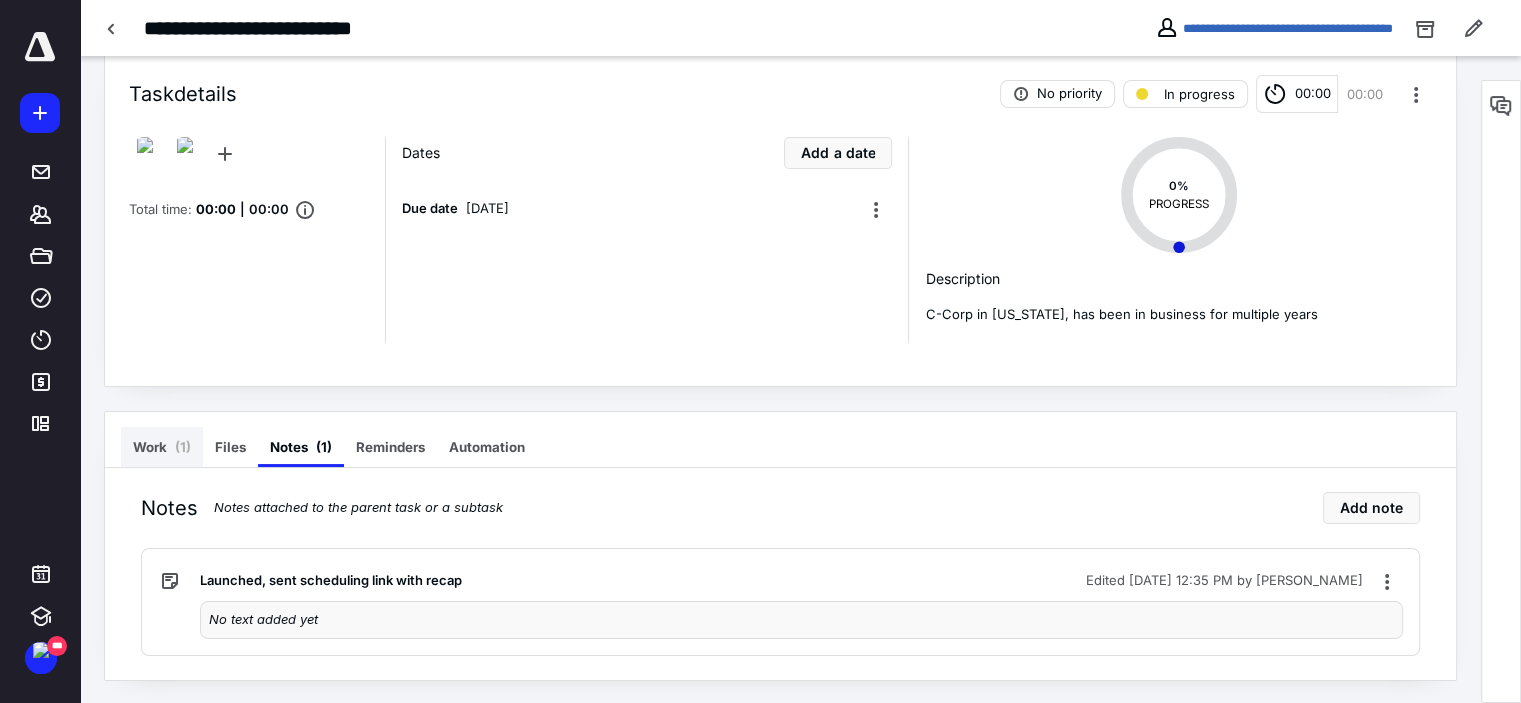 click on "Work ( 1 )" at bounding box center [162, 447] 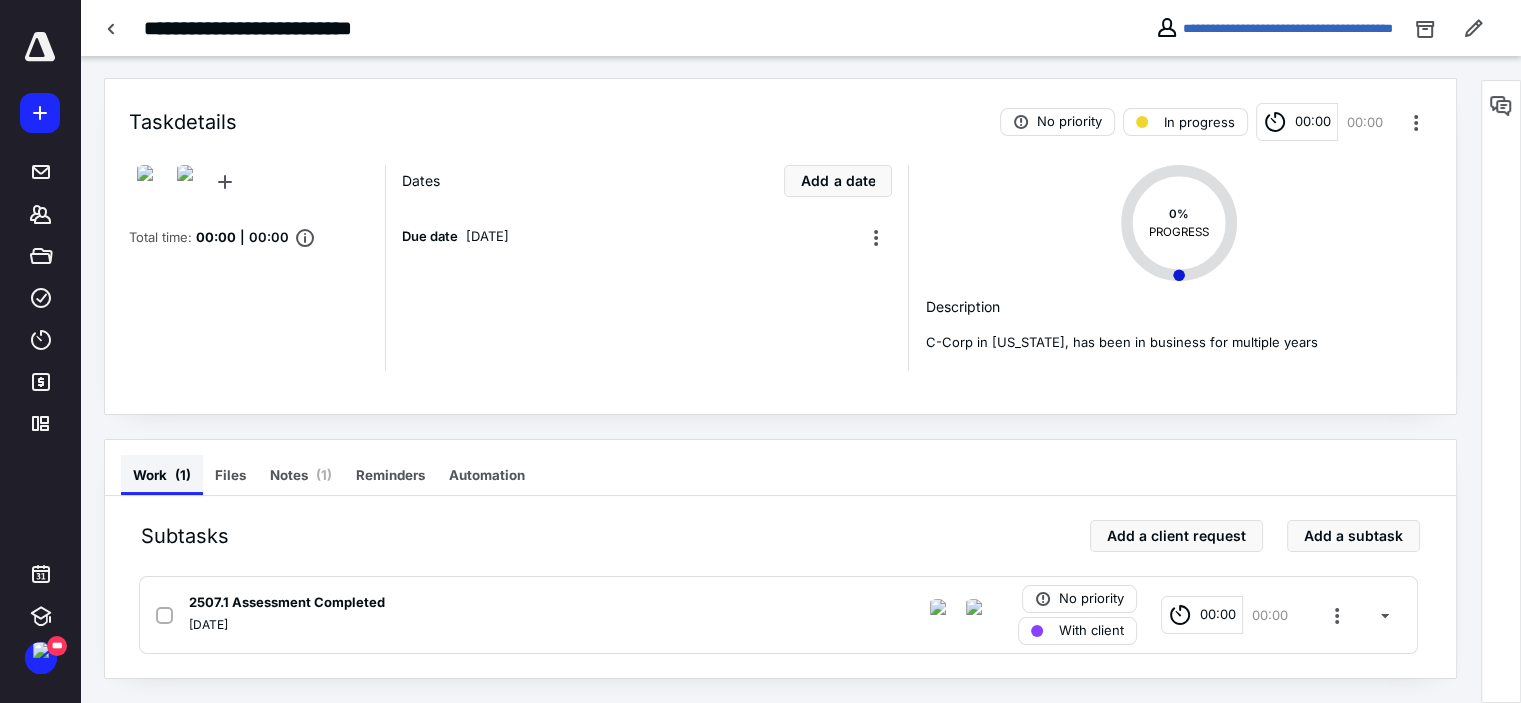scroll, scrollTop: 1, scrollLeft: 0, axis: vertical 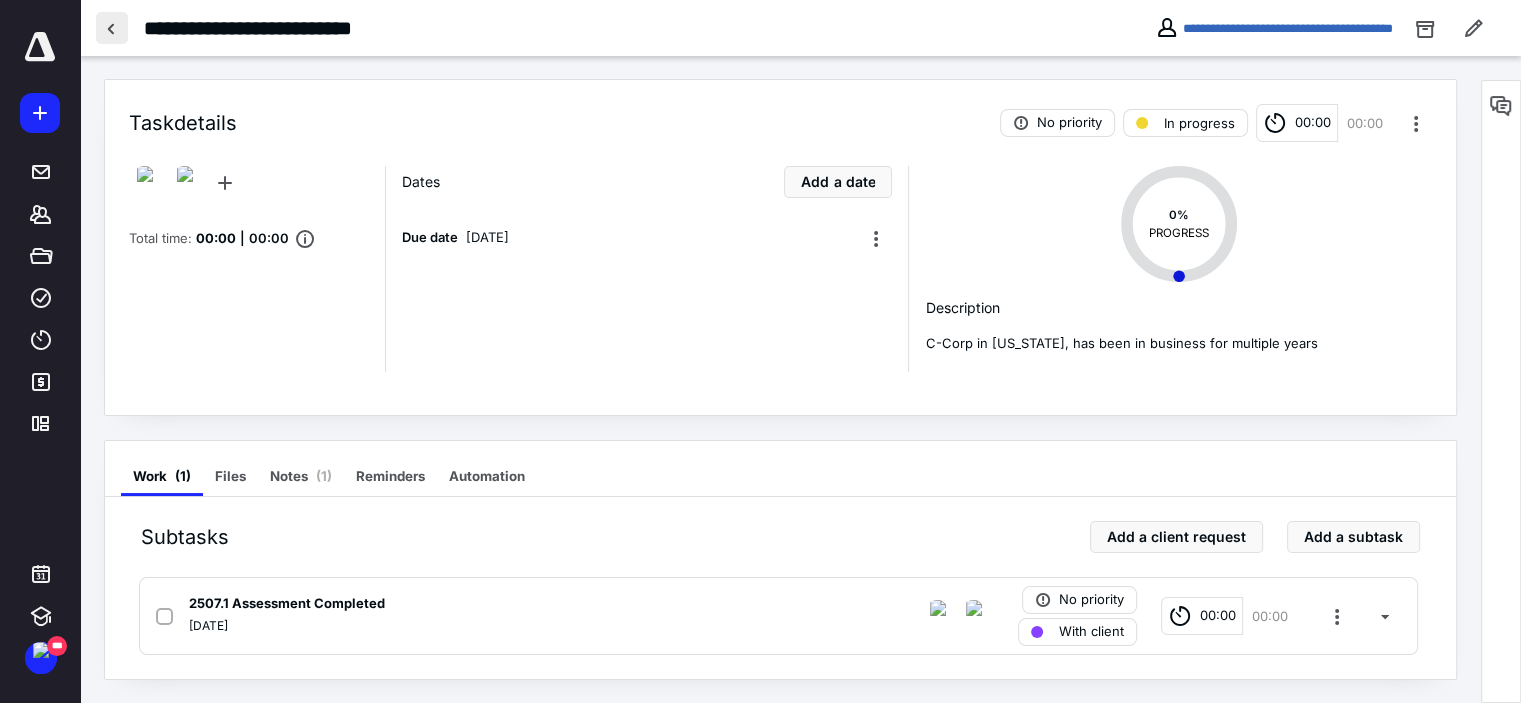 click at bounding box center (112, 28) 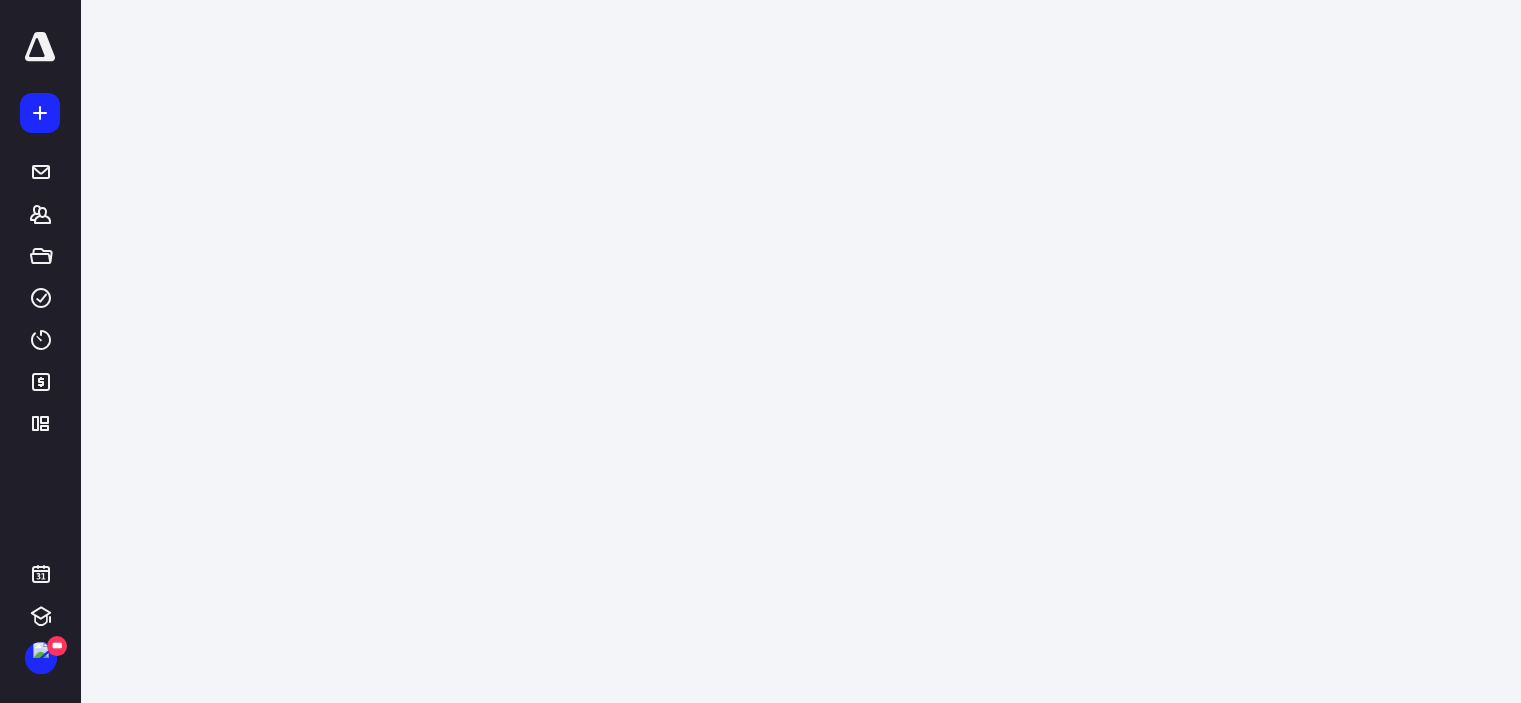 scroll, scrollTop: 0, scrollLeft: 0, axis: both 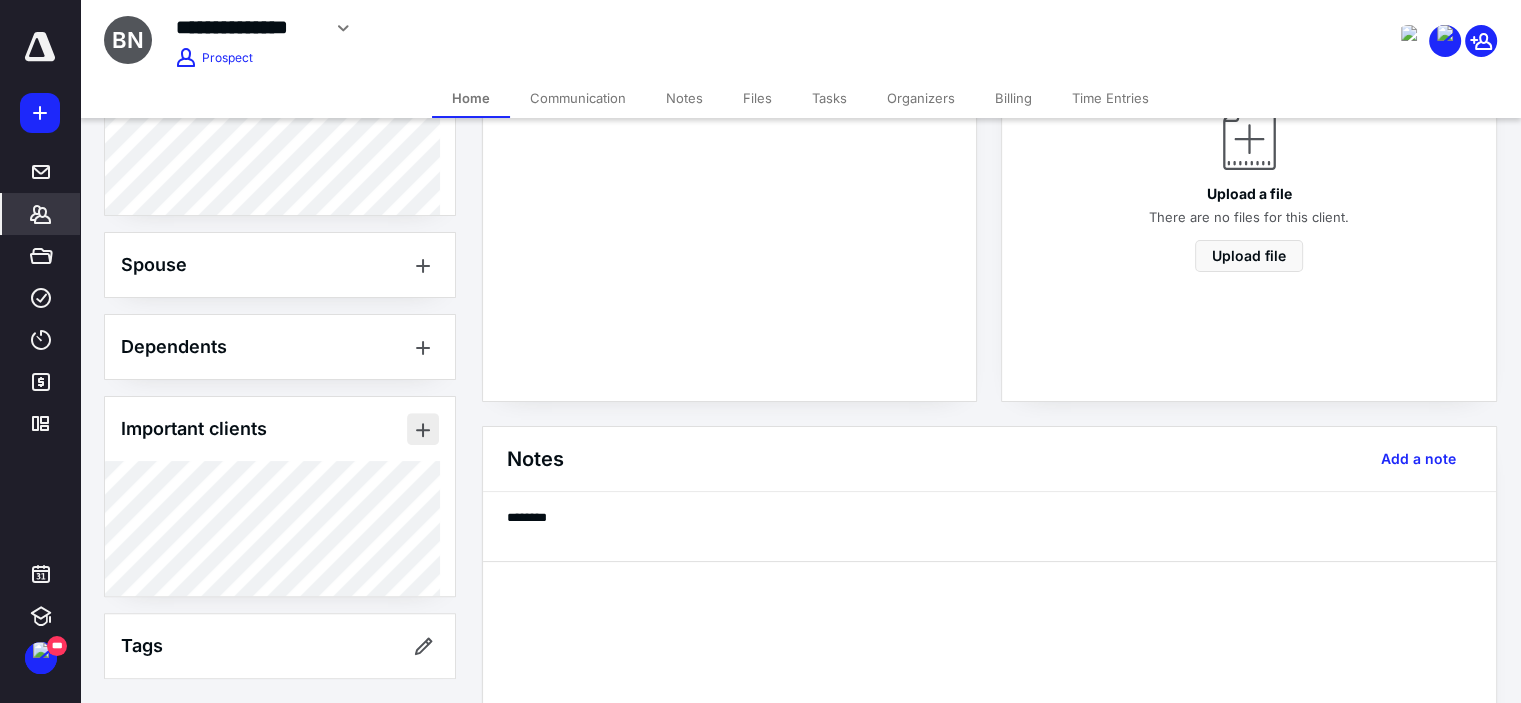click at bounding box center (423, 429) 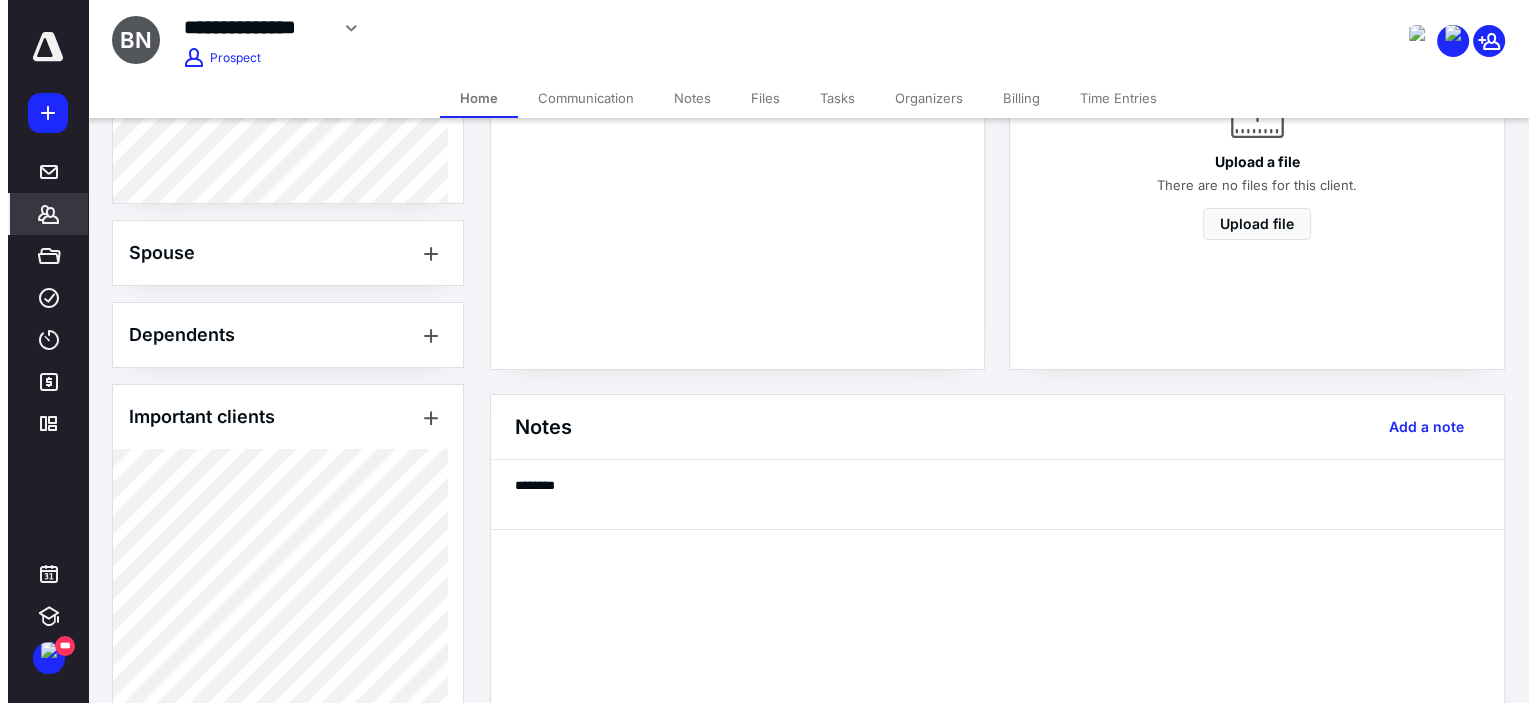 scroll, scrollTop: 240, scrollLeft: 0, axis: vertical 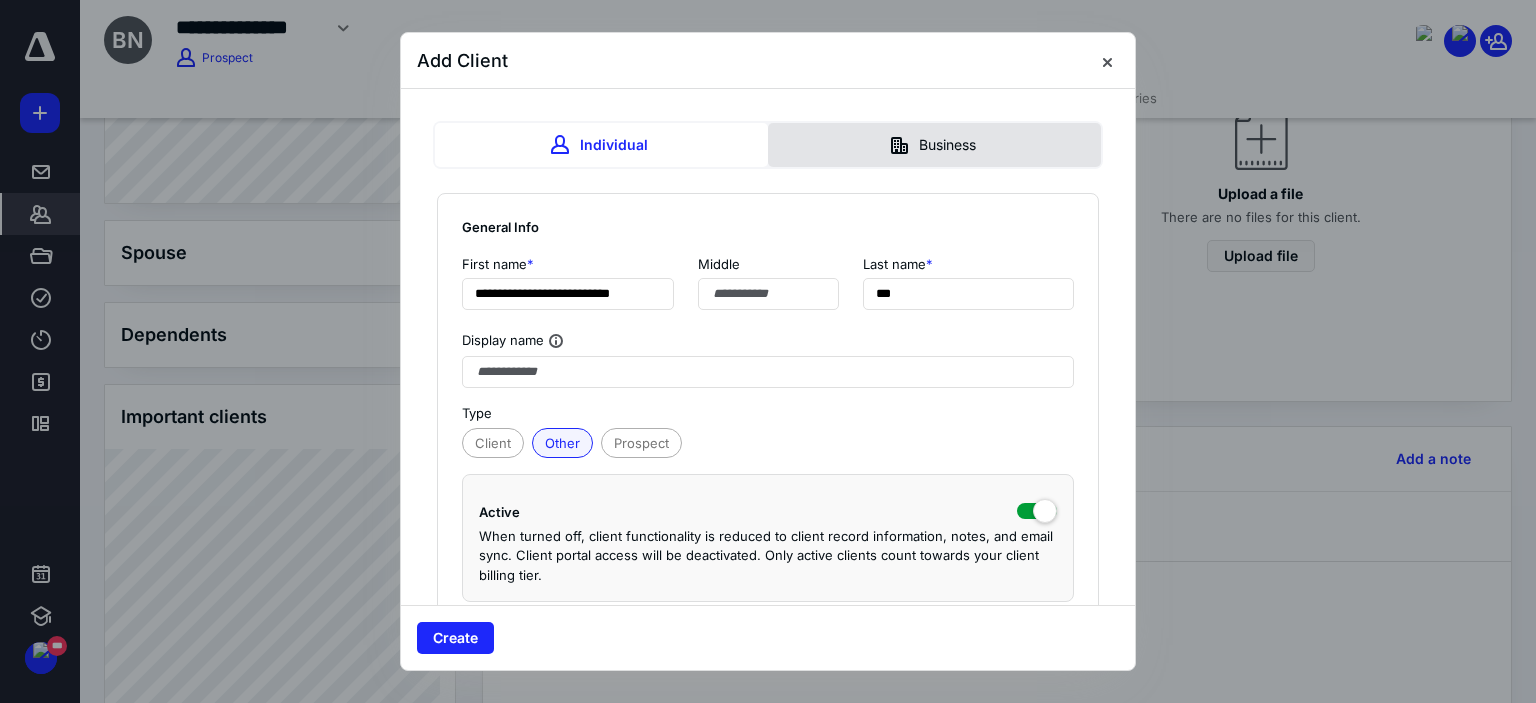 click on "Business" at bounding box center (934, 145) 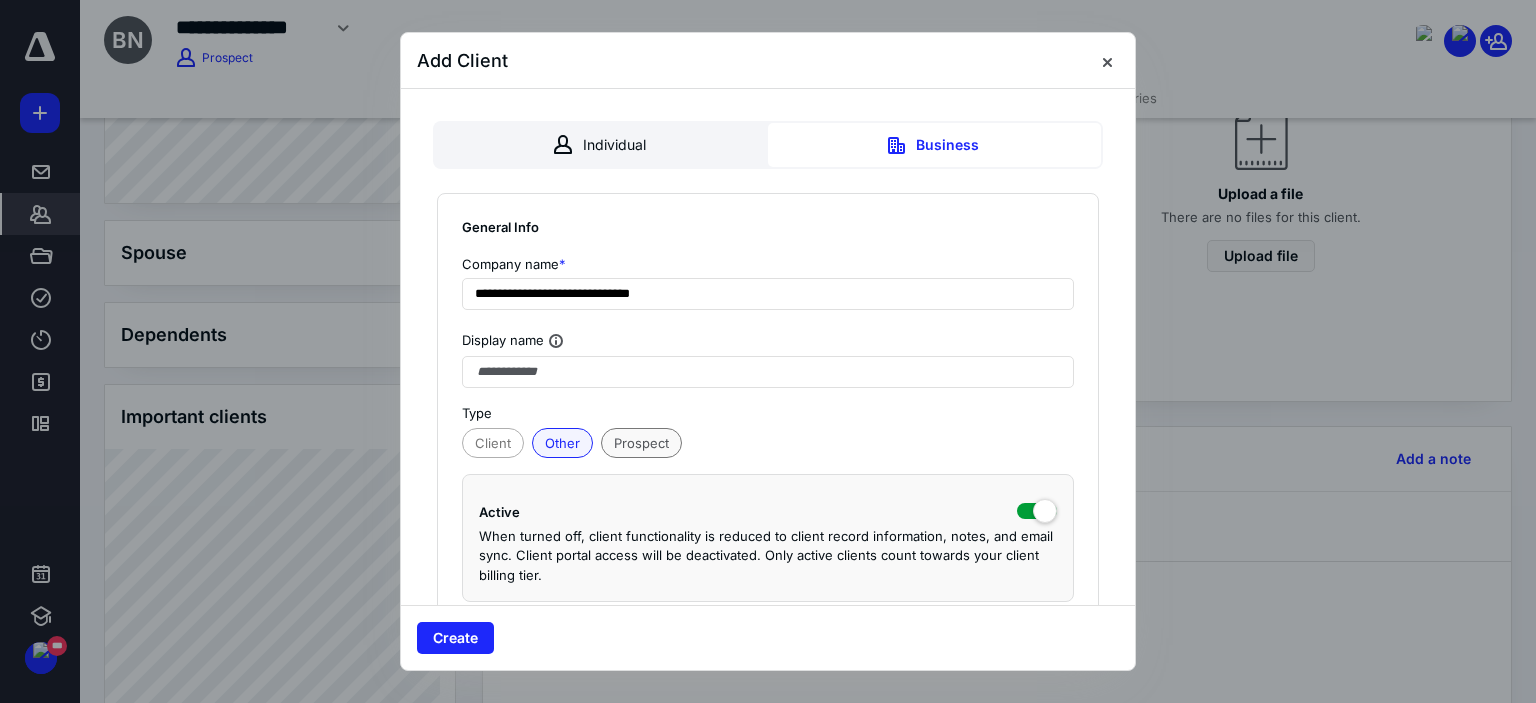 click on "Prospect" at bounding box center [641, 443] 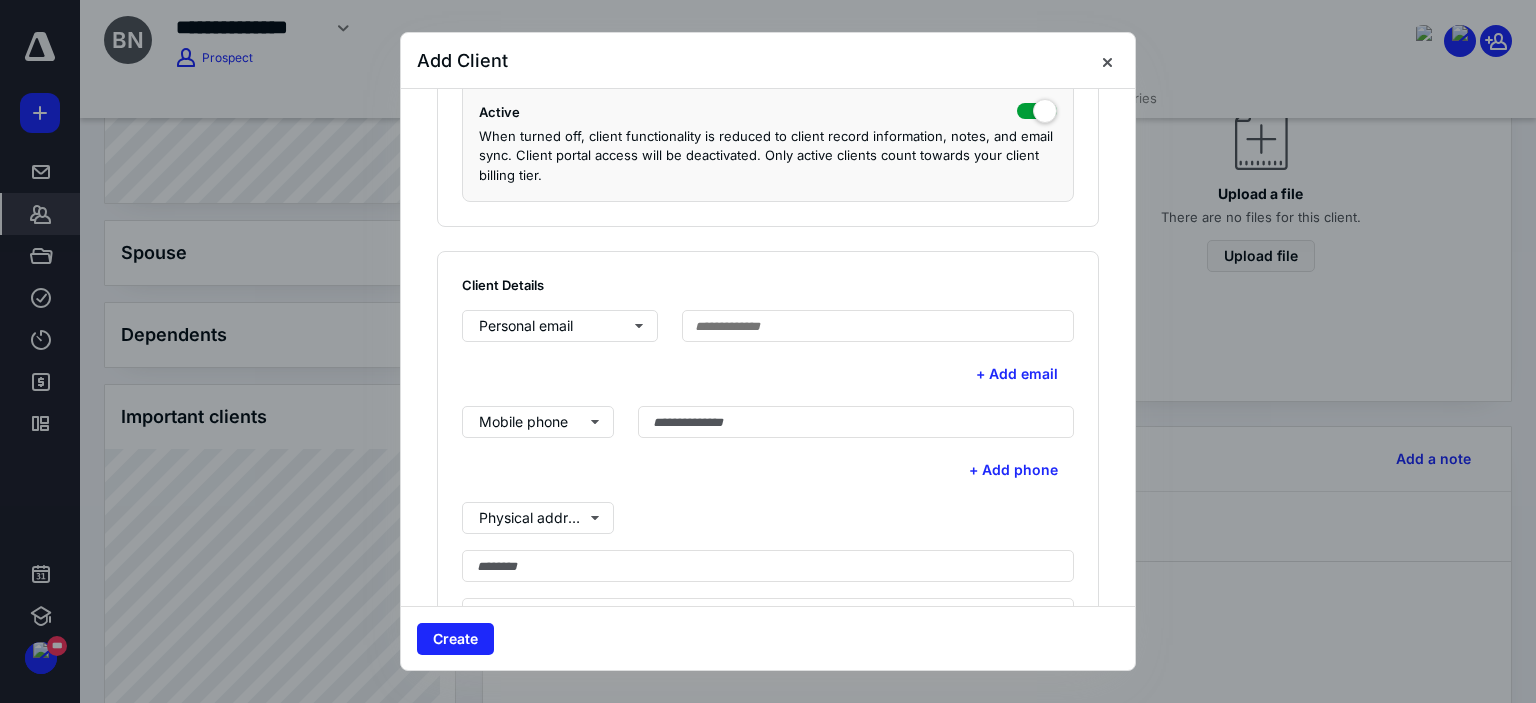 scroll, scrollTop: 500, scrollLeft: 0, axis: vertical 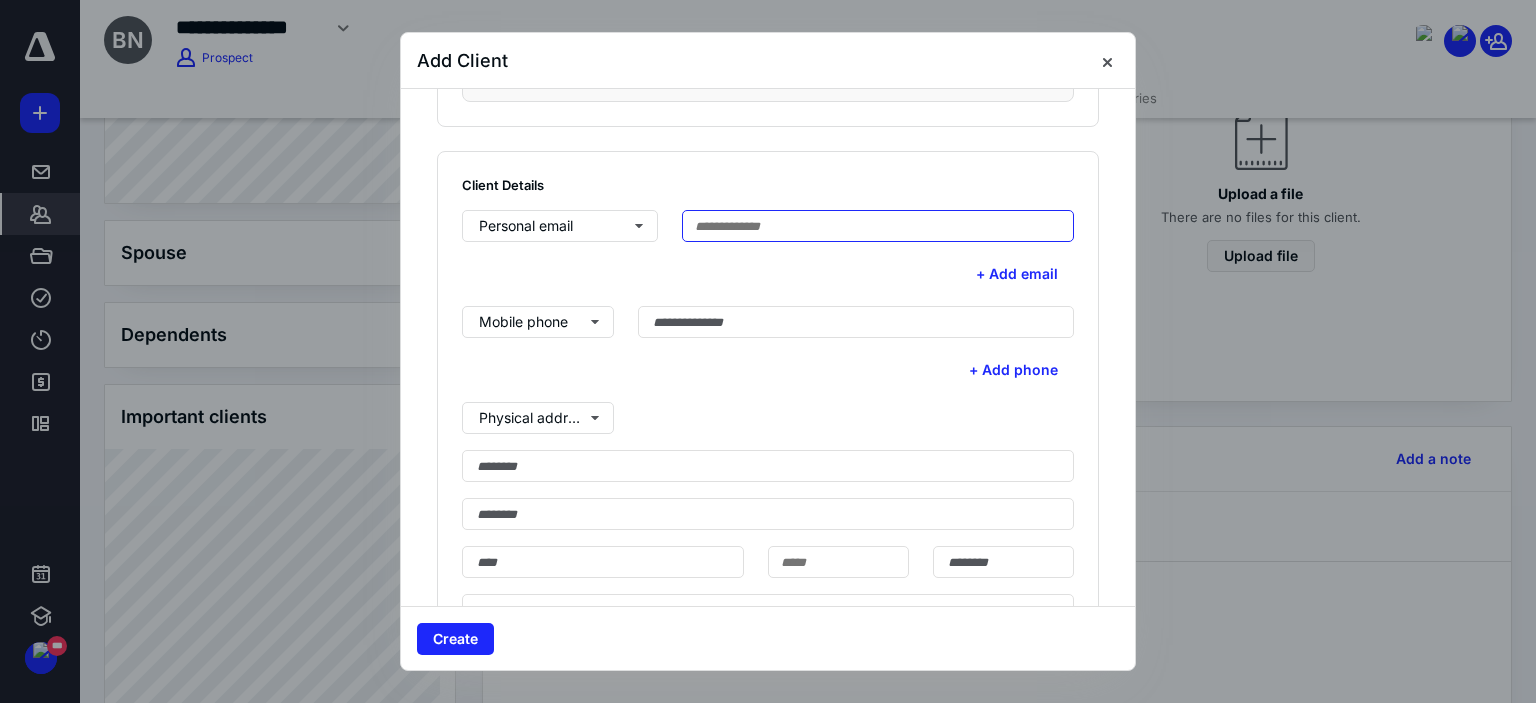 click at bounding box center (878, 226) 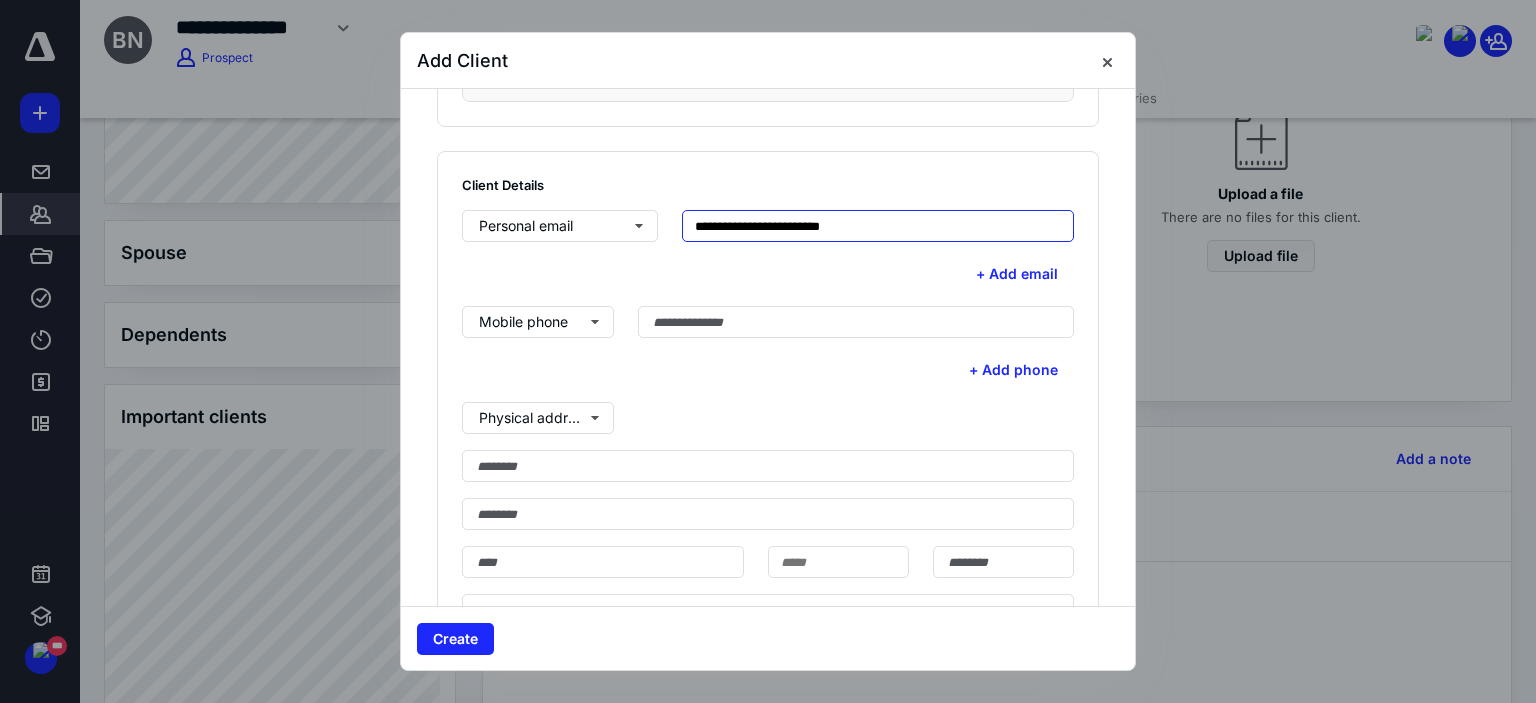 type on "**********" 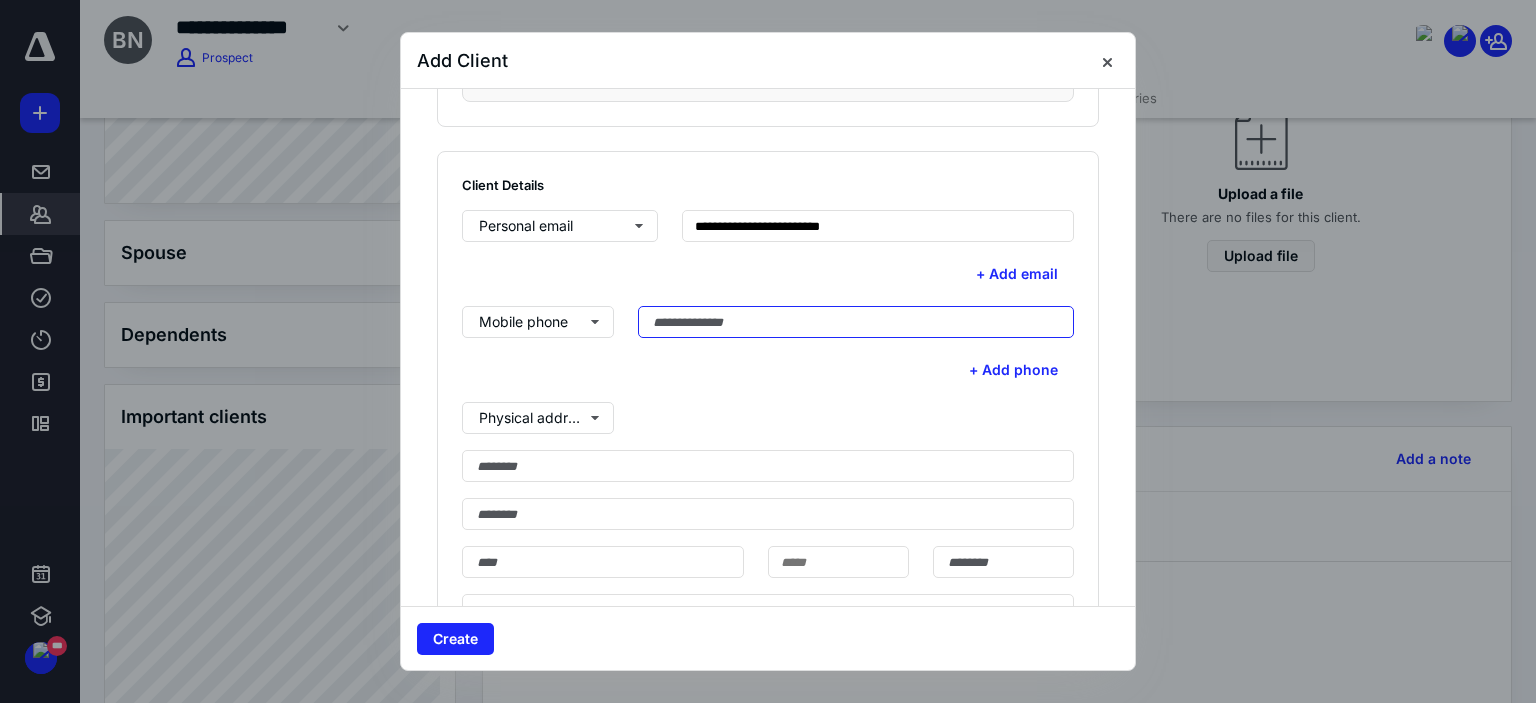 click at bounding box center (856, 322) 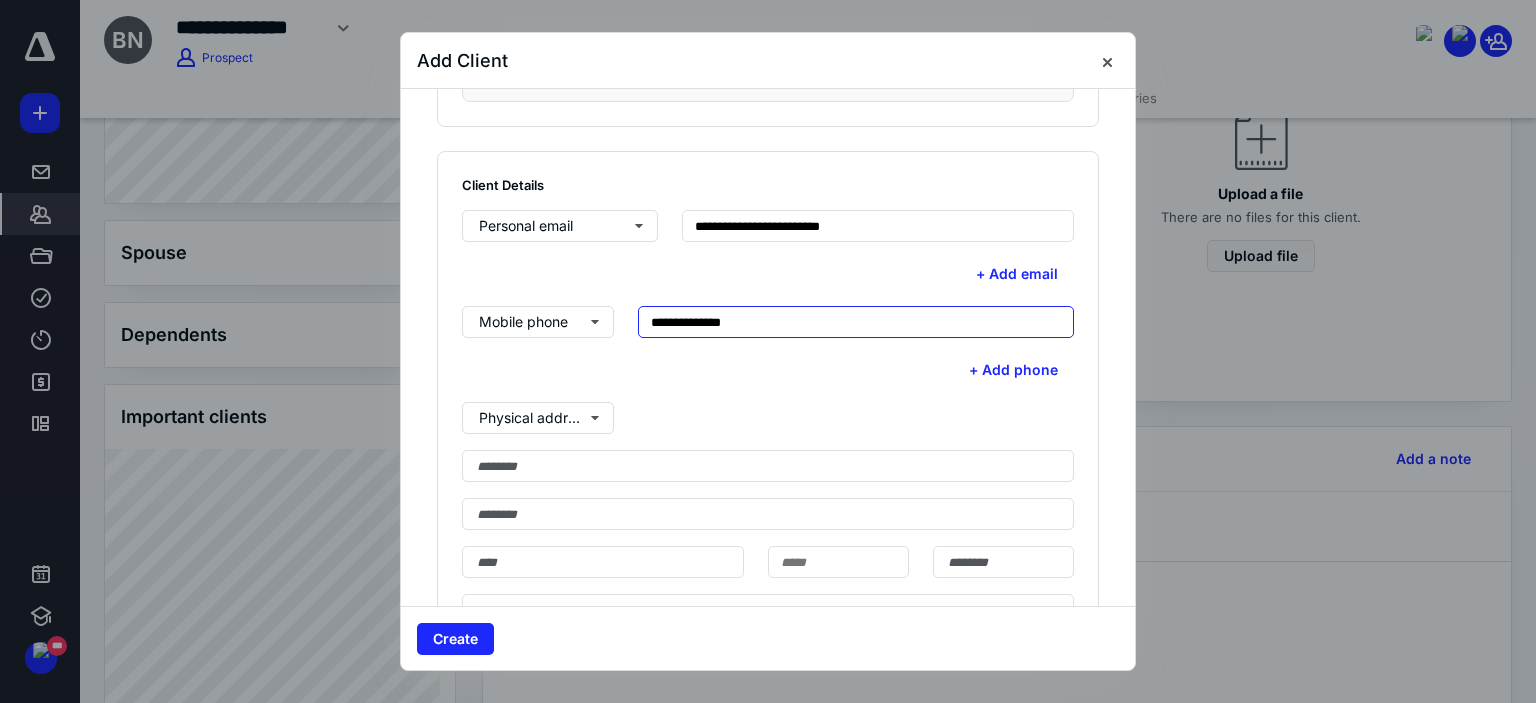 scroll, scrollTop: 800, scrollLeft: 0, axis: vertical 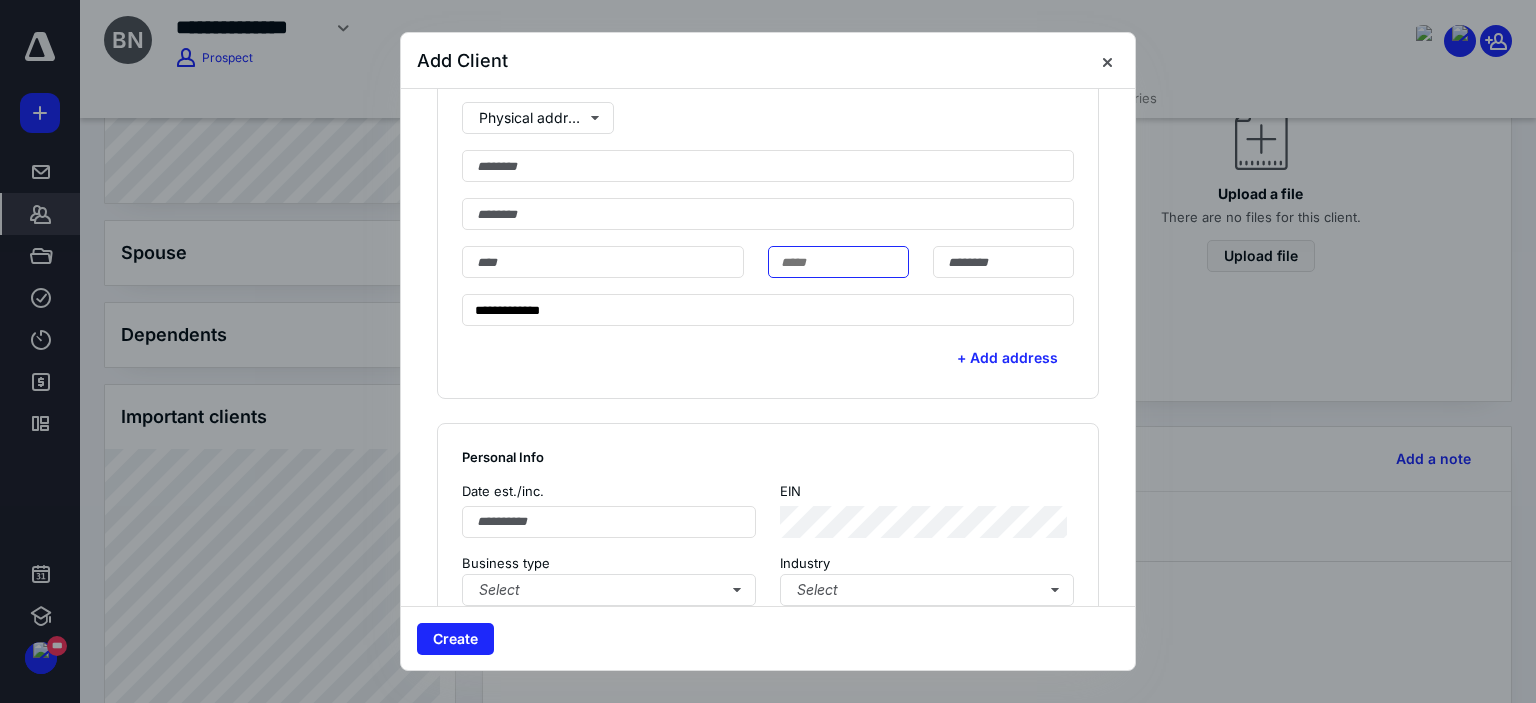 click at bounding box center (838, 262) 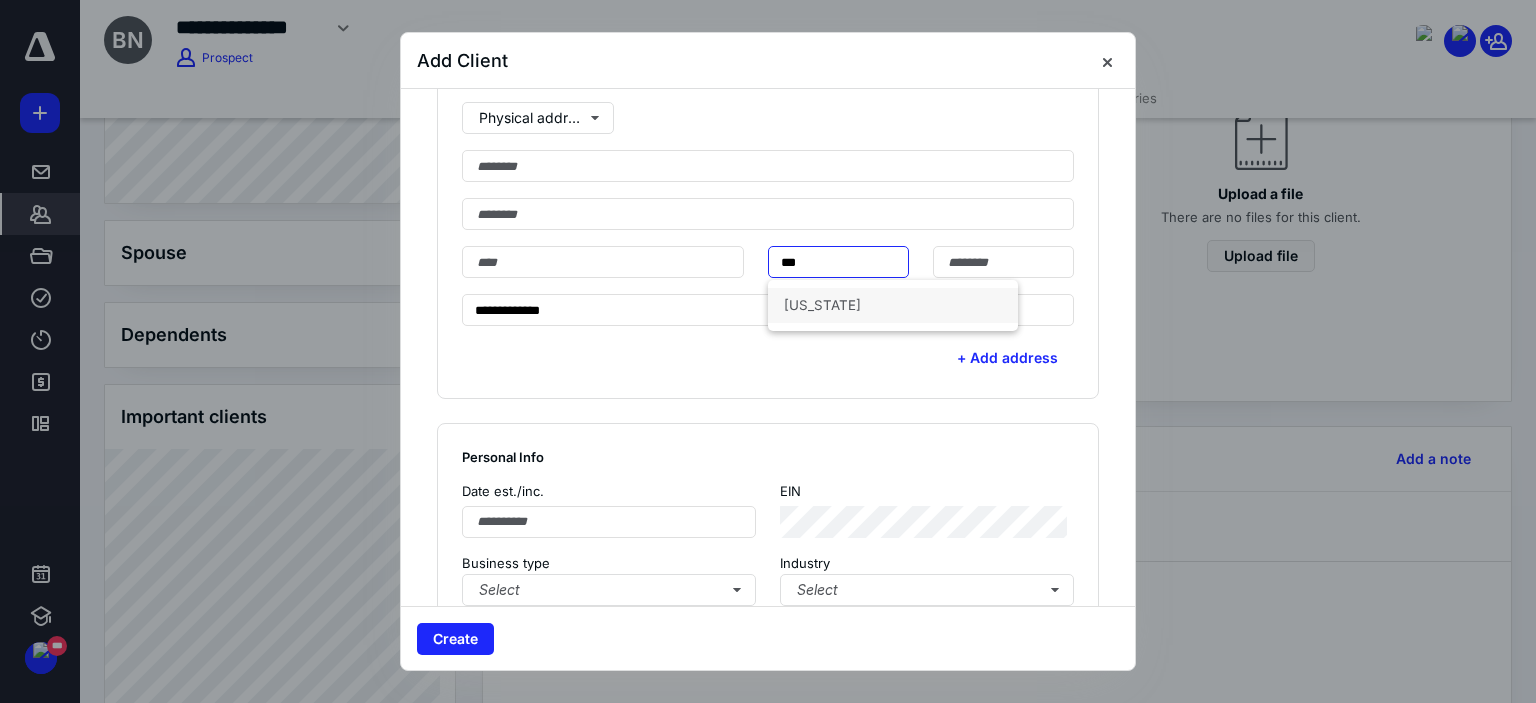 click on "[US_STATE]" at bounding box center [893, 305] 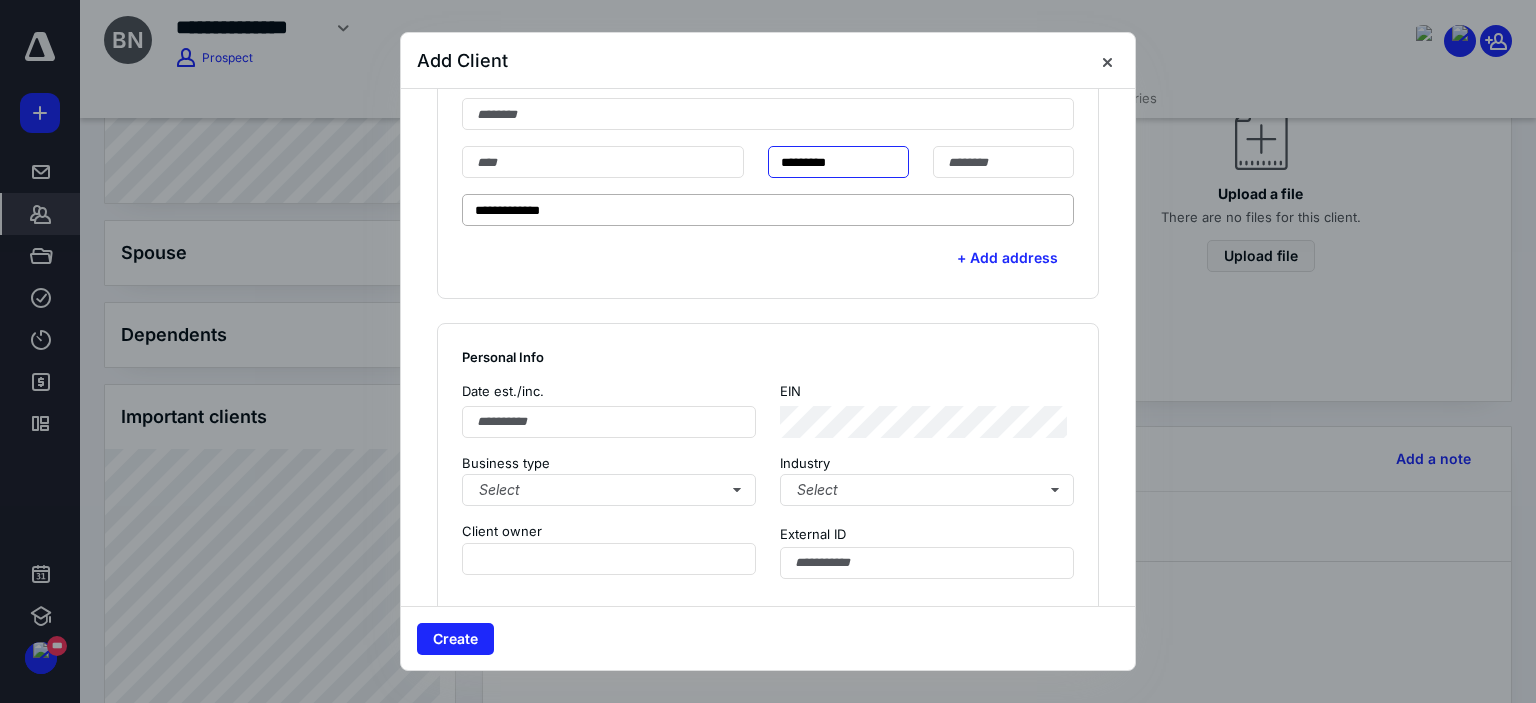 scroll, scrollTop: 1000, scrollLeft: 0, axis: vertical 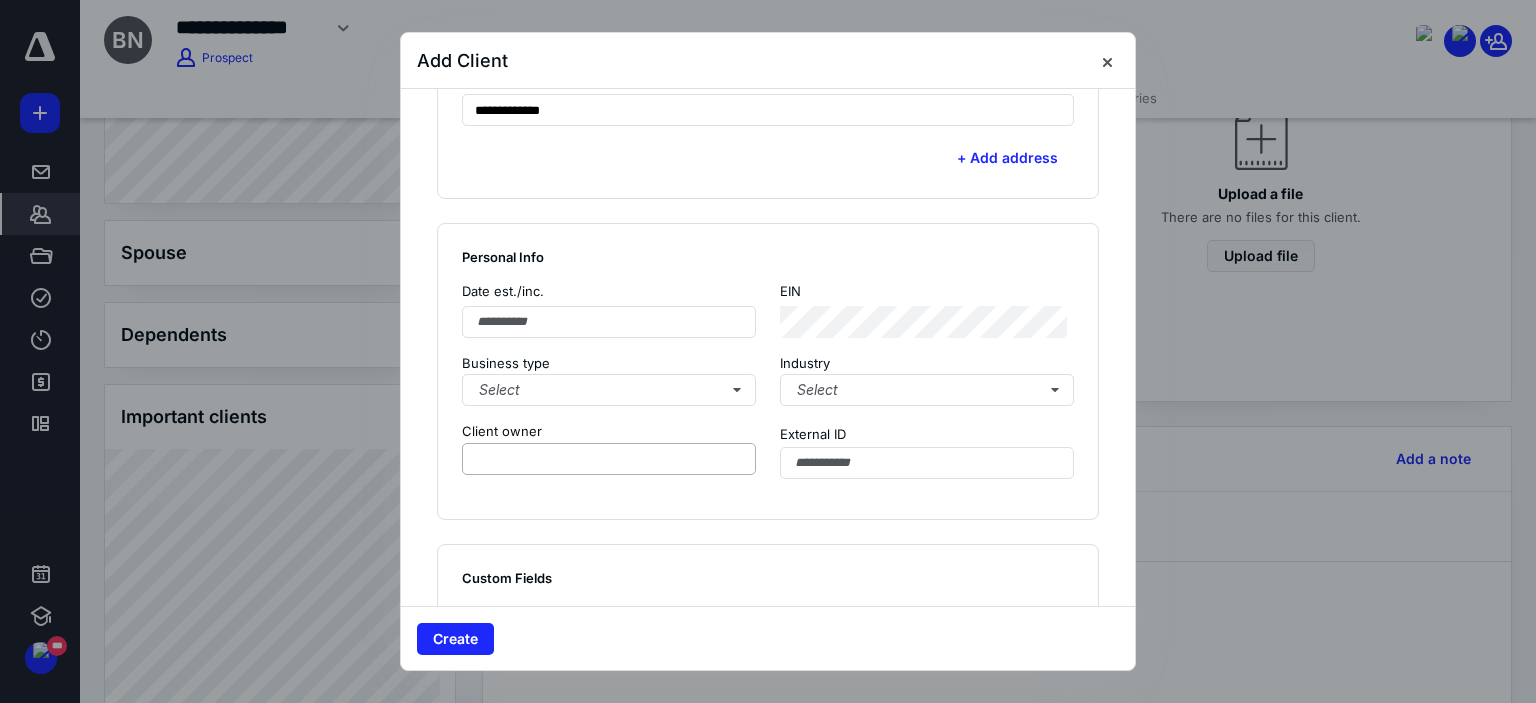 type on "*********" 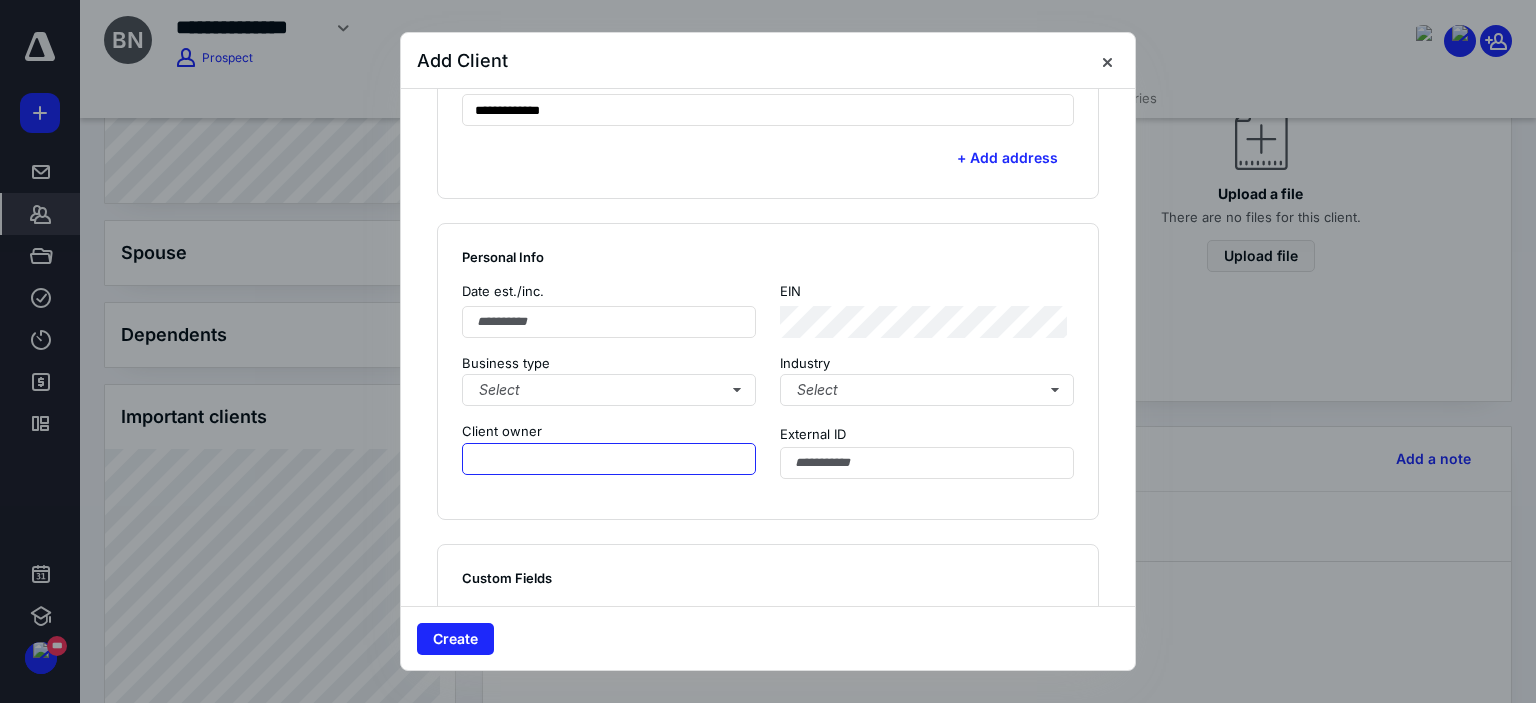 click at bounding box center [609, 459] 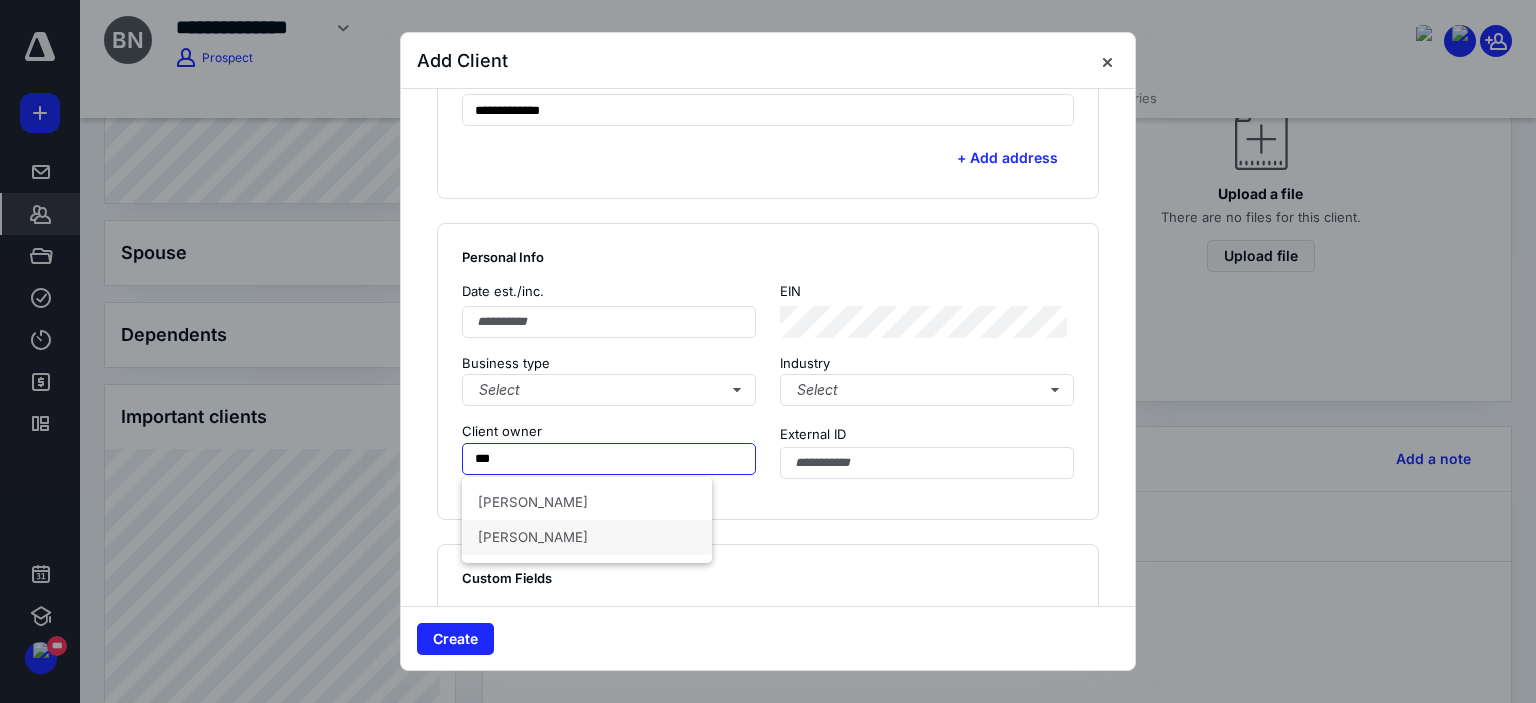 click on "[PERSON_NAME]" at bounding box center (587, 537) 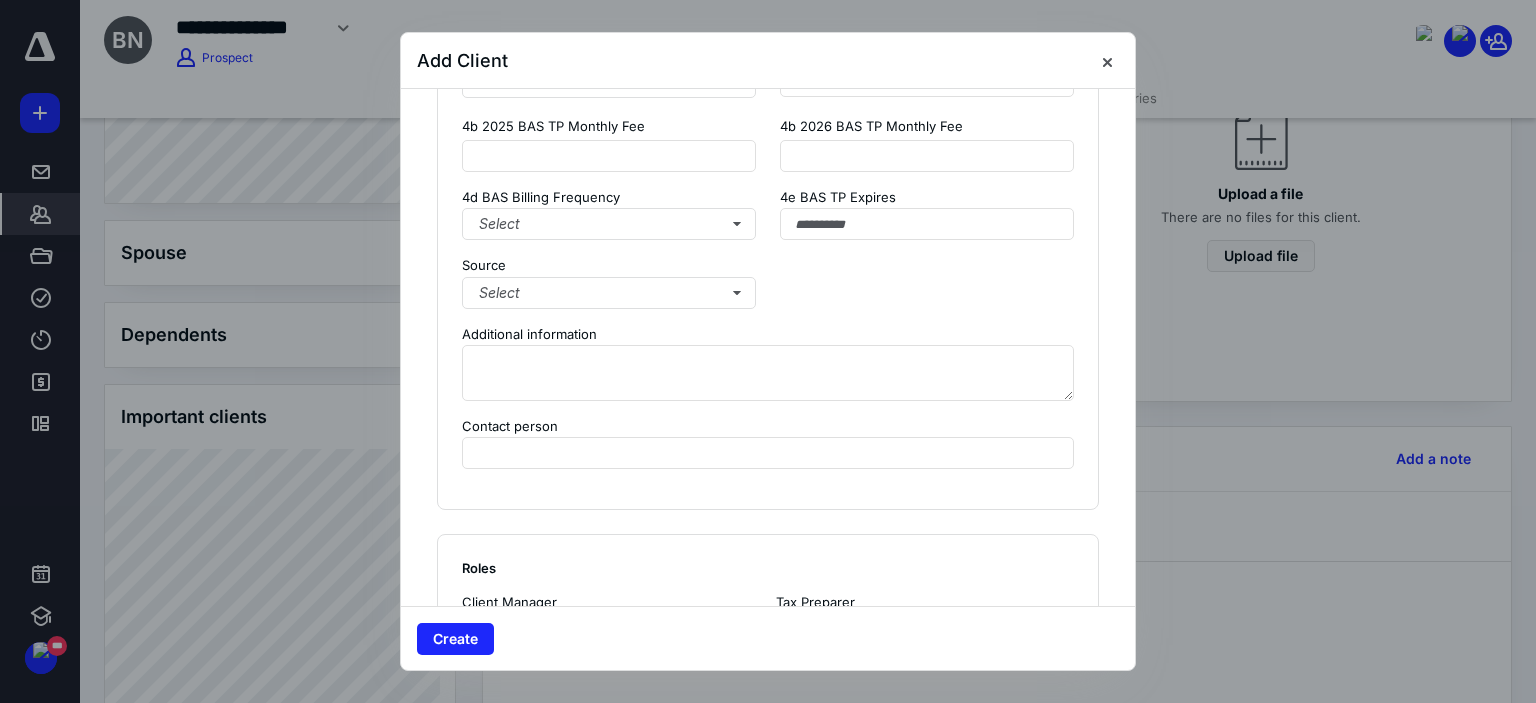 scroll, scrollTop: 1800, scrollLeft: 0, axis: vertical 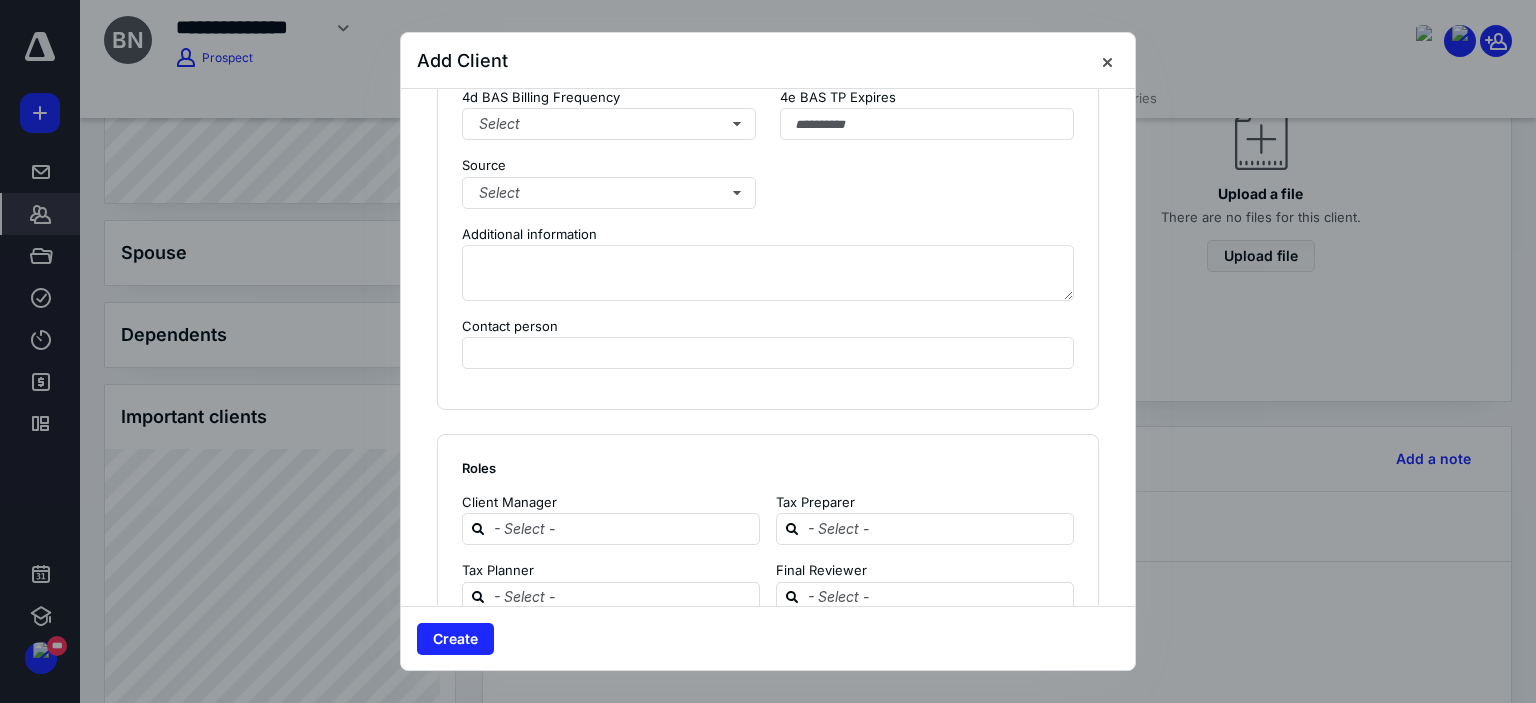 type on "**********" 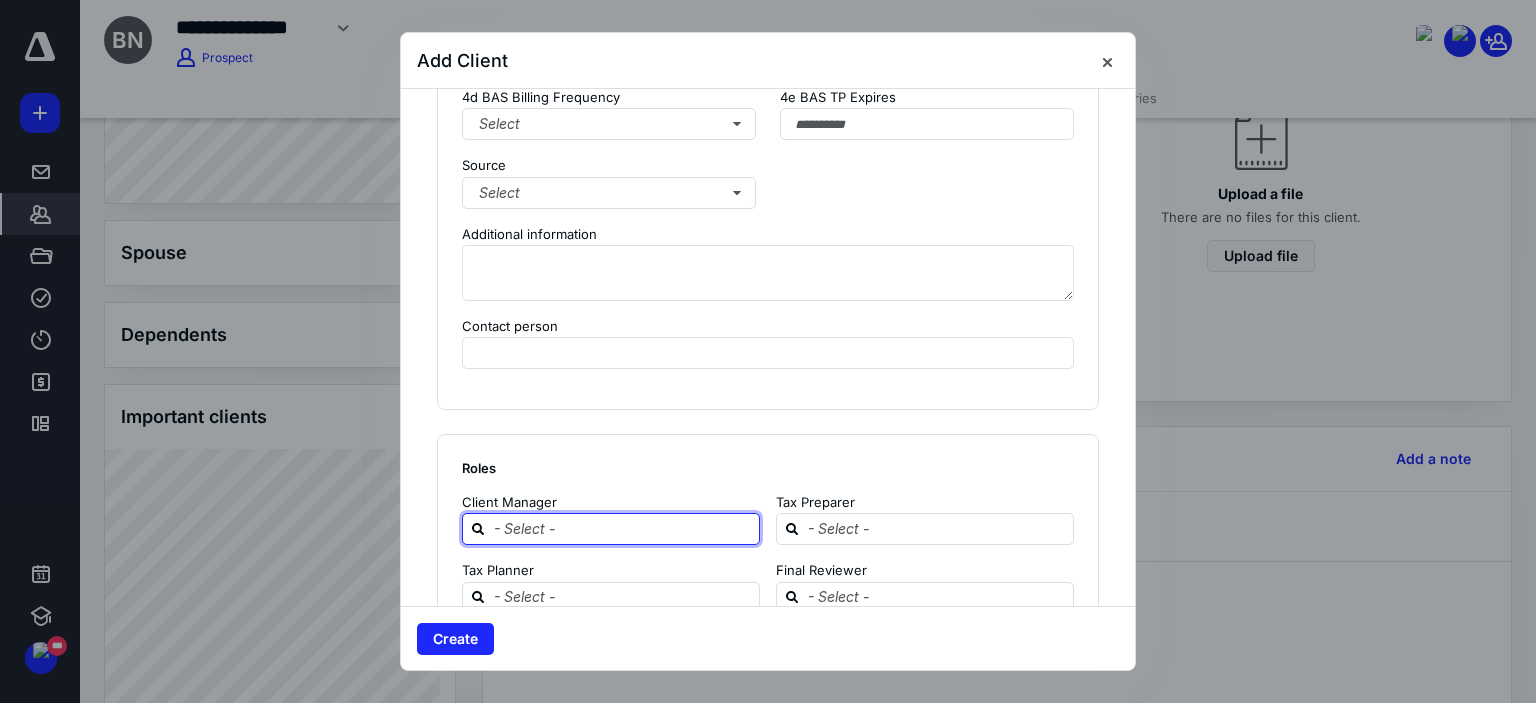click at bounding box center (623, 528) 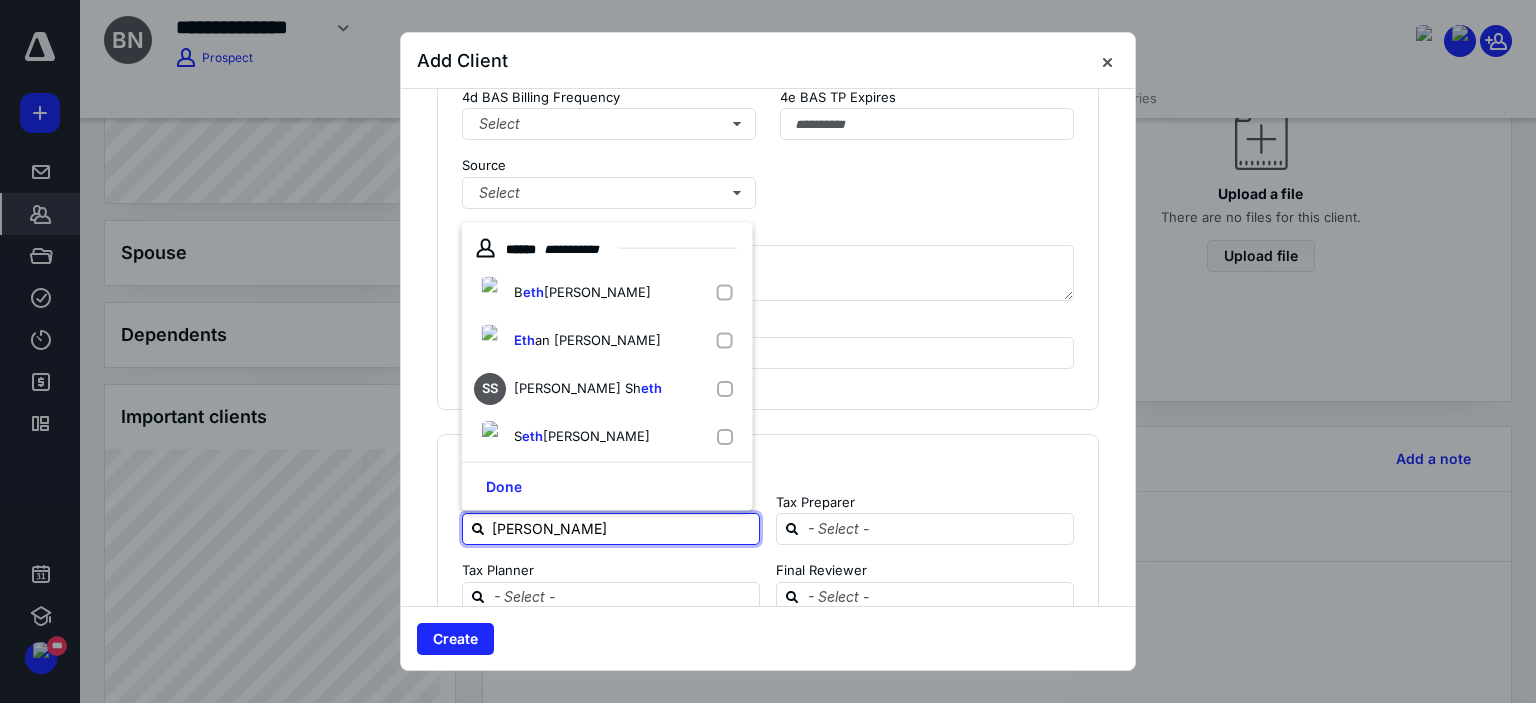 type on "[PERSON_NAME]" 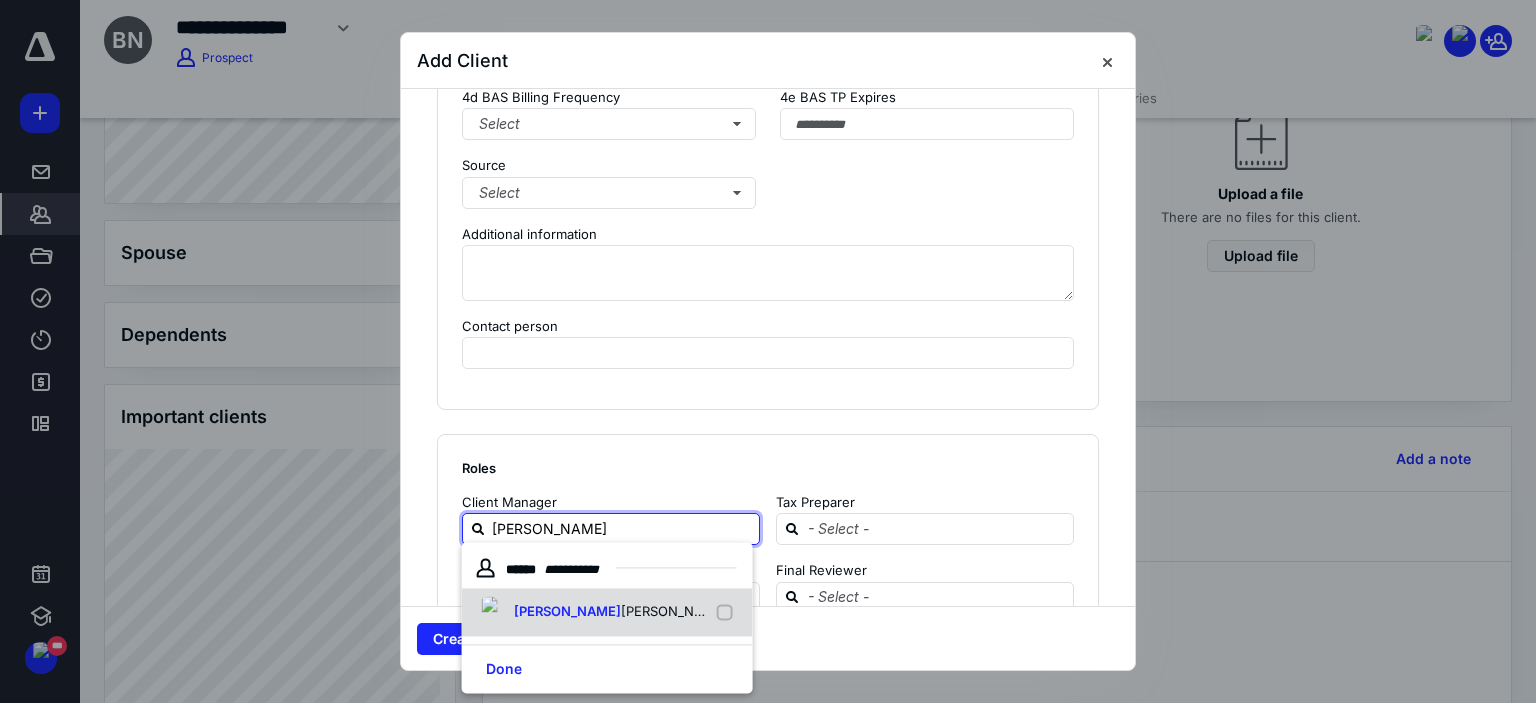 click on "[PERSON_NAME]" at bounding box center (611, 613) 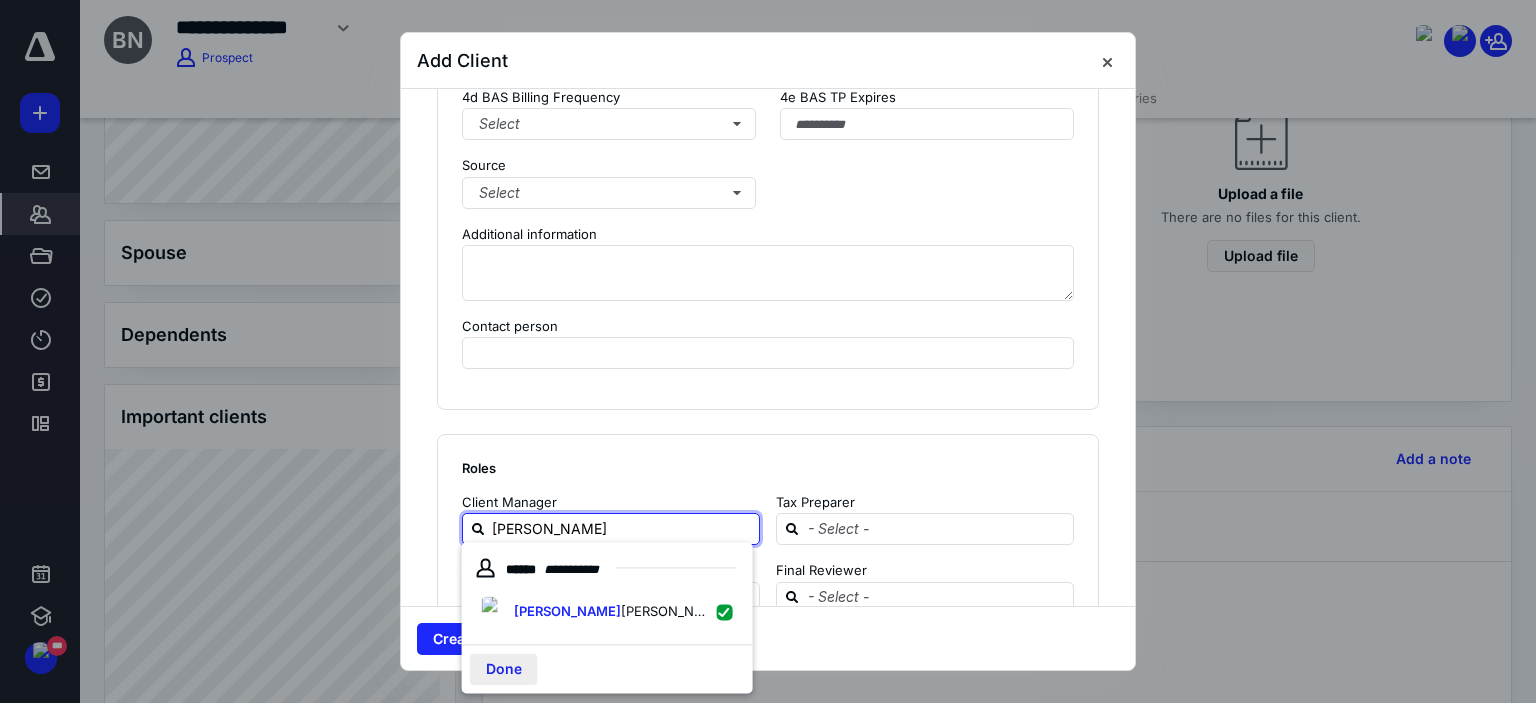 checkbox on "true" 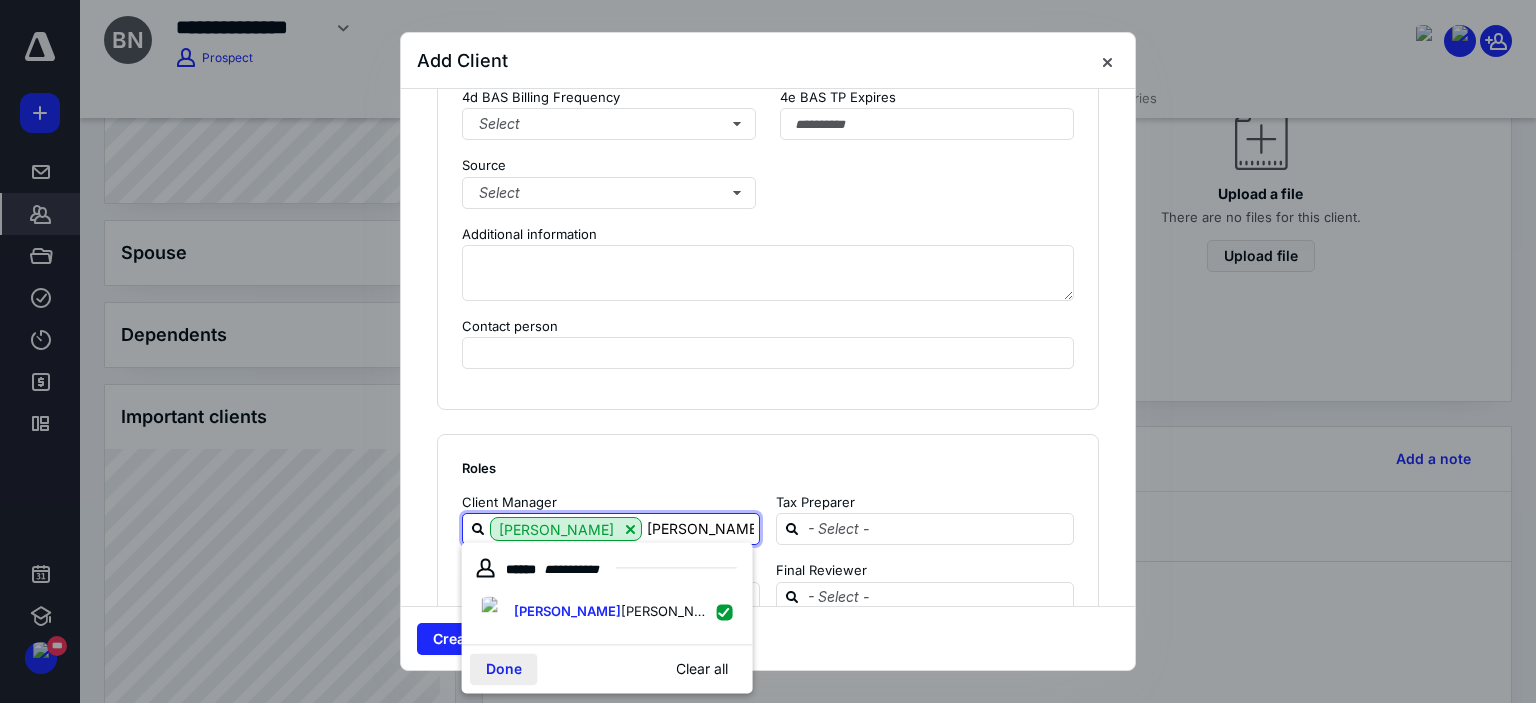 type on "[PERSON_NAME]" 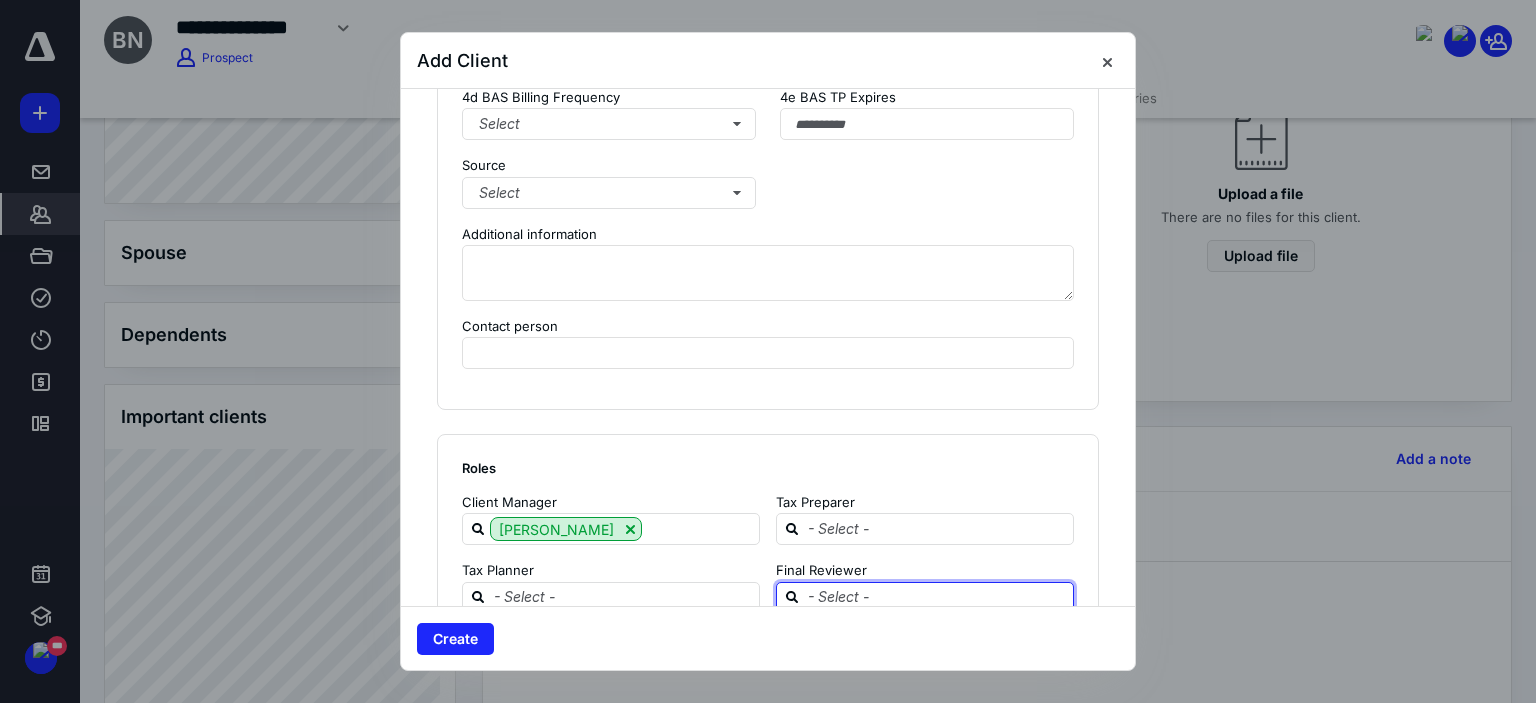 click at bounding box center [937, 597] 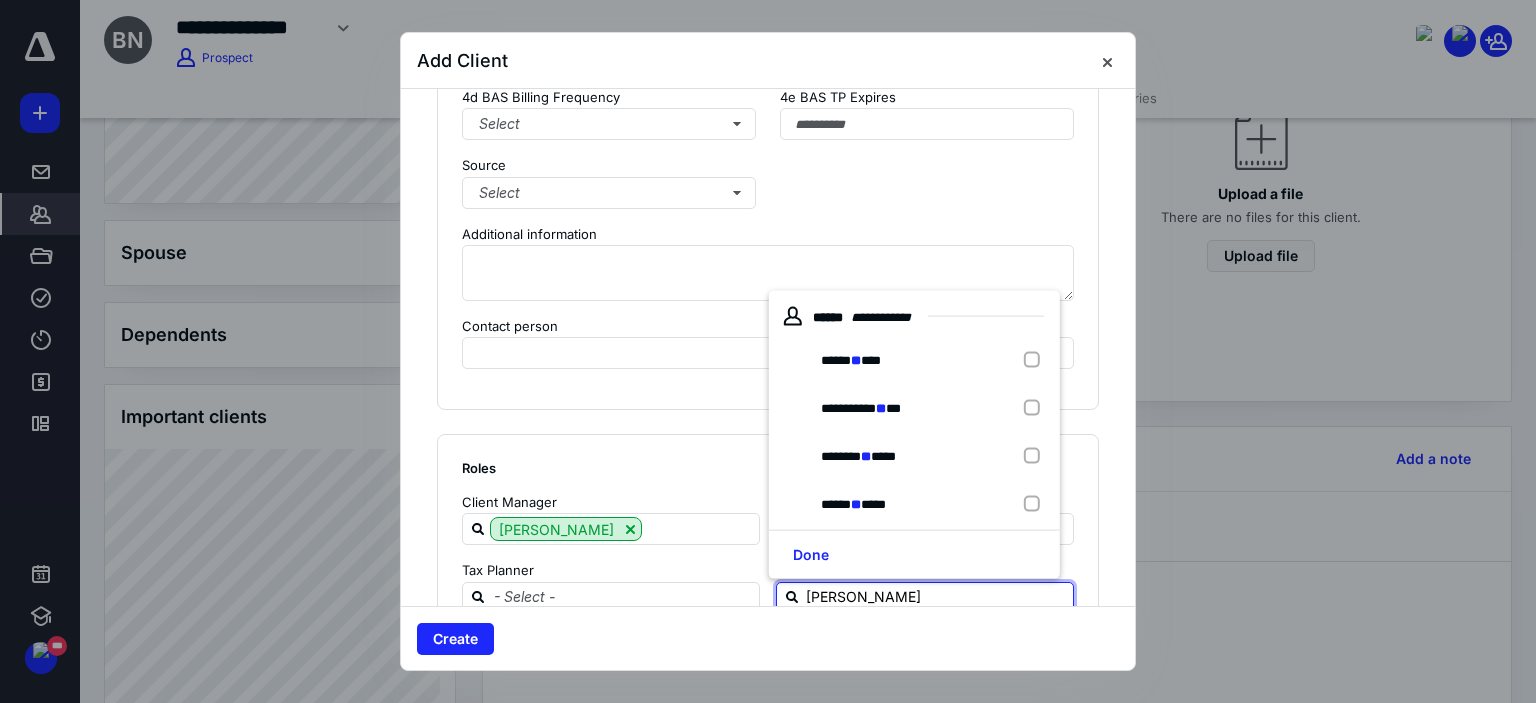 type on "[PERSON_NAME]" 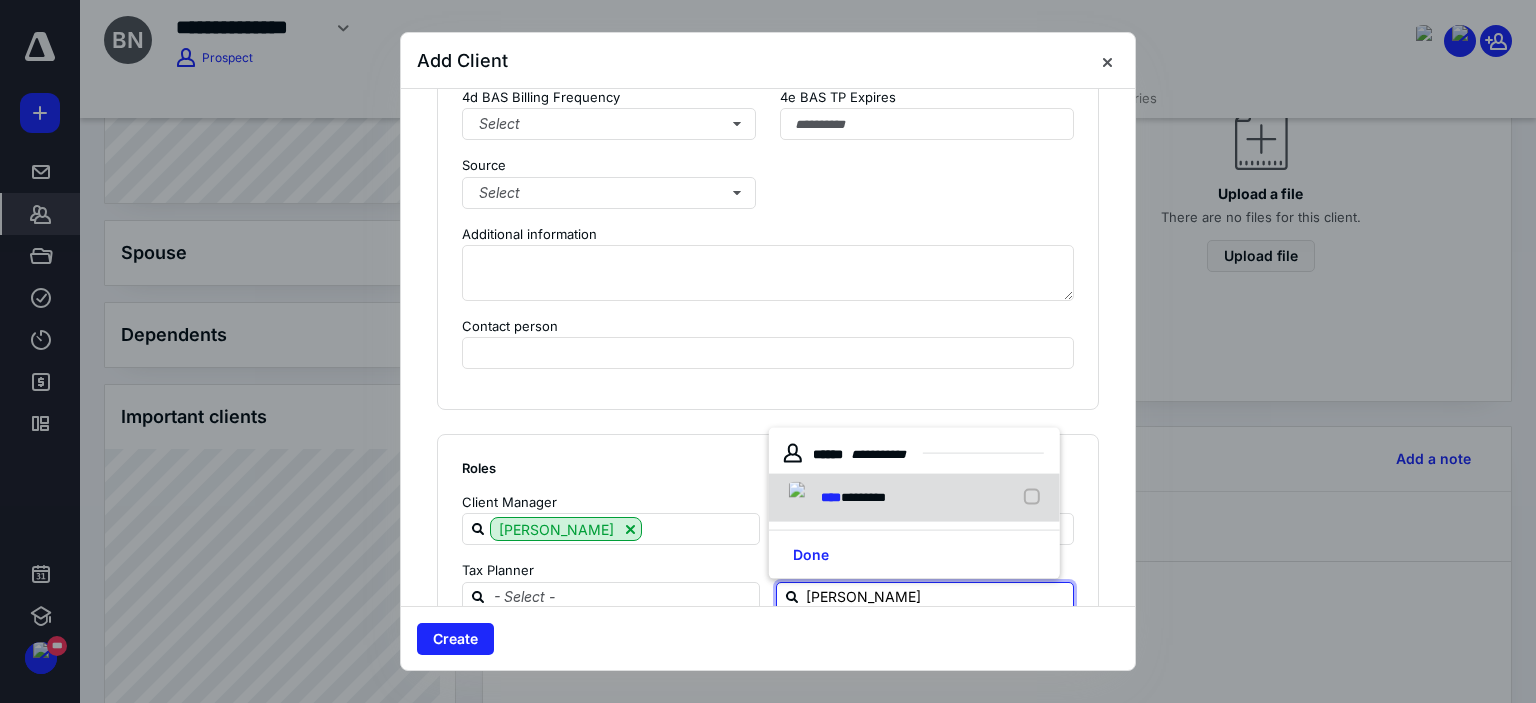 drag, startPoint x: 848, startPoint y: 492, endPoint x: 829, endPoint y: 461, distance: 36.359318 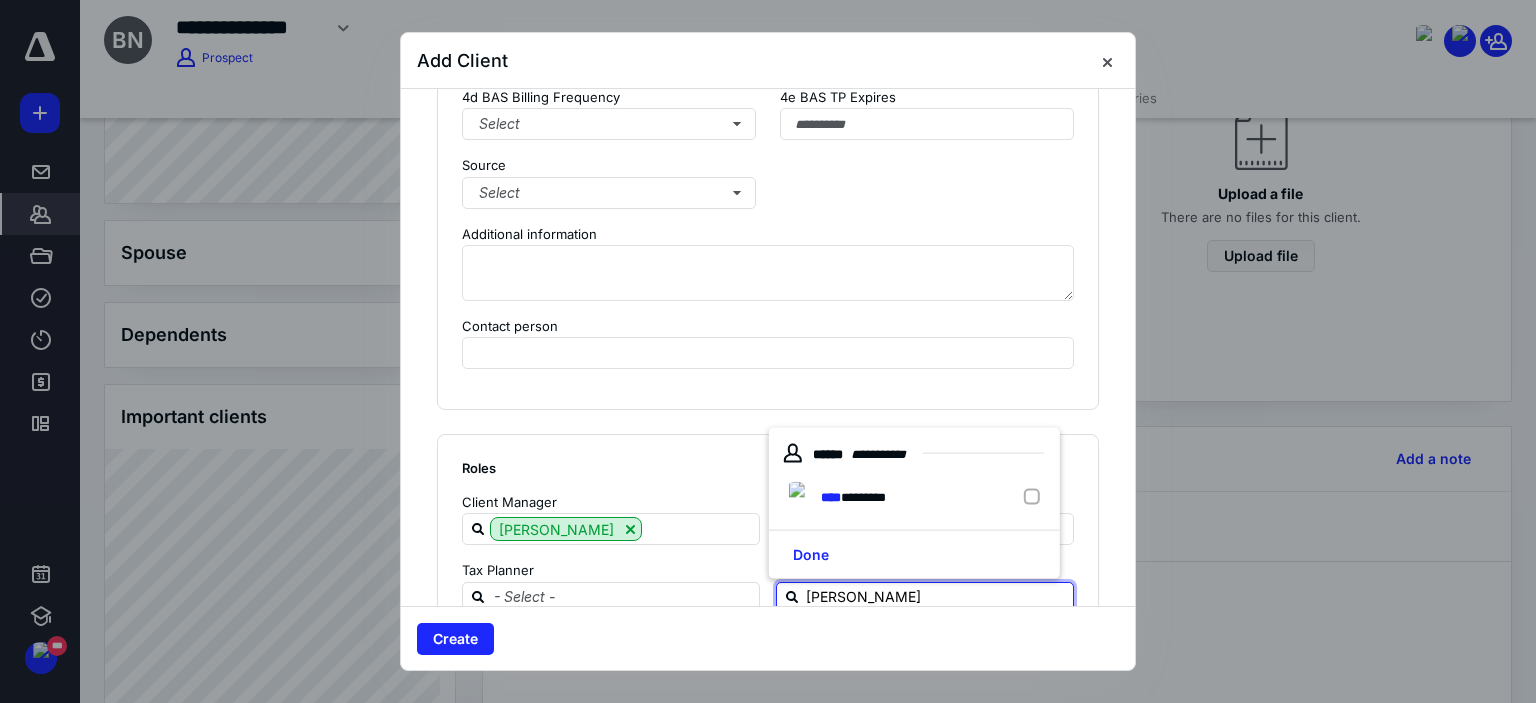 click on "*********" at bounding box center [863, 497] 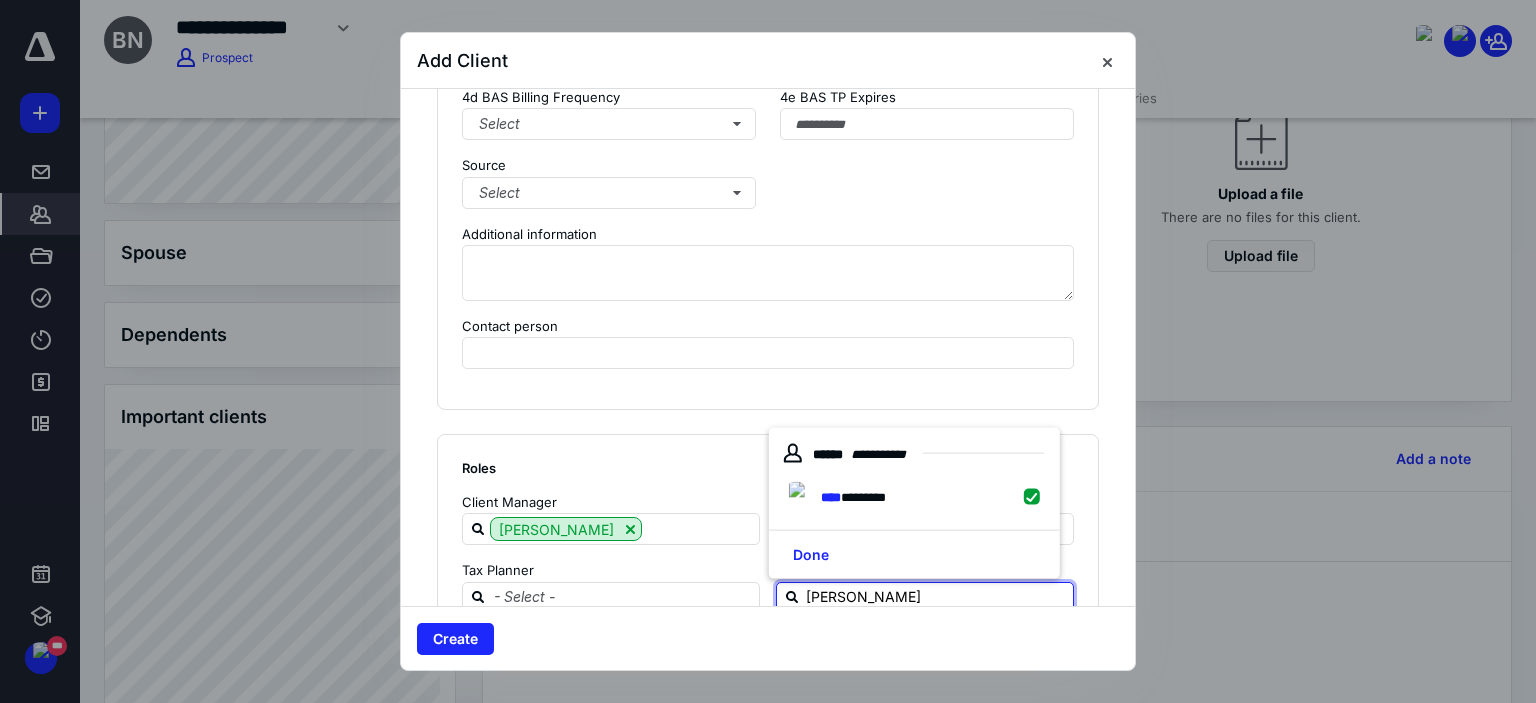 checkbox on "true" 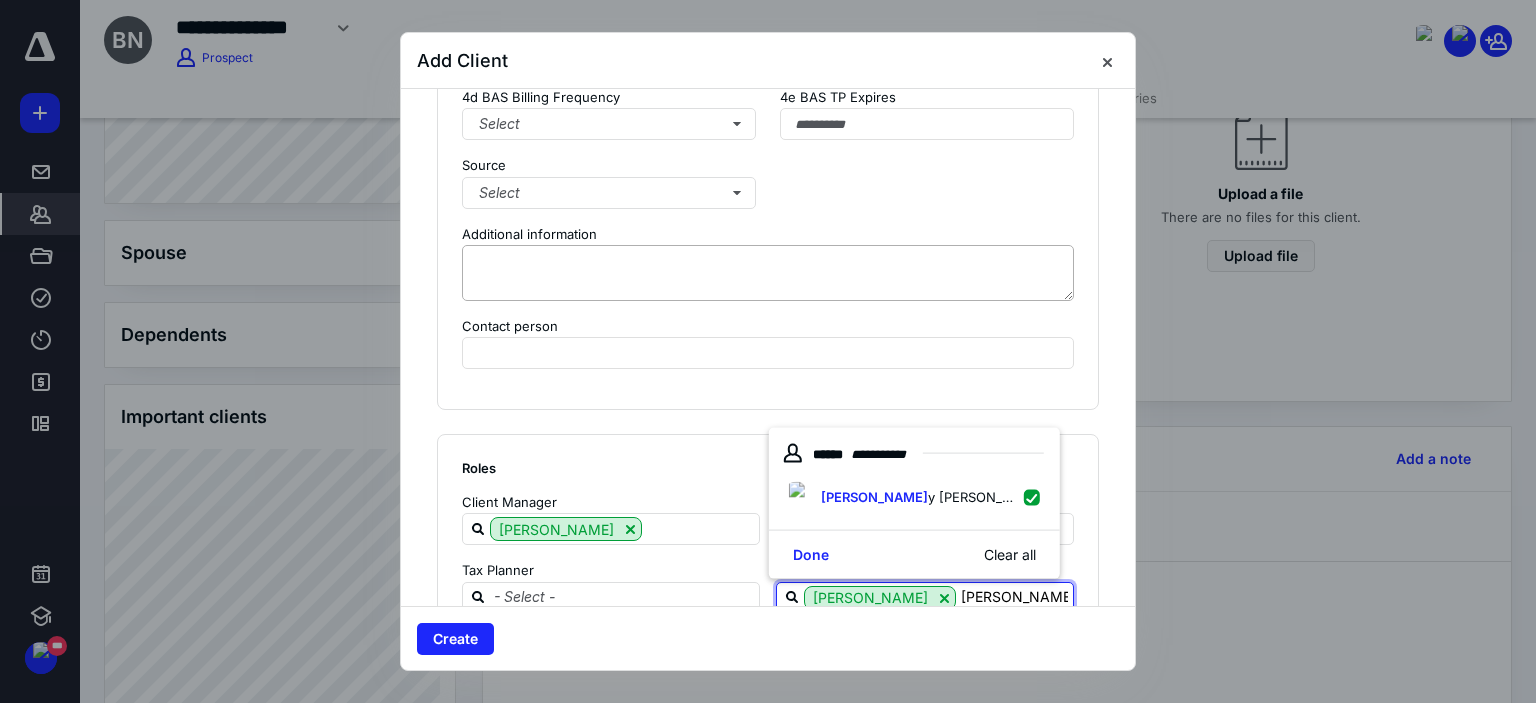 type on "[PERSON_NAME]" 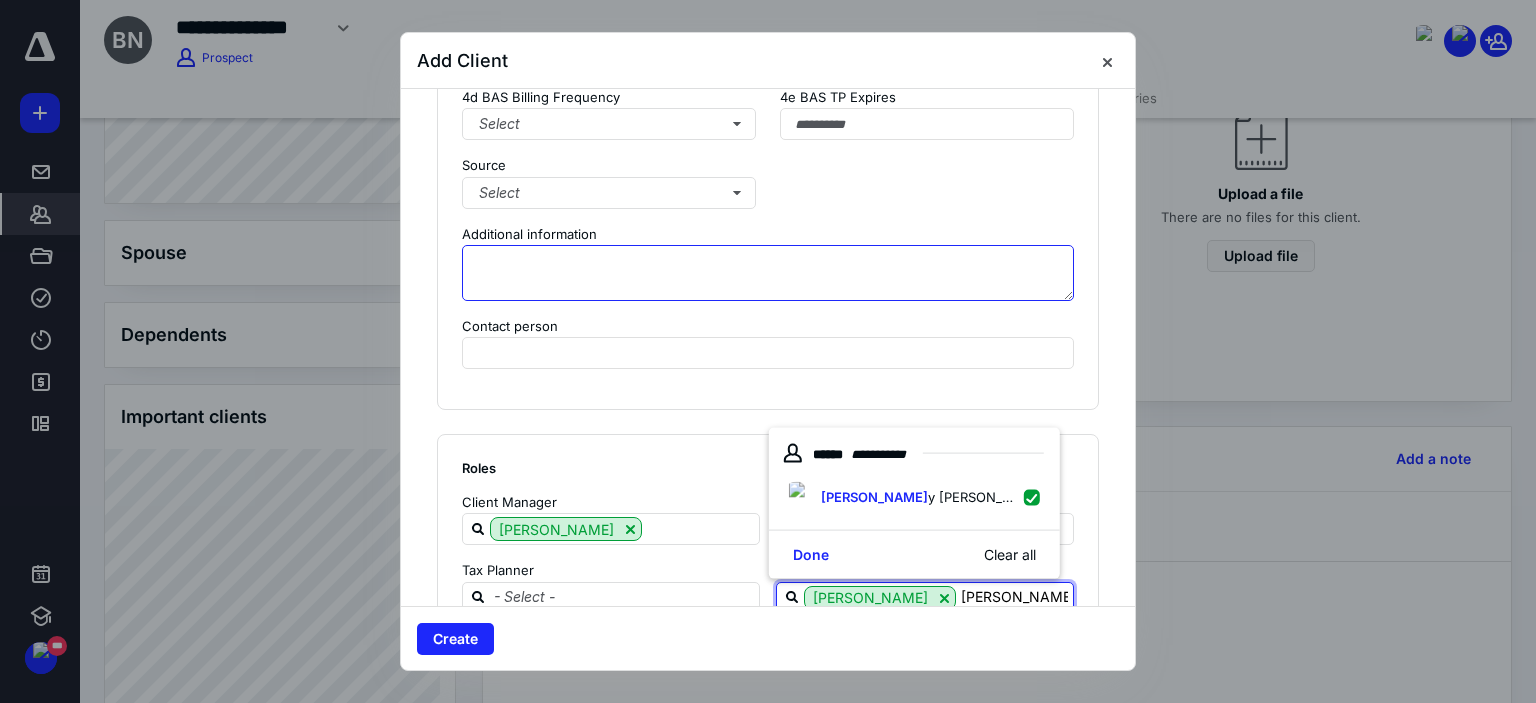 click at bounding box center (768, 273) 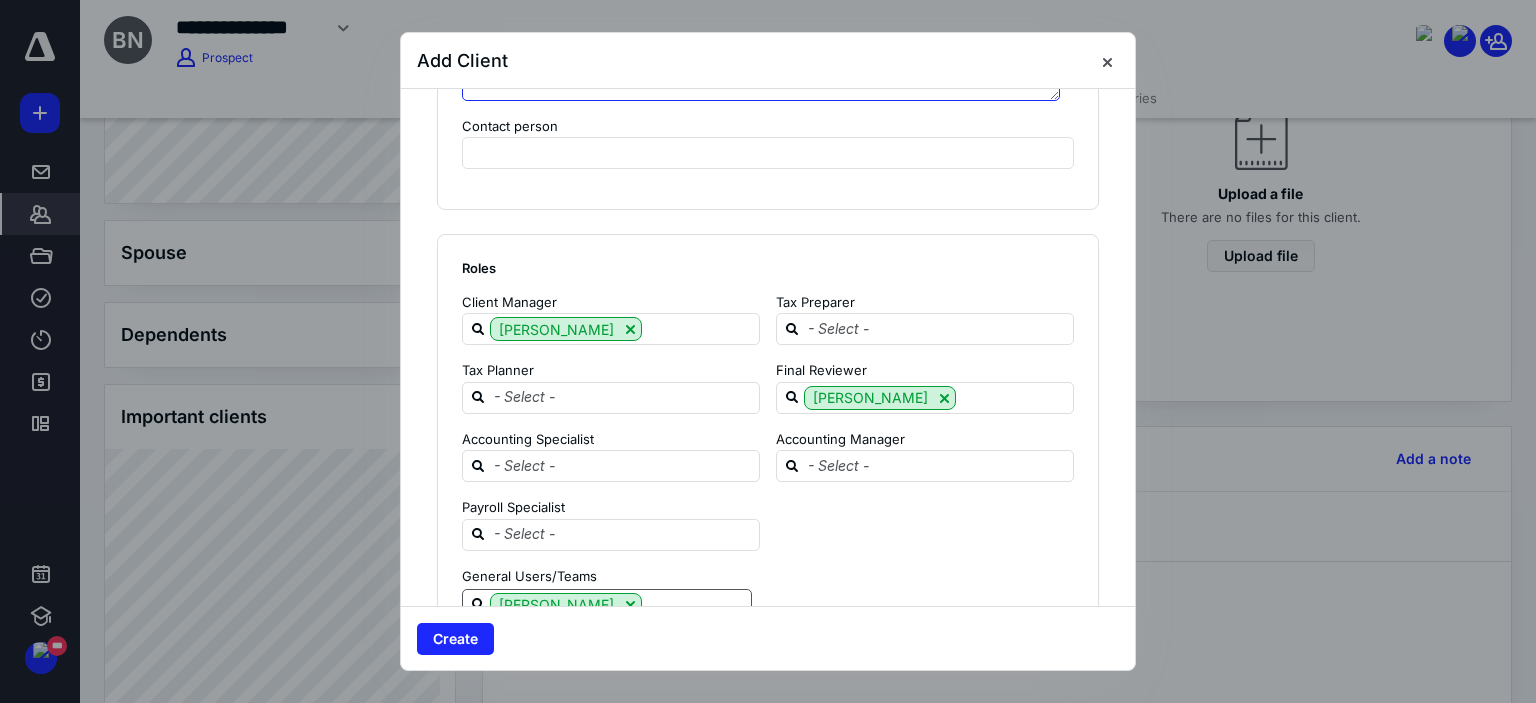 scroll, scrollTop: 2200, scrollLeft: 0, axis: vertical 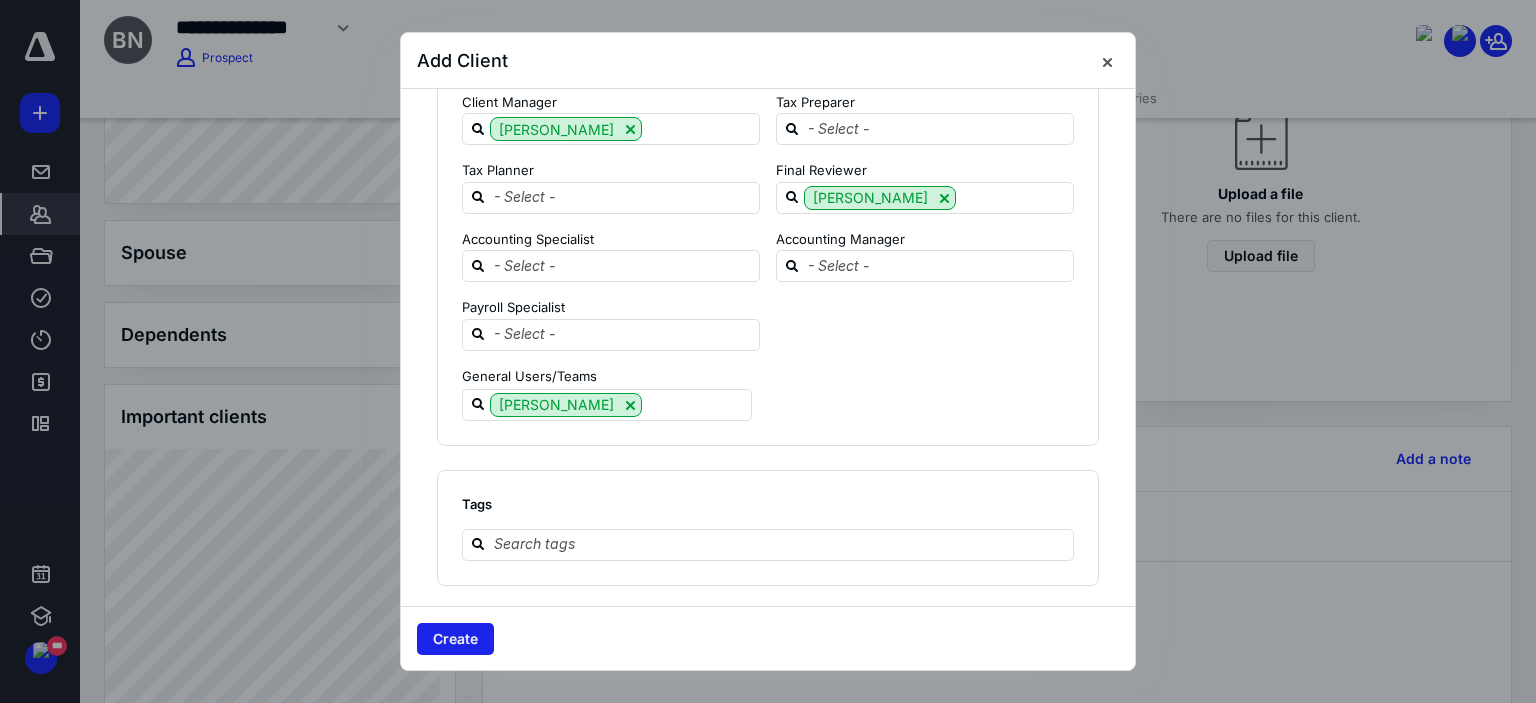 type on "*********" 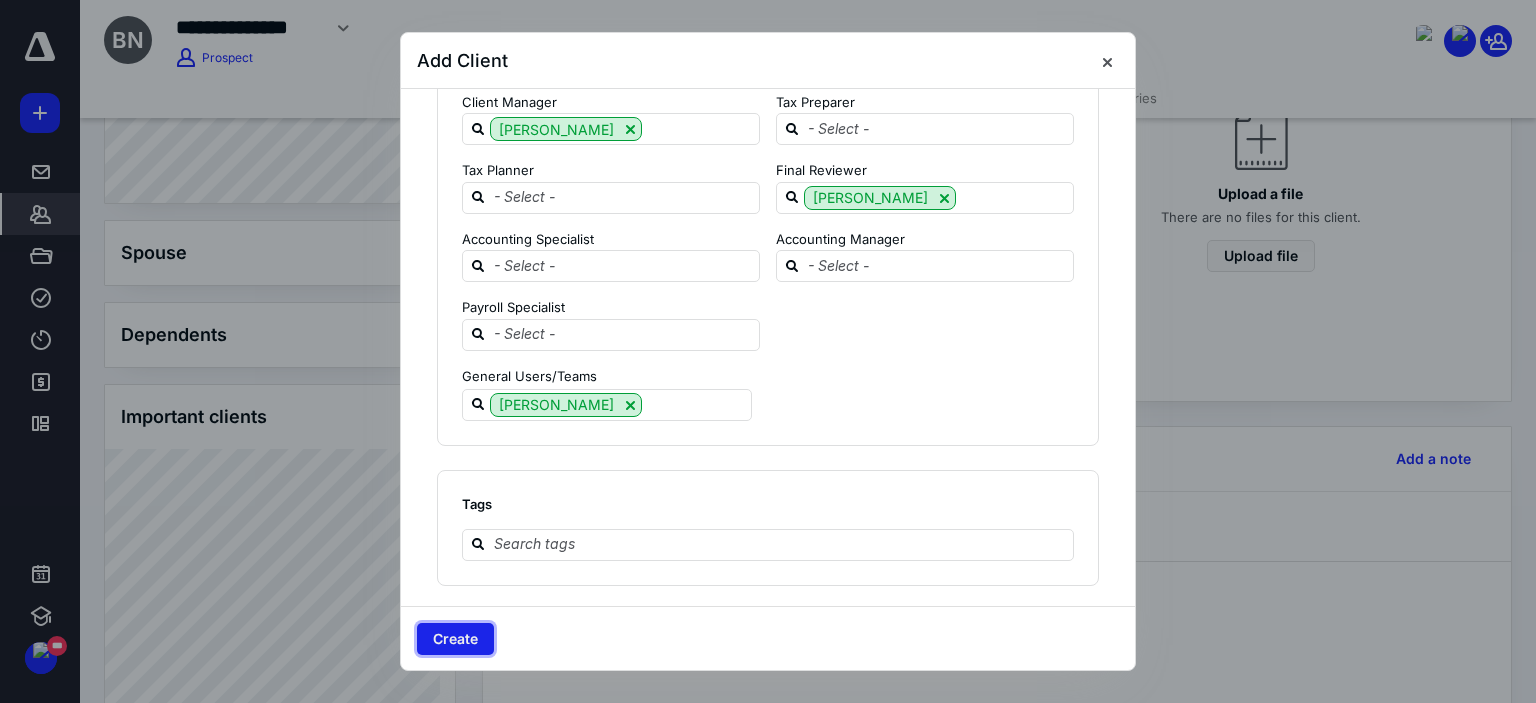 click on "Create" at bounding box center [455, 639] 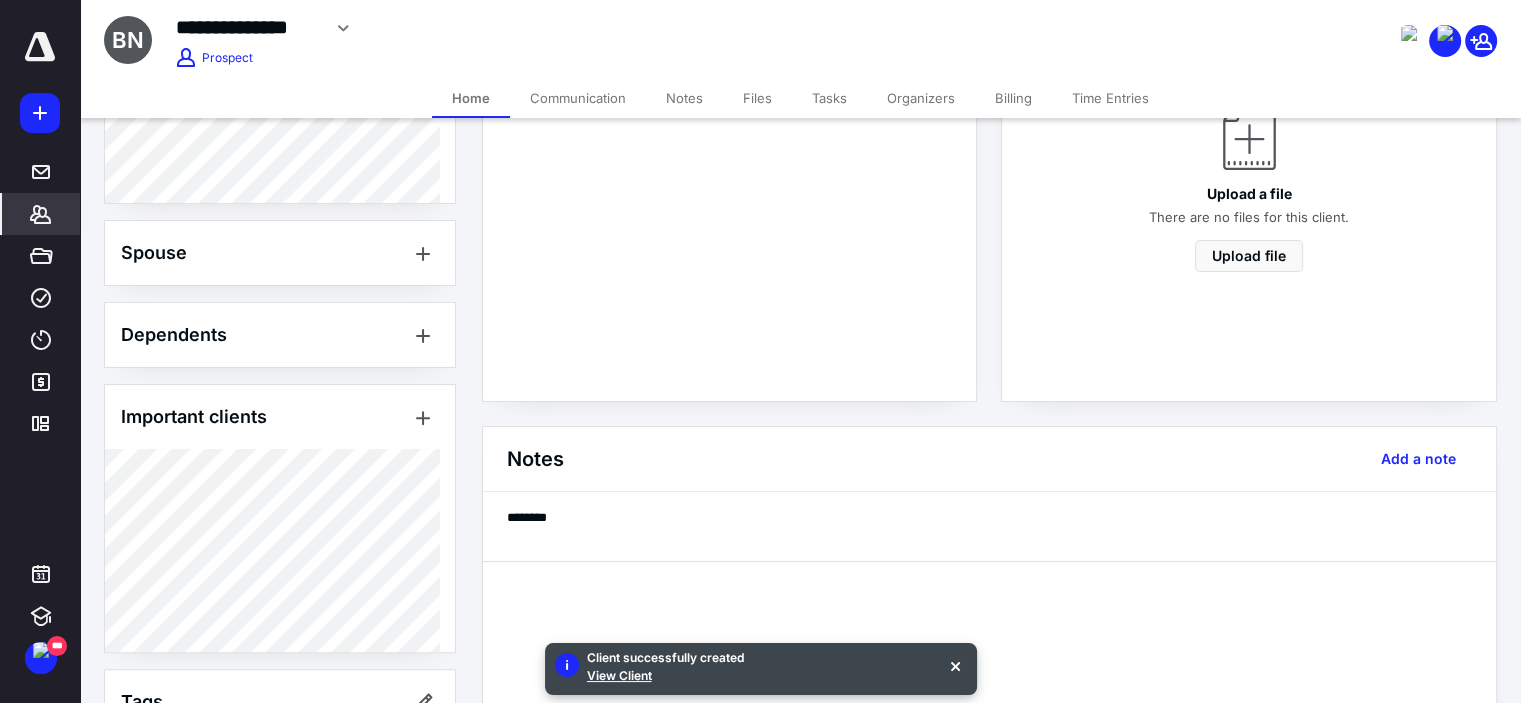 scroll, scrollTop: 0, scrollLeft: 0, axis: both 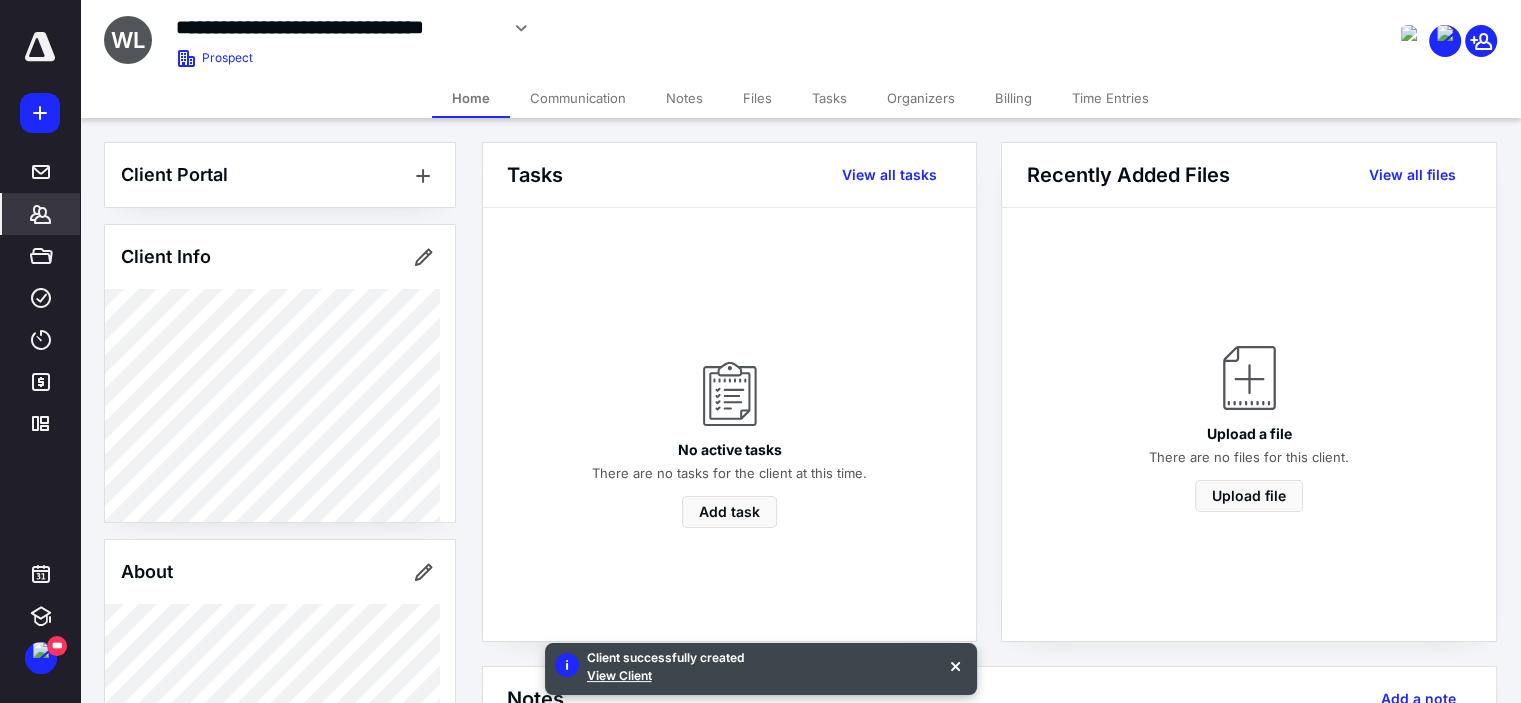 click at bounding box center (40, 113) 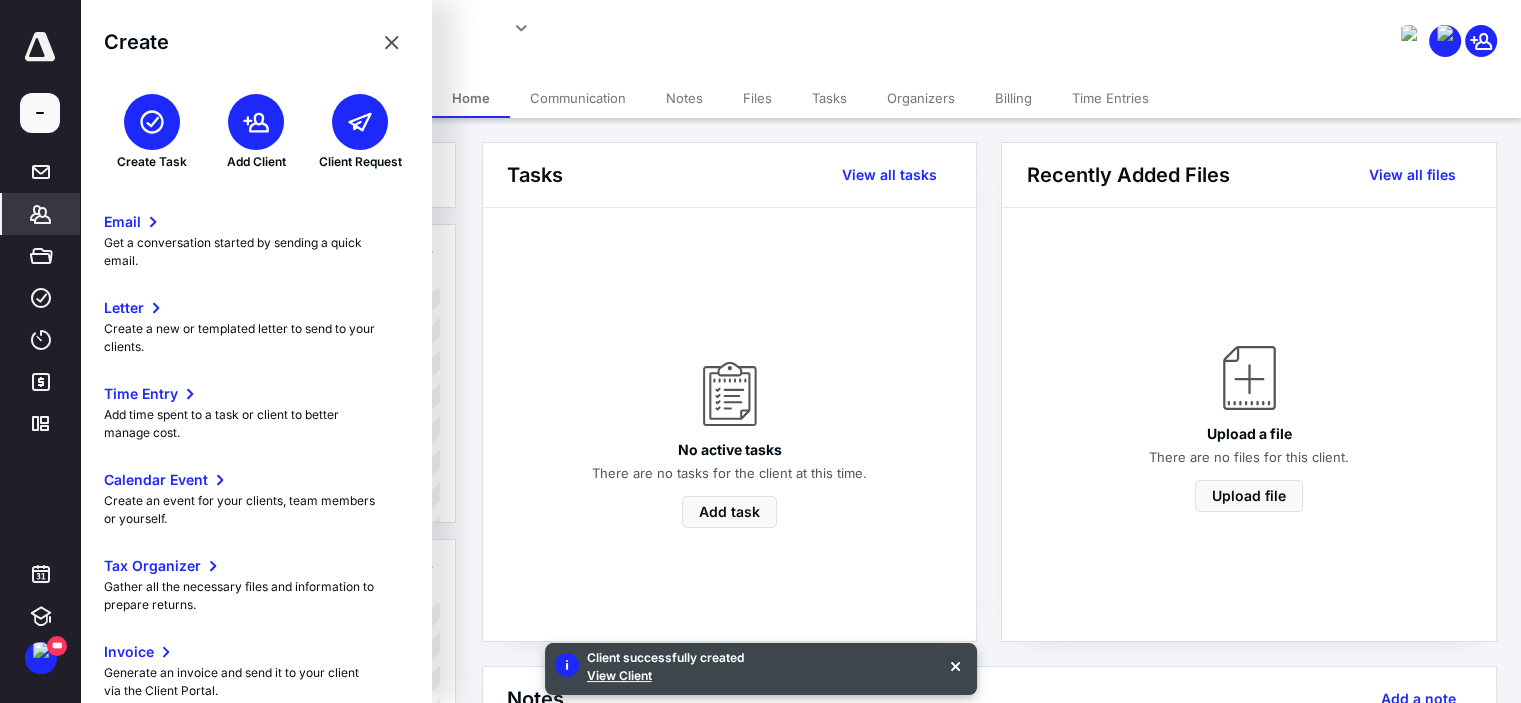 click at bounding box center [152, 122] 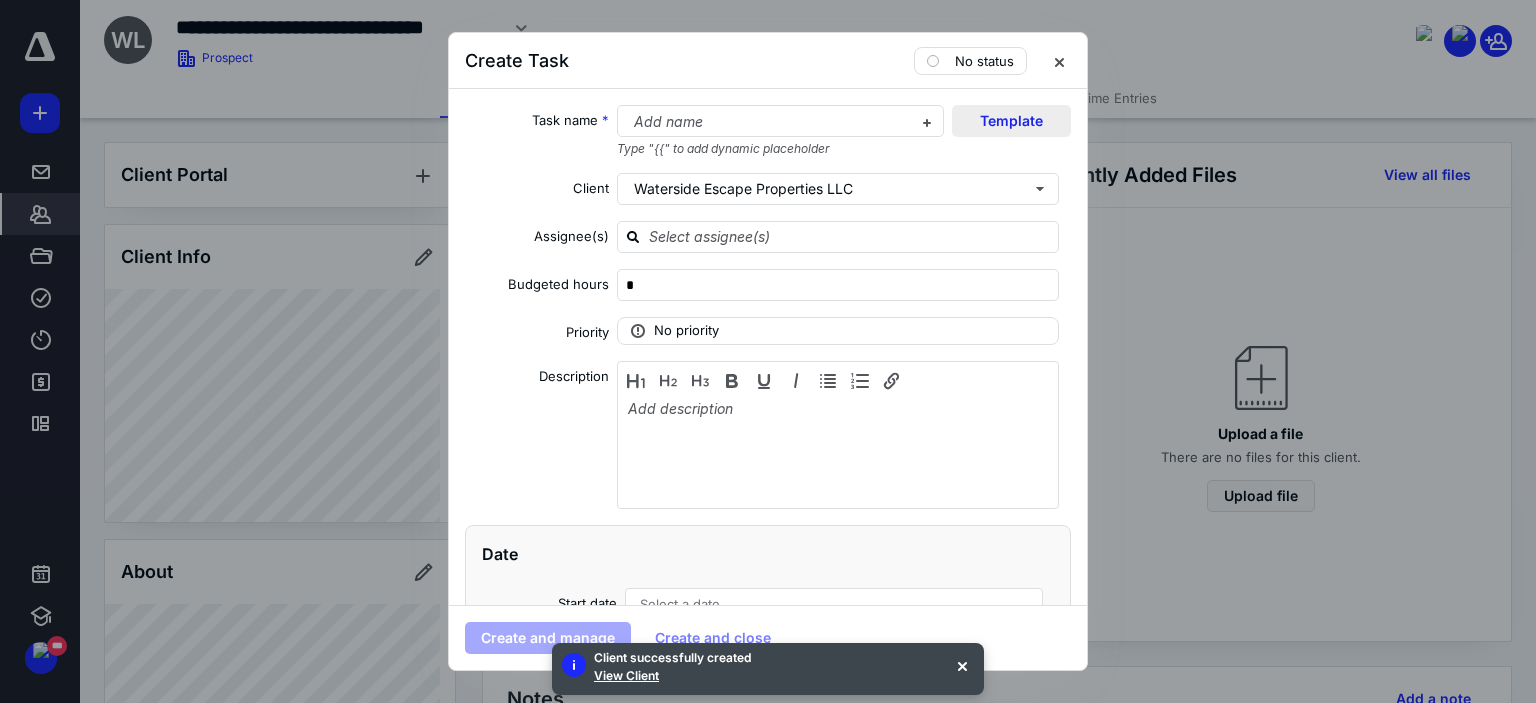 click on "Template" at bounding box center (1011, 121) 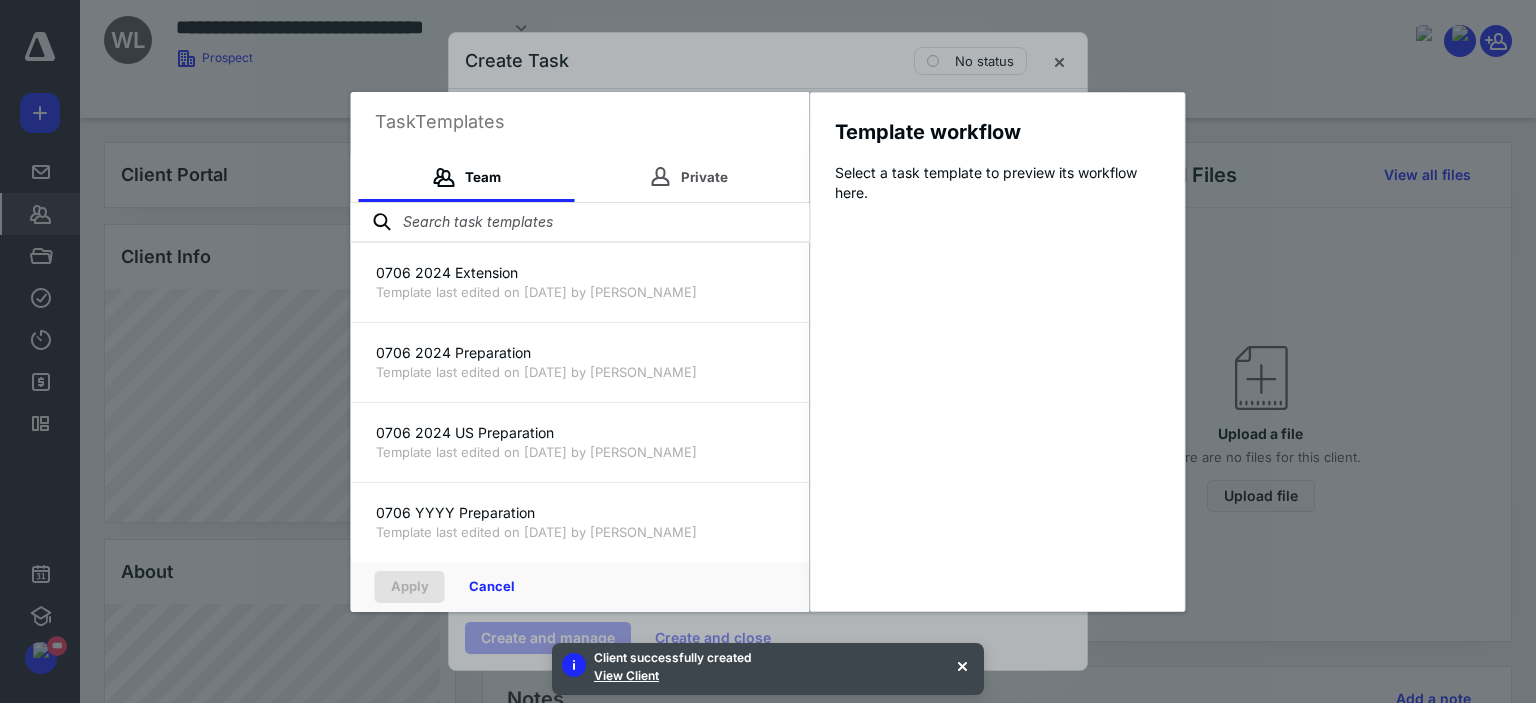 click at bounding box center (580, 223) 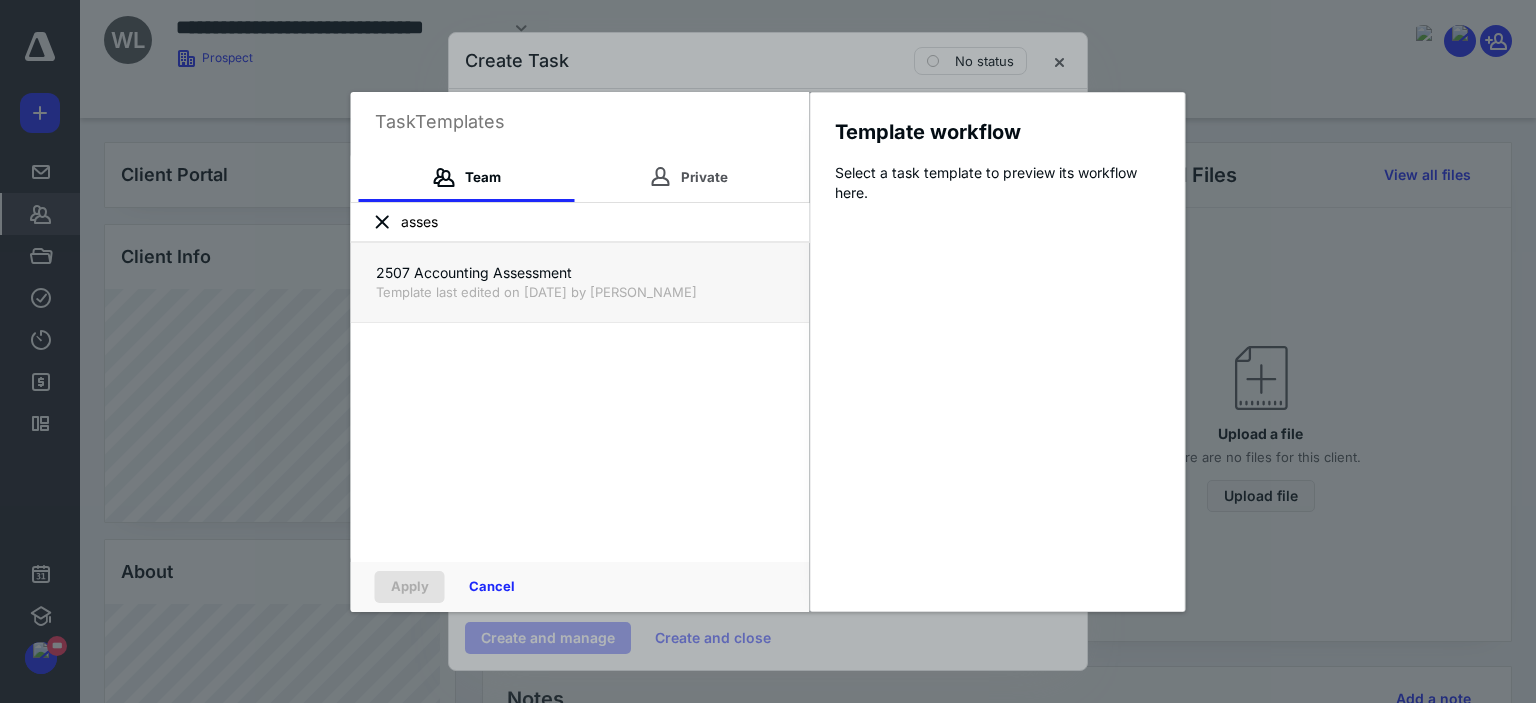 type on "asses" 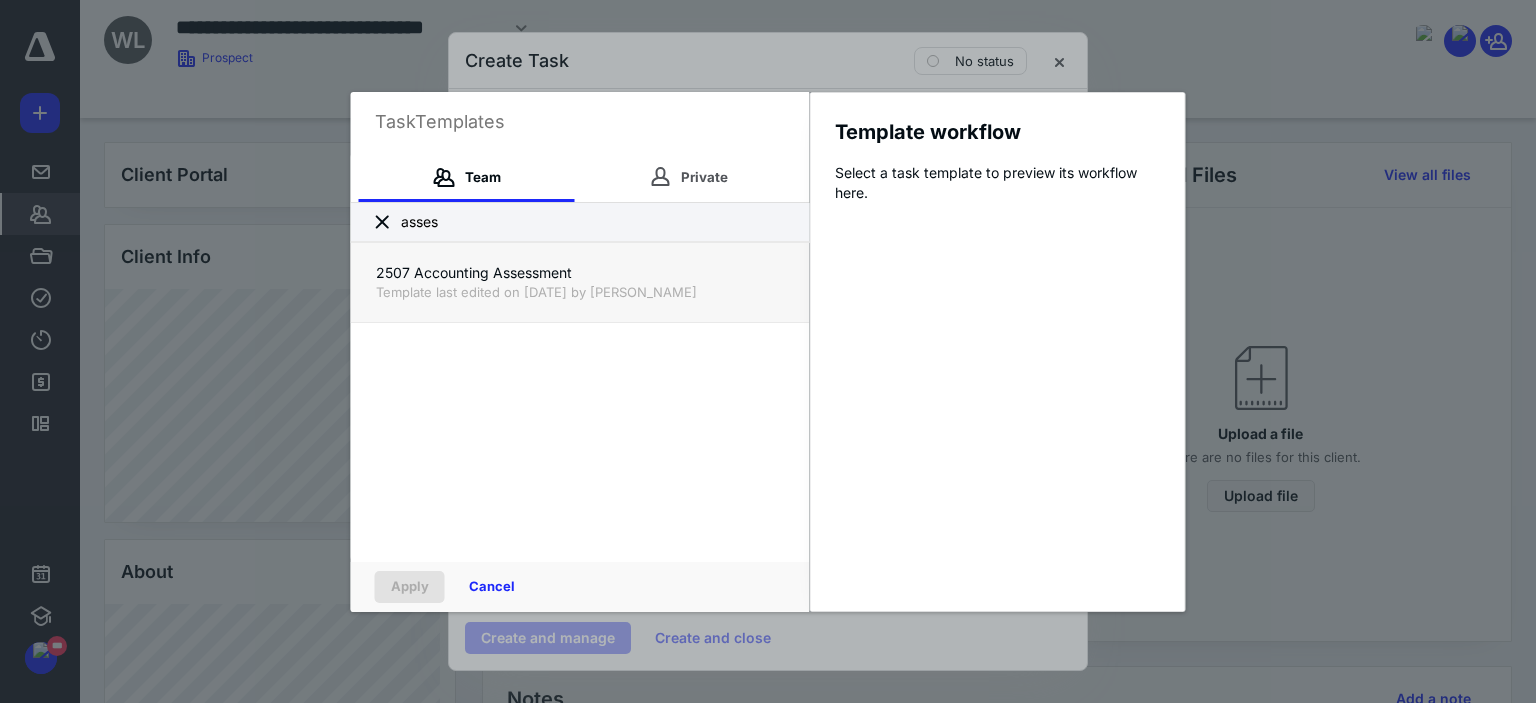 click on "2507 Accounting Assessment Template last edited on [DATE] by [PERSON_NAME]" at bounding box center [580, 282] 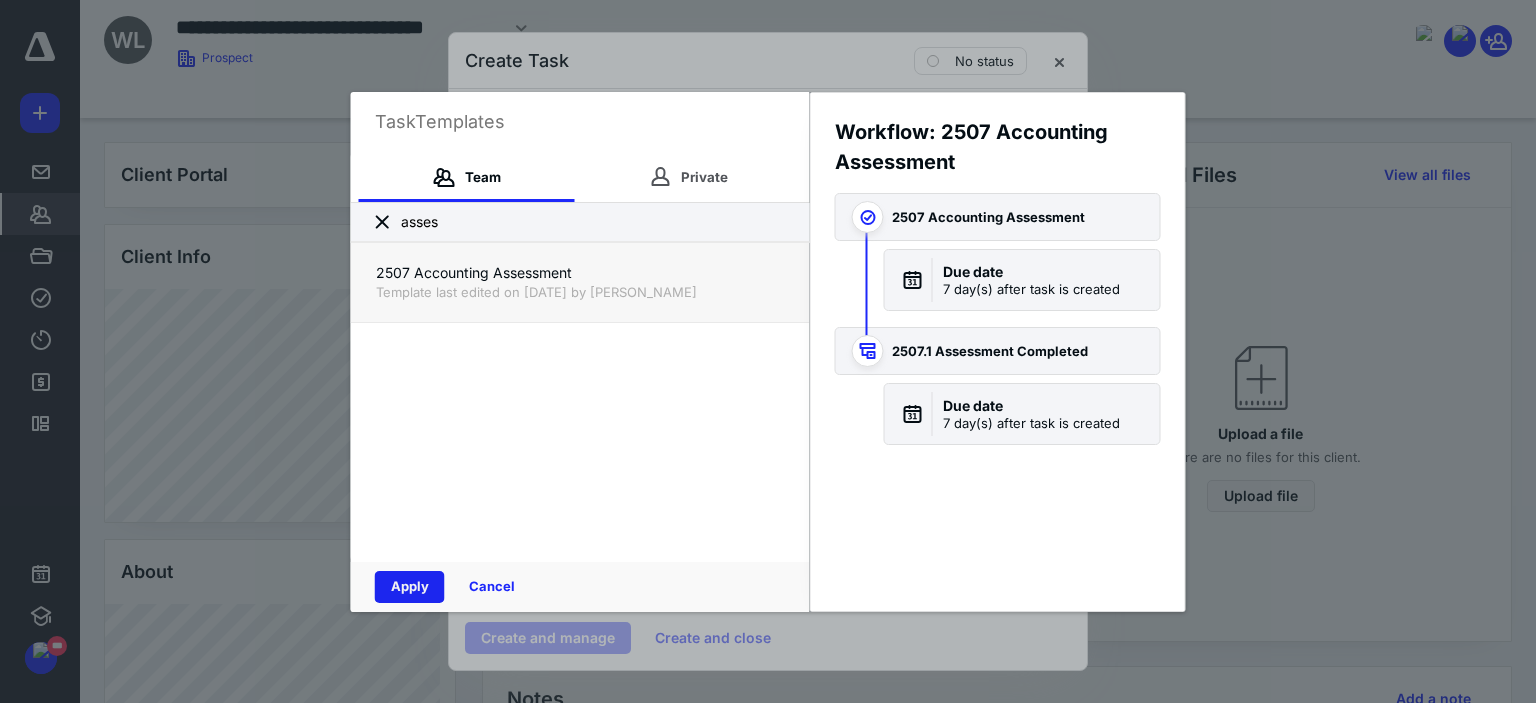 click on "Apply" at bounding box center (410, 587) 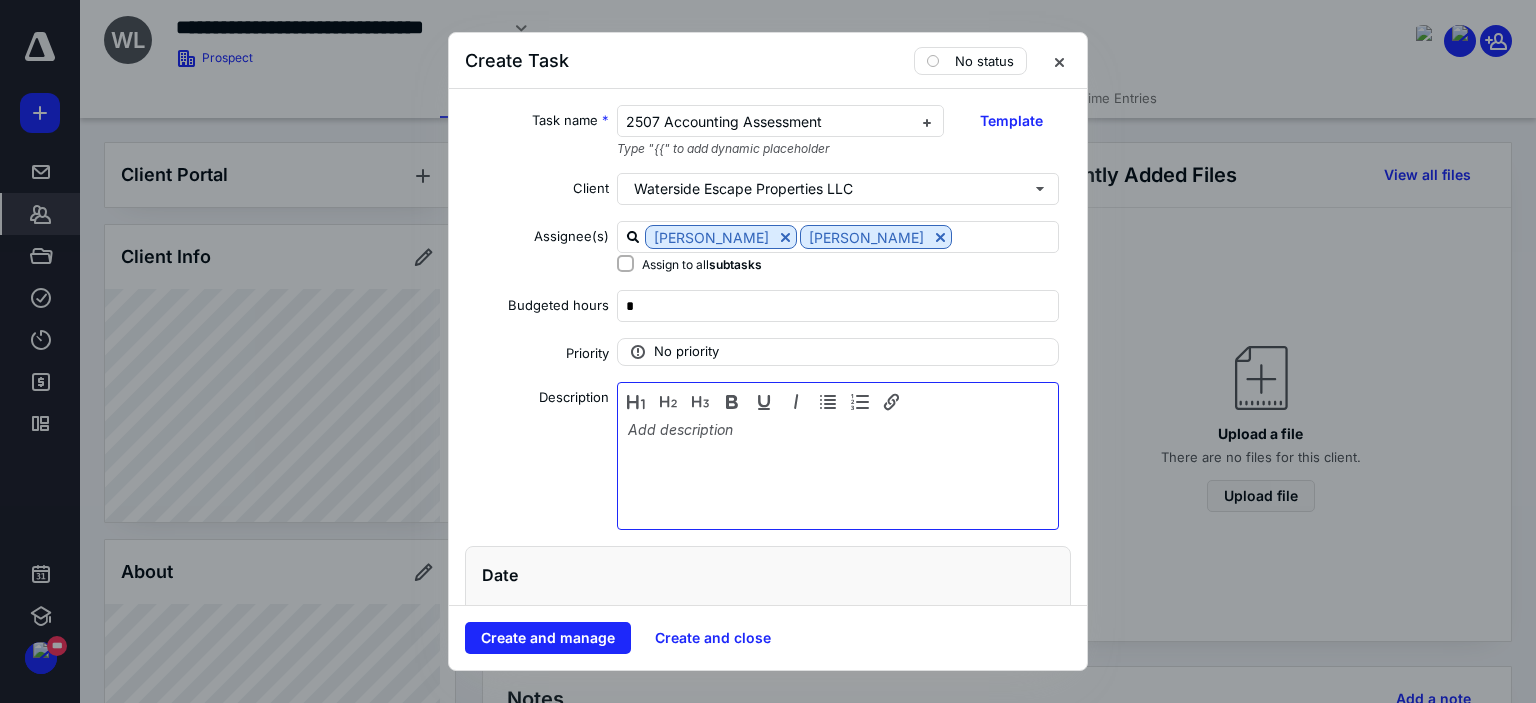 click at bounding box center [838, 471] 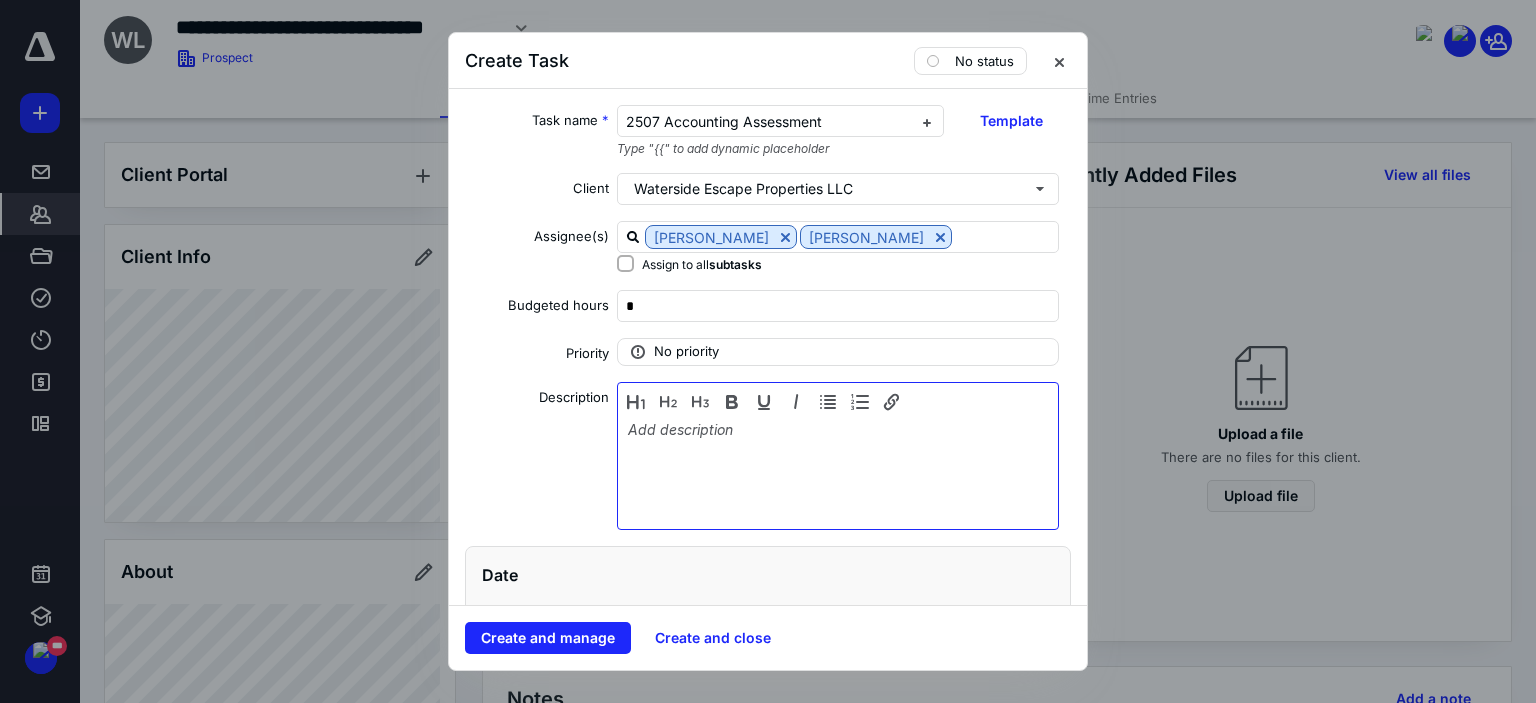 type 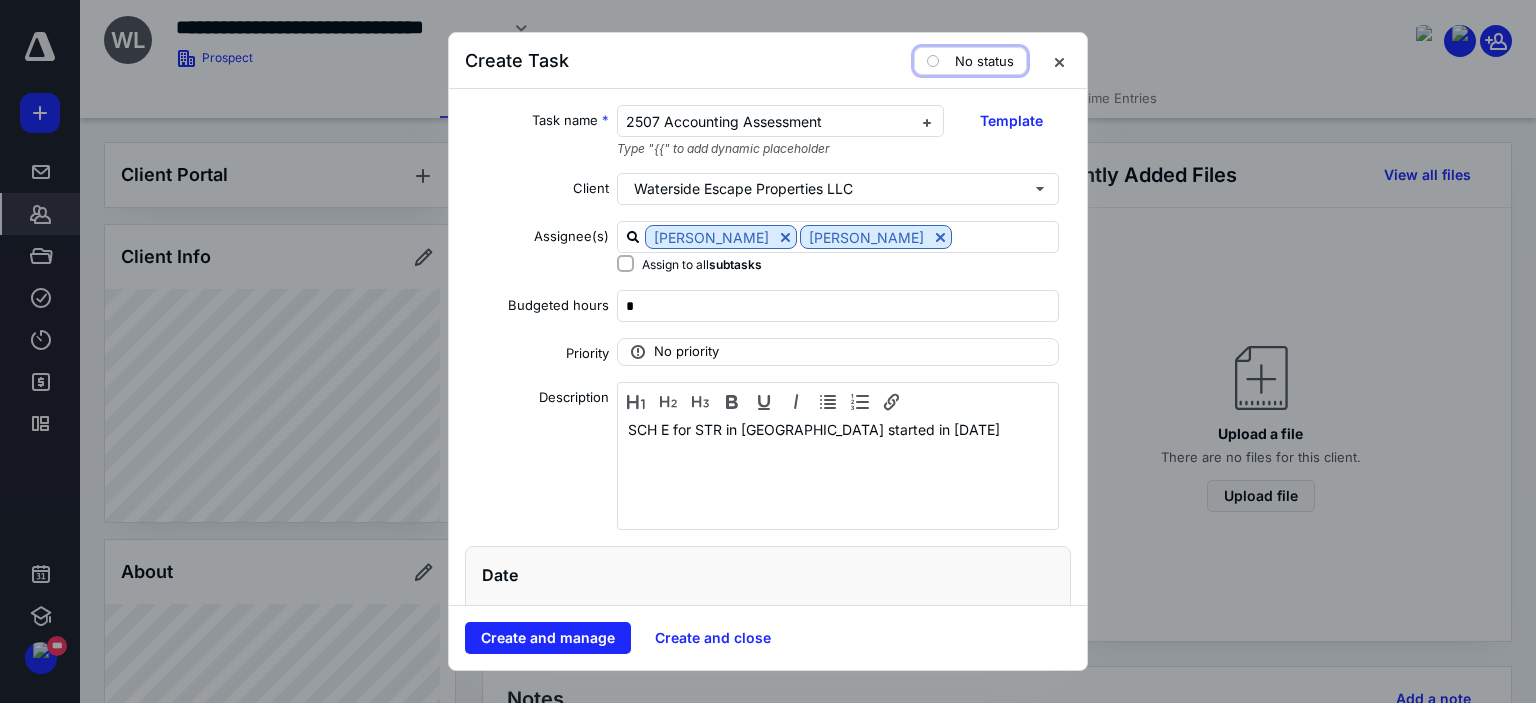 click on "No status" at bounding box center (970, 61) 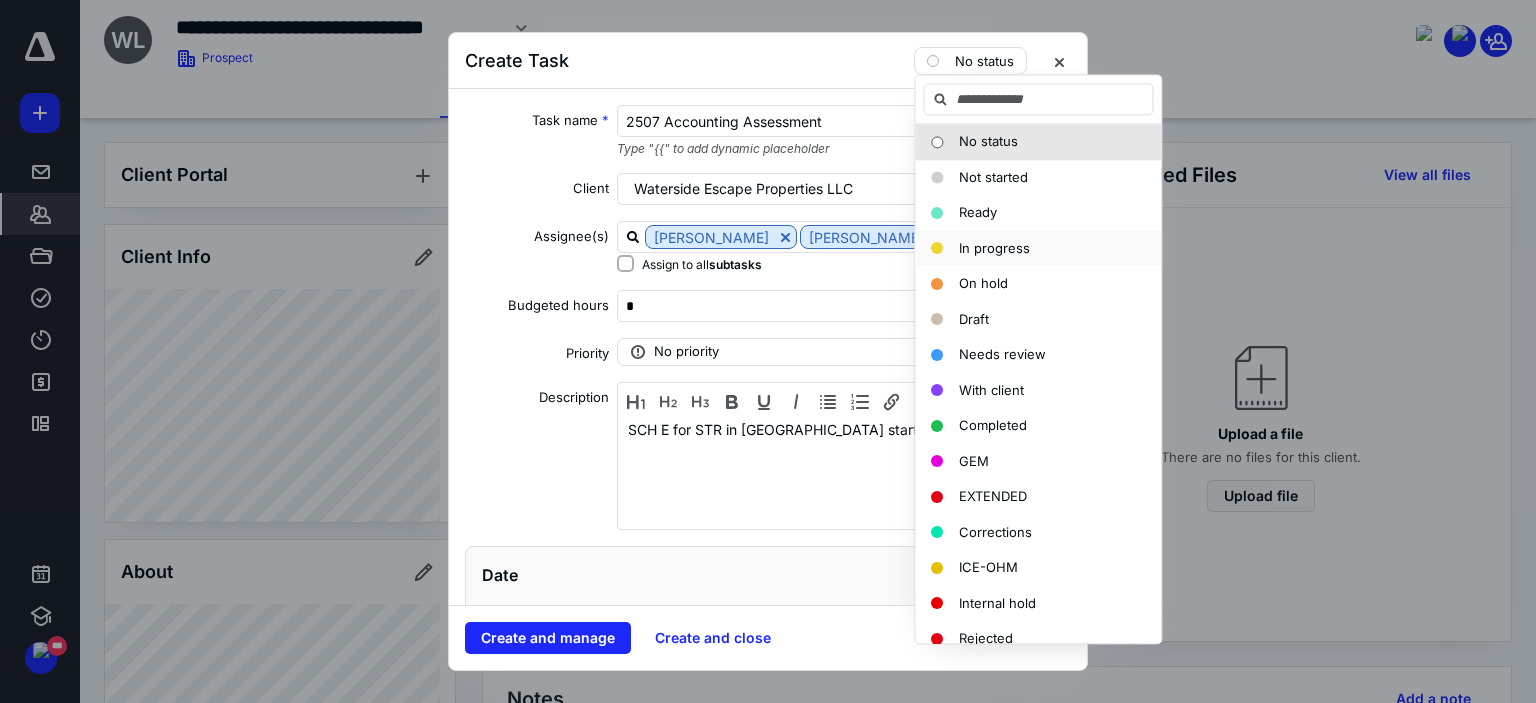click on "In progress" at bounding box center (994, 248) 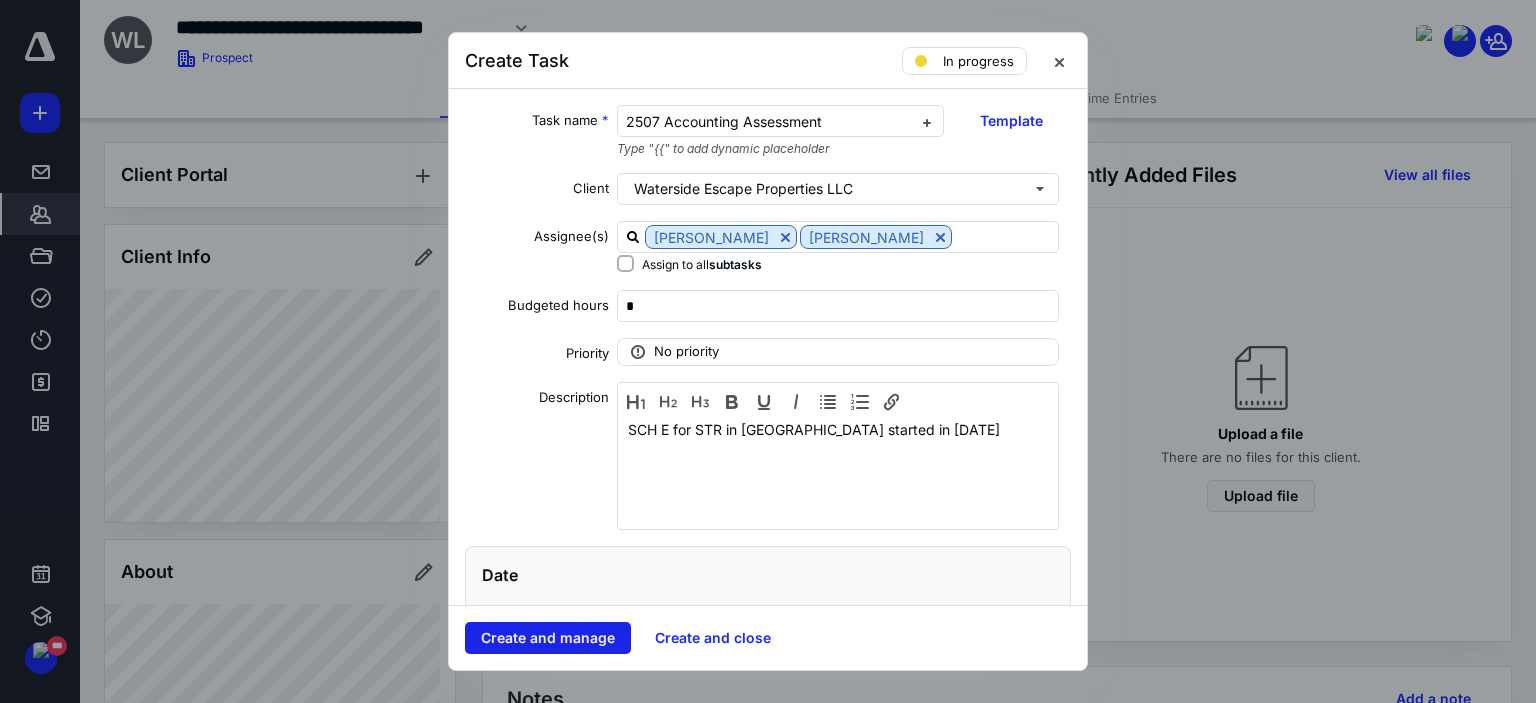 click on "Create and manage" at bounding box center (548, 638) 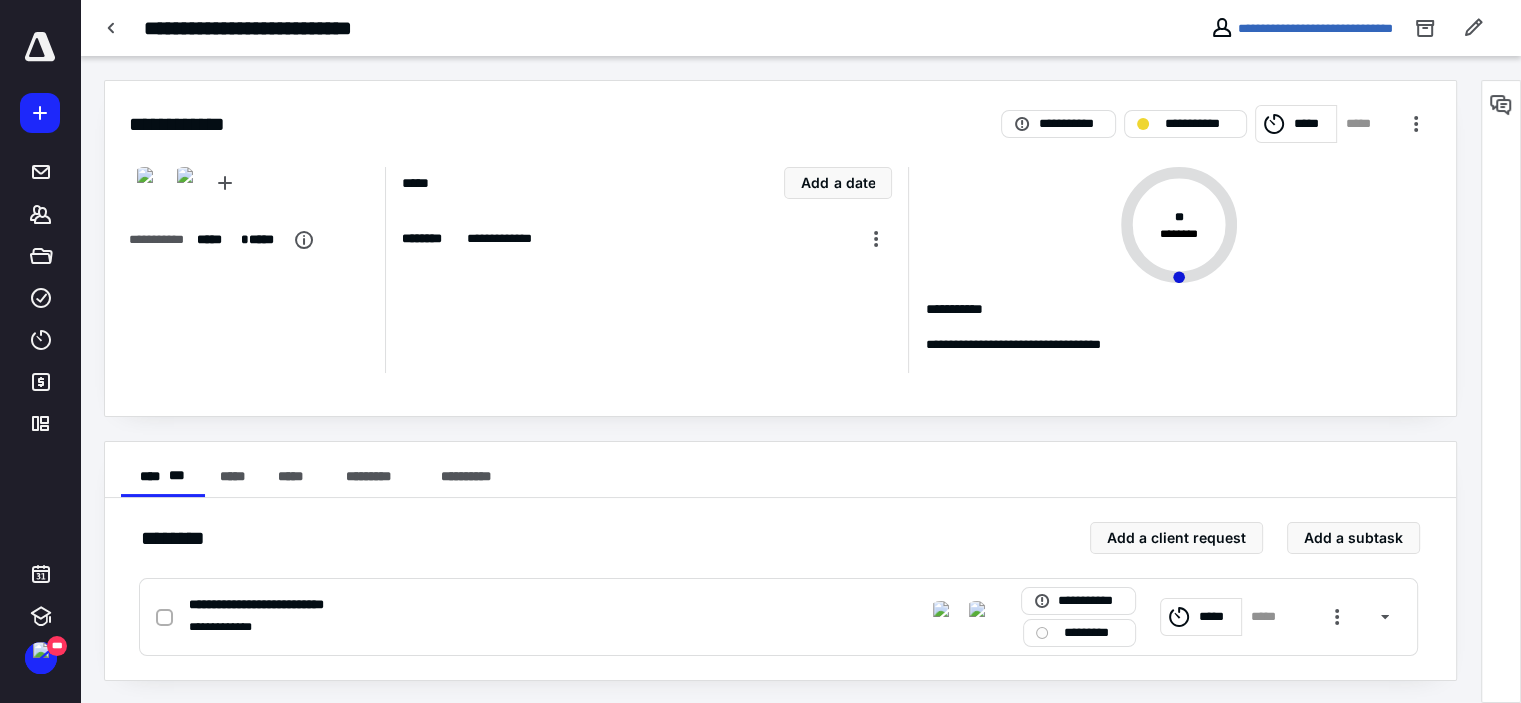 scroll, scrollTop: 1, scrollLeft: 0, axis: vertical 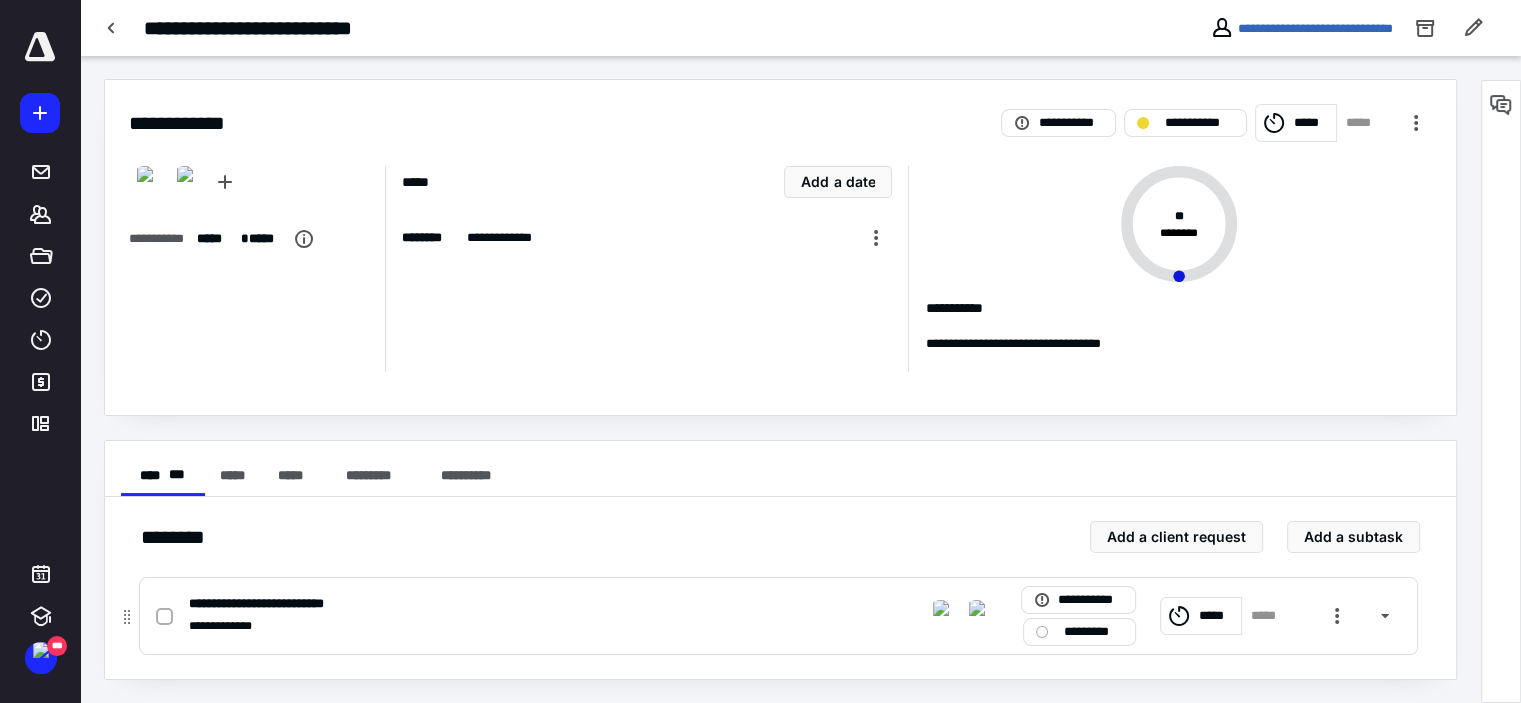 click on "*********" at bounding box center [1093, 632] 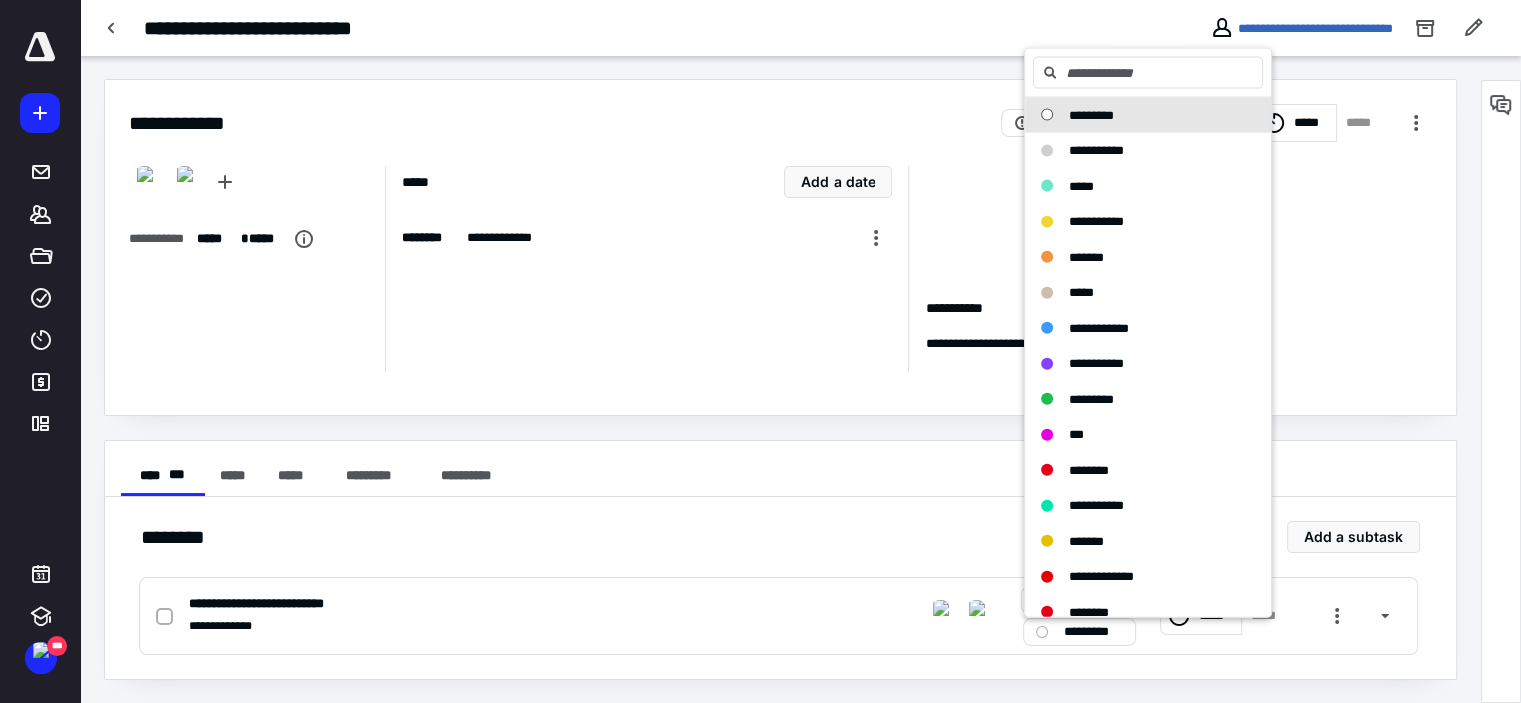 drag, startPoint x: 1104, startPoint y: 367, endPoint x: 860, endPoint y: 411, distance: 247.93547 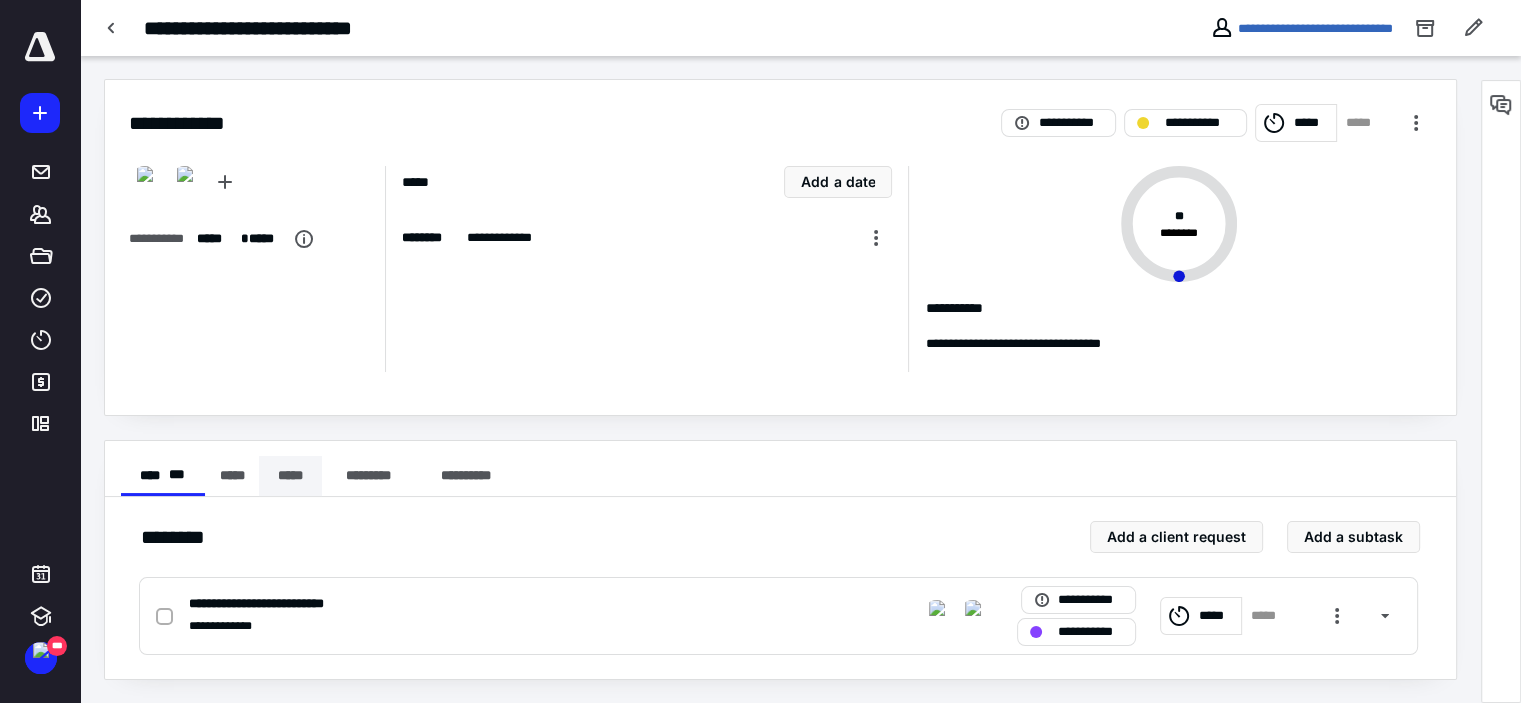 click on "*****" at bounding box center [290, 476] 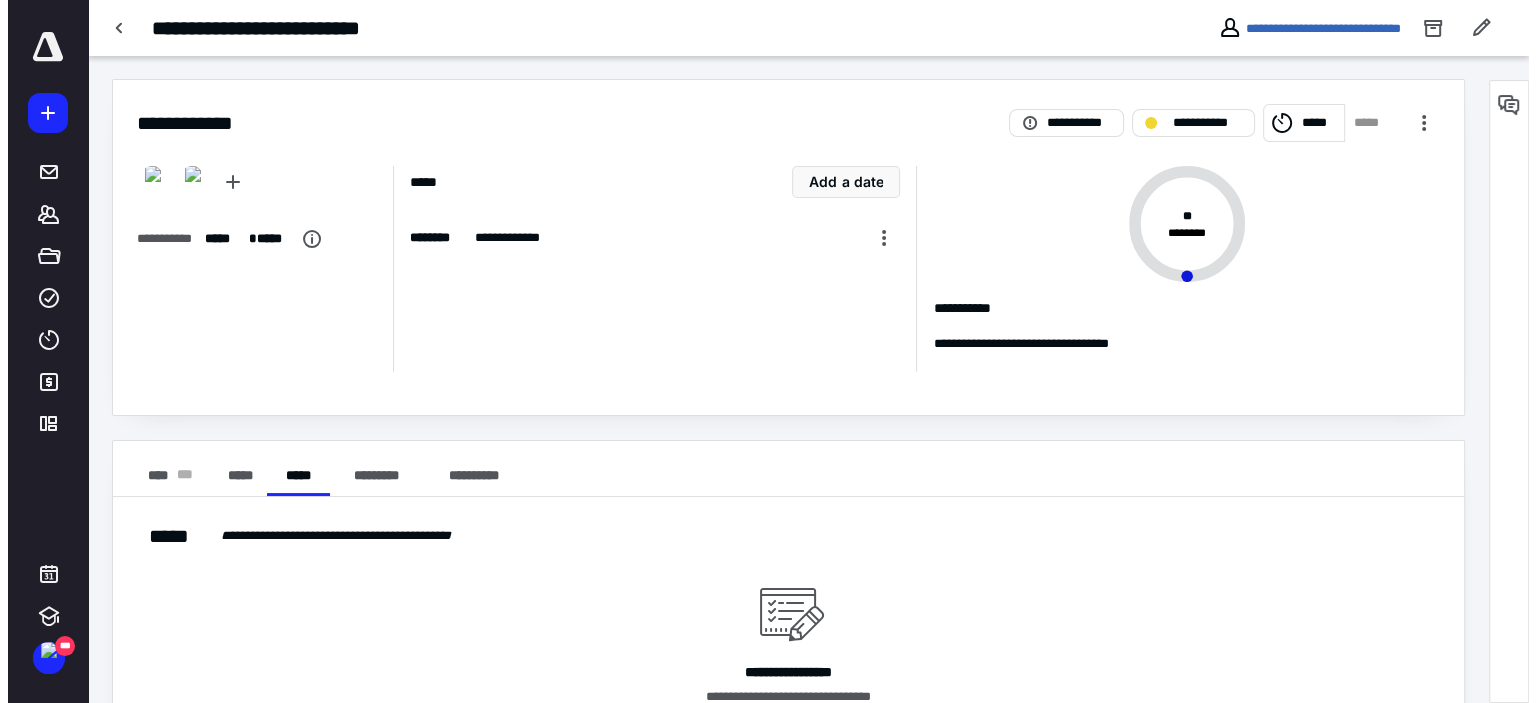 scroll, scrollTop: 95, scrollLeft: 0, axis: vertical 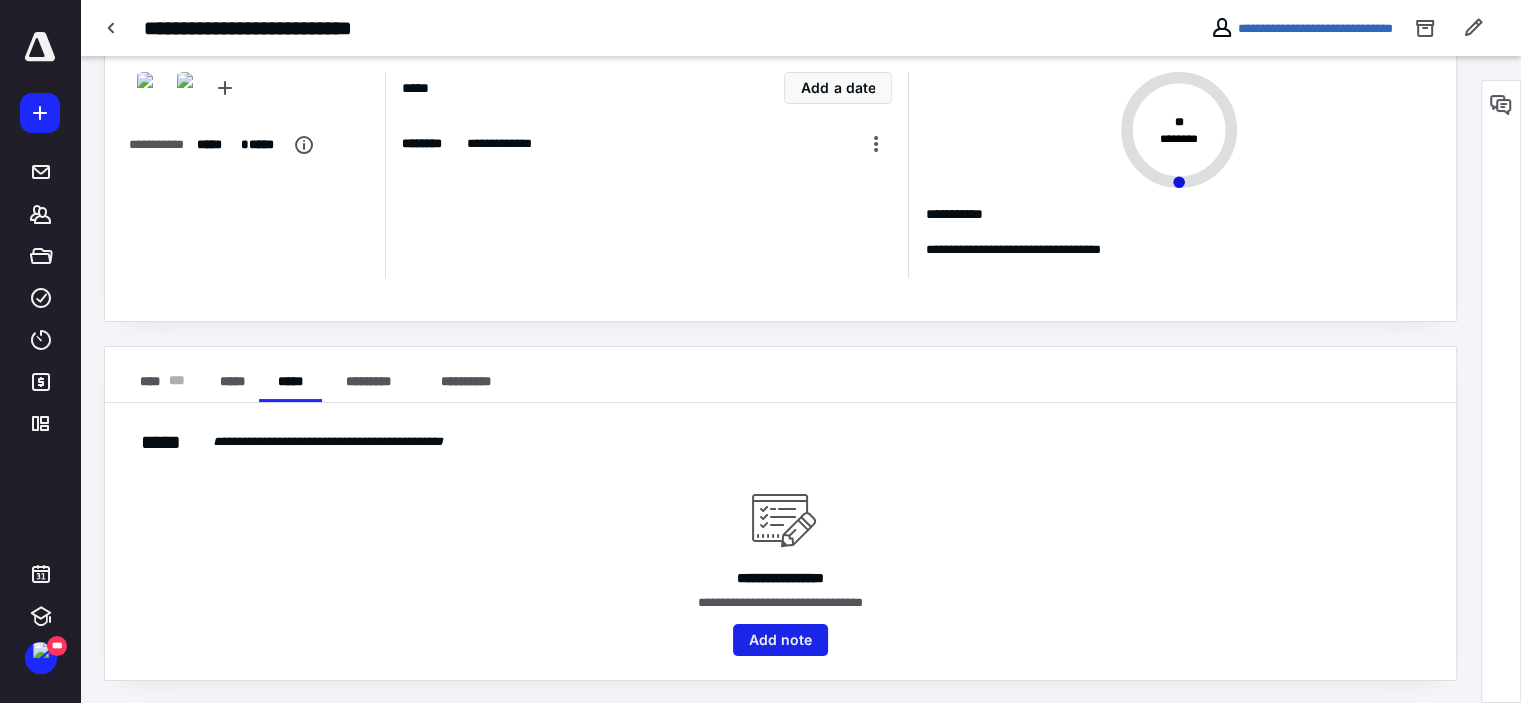 click on "Add note" at bounding box center (780, 640) 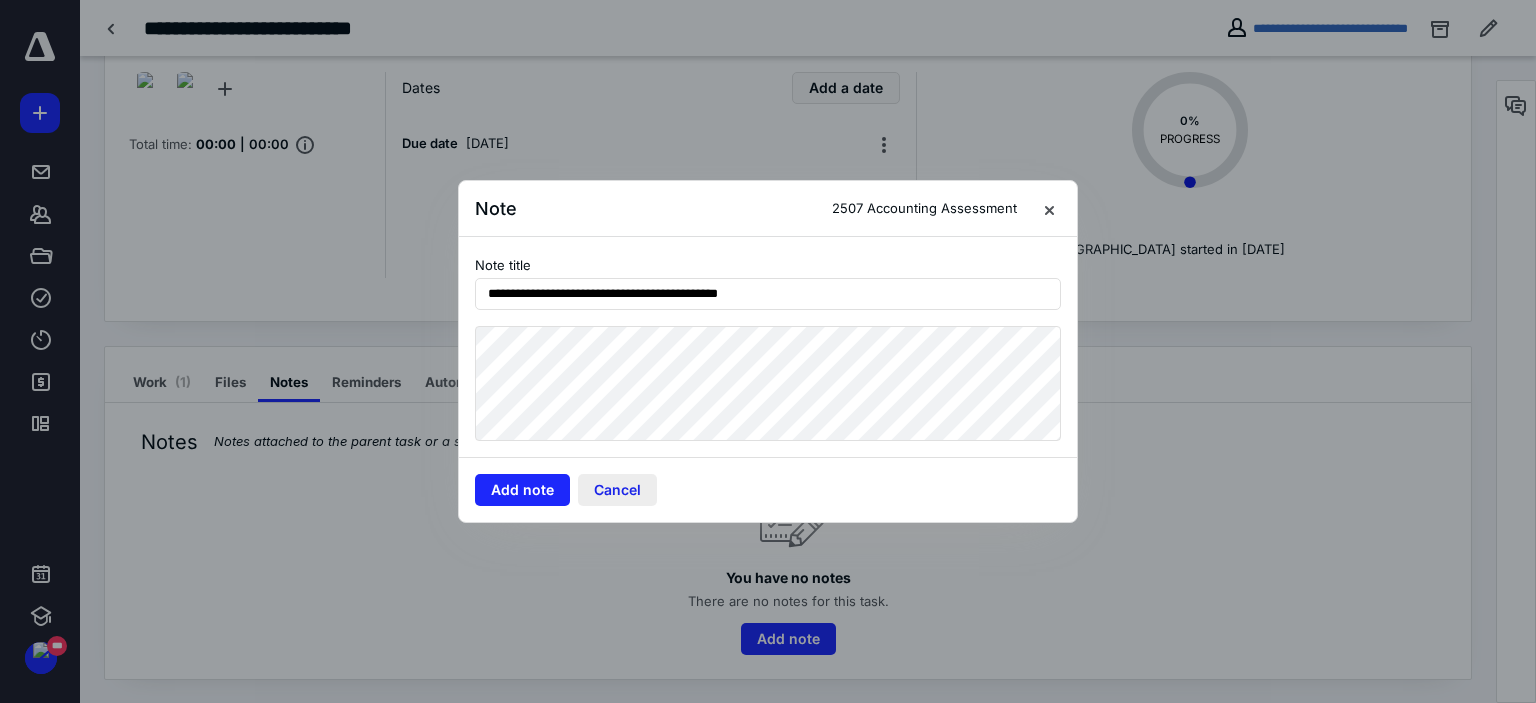 type on "**********" 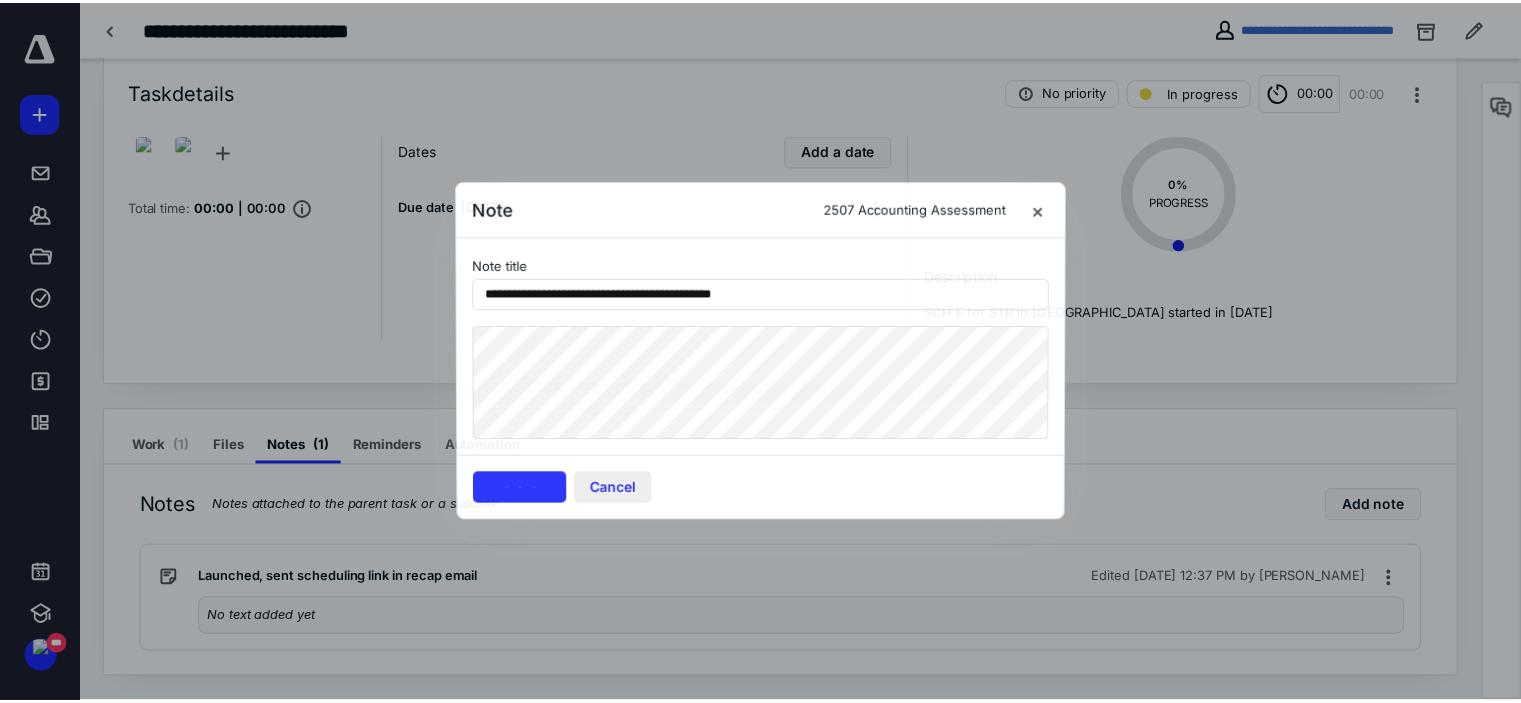 scroll, scrollTop: 30, scrollLeft: 0, axis: vertical 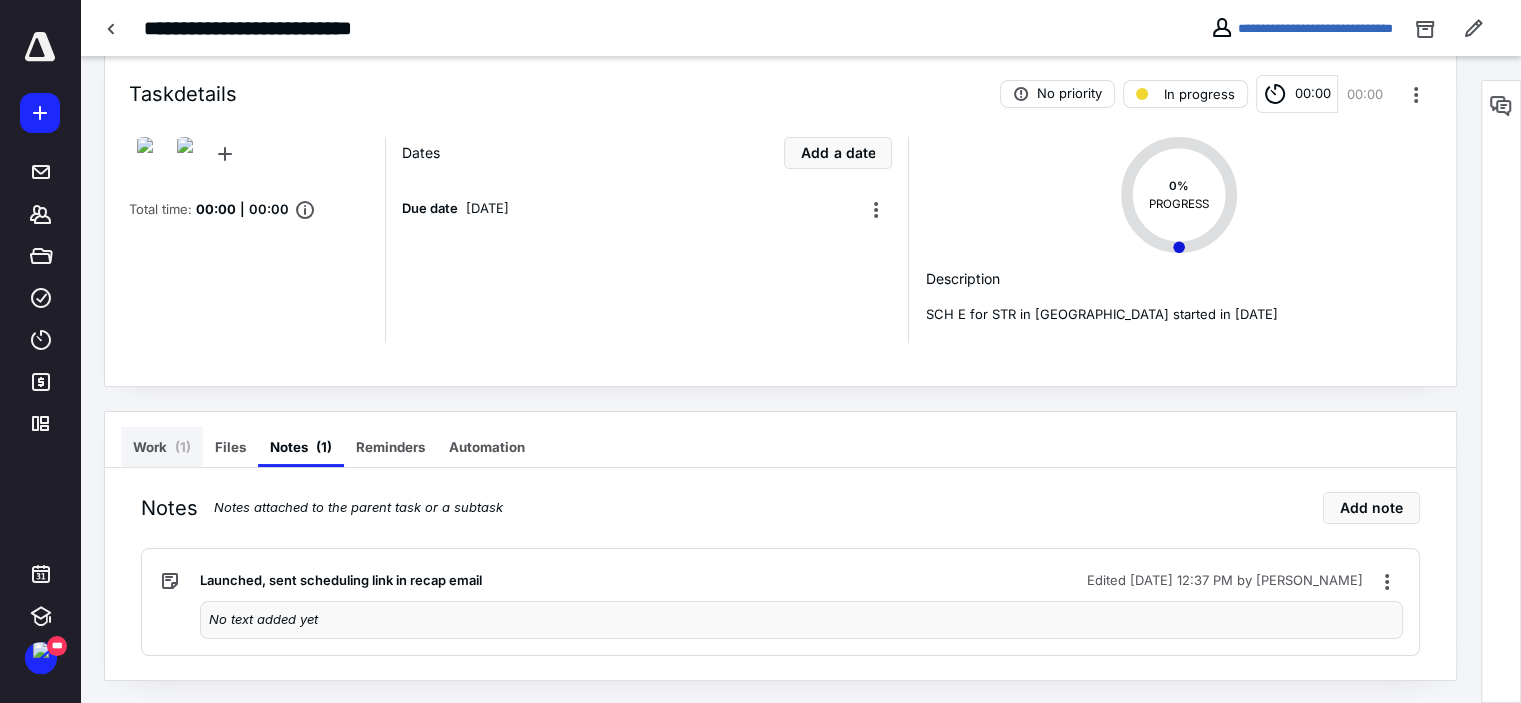 click on "Work ( 1 )" at bounding box center [162, 447] 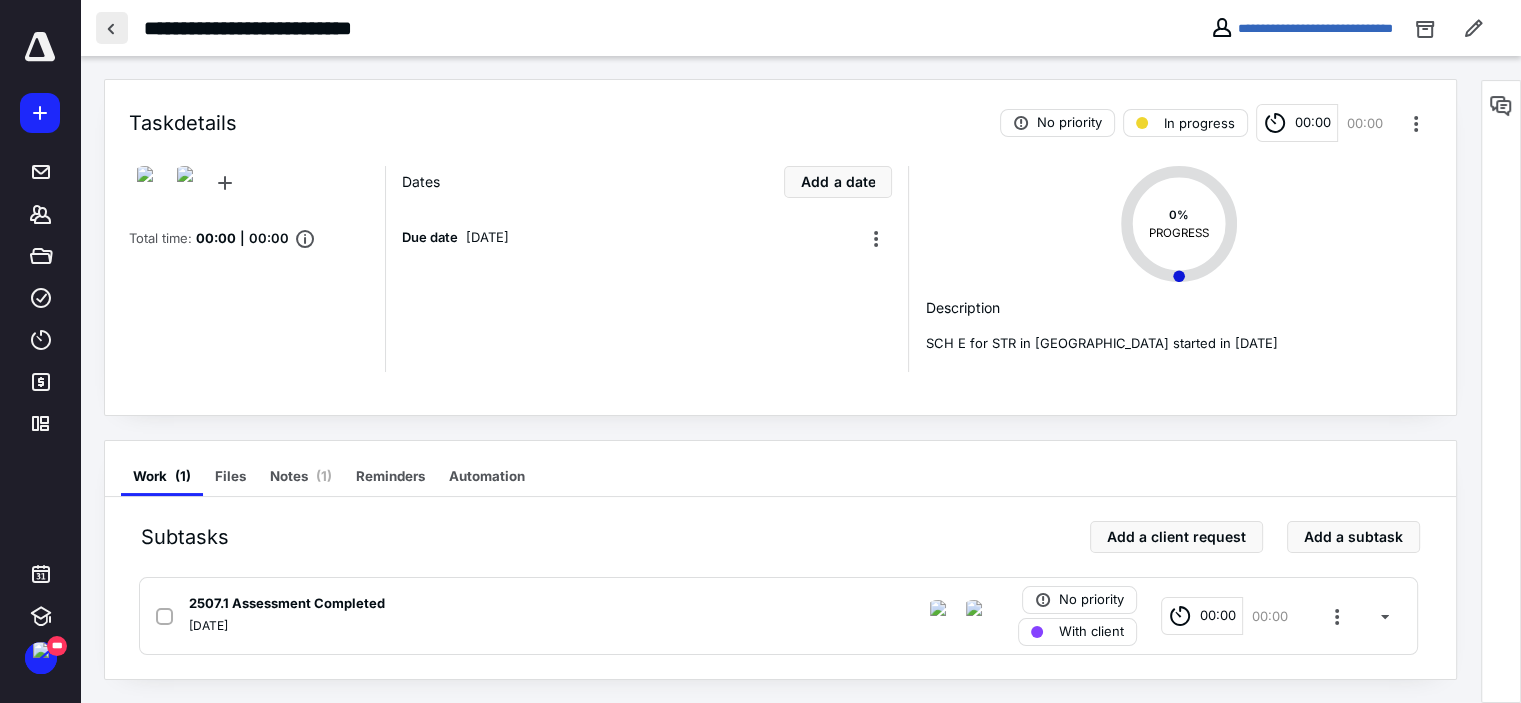 click at bounding box center (112, 28) 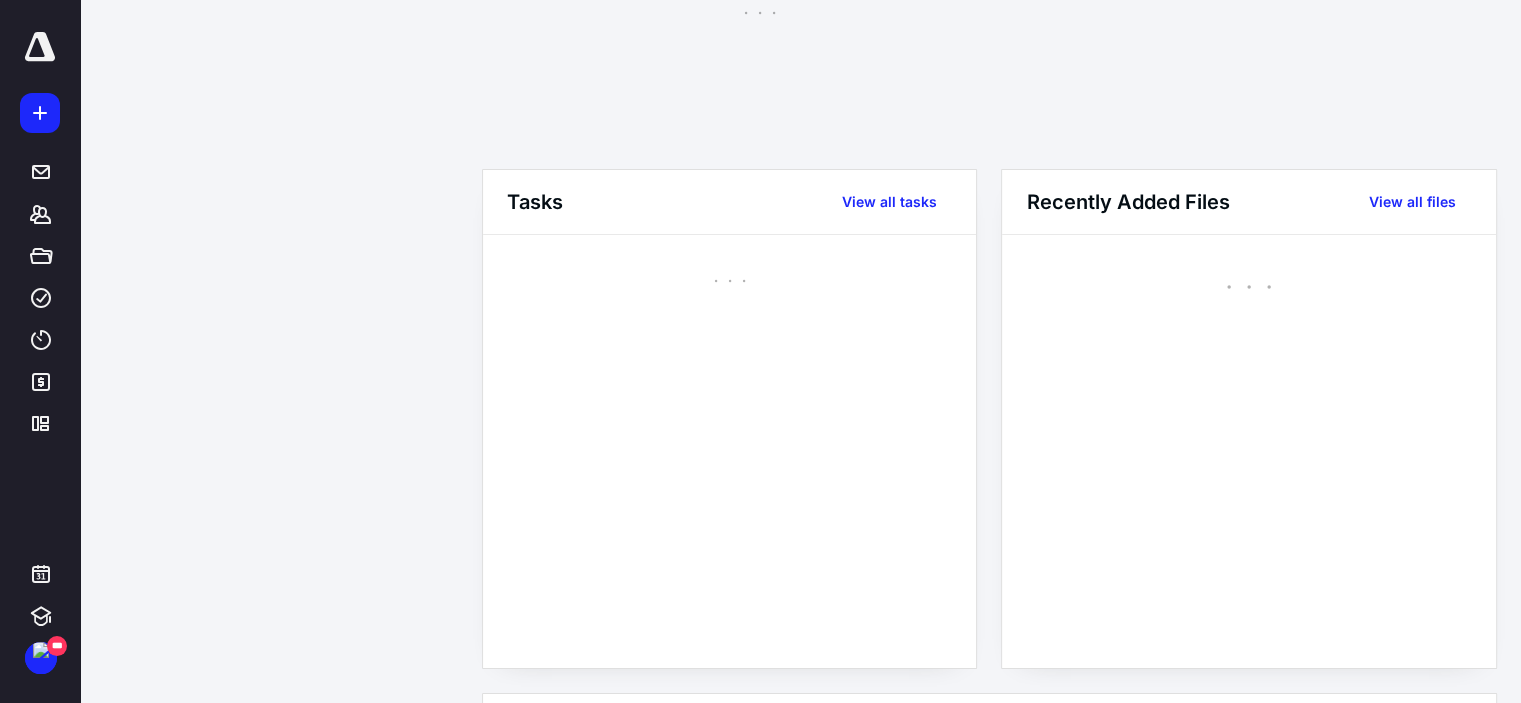 scroll, scrollTop: 0, scrollLeft: 0, axis: both 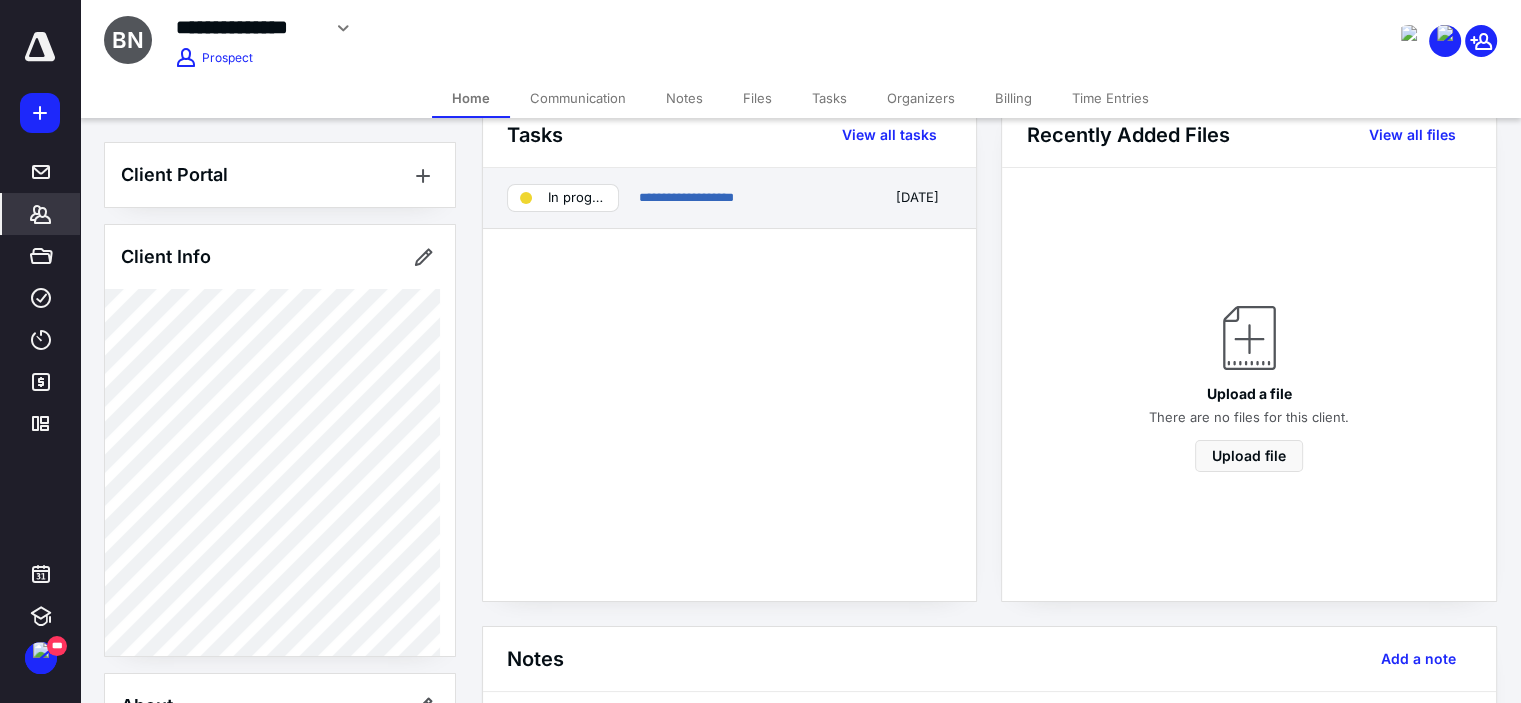 click on "**********" at bounding box center [751, 198] 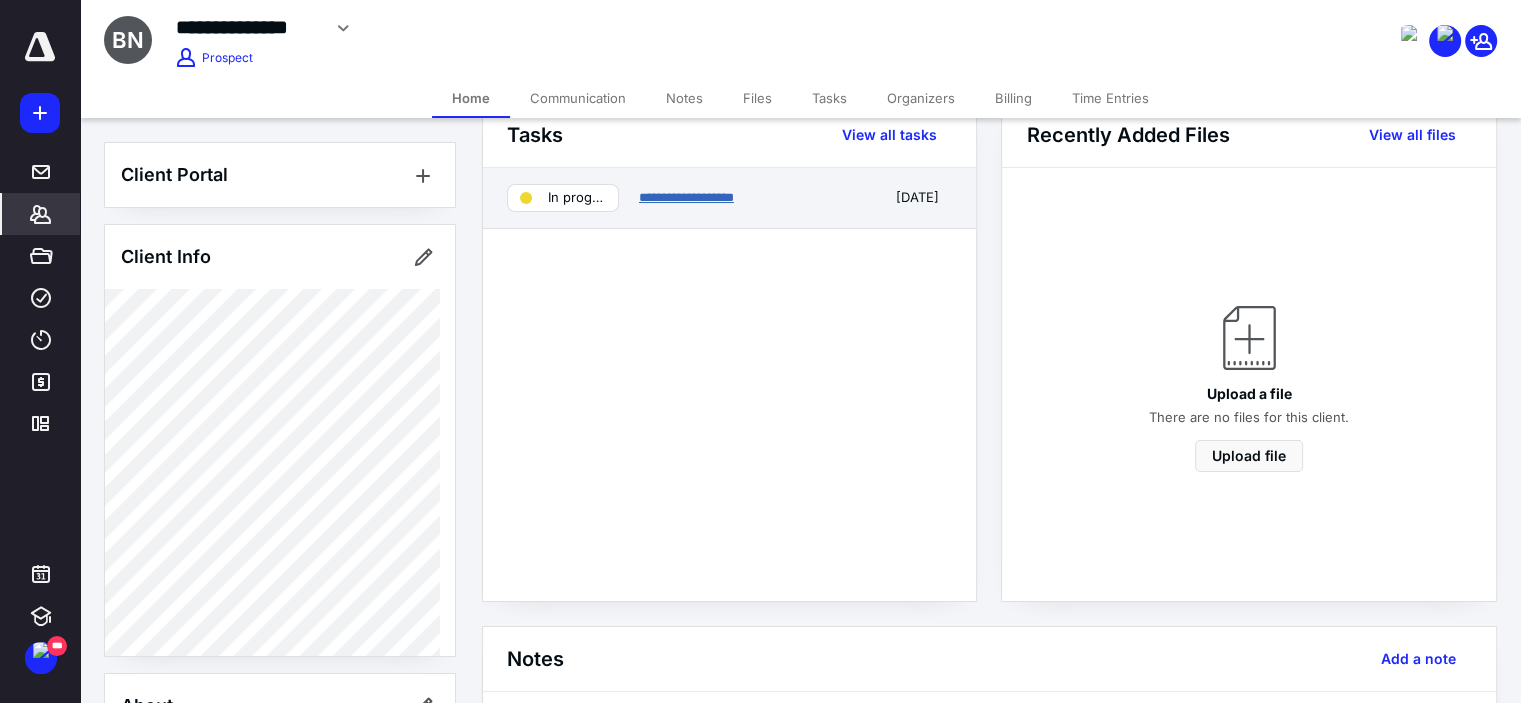click on "**********" at bounding box center (686, 197) 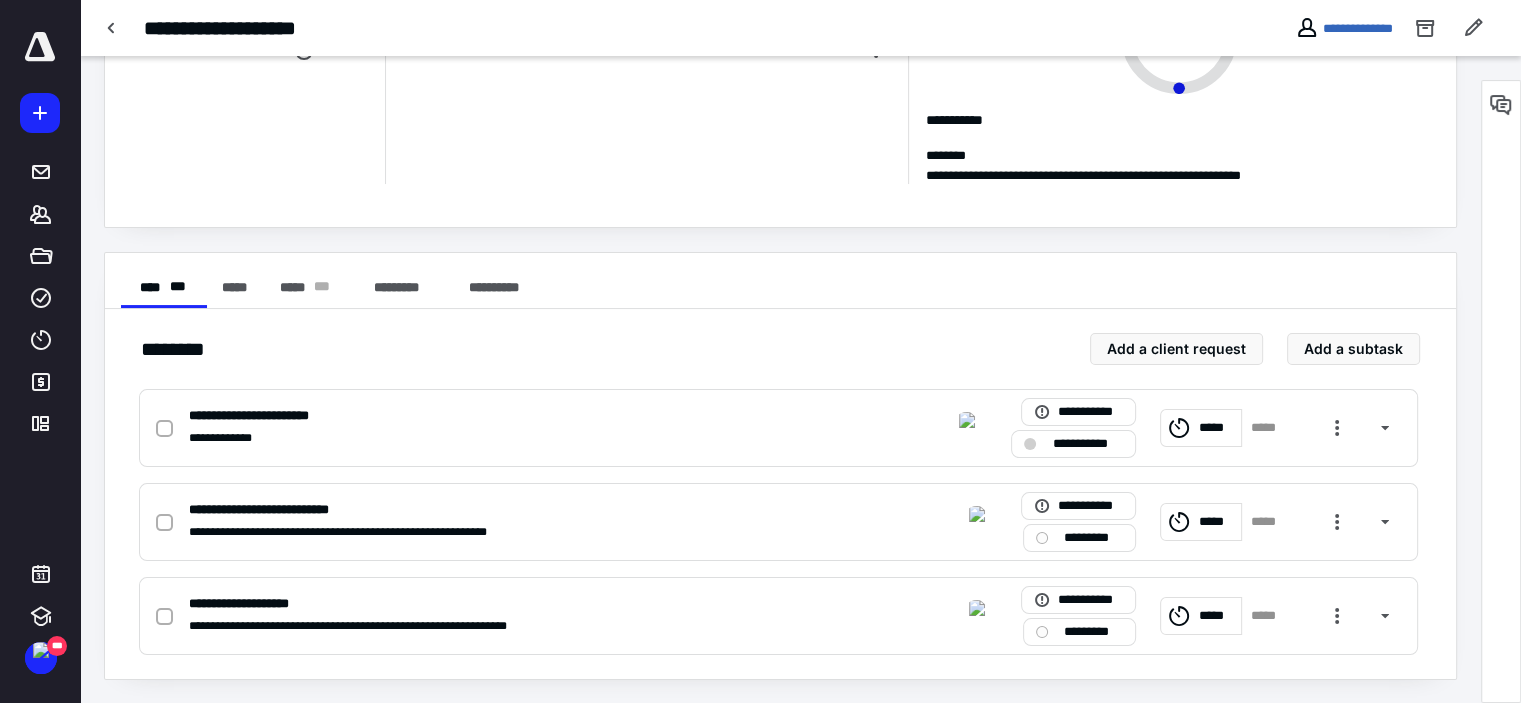 scroll, scrollTop: 0, scrollLeft: 0, axis: both 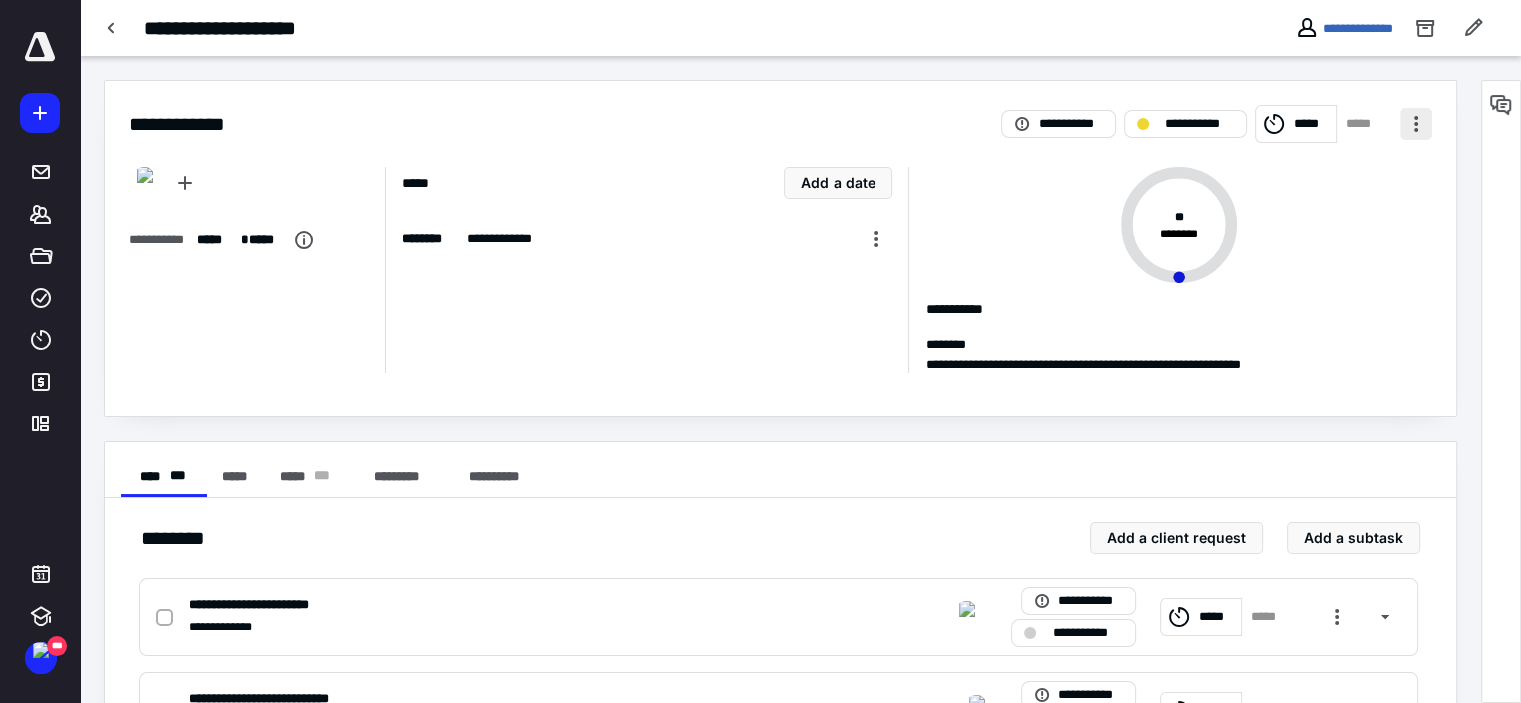 click at bounding box center [1416, 124] 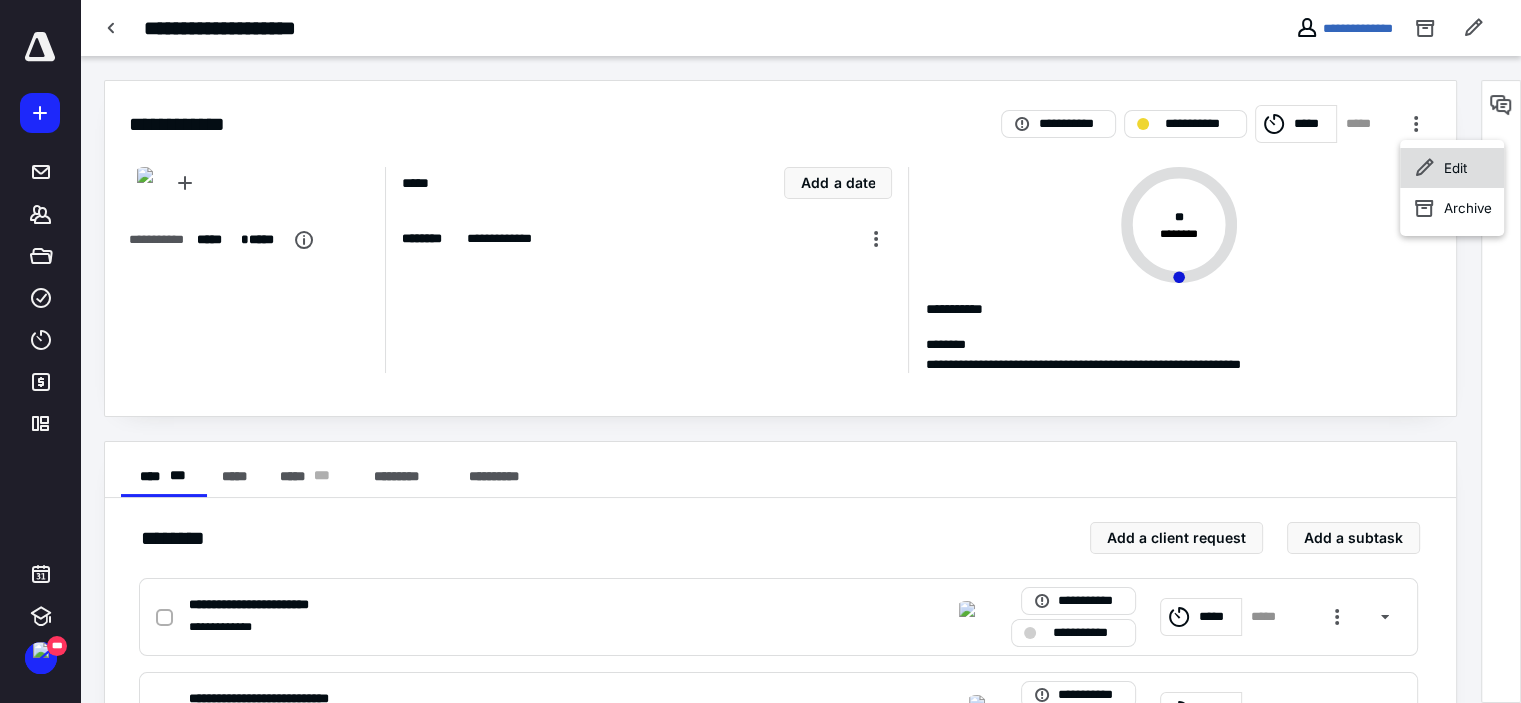 click 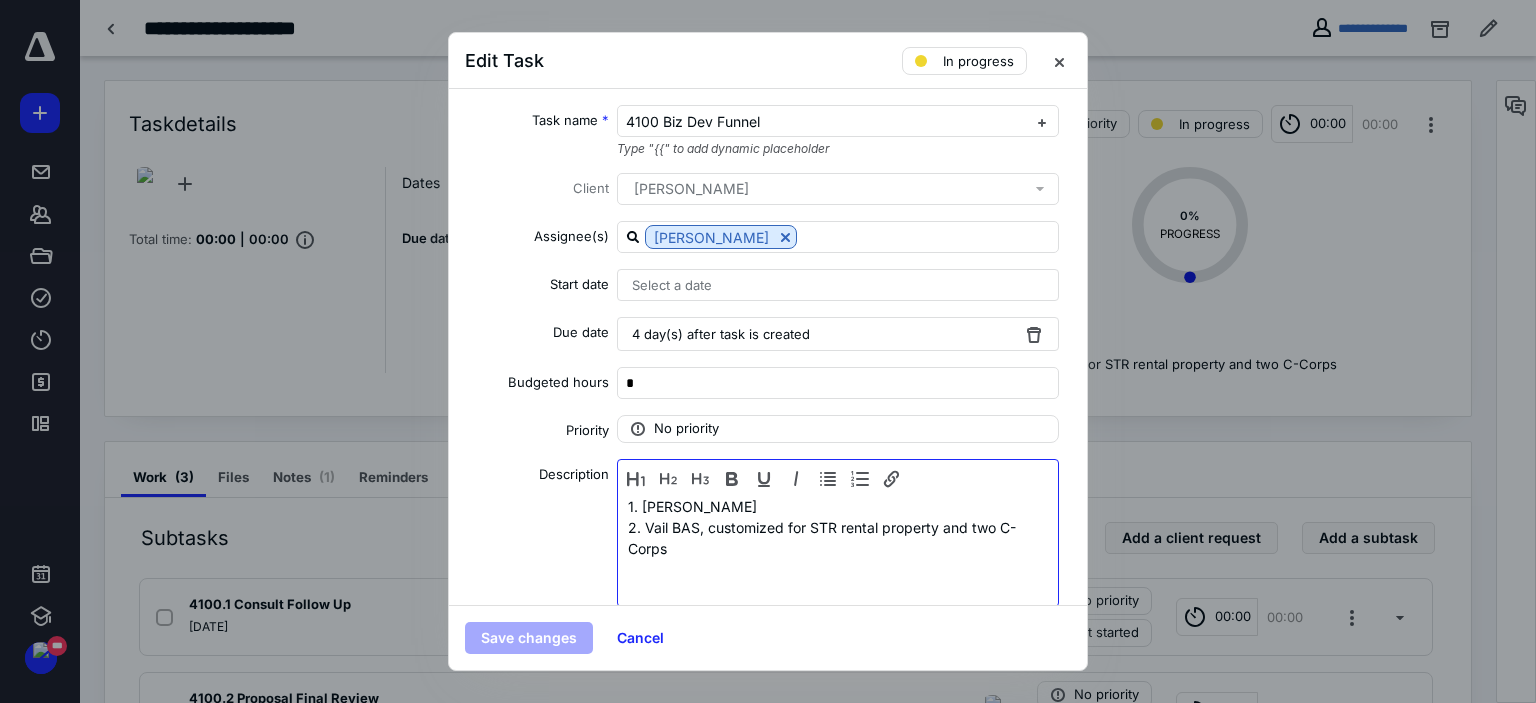 click on "2. Vail BAS, customized for STR rental property and two C-Corps" at bounding box center [838, 538] 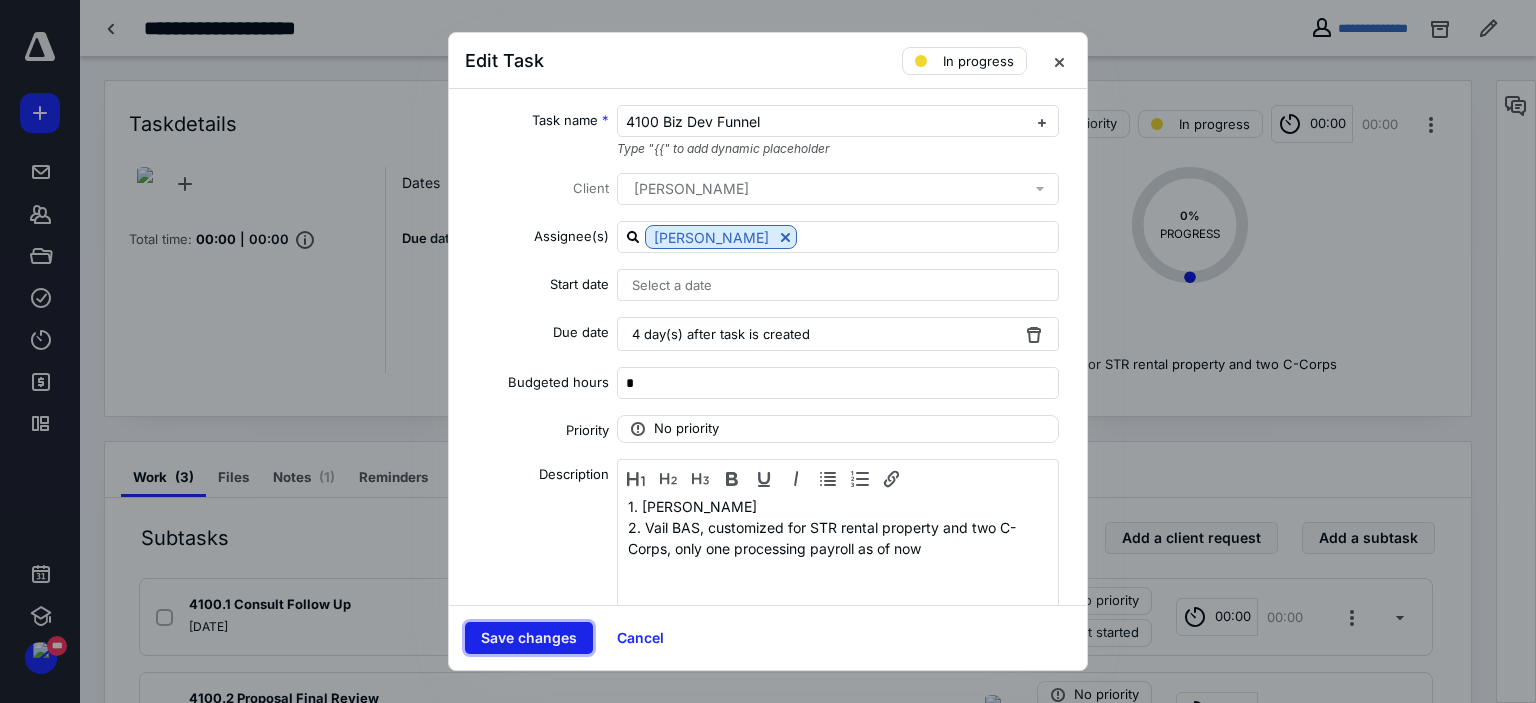 click on "Save changes" at bounding box center [529, 638] 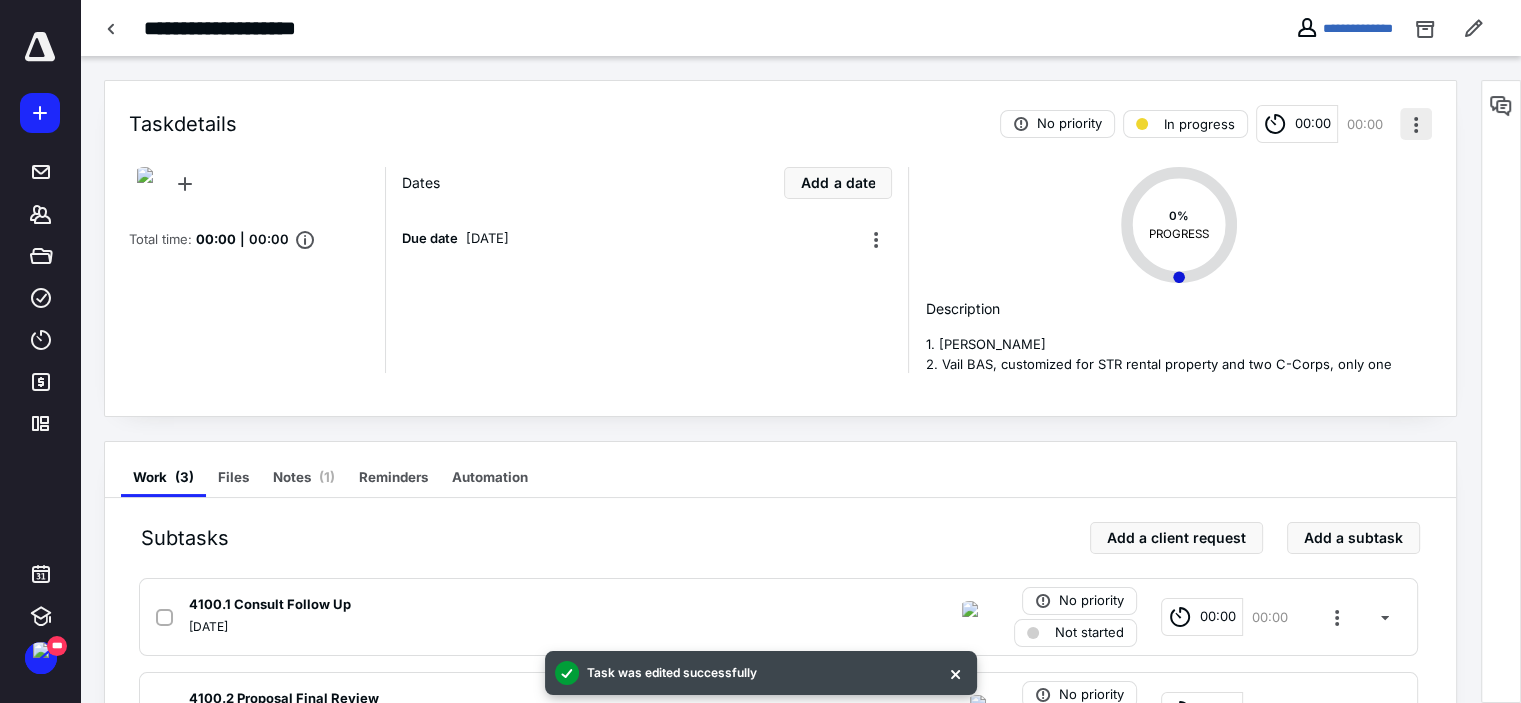 click at bounding box center [1416, 124] 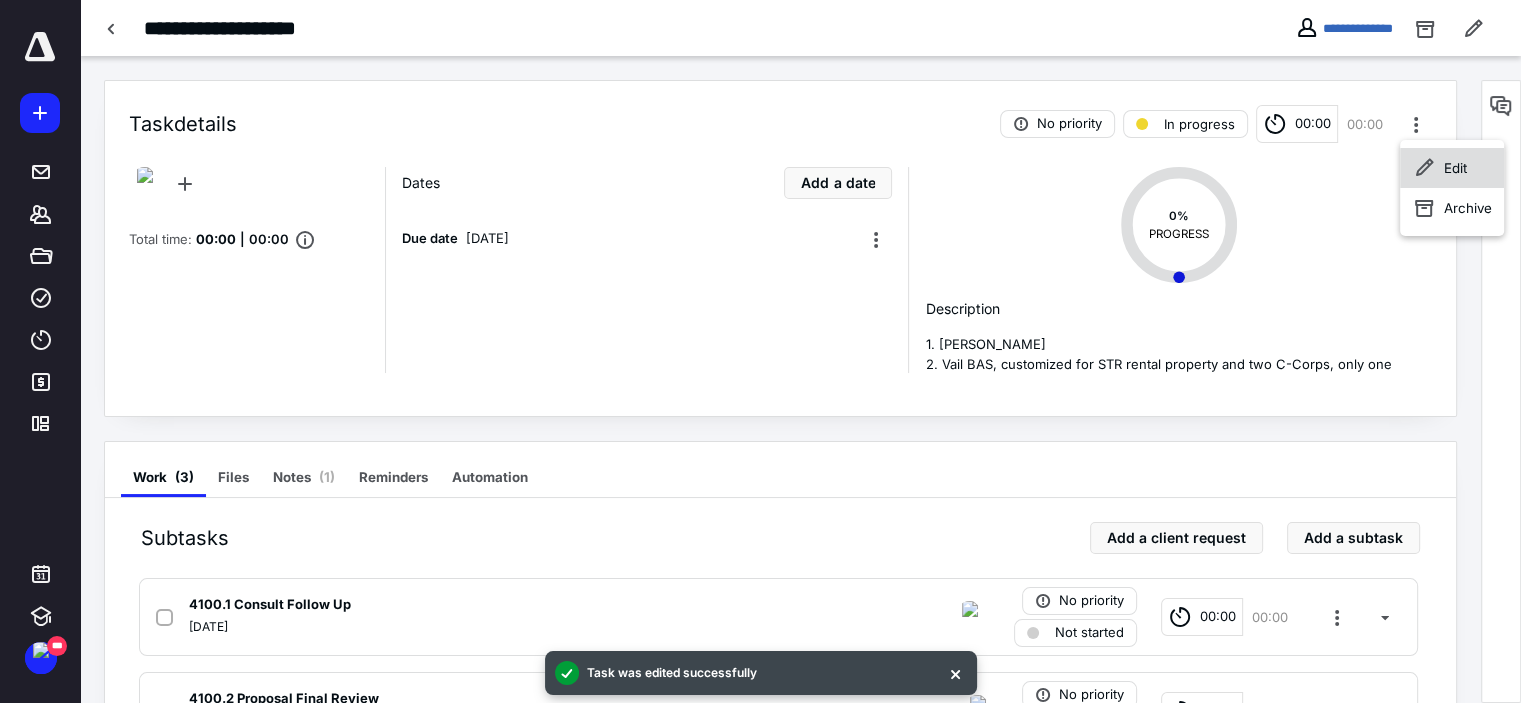 click on "Edit" at bounding box center (1452, 168) 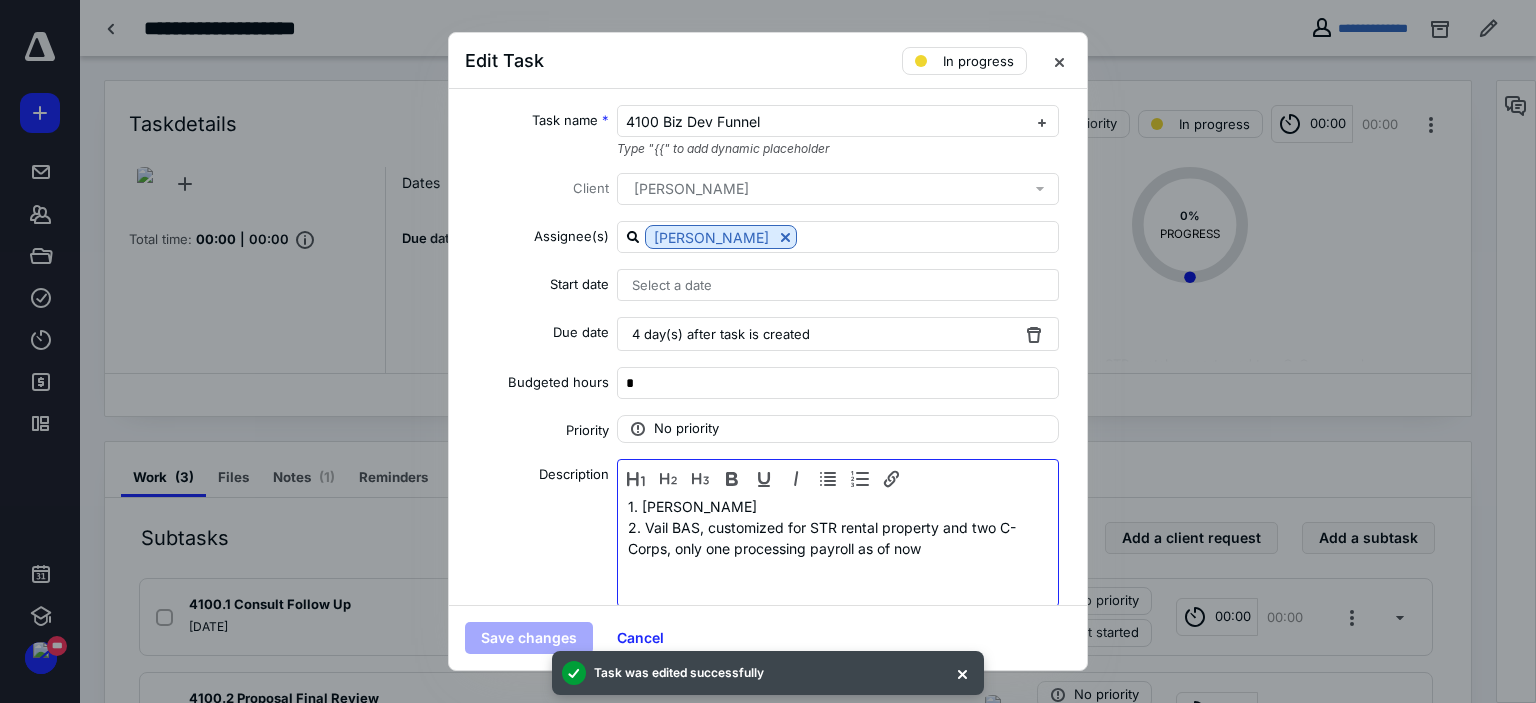 click on "2. Vail BAS, customized for STR rental property and two C-Corps, only one processing payroll as of now" at bounding box center (838, 538) 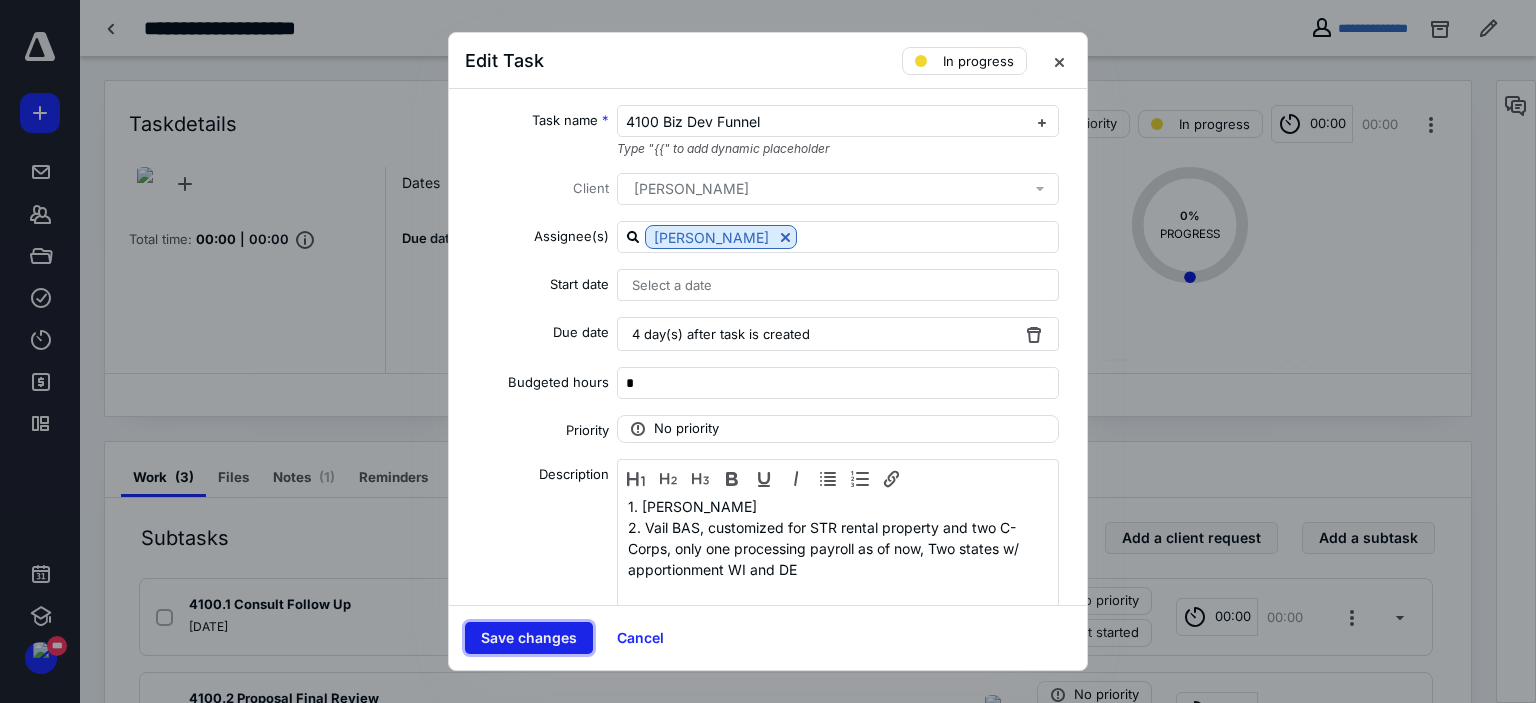 click on "Save changes" at bounding box center [529, 638] 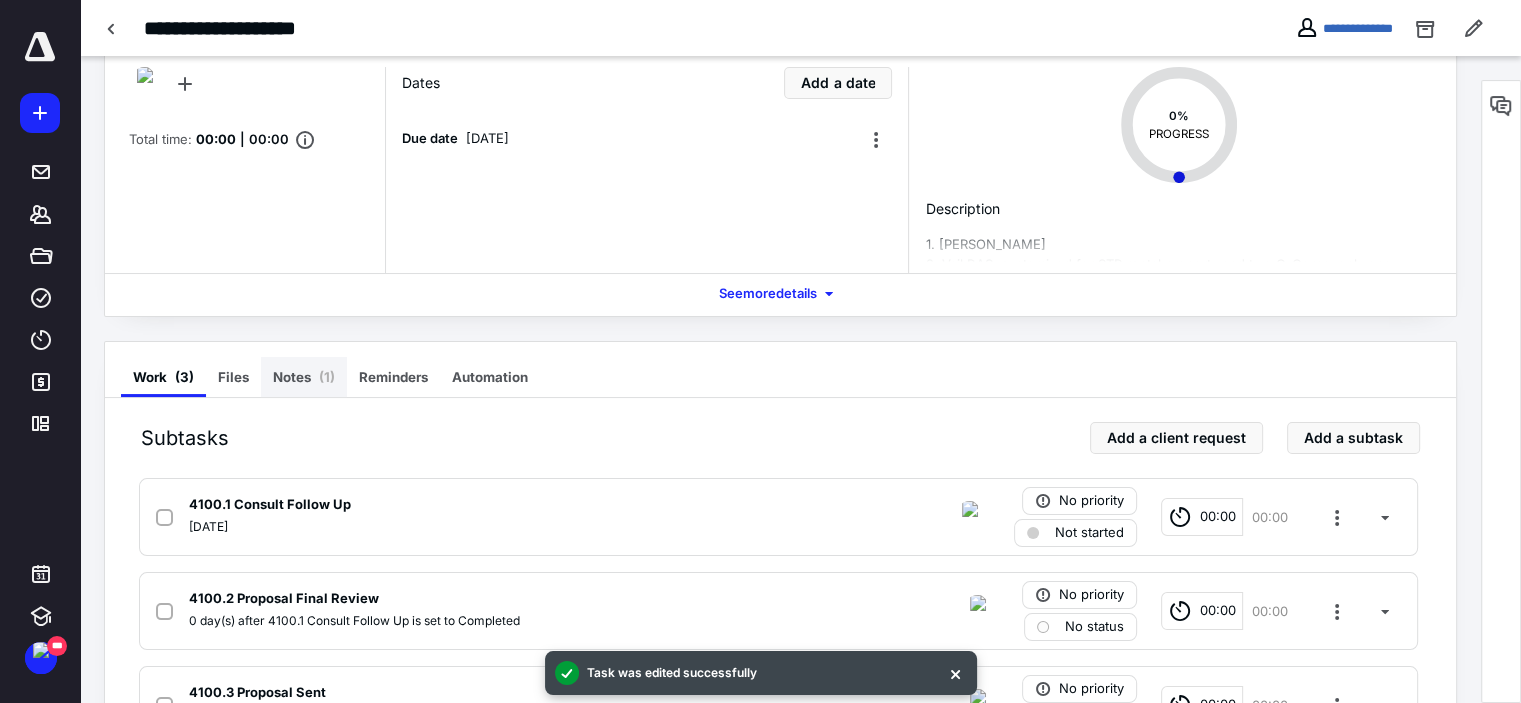 click on "Notes ( 1 )" at bounding box center (304, 377) 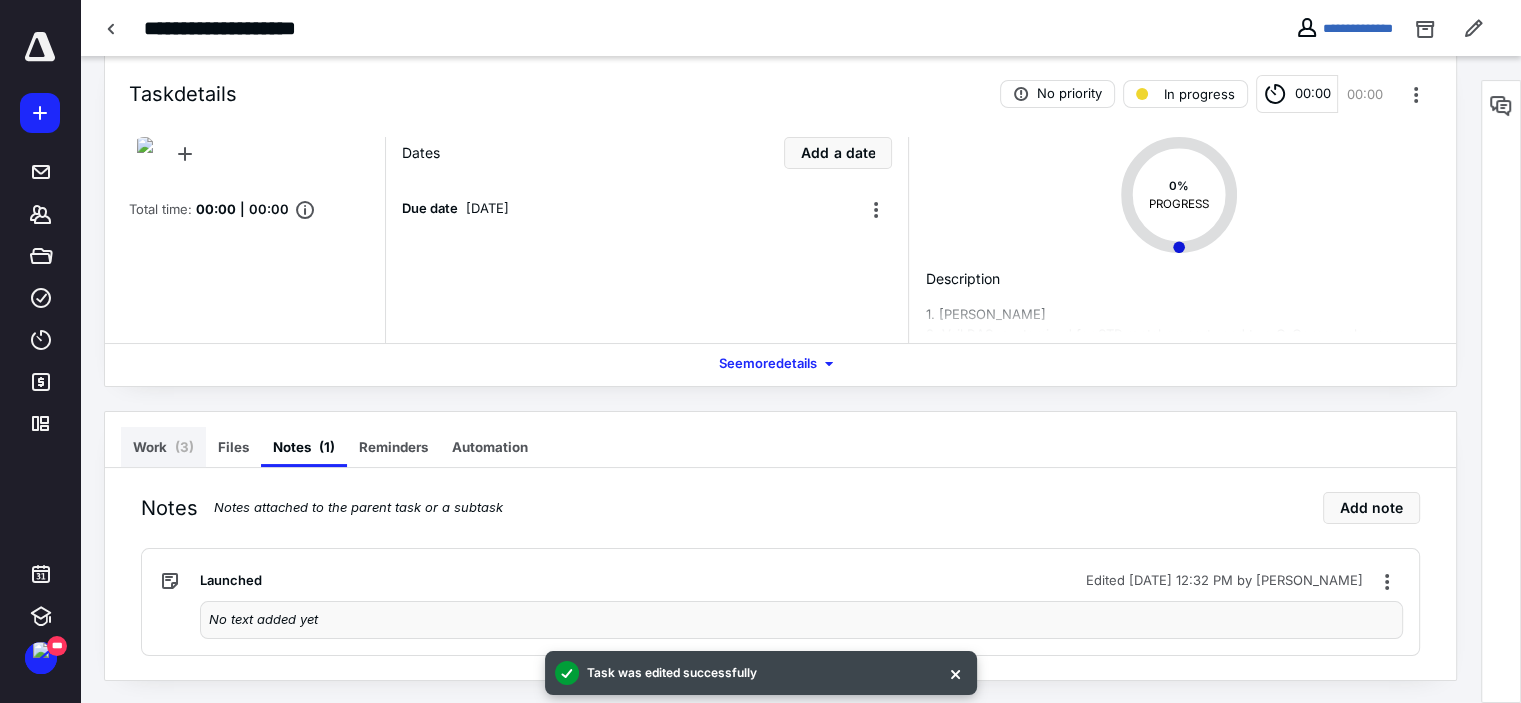 click on "Work ( 3 )" at bounding box center [163, 447] 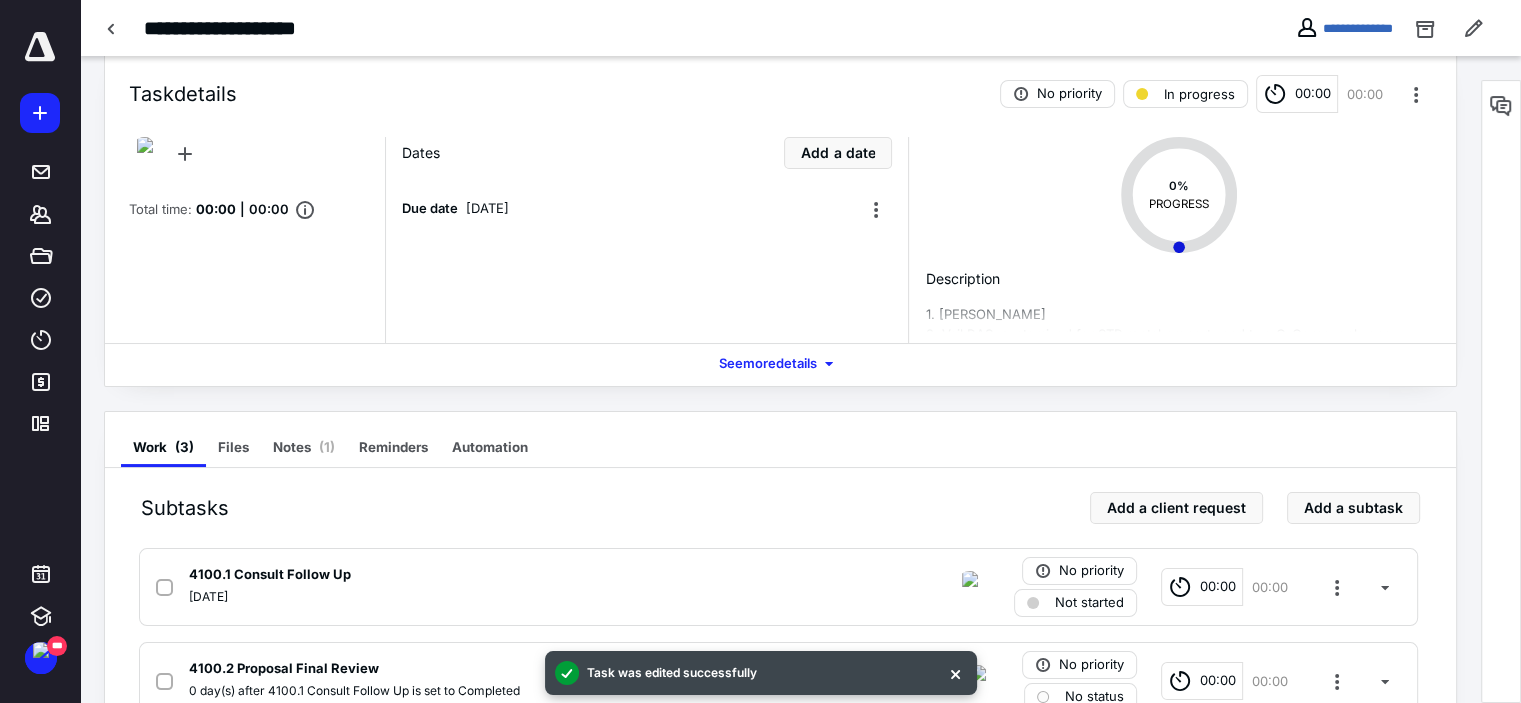 scroll, scrollTop: 189, scrollLeft: 0, axis: vertical 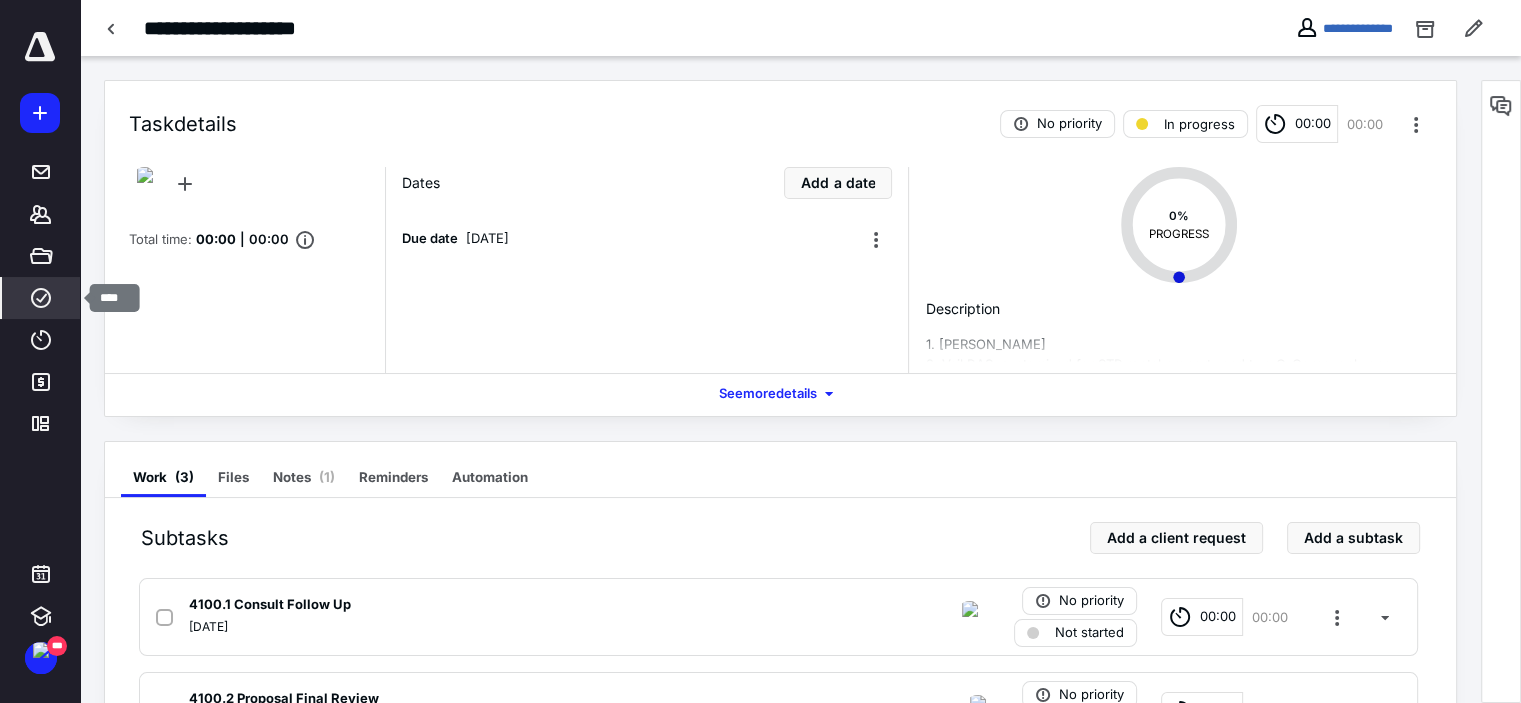 click 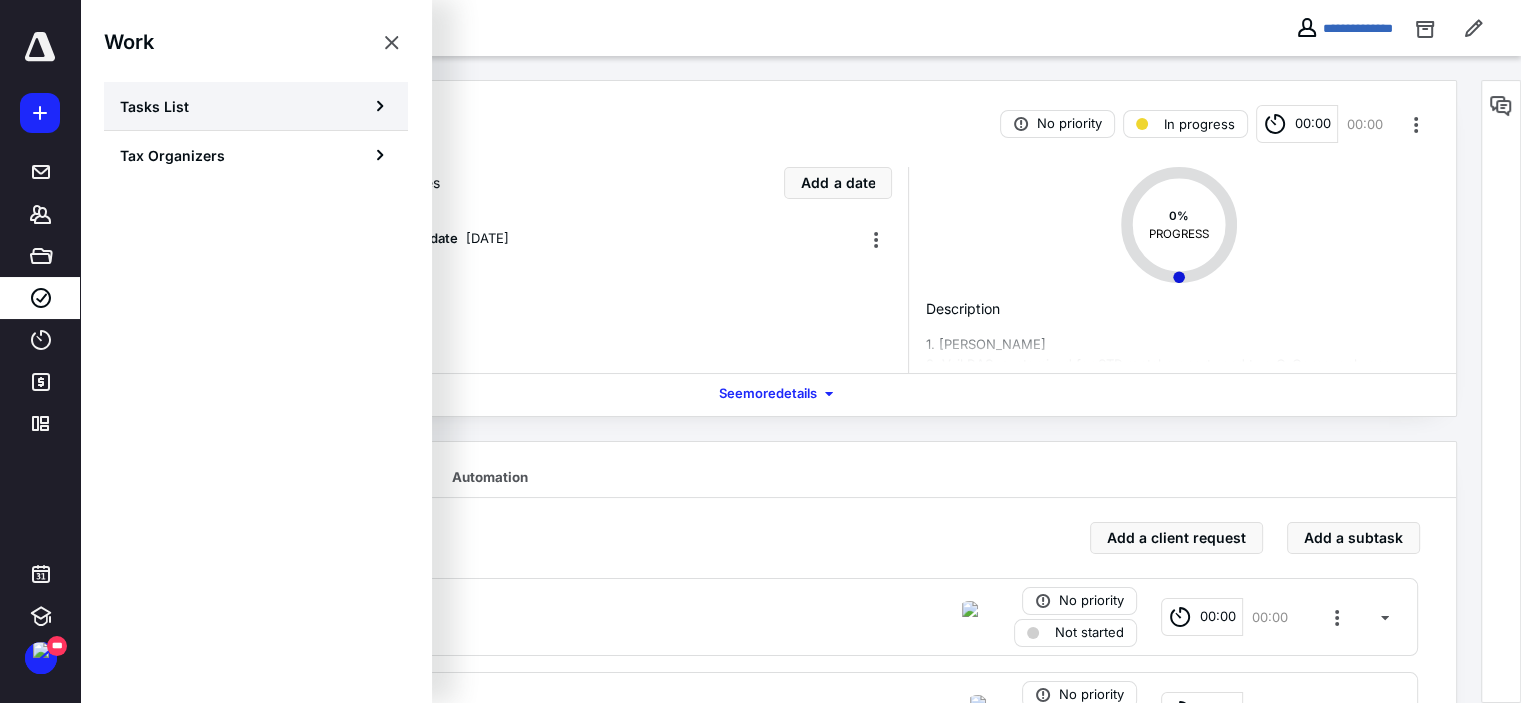 click on "Tasks List" at bounding box center (256, 106) 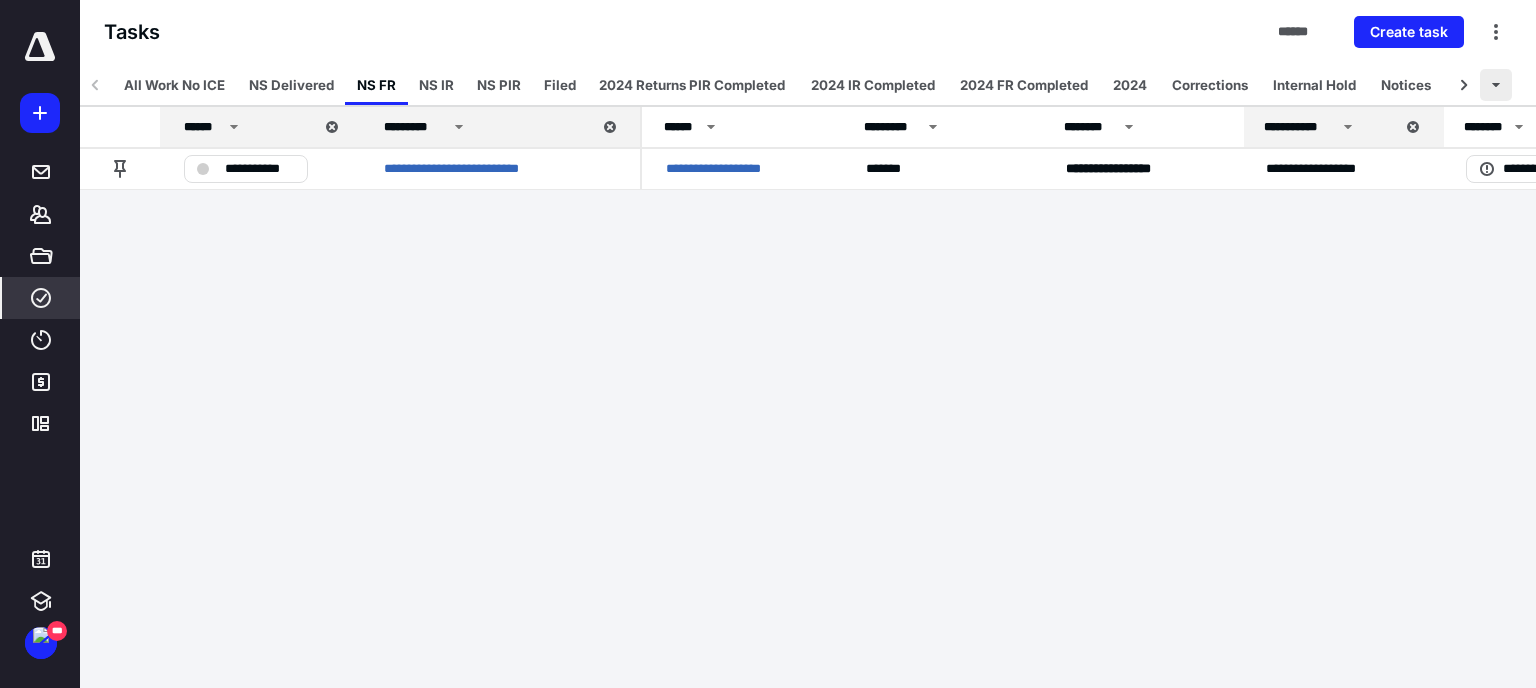 click at bounding box center [1496, 85] 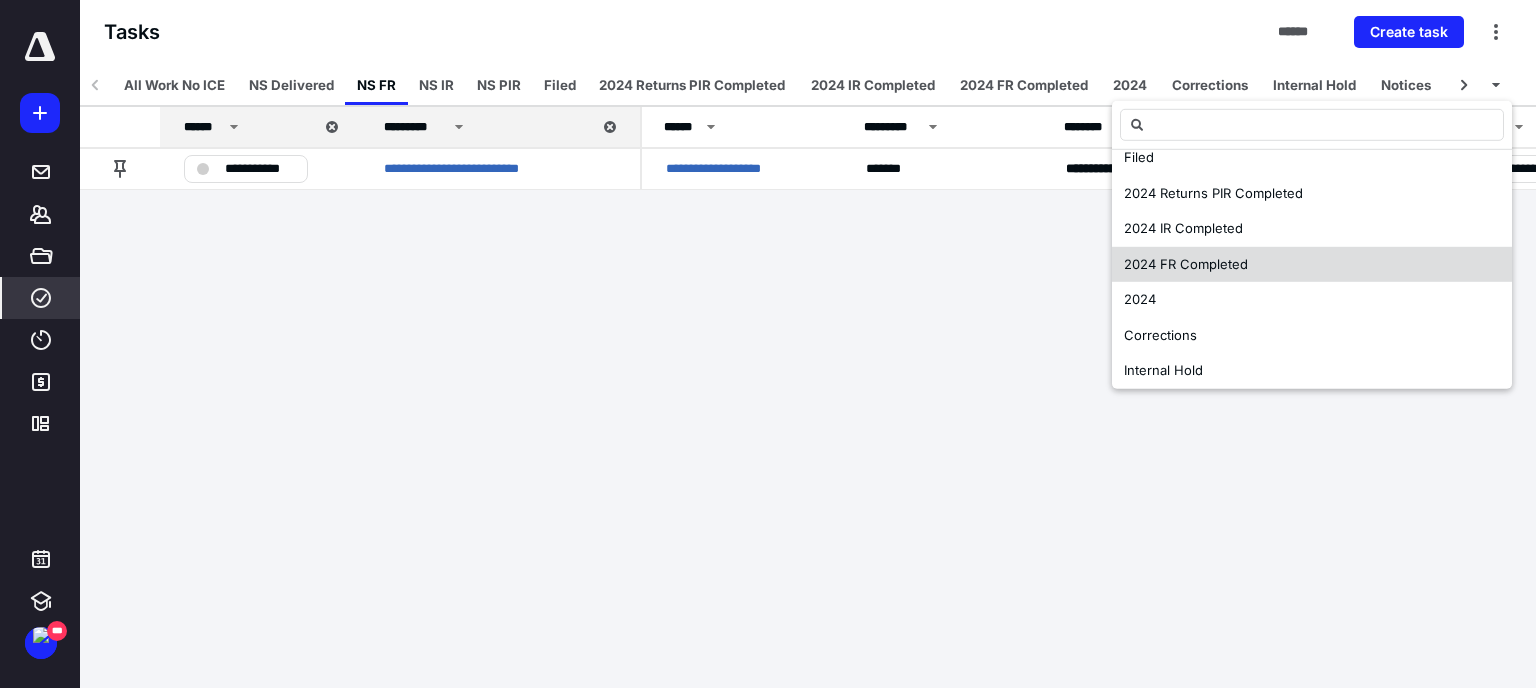 scroll, scrollTop: 400, scrollLeft: 0, axis: vertical 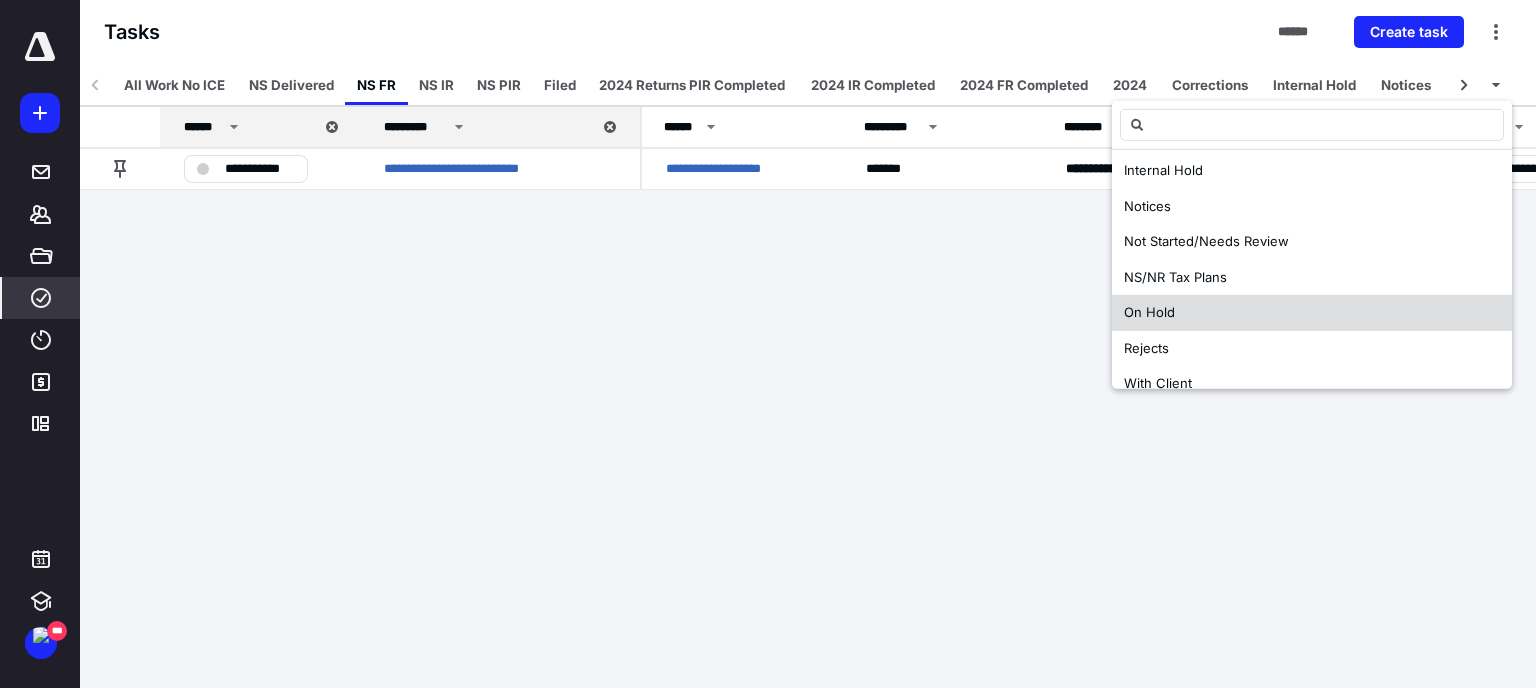 click on "On Hold" at bounding box center (1312, 313) 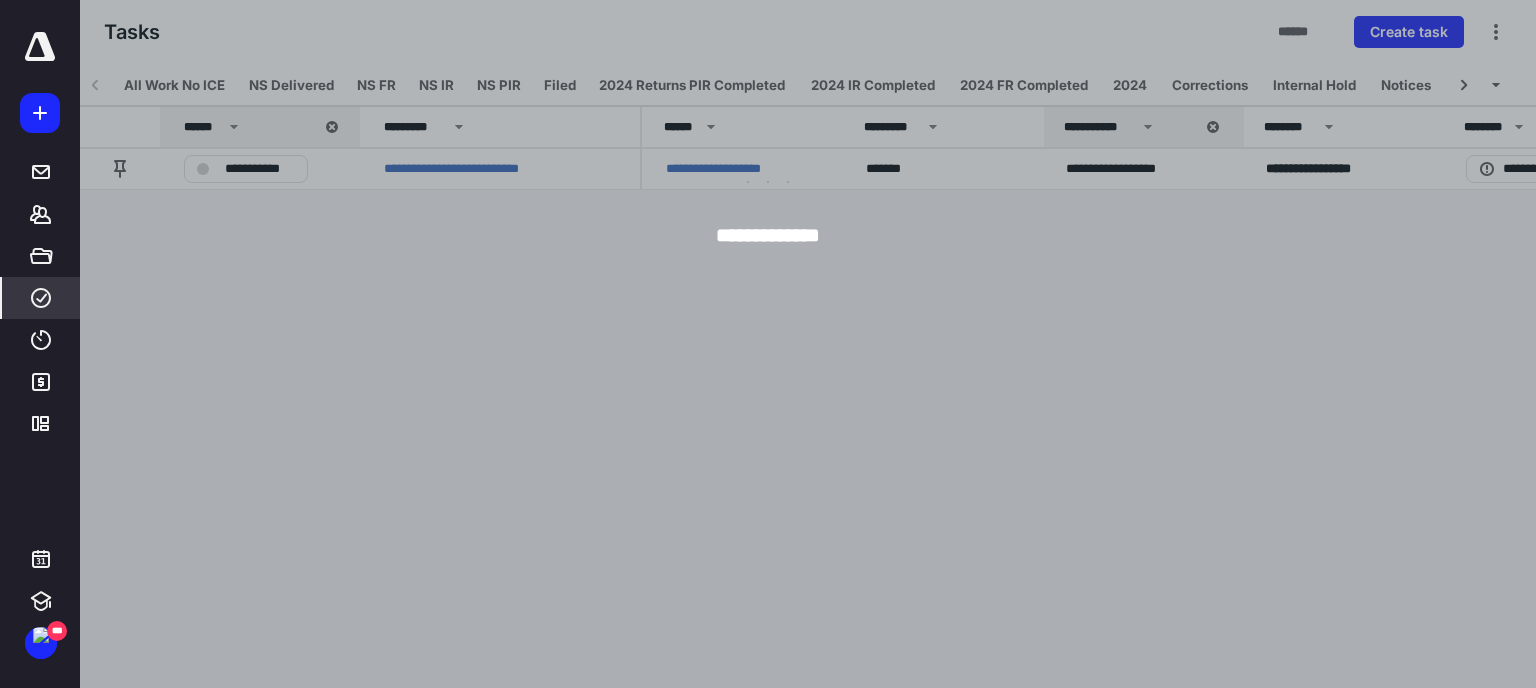 scroll, scrollTop: 0, scrollLeft: 0, axis: both 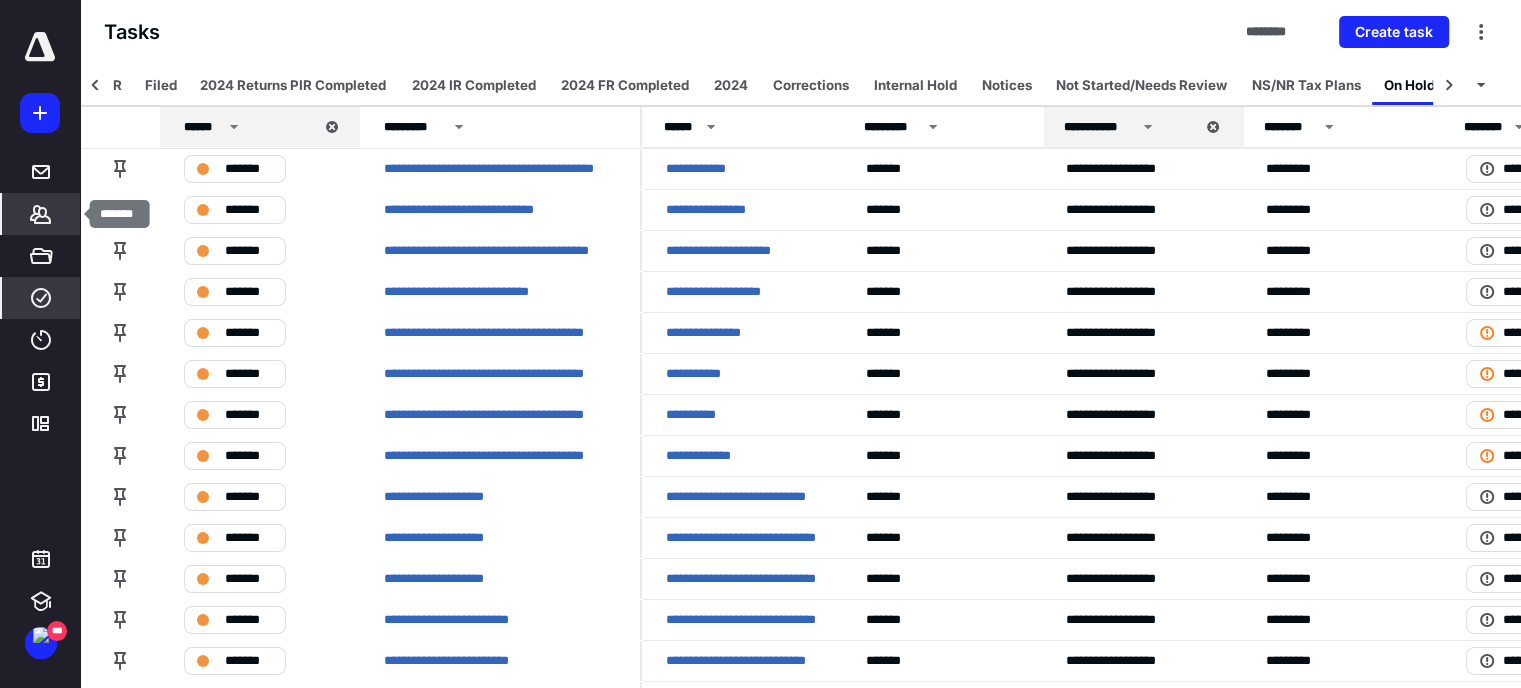 click on "*******" at bounding box center [41, 214] 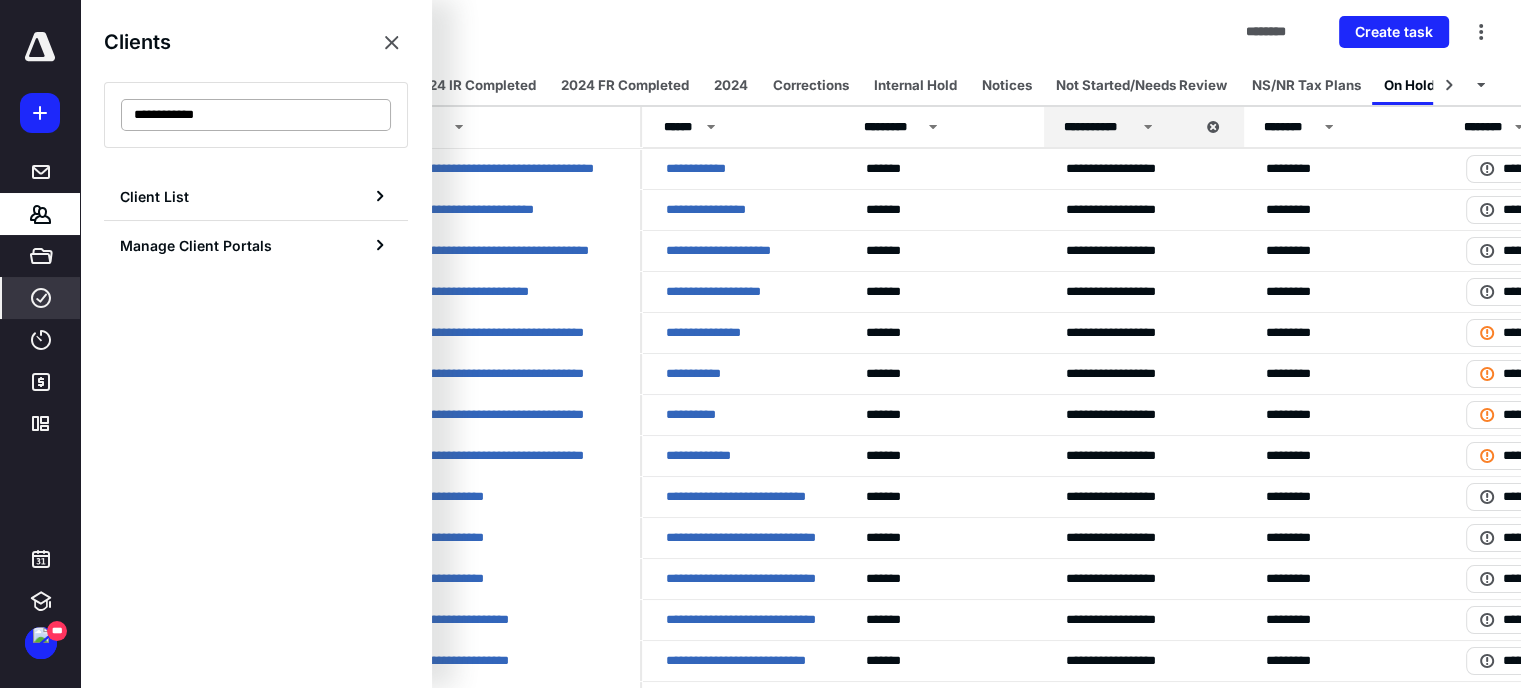 click on "**********" at bounding box center (256, 115) 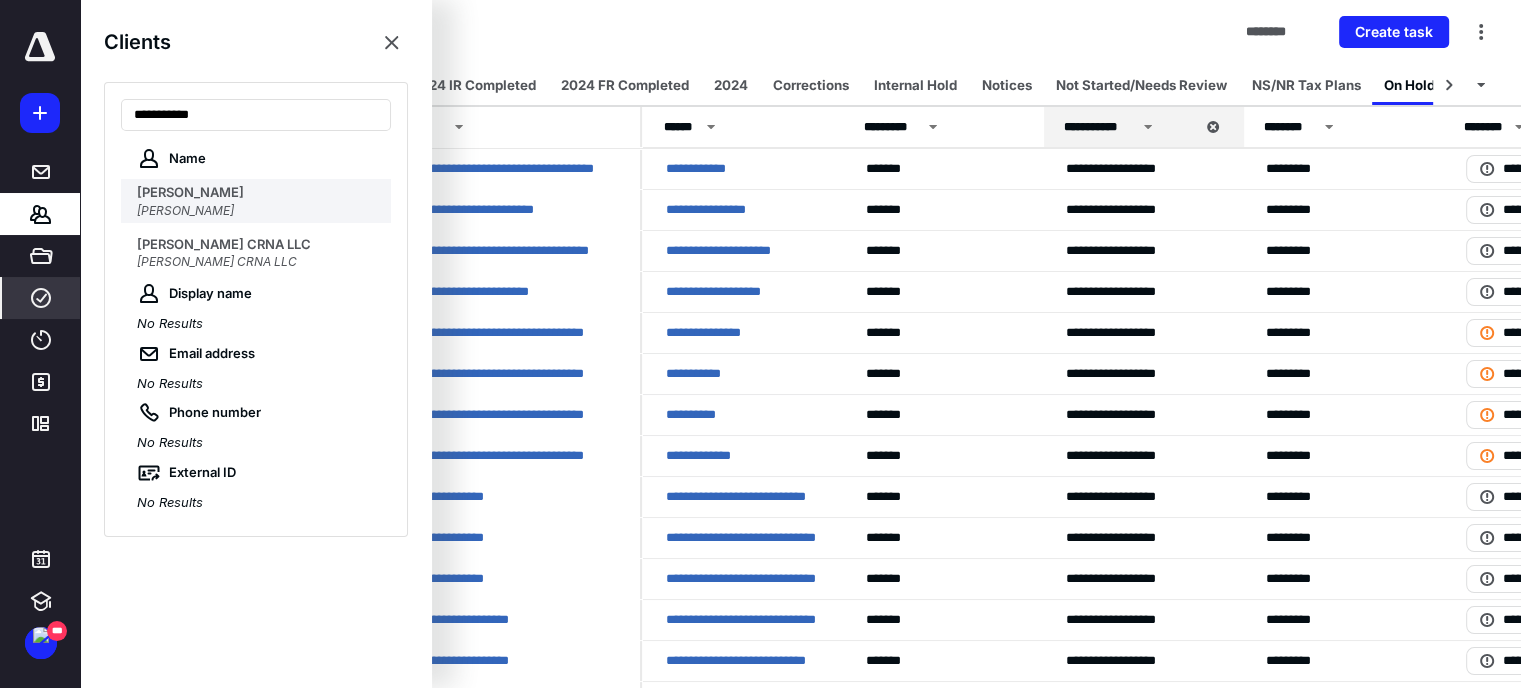 type on "**********" 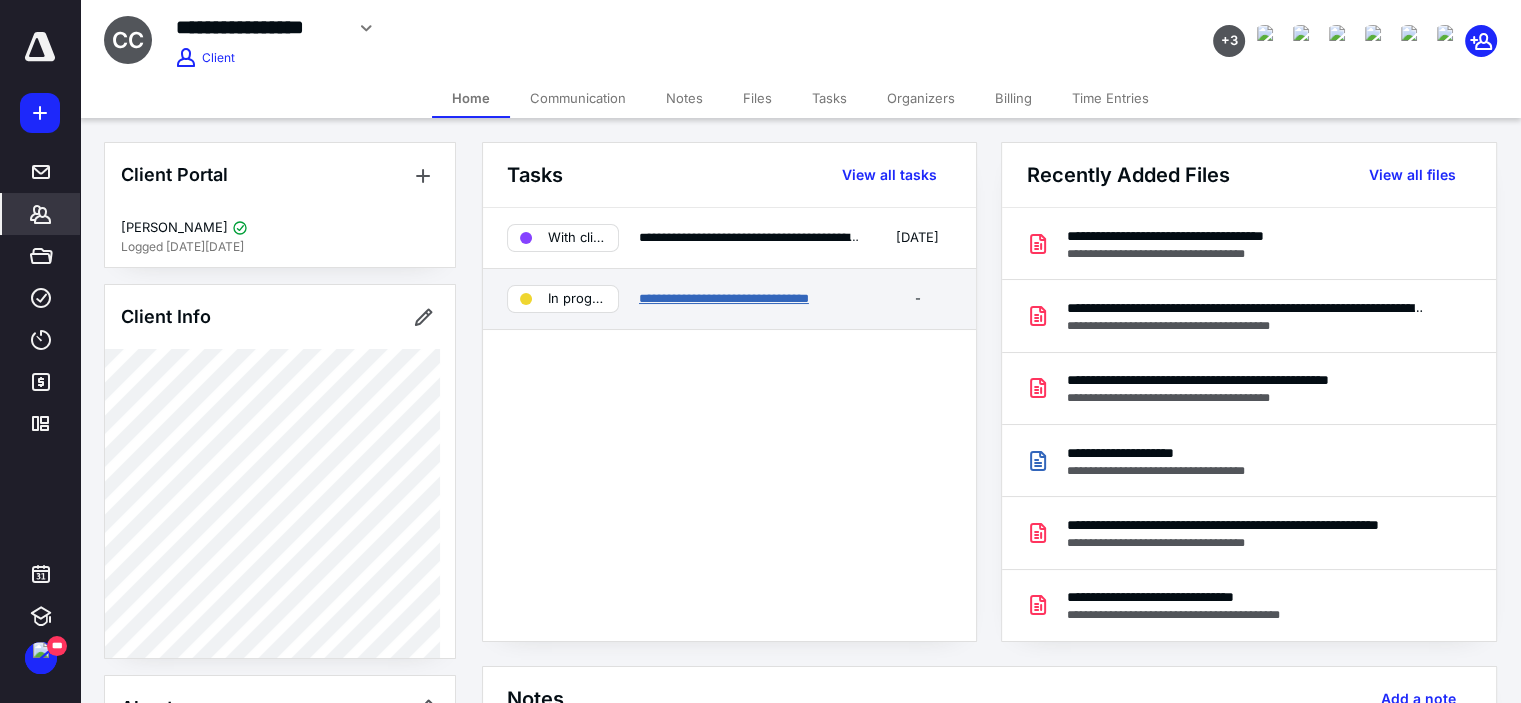 click on "**********" at bounding box center [724, 298] 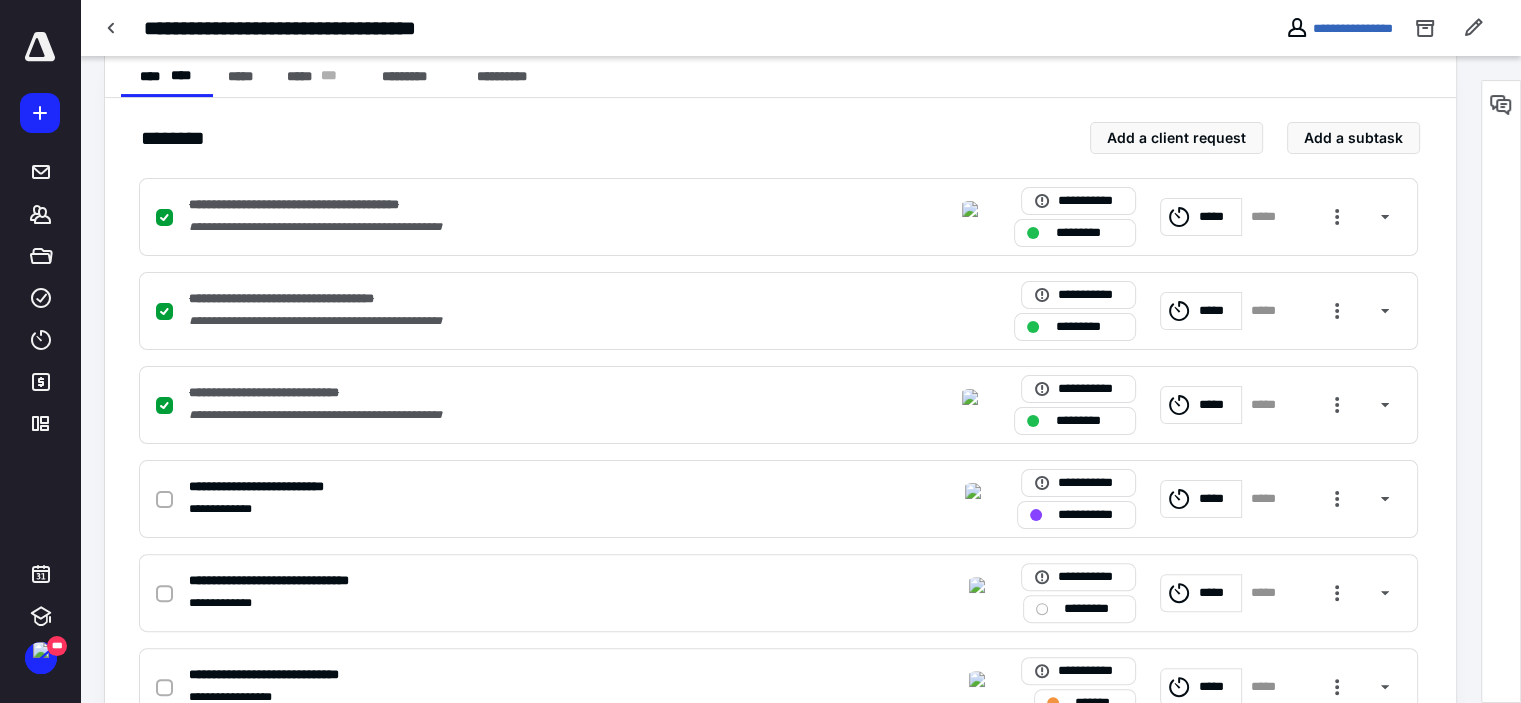 scroll, scrollTop: 200, scrollLeft: 0, axis: vertical 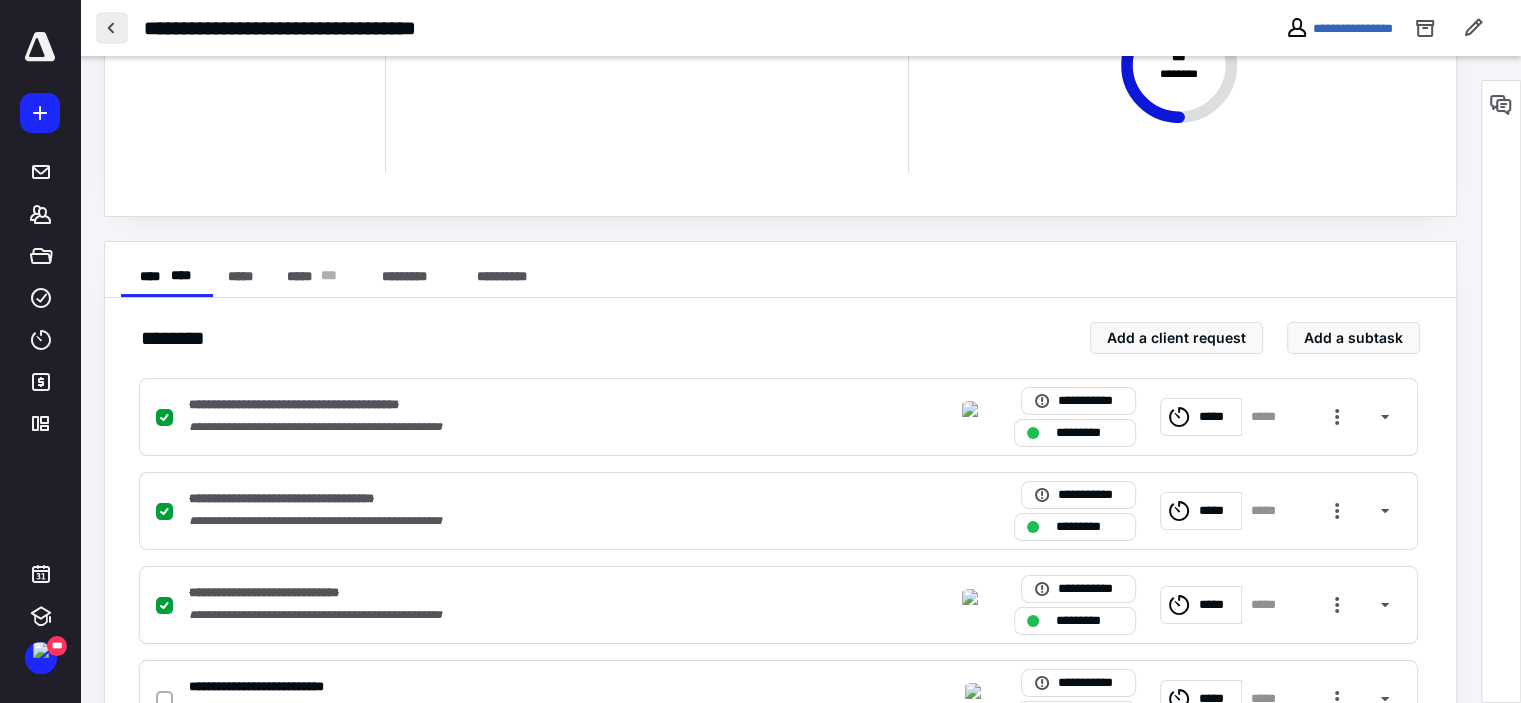 click at bounding box center (112, 28) 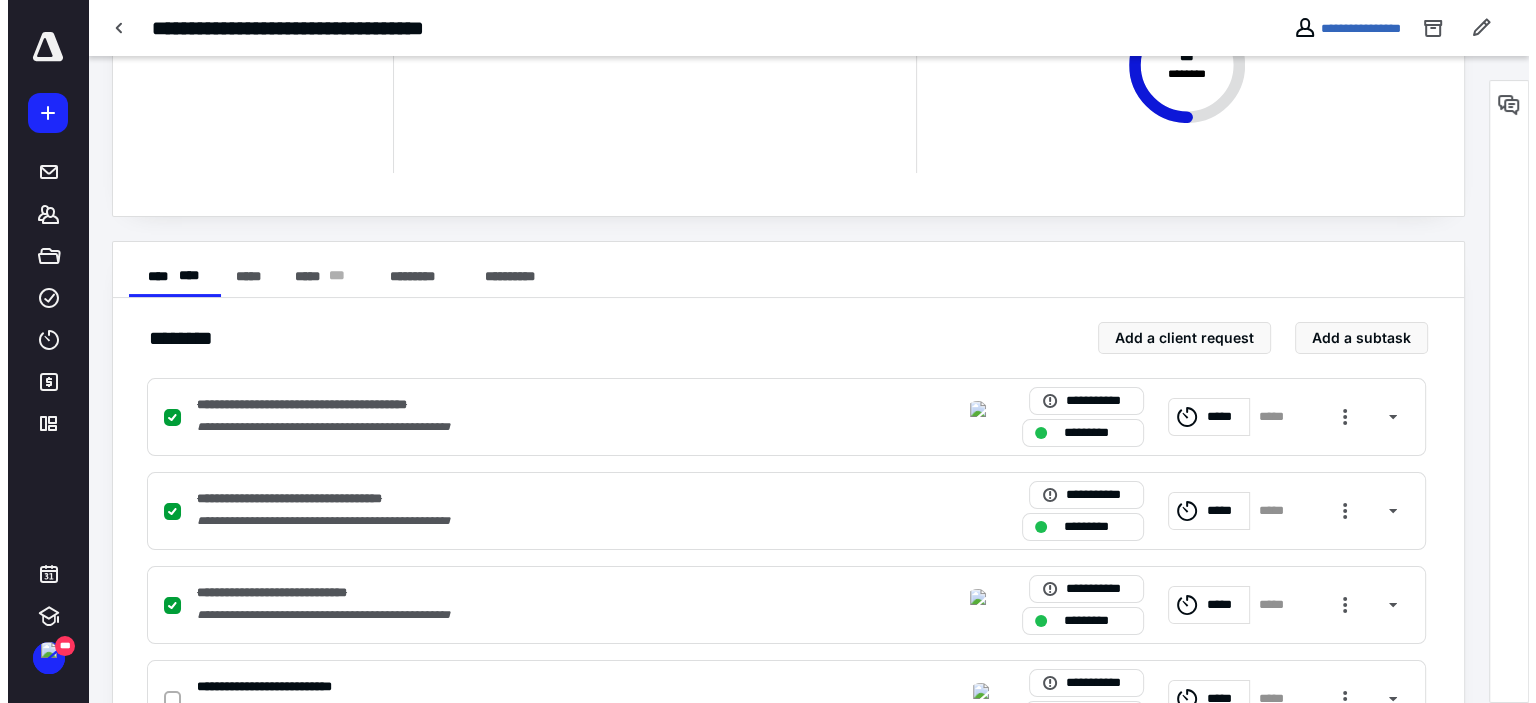 scroll, scrollTop: 0, scrollLeft: 0, axis: both 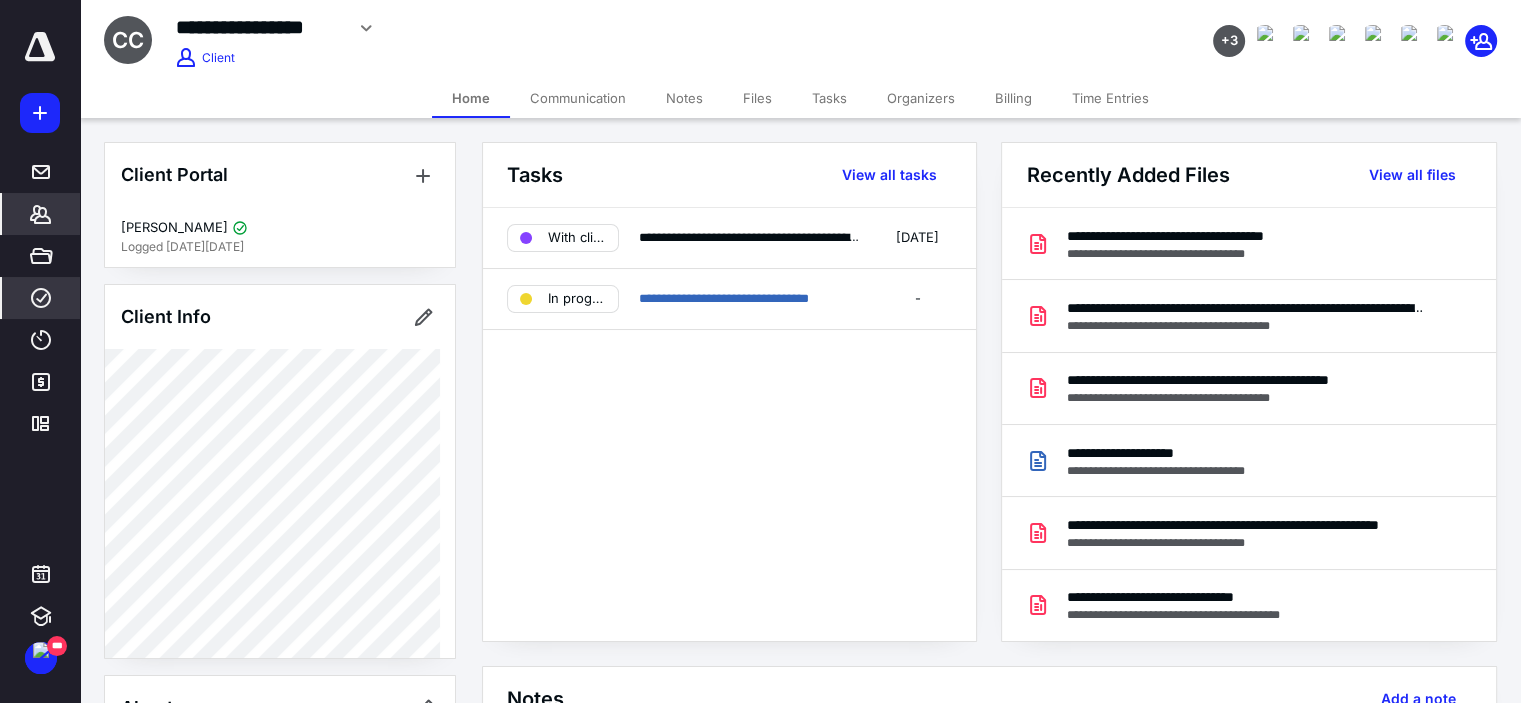 click on "****" at bounding box center [41, 298] 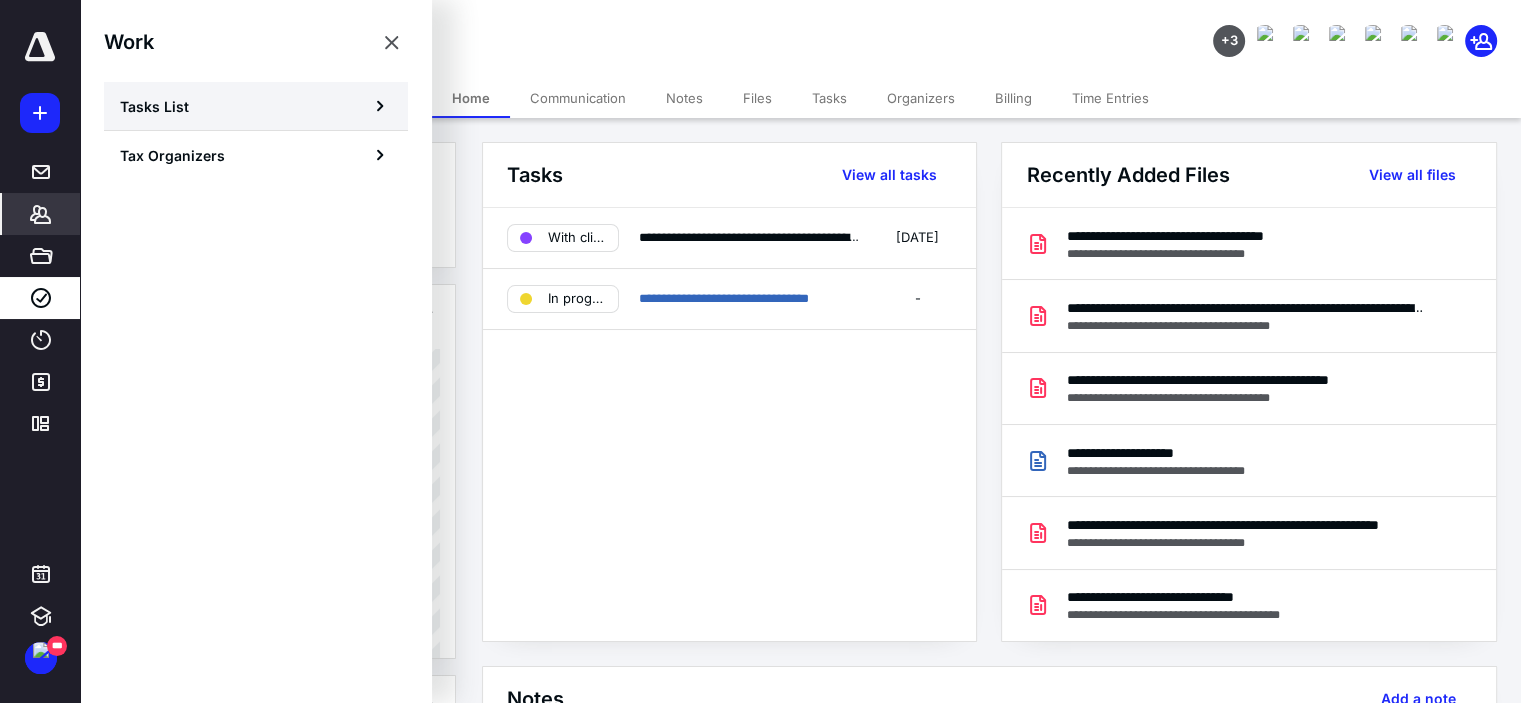 click on "Tasks List" at bounding box center (256, 106) 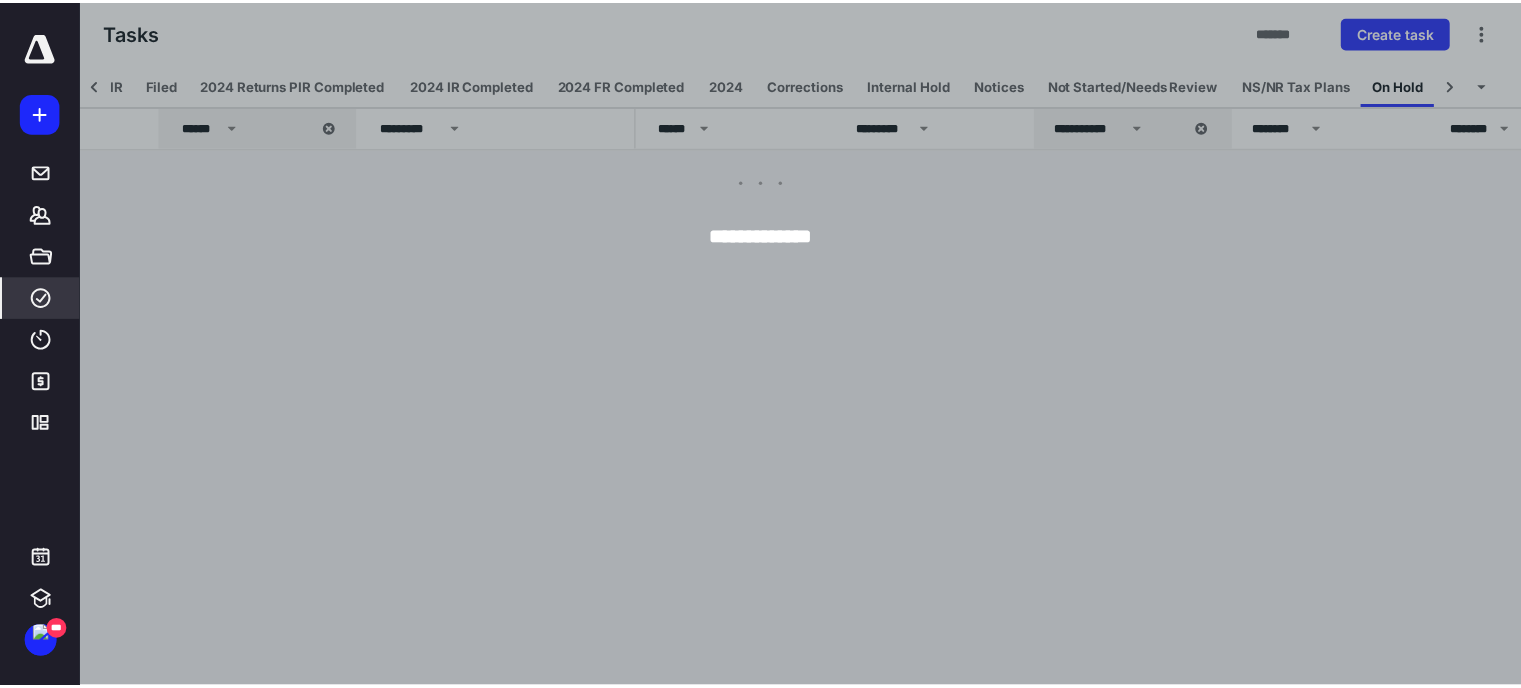 scroll, scrollTop: 0, scrollLeft: 399, axis: horizontal 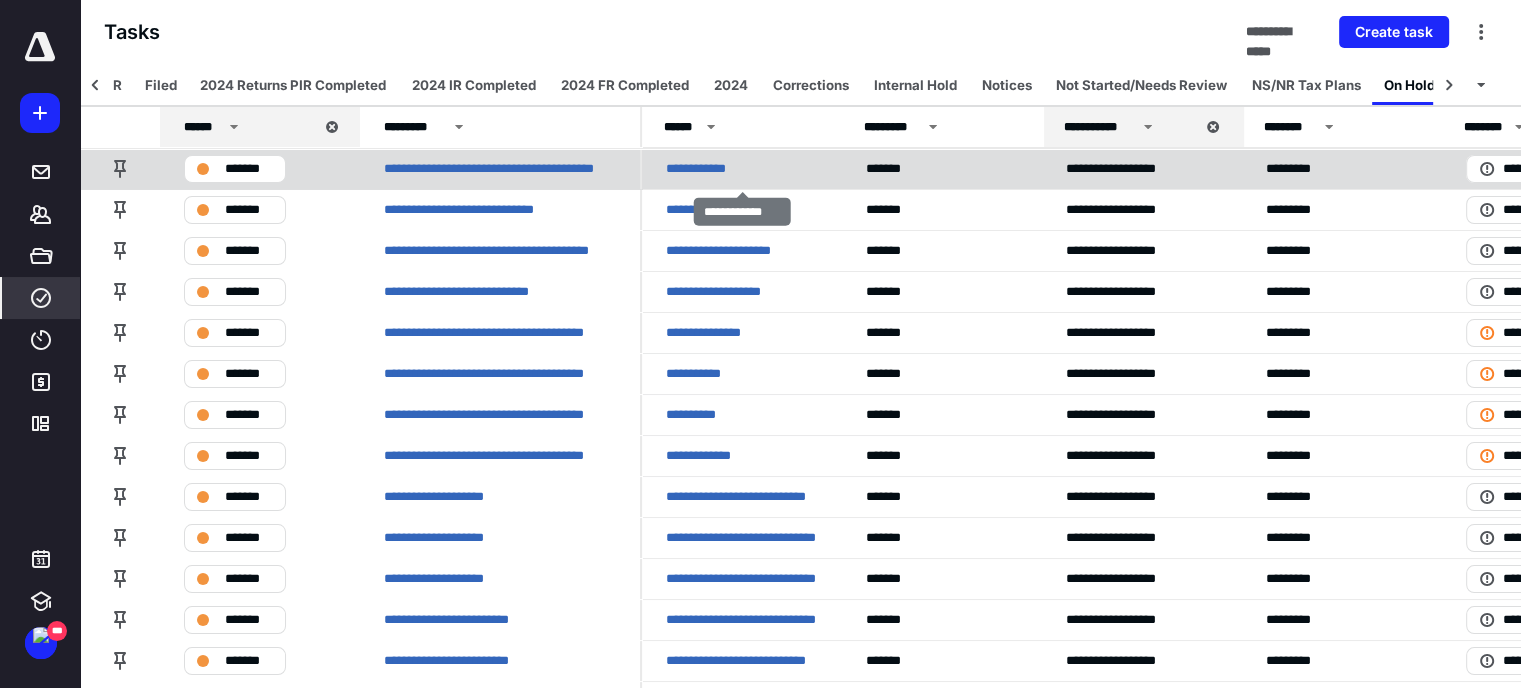 click on "**********" at bounding box center [742, 168] 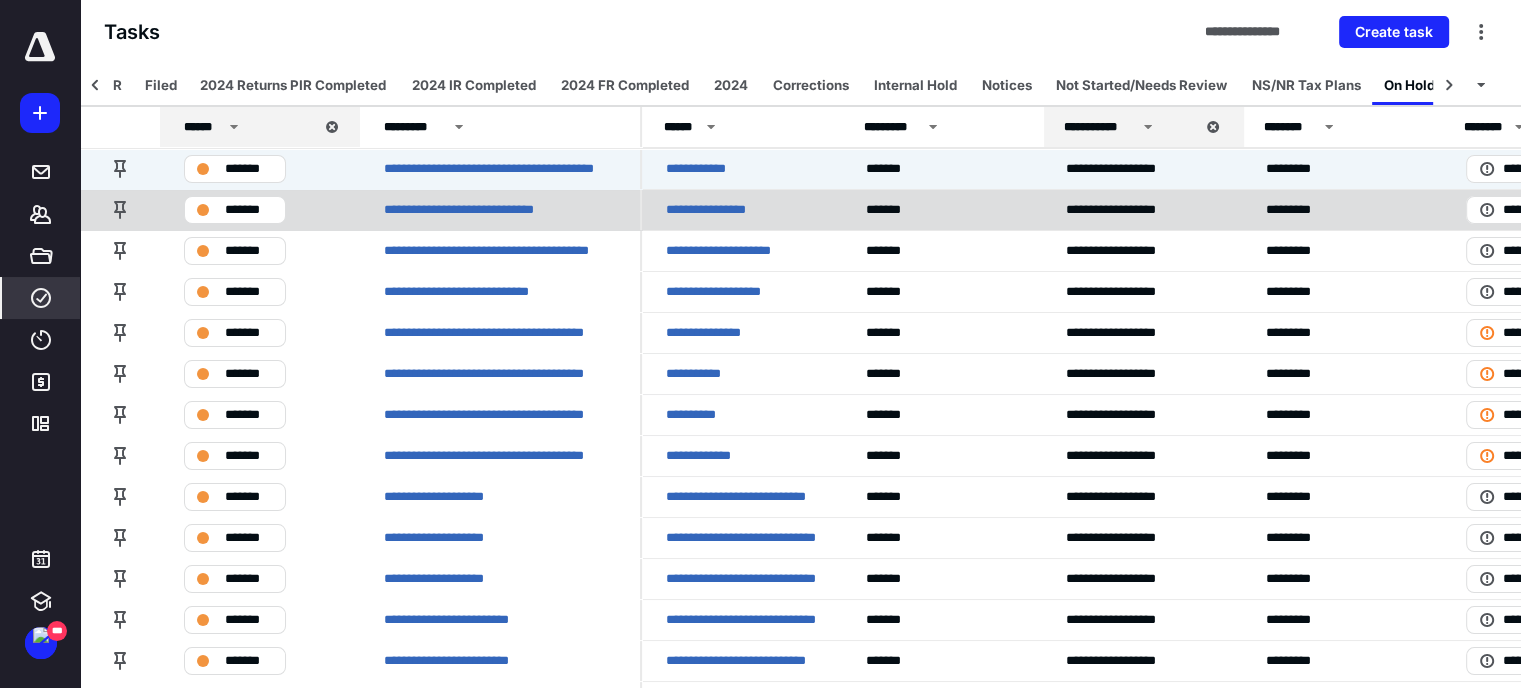 click on "**********" at bounding box center [742, 209] 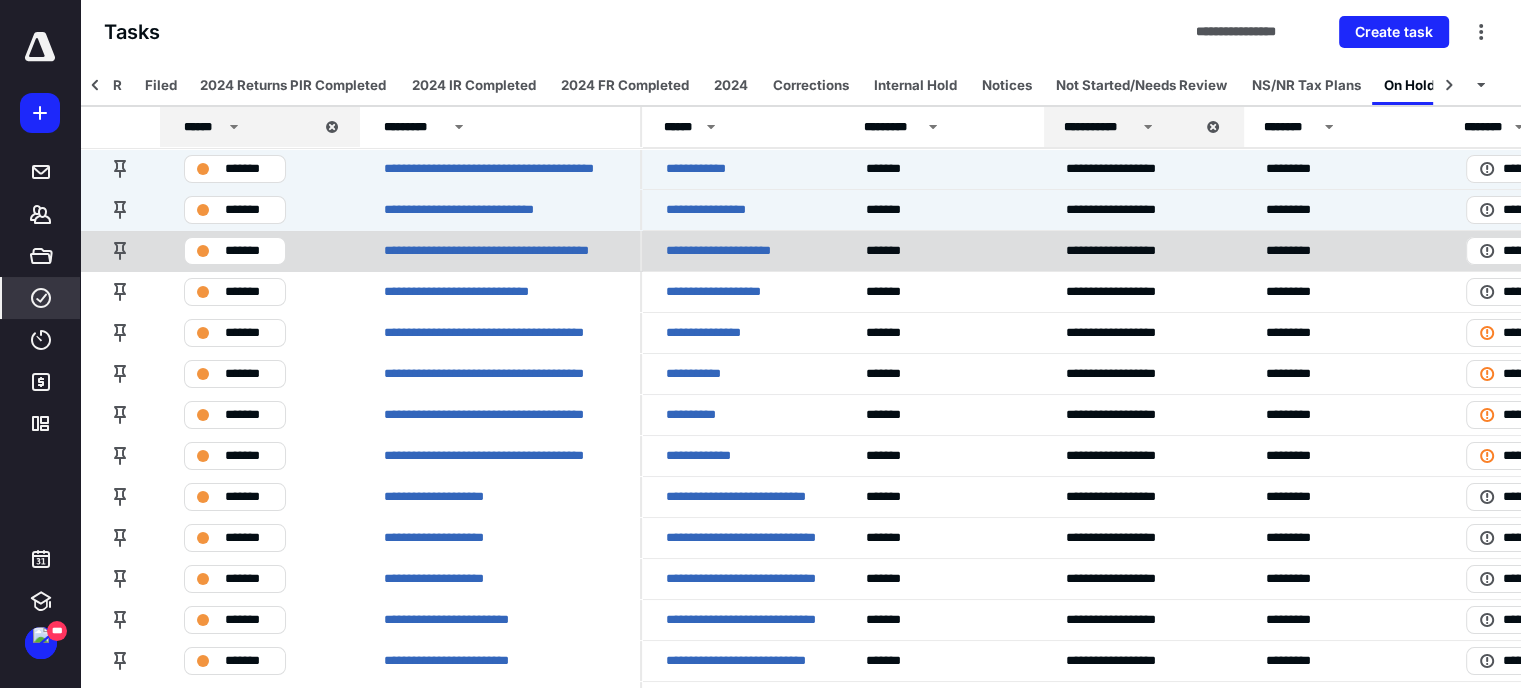 click on "**********" at bounding box center [740, 251] 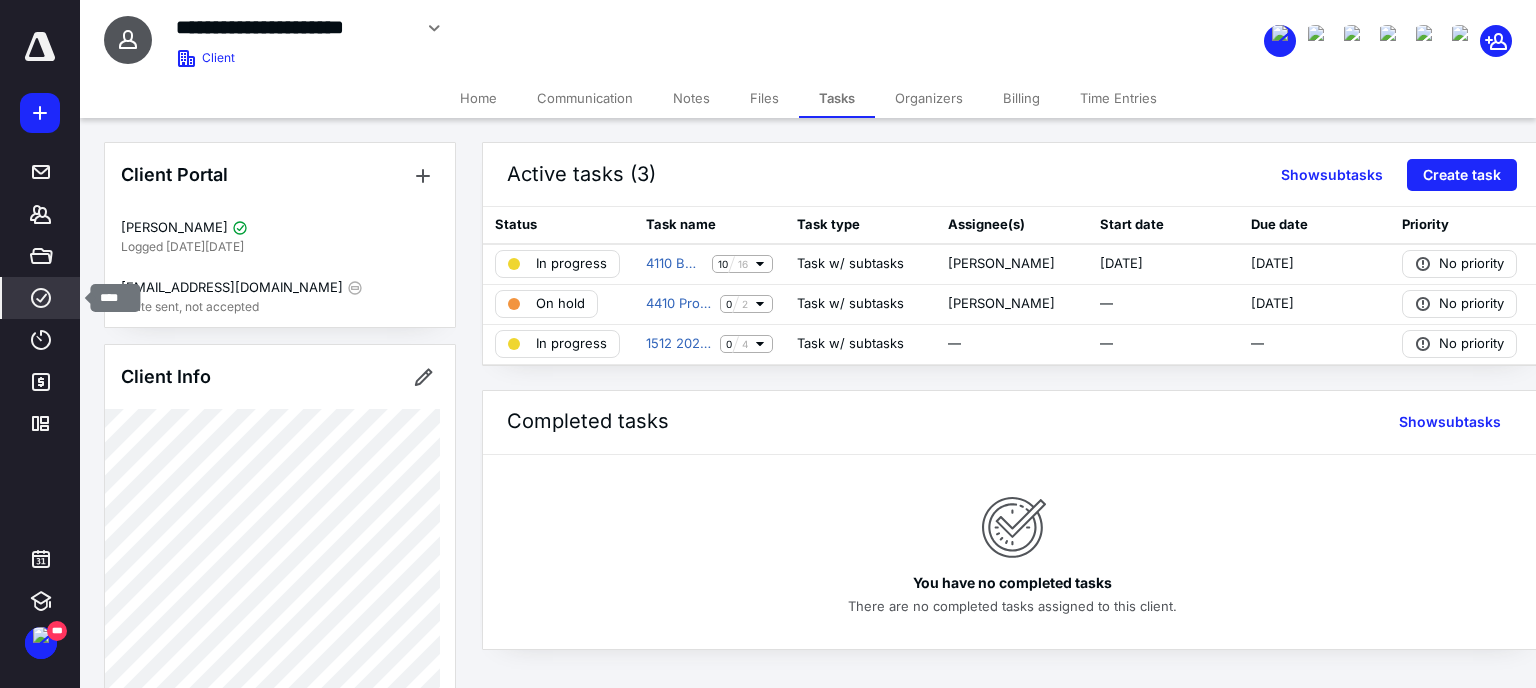 click 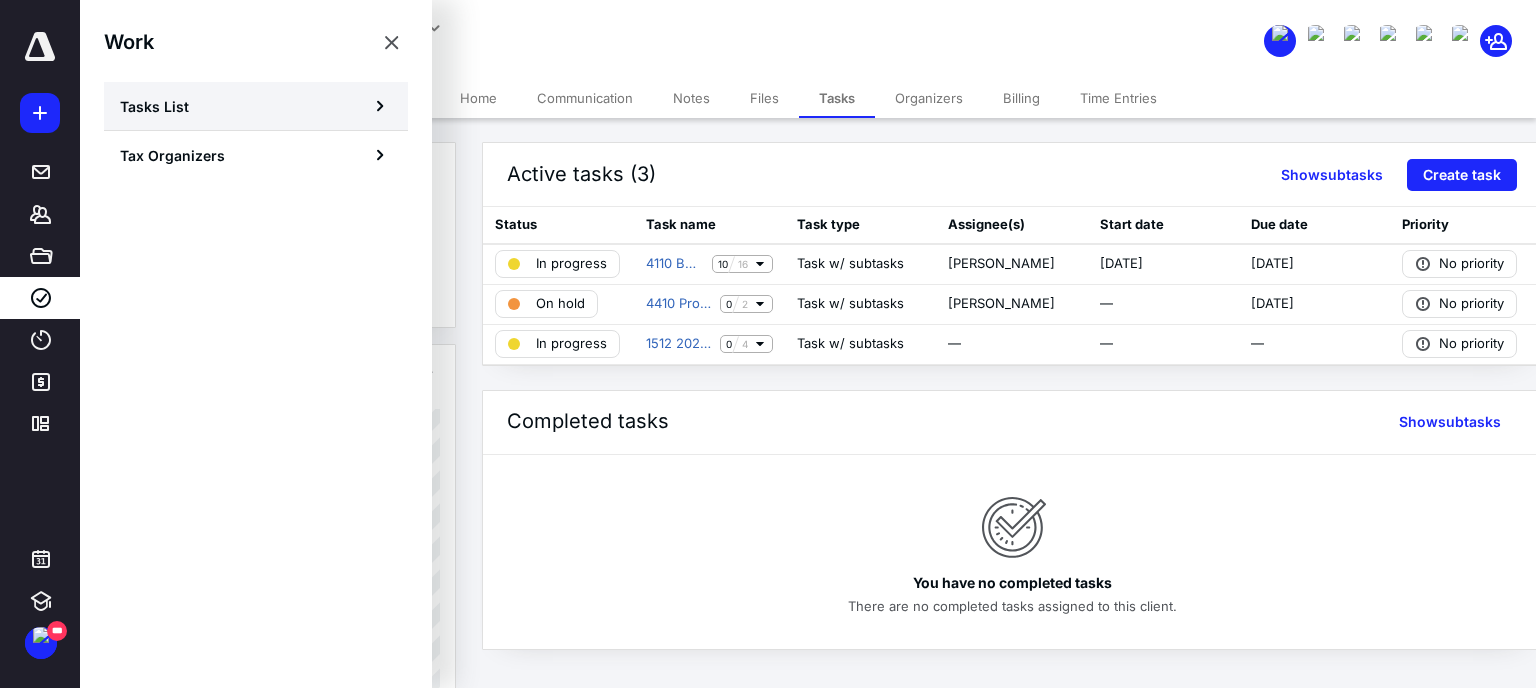 click on "Tasks List" at bounding box center [256, 106] 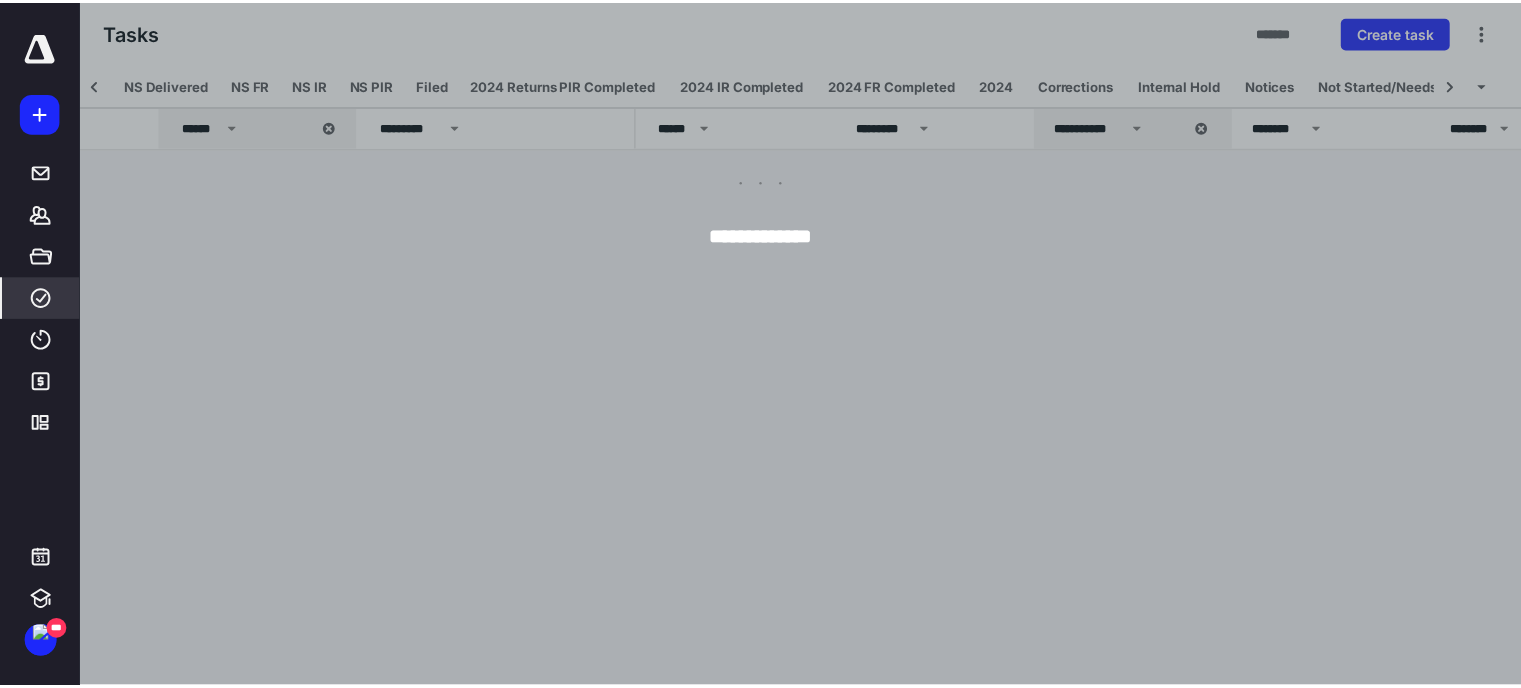 scroll, scrollTop: 0, scrollLeft: 399, axis: horizontal 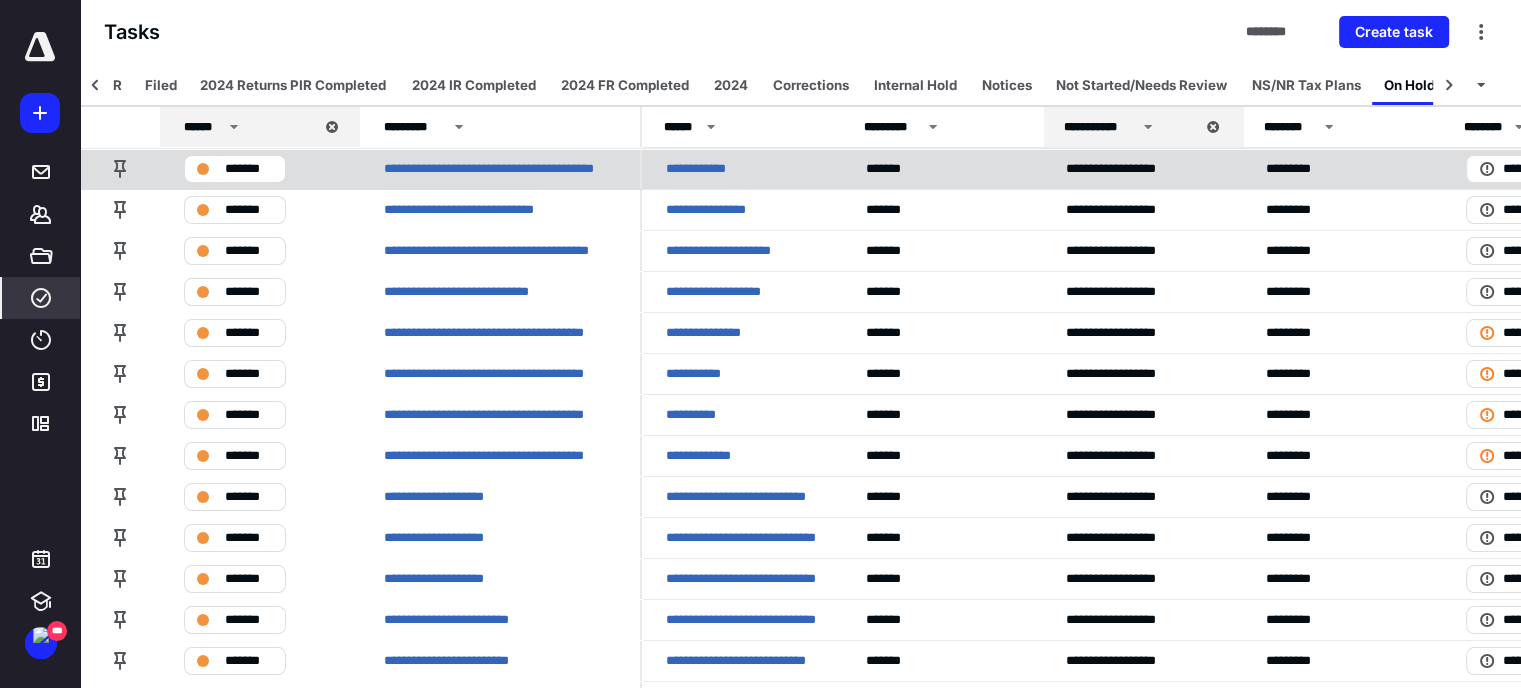 click on "**********" at bounding box center [742, 168] 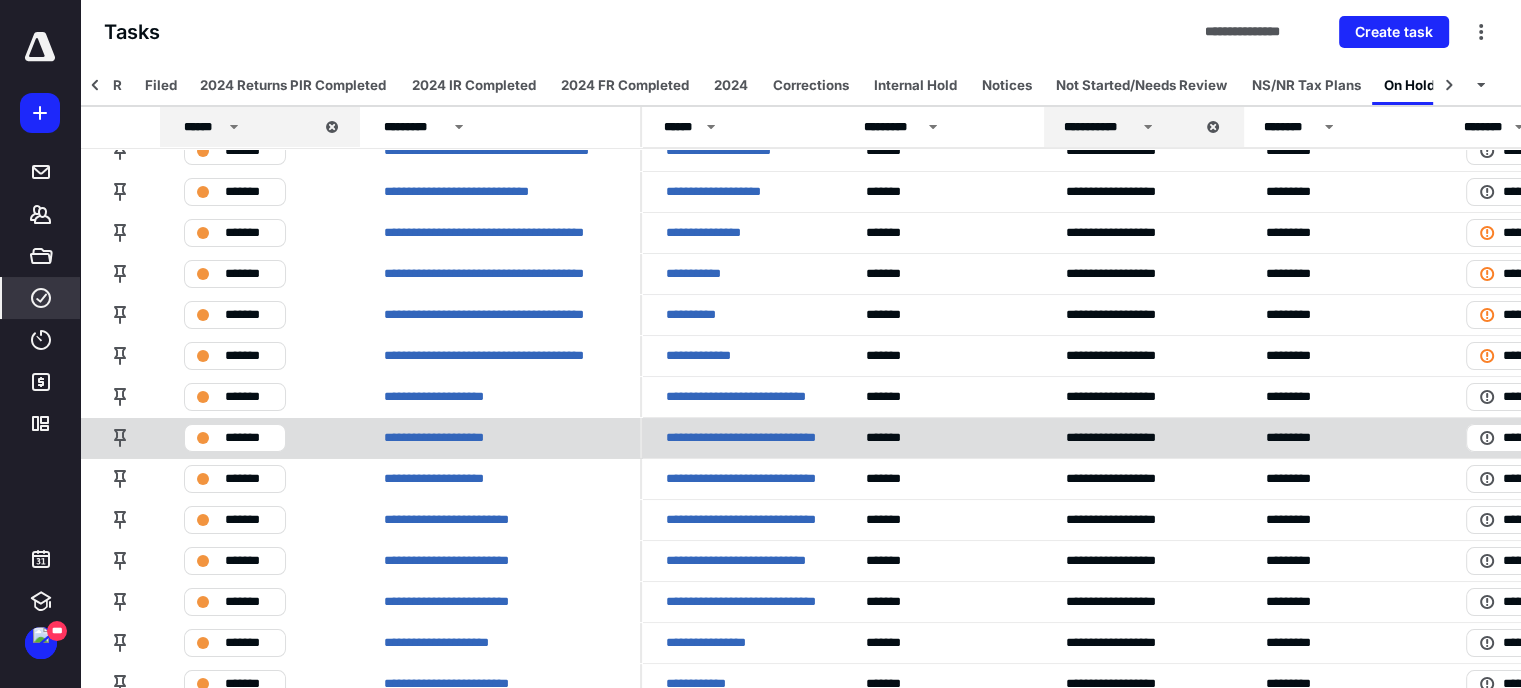 scroll, scrollTop: 200, scrollLeft: 0, axis: vertical 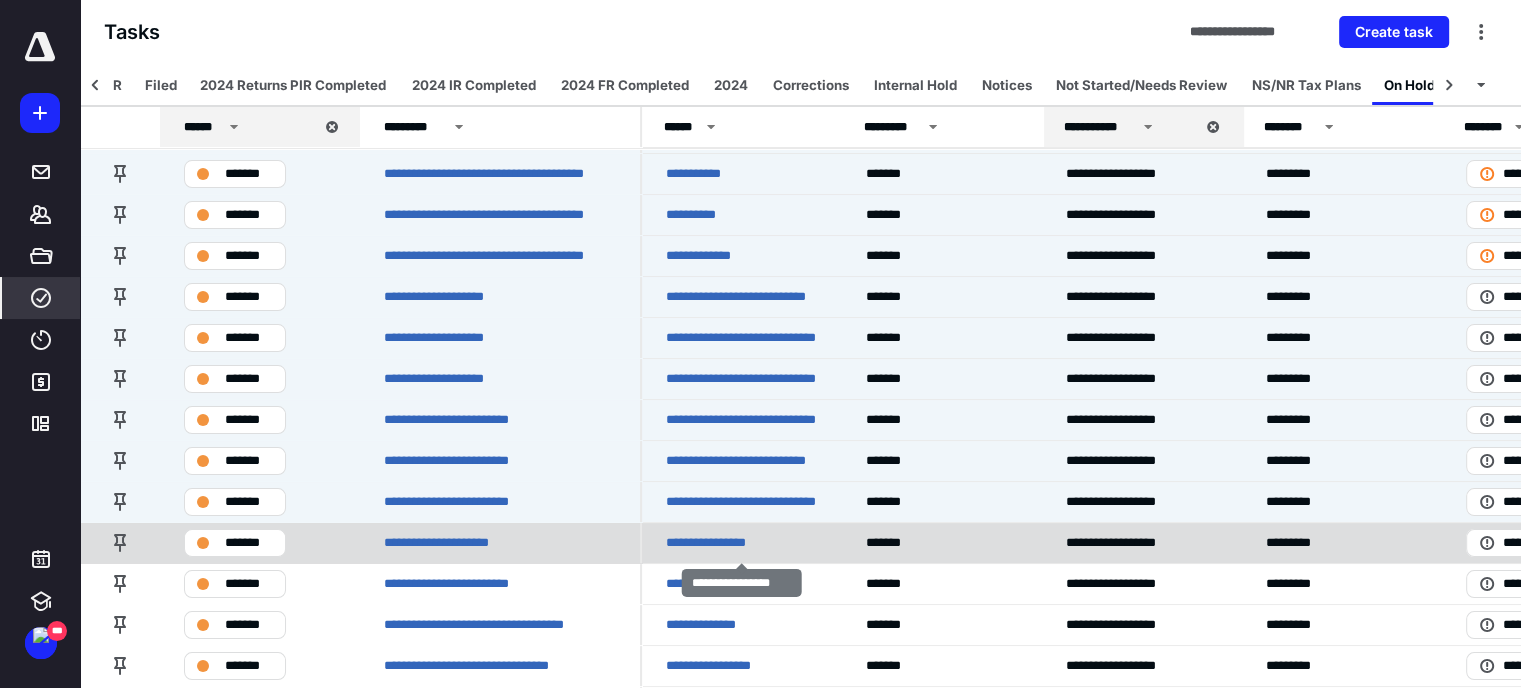 click on "**********" at bounding box center [742, 542] 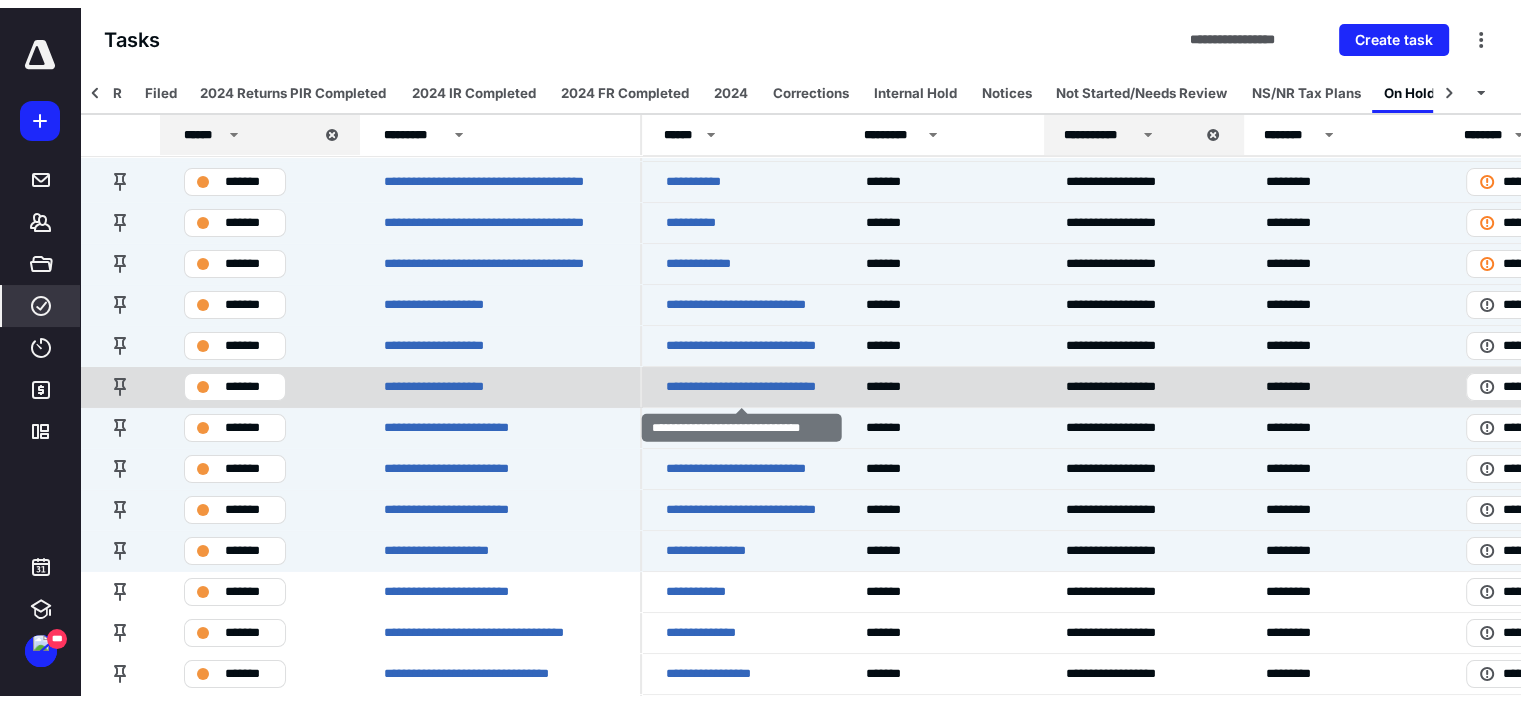 scroll, scrollTop: 0, scrollLeft: 0, axis: both 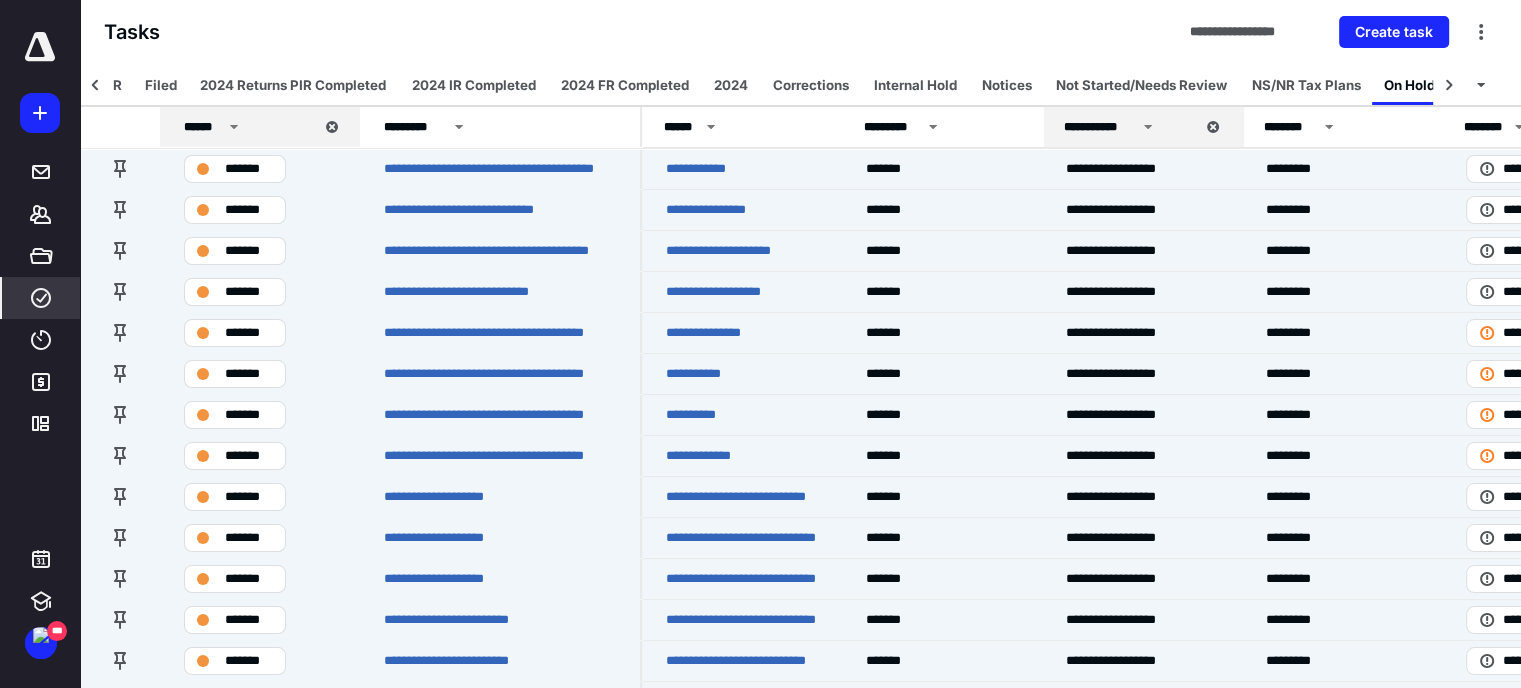 click on "**********" at bounding box center (800, 32) 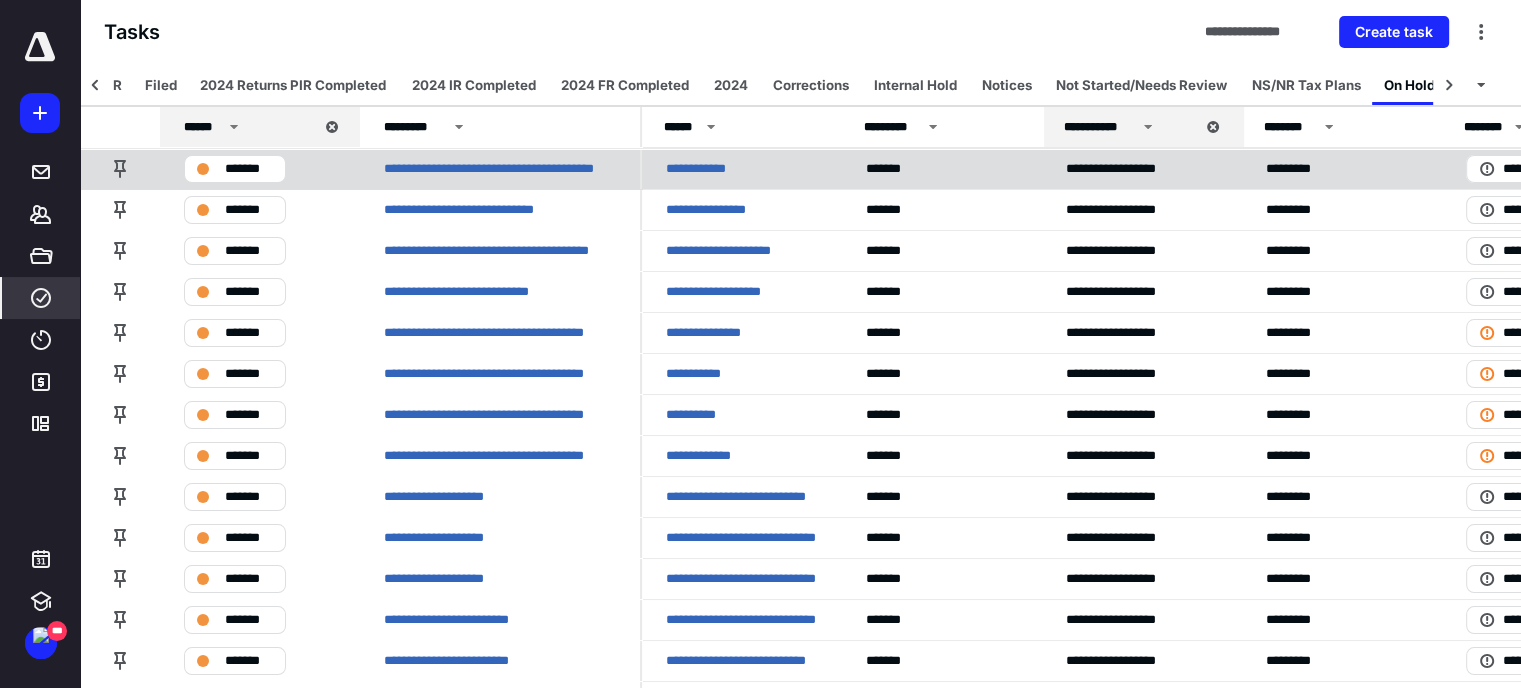 click on "**********" at bounding box center (742, 168) 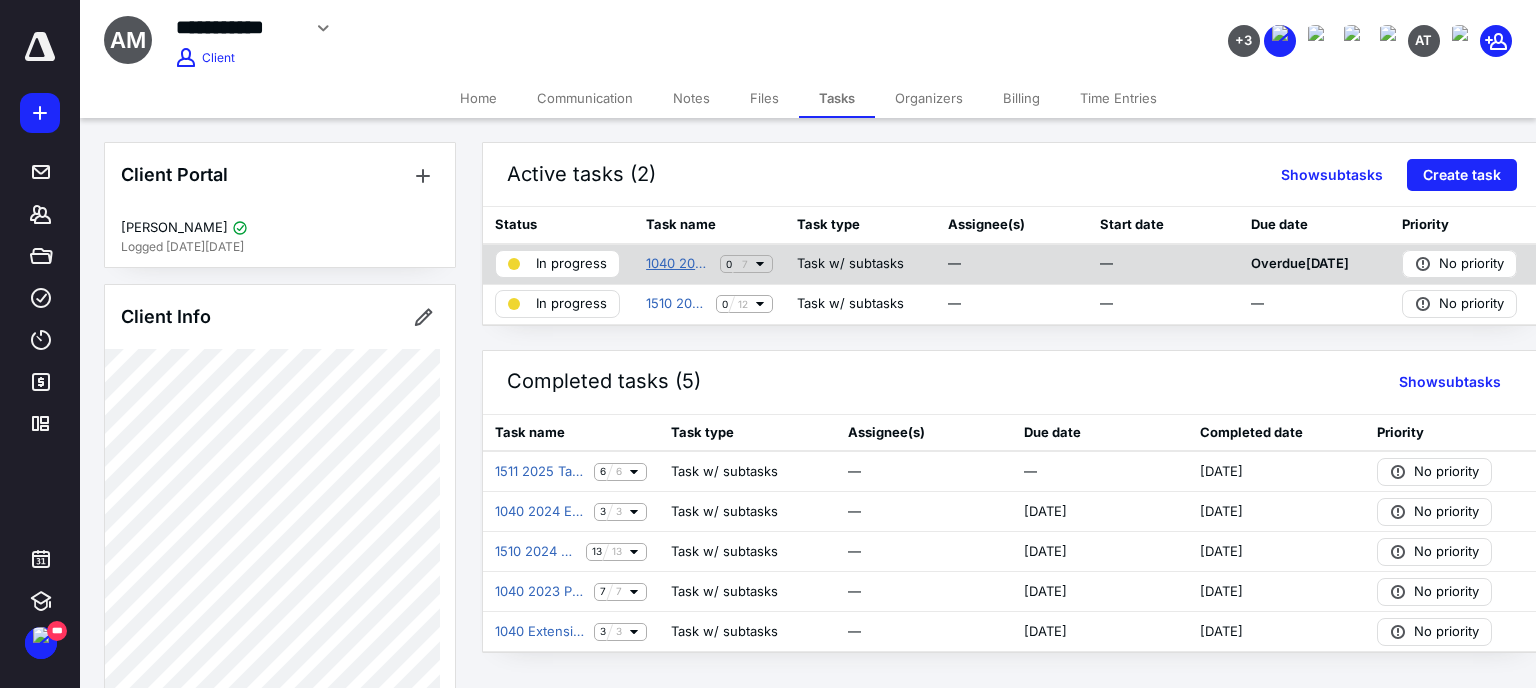 click on "1040 2024 Preparation" at bounding box center (679, 264) 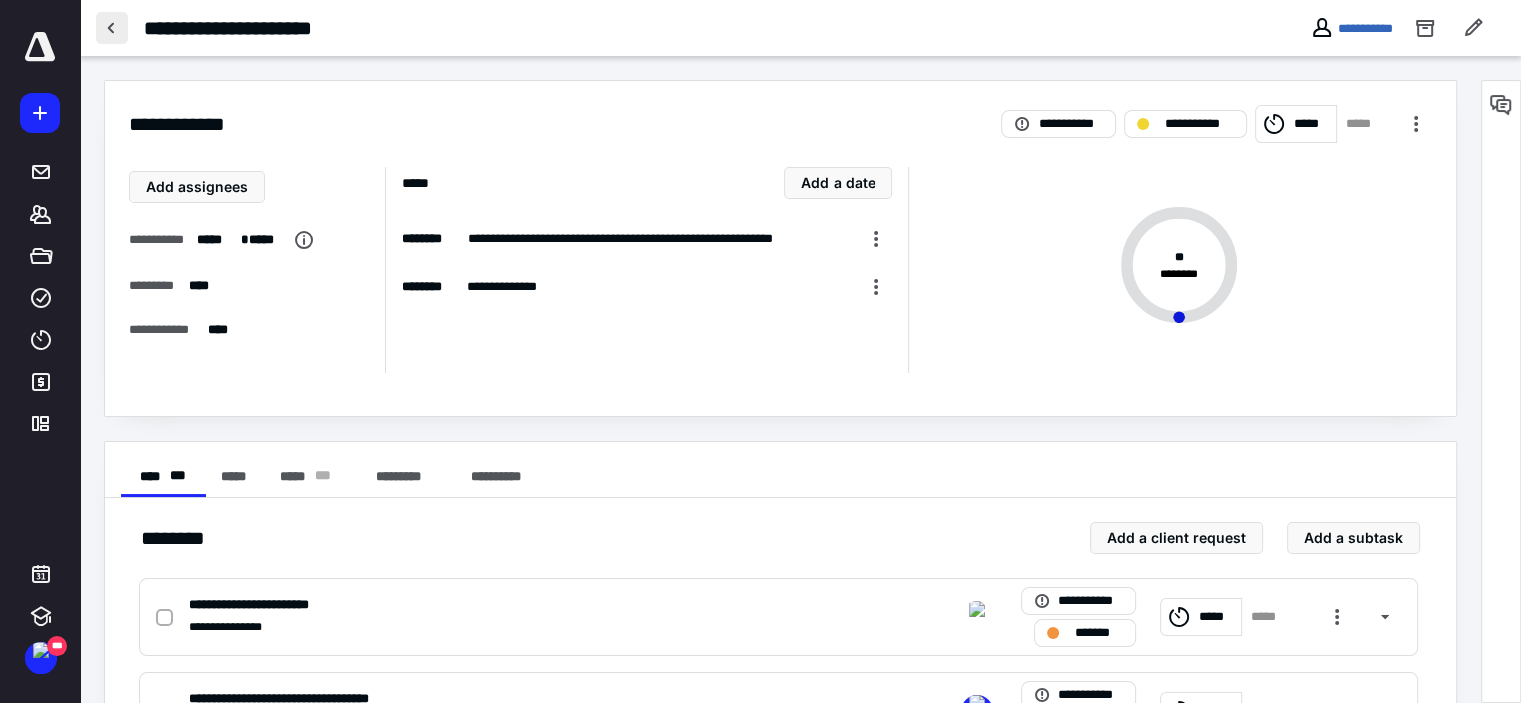 click at bounding box center [112, 28] 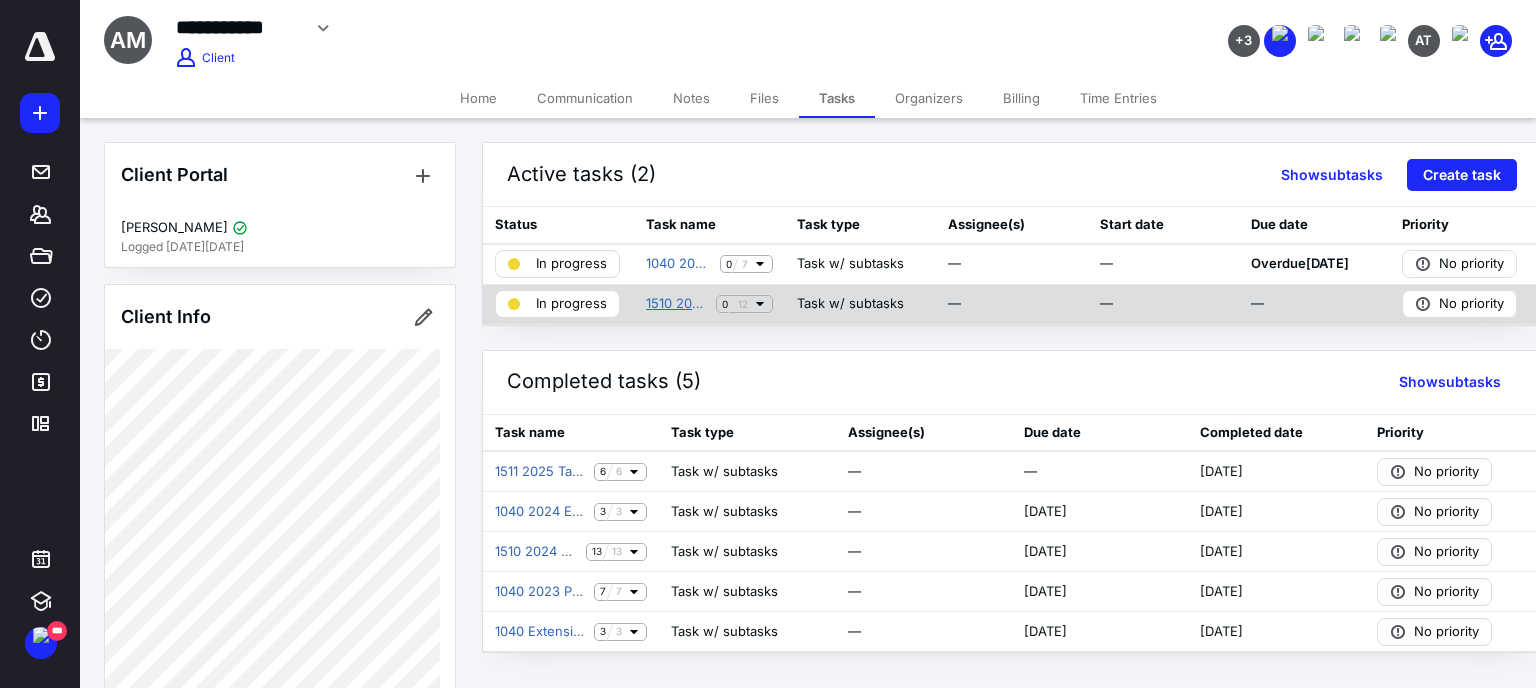 click on "1510 2025 Annual Client Management" at bounding box center (677, 304) 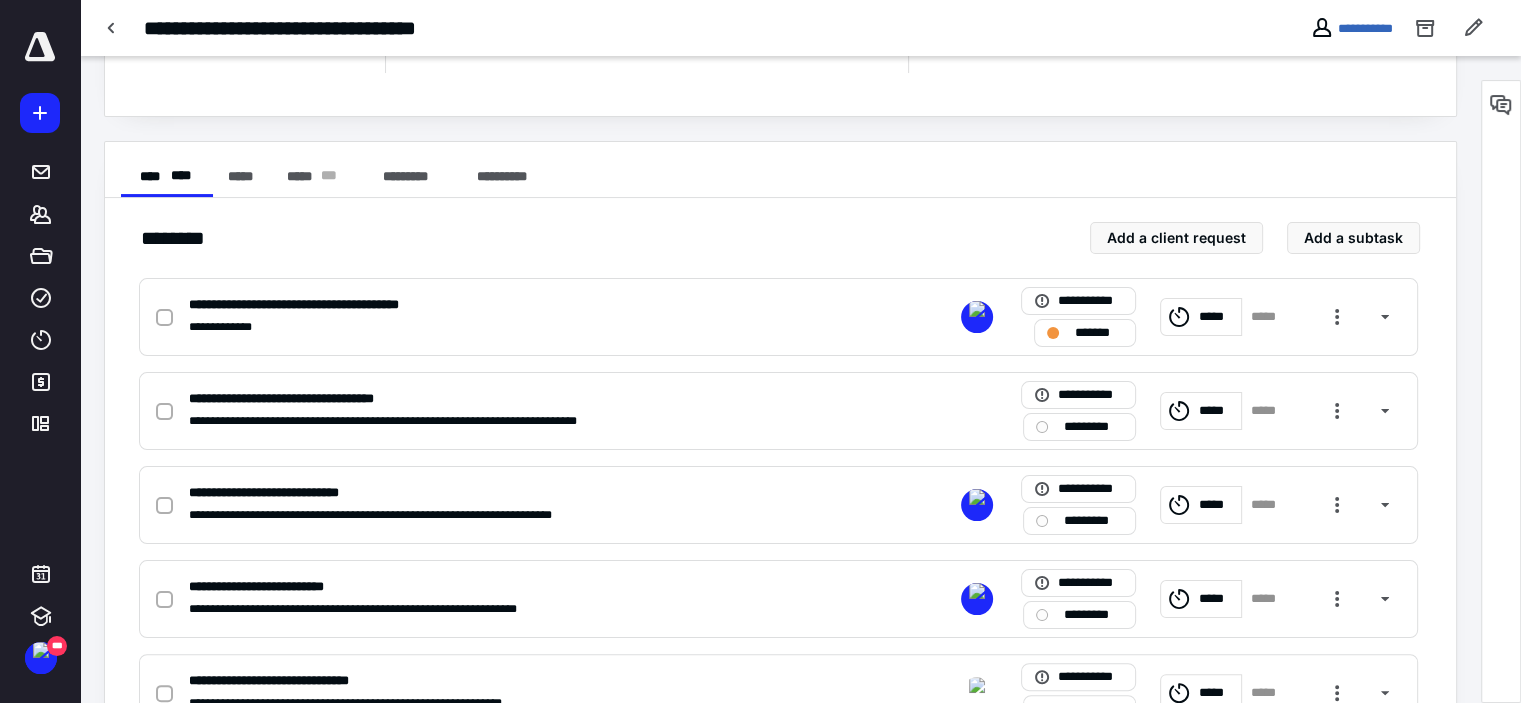 scroll, scrollTop: 400, scrollLeft: 0, axis: vertical 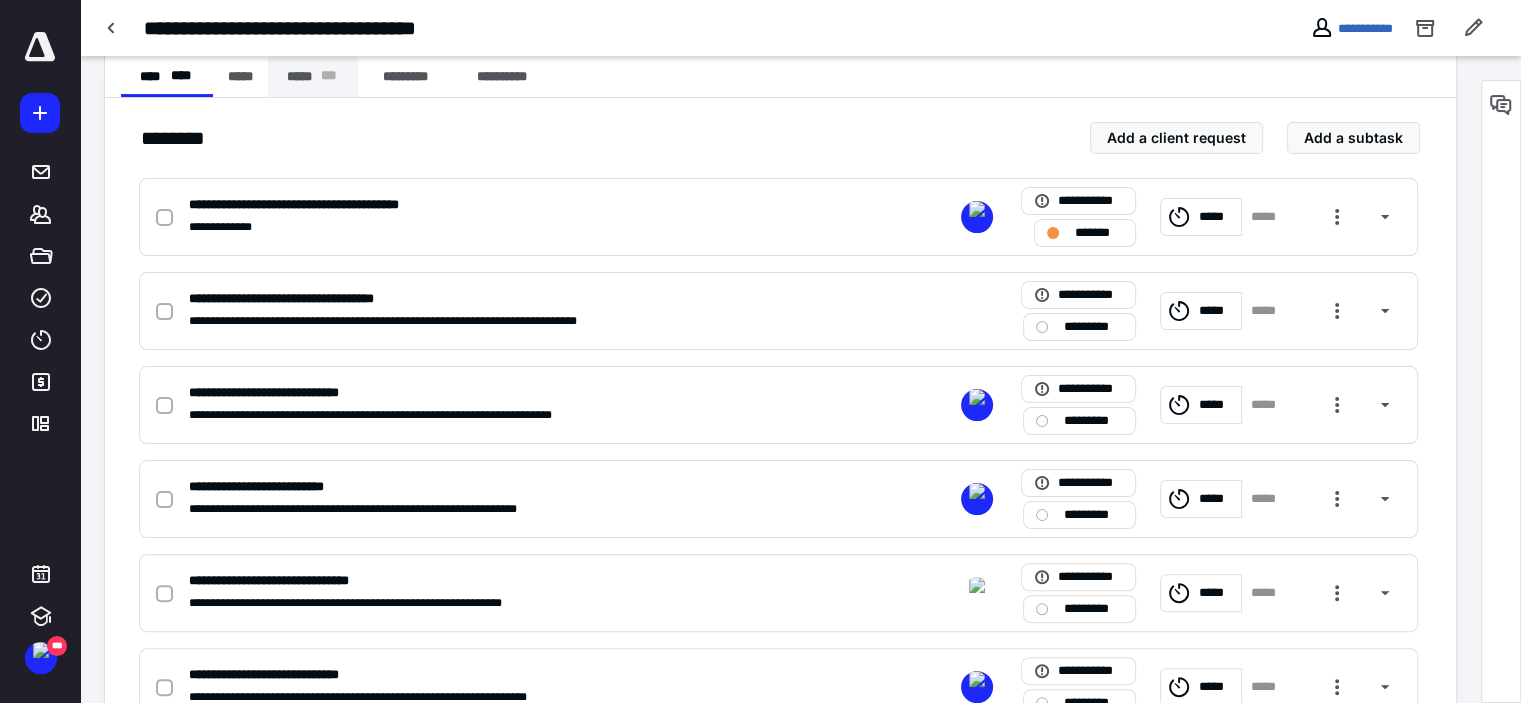 click on "***** * * *" at bounding box center [313, 77] 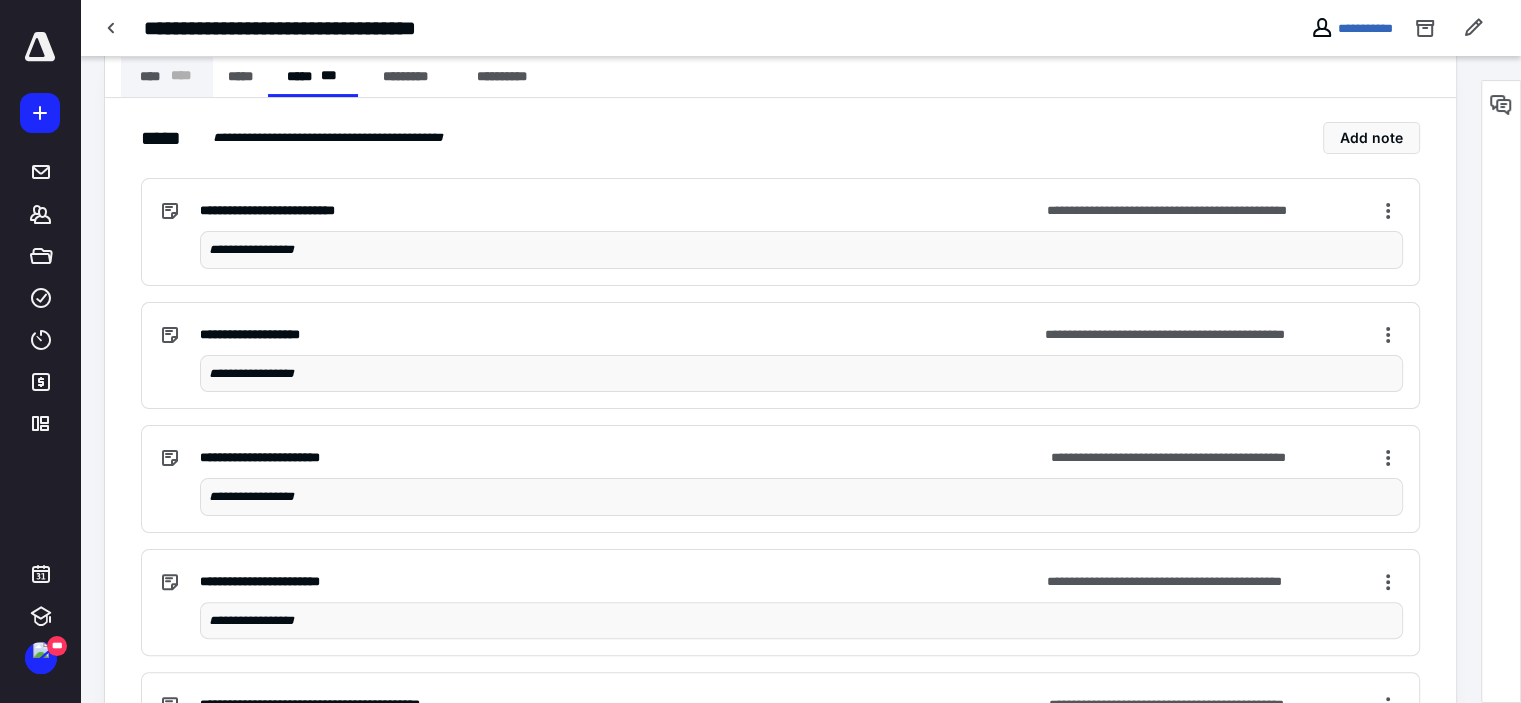 click on "**** * ** *" at bounding box center (167, 77) 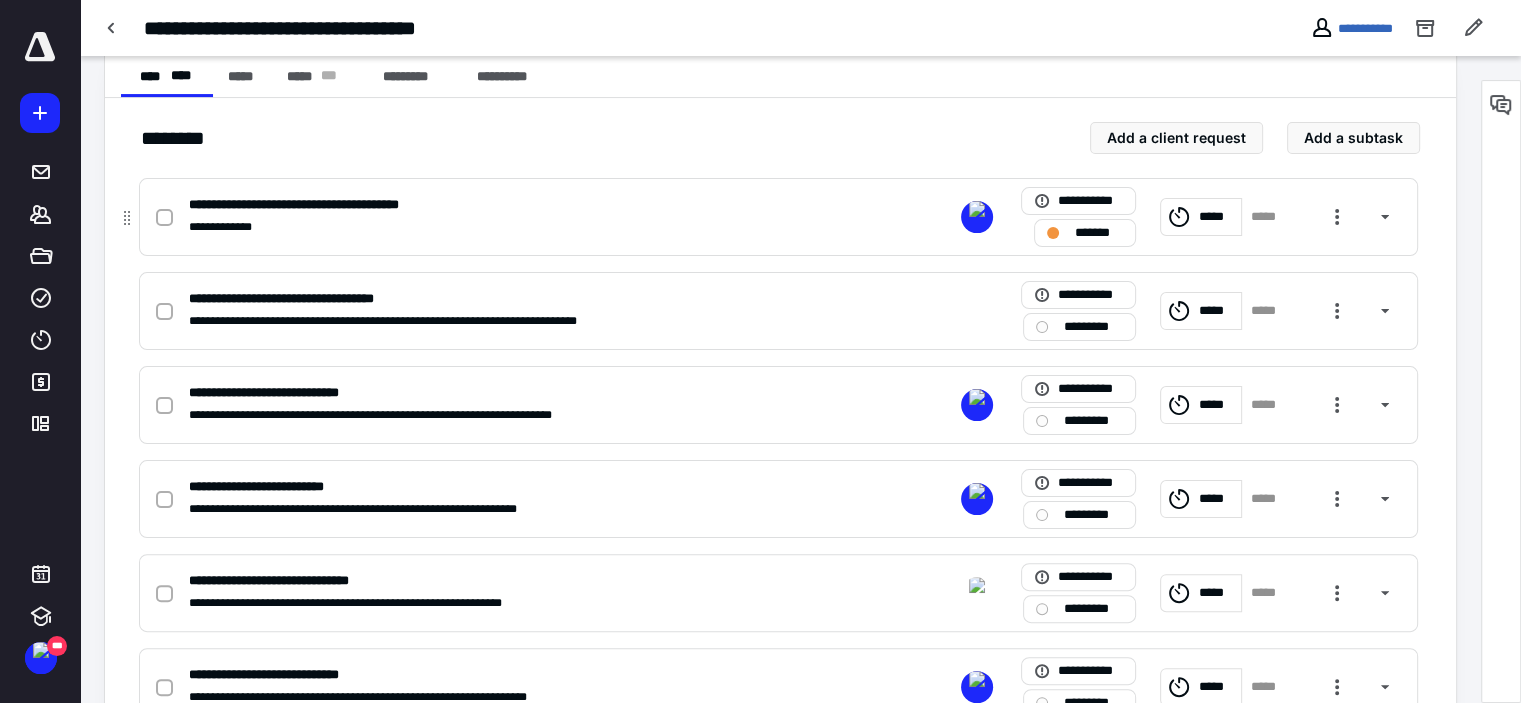 click on "**********" at bounding box center (516, 227) 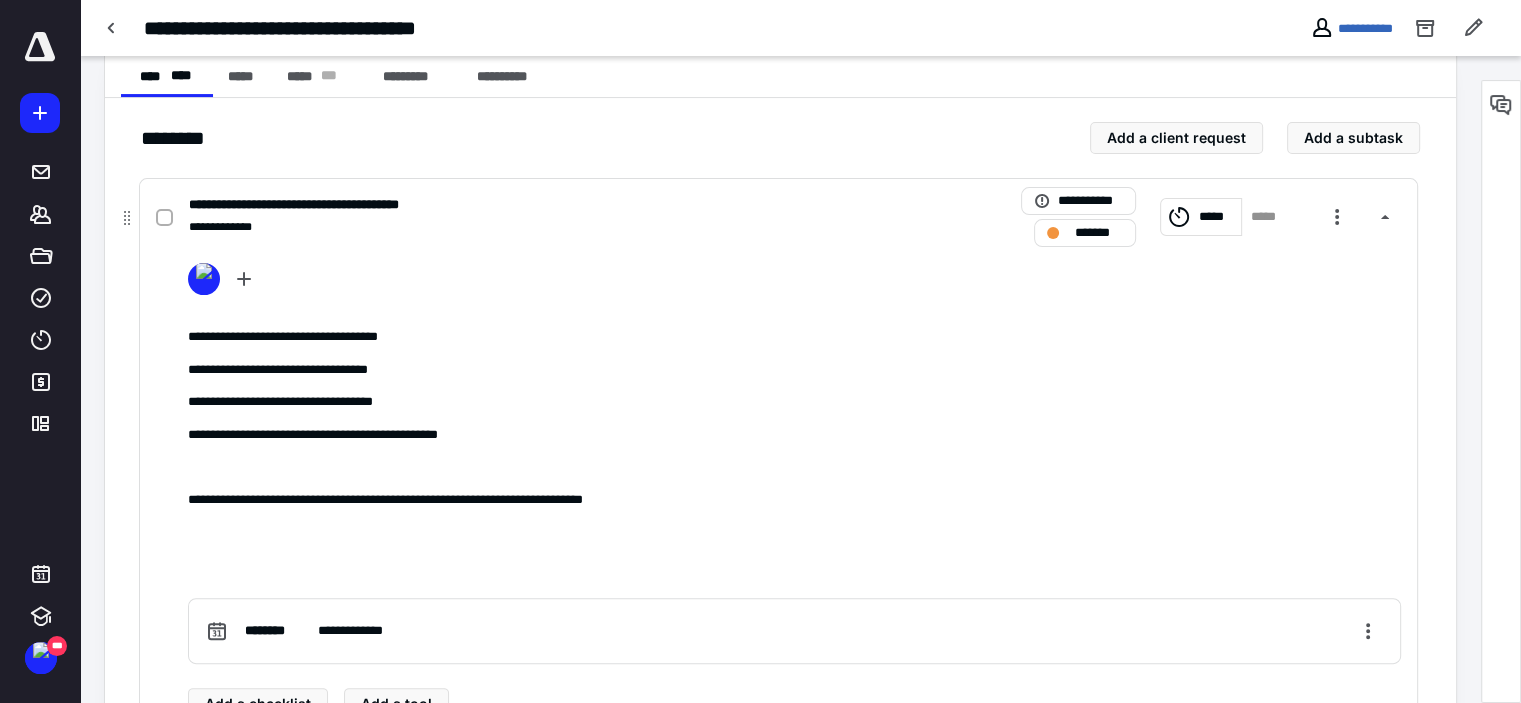 click on "*******" at bounding box center [1085, 233] 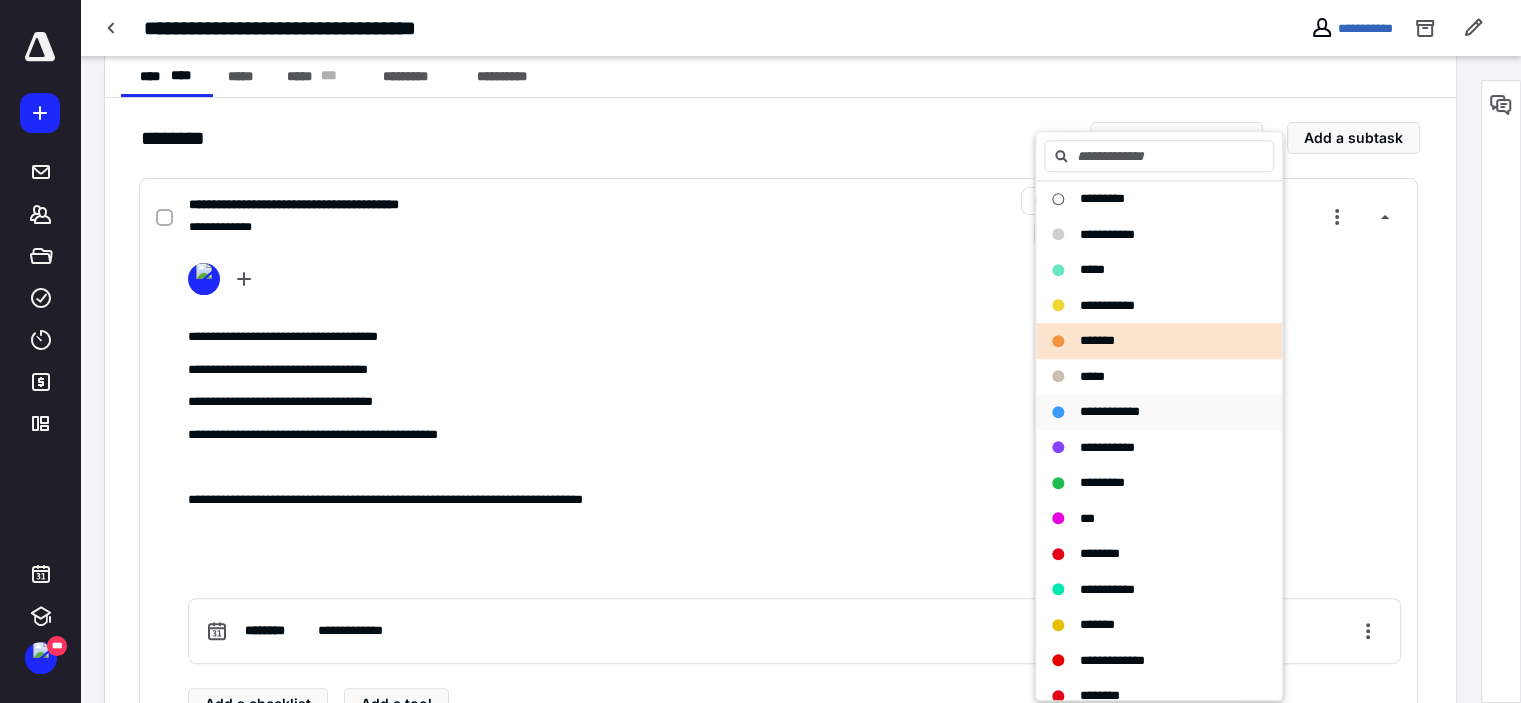 click on "**********" at bounding box center [1110, 411] 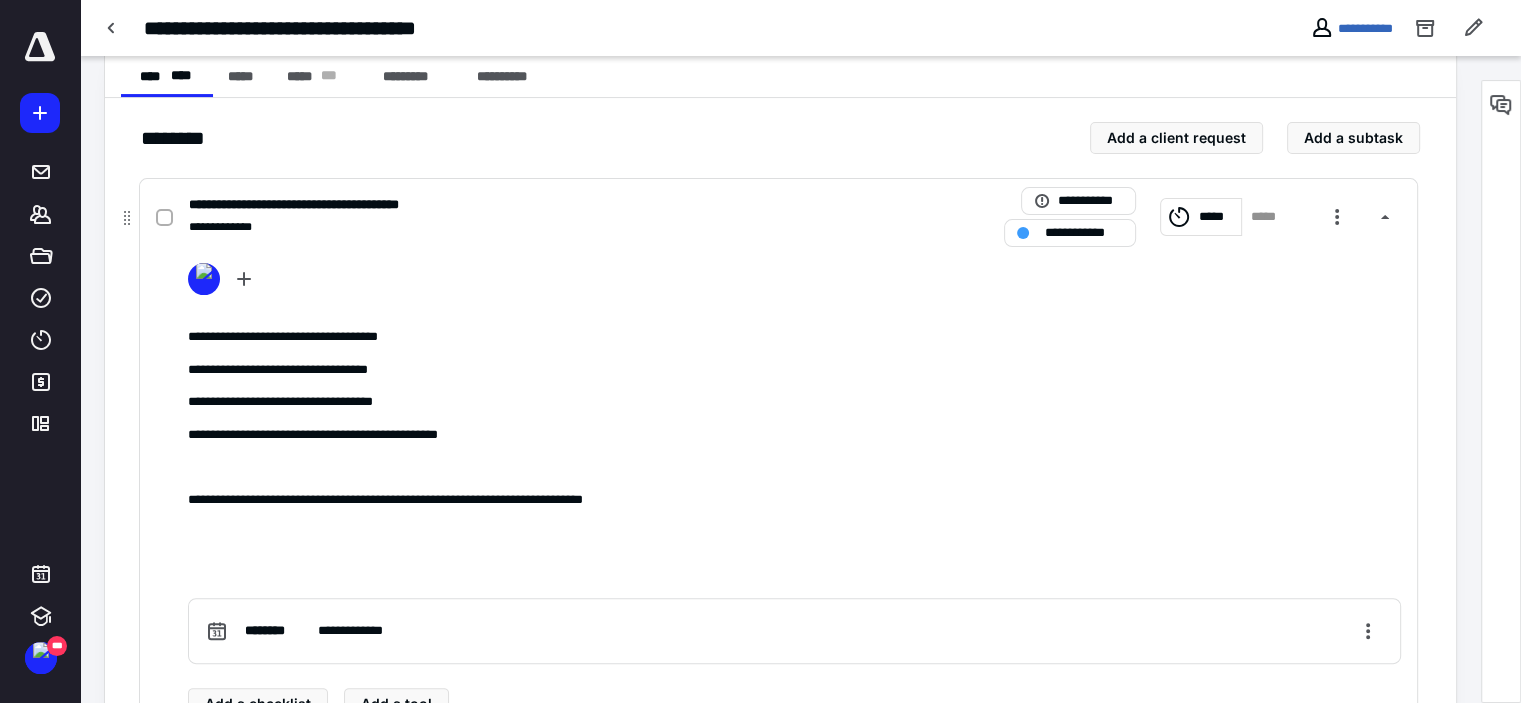 click on "**********" at bounding box center [516, 227] 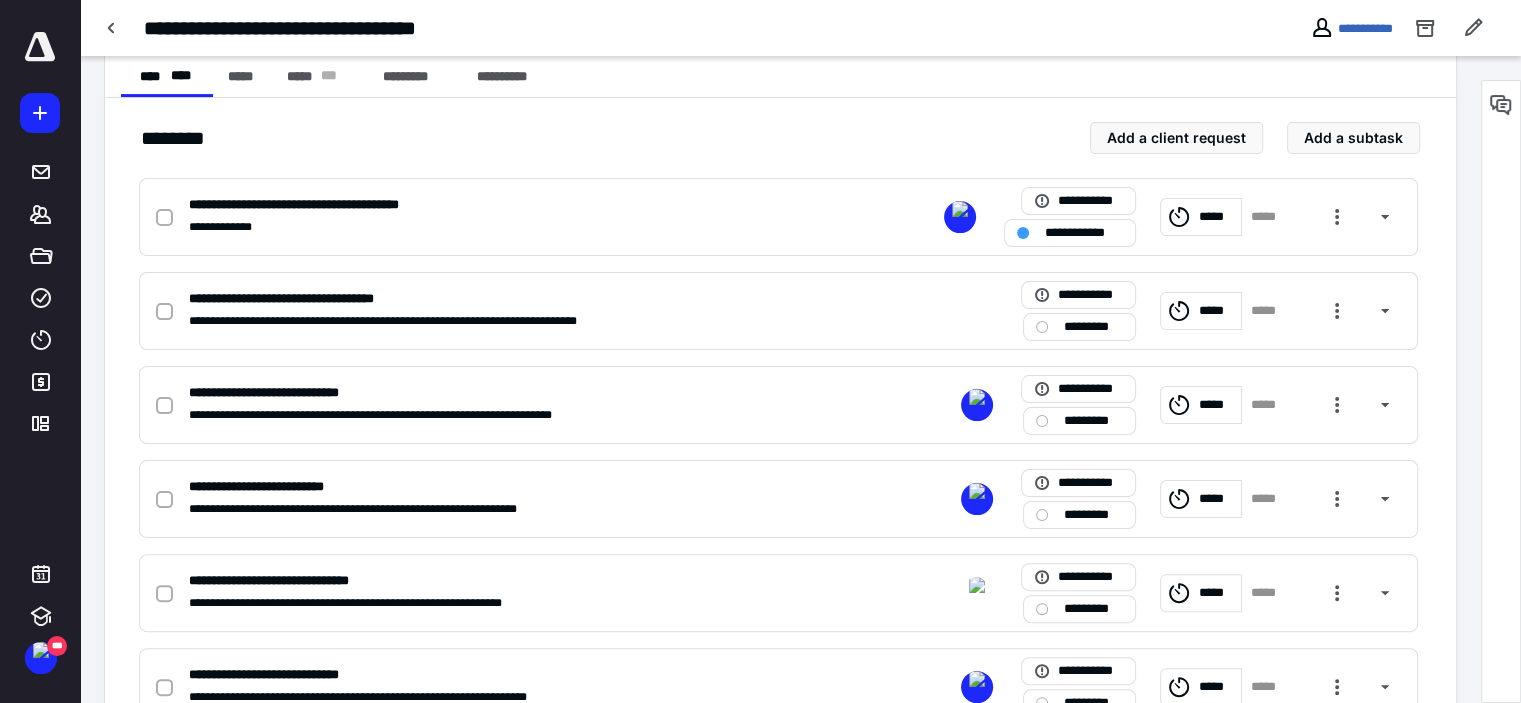 scroll, scrollTop: 300, scrollLeft: 0, axis: vertical 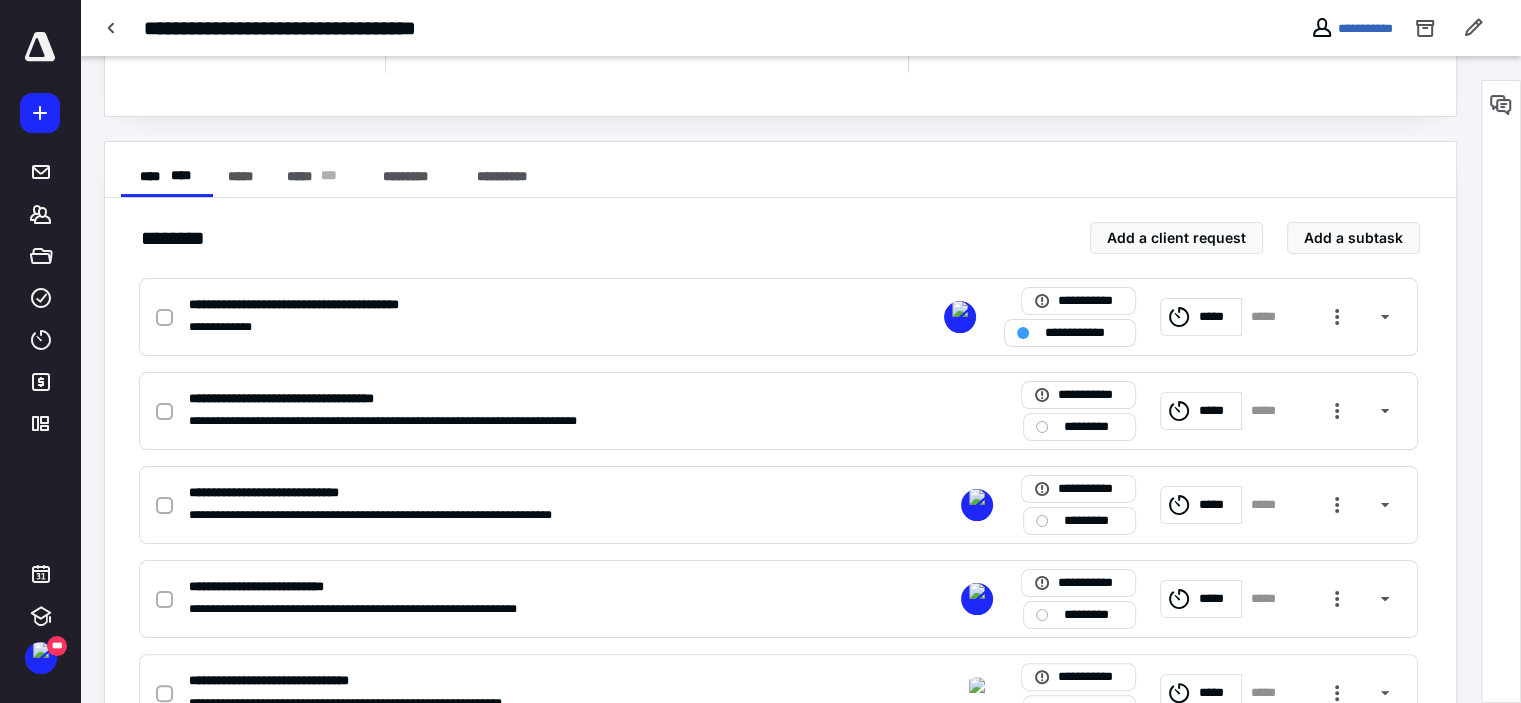 click on "**********" at bounding box center [780, -52] 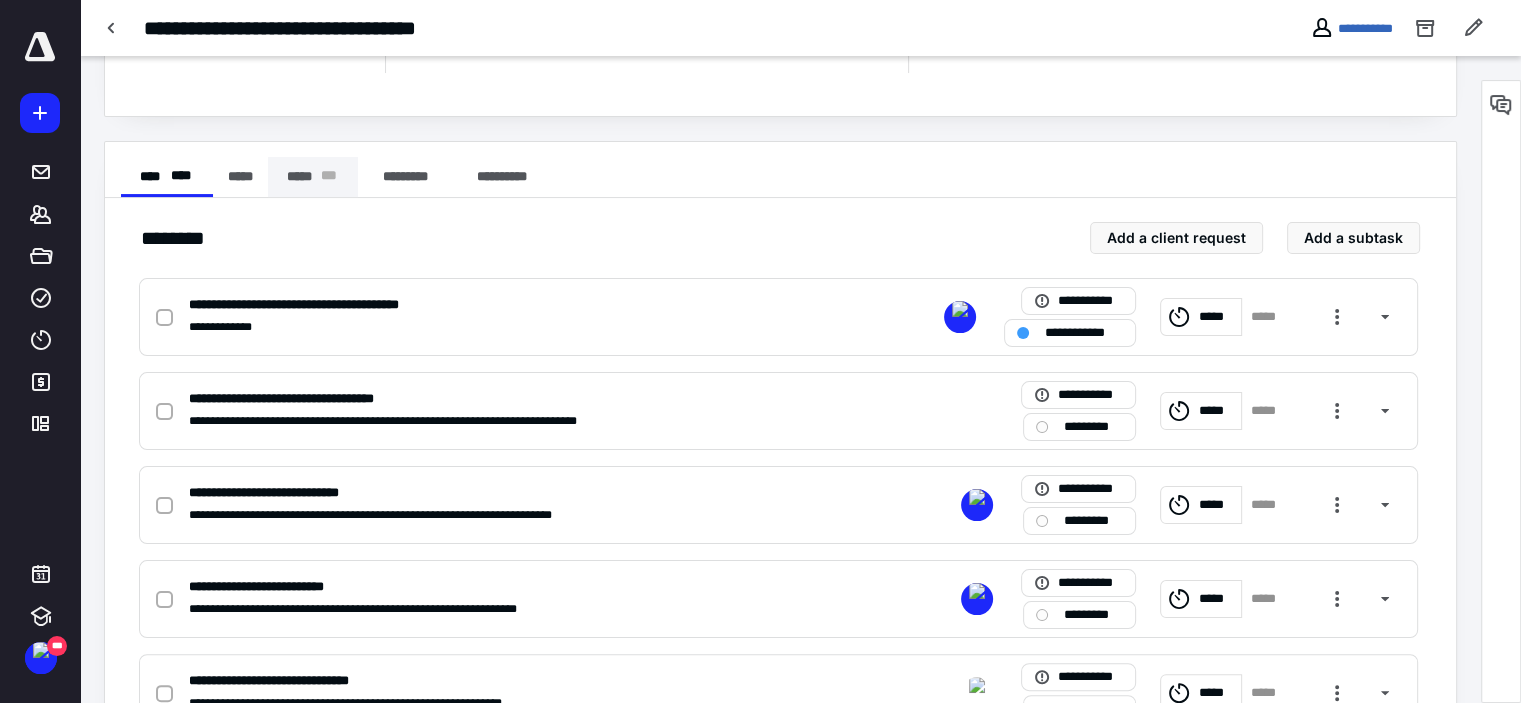 click on "* * *" at bounding box center (330, 177) 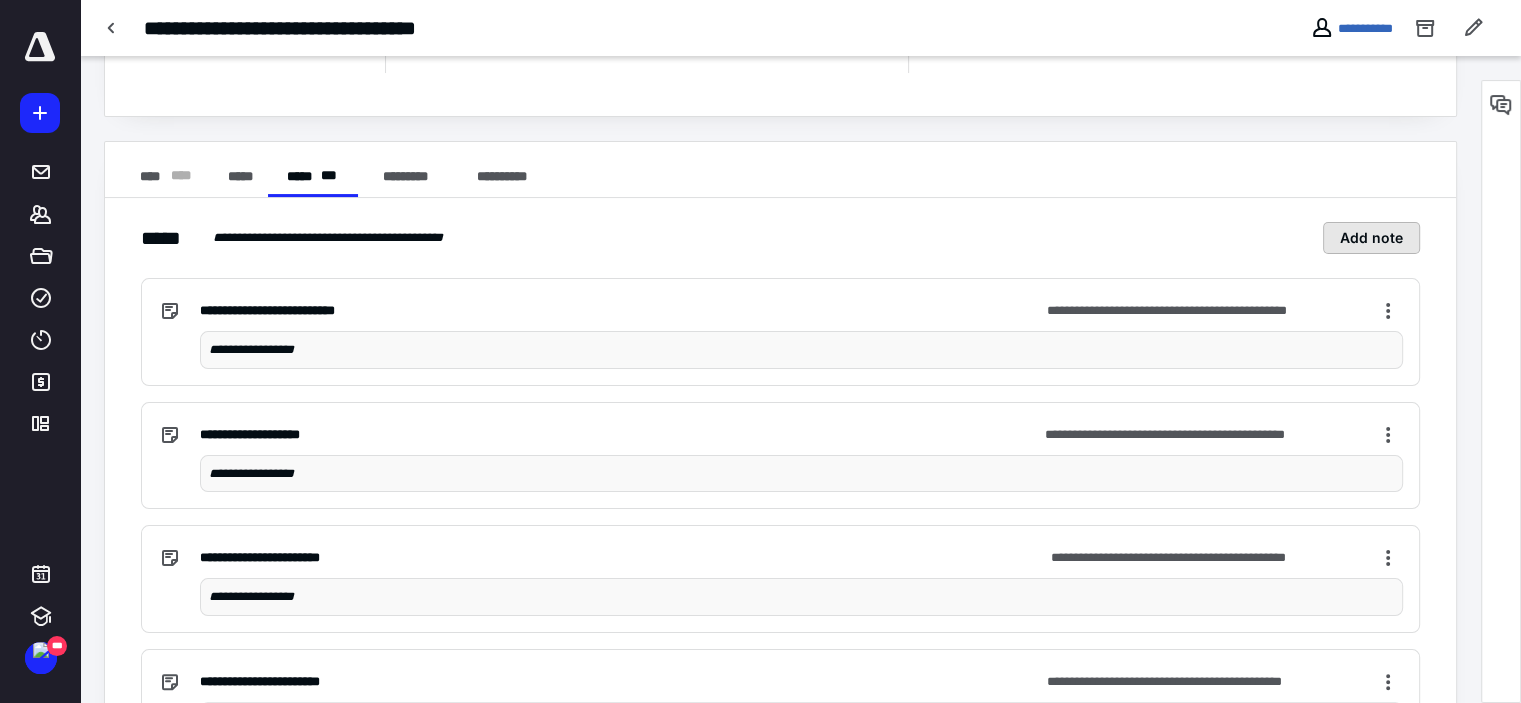 click on "Add note" at bounding box center [1371, 238] 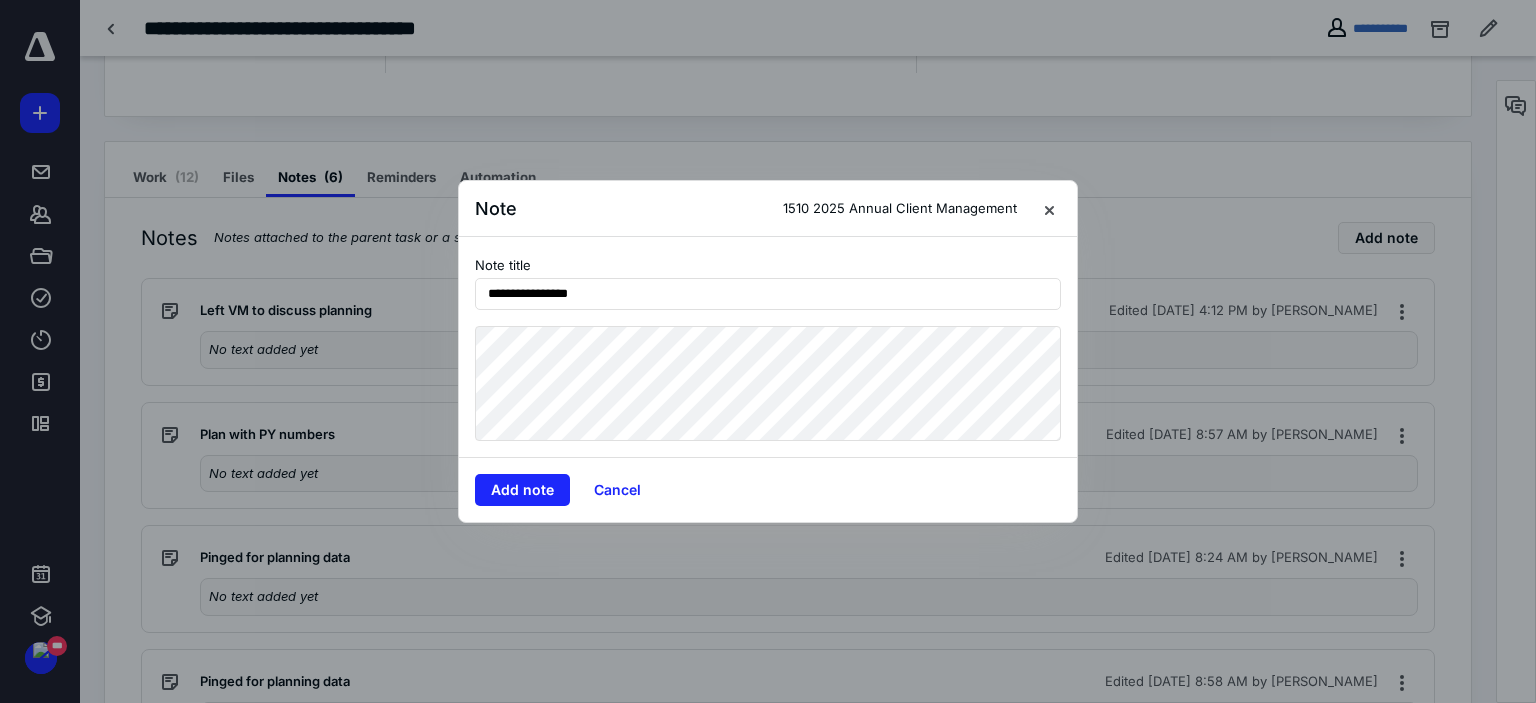 type on "**********" 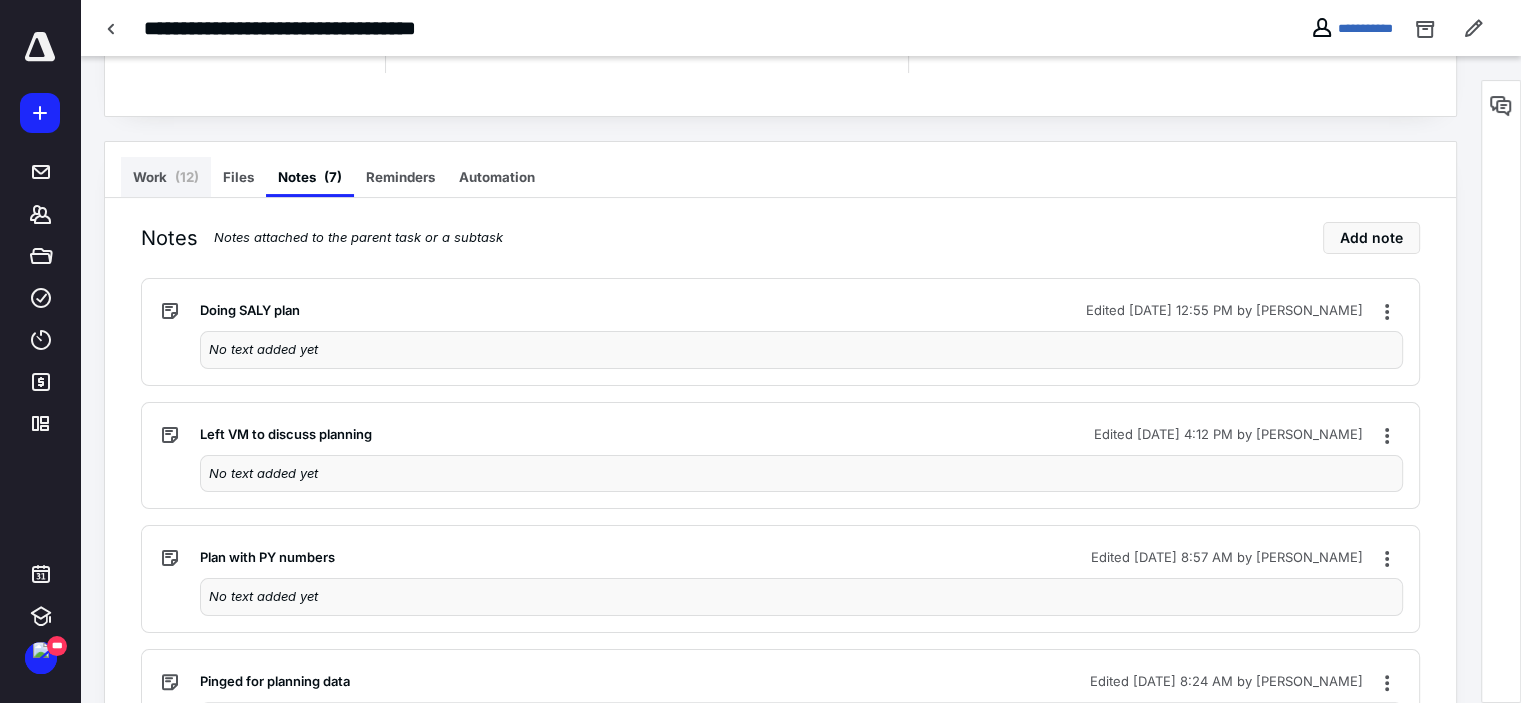 drag, startPoint x: 153, startPoint y: 171, endPoint x: 156, endPoint y: 99, distance: 72.06247 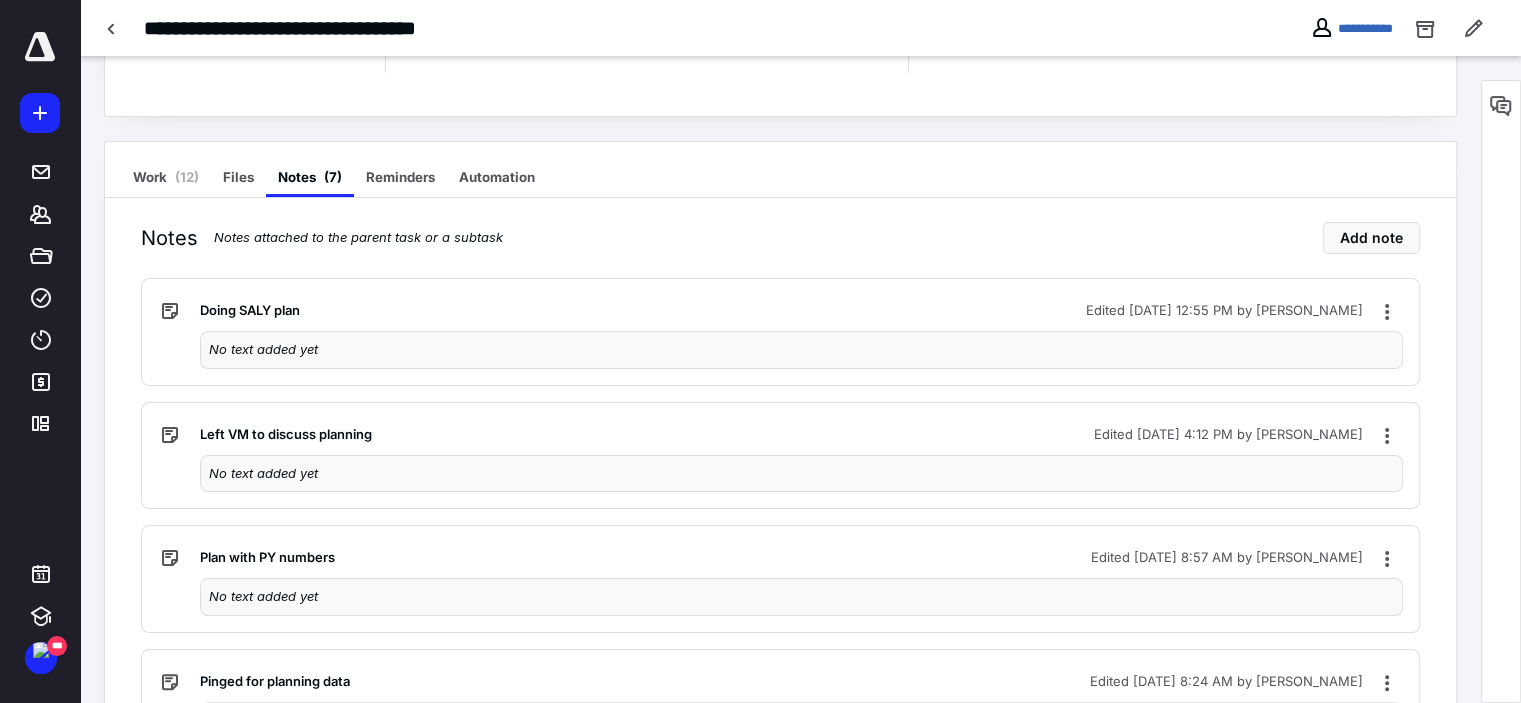 click on "Work ( 12 )" at bounding box center [166, 177] 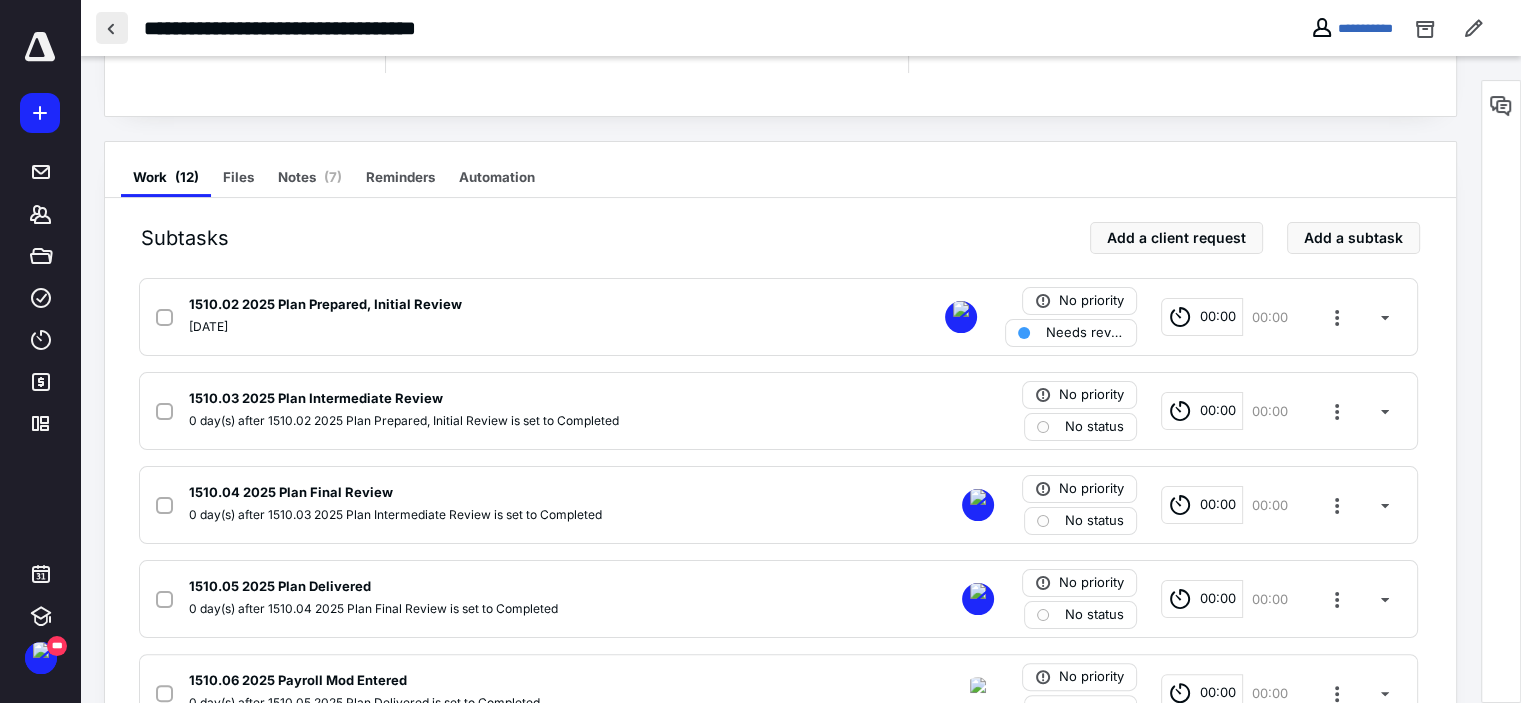 click at bounding box center [112, 28] 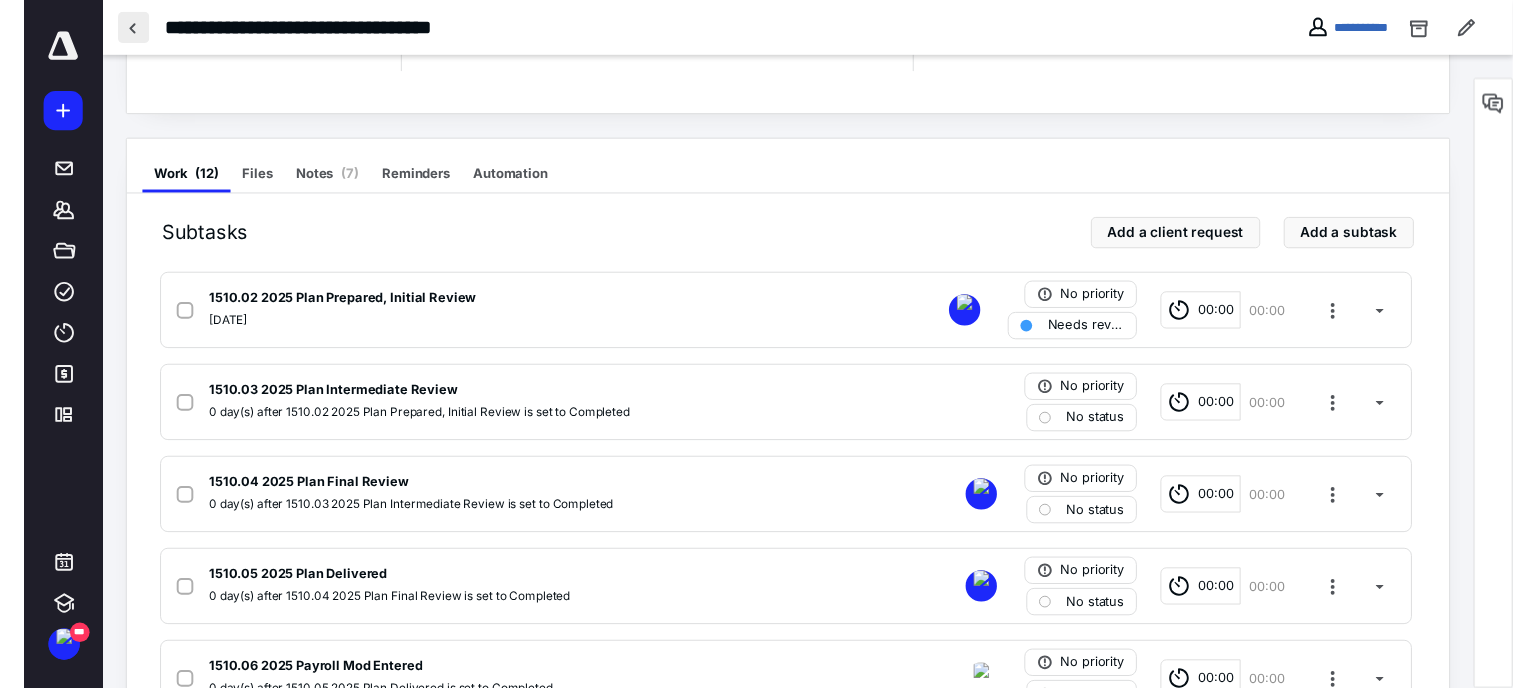 scroll, scrollTop: 0, scrollLeft: 0, axis: both 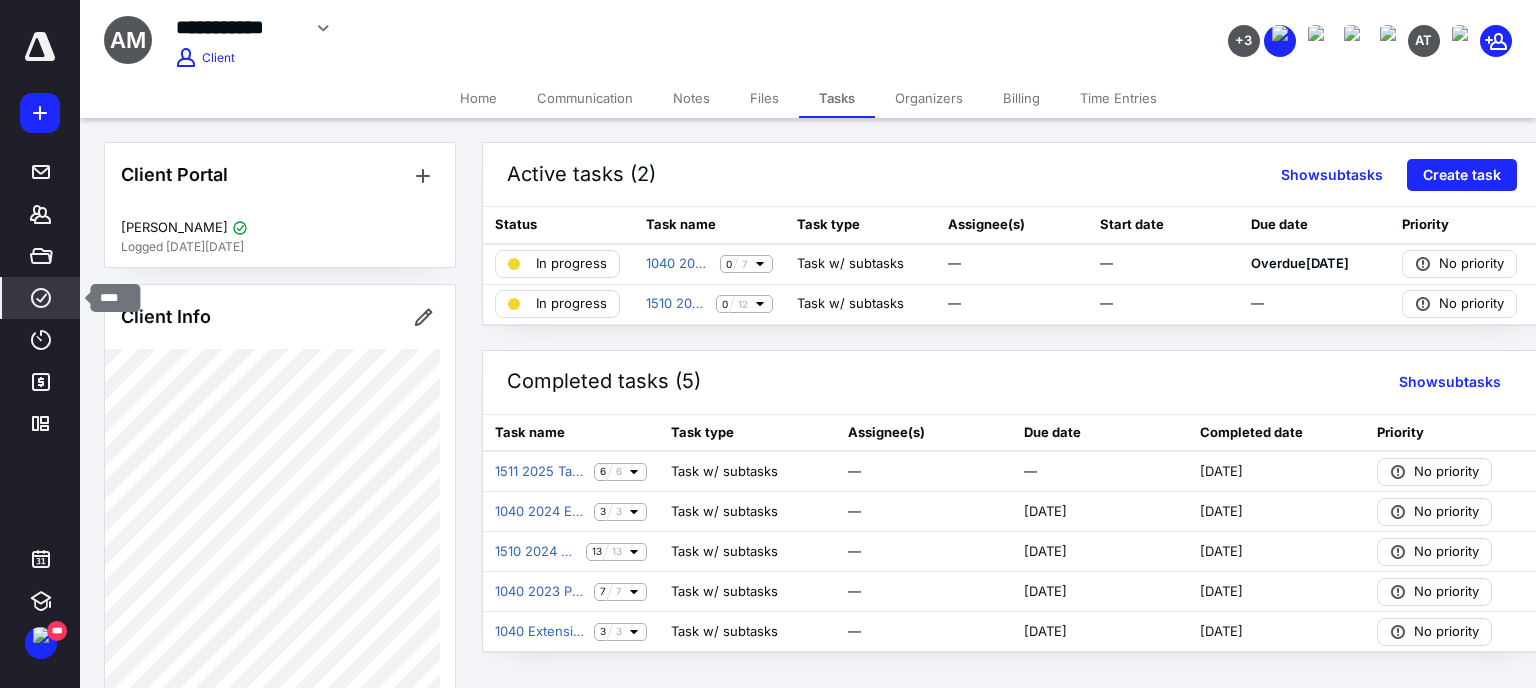 click on "****" at bounding box center [41, 298] 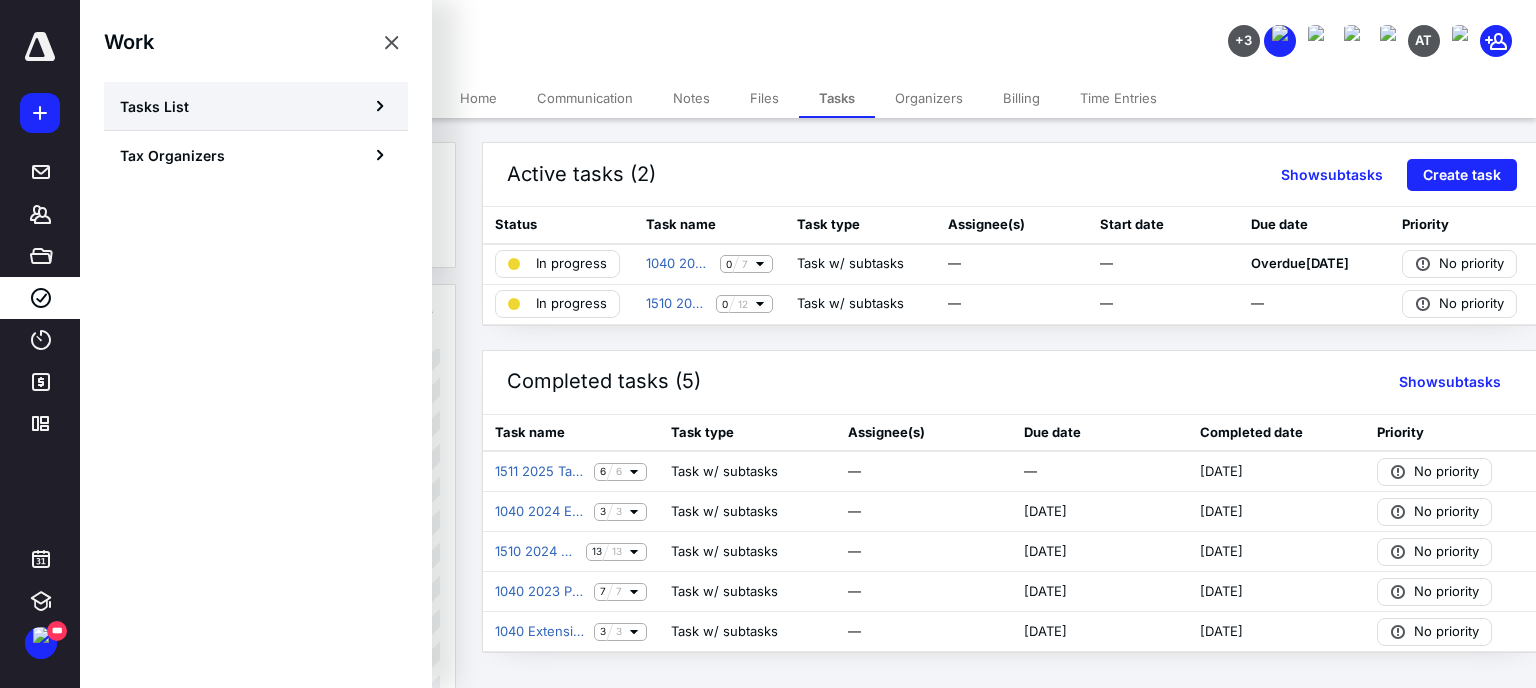 click on "Tasks List" at bounding box center (154, 106) 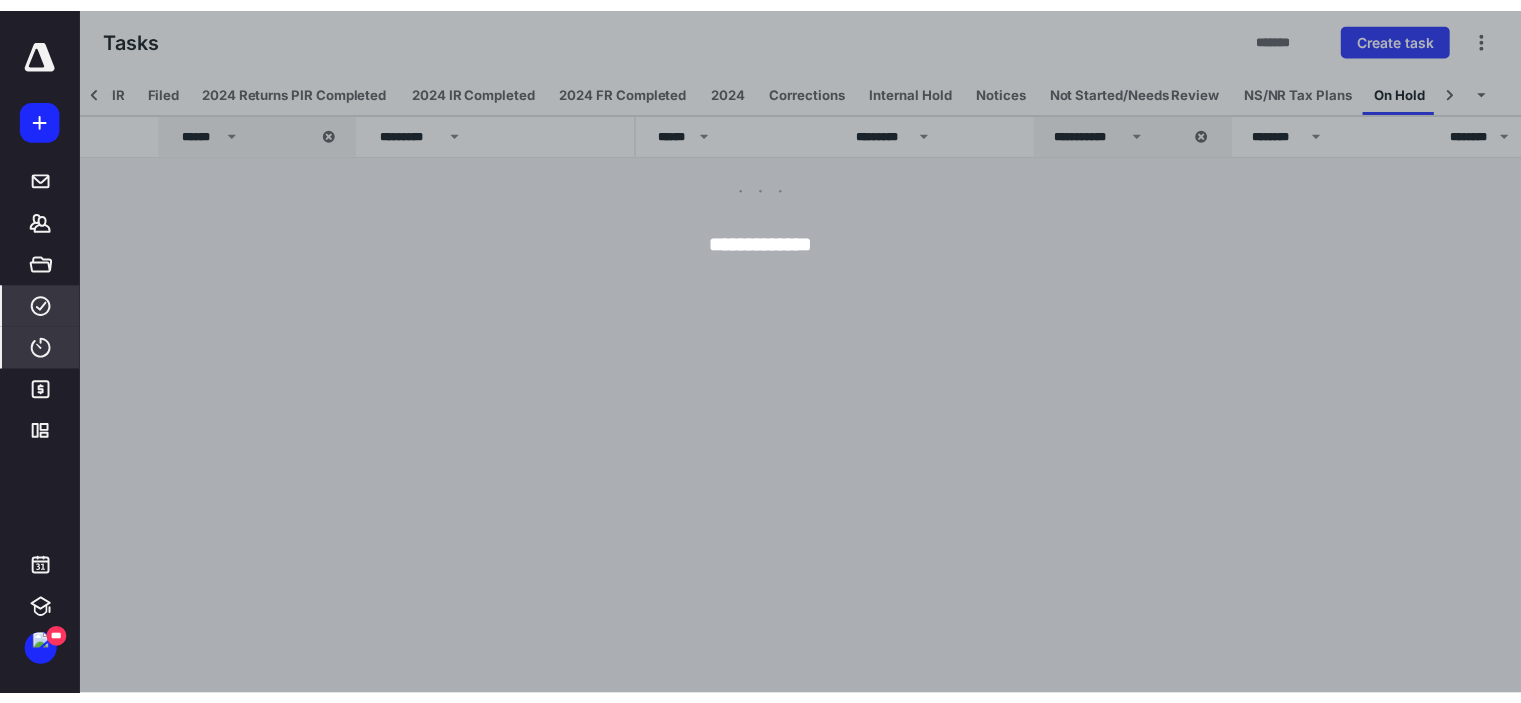 scroll, scrollTop: 0, scrollLeft: 399, axis: horizontal 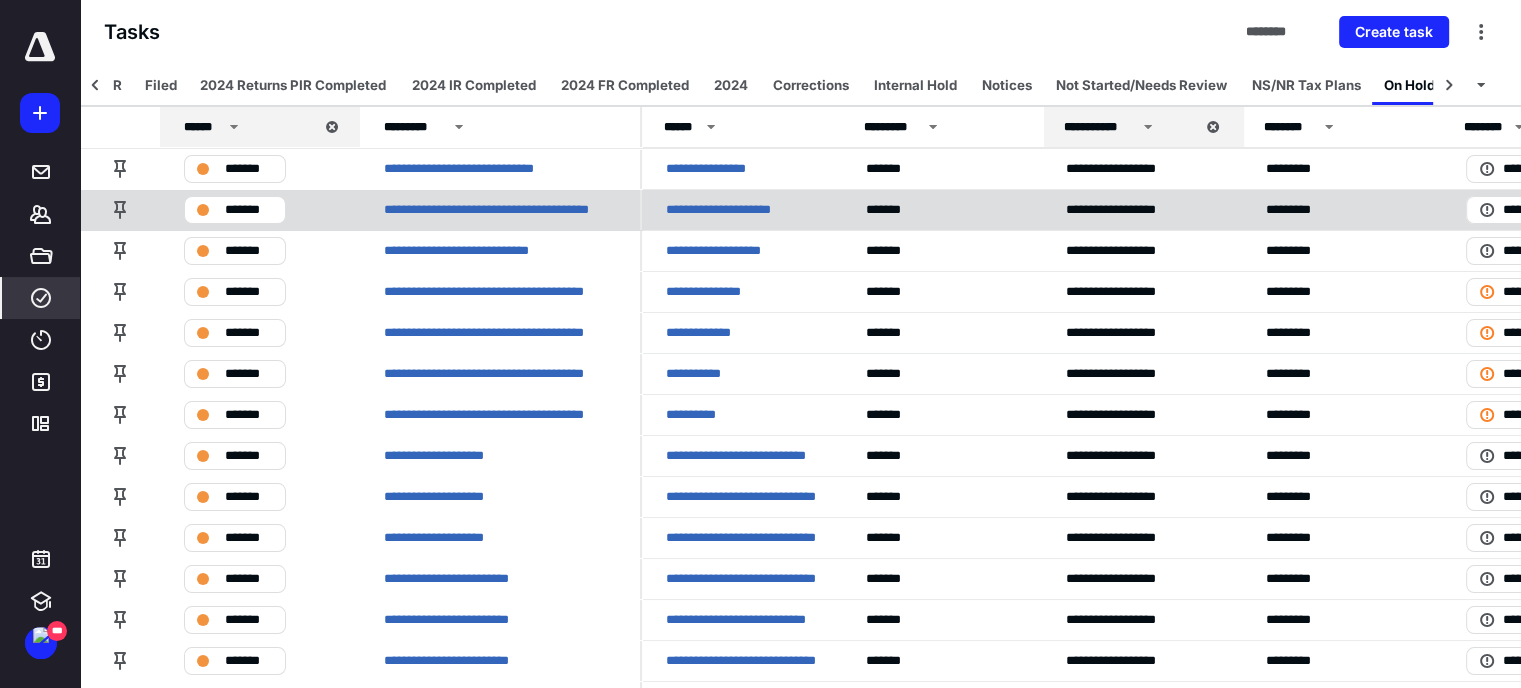 click on "**********" at bounding box center [740, 210] 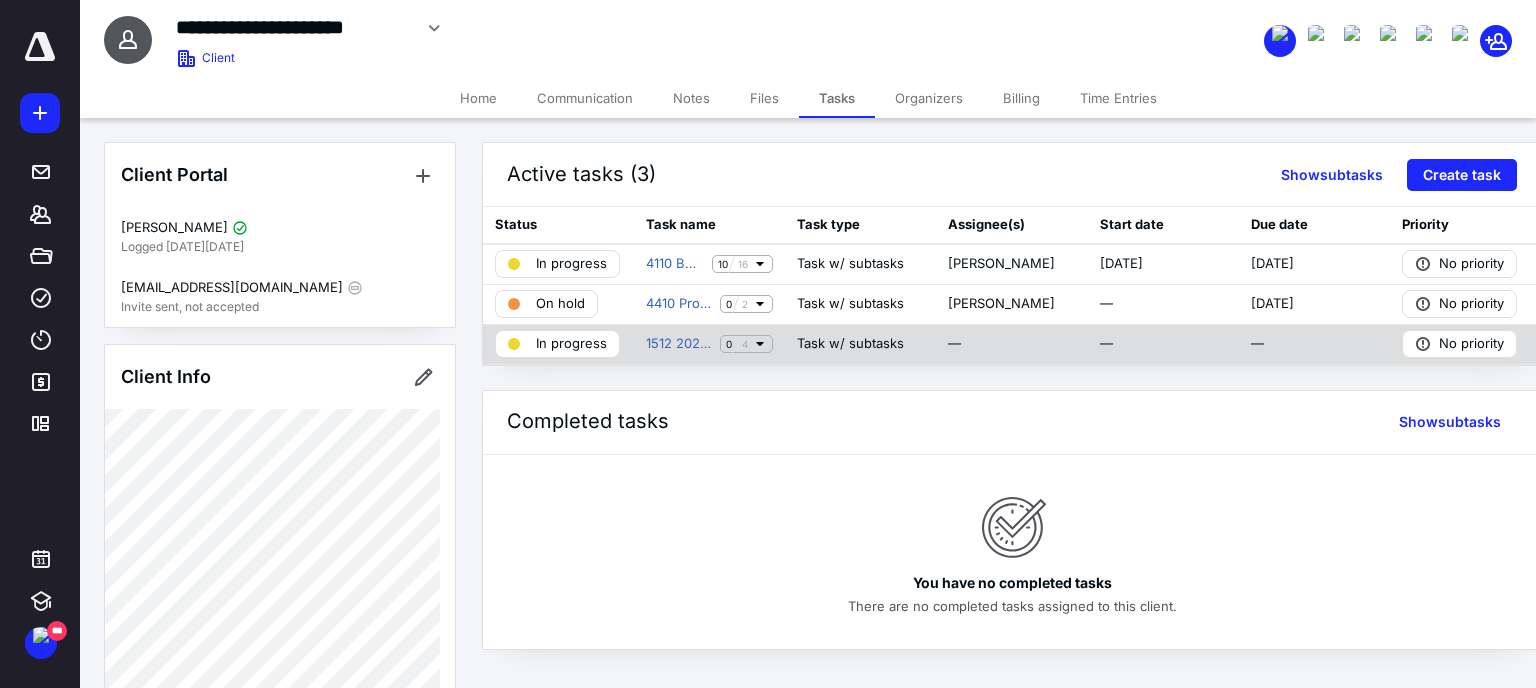 click on "1512 2025 Business Tax Plan 0 4" at bounding box center (709, 344) 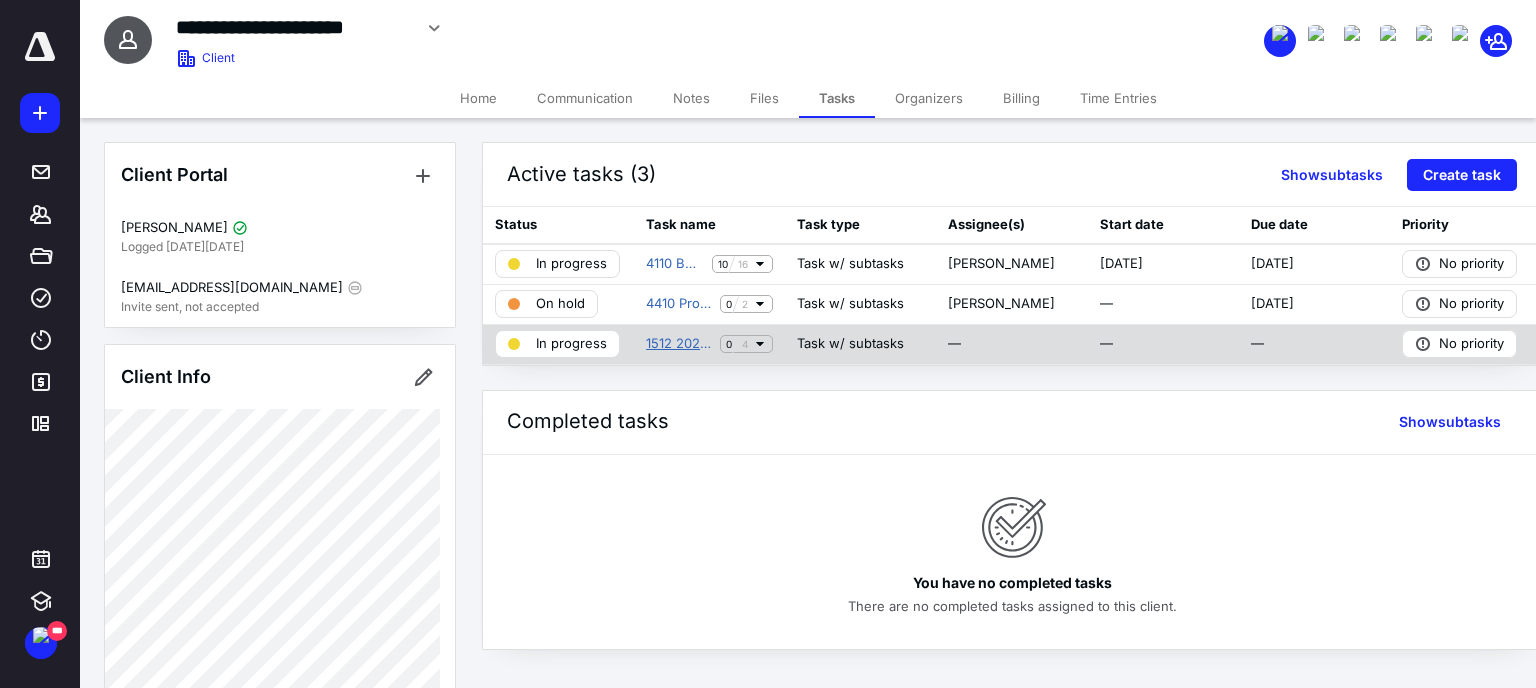 click on "1512 2025 Business Tax Plan" at bounding box center [679, 344] 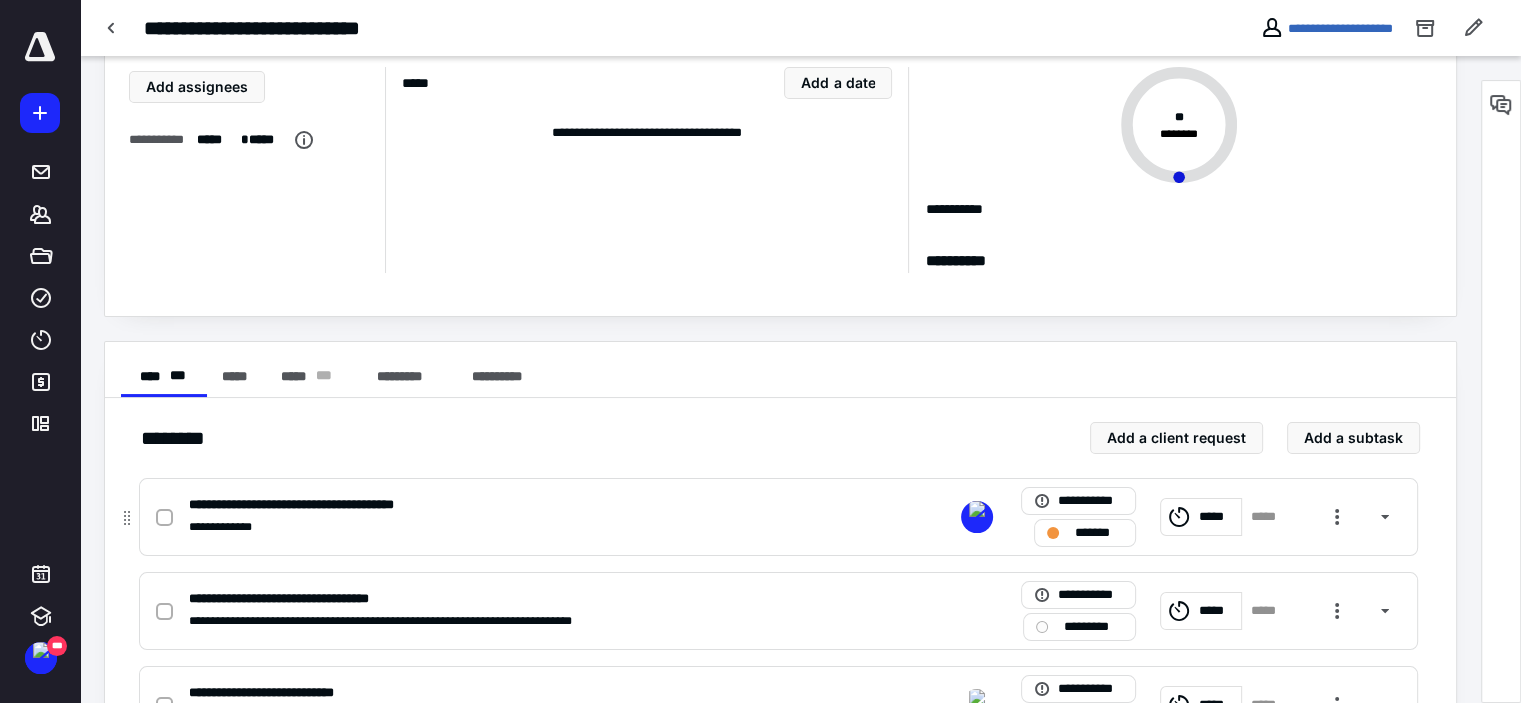scroll, scrollTop: 283, scrollLeft: 0, axis: vertical 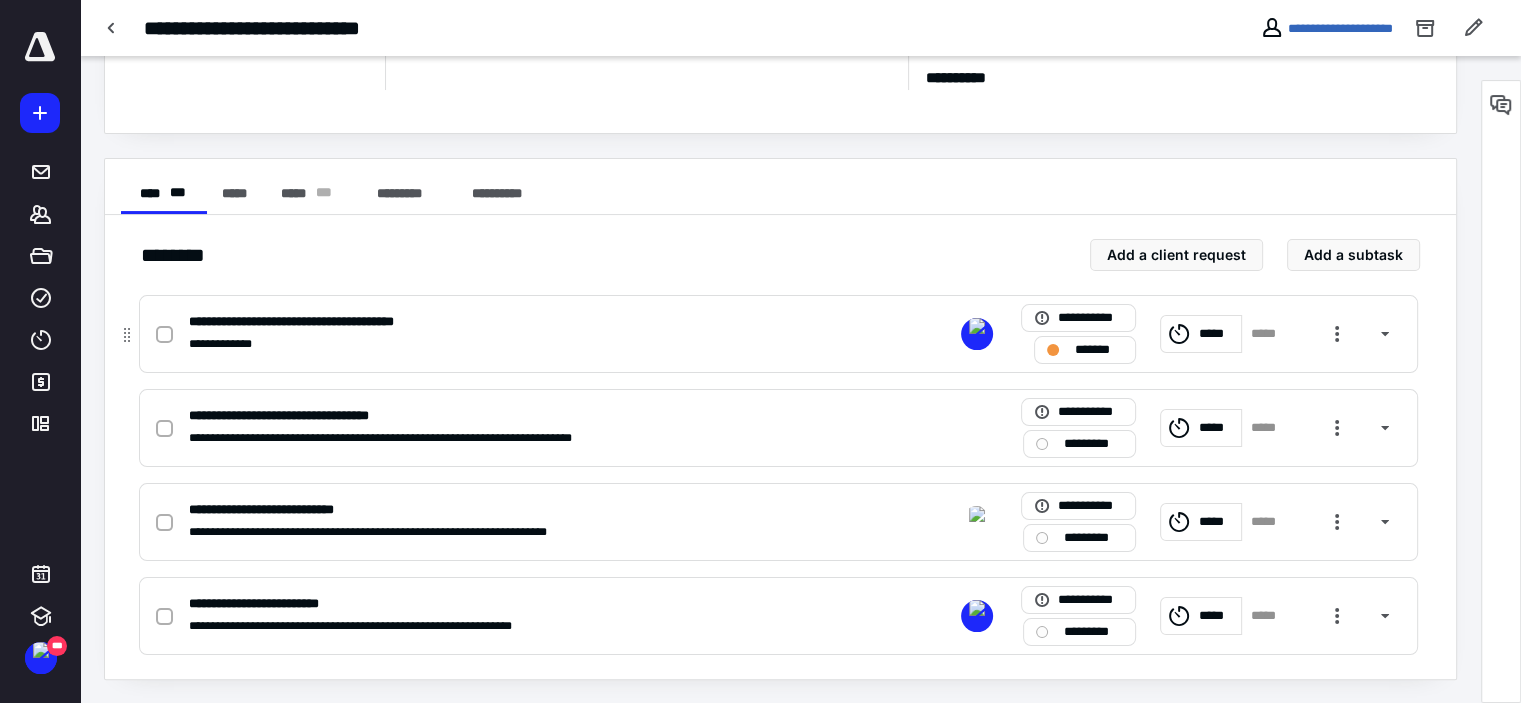 click on "*******" at bounding box center [1099, 350] 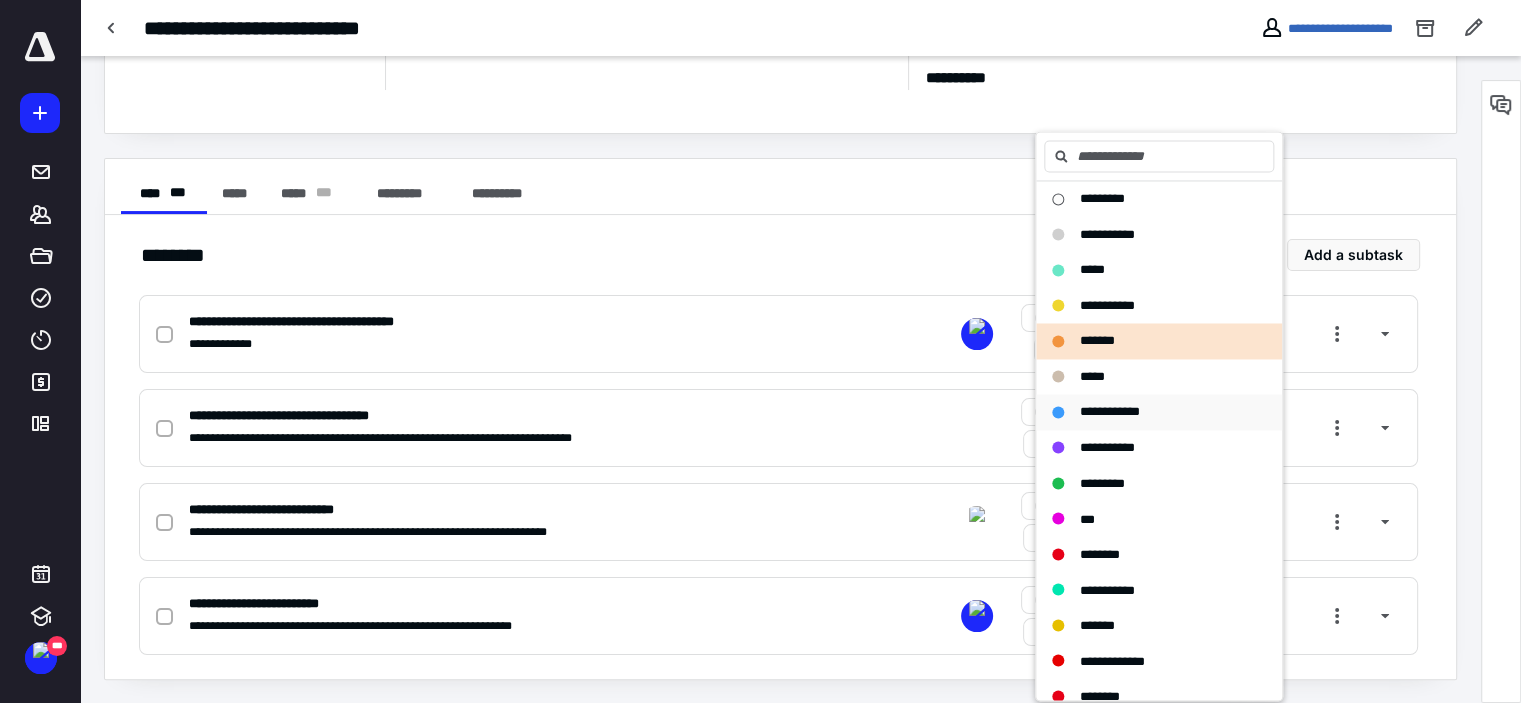 click on "**********" at bounding box center [1110, 411] 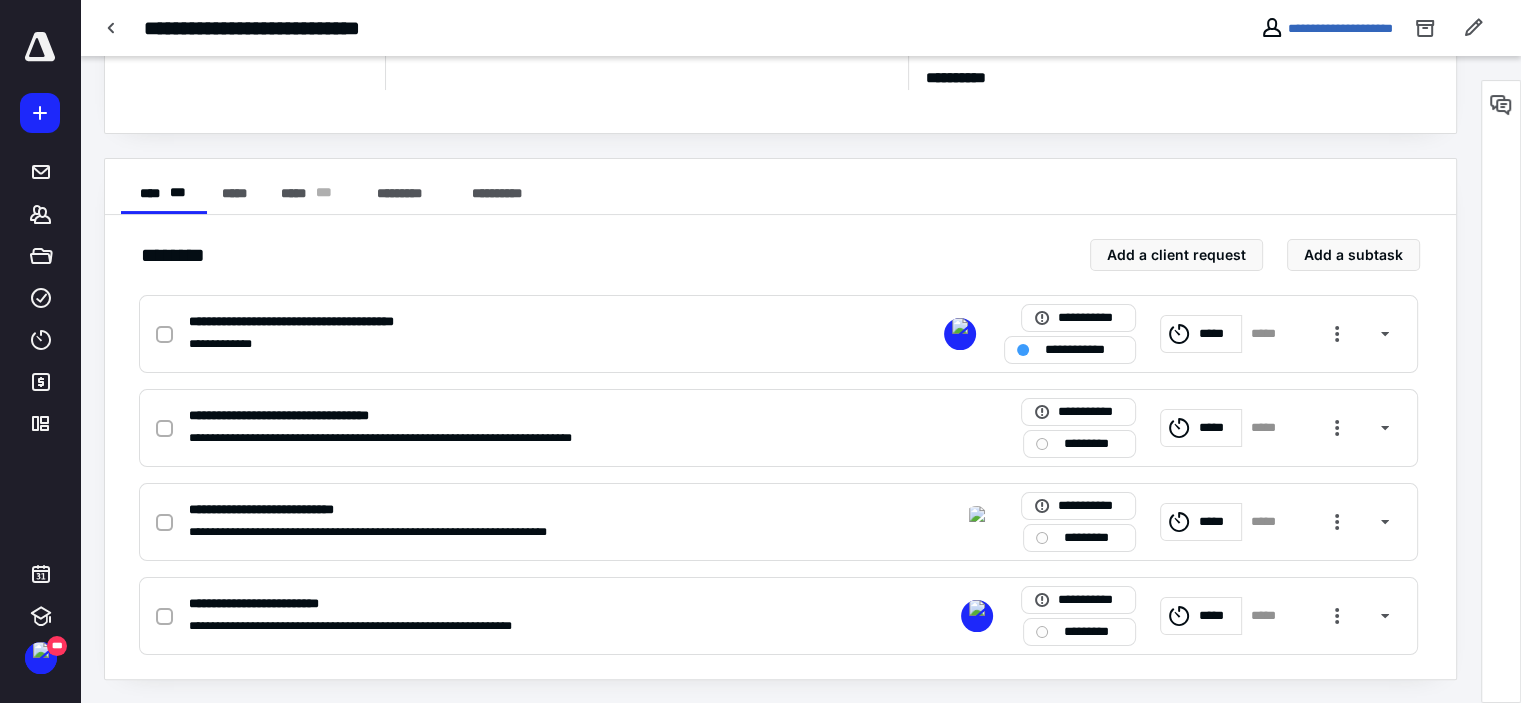 scroll, scrollTop: 83, scrollLeft: 0, axis: vertical 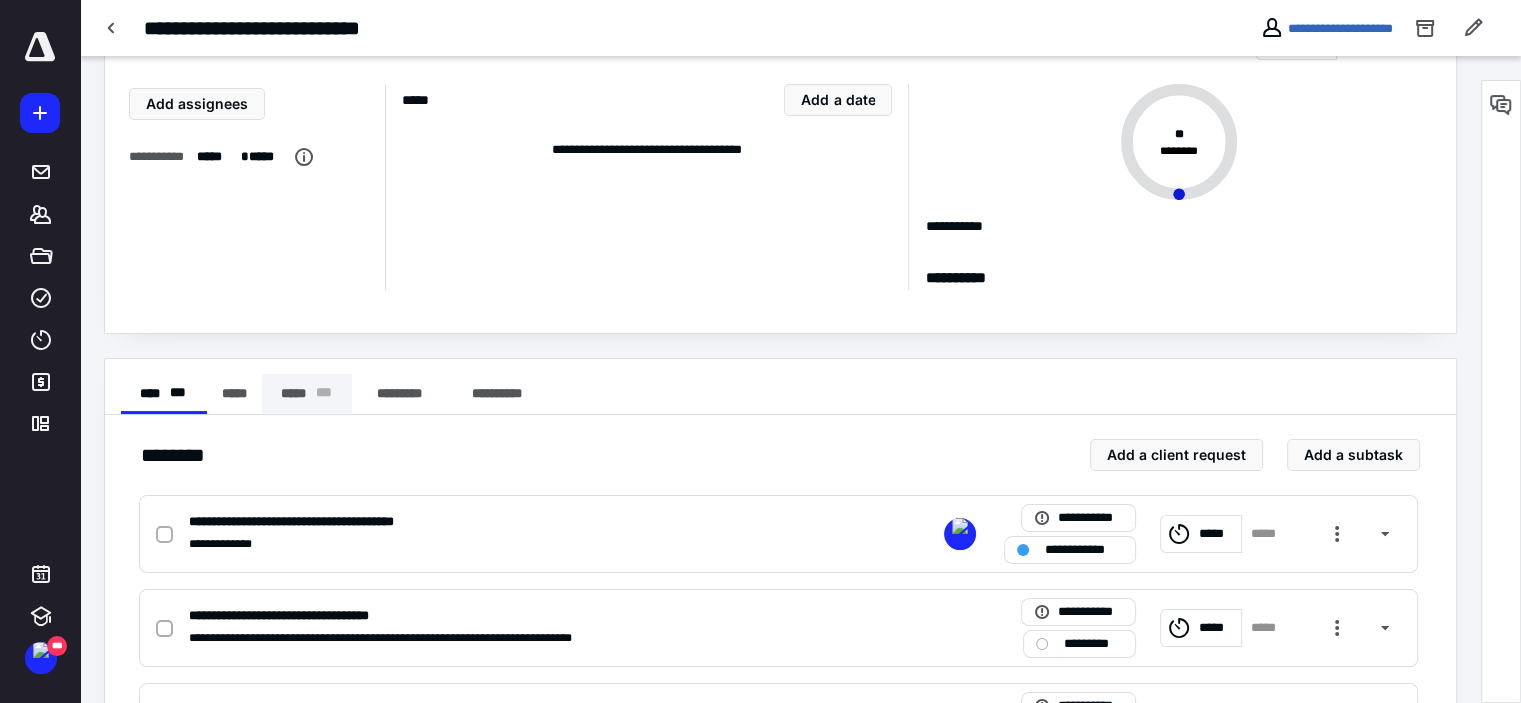 click on "***** * * *" at bounding box center (307, 394) 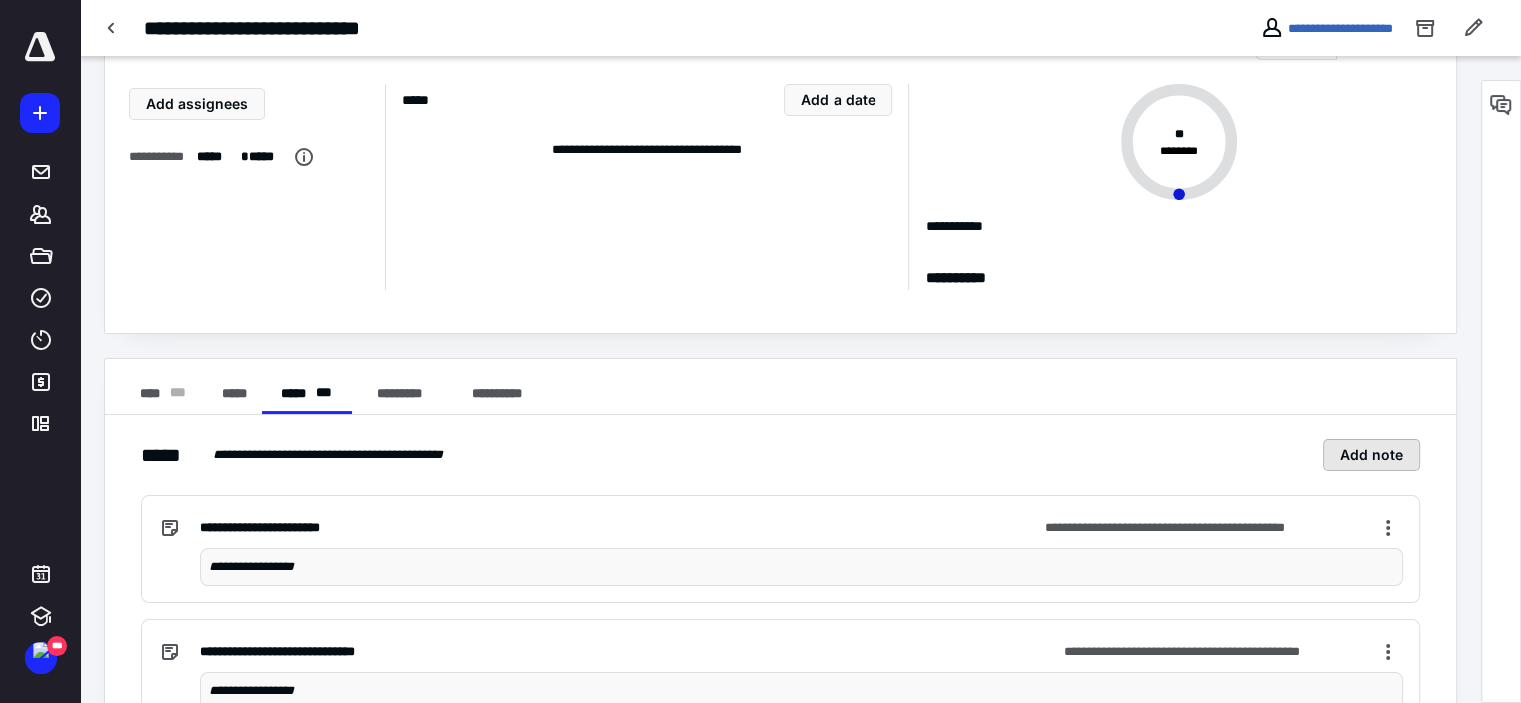 click on "Add note" at bounding box center (1371, 455) 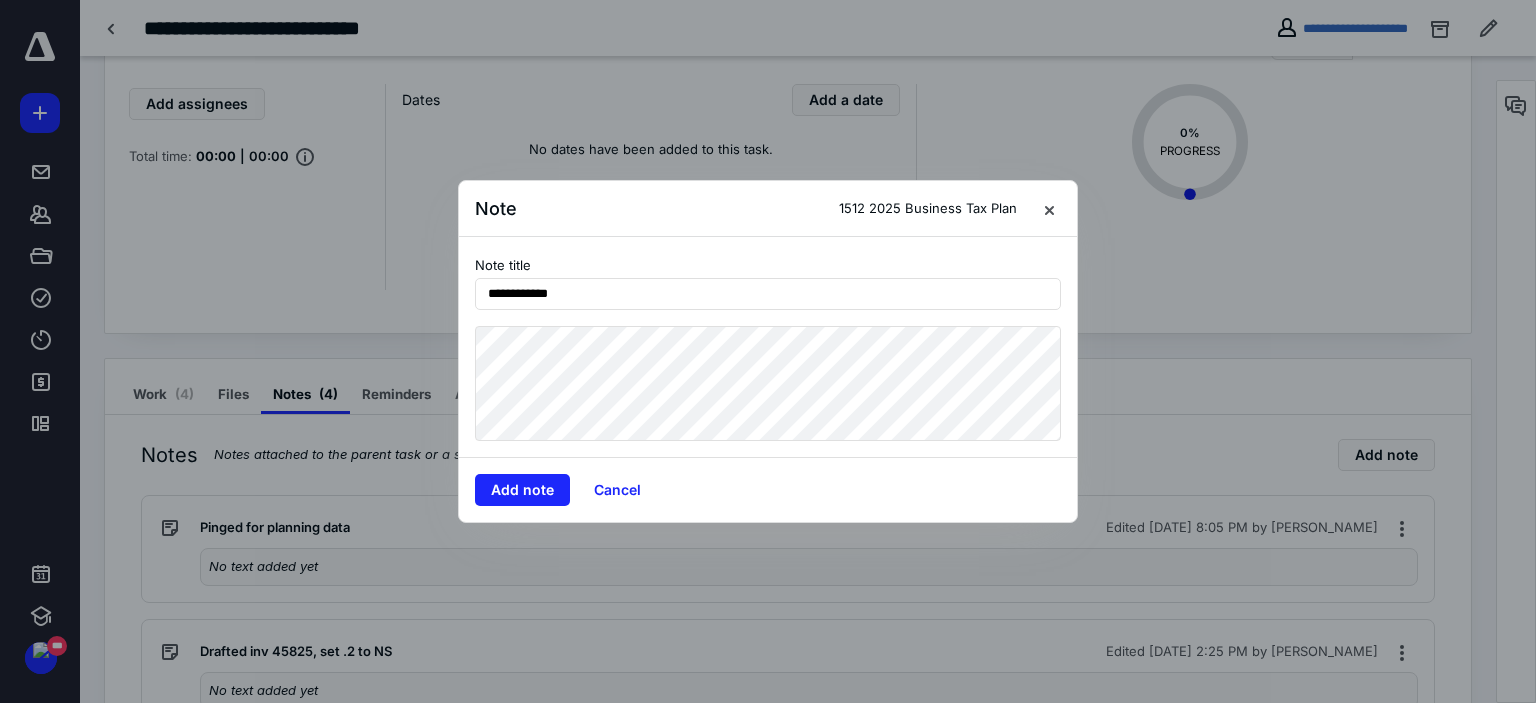 type on "**********" 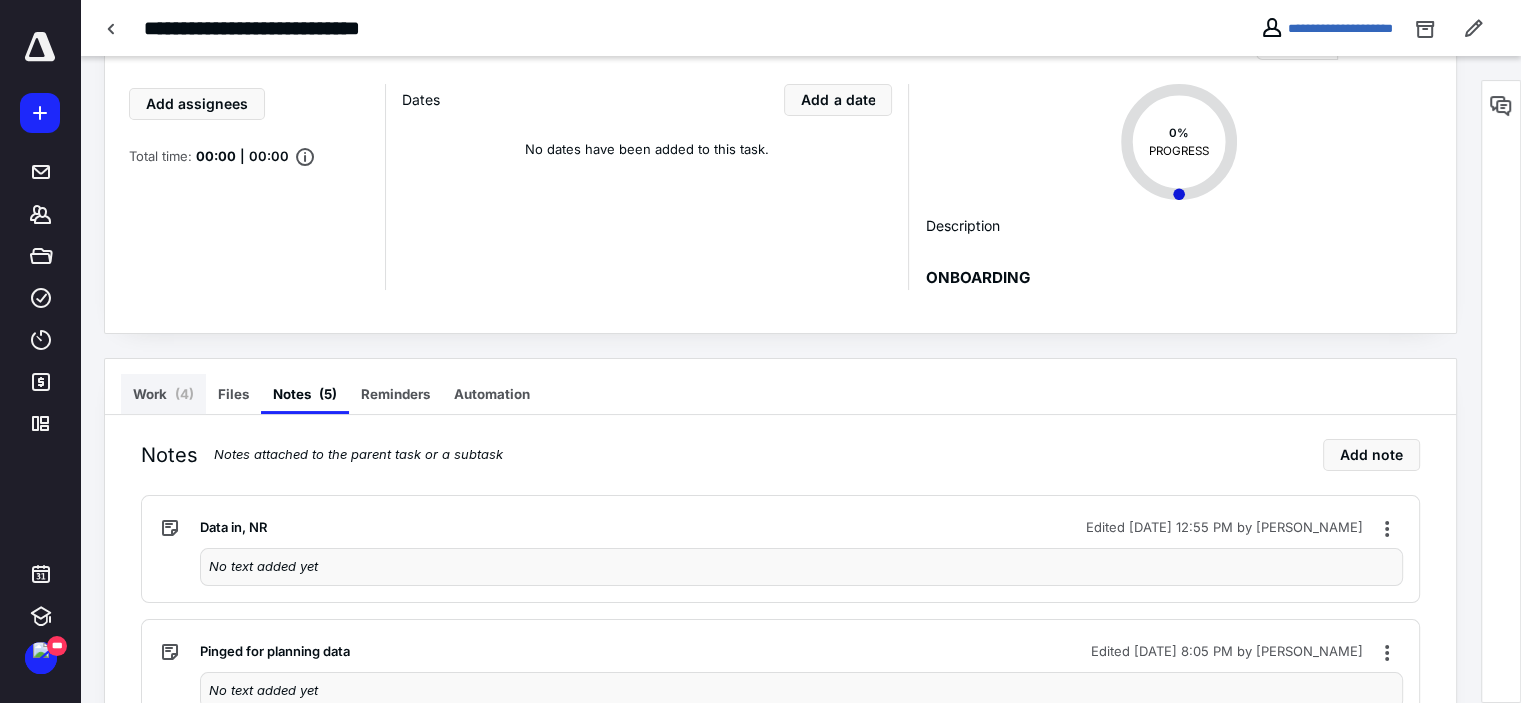 click on "Work ( 4 )" at bounding box center [163, 394] 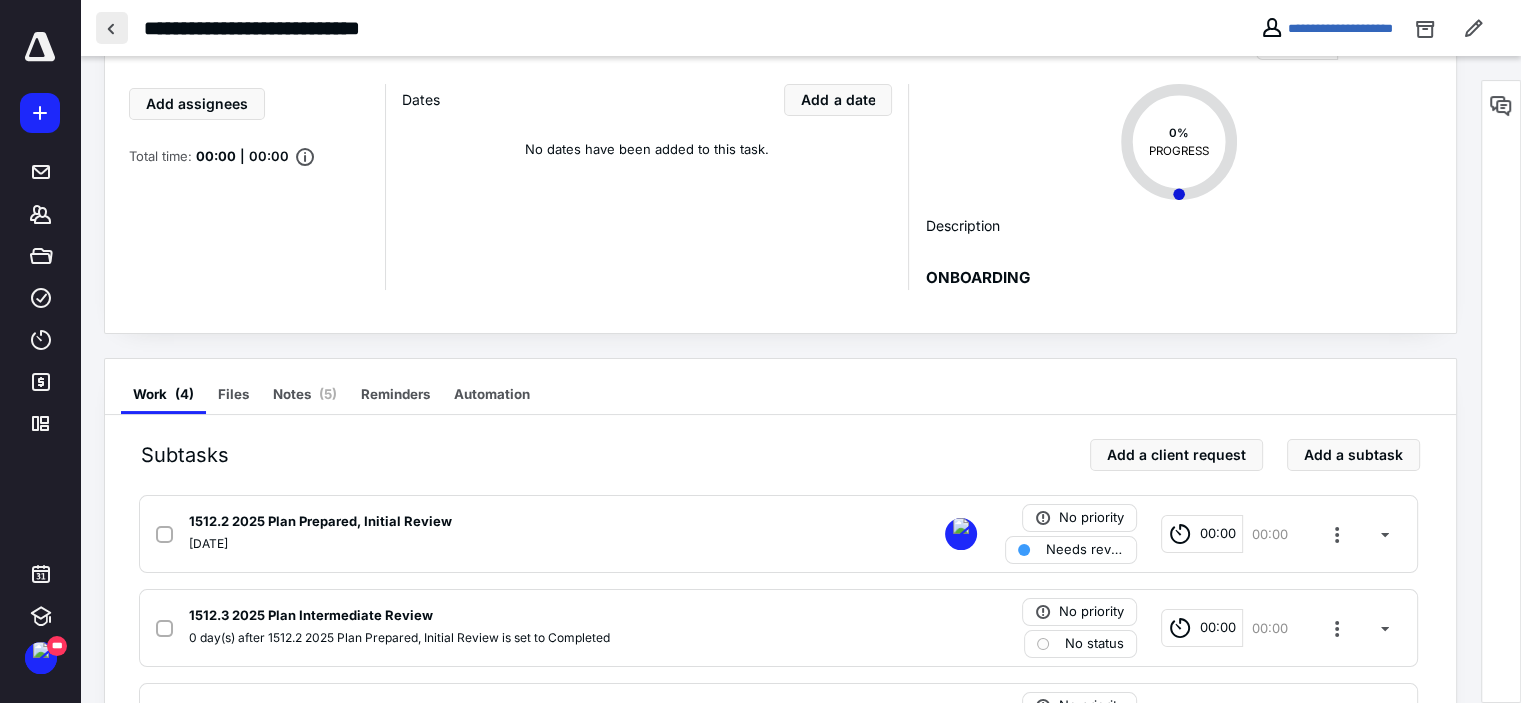 click at bounding box center [112, 28] 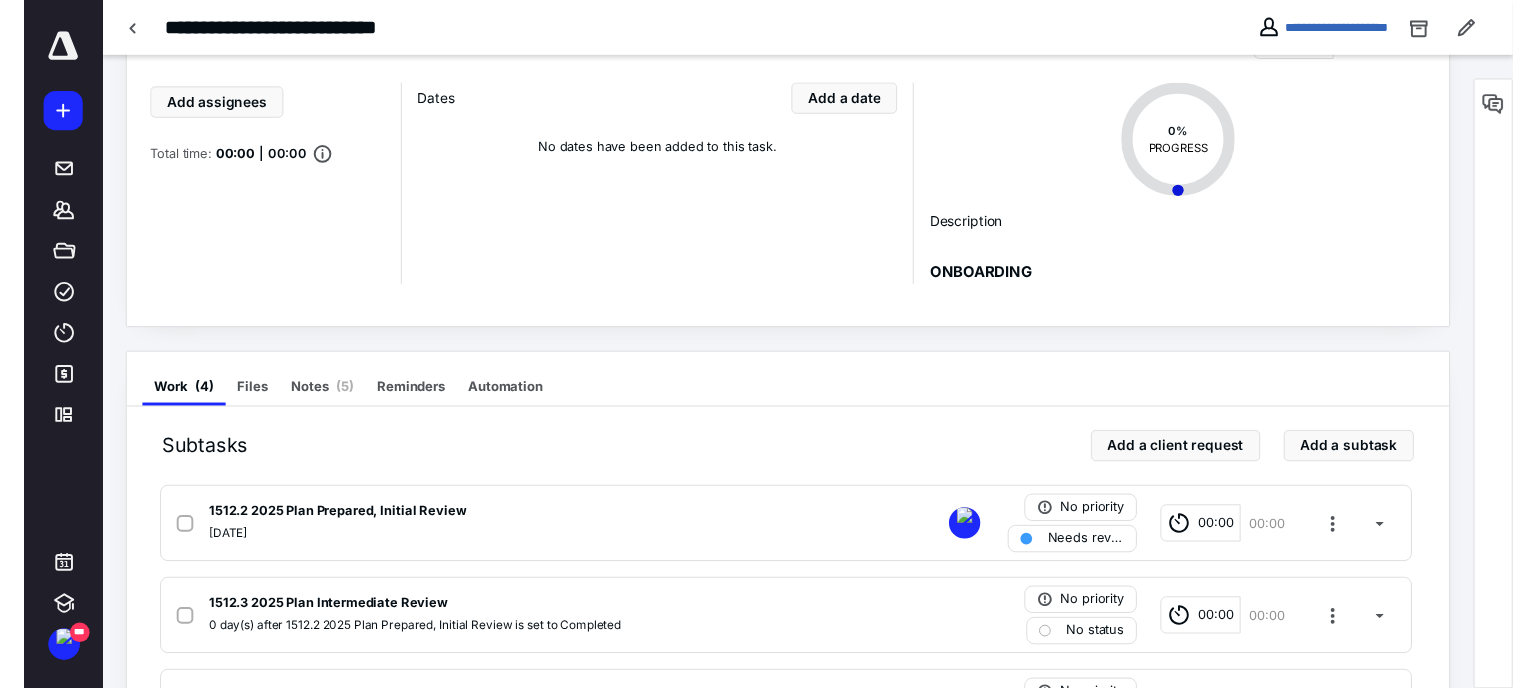 scroll, scrollTop: 0, scrollLeft: 0, axis: both 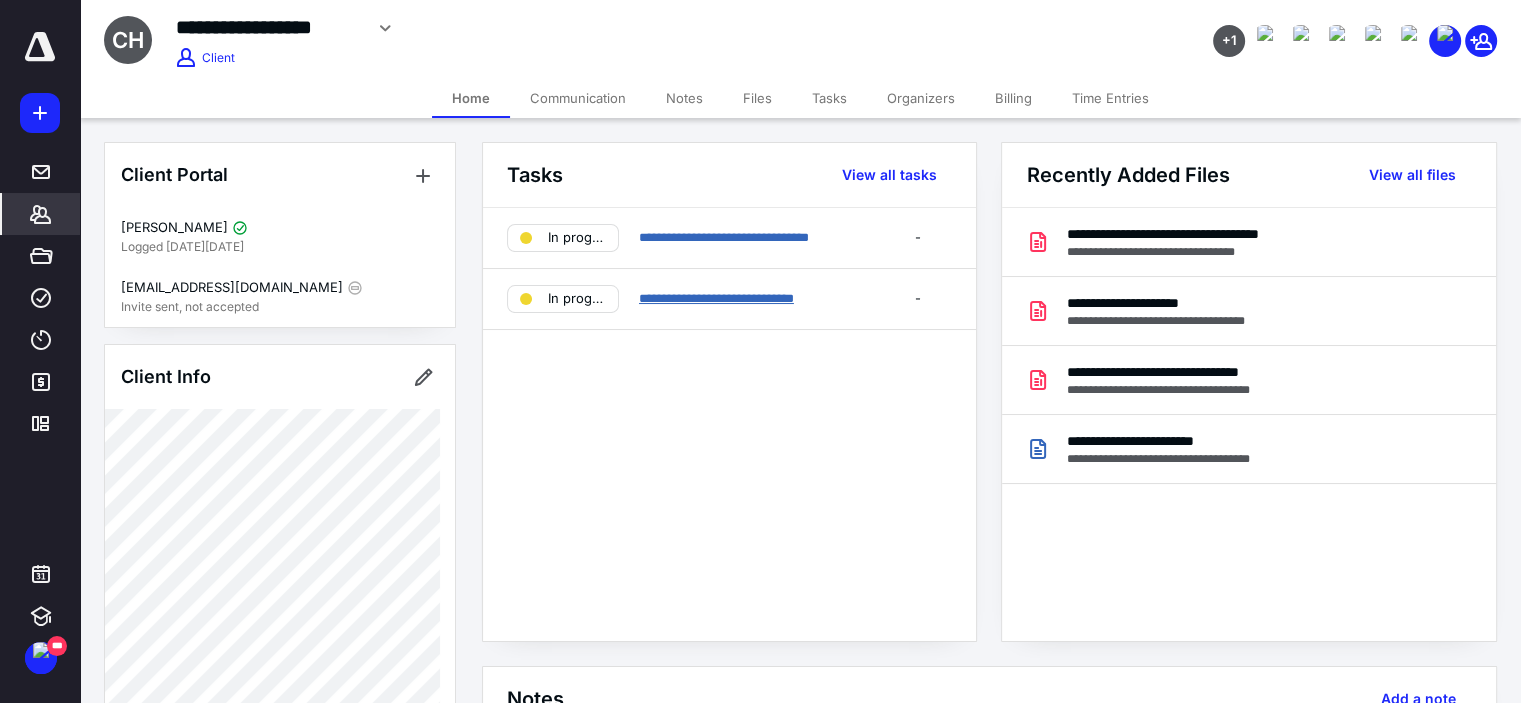 click on "**********" at bounding box center [716, 298] 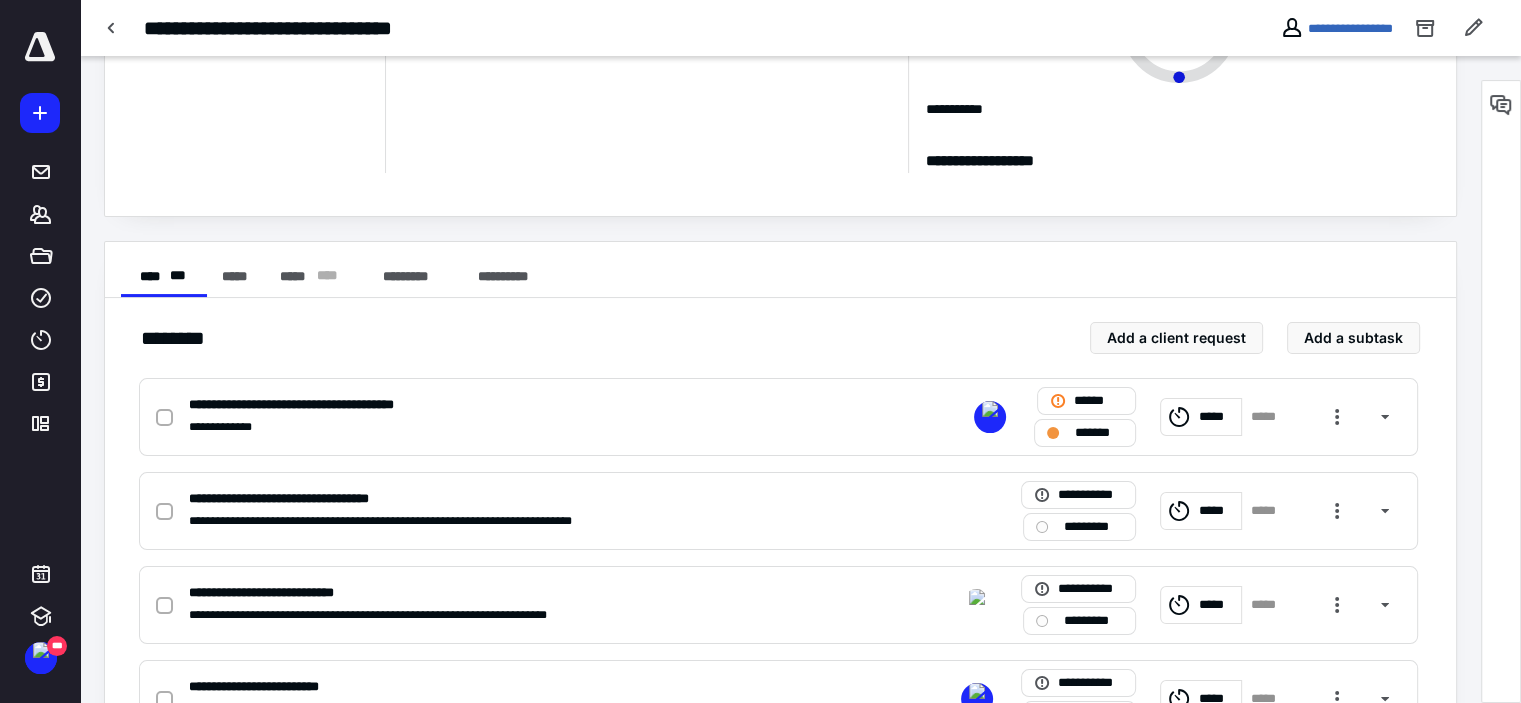 scroll, scrollTop: 300, scrollLeft: 0, axis: vertical 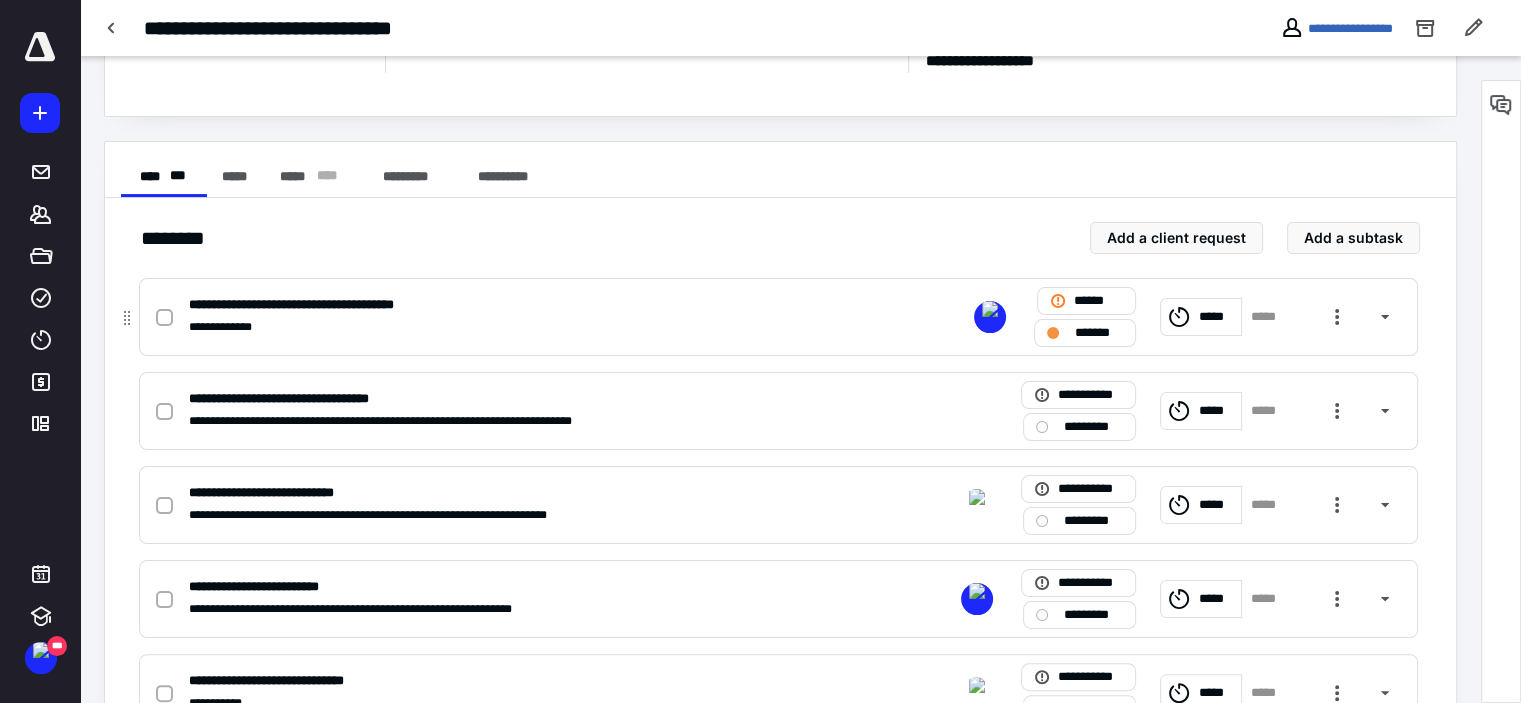 click on "*******" at bounding box center (1099, 333) 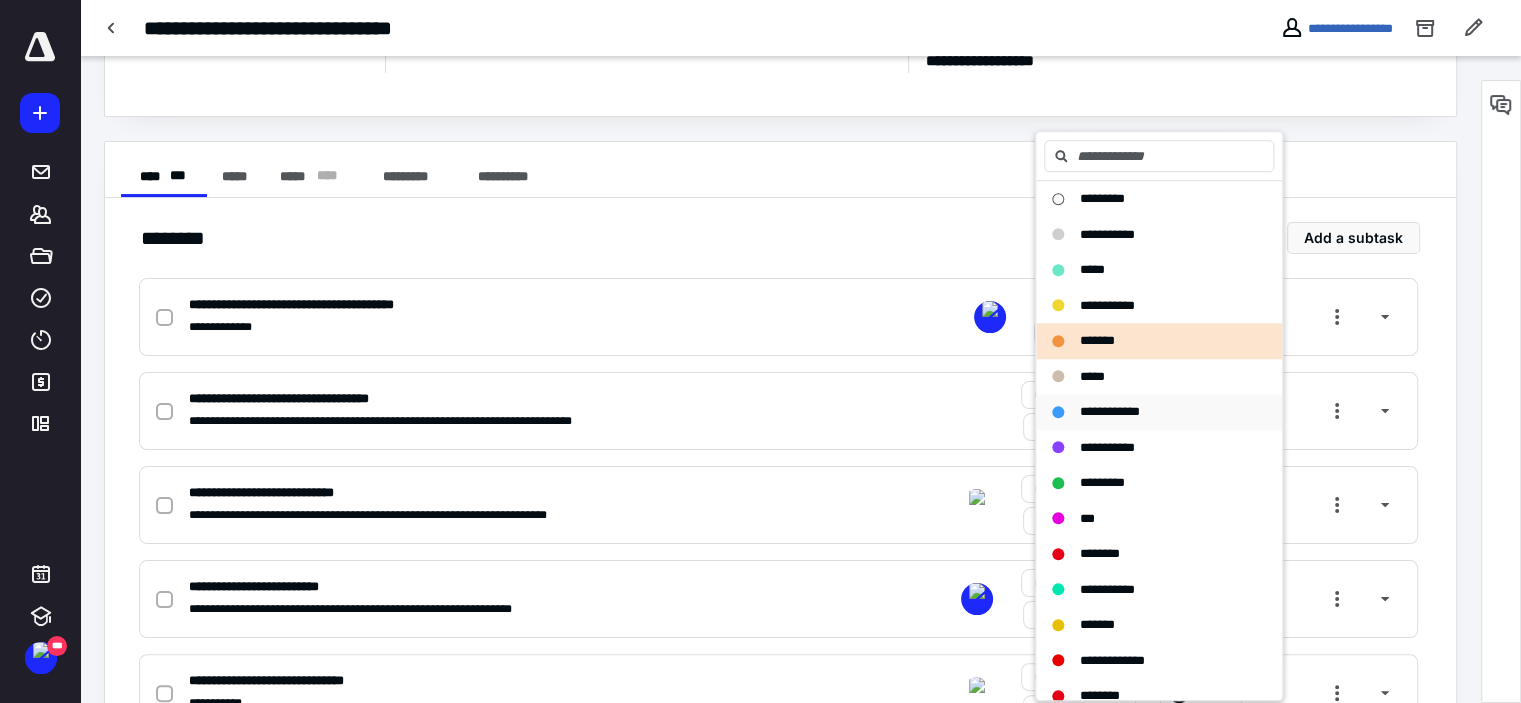 click on "**********" at bounding box center [1110, 411] 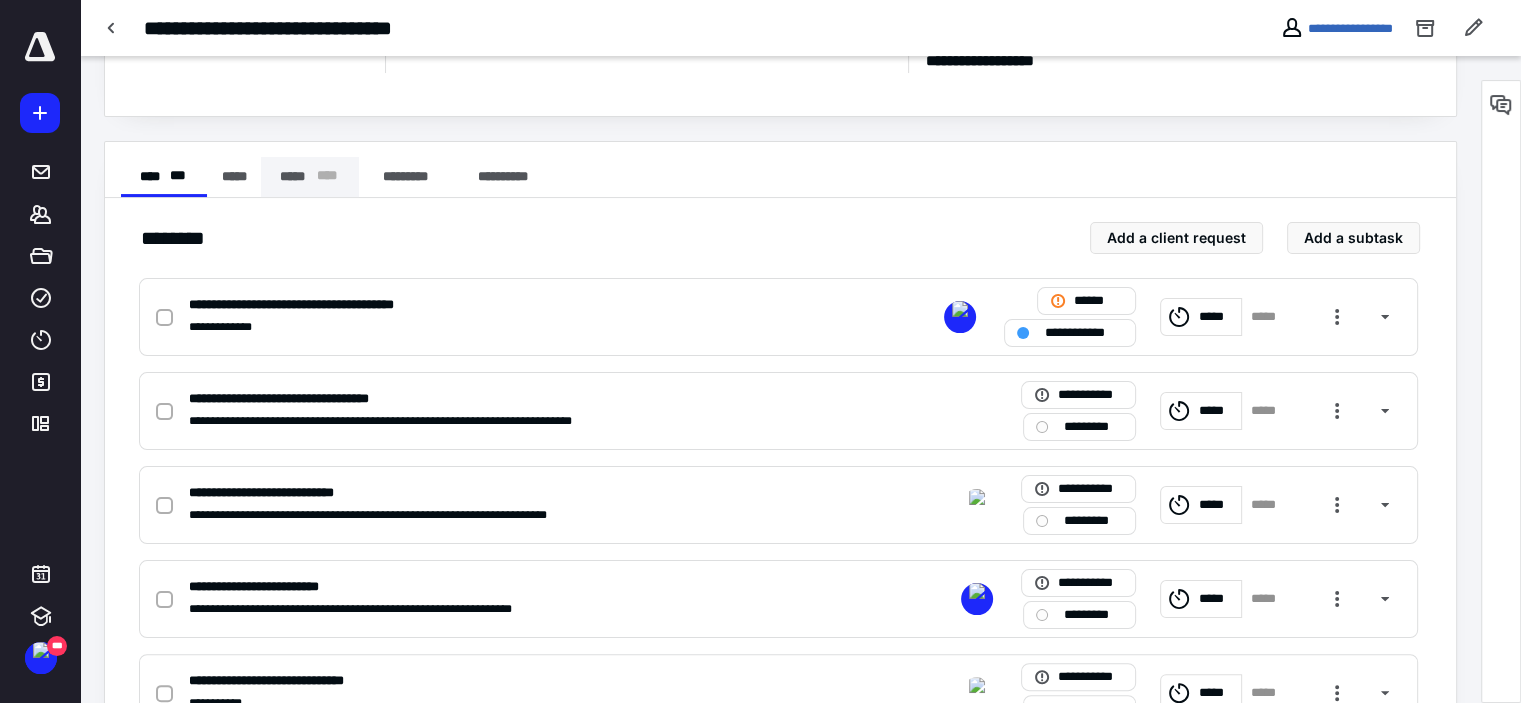 click on "***** * ** *" at bounding box center [309, 177] 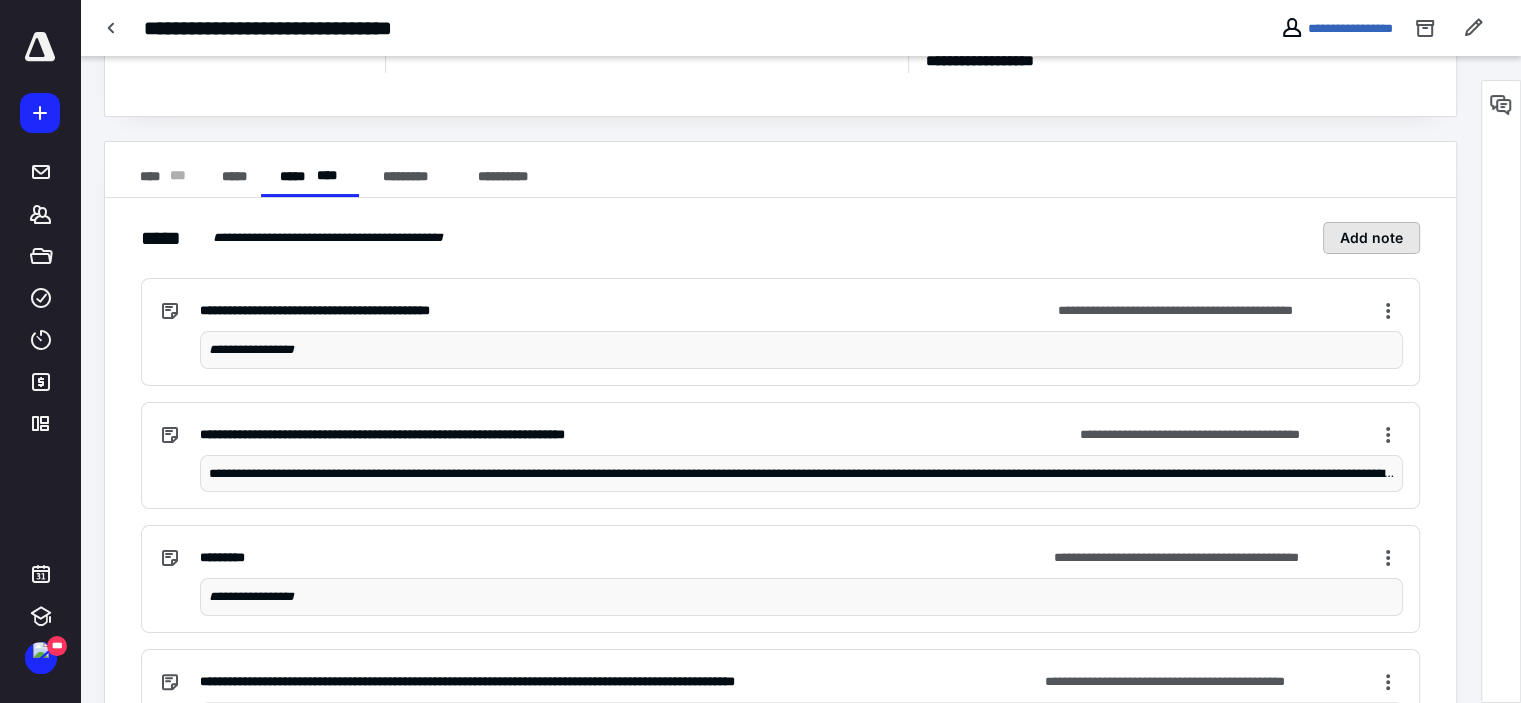click on "Add note" at bounding box center [1371, 238] 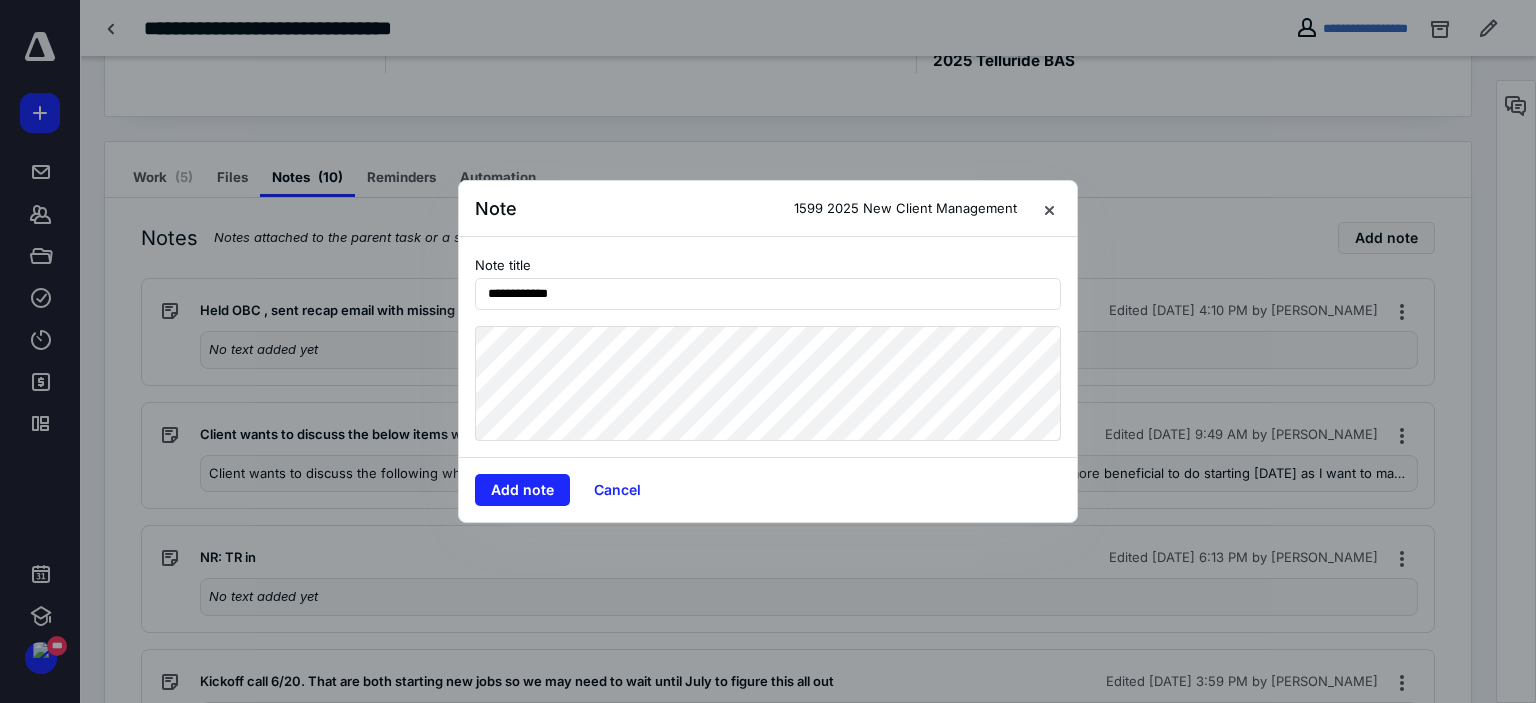 type on "**********" 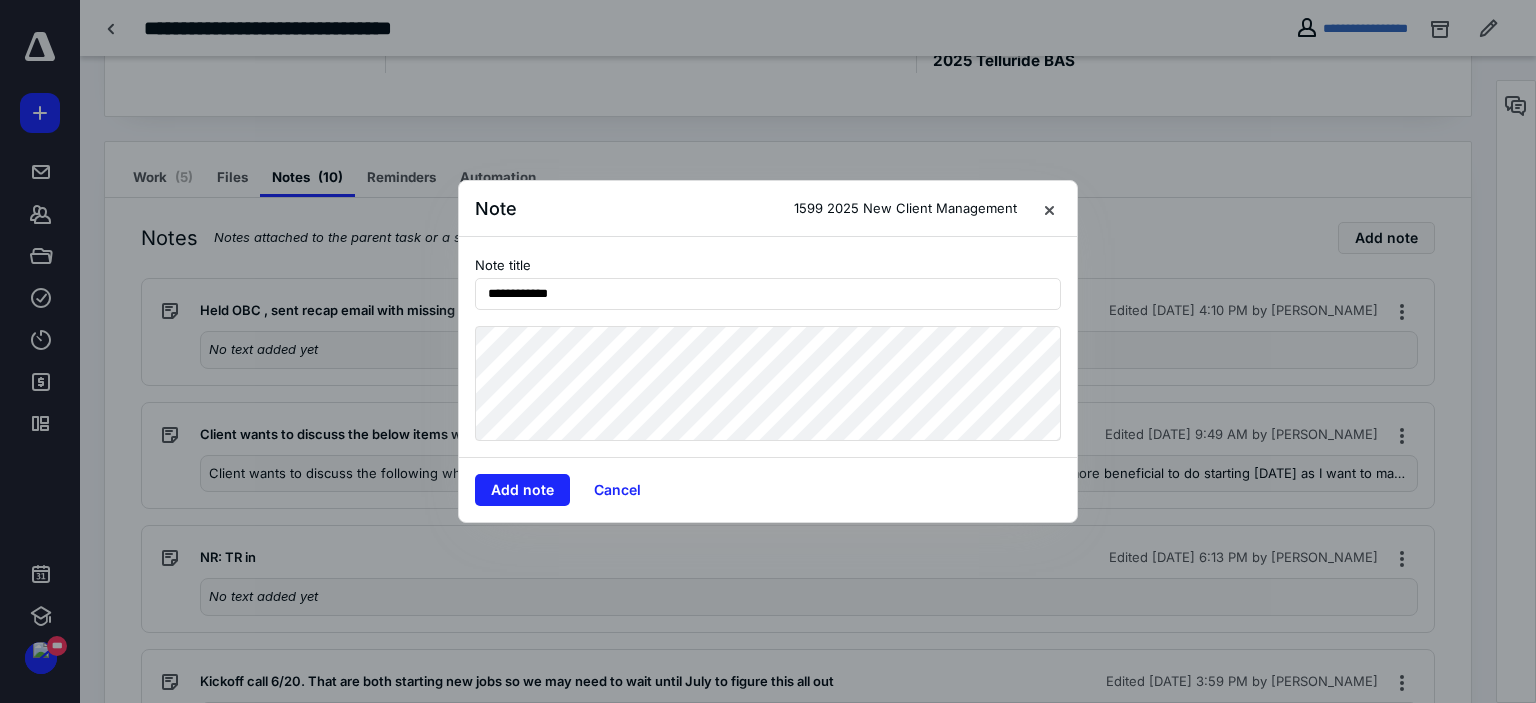 click on "Add note" at bounding box center [522, 490] 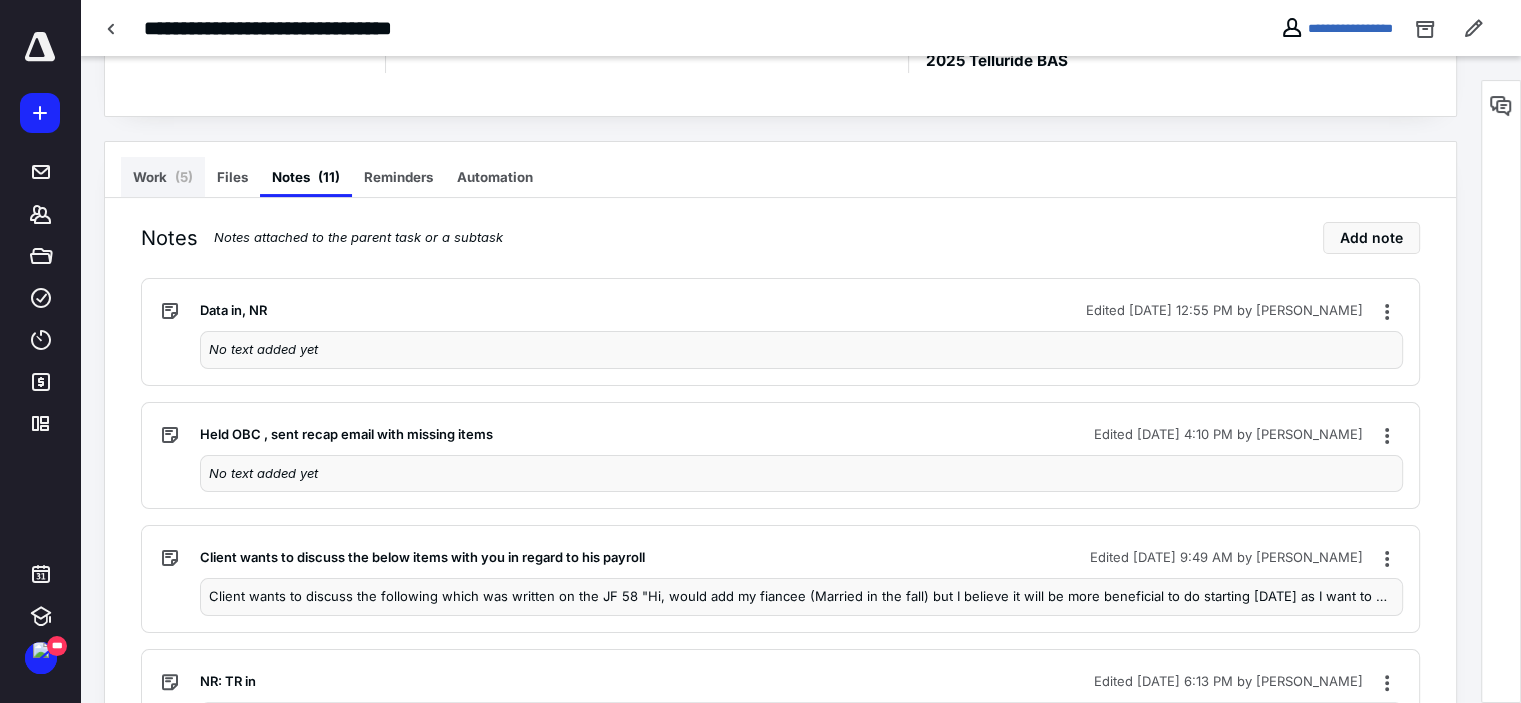 click on "Work ( 5 )" at bounding box center [163, 177] 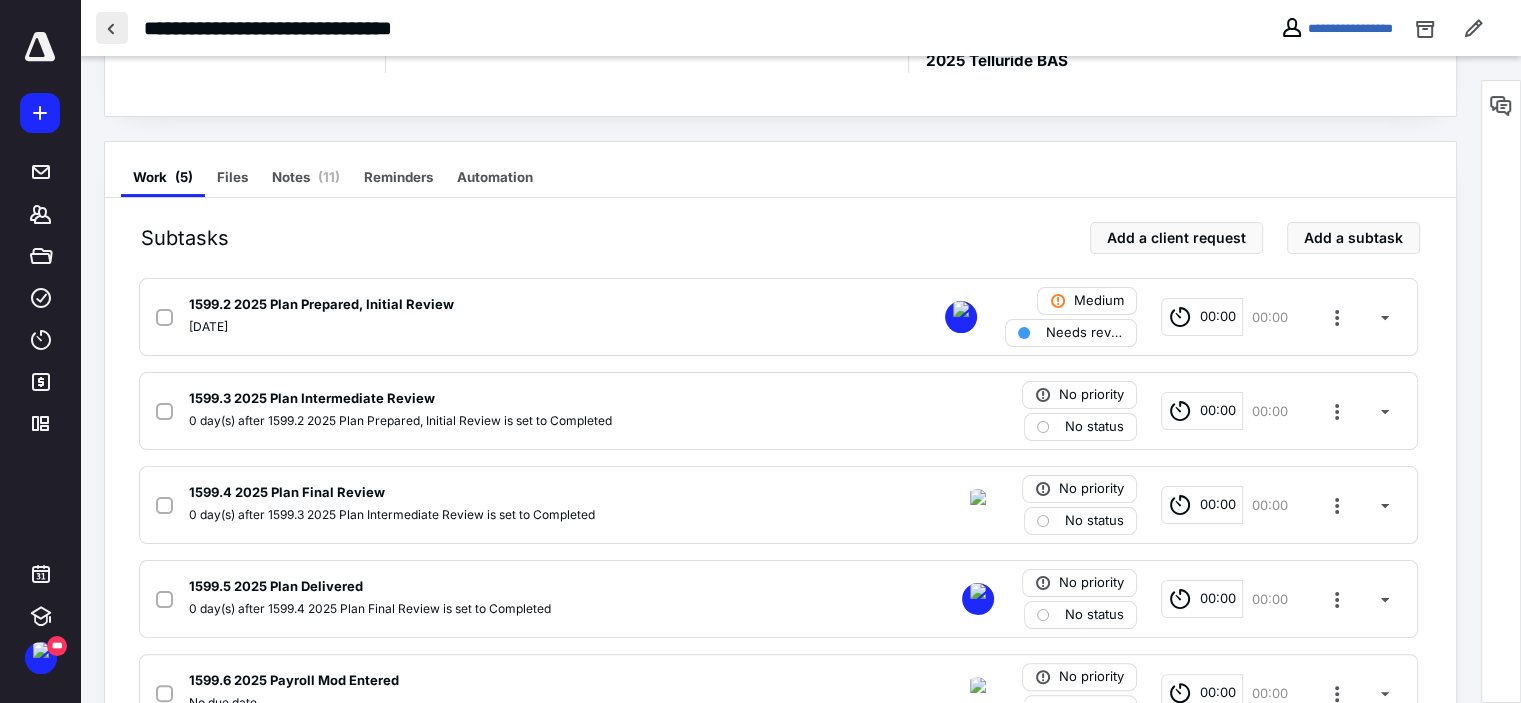 click at bounding box center (112, 28) 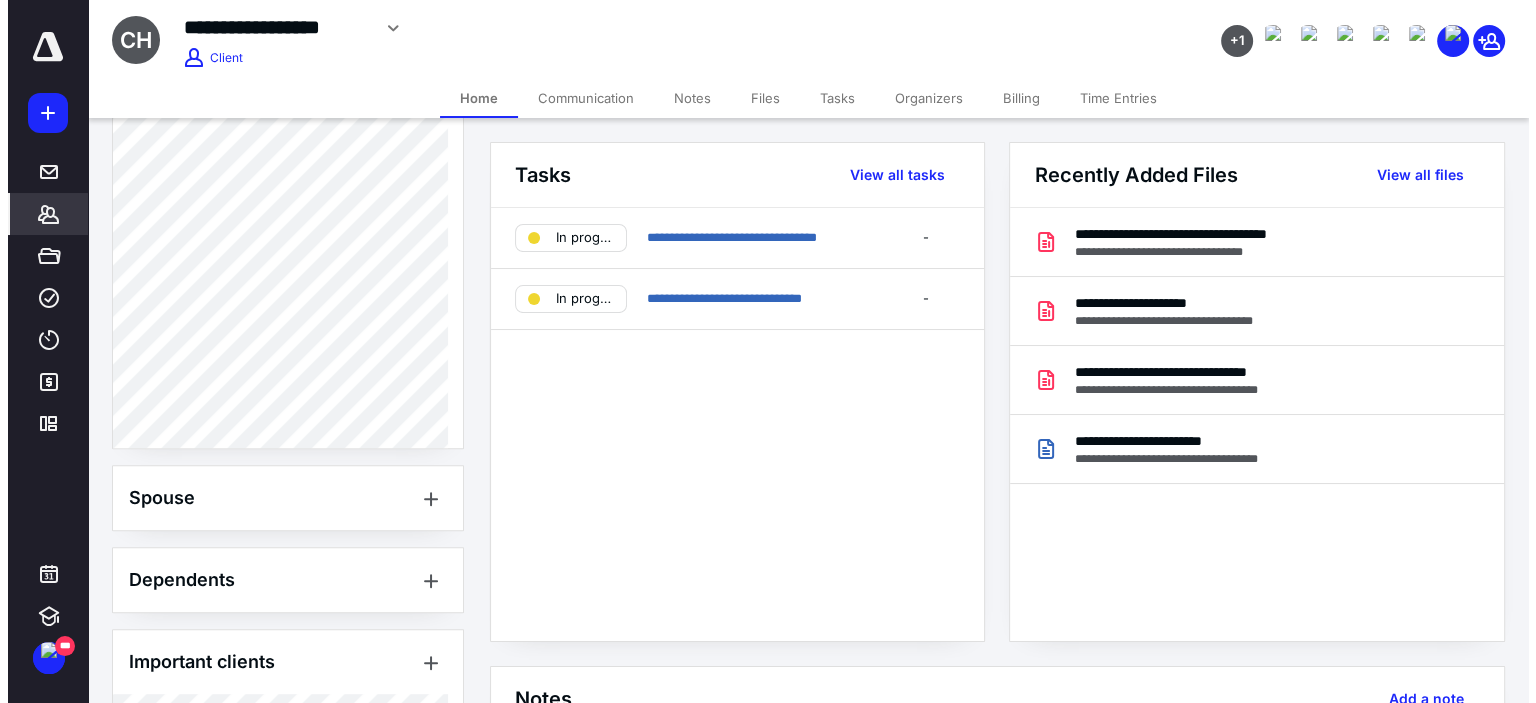 scroll, scrollTop: 1406, scrollLeft: 0, axis: vertical 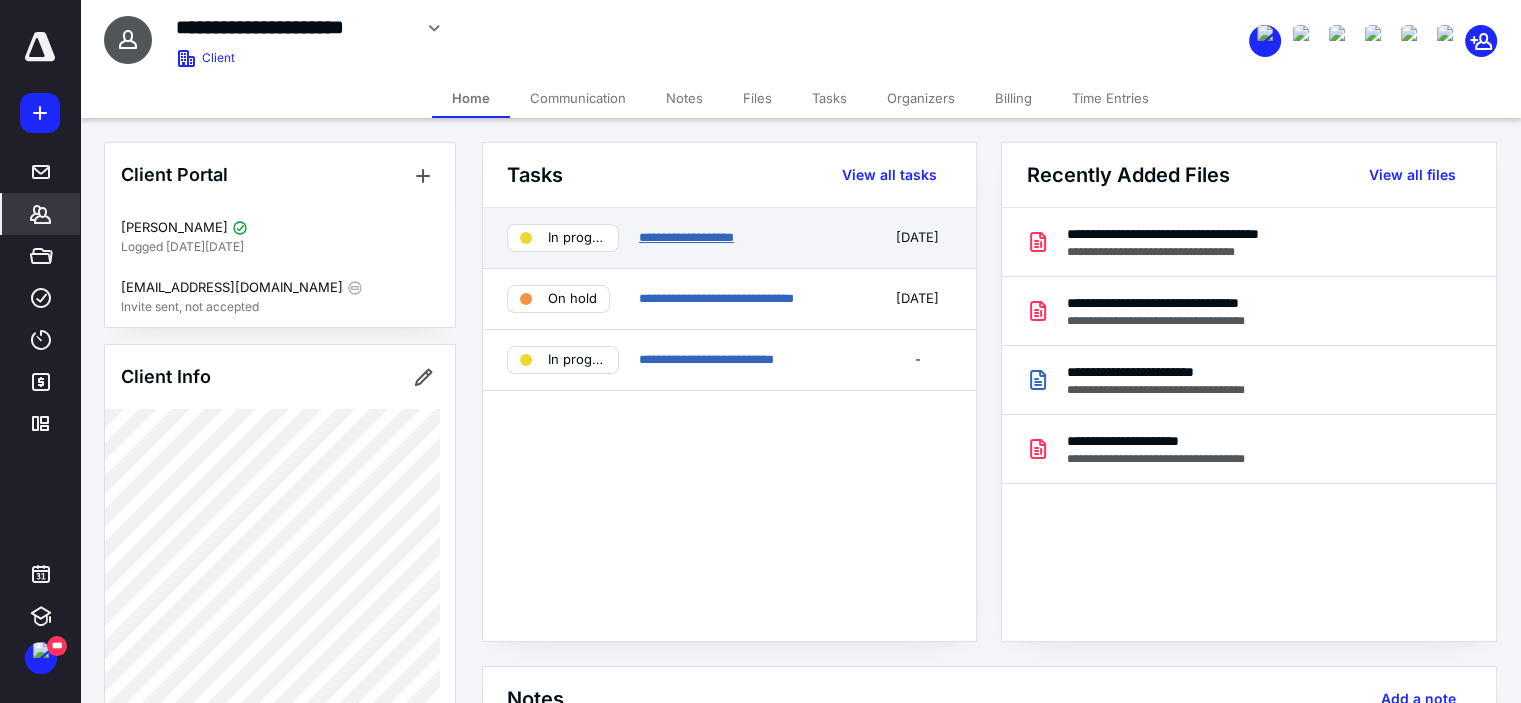 click on "**********" at bounding box center (686, 237) 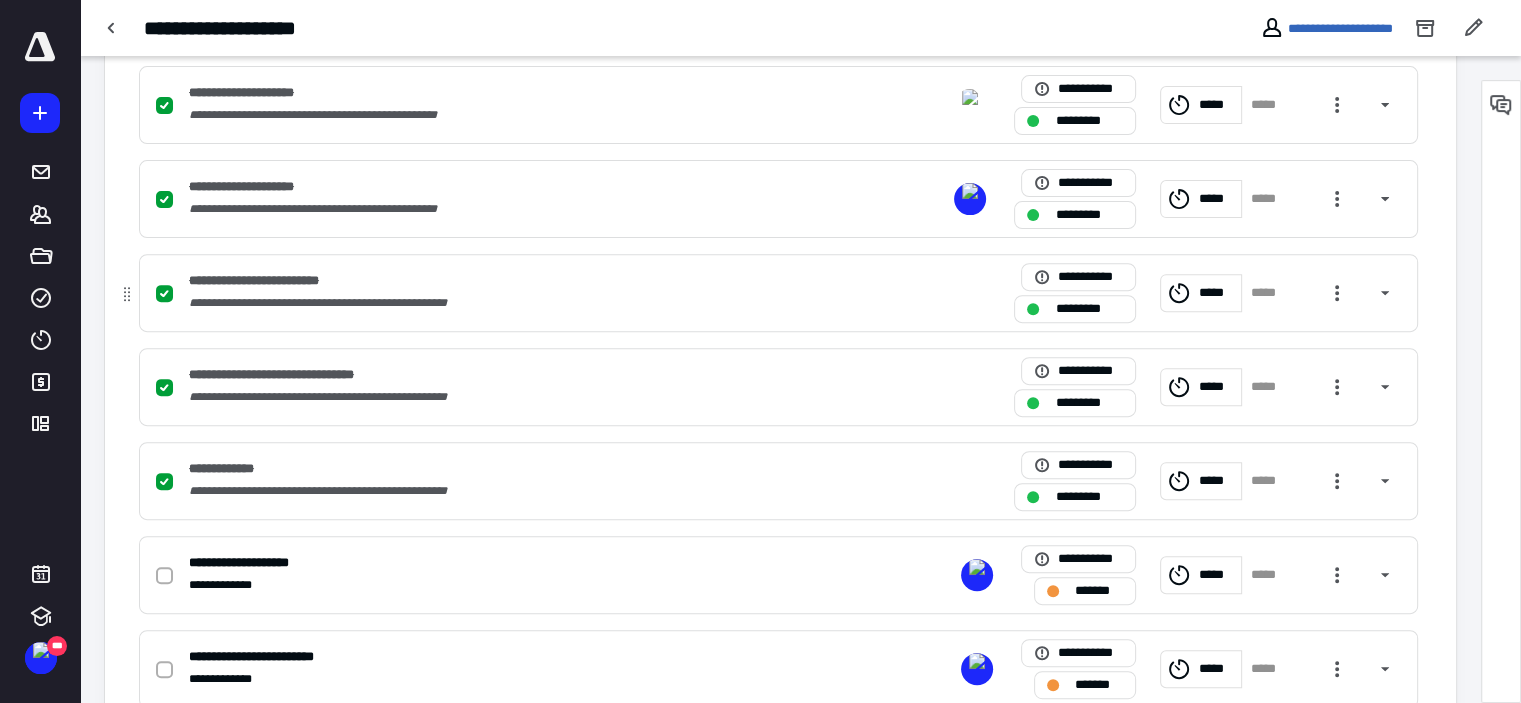 scroll, scrollTop: 800, scrollLeft: 0, axis: vertical 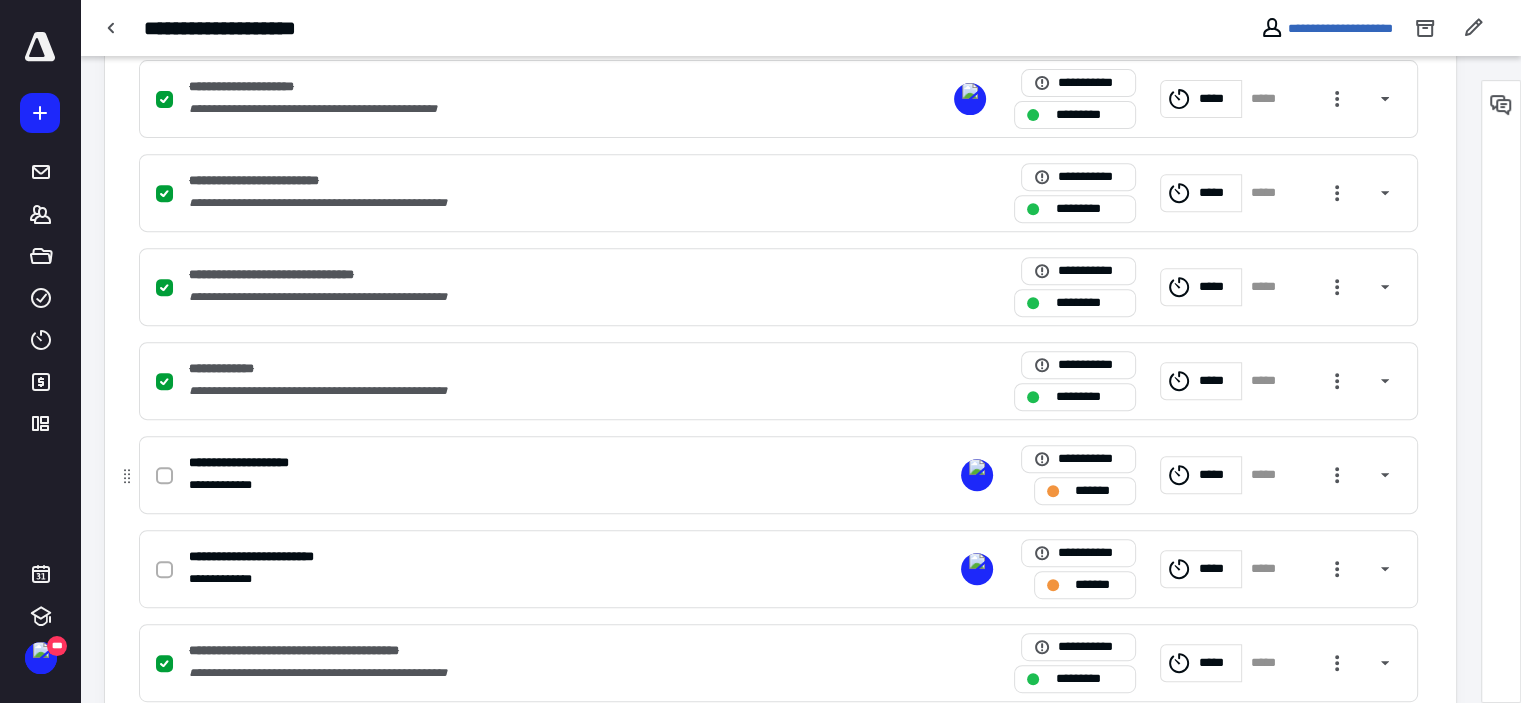 click on "*******" at bounding box center [1085, 491] 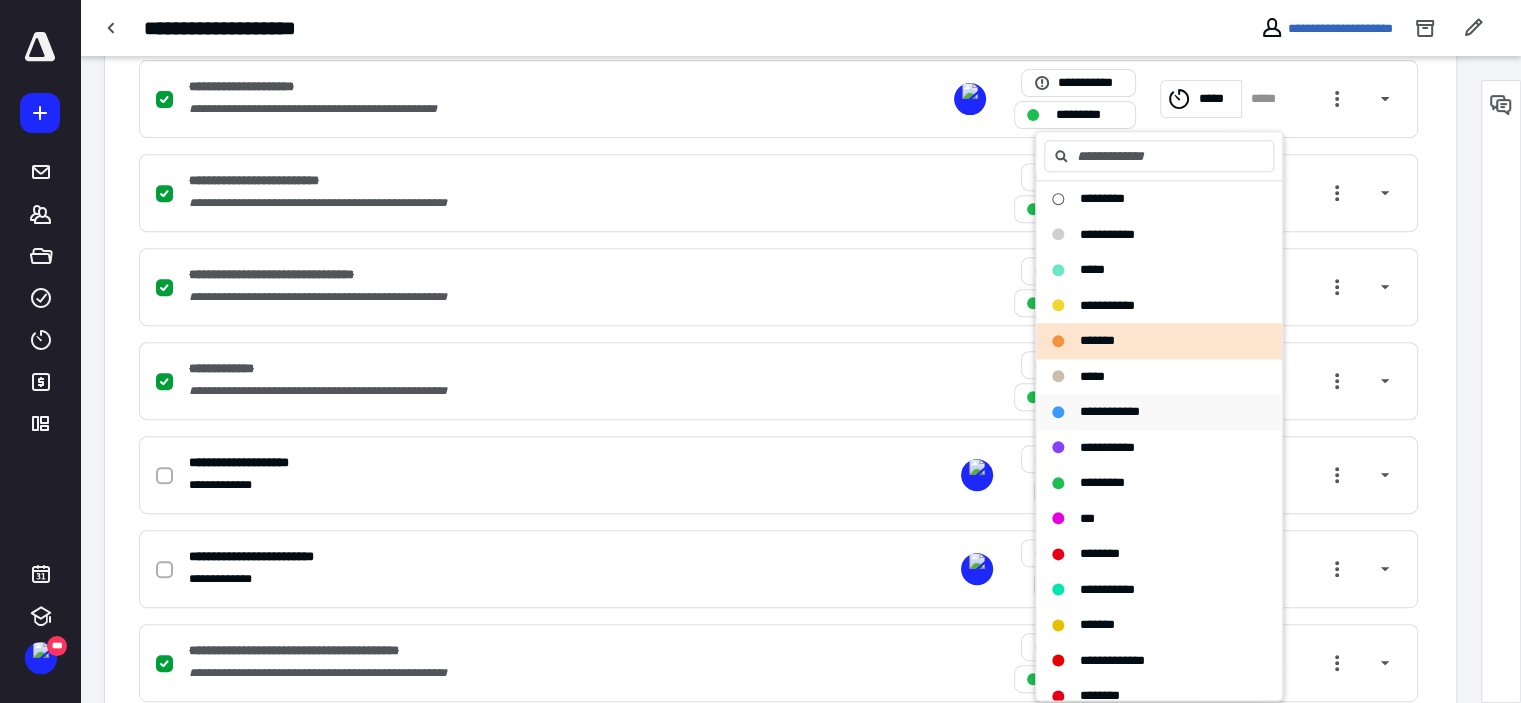 click on "**********" at bounding box center (1110, 411) 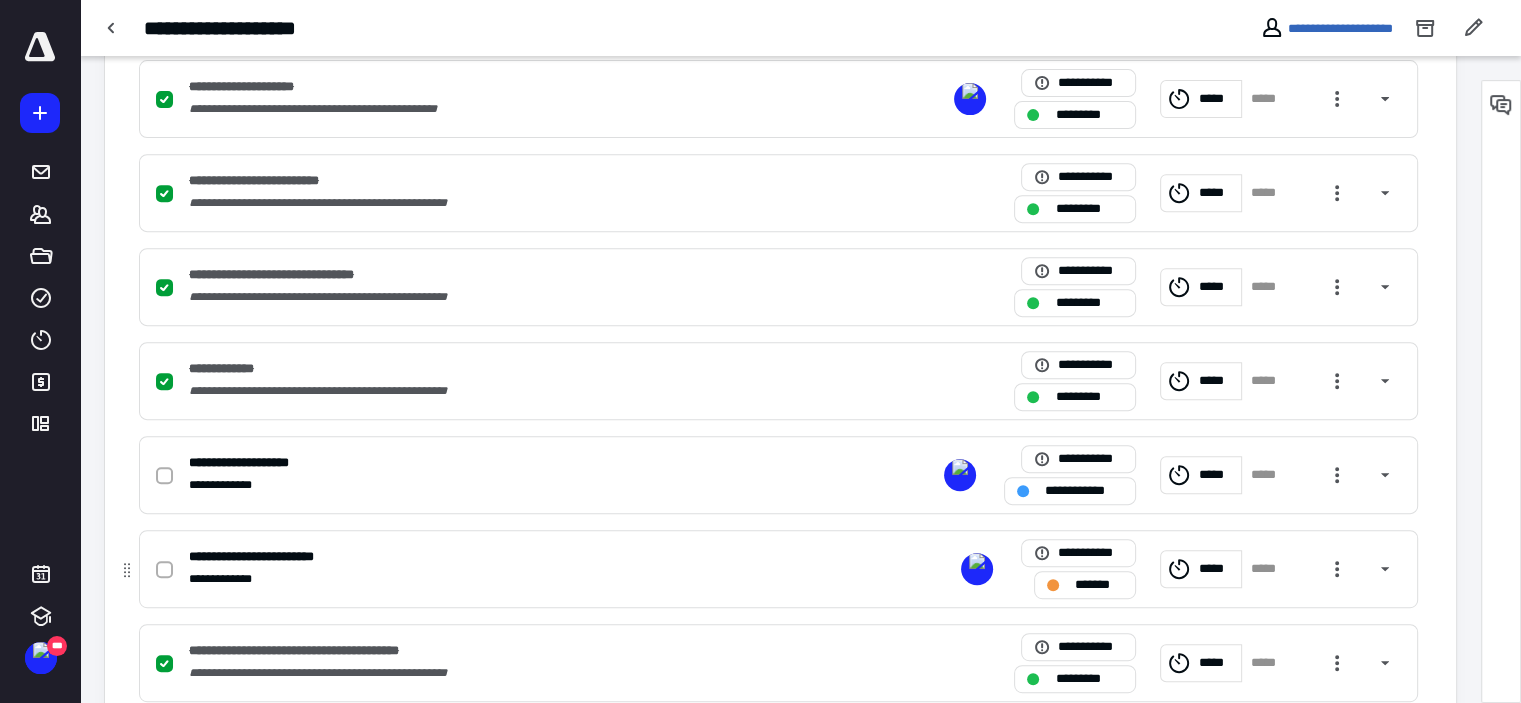click on "*******" at bounding box center (1085, 585) 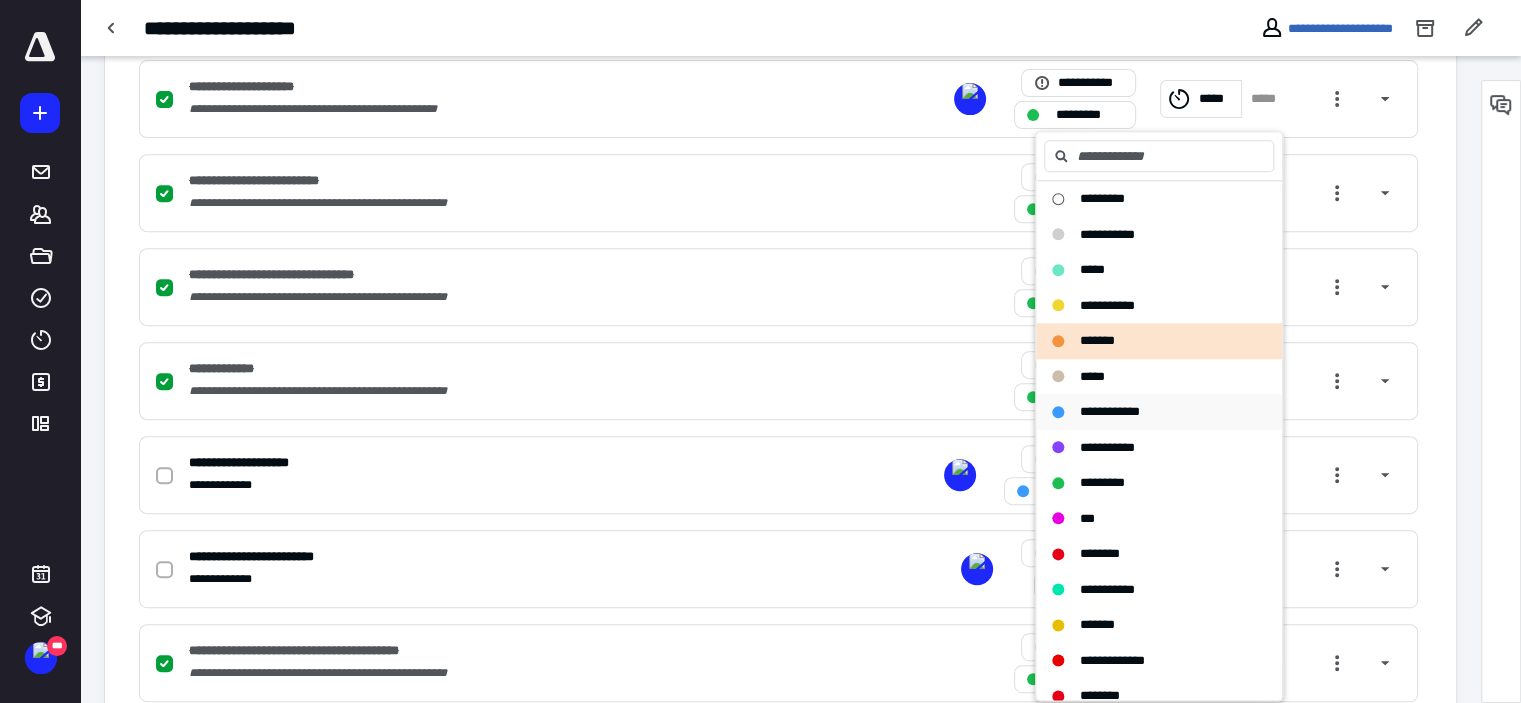 click on "**********" at bounding box center [1159, 412] 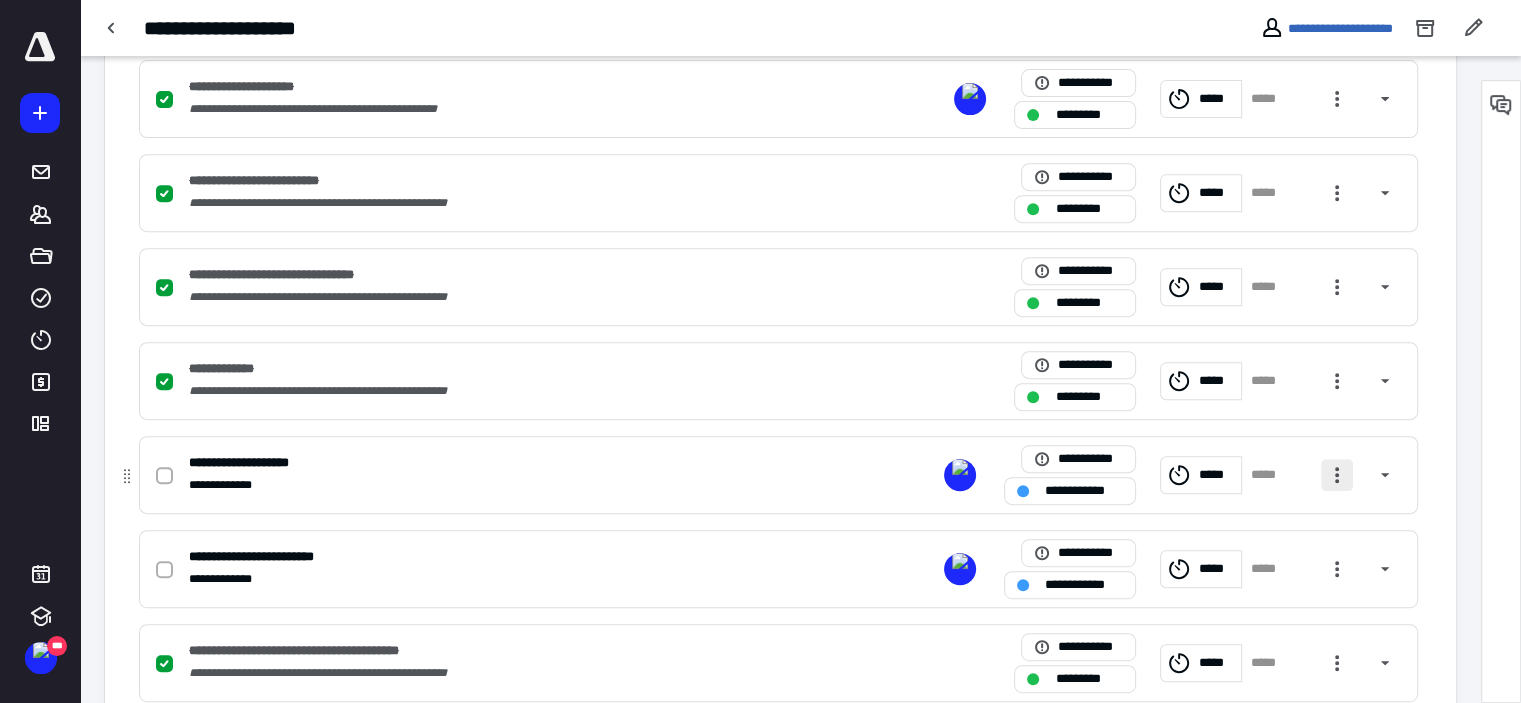 click at bounding box center (1337, 475) 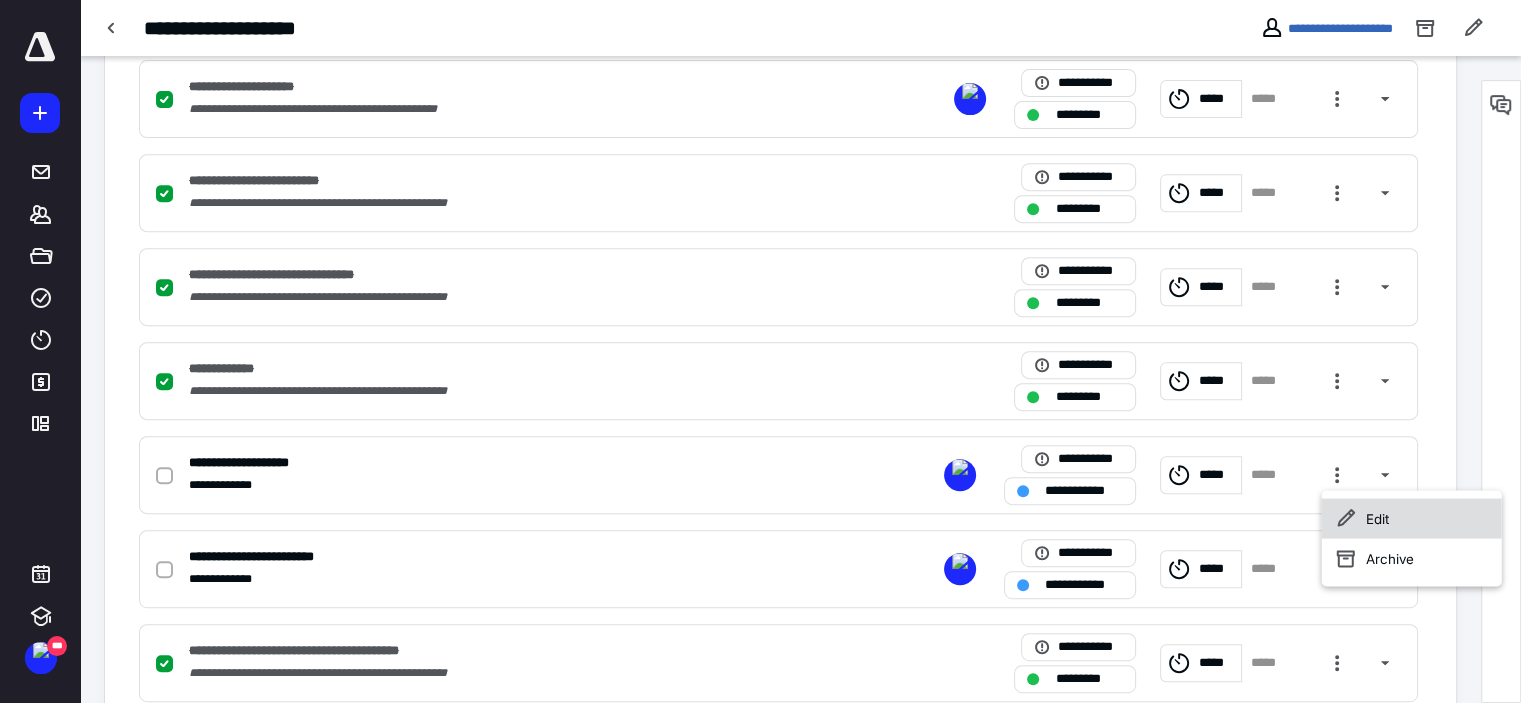 click 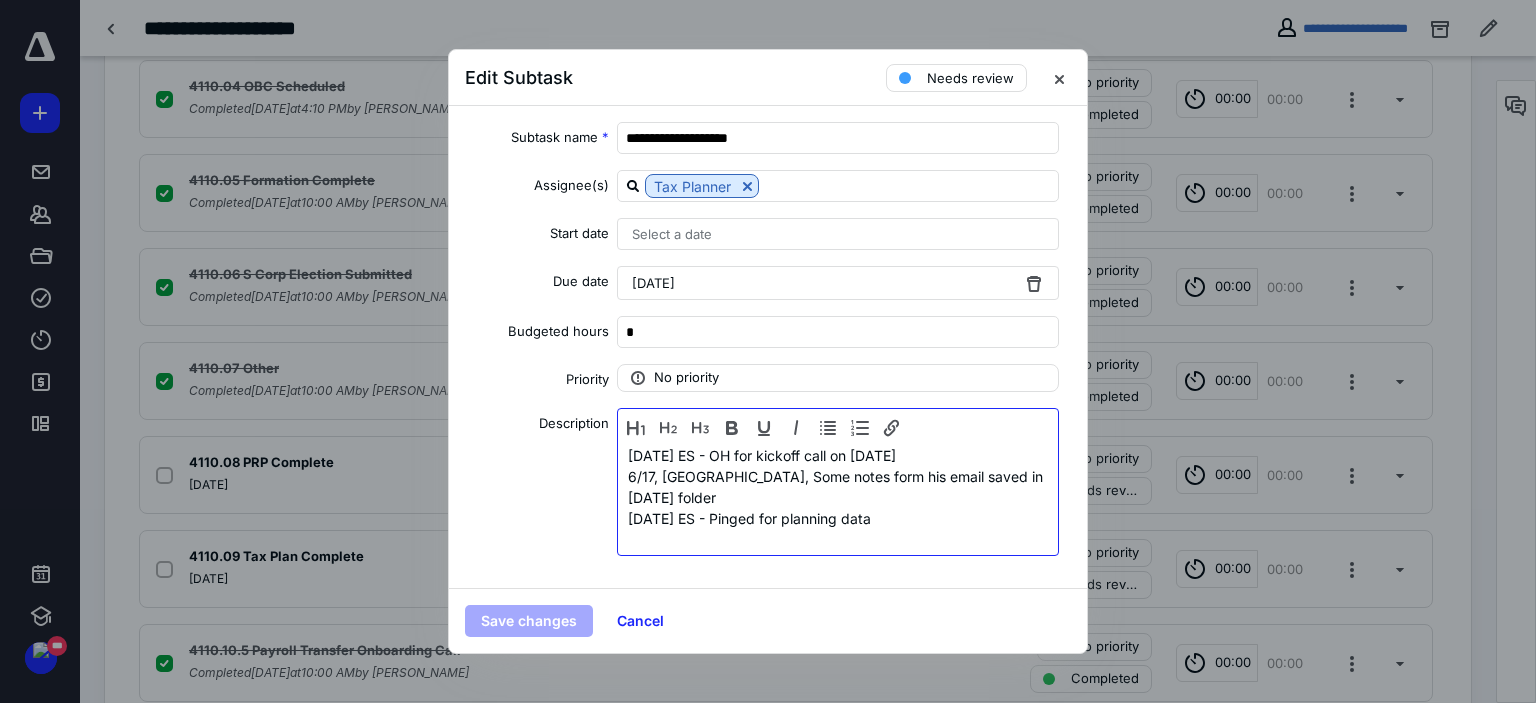 click on "[DATE] ES - OH for kickoff call on [DATE]" at bounding box center (838, 455) 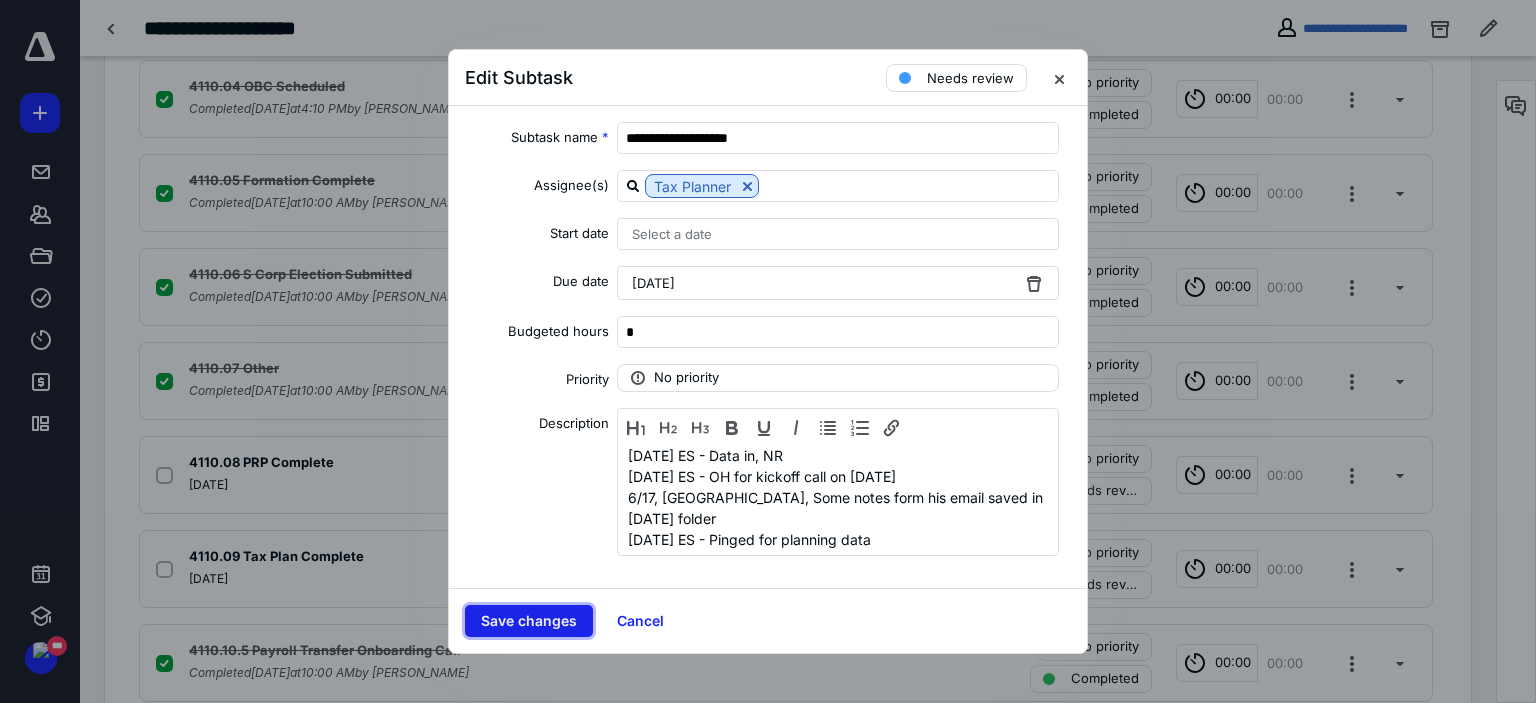 click on "Save changes" at bounding box center [529, 621] 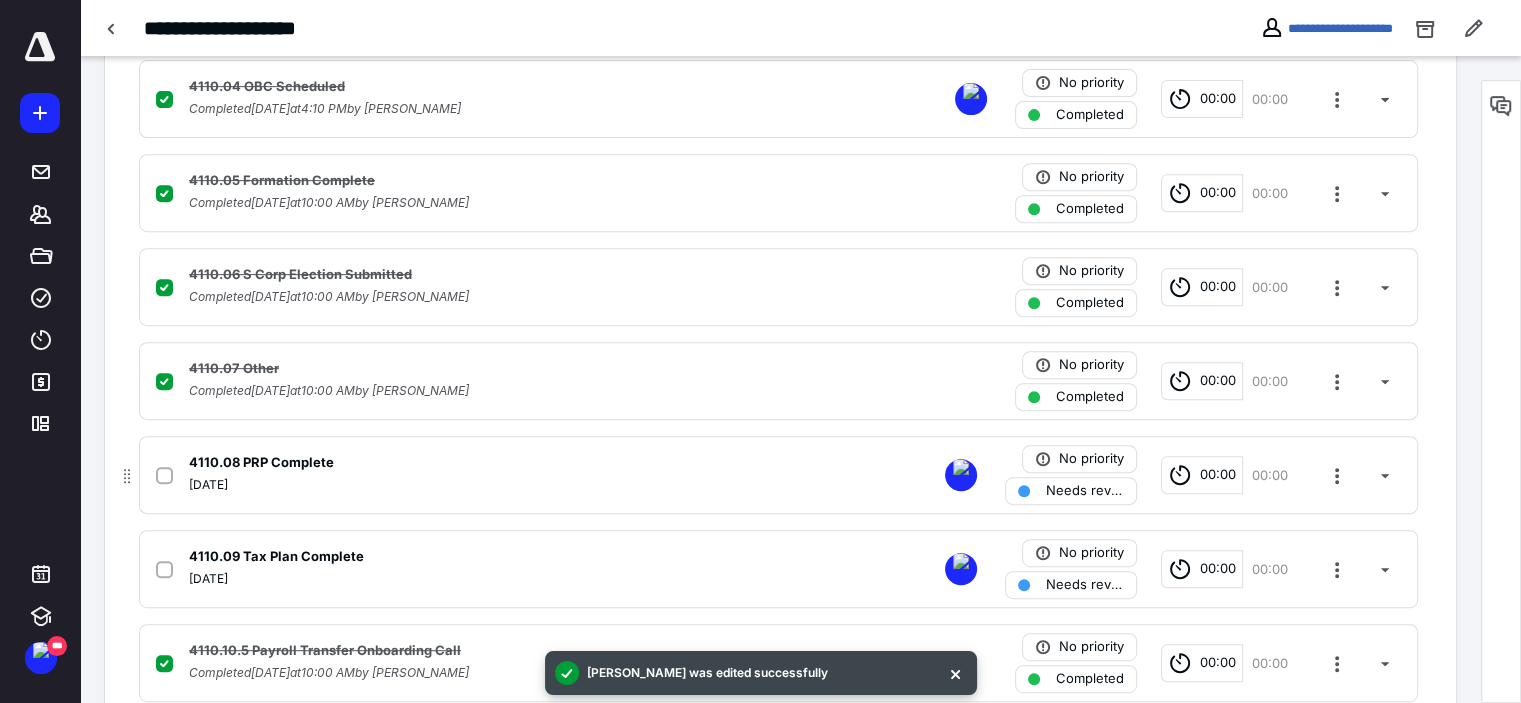 scroll, scrollTop: 1000, scrollLeft: 0, axis: vertical 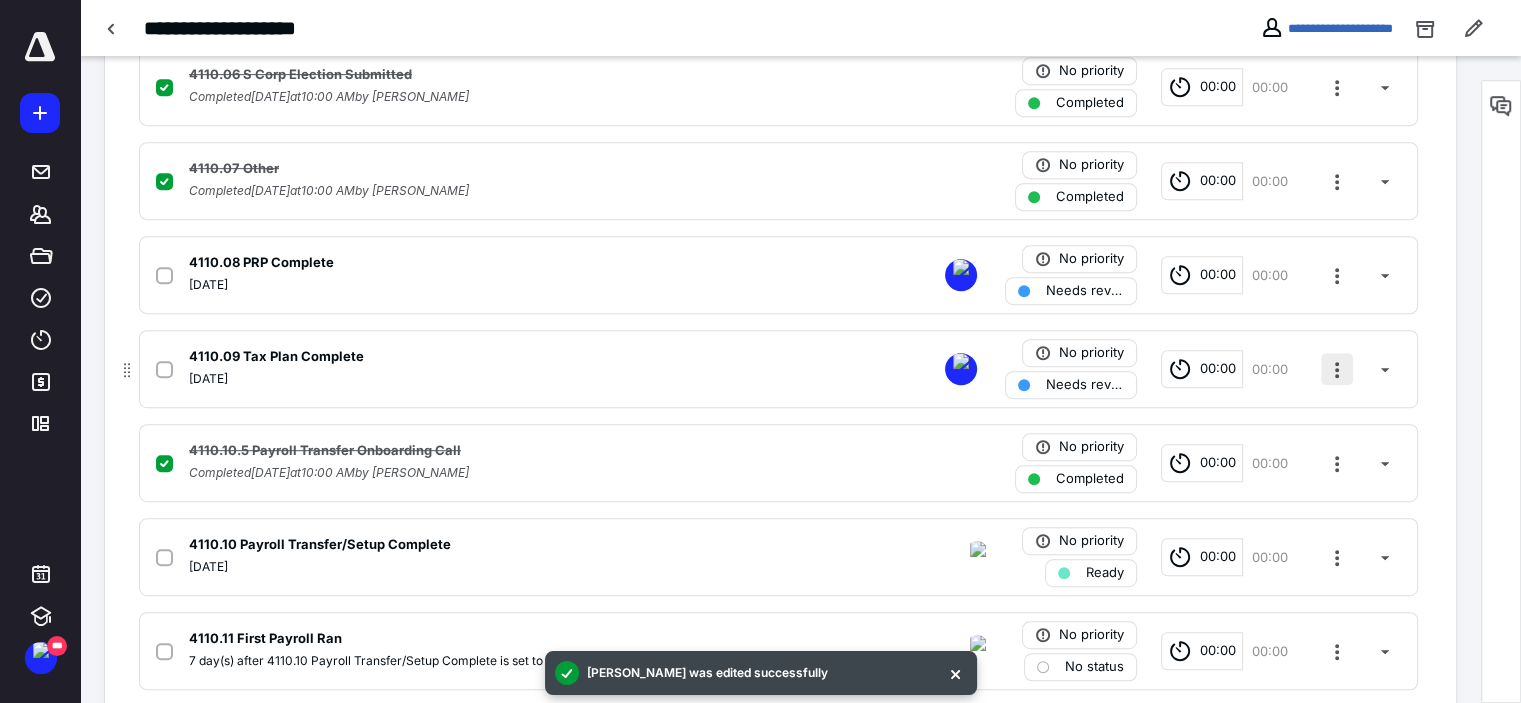 click at bounding box center (1337, 369) 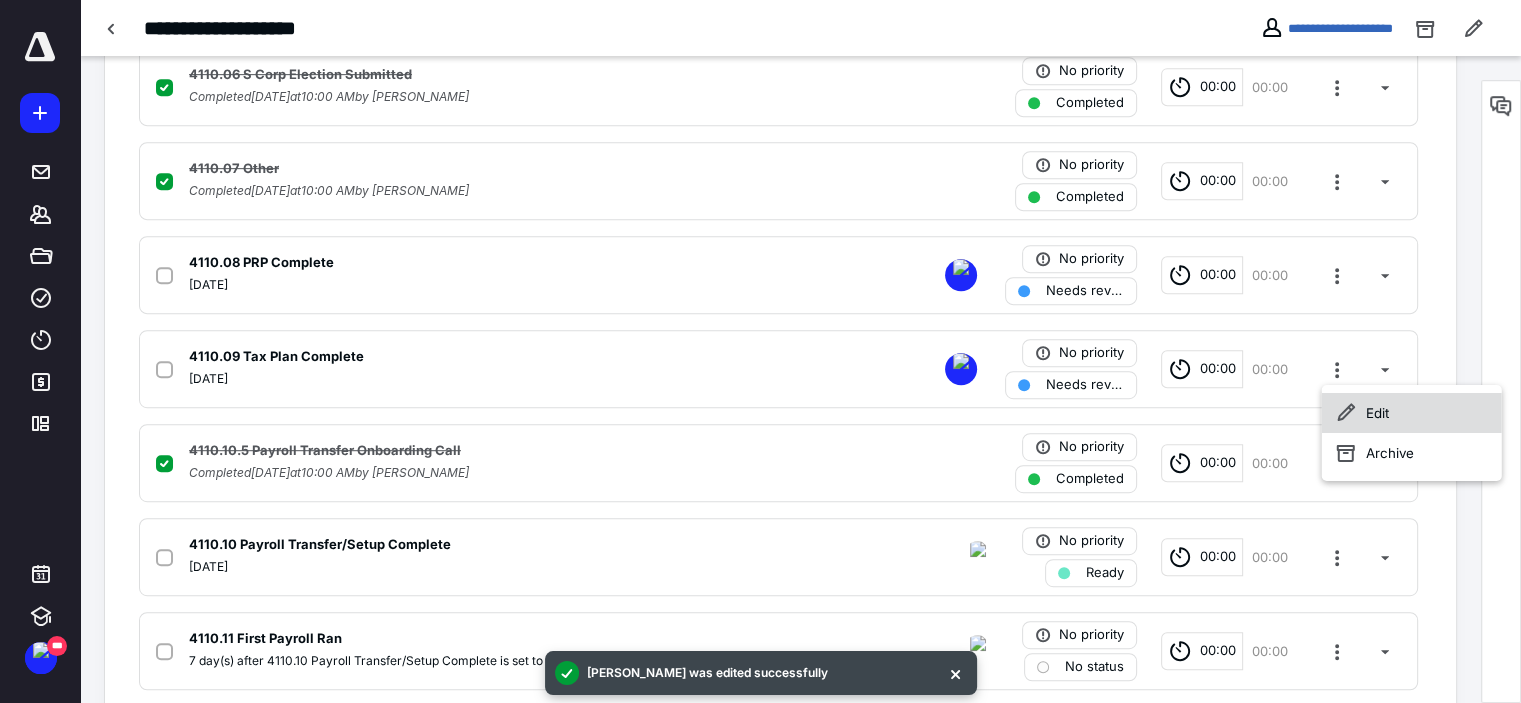 click on "Edit" at bounding box center (1412, 413) 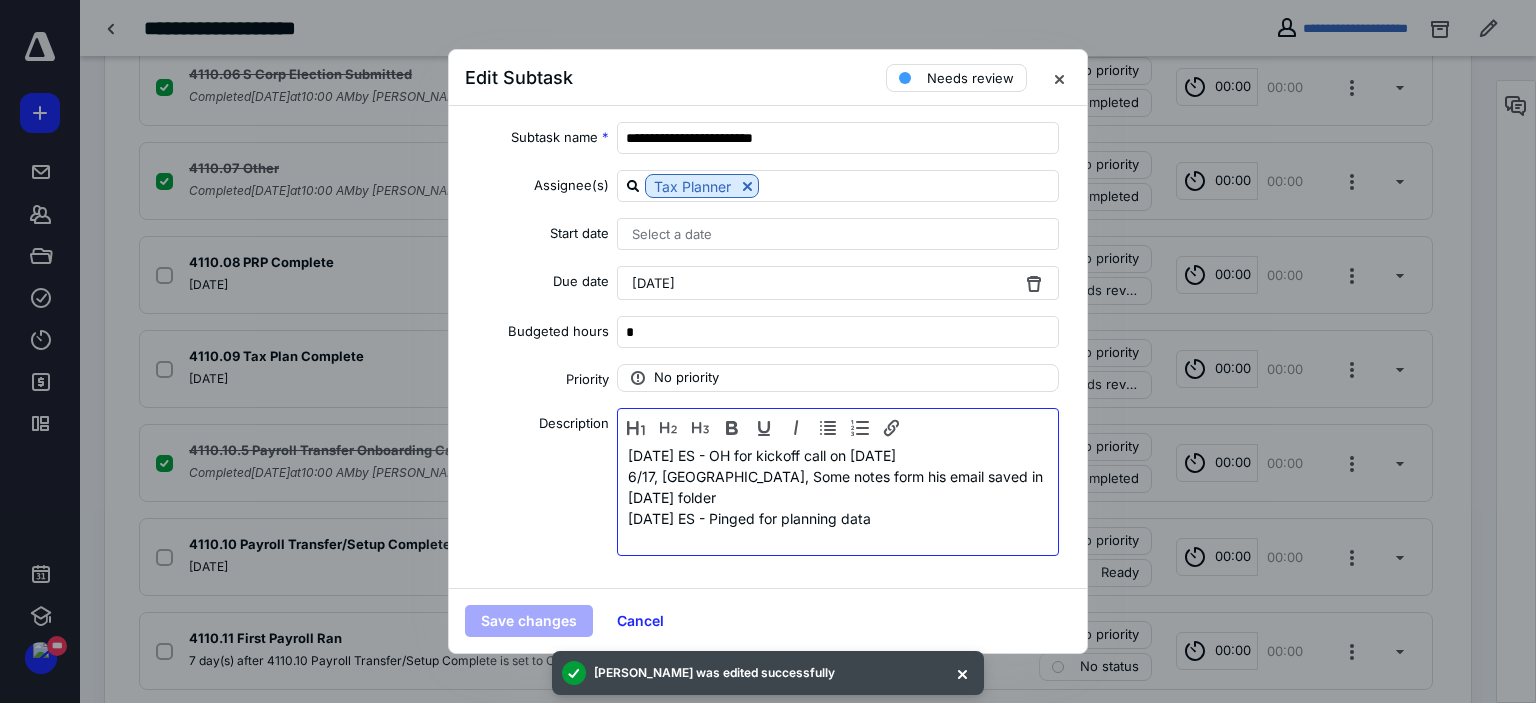 click on "[DATE] ES - OH for kickoff call on [DATE]" at bounding box center (838, 455) 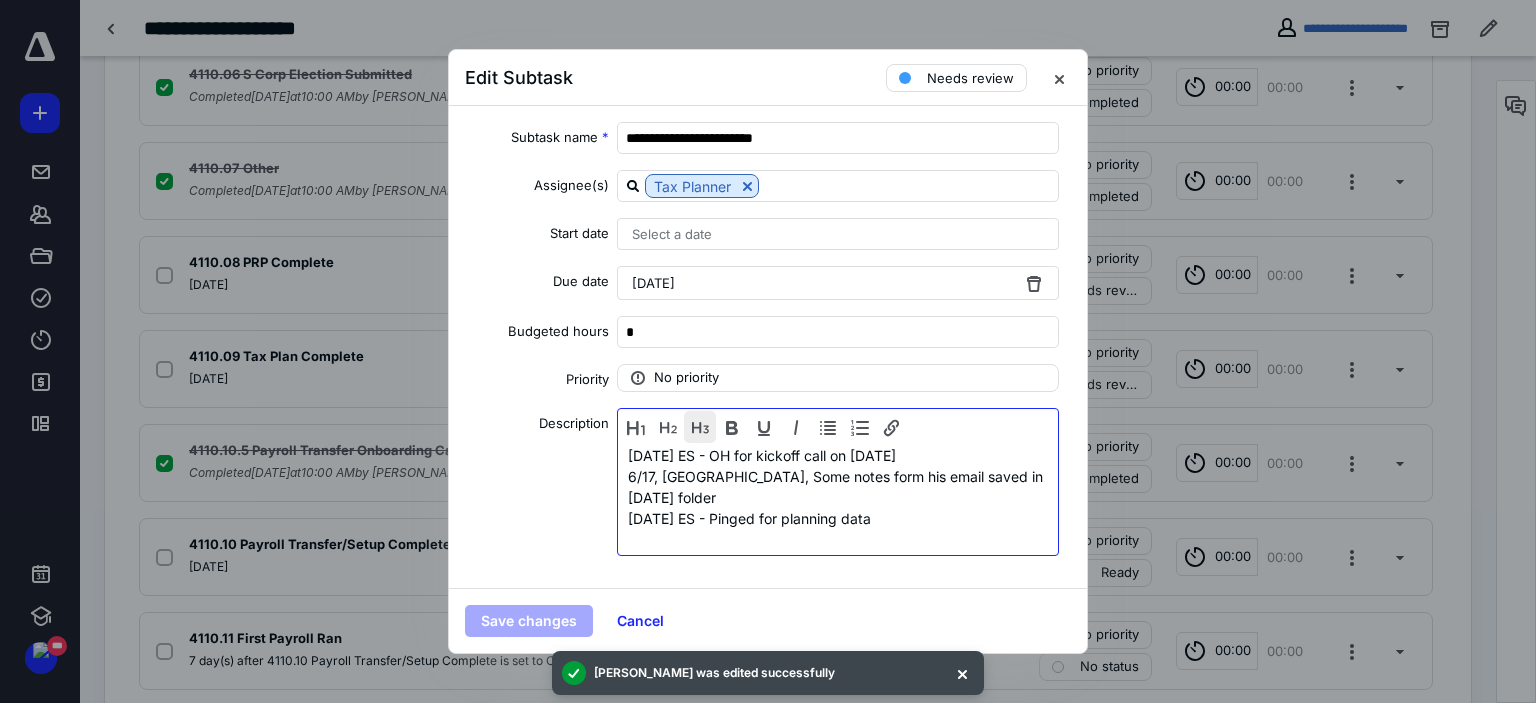 type 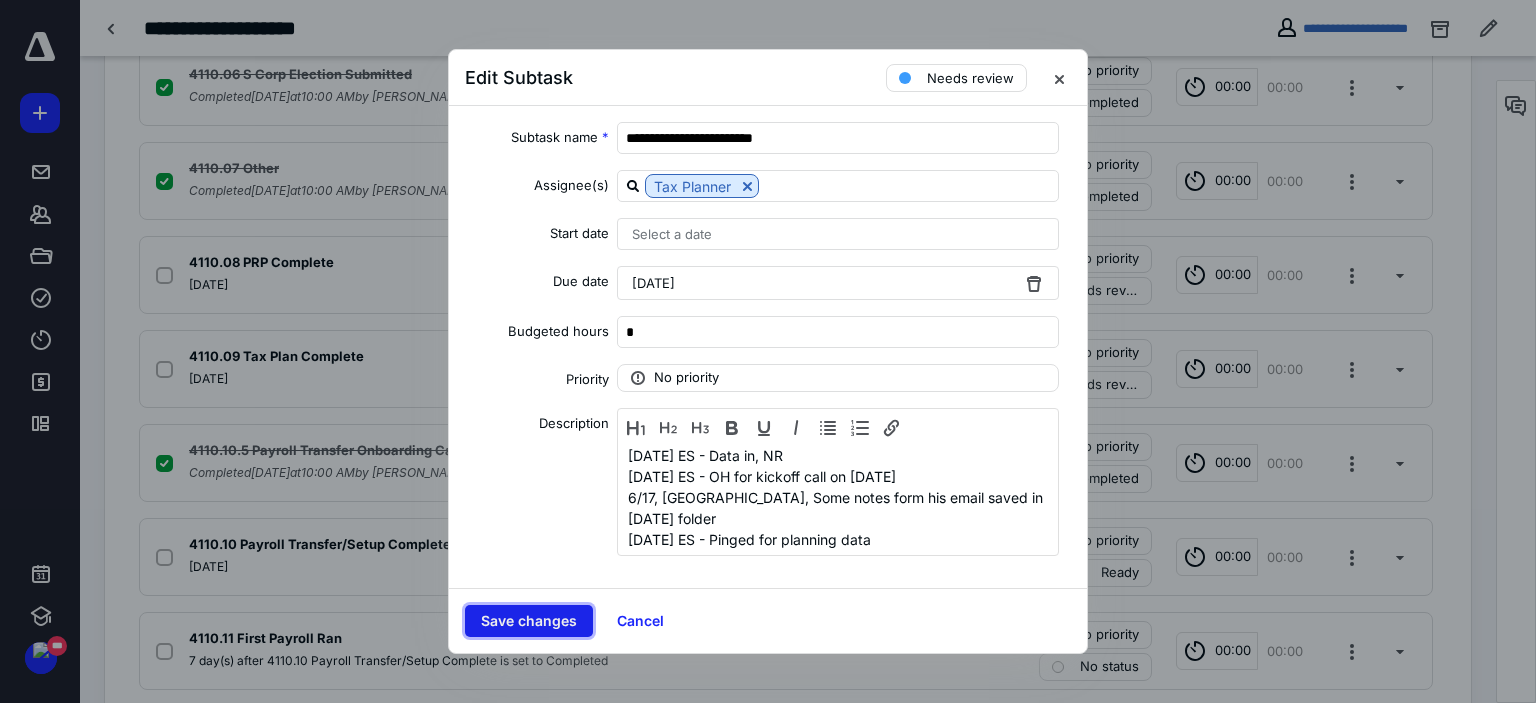 click on "Save changes" at bounding box center [529, 621] 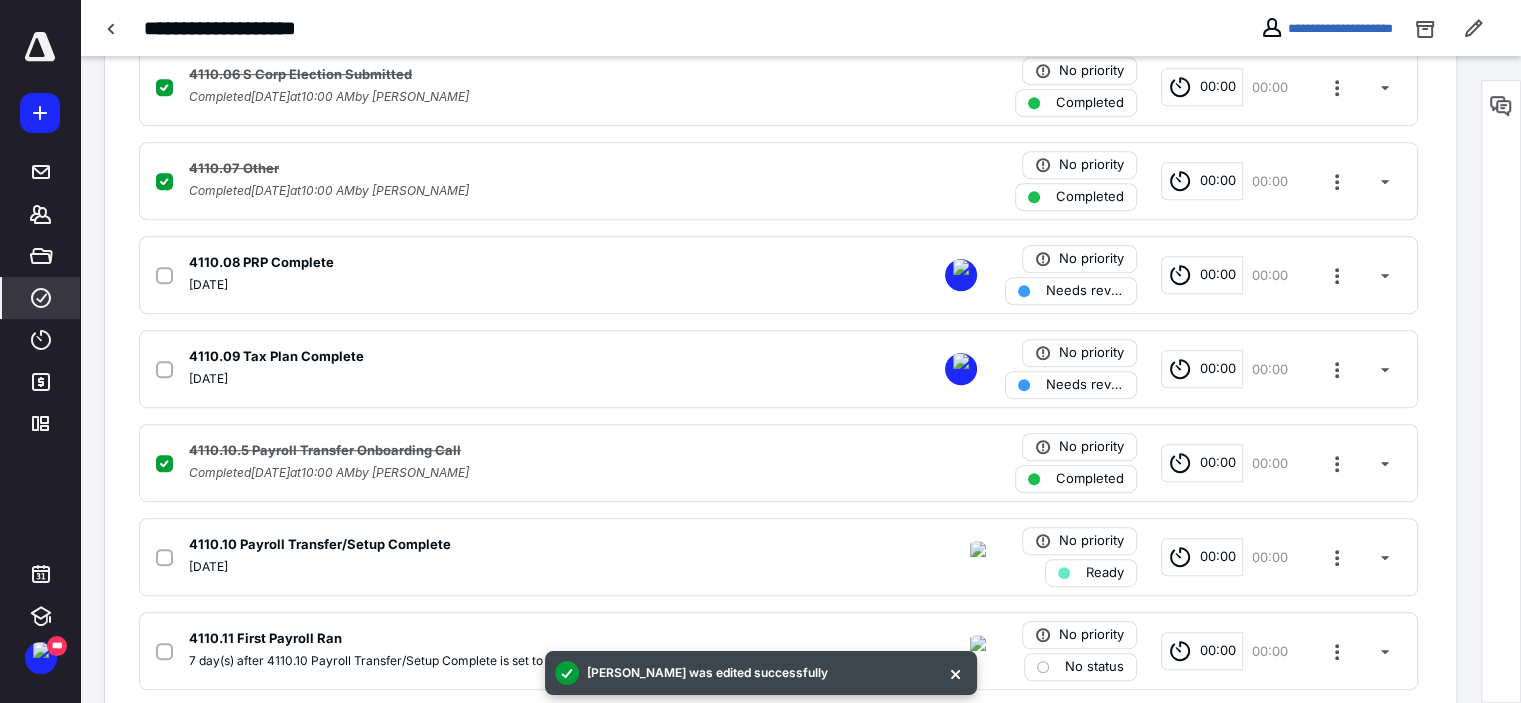 click 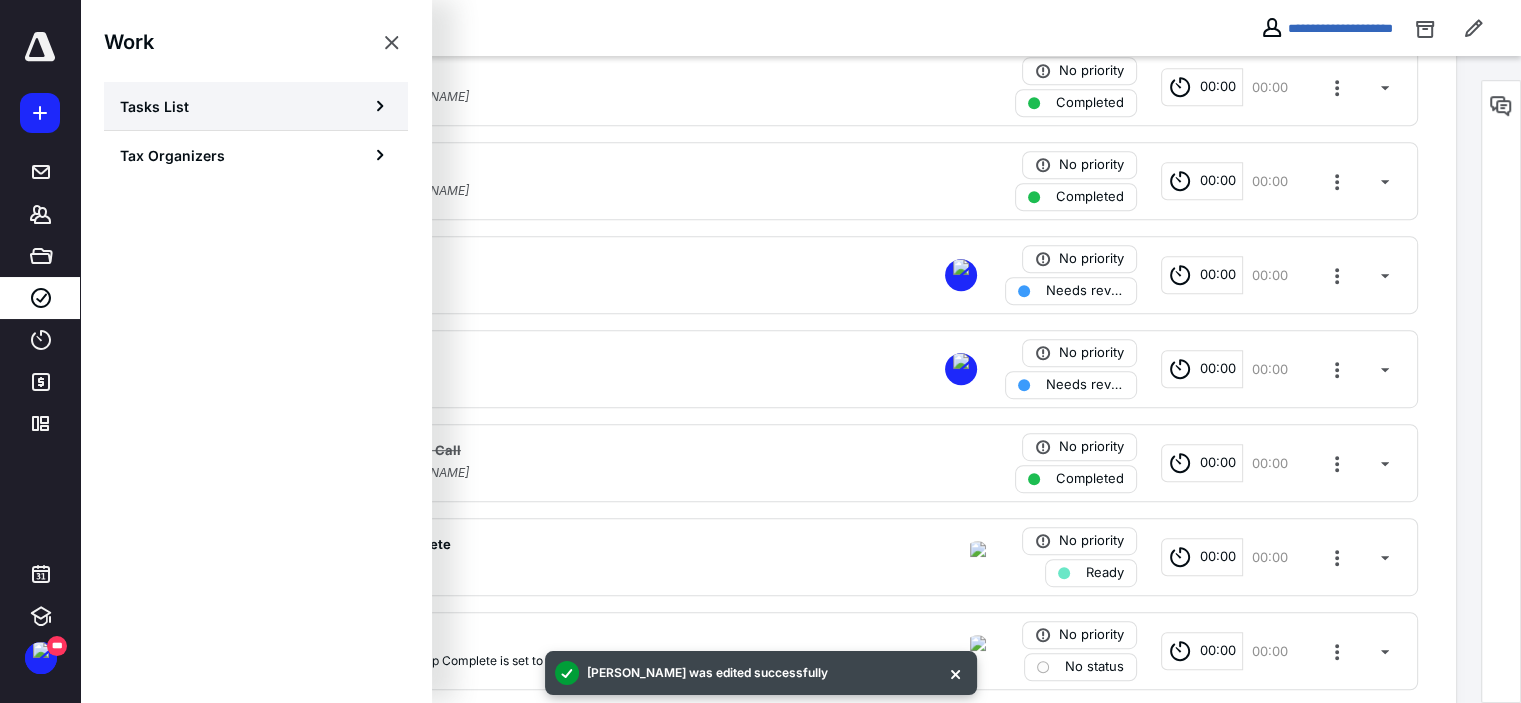 click on "Tasks List" at bounding box center (256, 106) 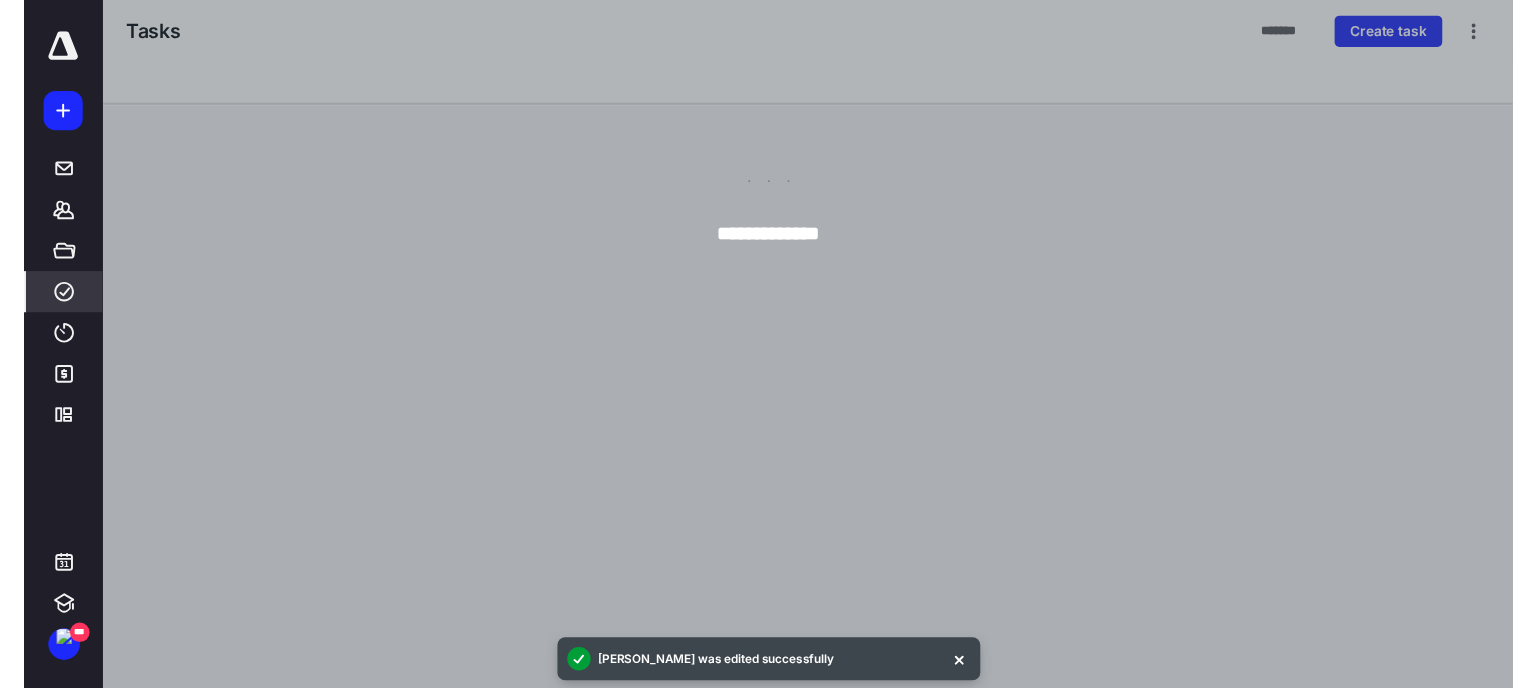 scroll, scrollTop: 0, scrollLeft: 0, axis: both 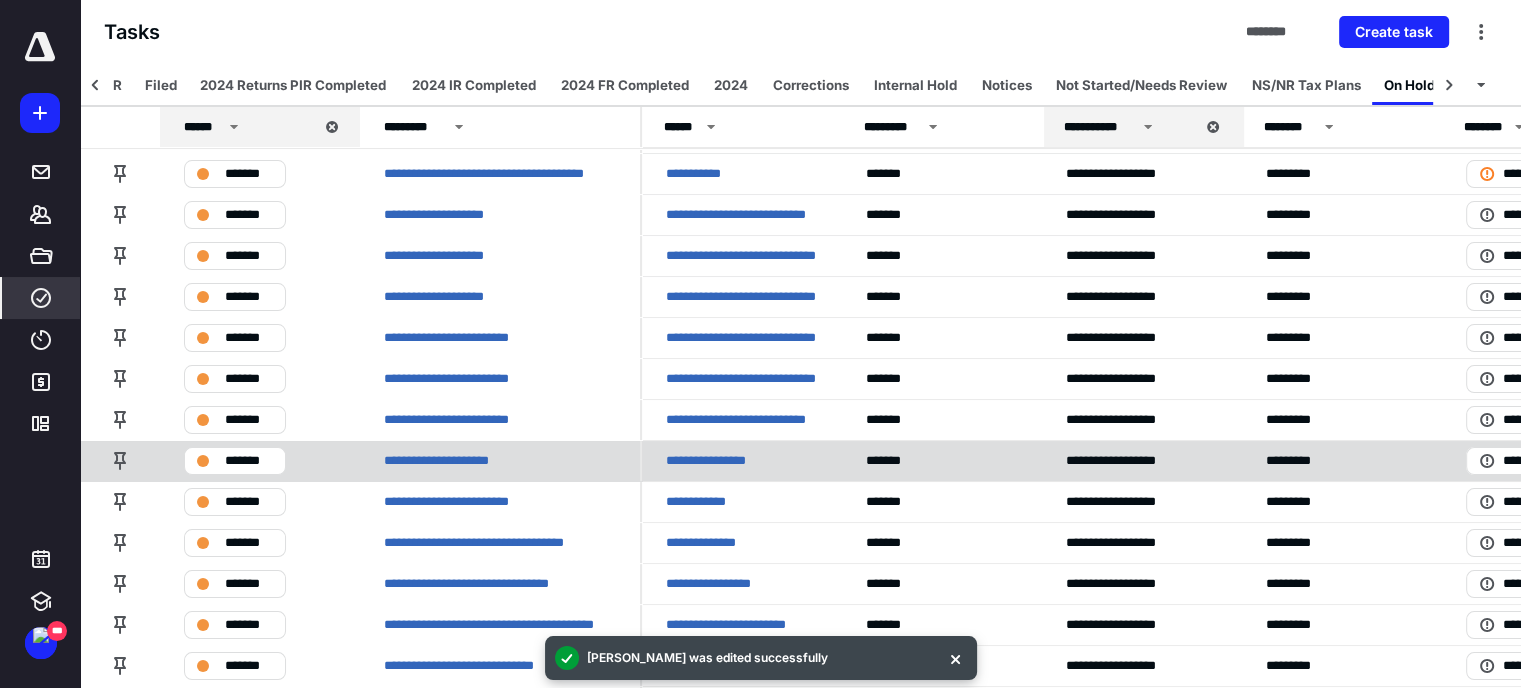 click on "*******" at bounding box center [942, 460] 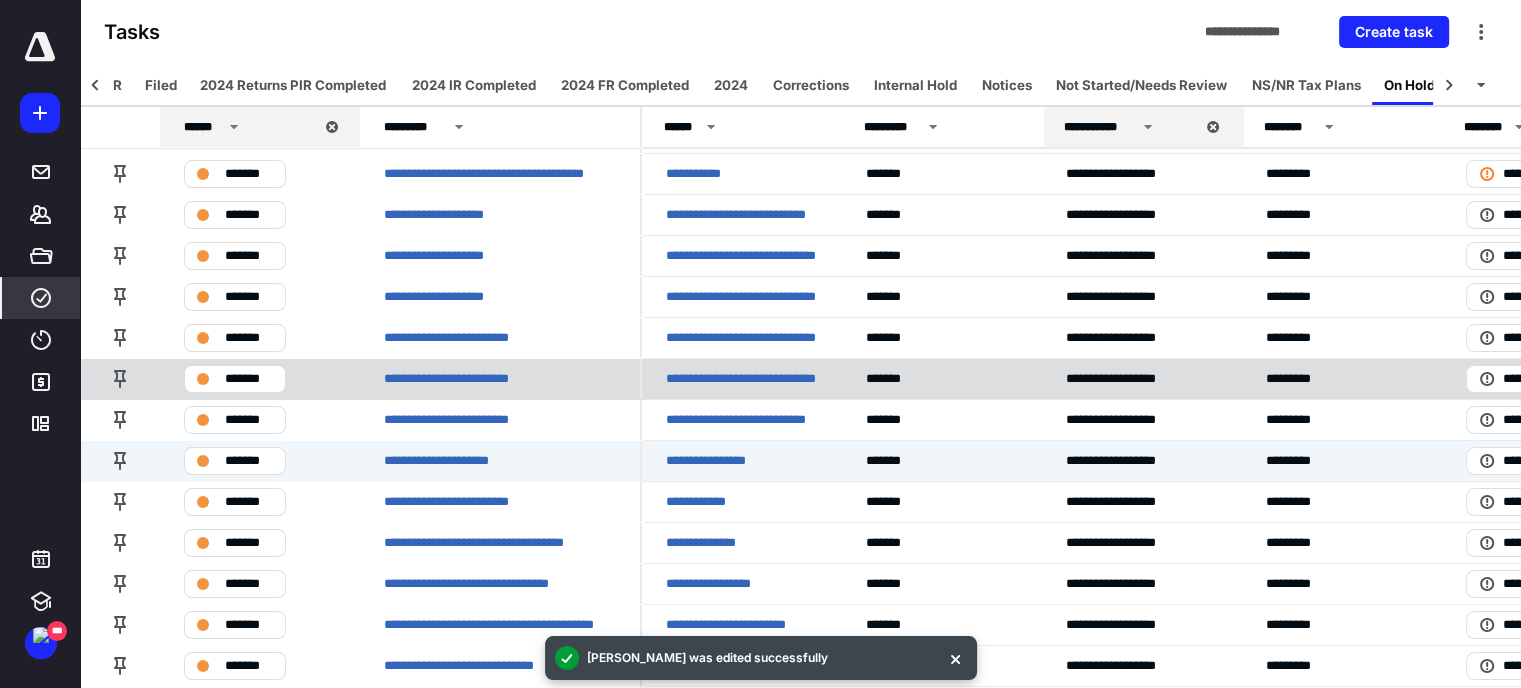 scroll, scrollTop: 0, scrollLeft: 0, axis: both 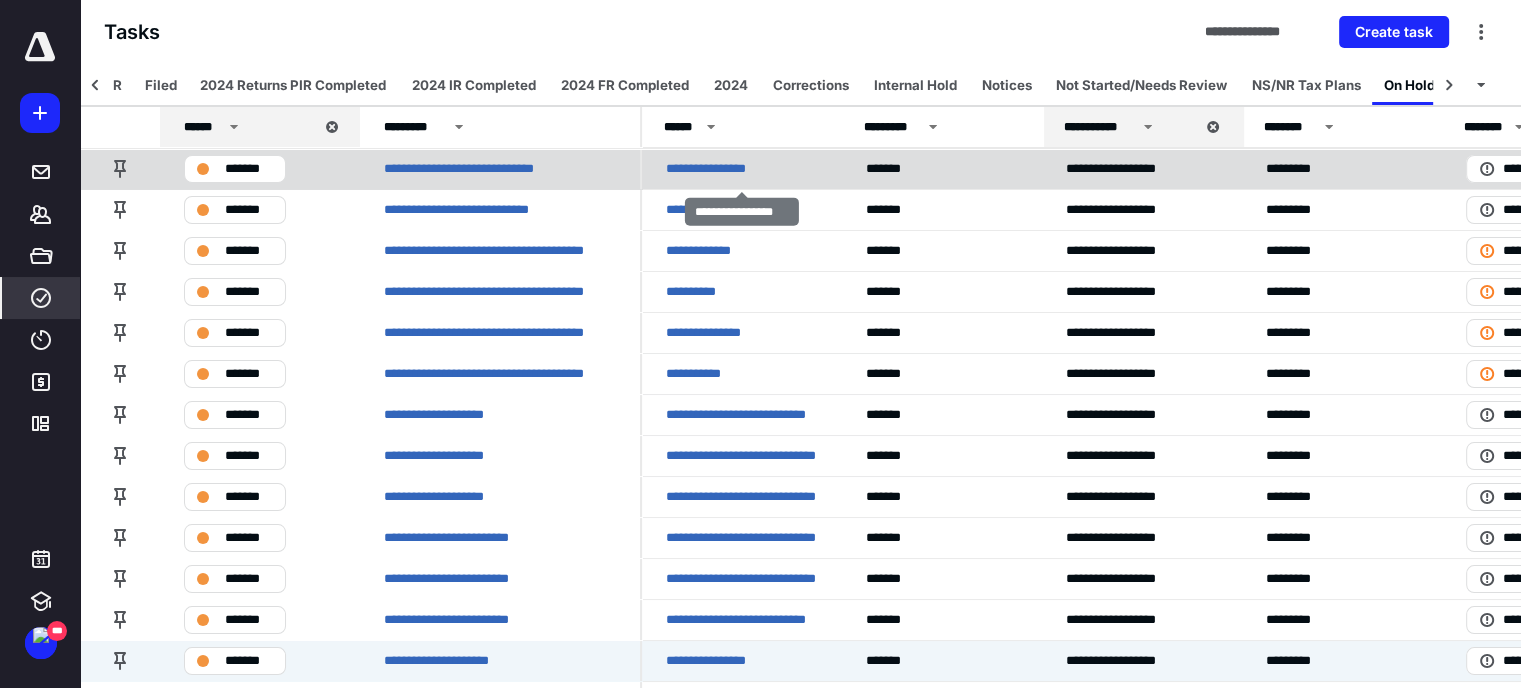 click on "**********" at bounding box center (742, 168) 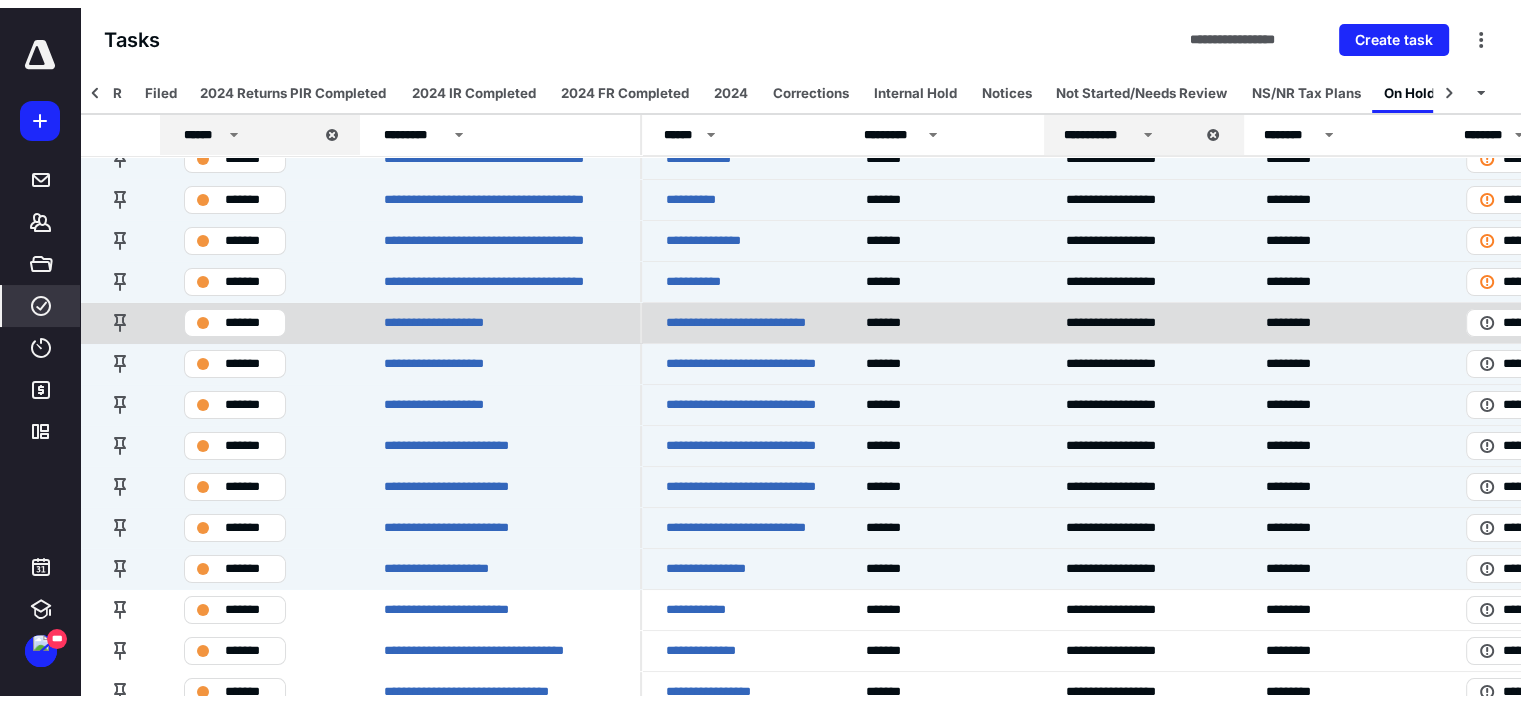 scroll, scrollTop: 0, scrollLeft: 0, axis: both 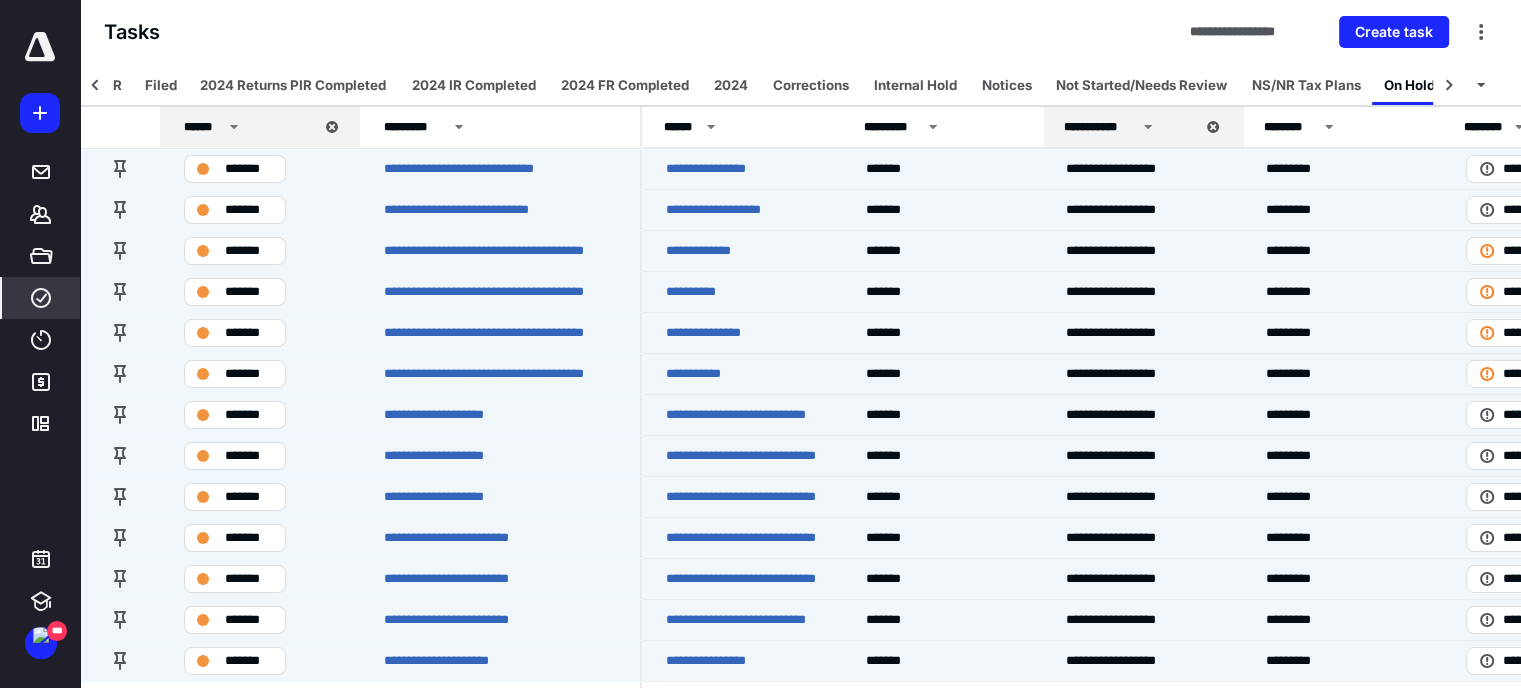 click on "**********" at bounding box center (800, 32) 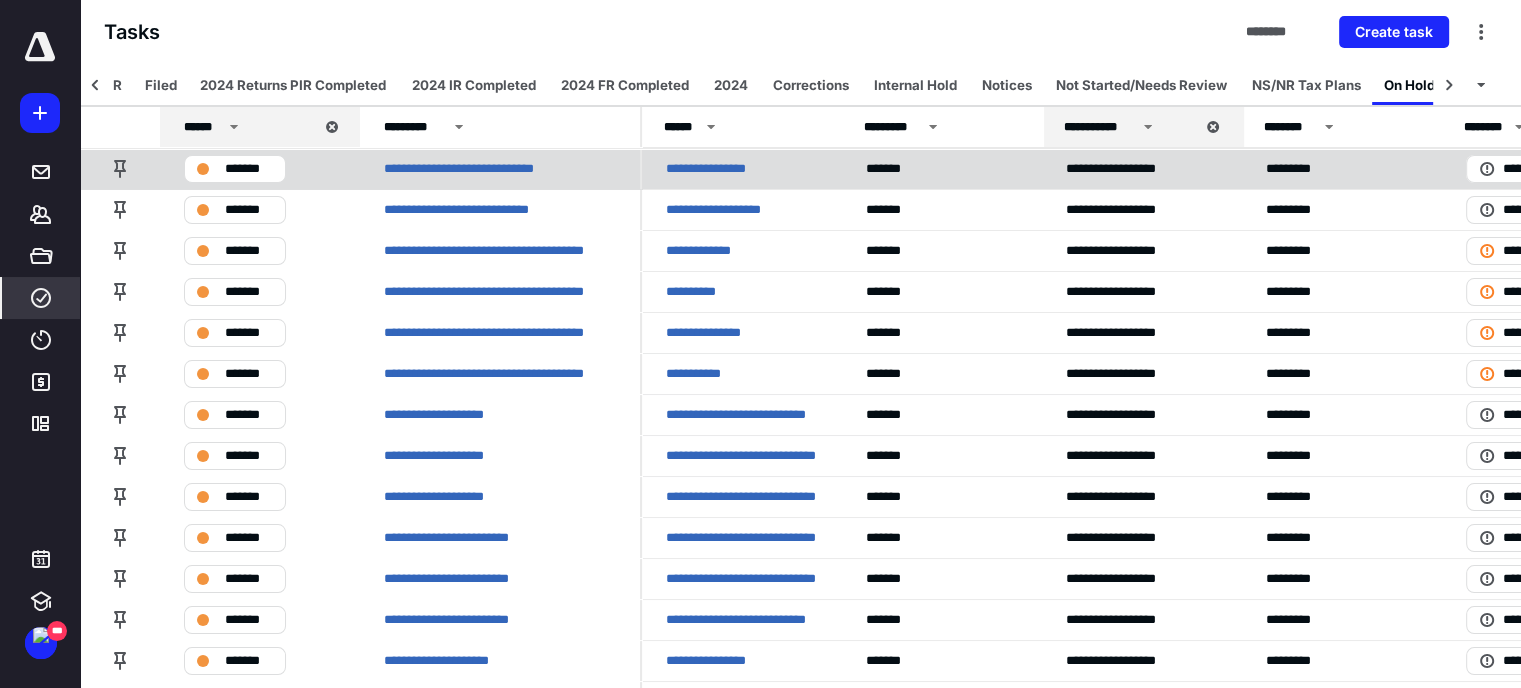 click on "**********" at bounding box center [742, 168] 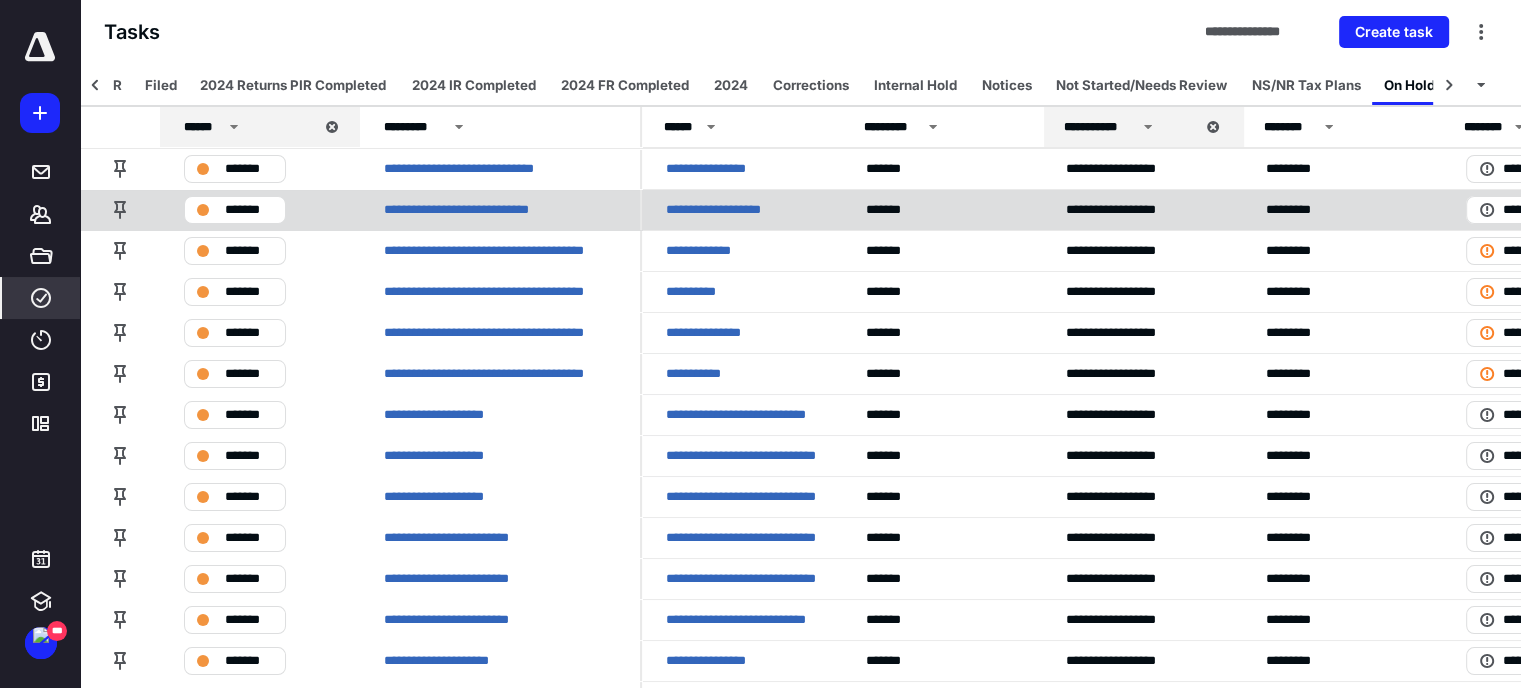 click on "*******" at bounding box center [891, 210] 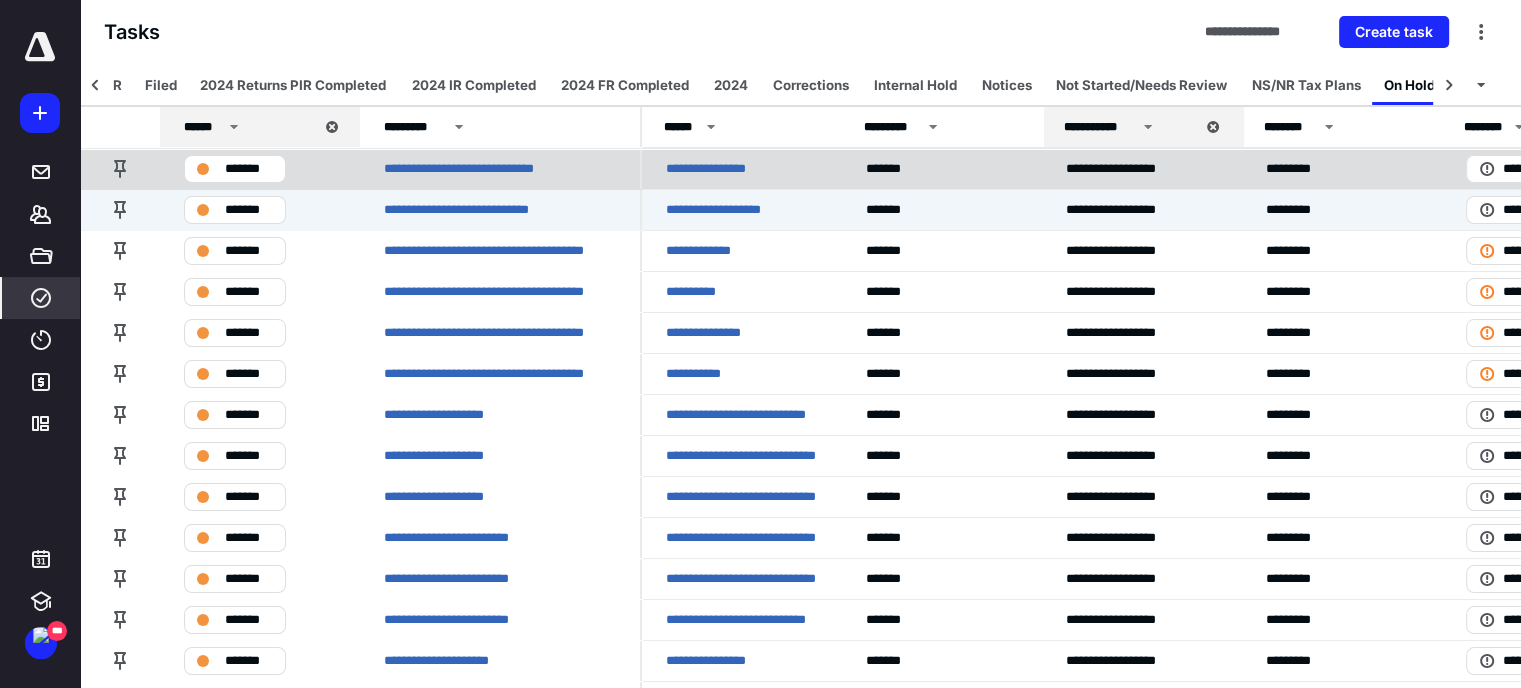 click on "**********" at bounding box center [716, 169] 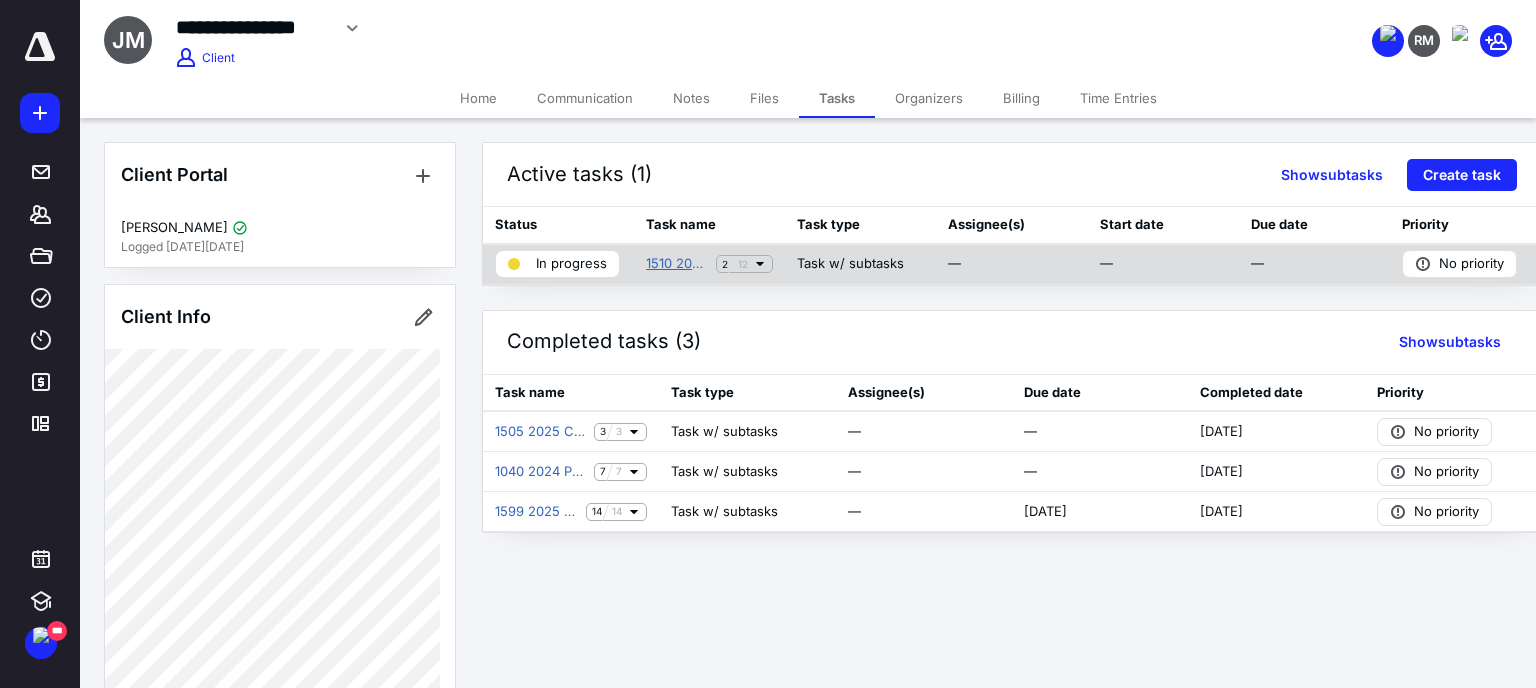 click on "1510 2025 Annual Client Management" at bounding box center [677, 264] 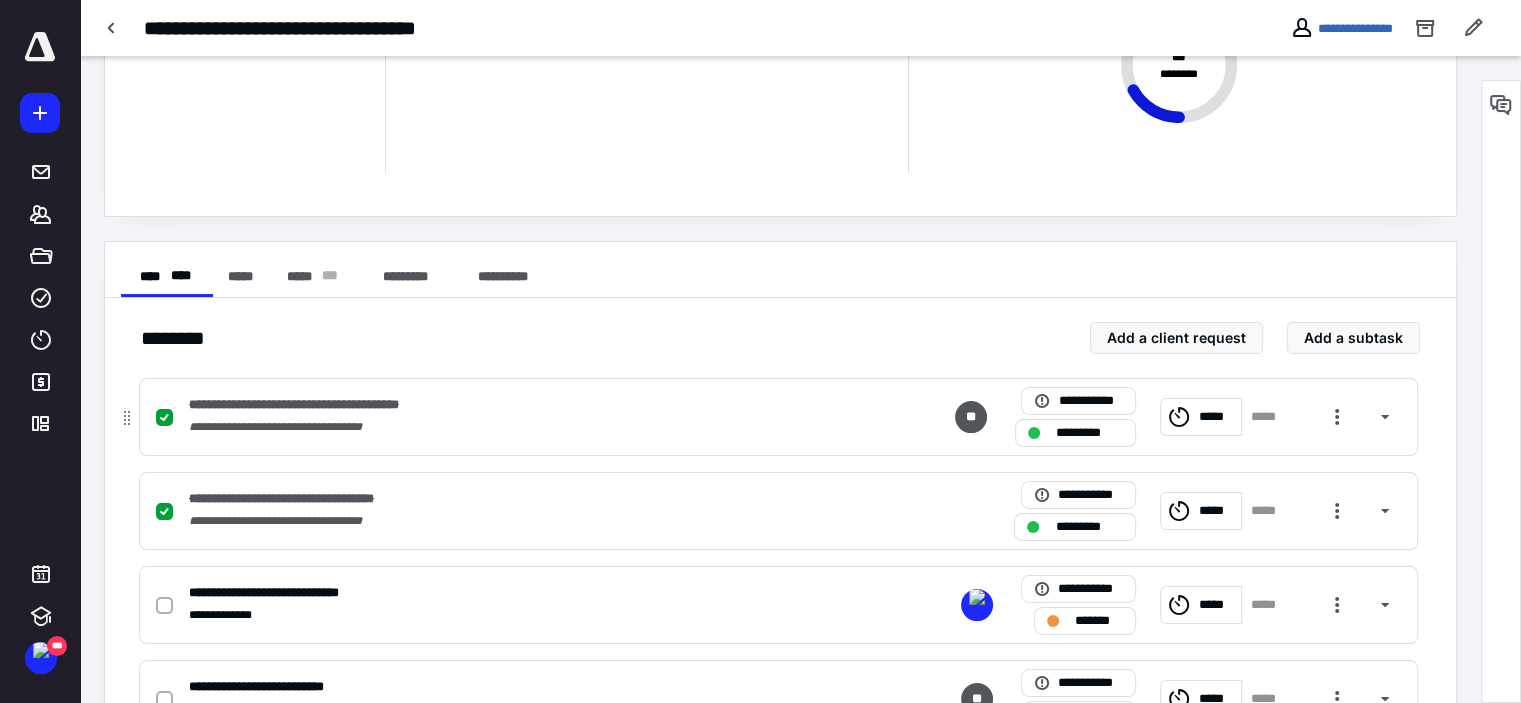 scroll, scrollTop: 300, scrollLeft: 0, axis: vertical 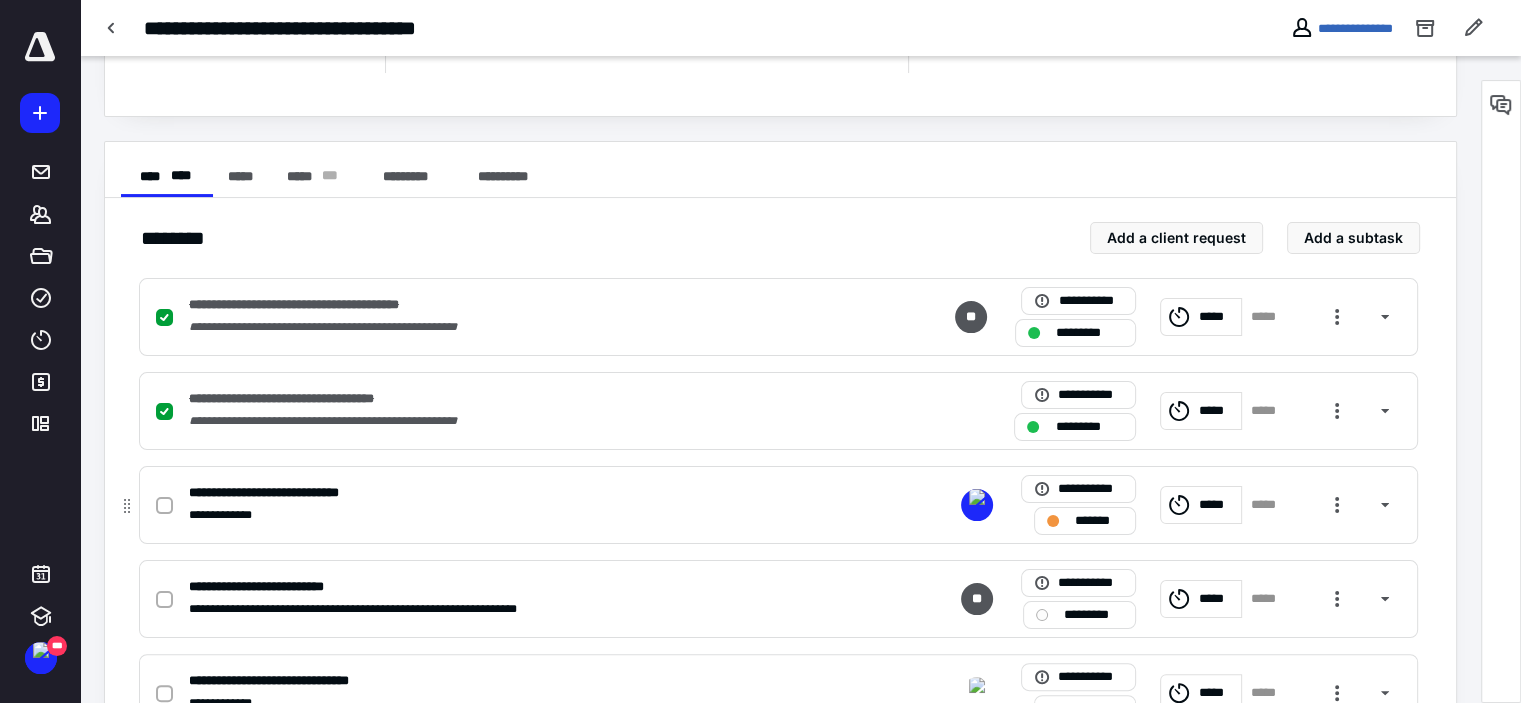 click on "**********" at bounding box center (516, 515) 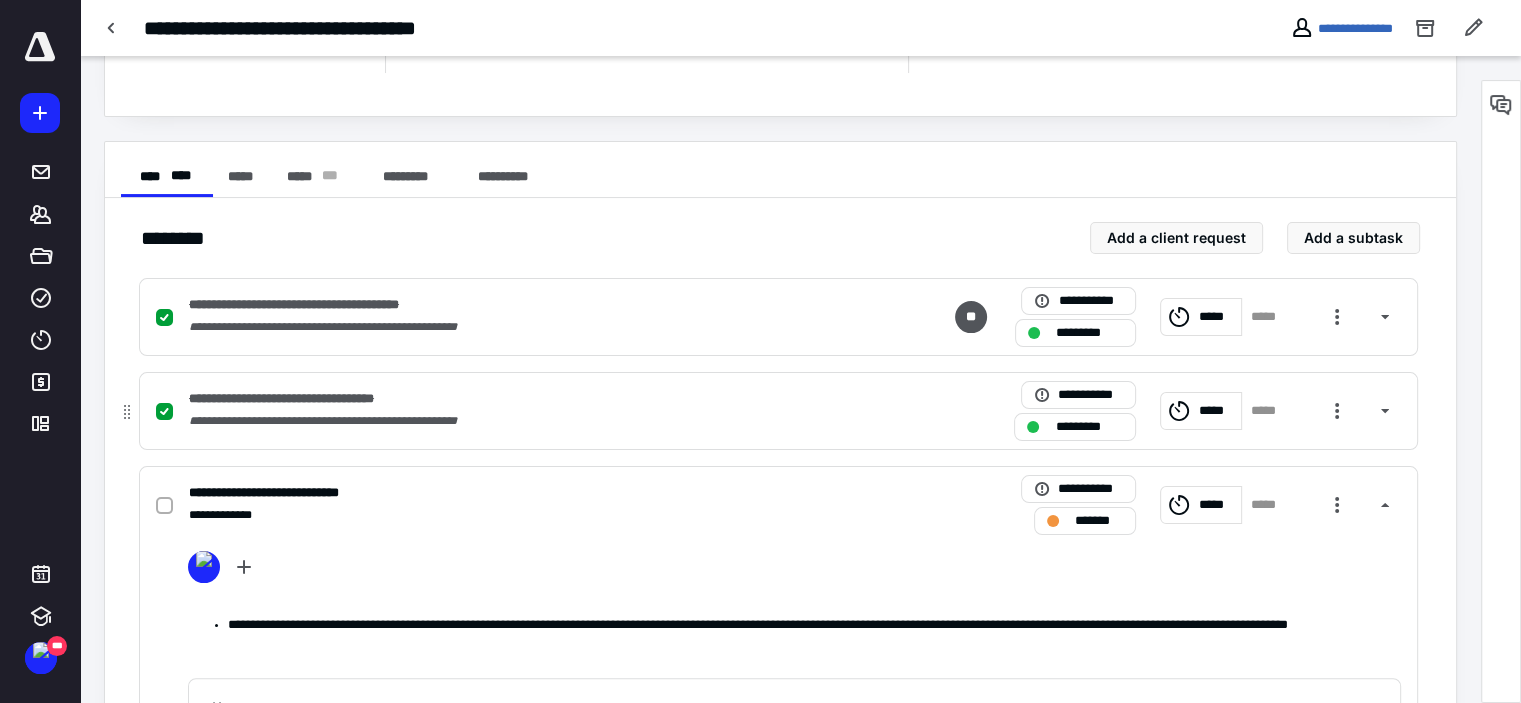 scroll, scrollTop: 400, scrollLeft: 0, axis: vertical 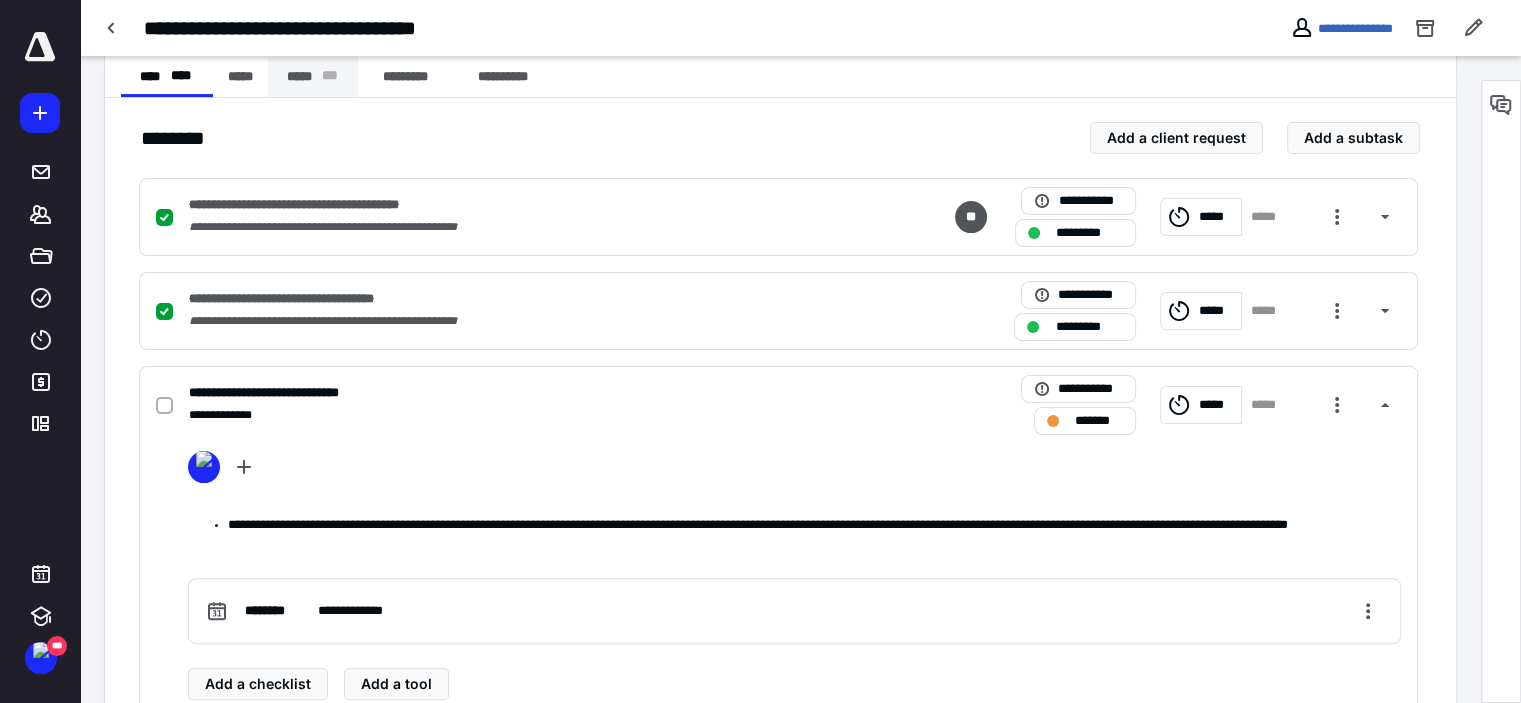 click on "***** * * *" at bounding box center (313, 77) 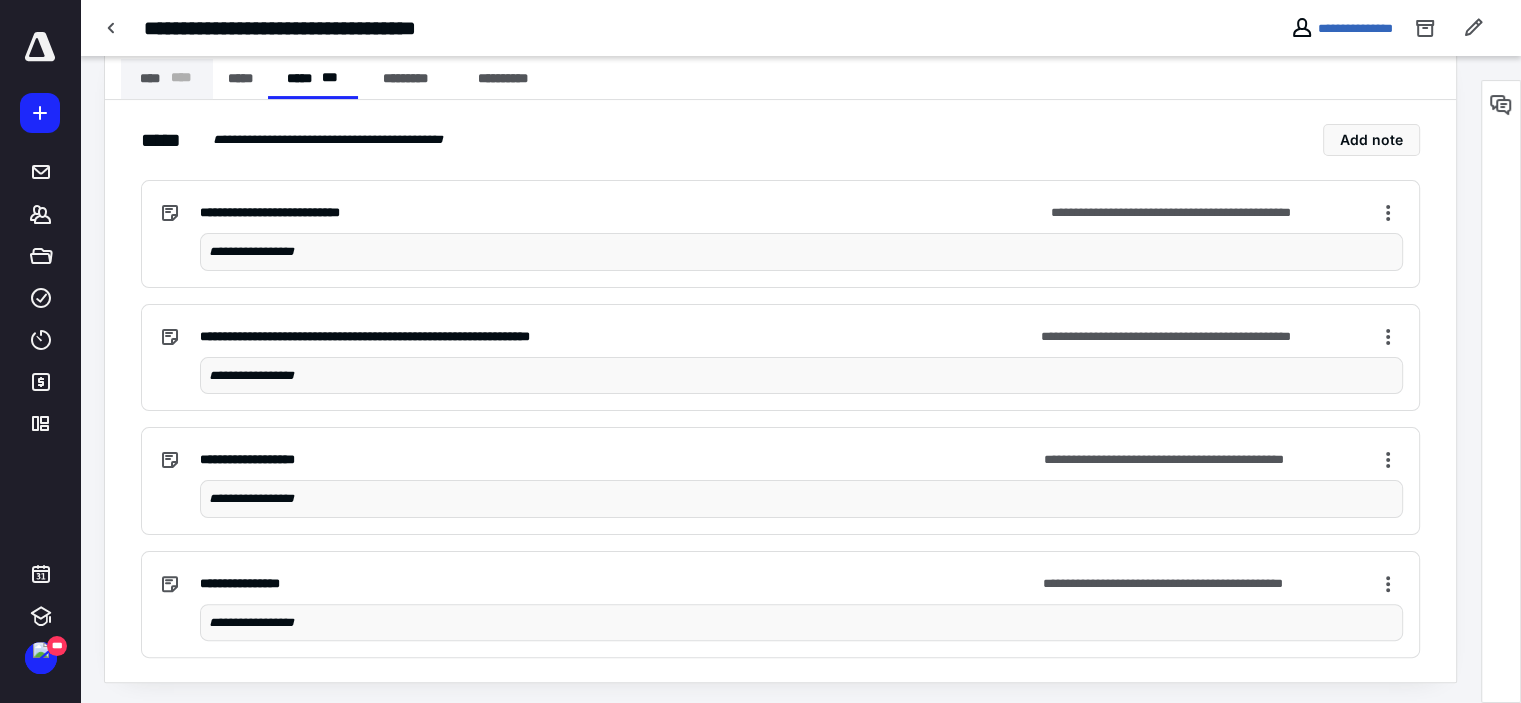 click on "**** * ** *" at bounding box center (167, 79) 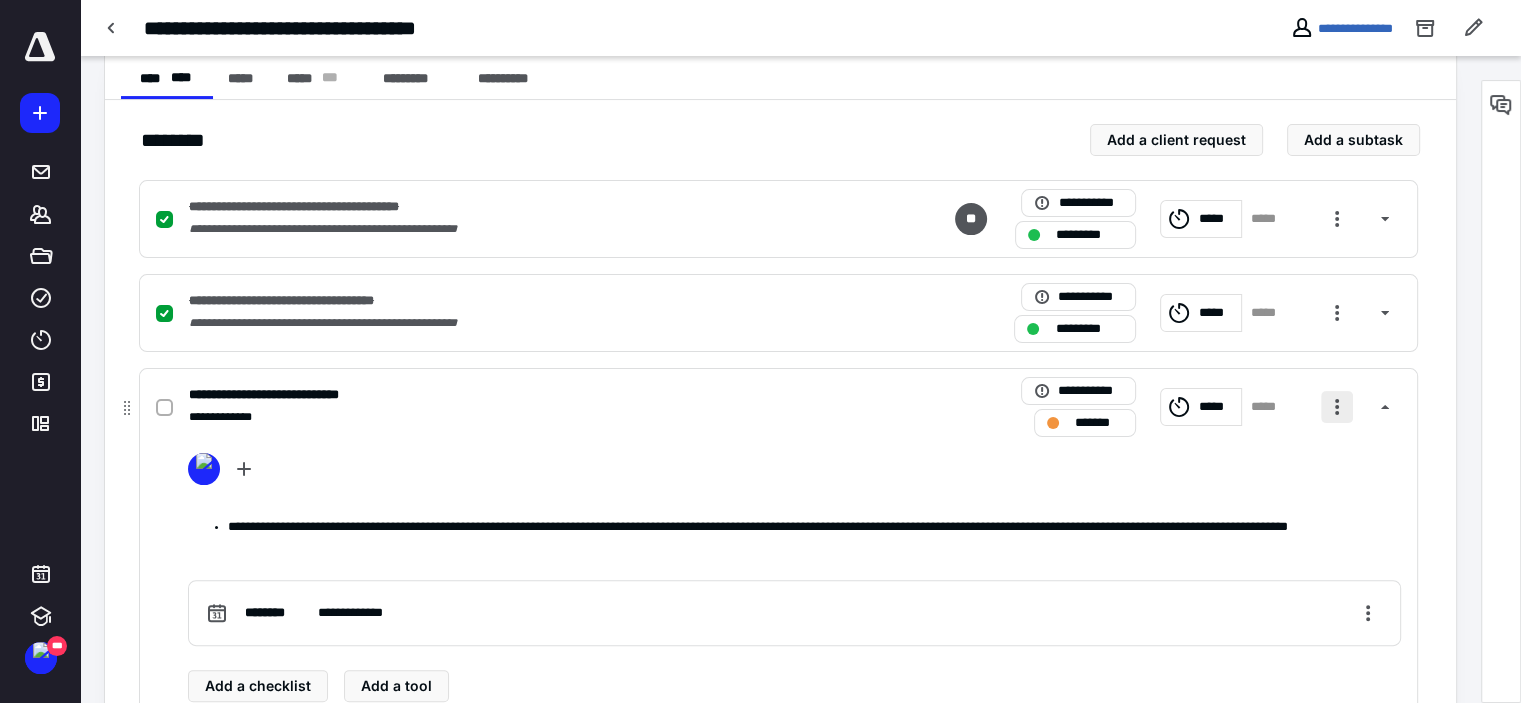 click at bounding box center (1337, 407) 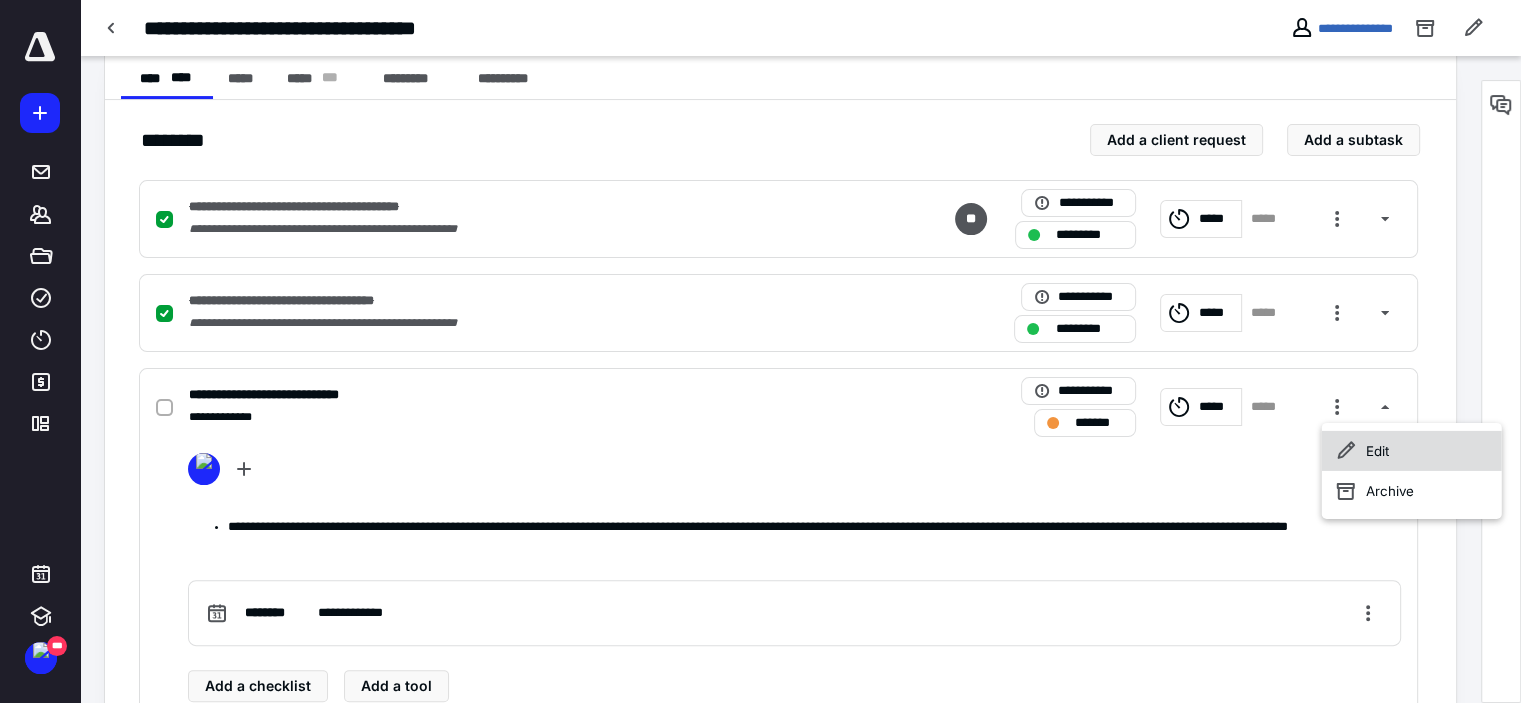 click on "Edit" at bounding box center [1412, 451] 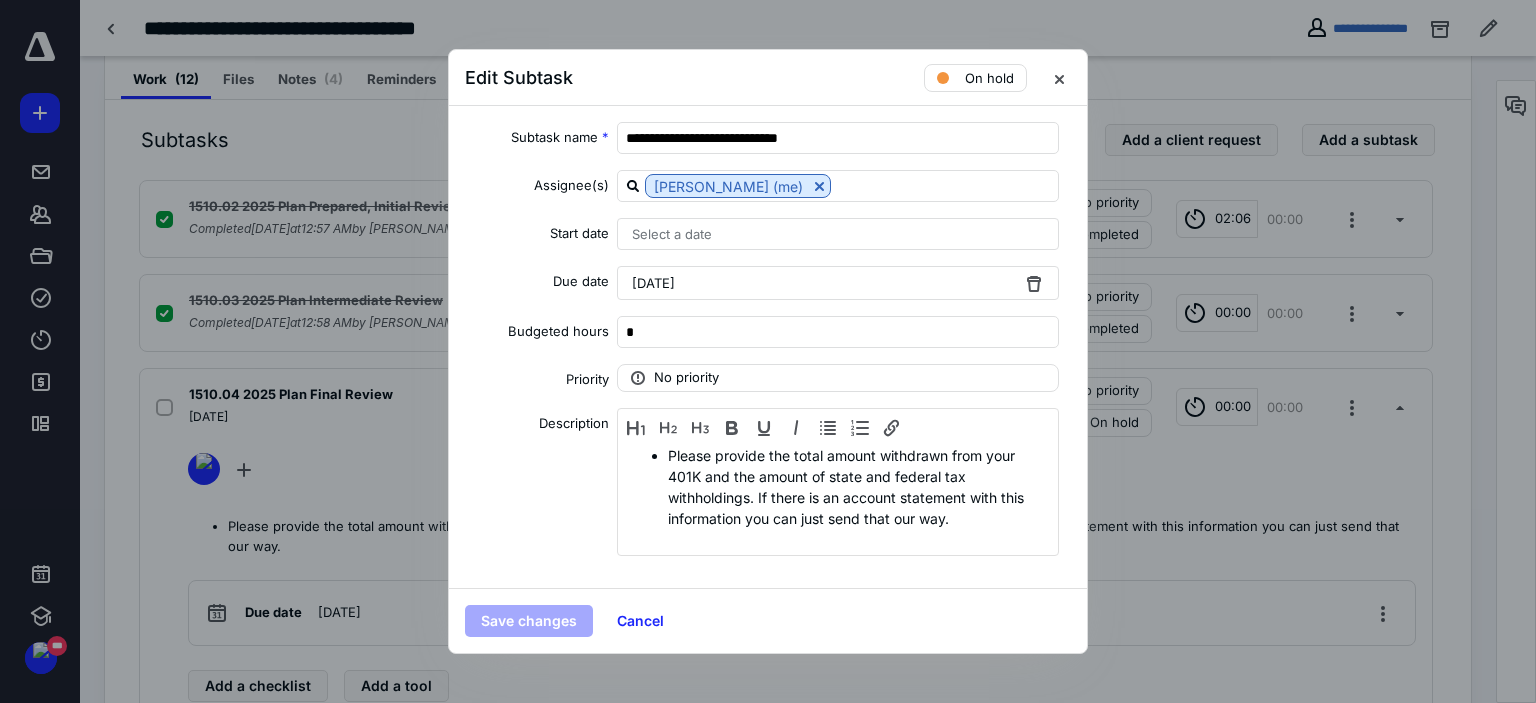 click on "[DATE]" at bounding box center (653, 283) 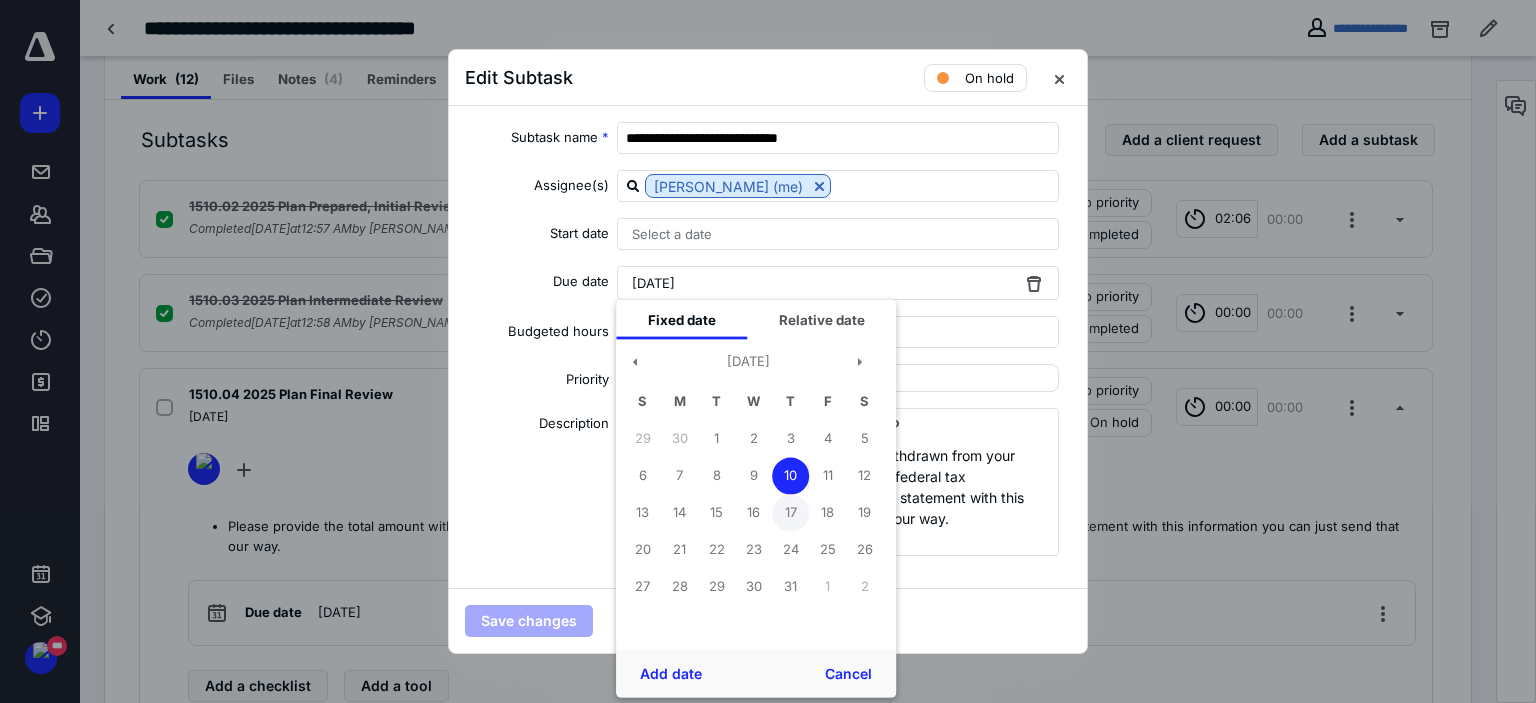 click on "17" at bounding box center [790, 512] 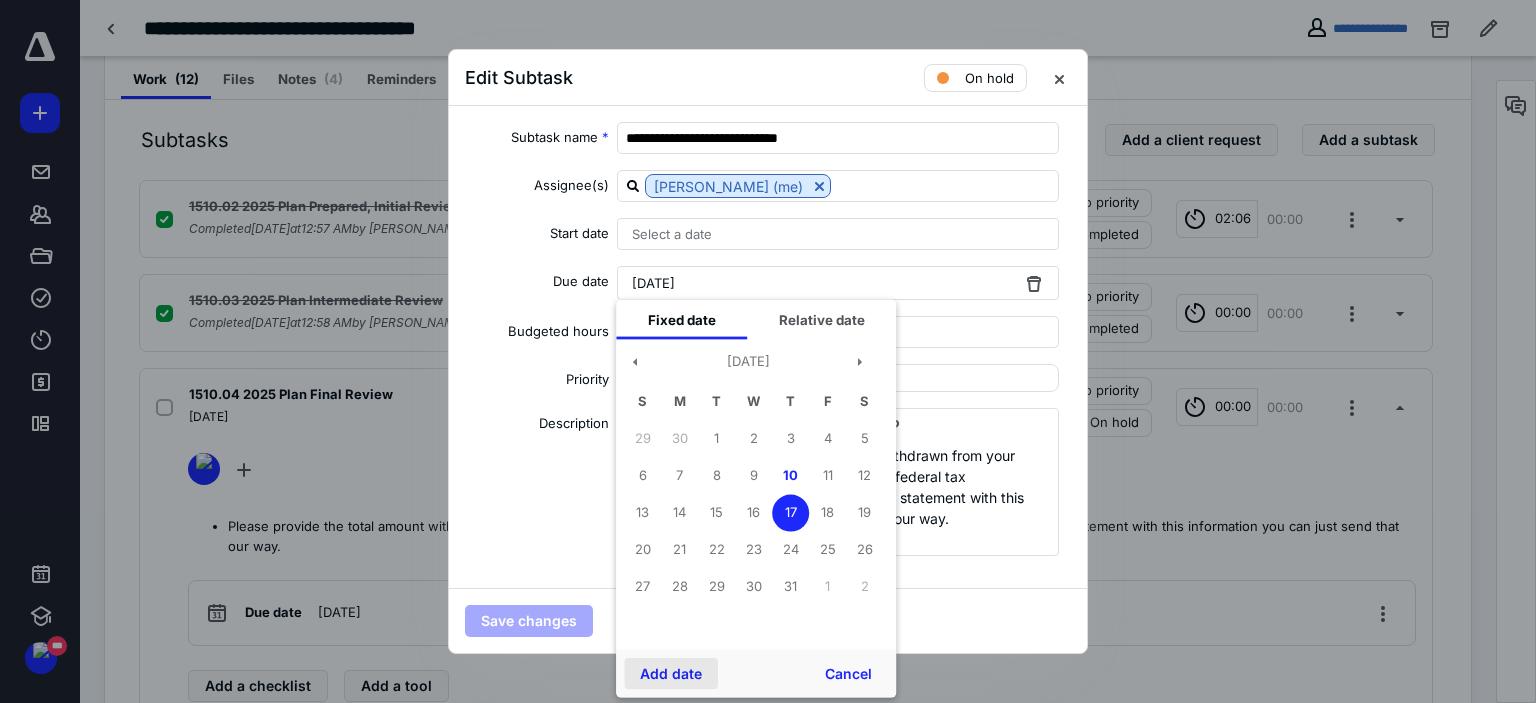 click on "Add date" at bounding box center [671, 674] 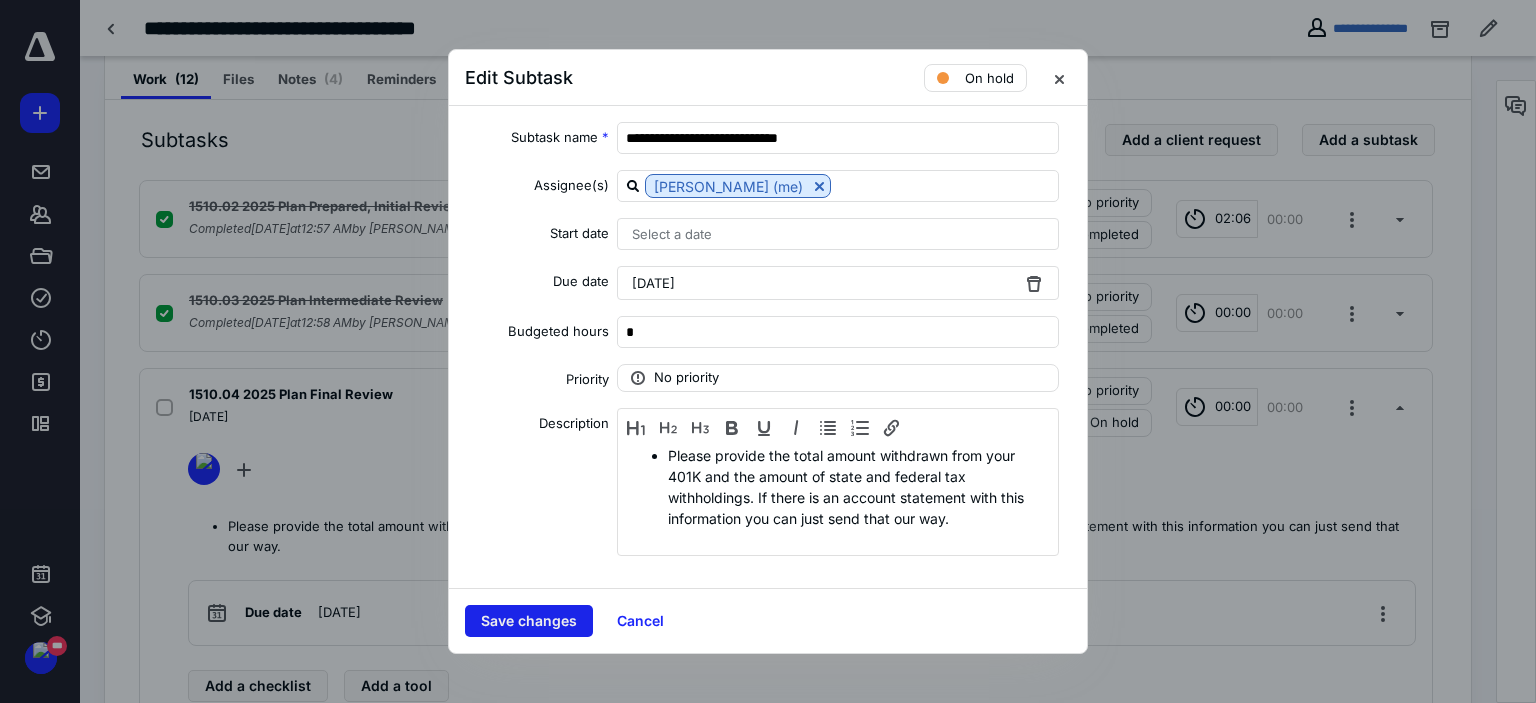 click on "Save changes" at bounding box center [529, 621] 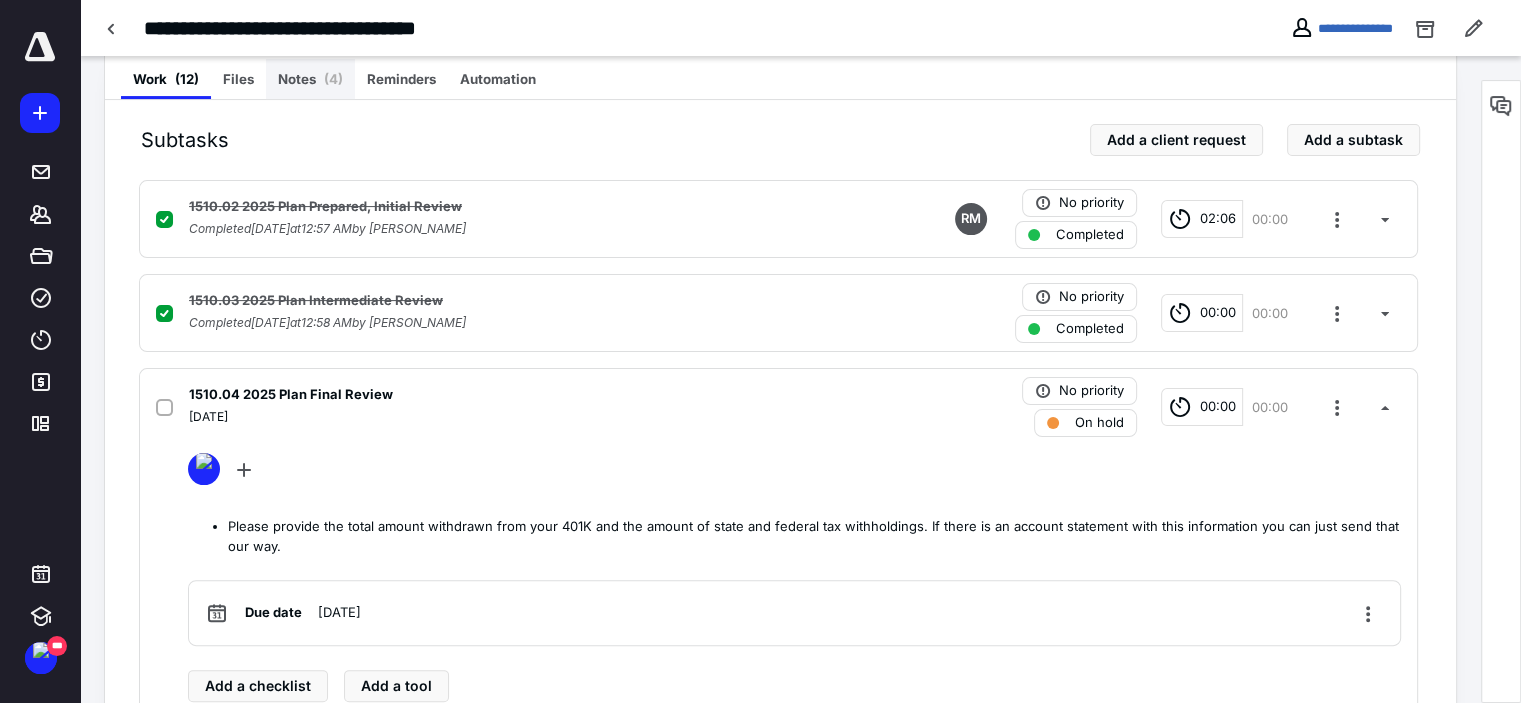 click on "Notes ( 4 )" at bounding box center [310, 79] 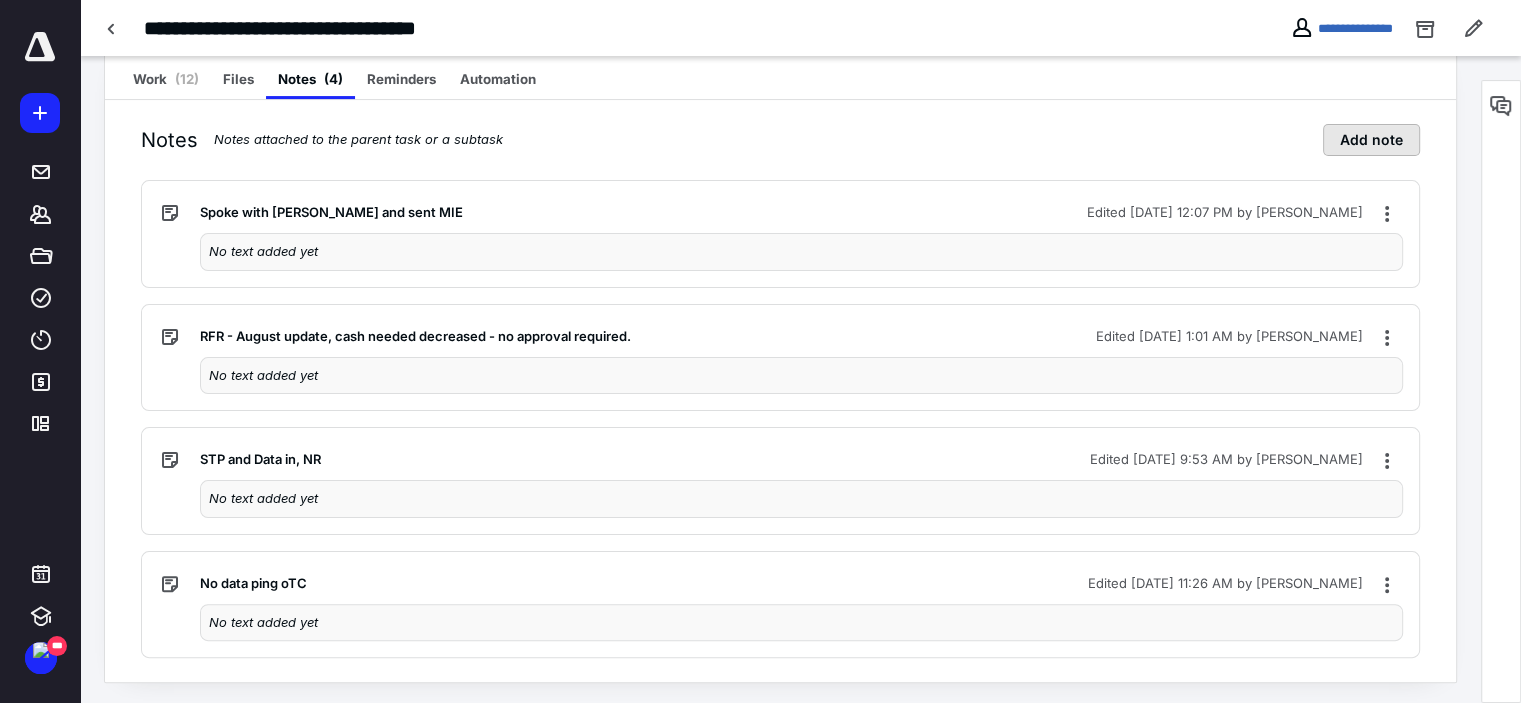 click on "Add note" at bounding box center (1371, 140) 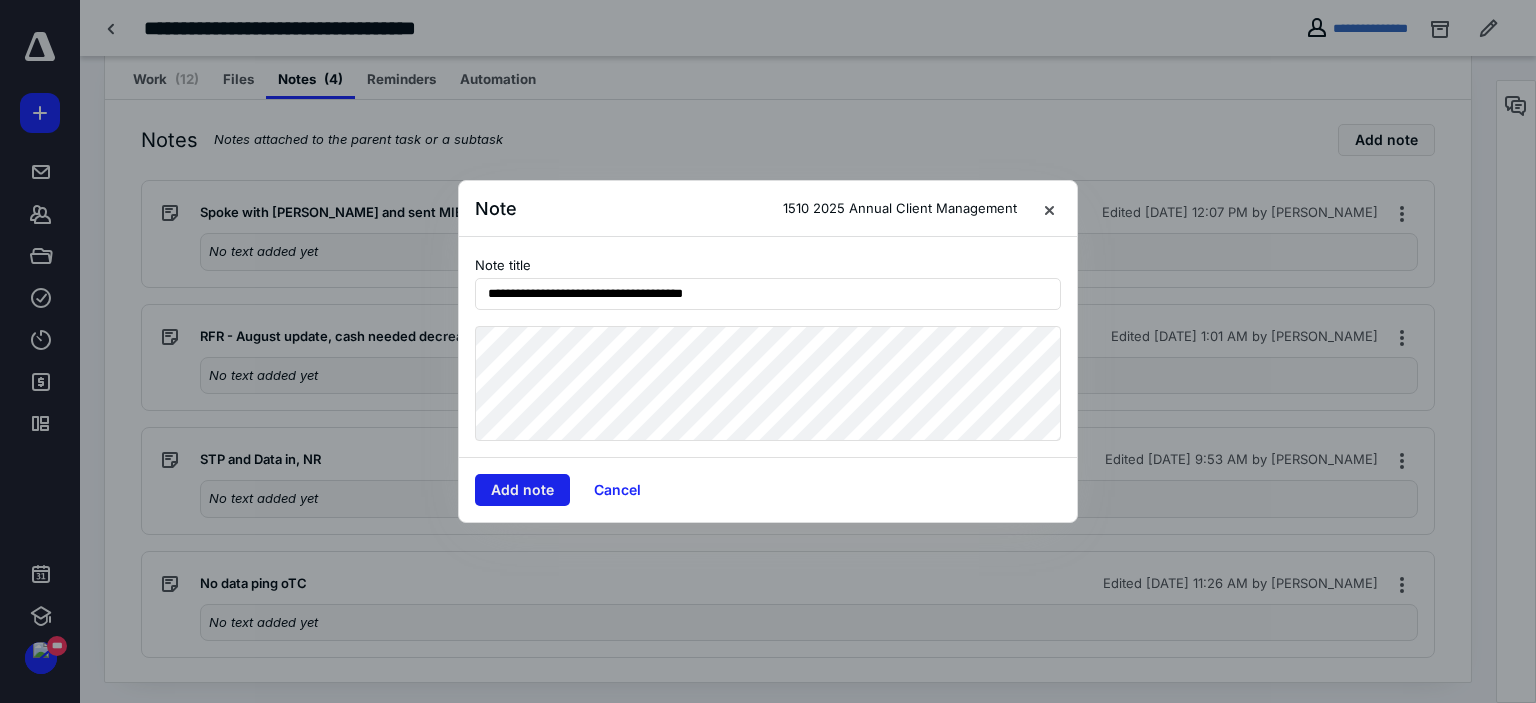 type on "**********" 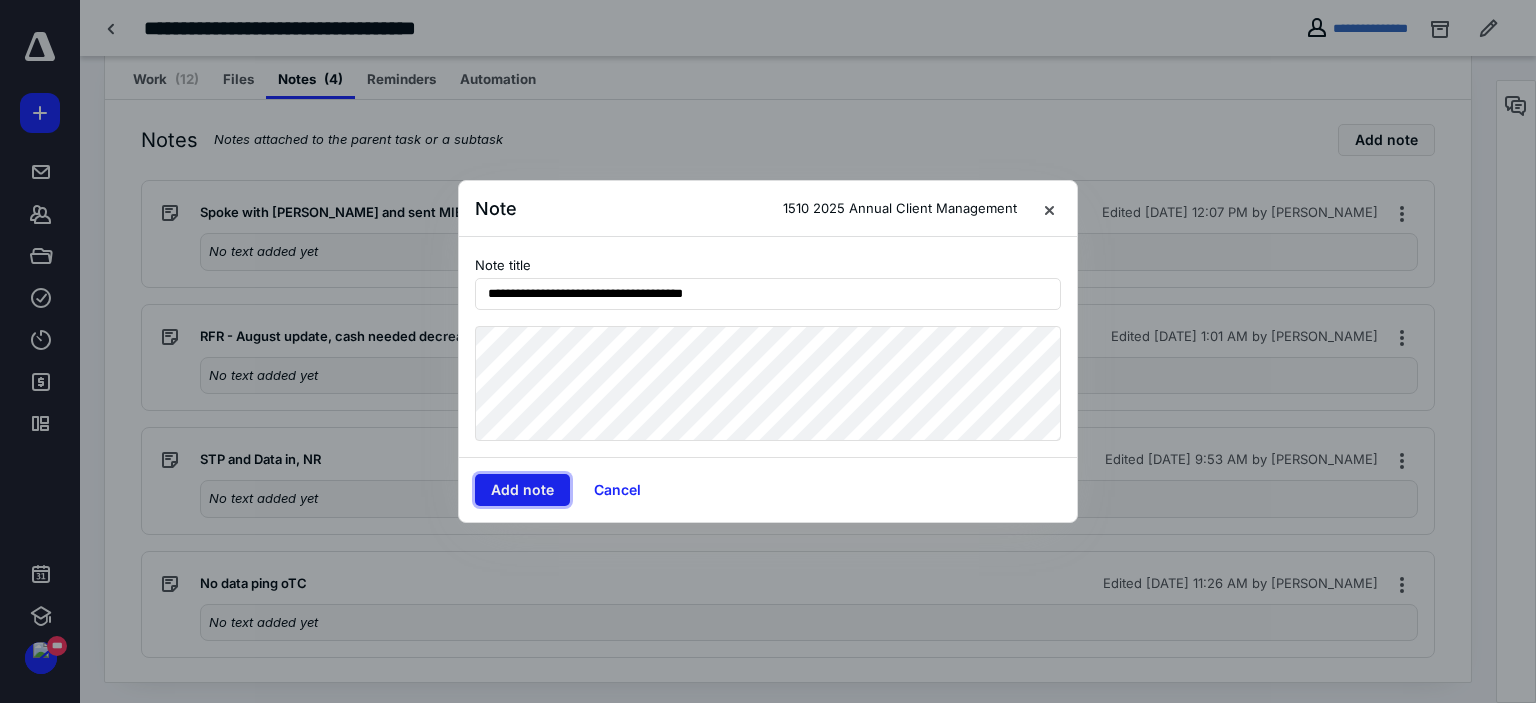 click on "Add note" at bounding box center [522, 490] 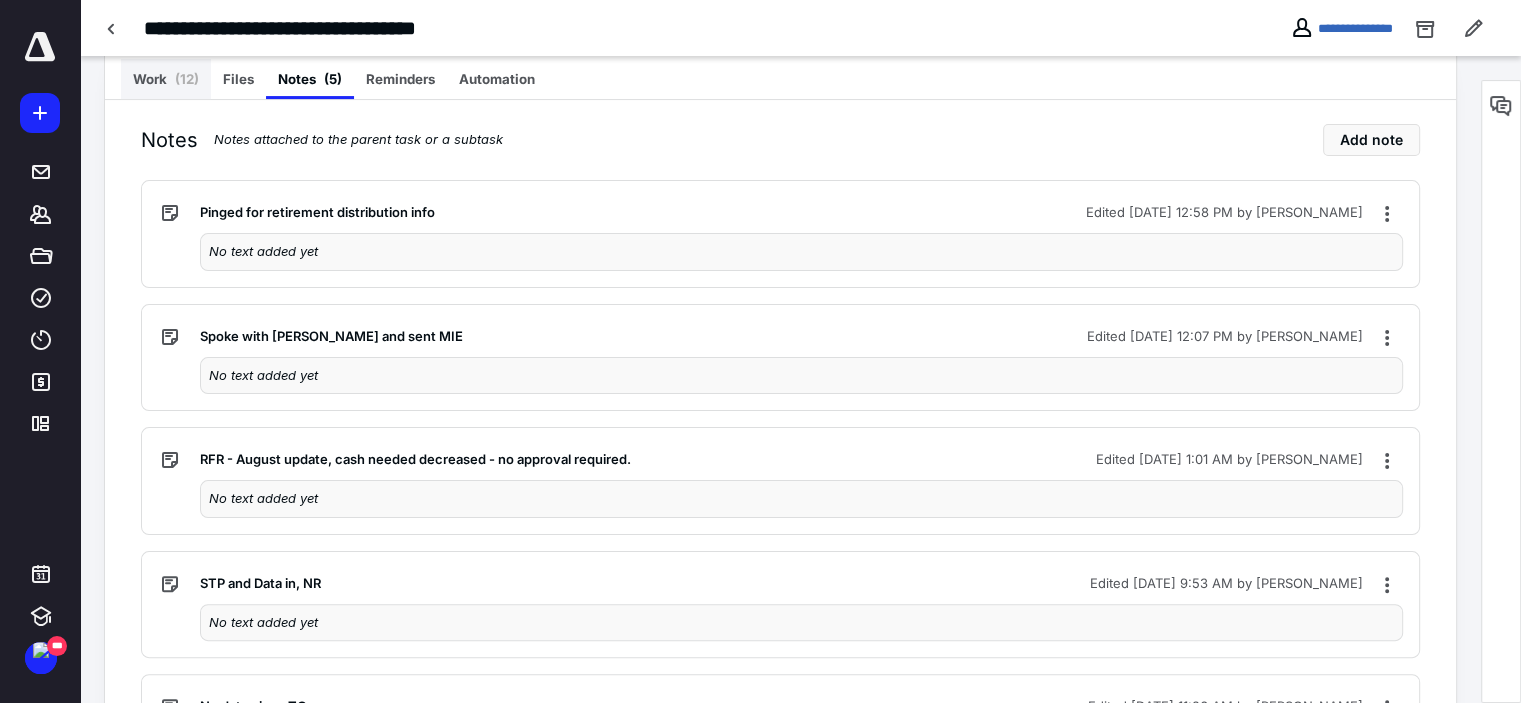 click on "Work ( 12 )" at bounding box center [166, 79] 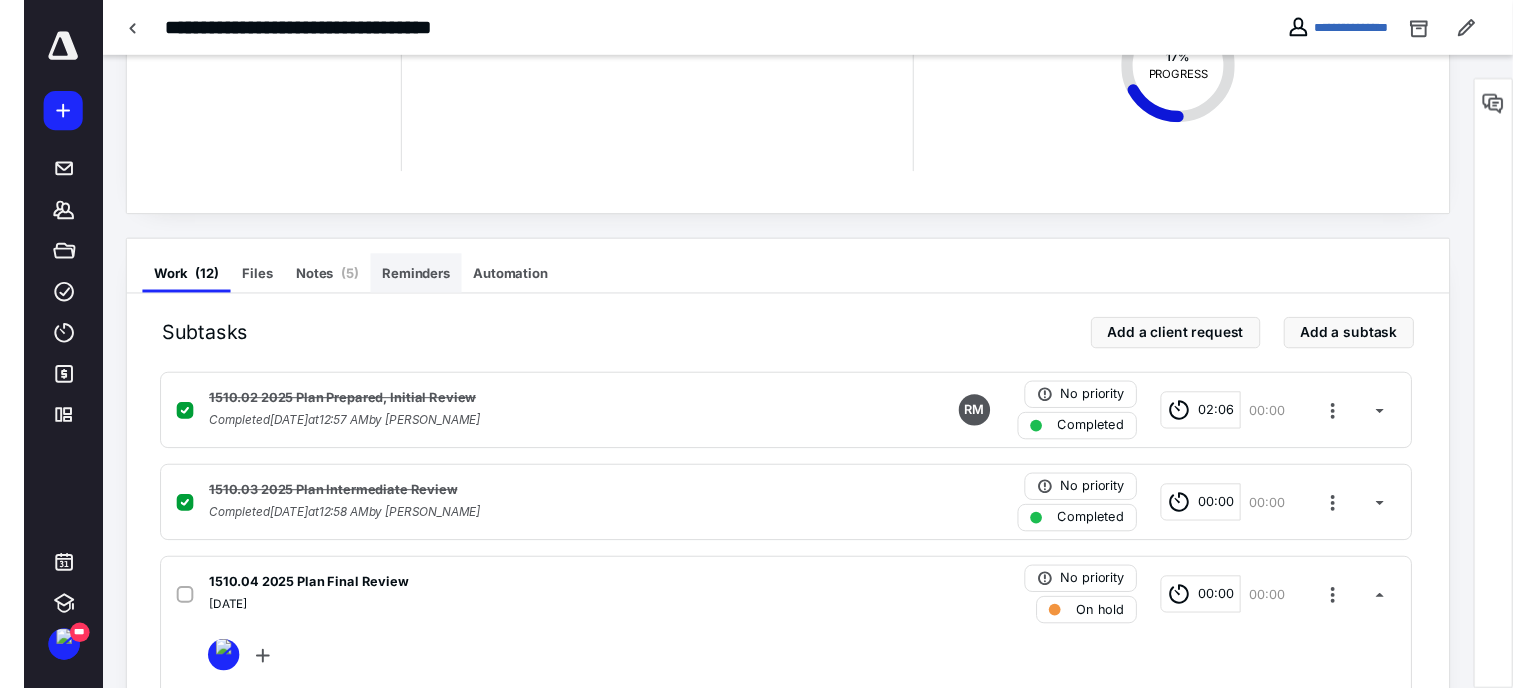 scroll, scrollTop: 0, scrollLeft: 0, axis: both 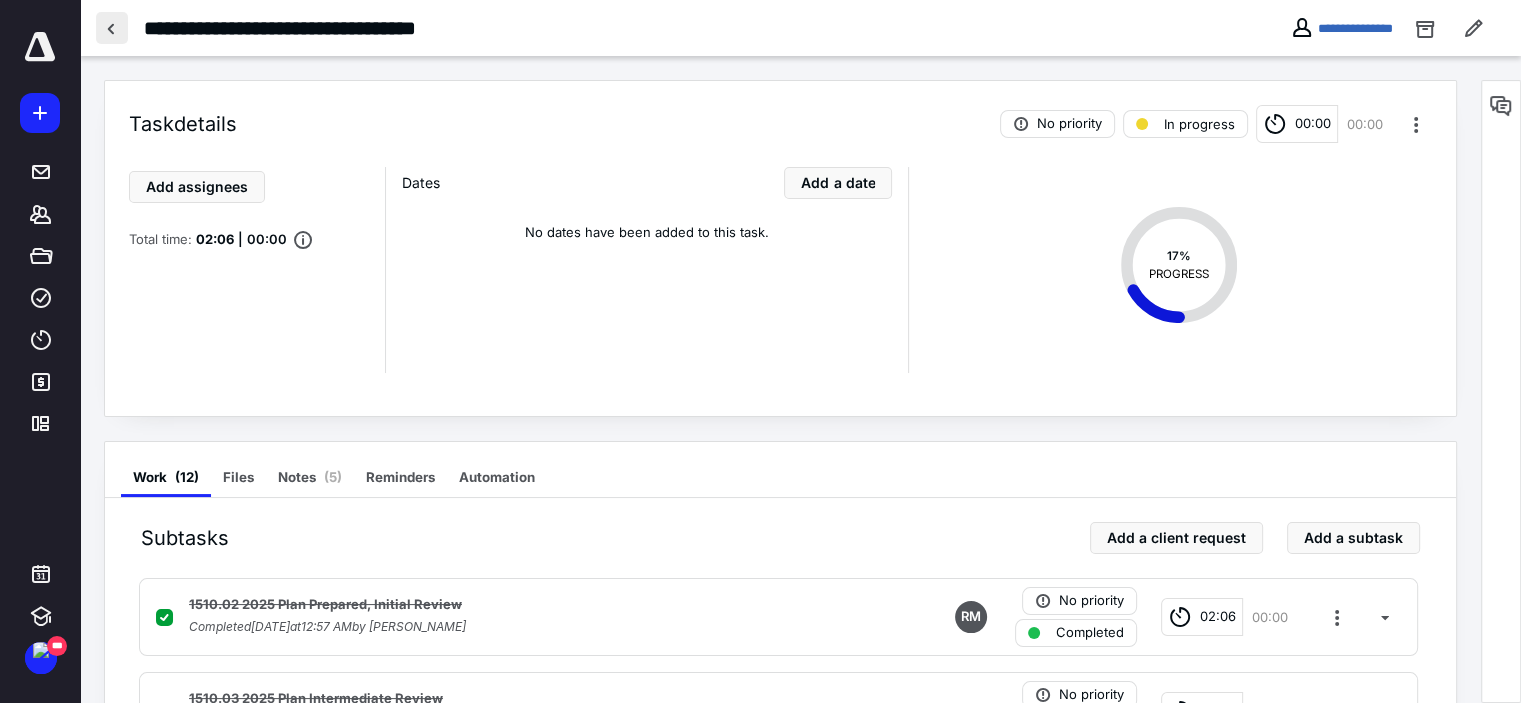 drag, startPoint x: 108, startPoint y: 27, endPoint x: 215, endPoint y: 131, distance: 149.21461 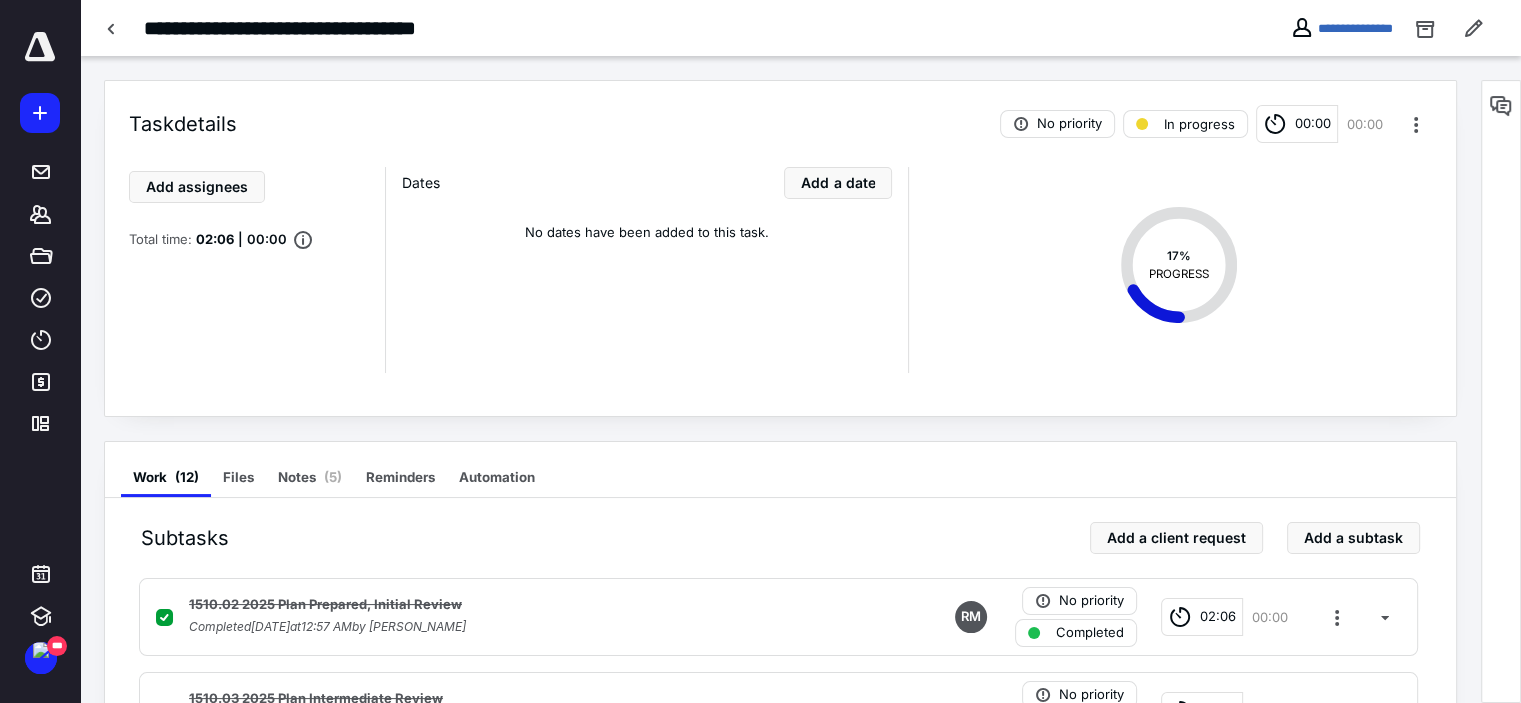 click at bounding box center [112, 28] 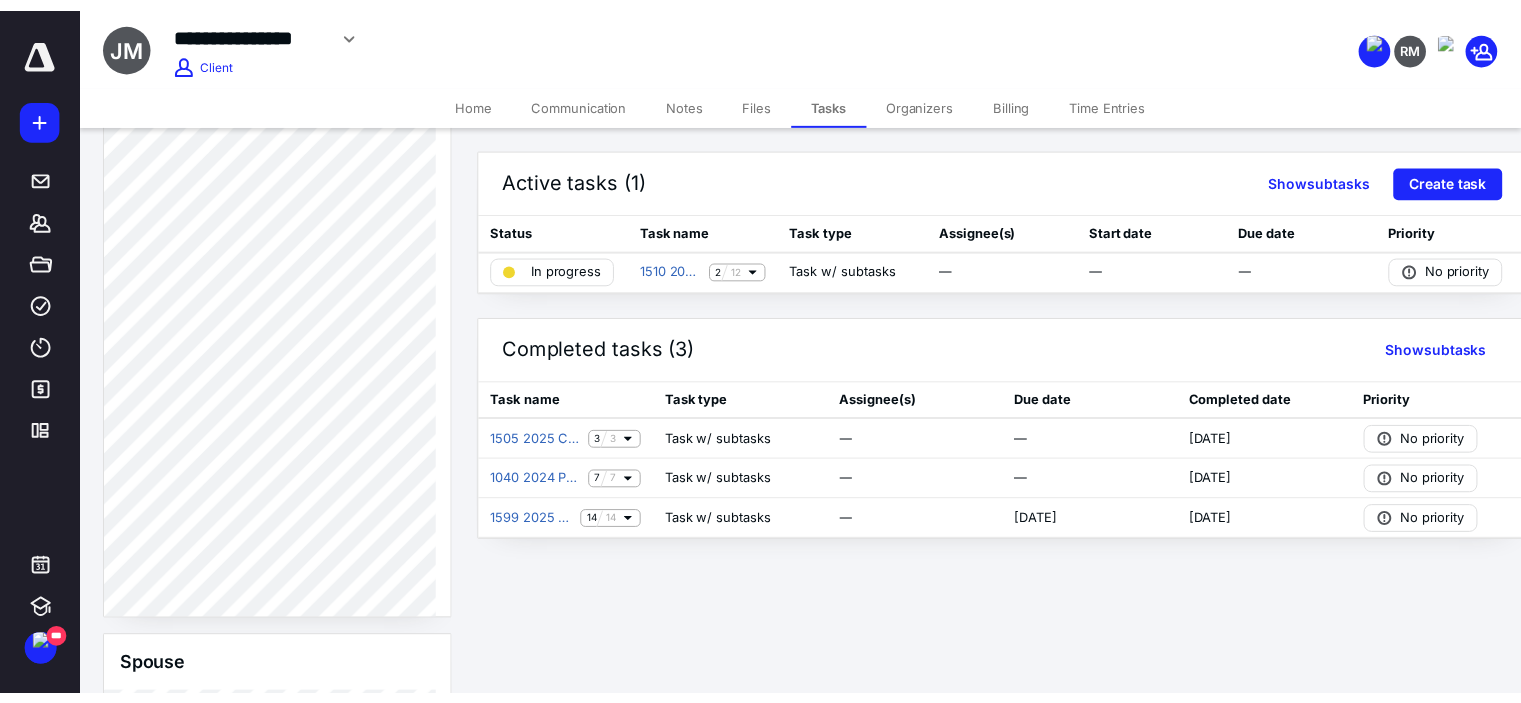 scroll, scrollTop: 900, scrollLeft: 0, axis: vertical 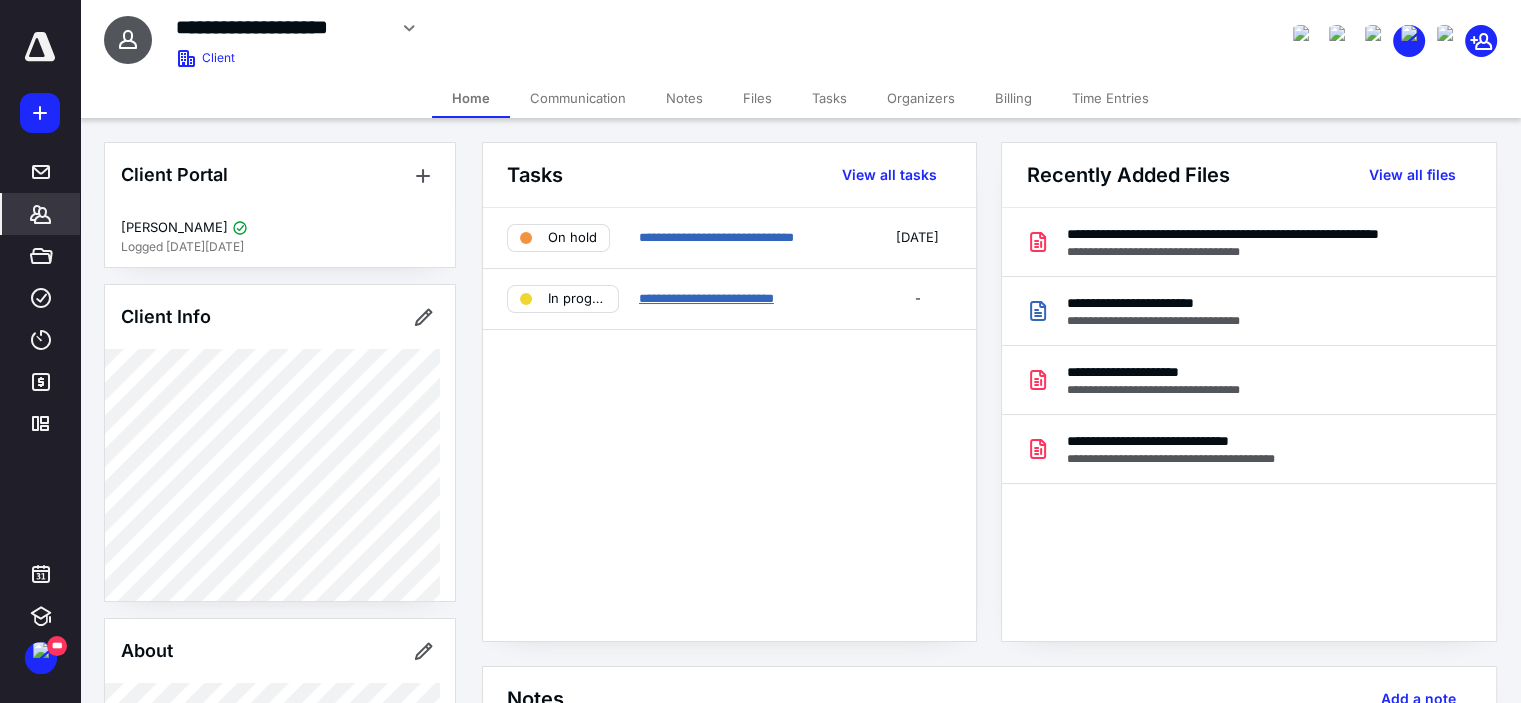 click on "**********" at bounding box center [706, 298] 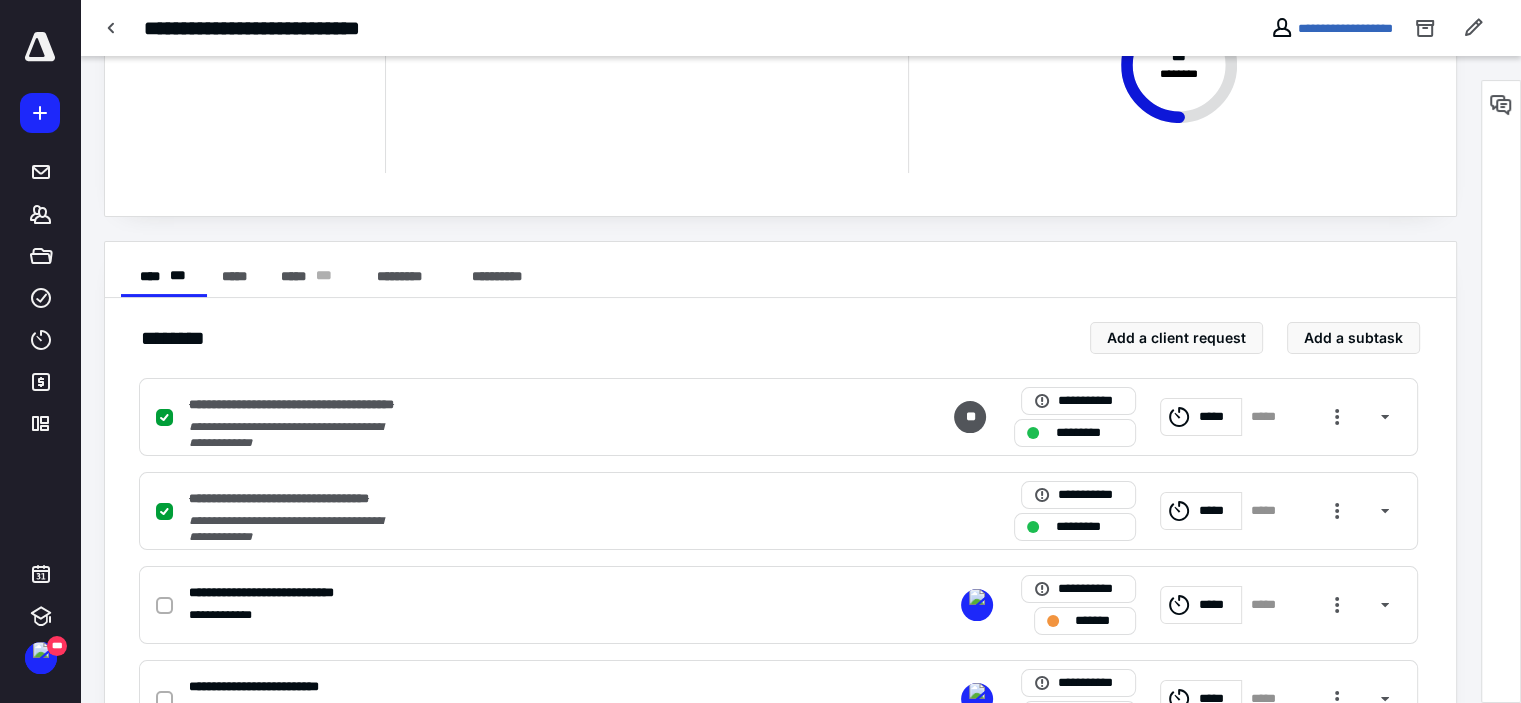 scroll, scrollTop: 283, scrollLeft: 0, axis: vertical 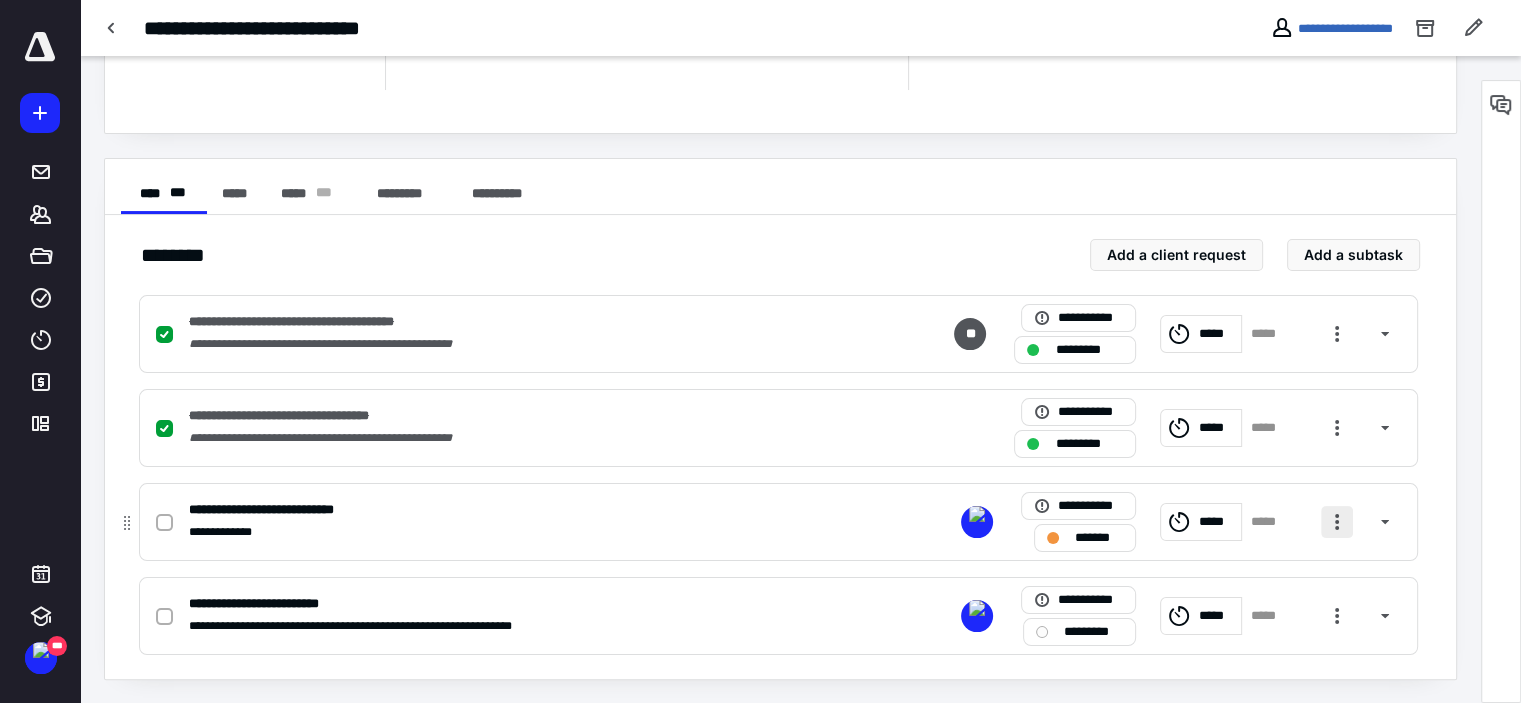 click on "**********" at bounding box center [1181, 522] 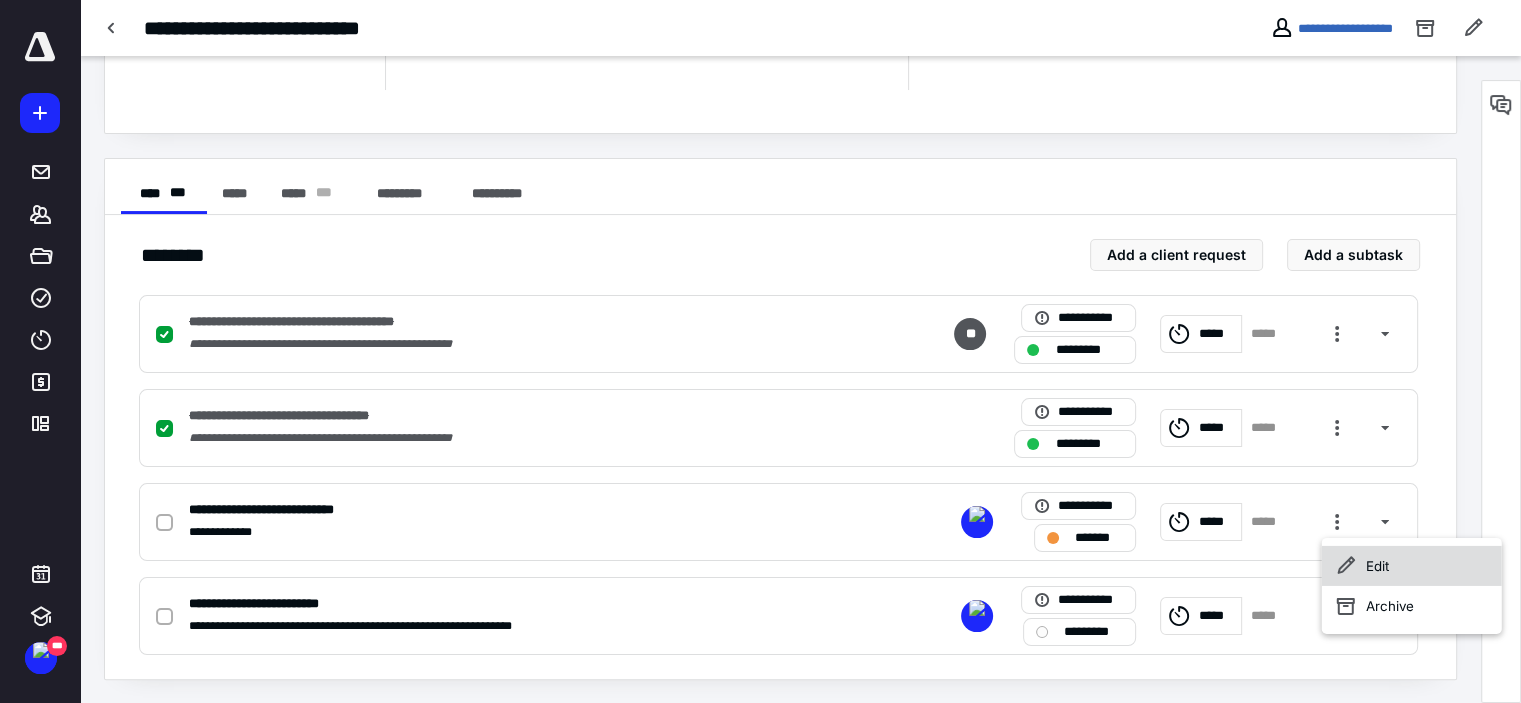 click 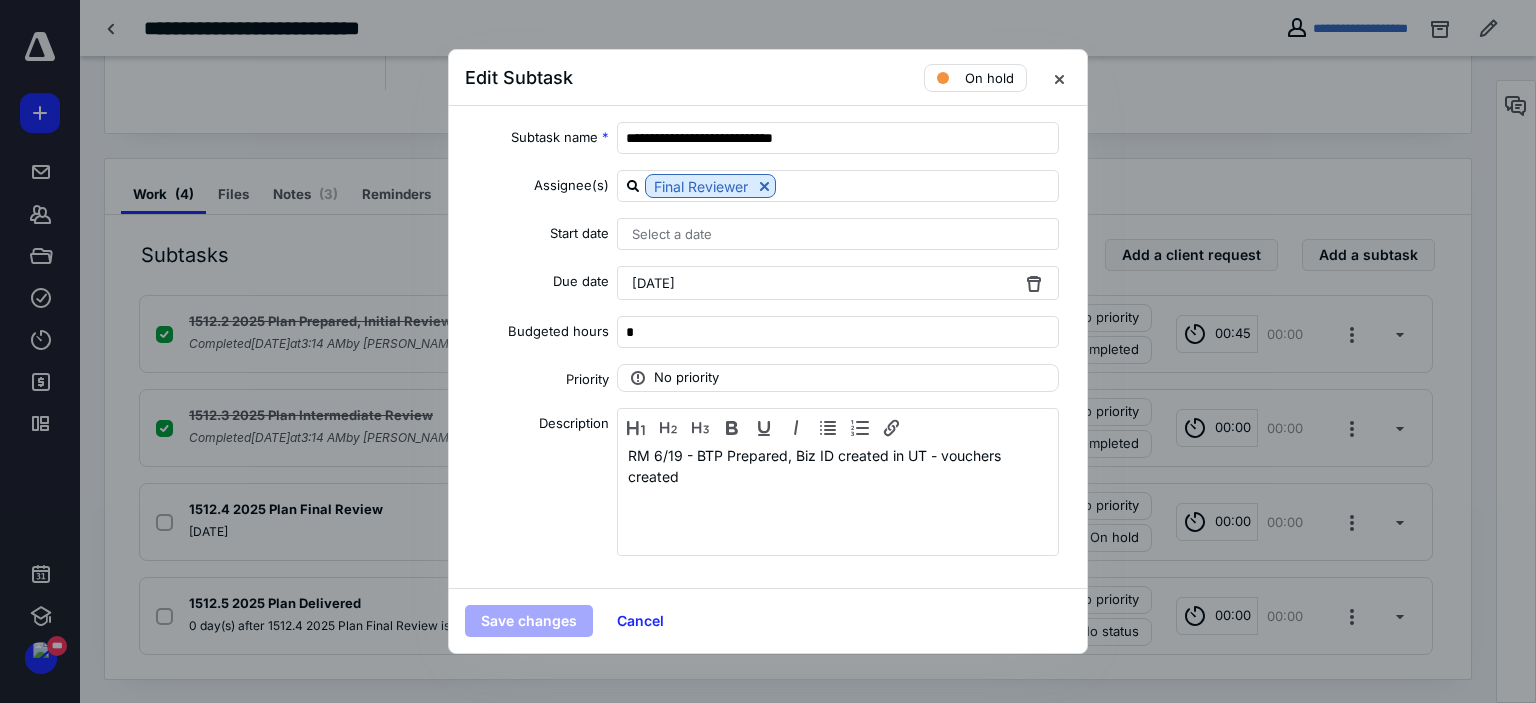 click on "[DATE]" at bounding box center [653, 283] 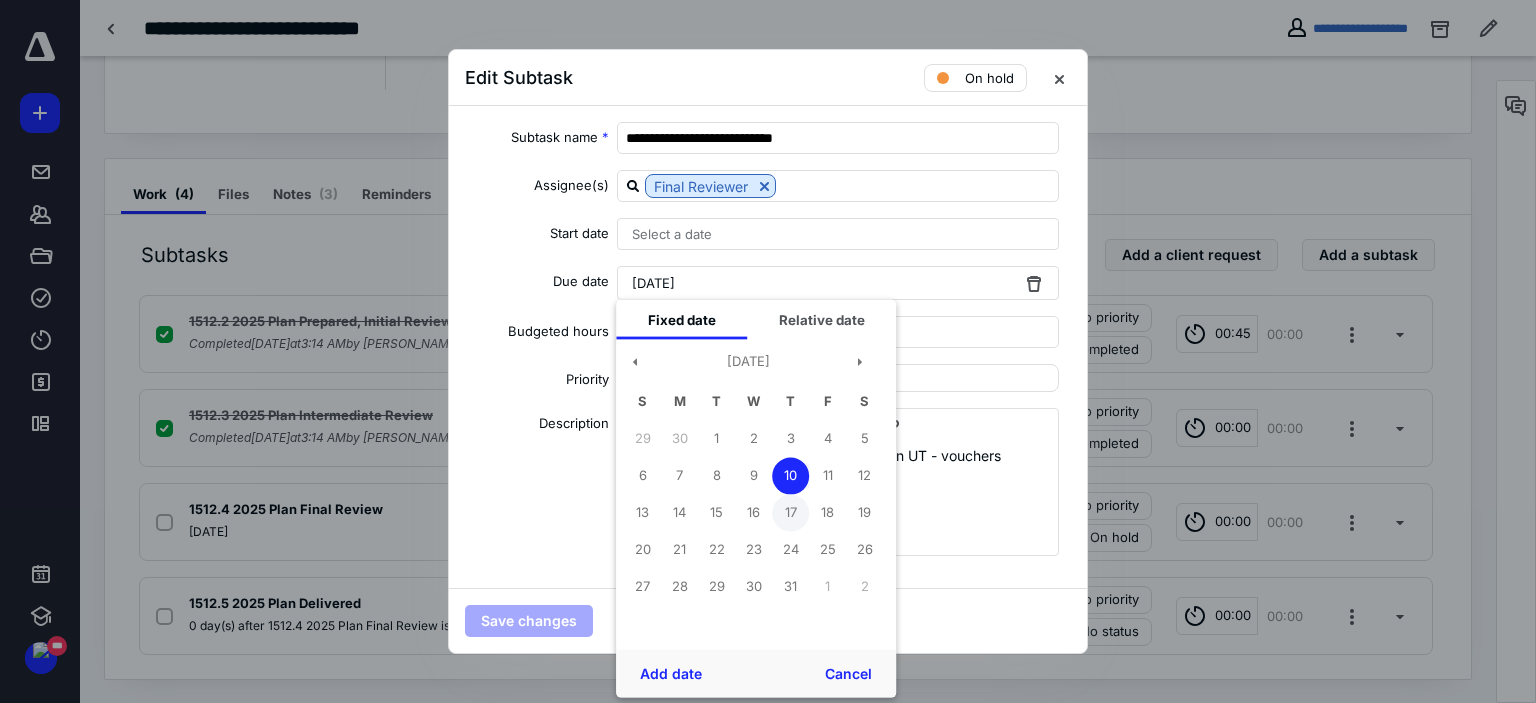 click on "17" at bounding box center (790, 512) 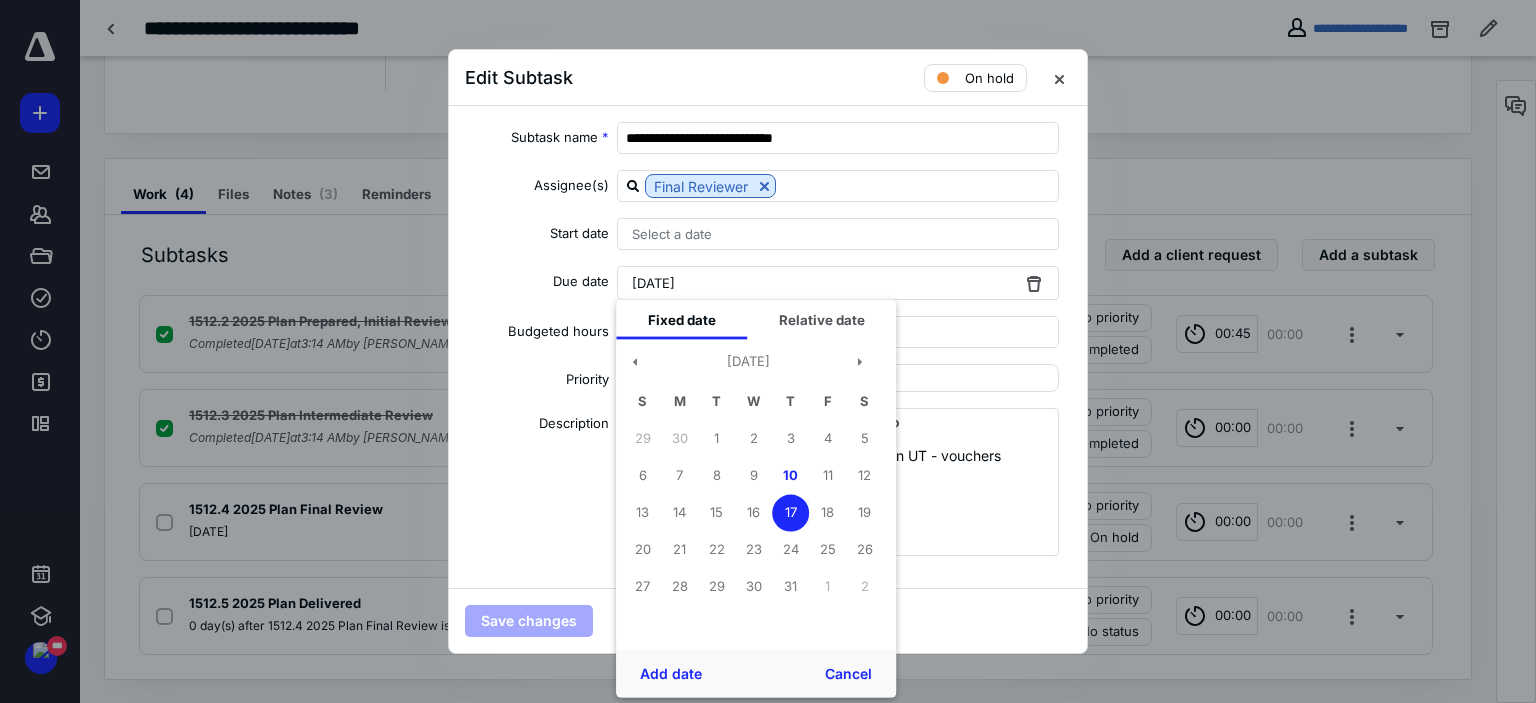 drag, startPoint x: 686, startPoint y: 671, endPoint x: 665, endPoint y: 649, distance: 30.413813 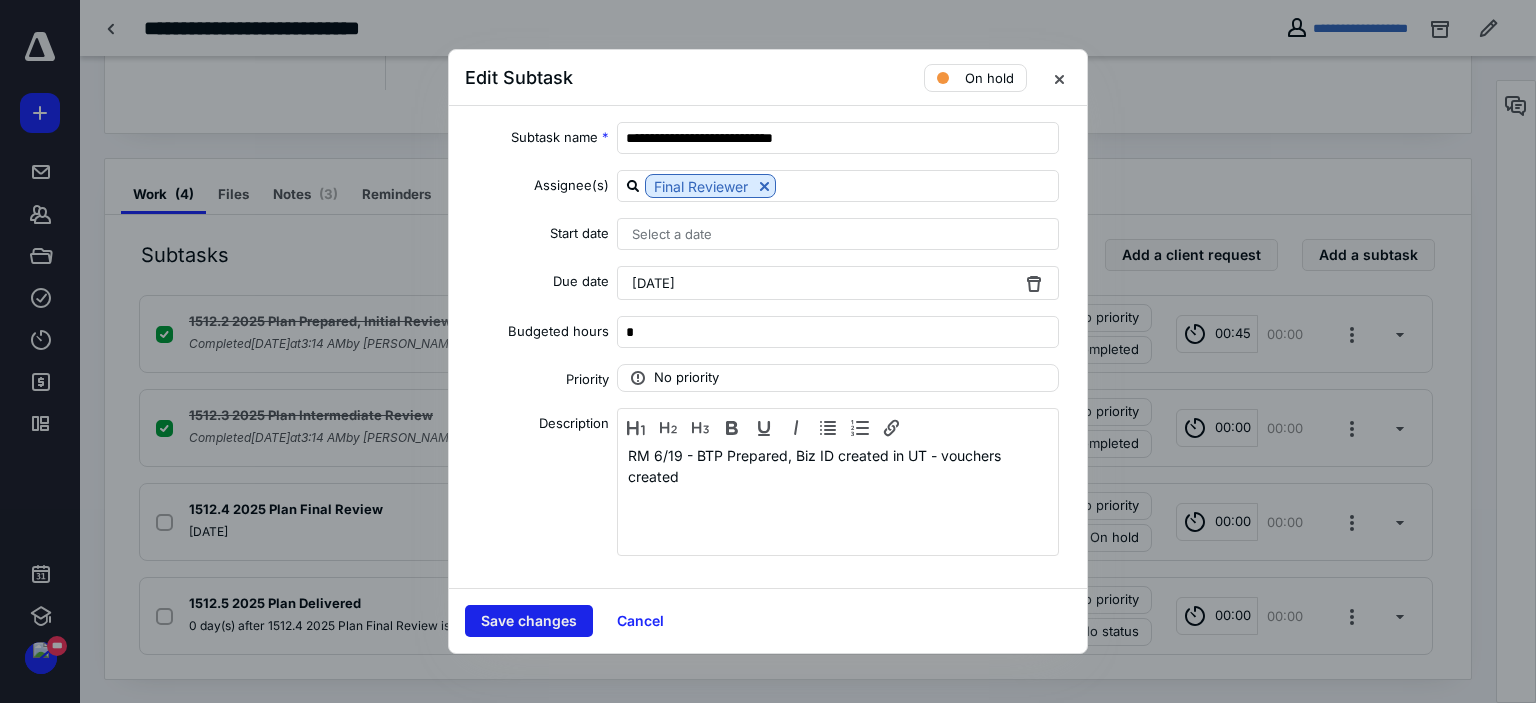 click on "Save changes" at bounding box center (529, 621) 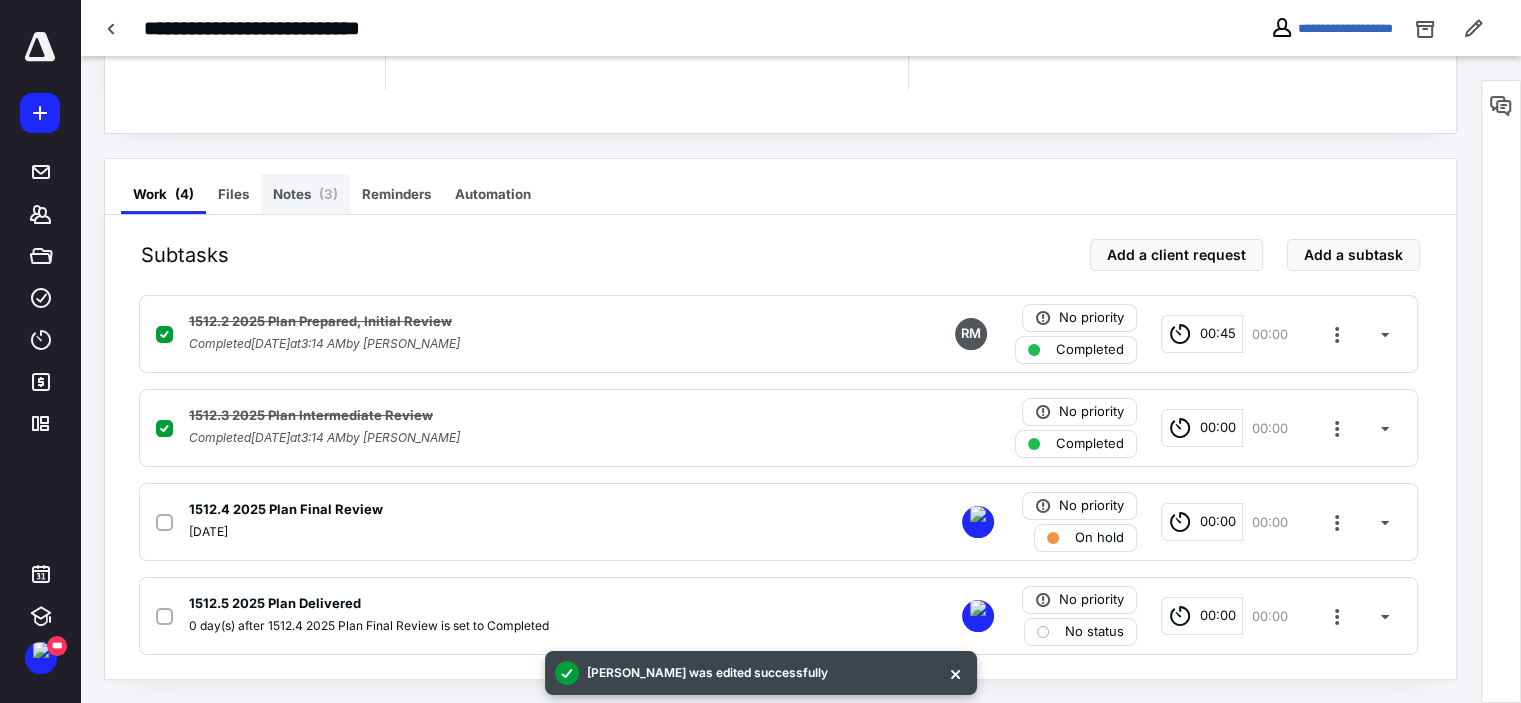 click on "Notes ( 3 )" at bounding box center (305, 194) 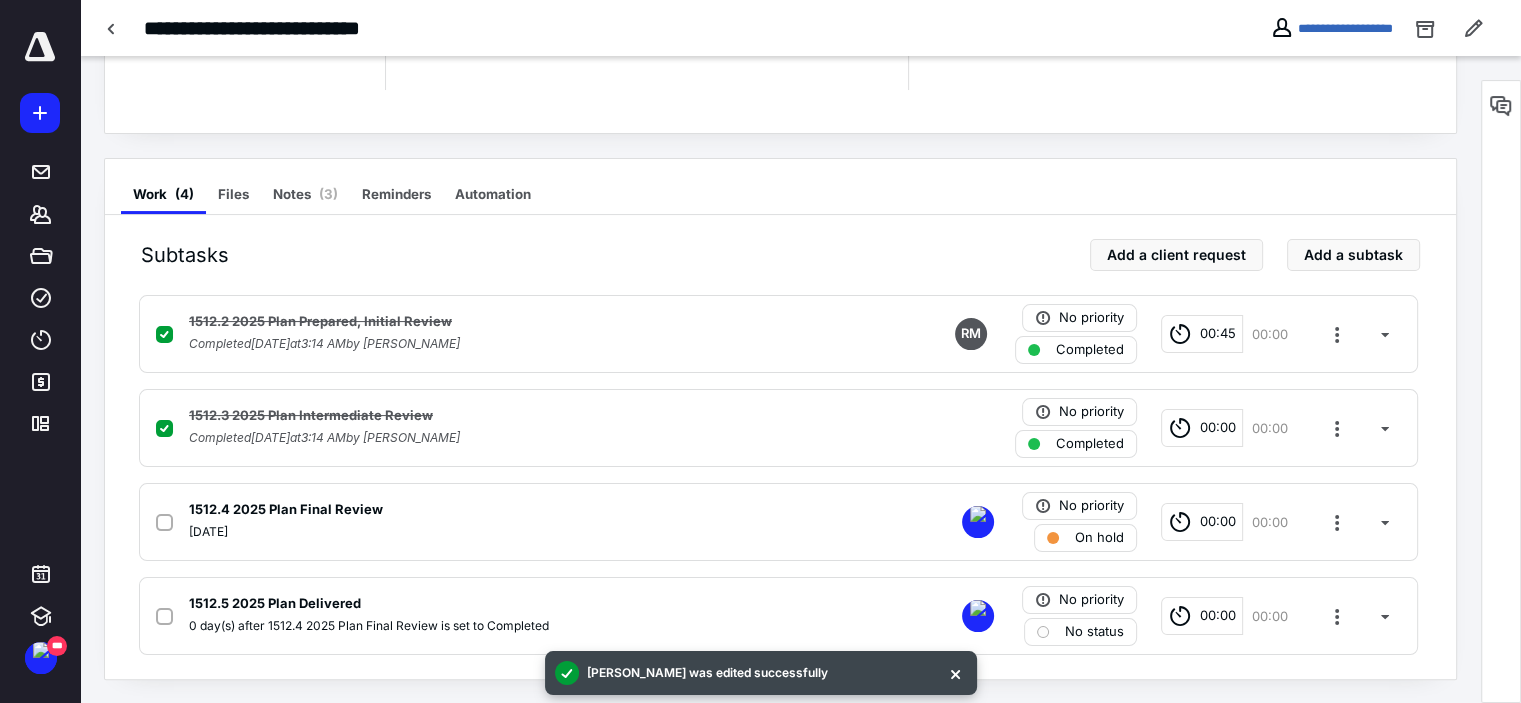 scroll, scrollTop: 275, scrollLeft: 0, axis: vertical 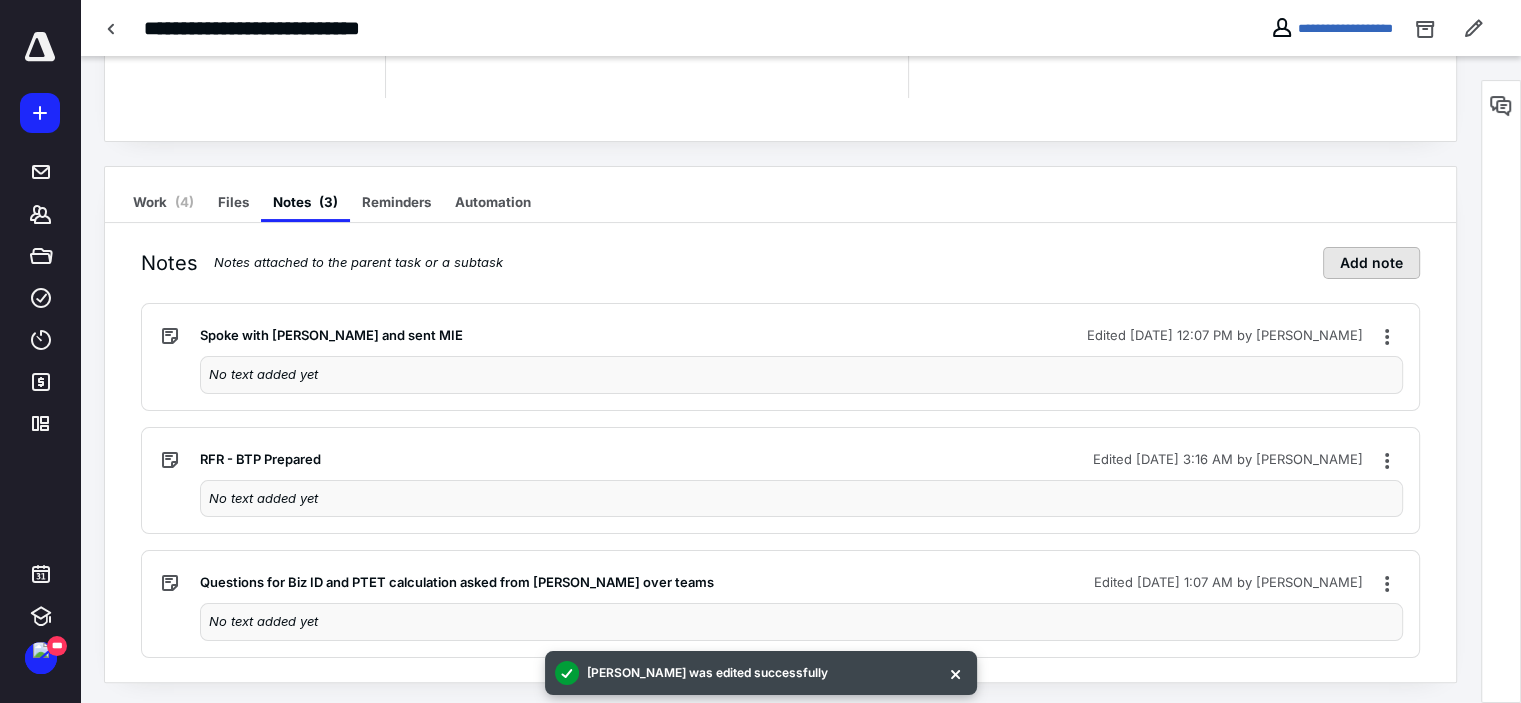 click on "Add note" at bounding box center (1371, 263) 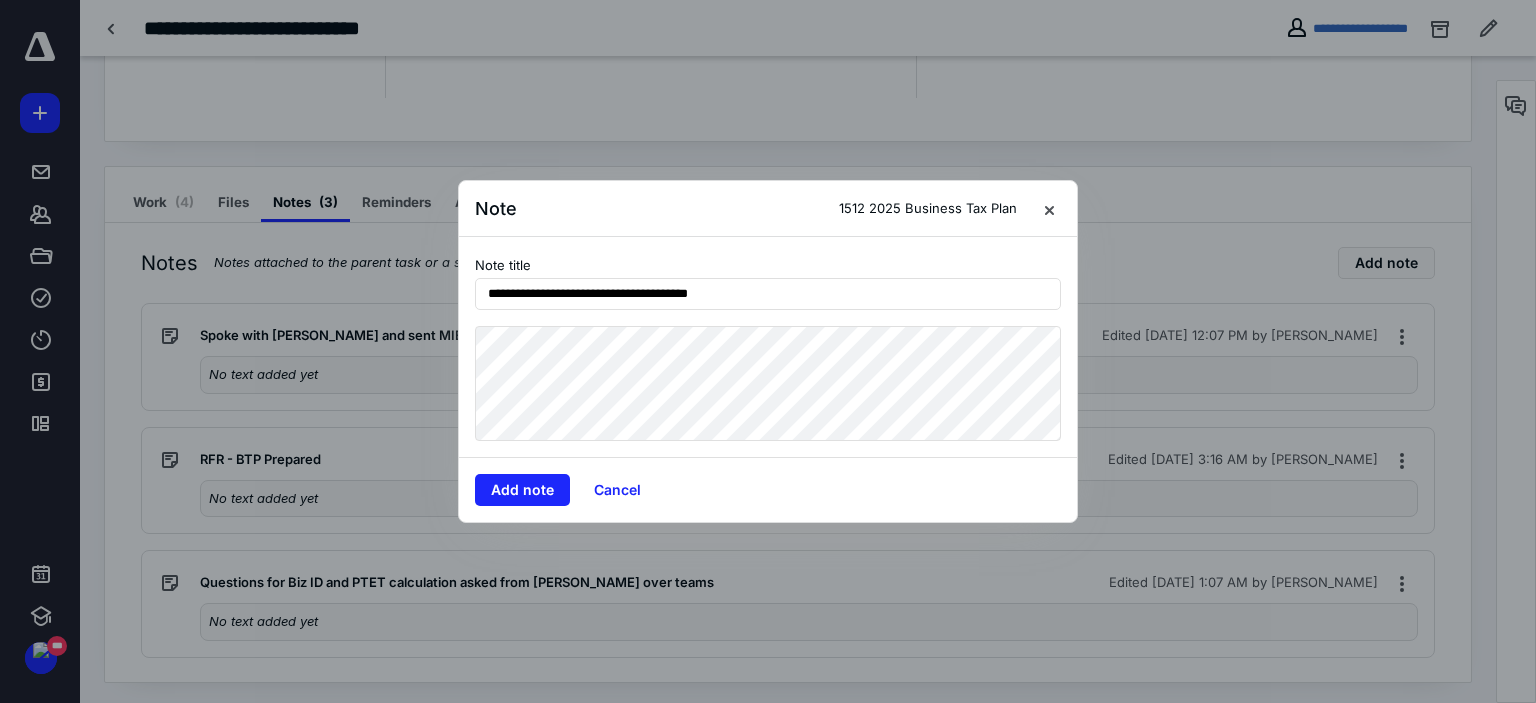 type on "**********" 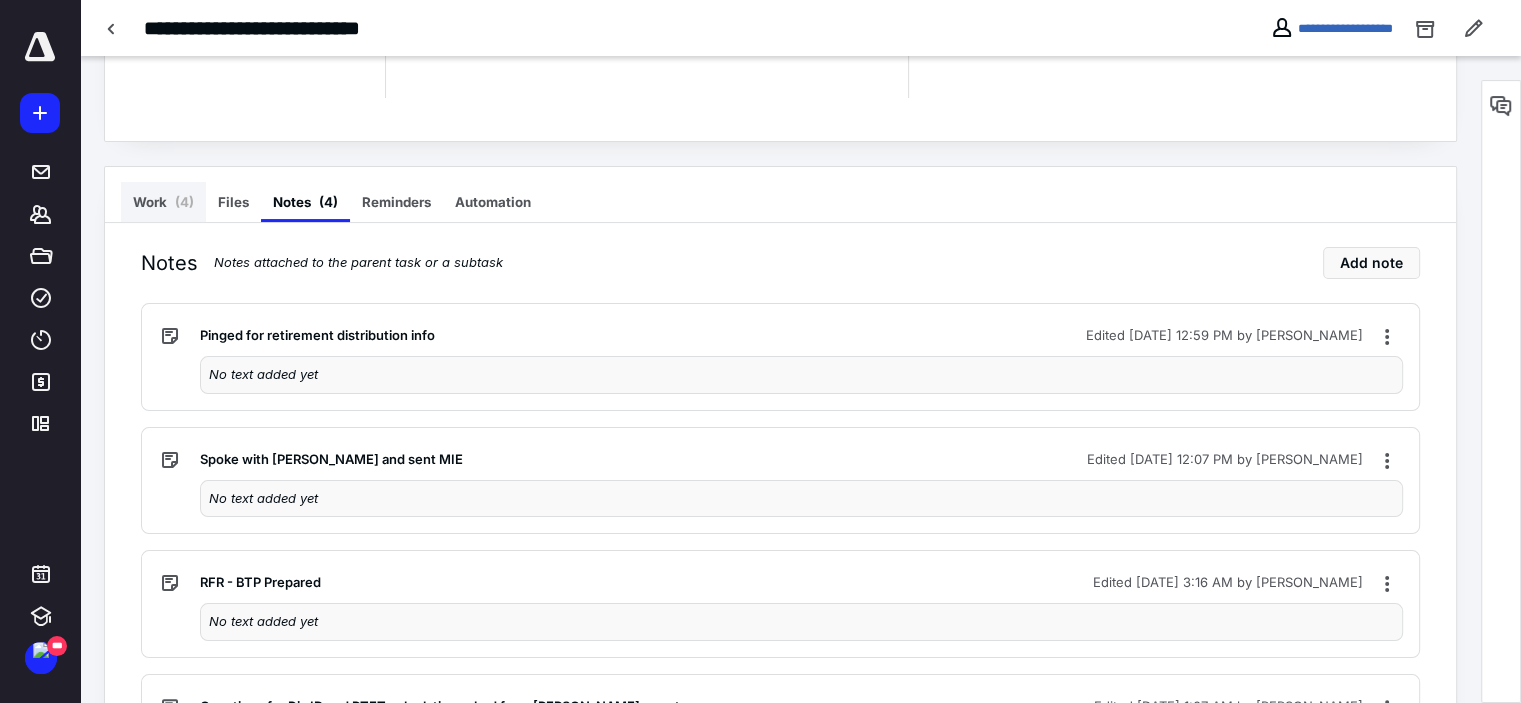 click on "Work ( 4 )" at bounding box center (163, 202) 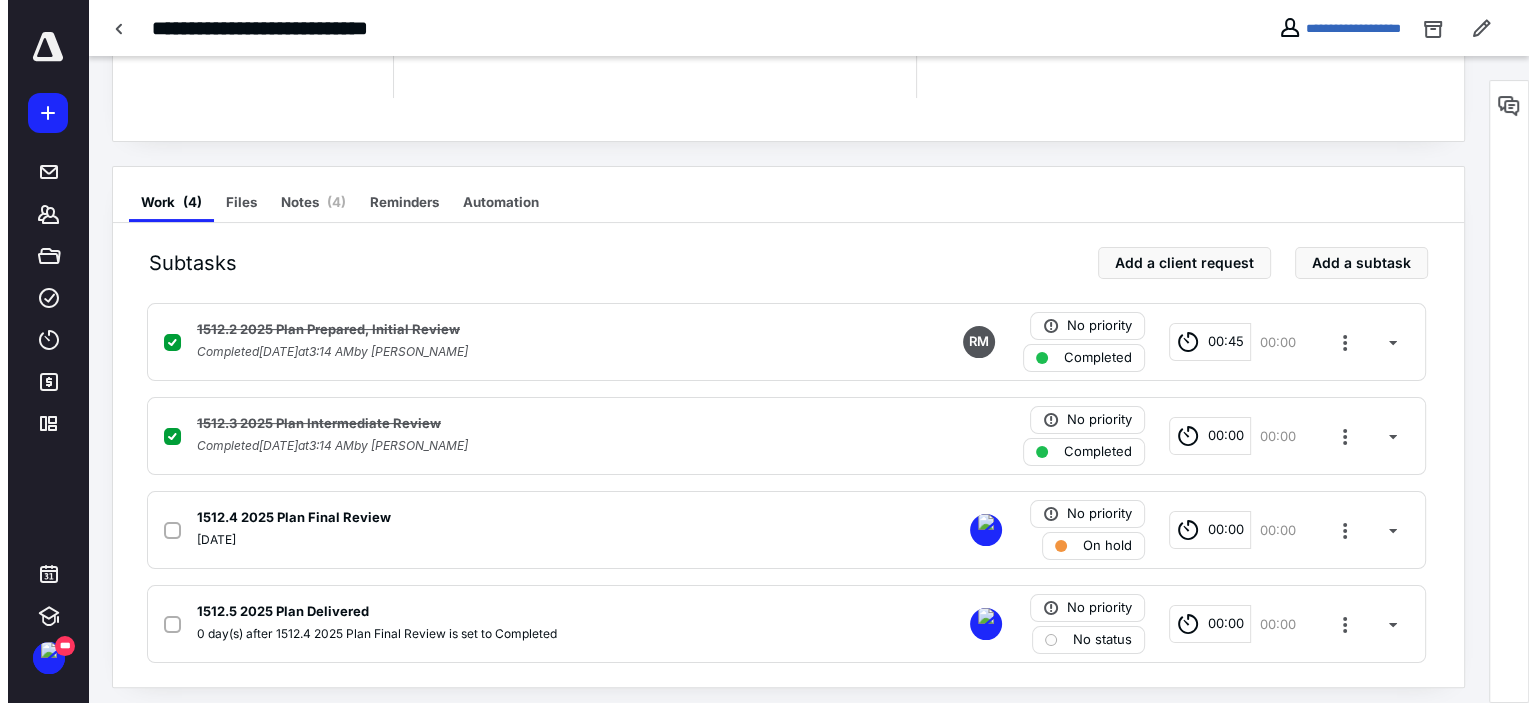 scroll, scrollTop: 0, scrollLeft: 0, axis: both 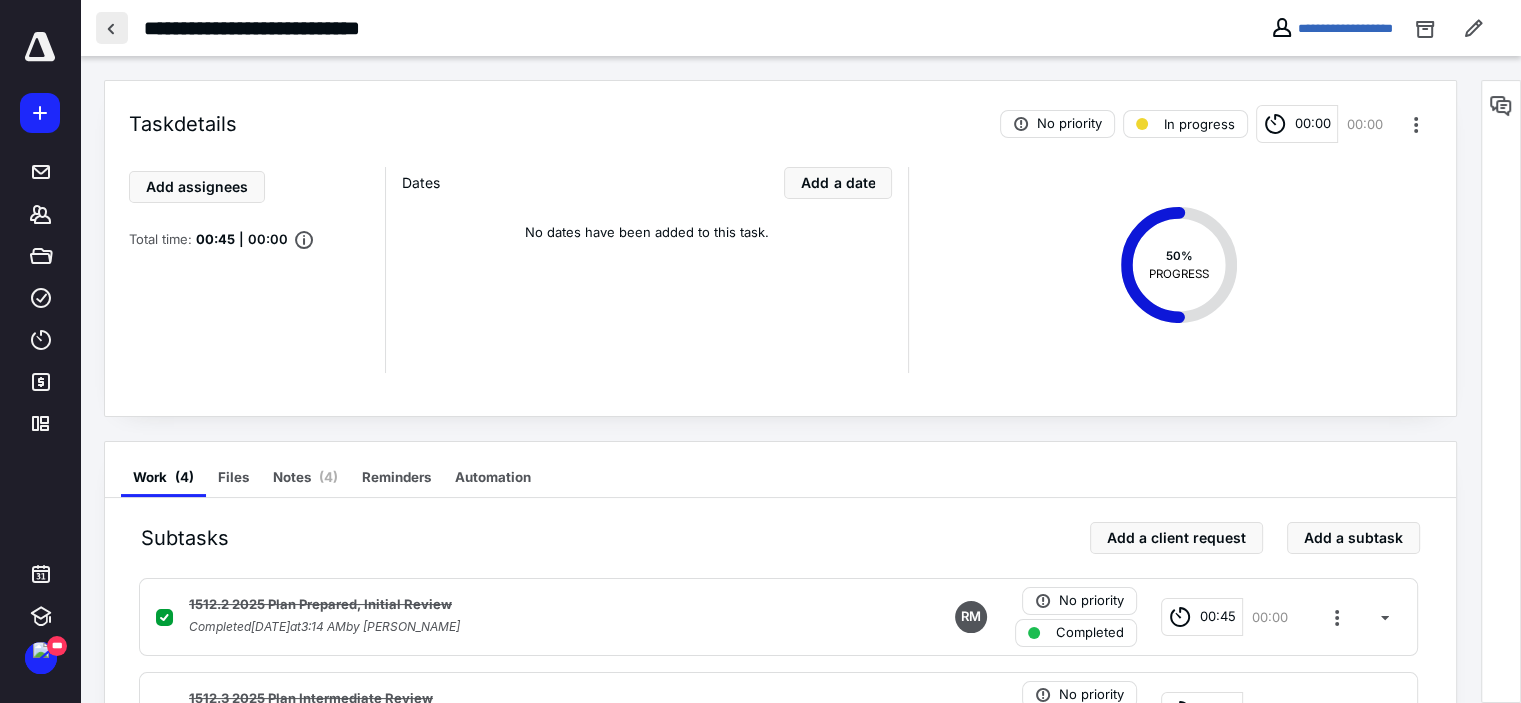 click at bounding box center [112, 28] 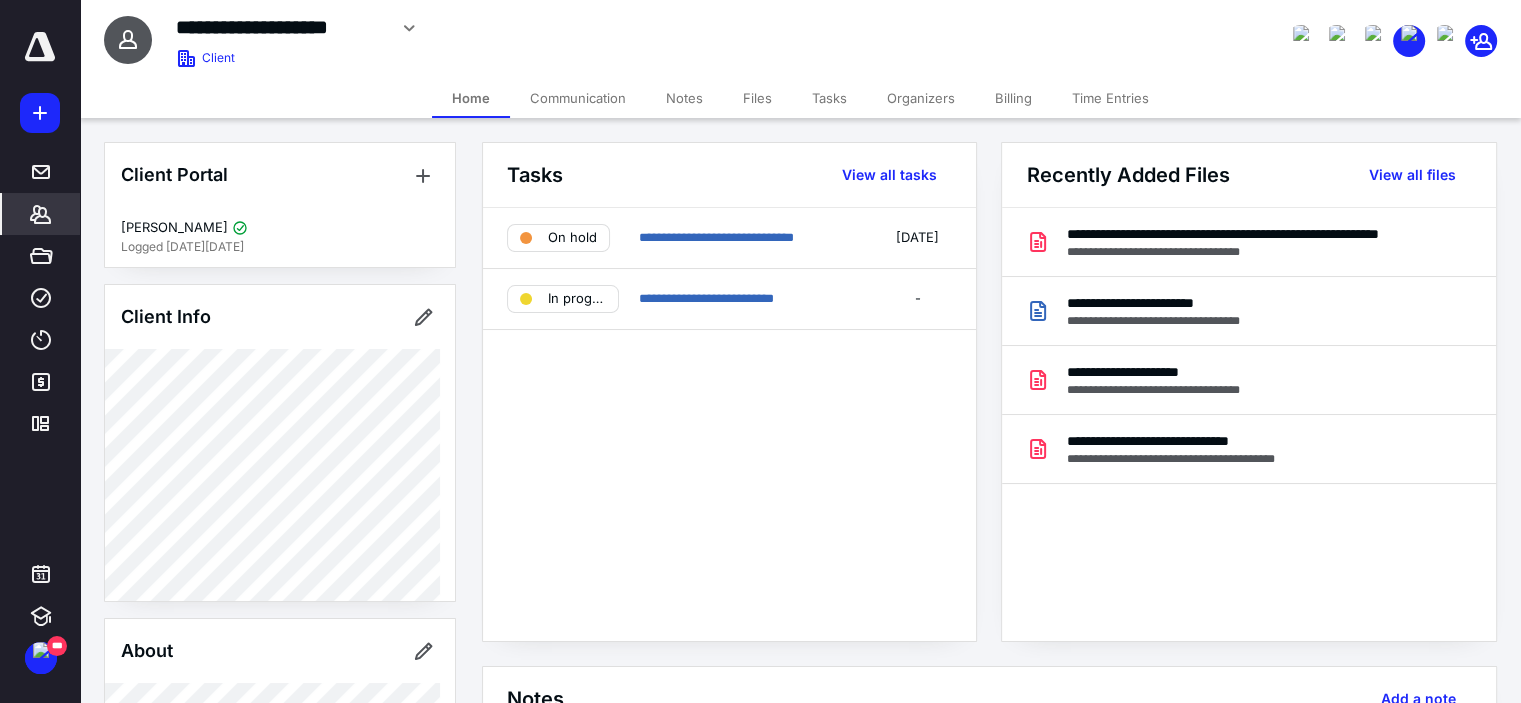 click on "Client Portal [PERSON_NAME] Logged [DATE][DATE] Client Info About Important clients Linked clients Tags Manage all tags" at bounding box center (280, 1218) 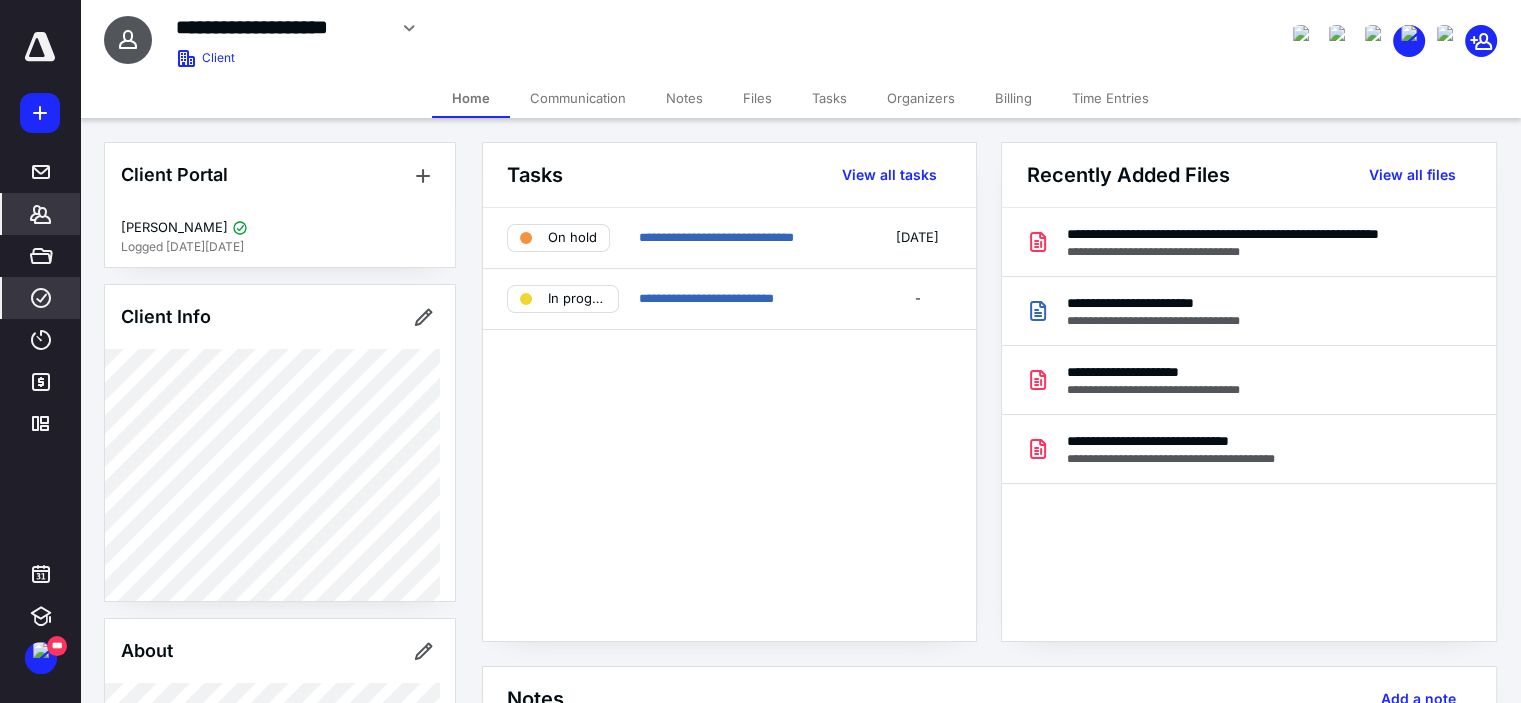 click on "****" at bounding box center [41, 298] 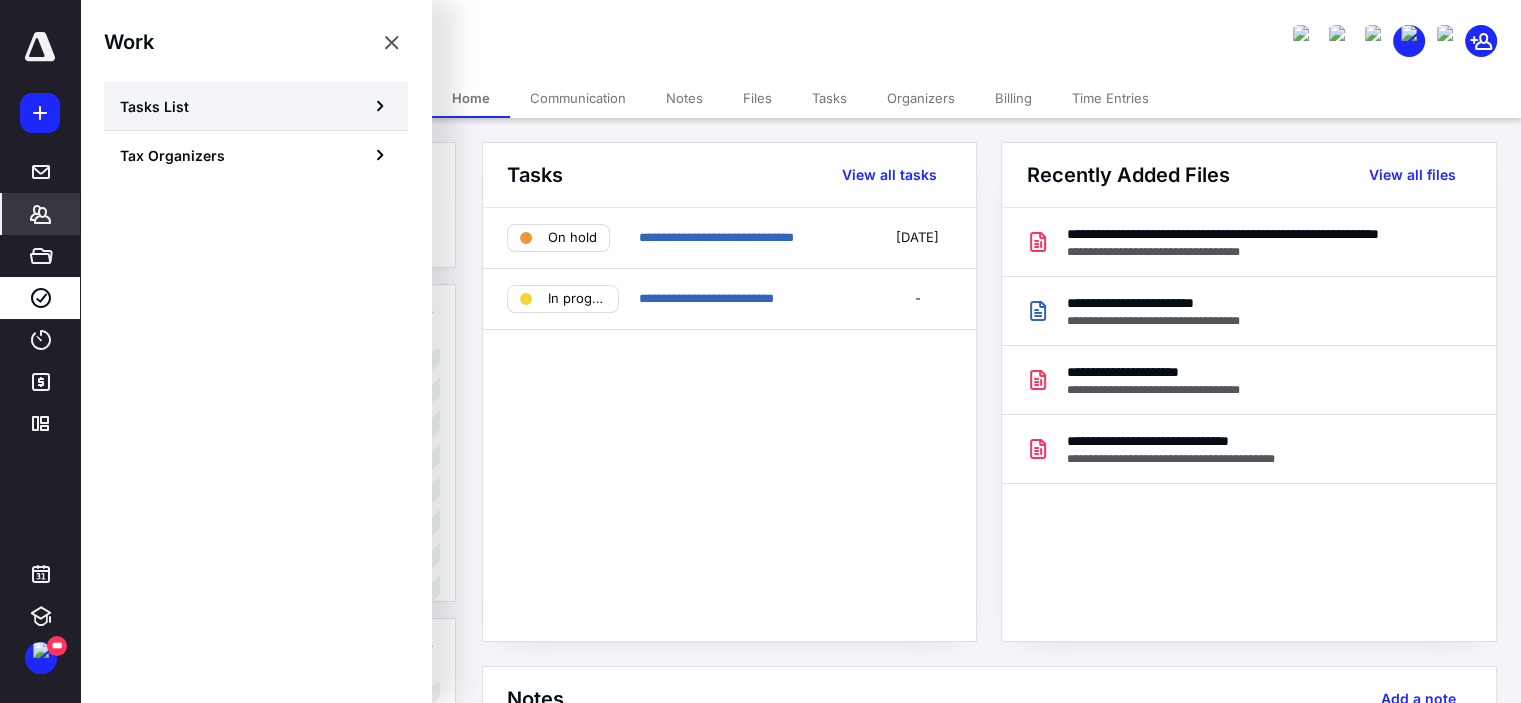 click on "Tasks List" at bounding box center (256, 106) 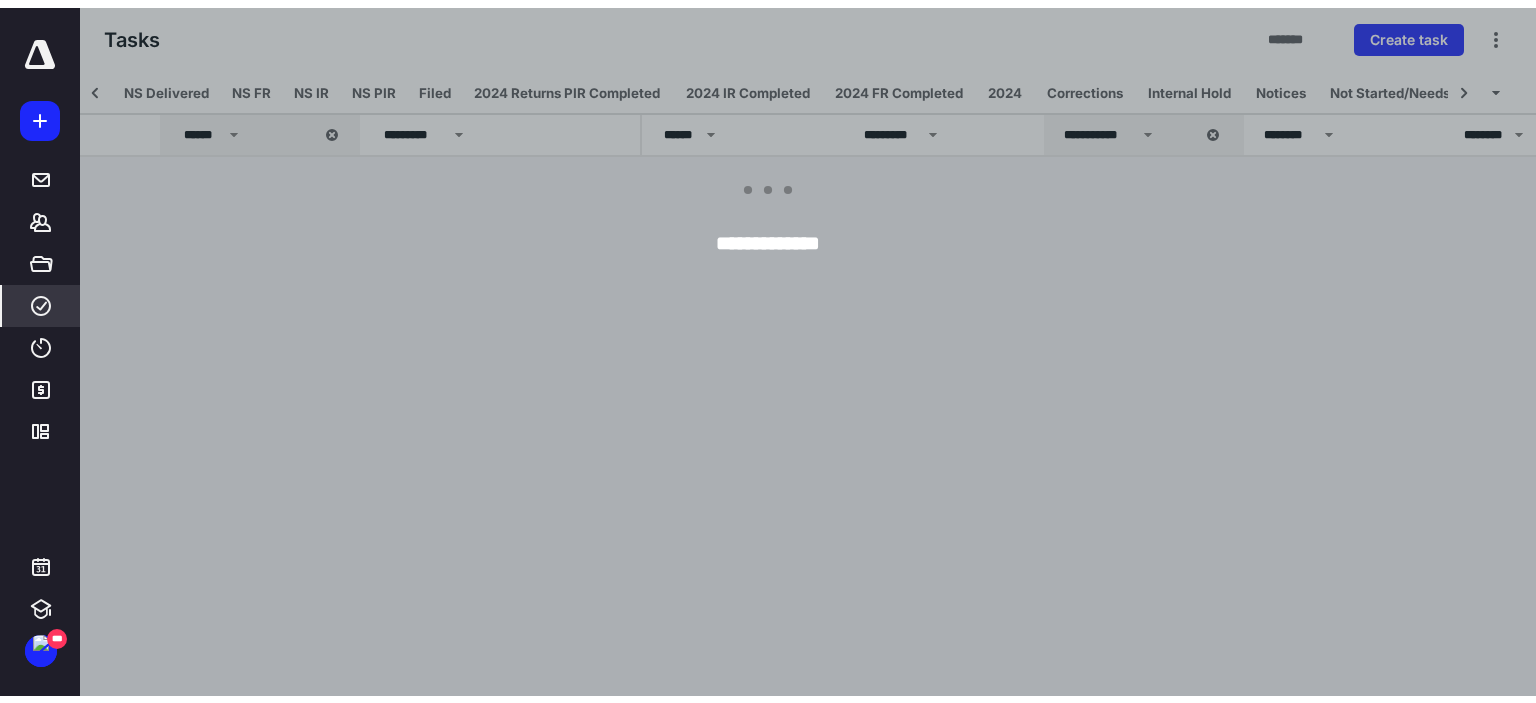 scroll, scrollTop: 0, scrollLeft: 399, axis: horizontal 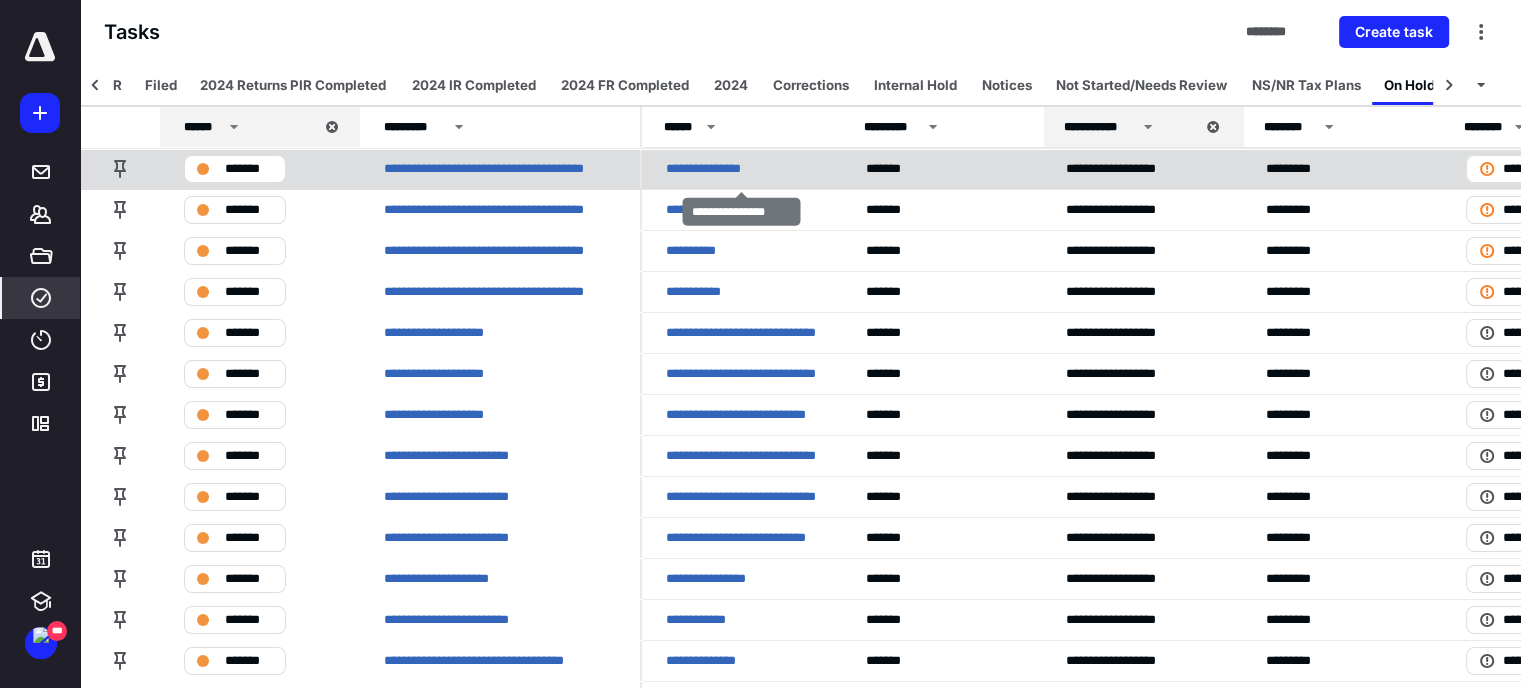 click on "**********" at bounding box center (718, 169) 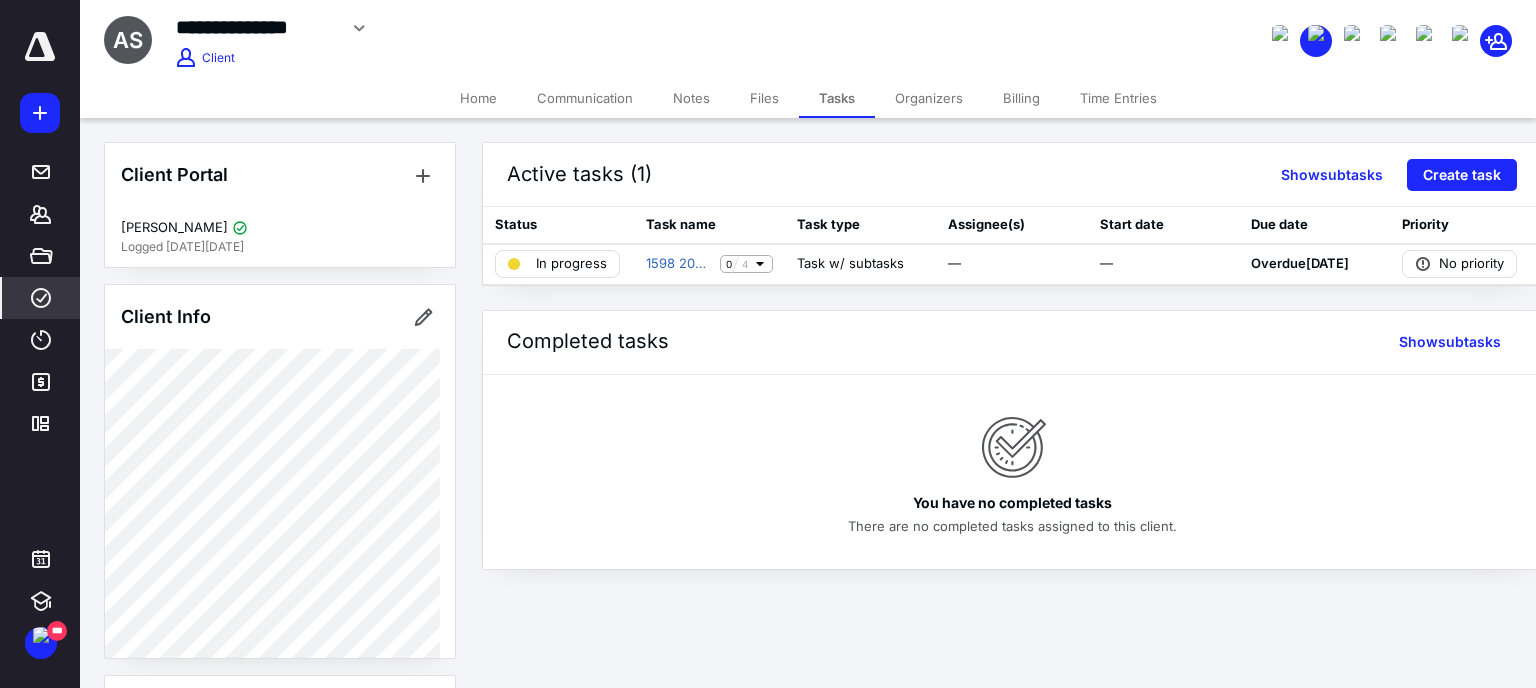 click on "****" at bounding box center (41, 298) 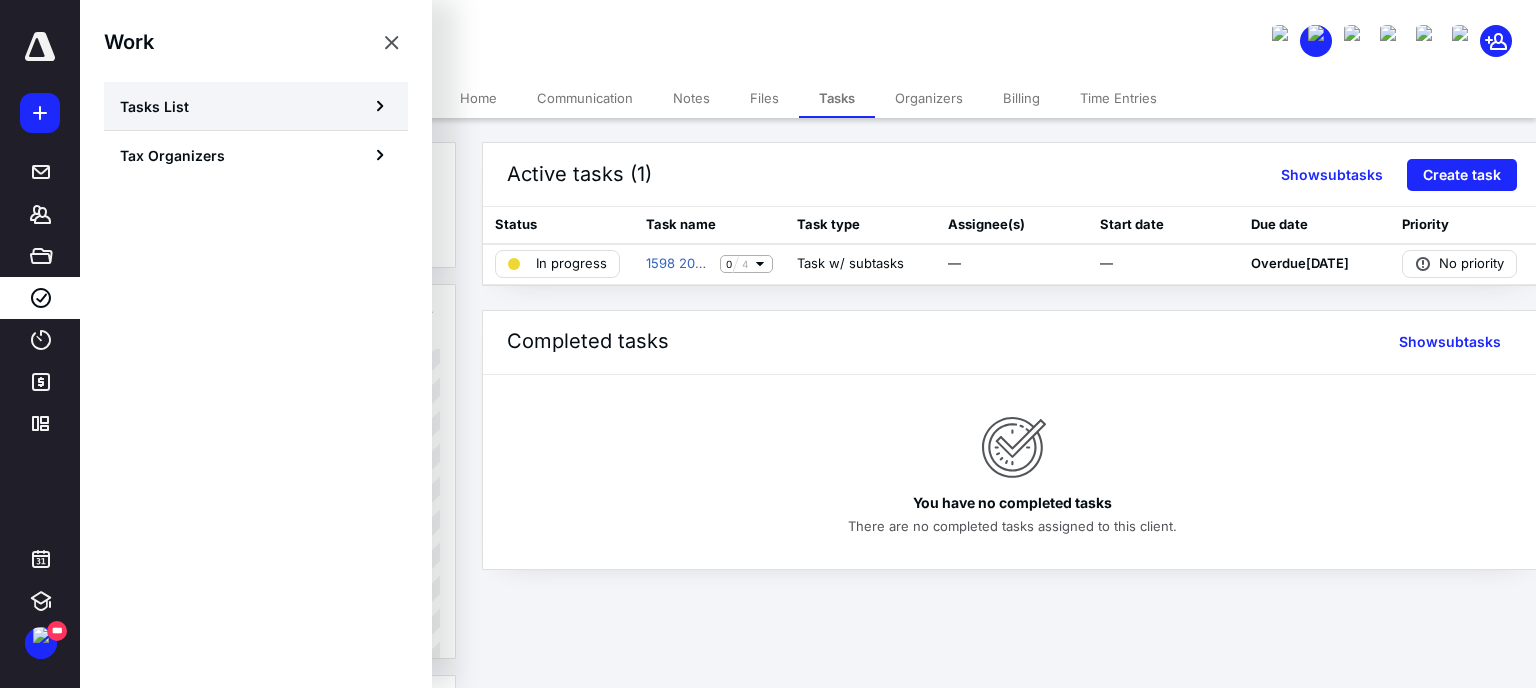 click on "Tasks List" at bounding box center [154, 106] 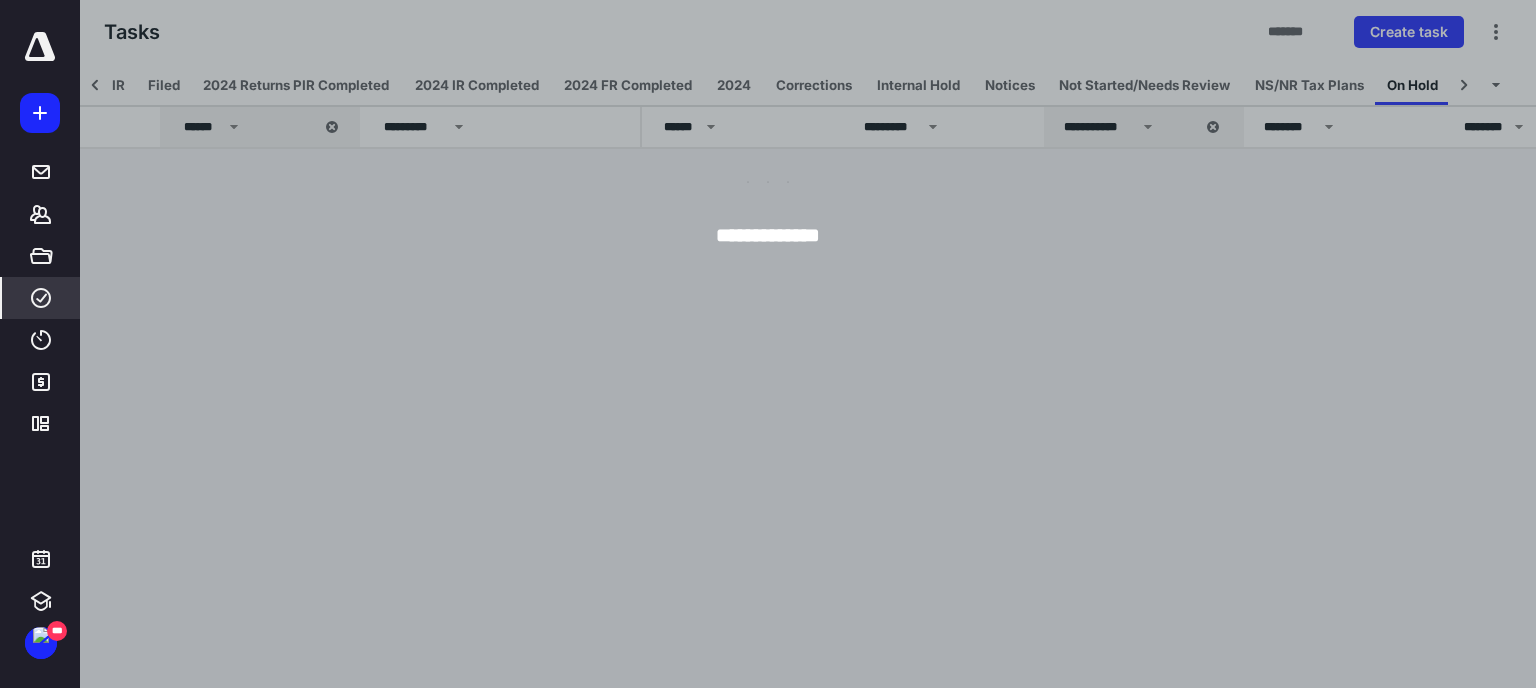 scroll, scrollTop: 0, scrollLeft: 399, axis: horizontal 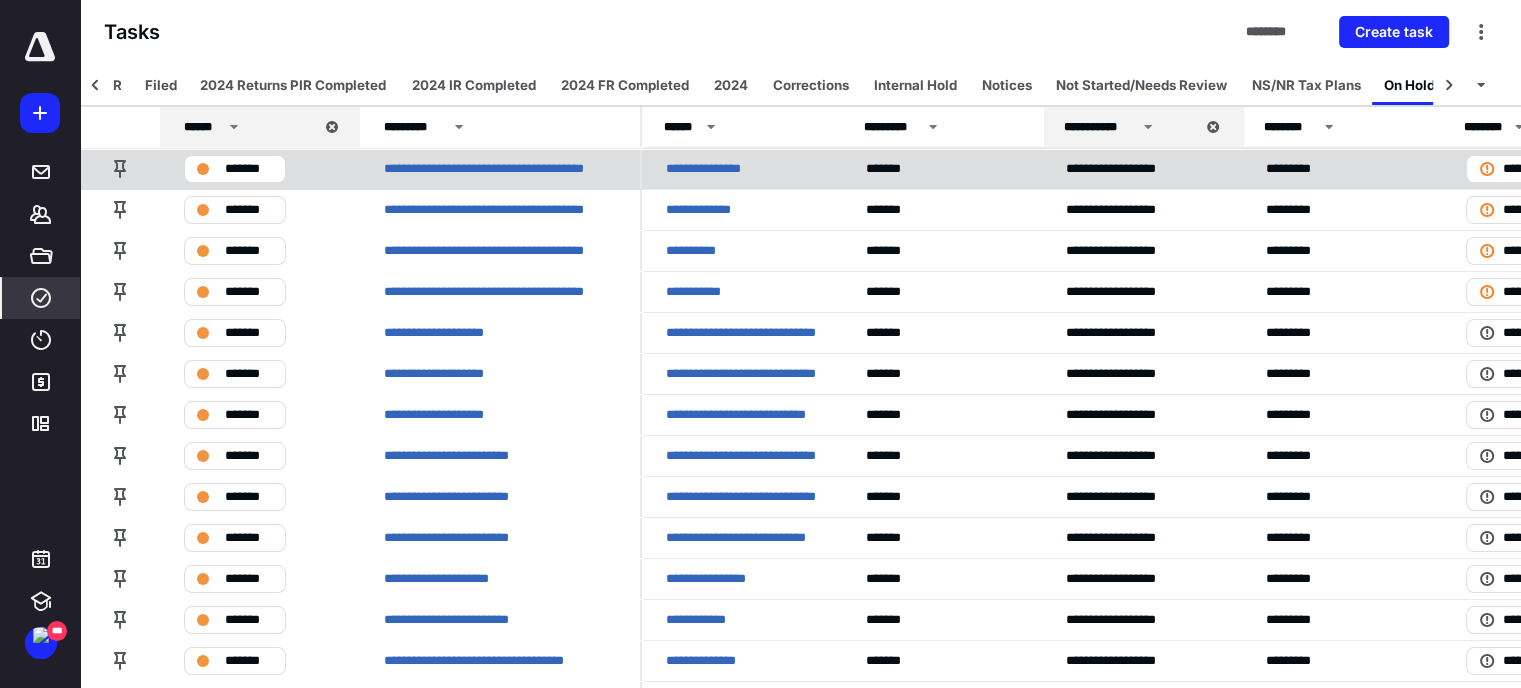 click on "**********" at bounding box center (742, 168) 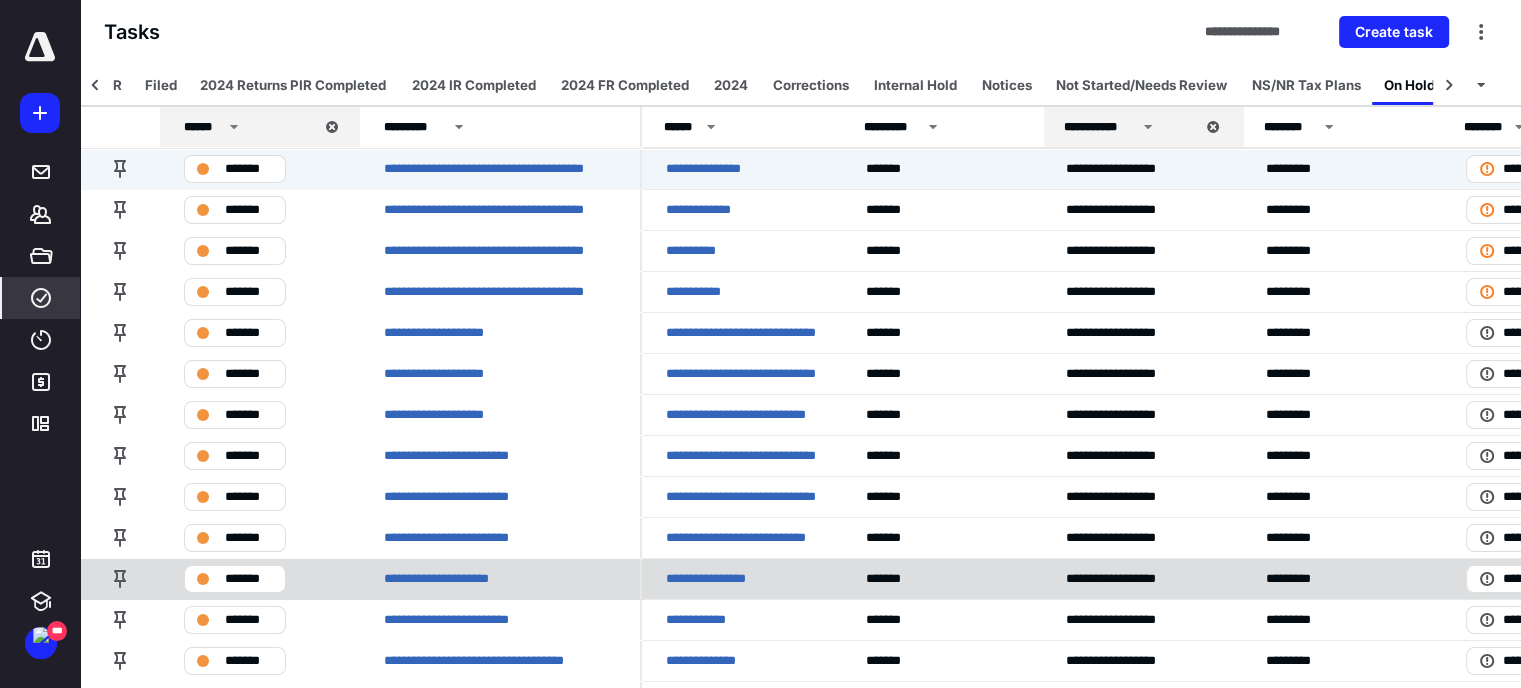 click on "**********" at bounding box center (742, 578) 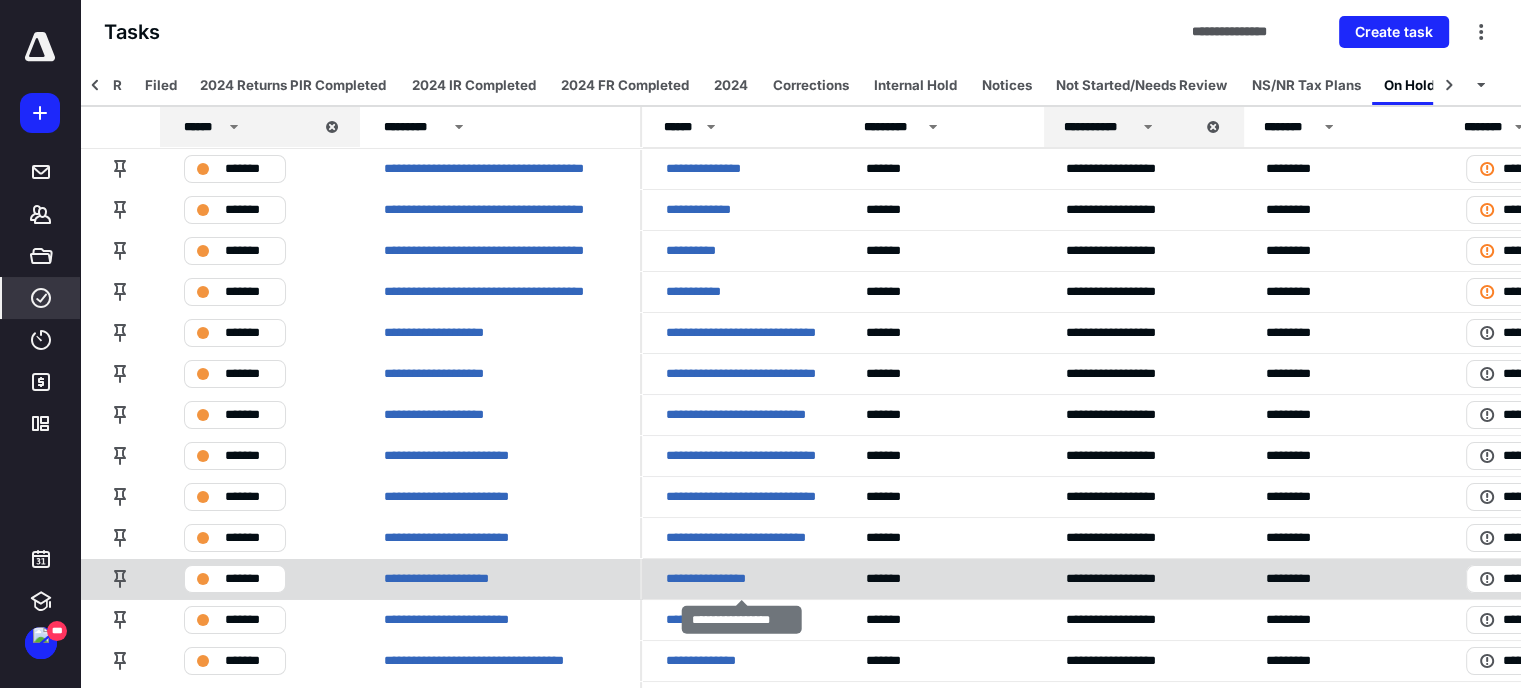 click on "**********" at bounding box center [719, 579] 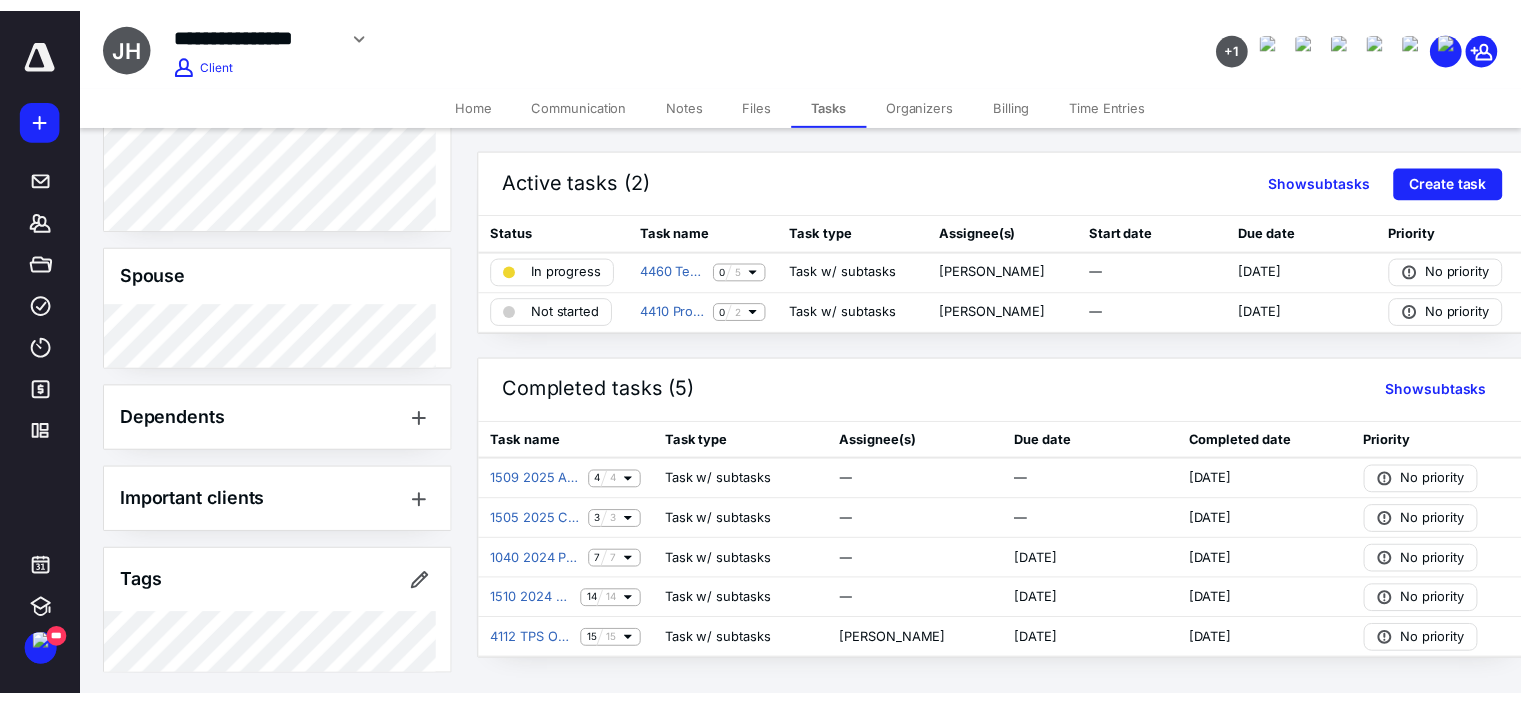 scroll, scrollTop: 1344, scrollLeft: 0, axis: vertical 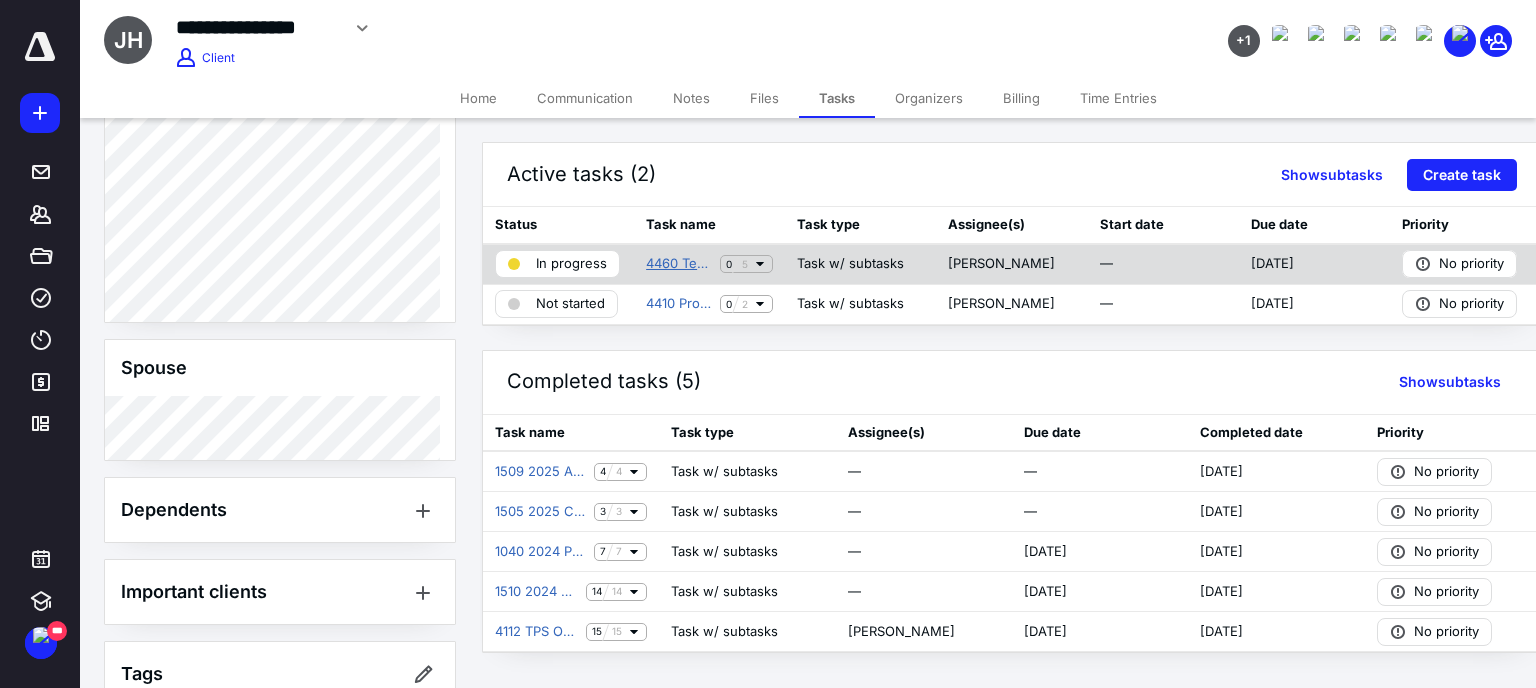 click on "4460 Termination BAS/[GEOGRAPHIC_DATA]" at bounding box center (679, 264) 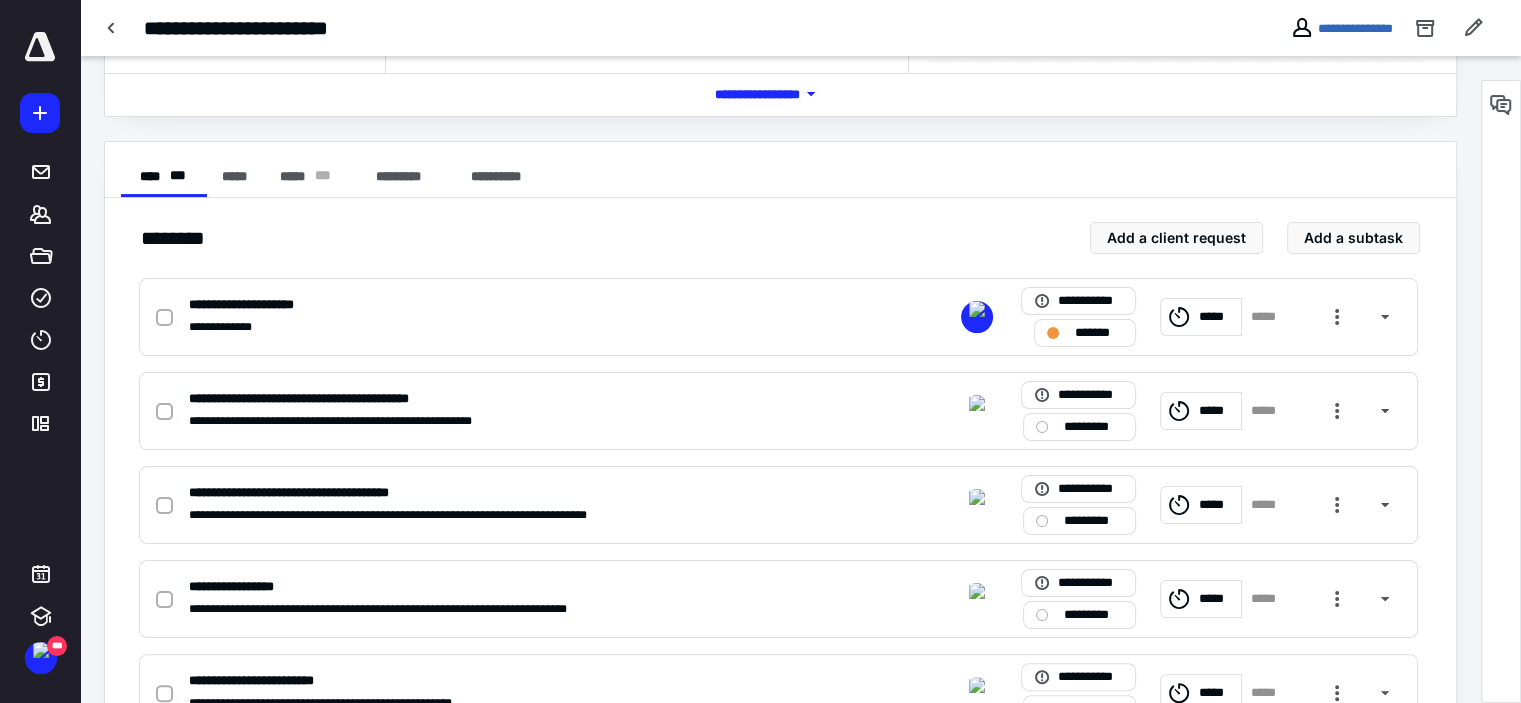scroll, scrollTop: 377, scrollLeft: 0, axis: vertical 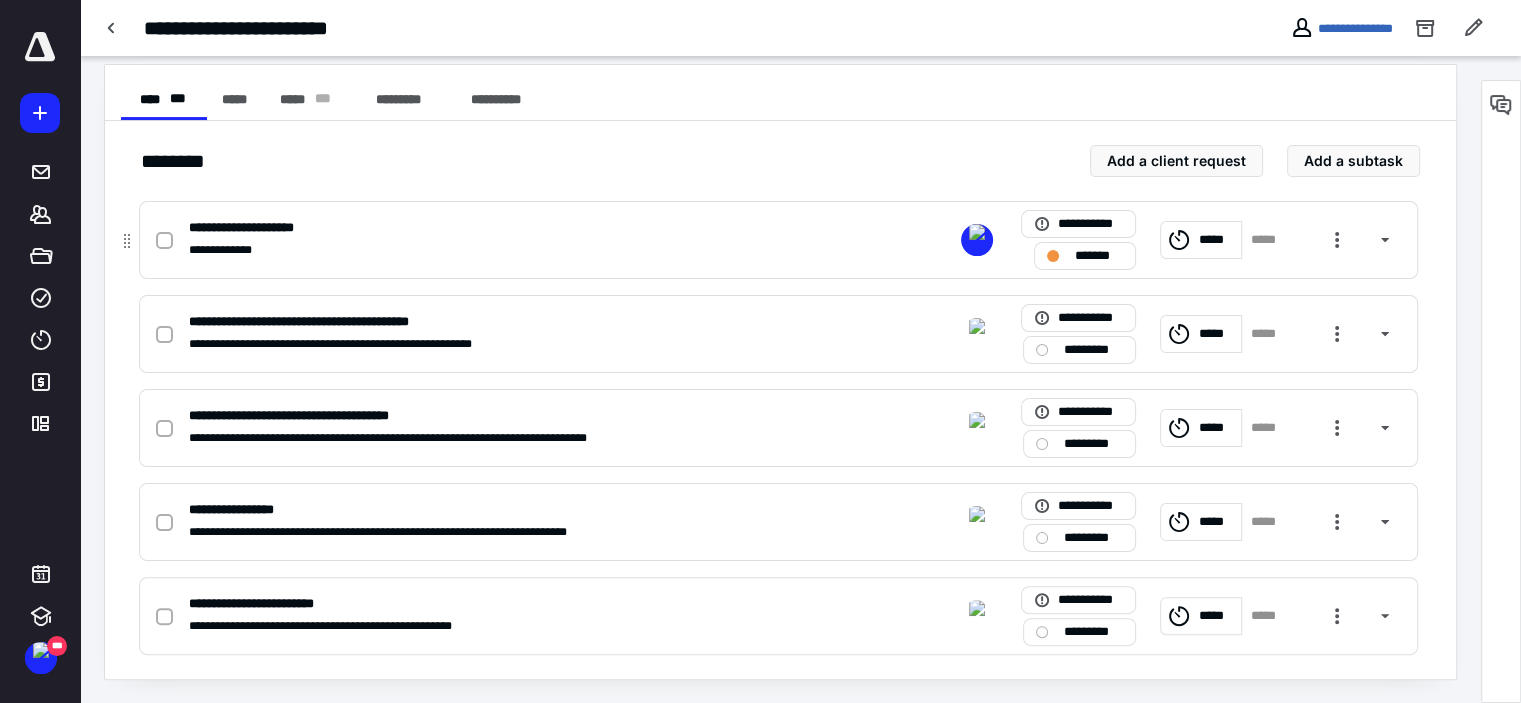 click on "**********" at bounding box center (778, 240) 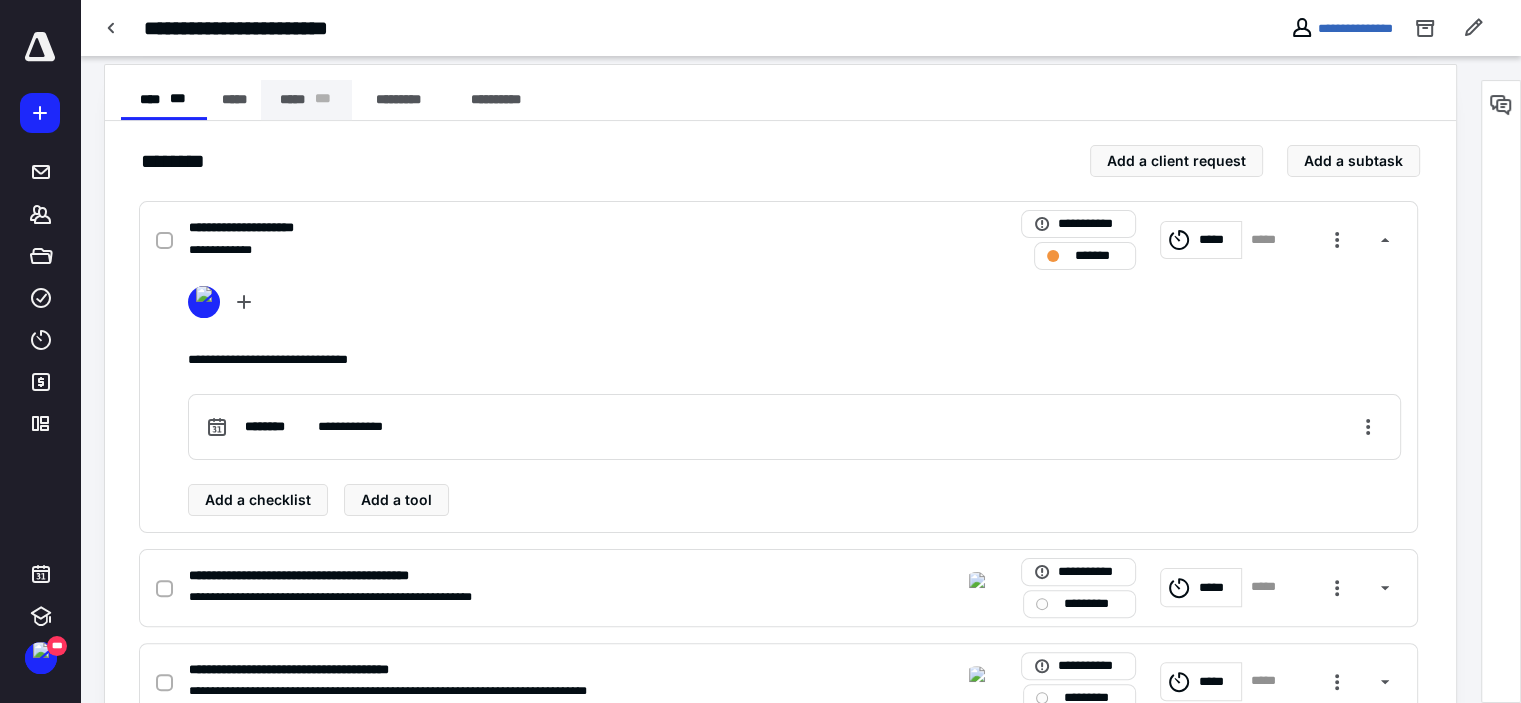 click on "***** * * *" at bounding box center (306, 100) 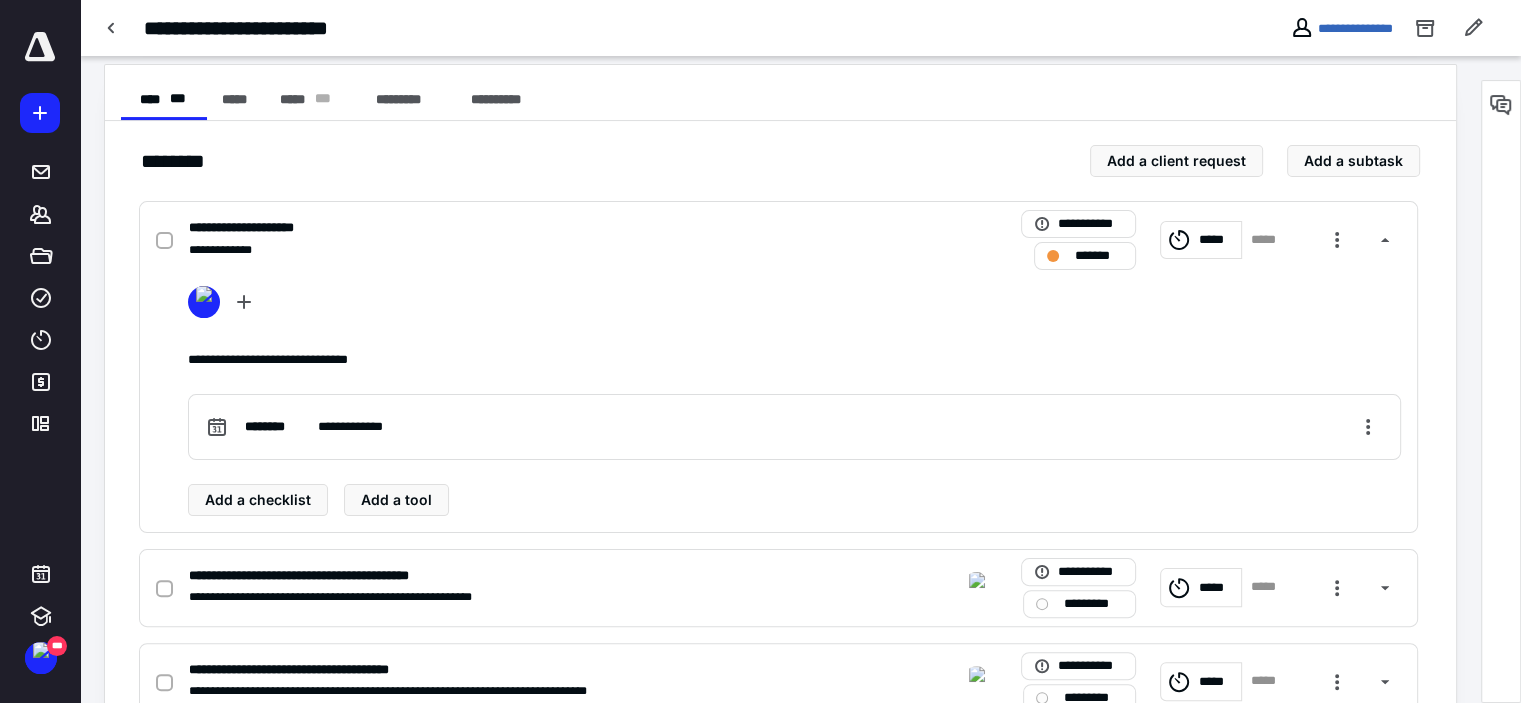 scroll, scrollTop: 275, scrollLeft: 0, axis: vertical 